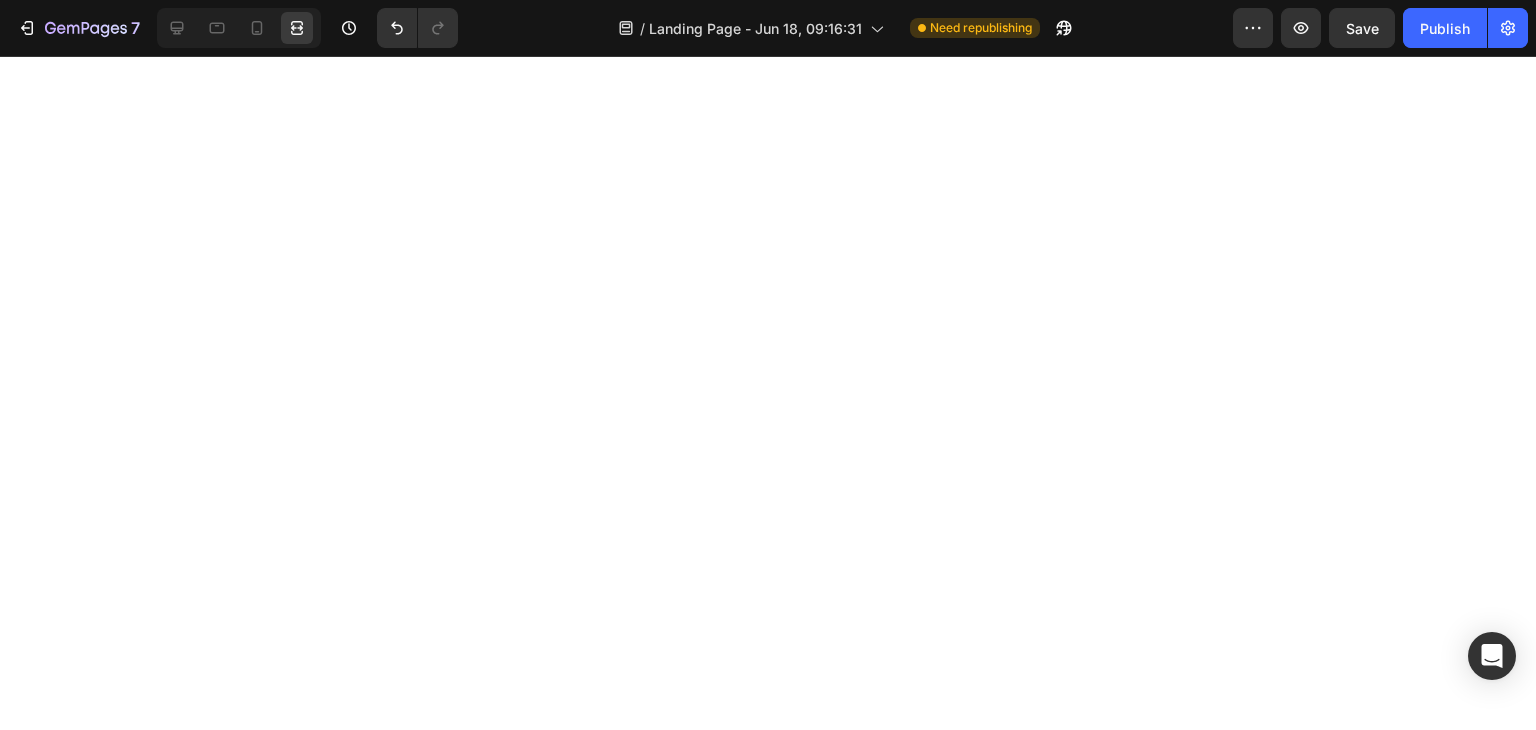 scroll, scrollTop: 0, scrollLeft: 0, axis: both 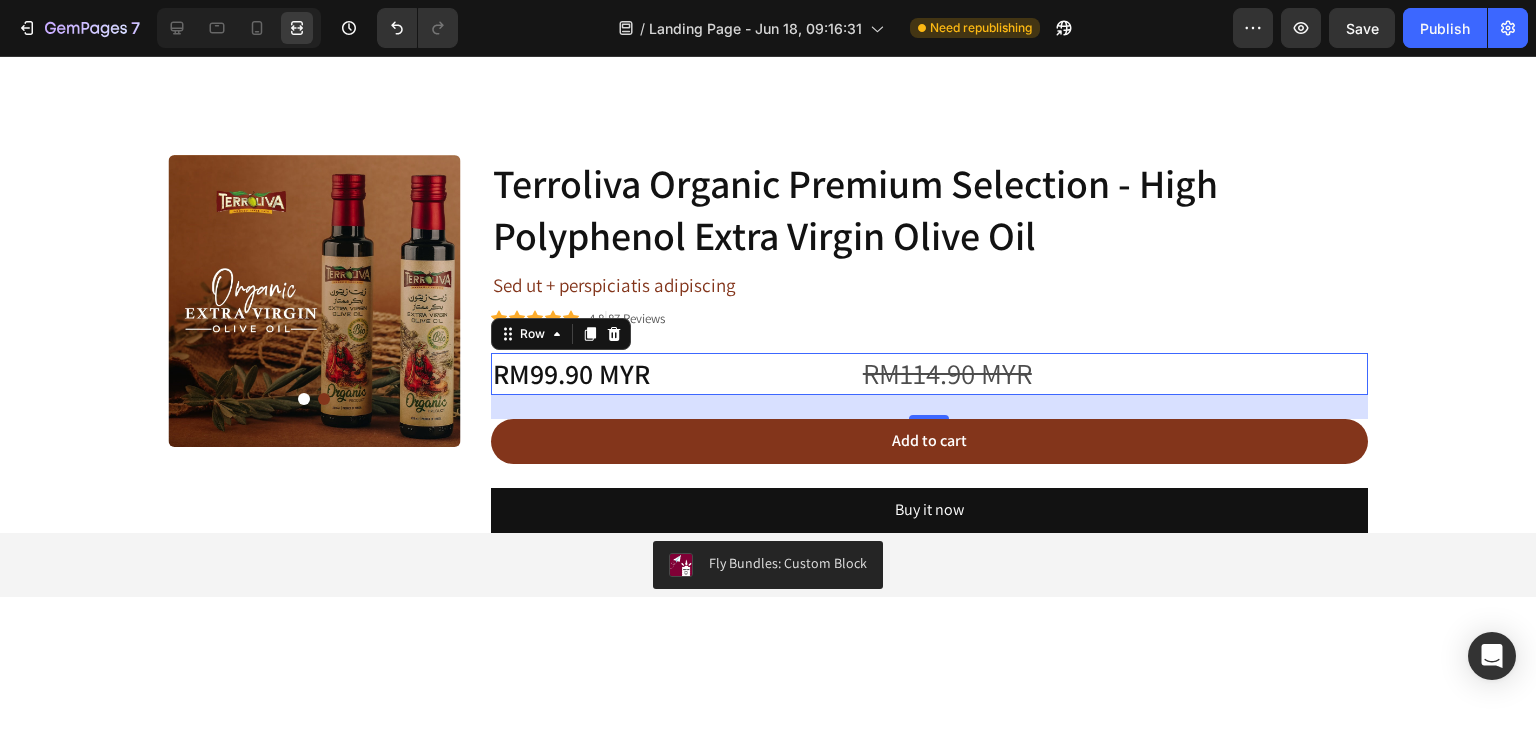 click on "RM99.90 MYR Product Price RM114.90 MYR Product Price Row   0" at bounding box center [930, 374] 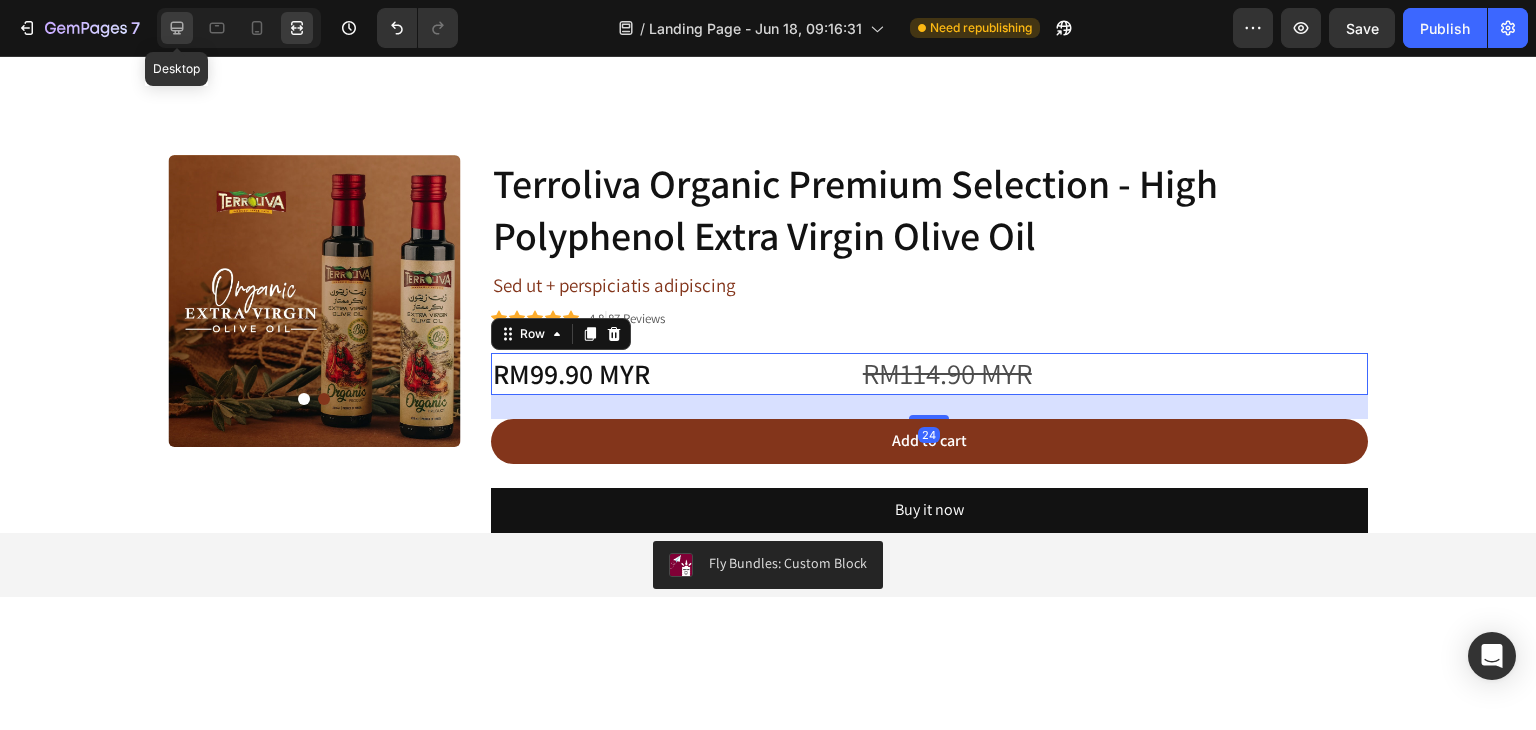 click 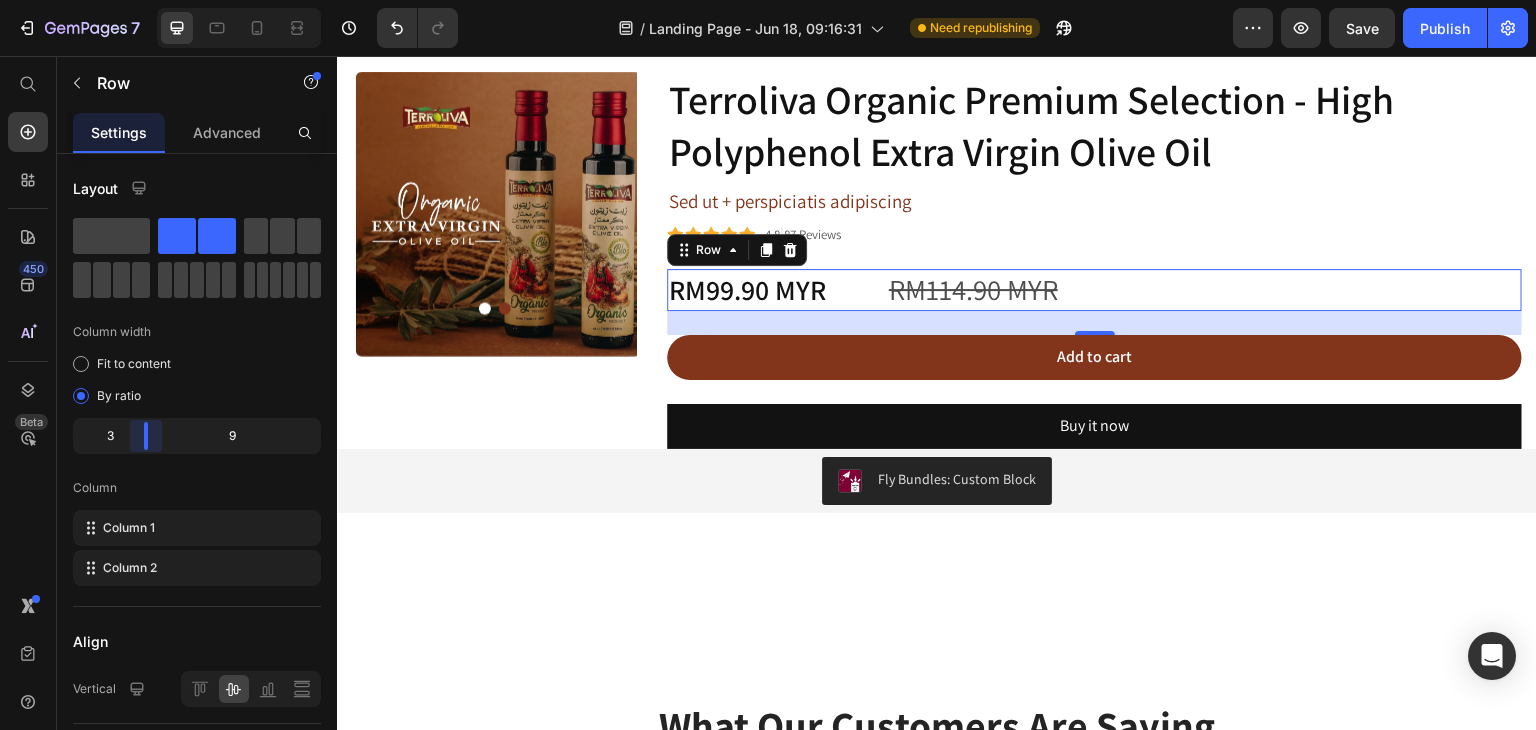 drag, startPoint x: 187, startPoint y: 433, endPoint x: 137, endPoint y: 437, distance: 50.159744 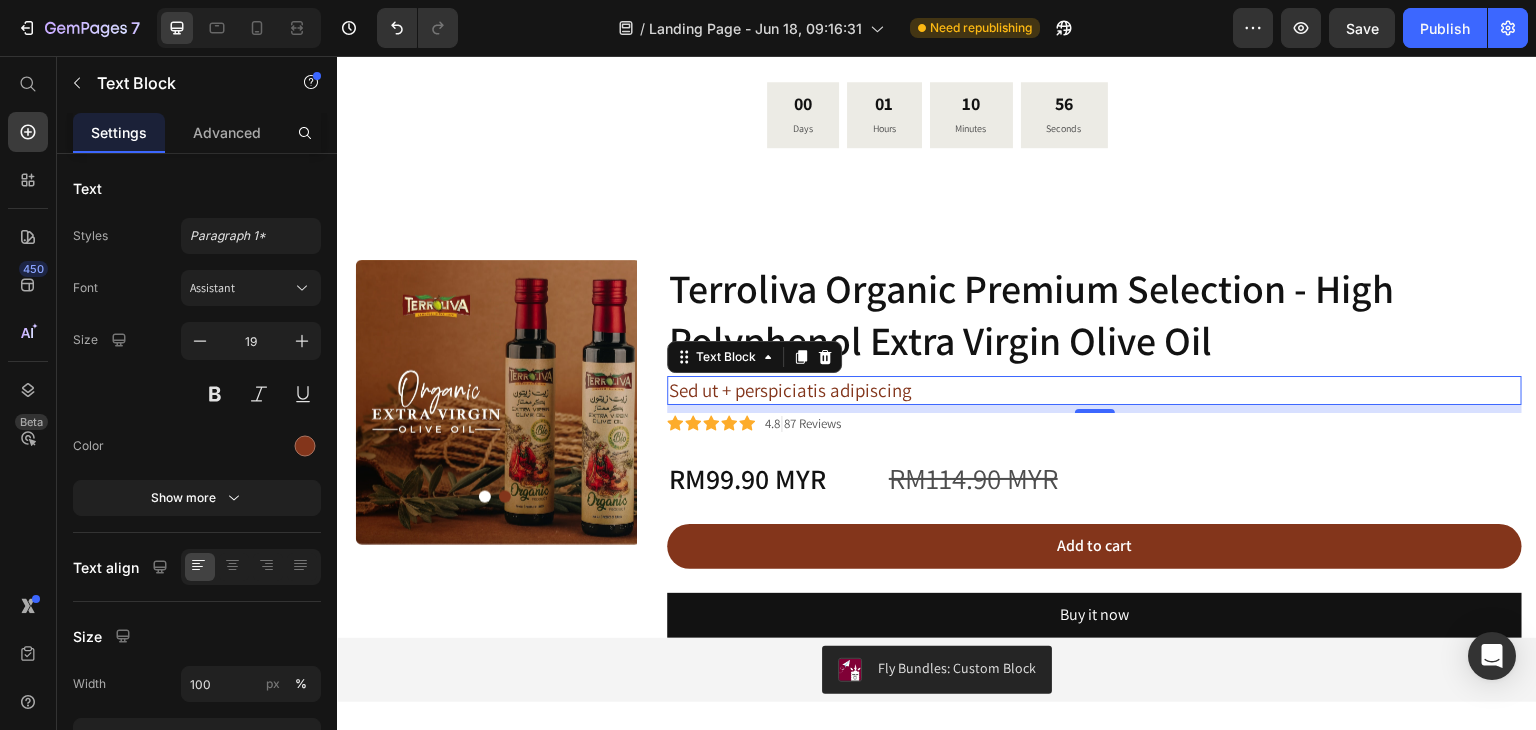 scroll, scrollTop: 9763, scrollLeft: 0, axis: vertical 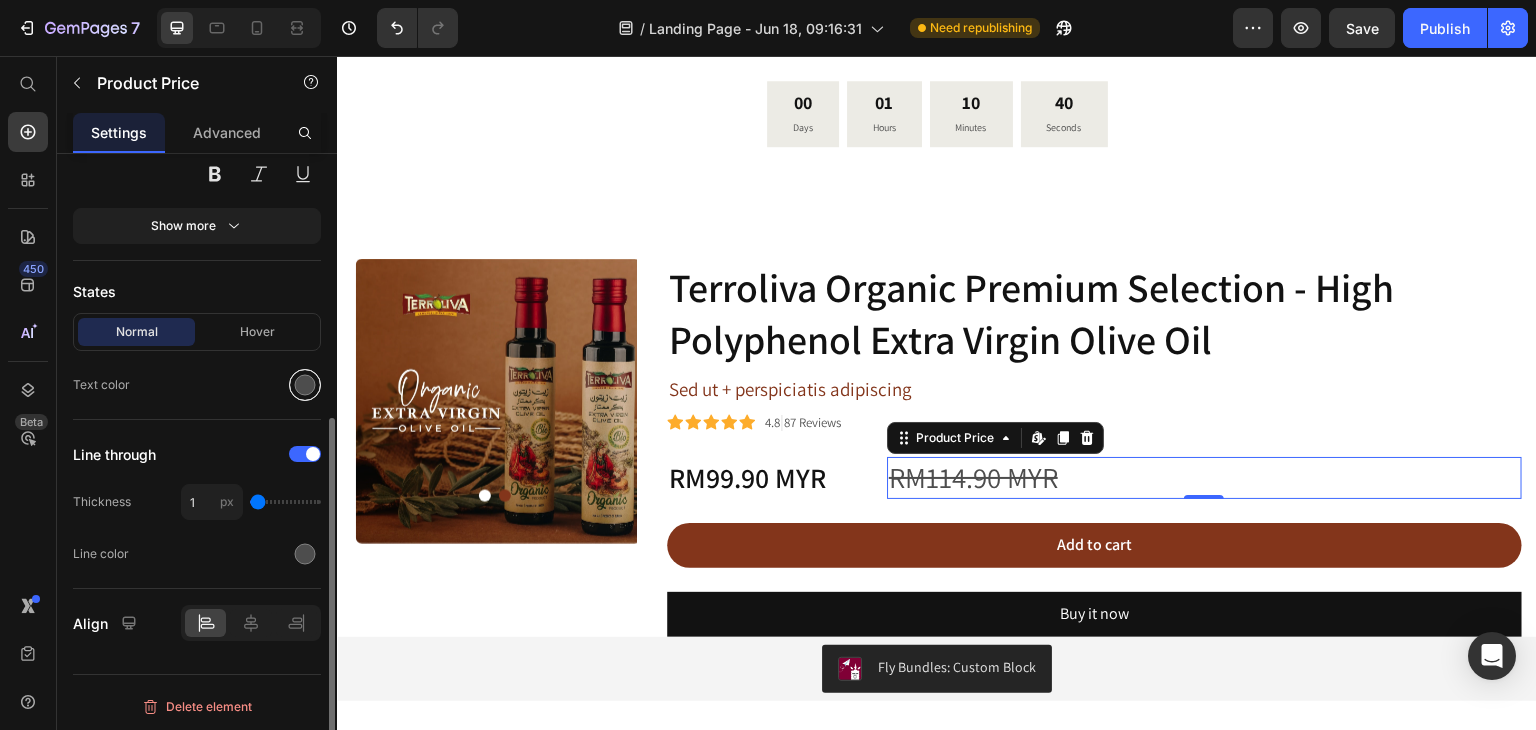 click on "Product Source Terroliva Organic Premium Selection - High Polyphenol Extra Virgin Olive Oil  You can manage it in   Product element  Type Original Compare Text Styles Heading 6 Font Assistant Size 29 Show more States Normal Hover Text color Line through Thickness 1 px Line color Align" at bounding box center [197, 197] 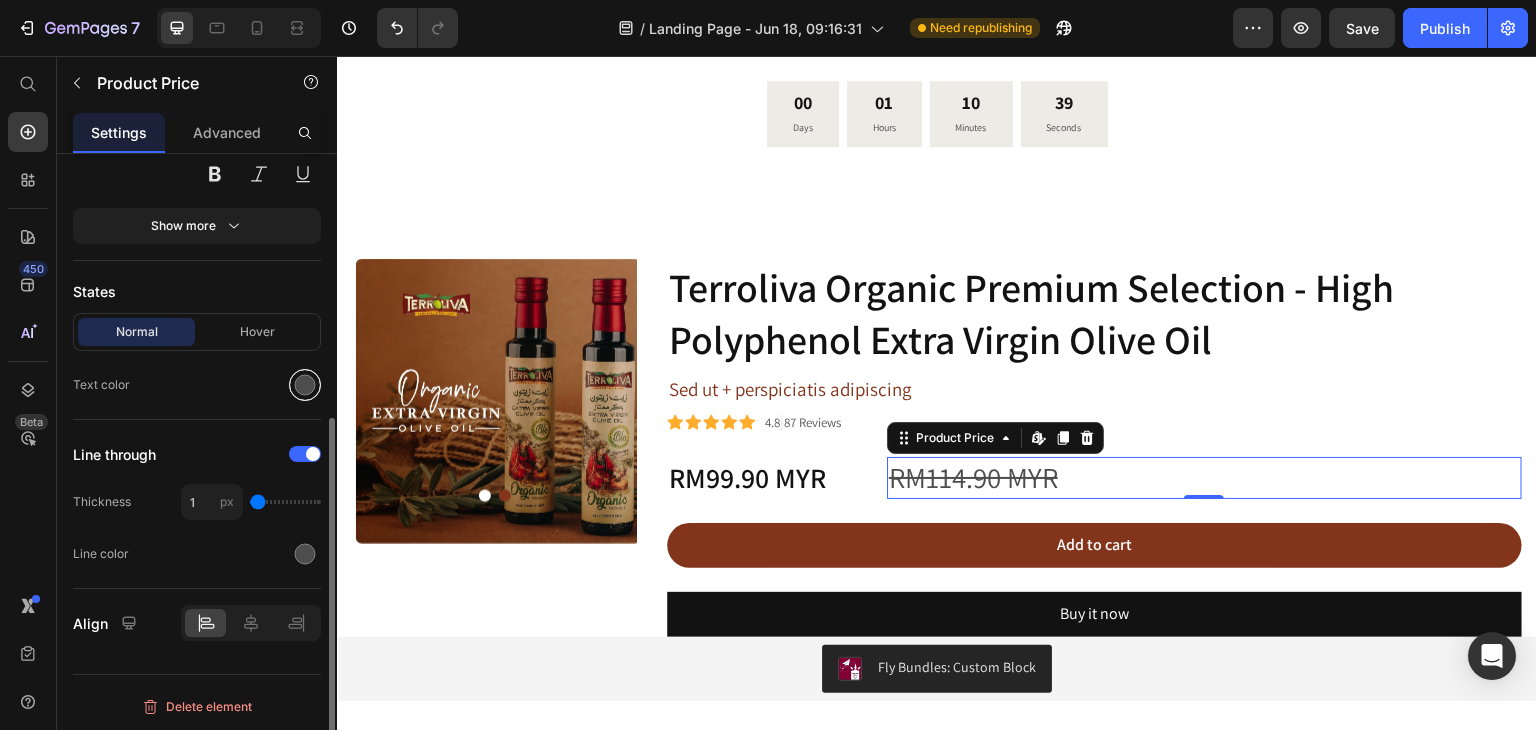 click at bounding box center [305, 385] 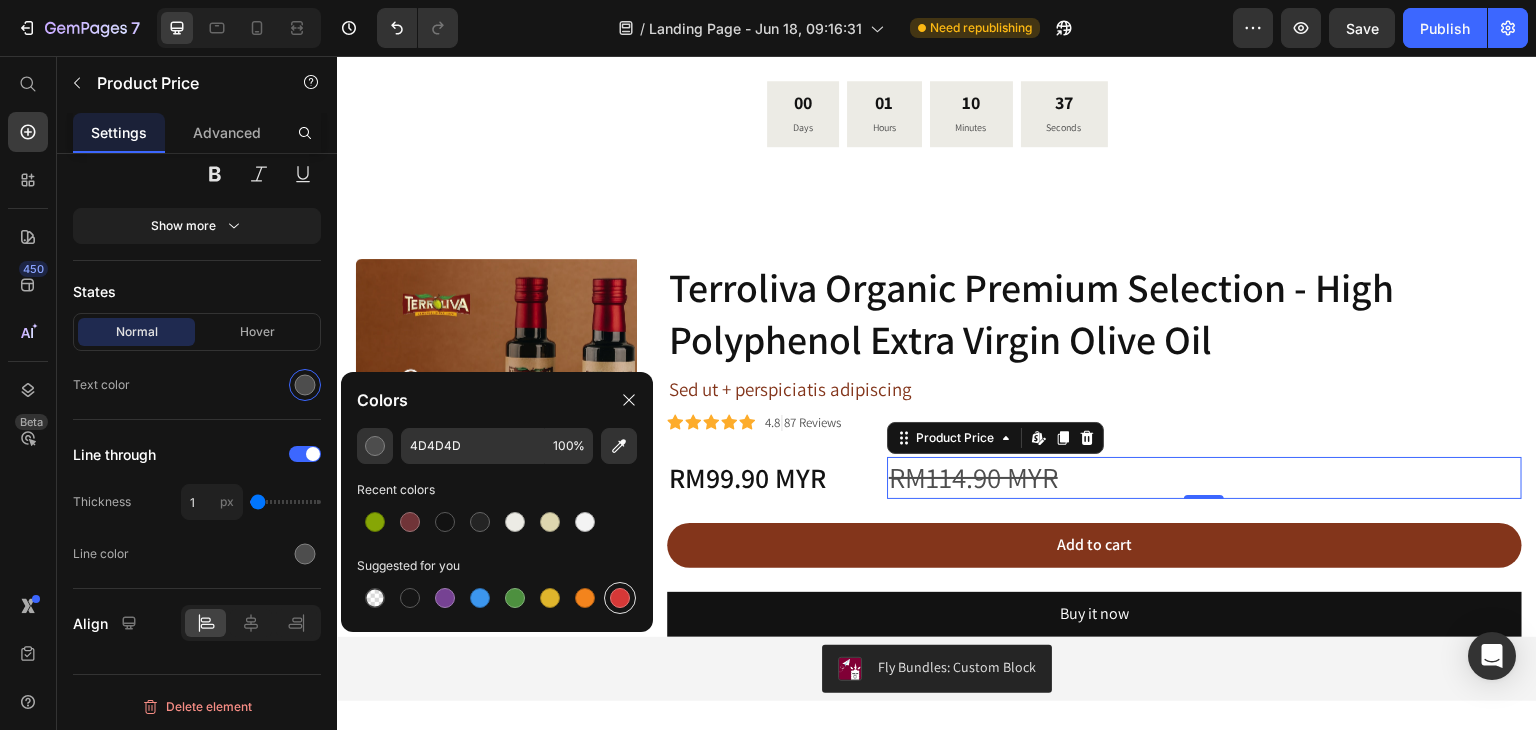 click at bounding box center (620, 598) 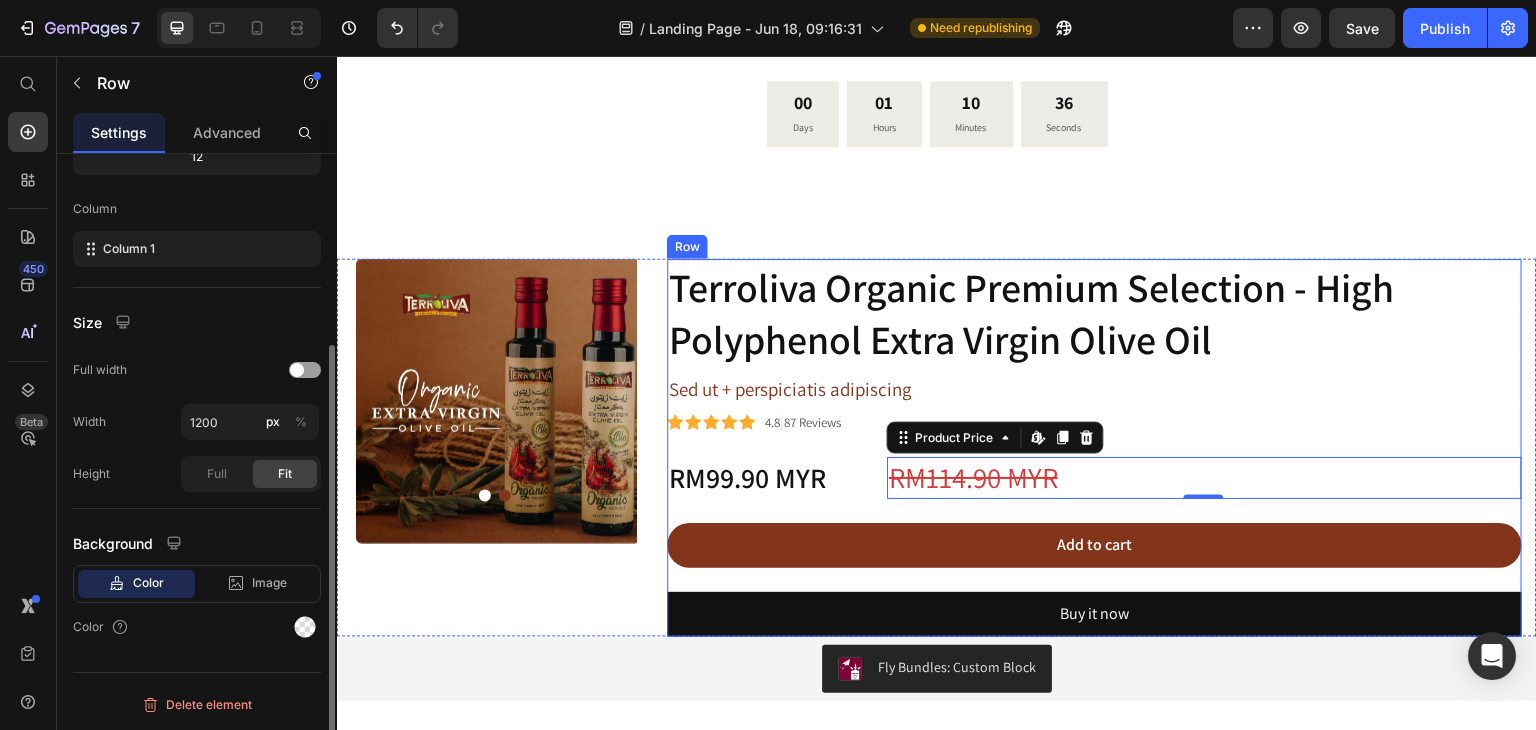 scroll, scrollTop: 0, scrollLeft: 0, axis: both 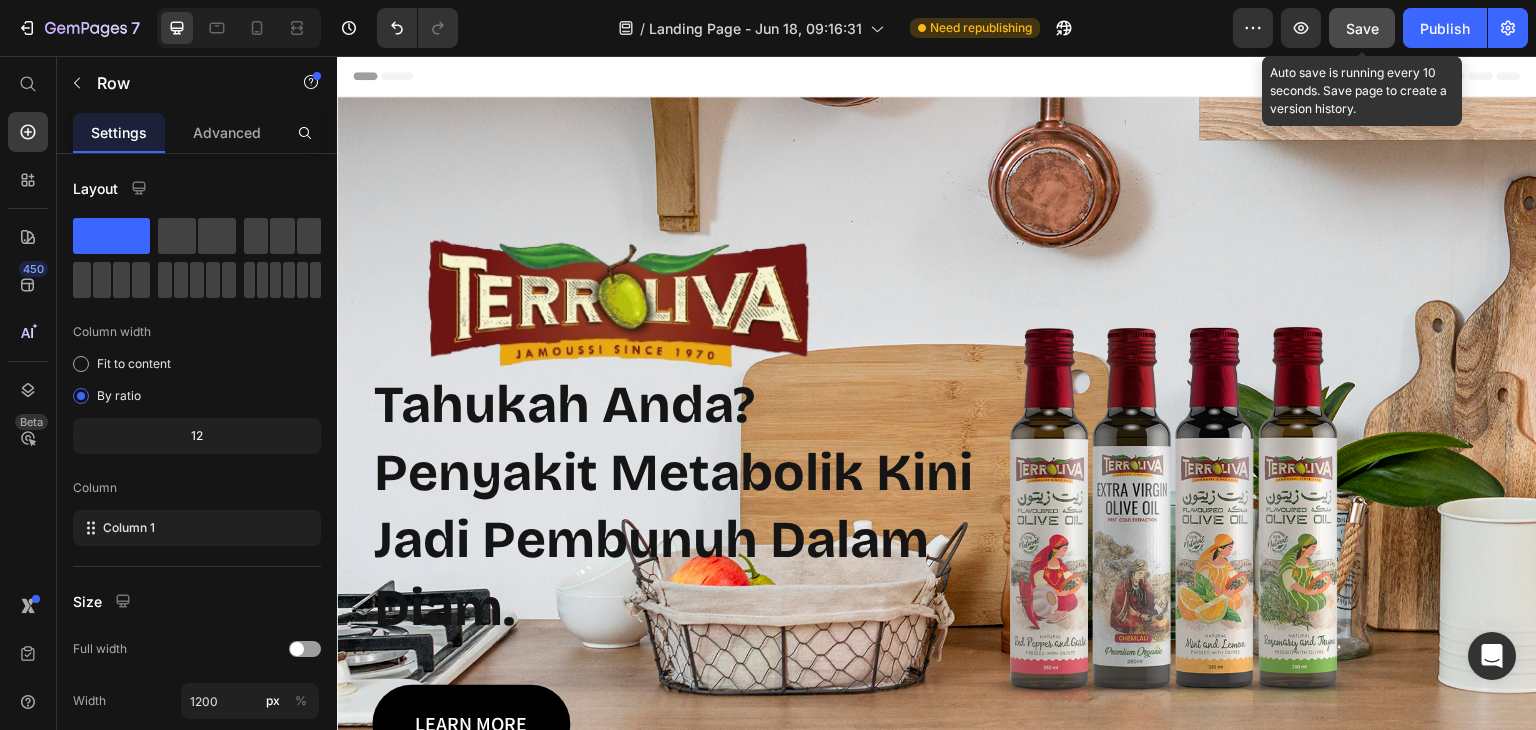 click on "Save" at bounding box center (1362, 28) 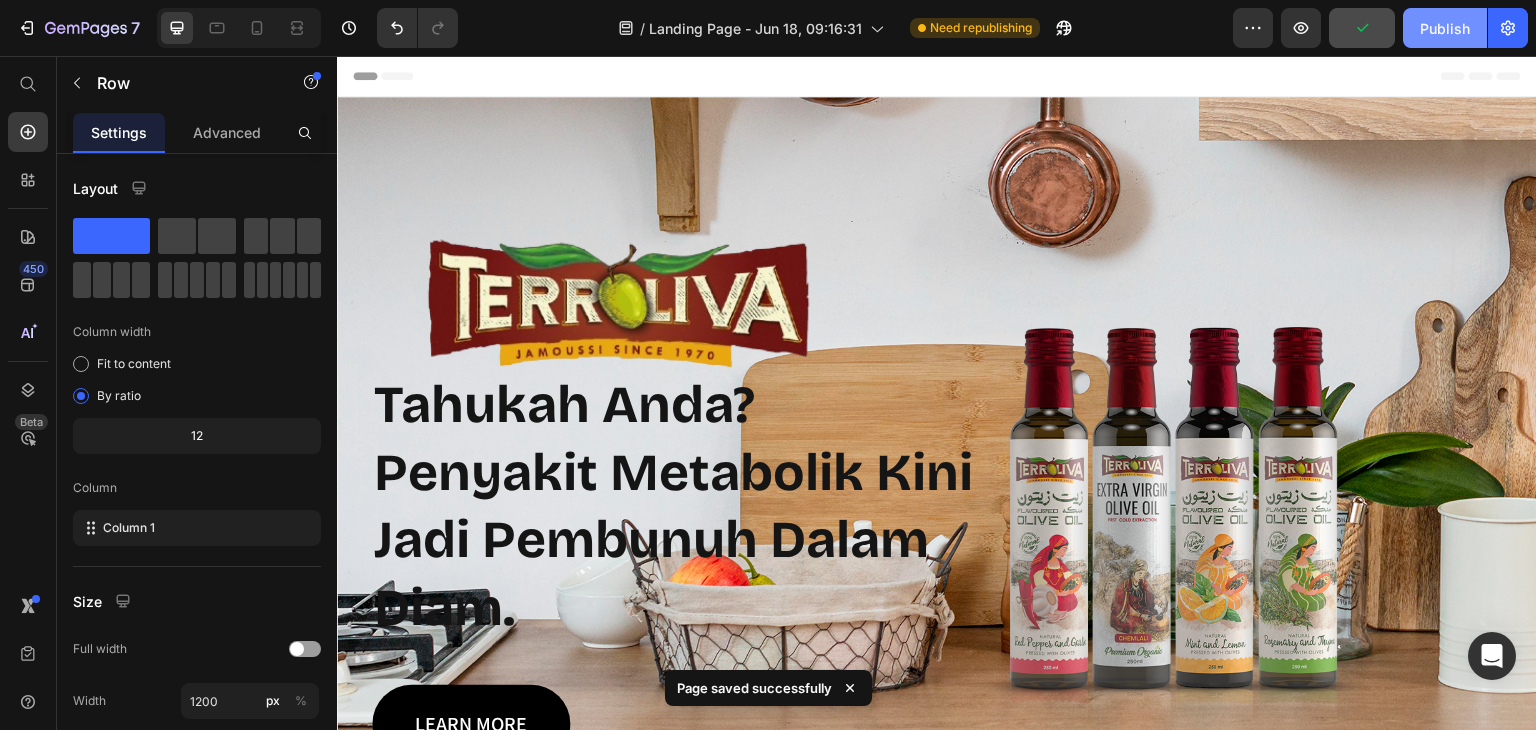 click on "Publish" 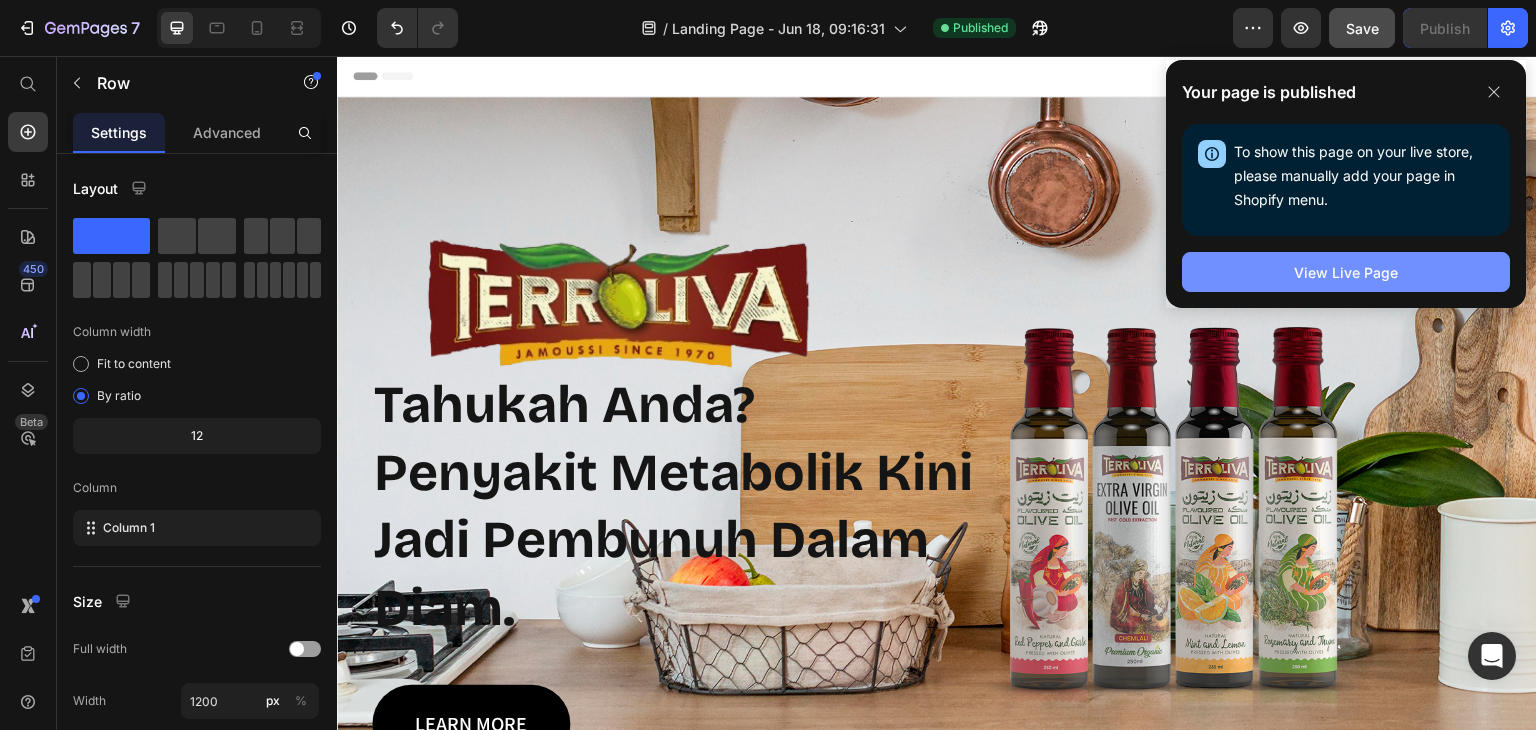 click on "View Live Page" at bounding box center [1346, 272] 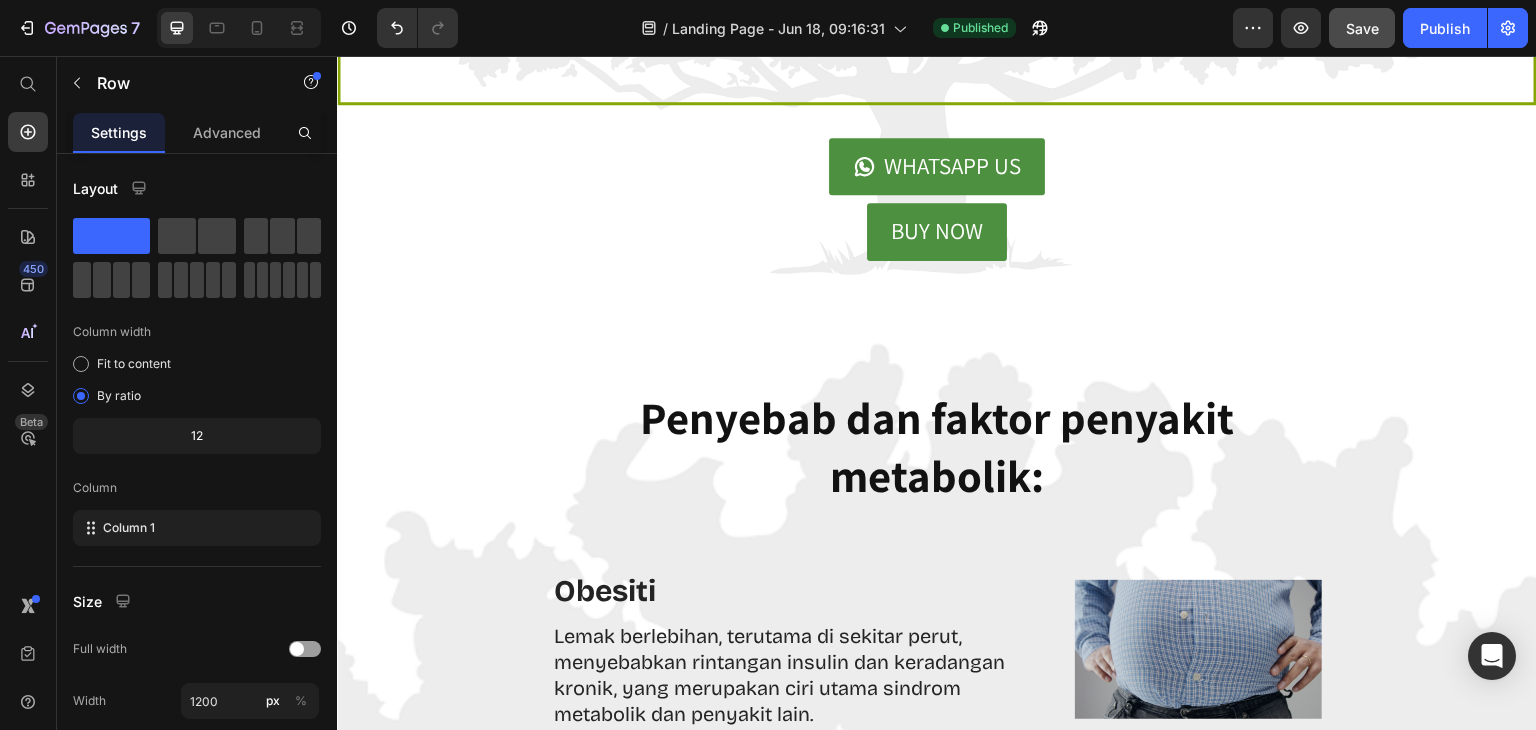 scroll, scrollTop: 1600, scrollLeft: 0, axis: vertical 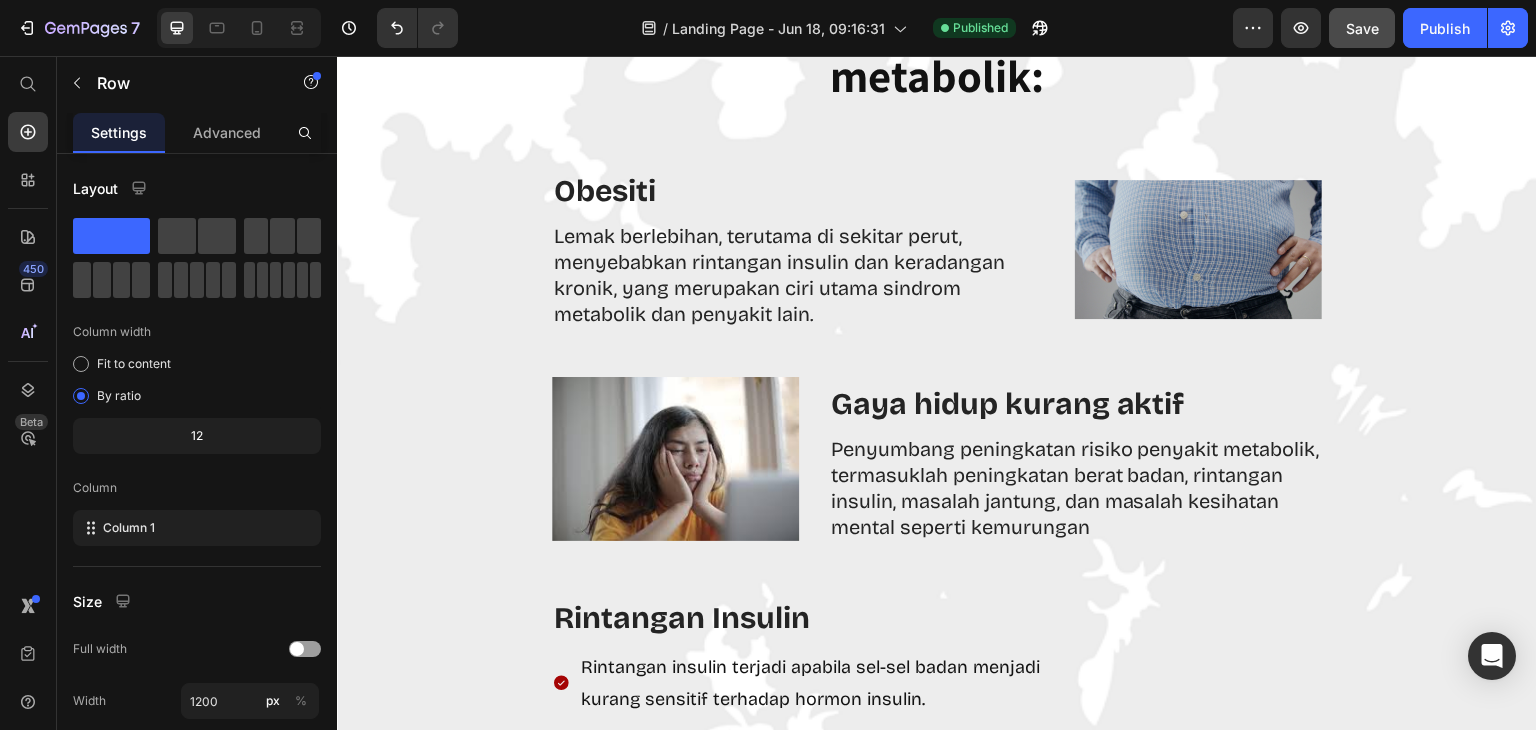 click on "Lemak berlebihan, terutama di sekitar perut, menyebabkan rintangan insulin dan keradangan kronik, yang merupakan ciri utama sindrom metabolik dan penyakit lain." at bounding box center (798, 275) 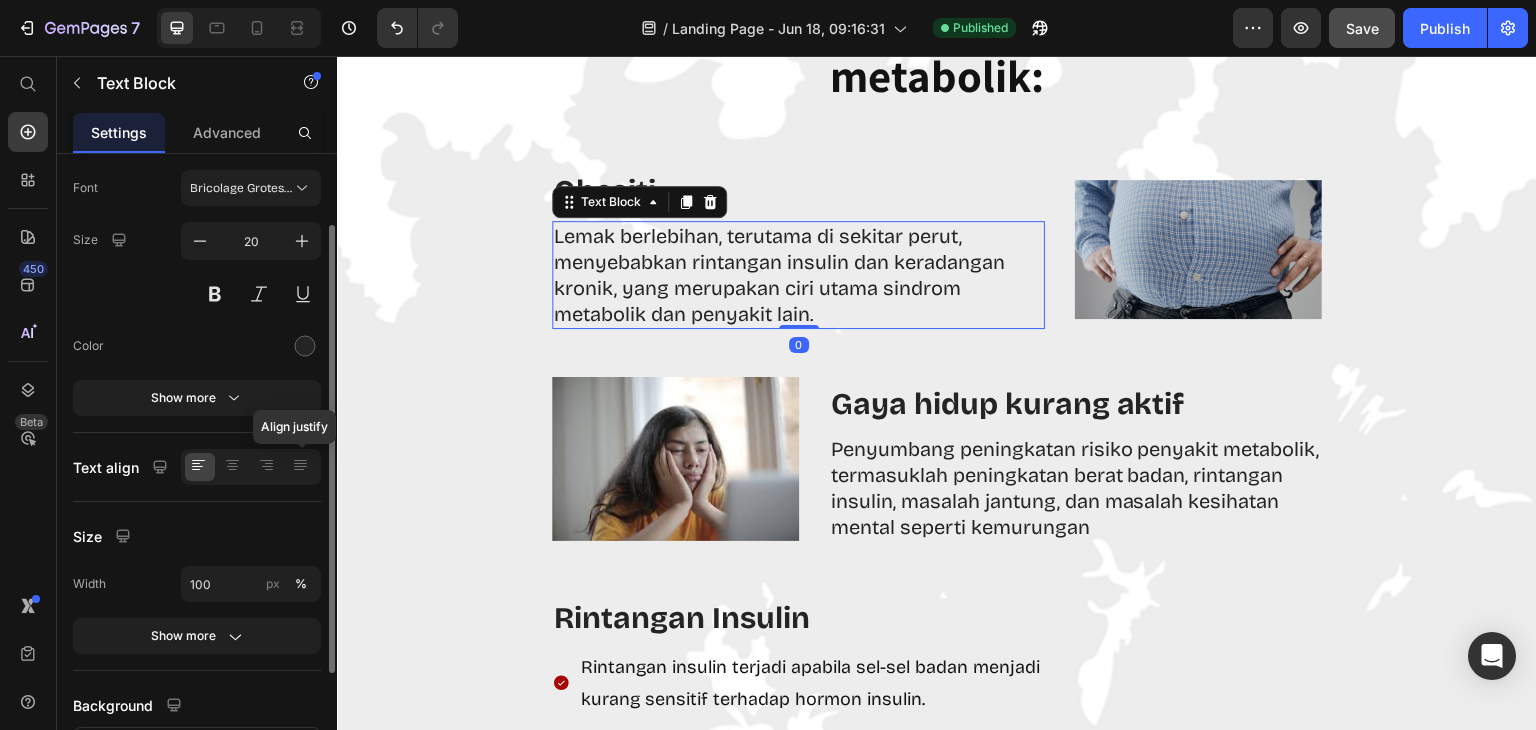 scroll, scrollTop: 260, scrollLeft: 0, axis: vertical 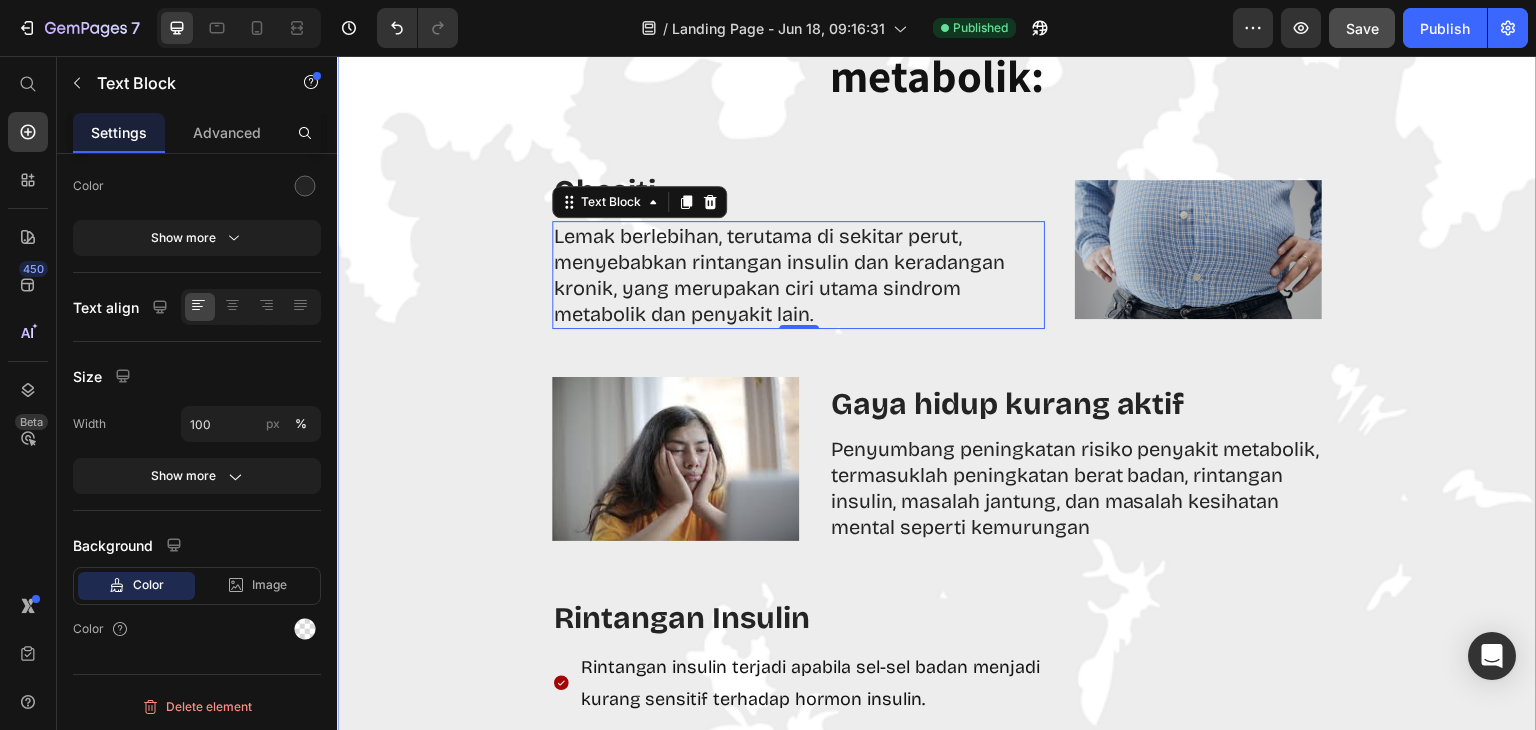 click on "Penyebab dan faktor penyakit metabolik: Heading Row Obesiti Text Block Lemak berlebihan, terutama di sekitar perut, menyebabkan rintangan insulin dan keradangan kronik, yang merupakan ciri utama sindrom metabolik dan penyakit lain.  Text Block   0 Image Row Image Gaya hidup kurang aktif Text Block Penyumbang peningkatan risiko penyakit metabolik, termasuklah peningkatan berat badan, rintangan insulin, masalah jantung, dan masalah kesihatan mental seperti kemurungan Text Block Row Rintangan Insulin Text Block Rintangan insulin terjadi apabila sel-sel badan menjadi kurang sensitif terhadap hormon insulin.  Apabila rintangan insulin berterusan, pankreas mungkin tidak dapat menghasilkan insulin yang mencukupi untuk mengatasi rintangan ini, mengakibatkan peningkatan paras gula darah dan akhirnya membawa kepada diabetes jenis 2.  Rintangan insulin boleh menyebabkan pengumpulan lemak dalam hati. Item List Image Row Image Diet / Pemakanan  tidak sihat. Text Block Text Block Row Image Image Image Image Image Image" at bounding box center (937, 914) 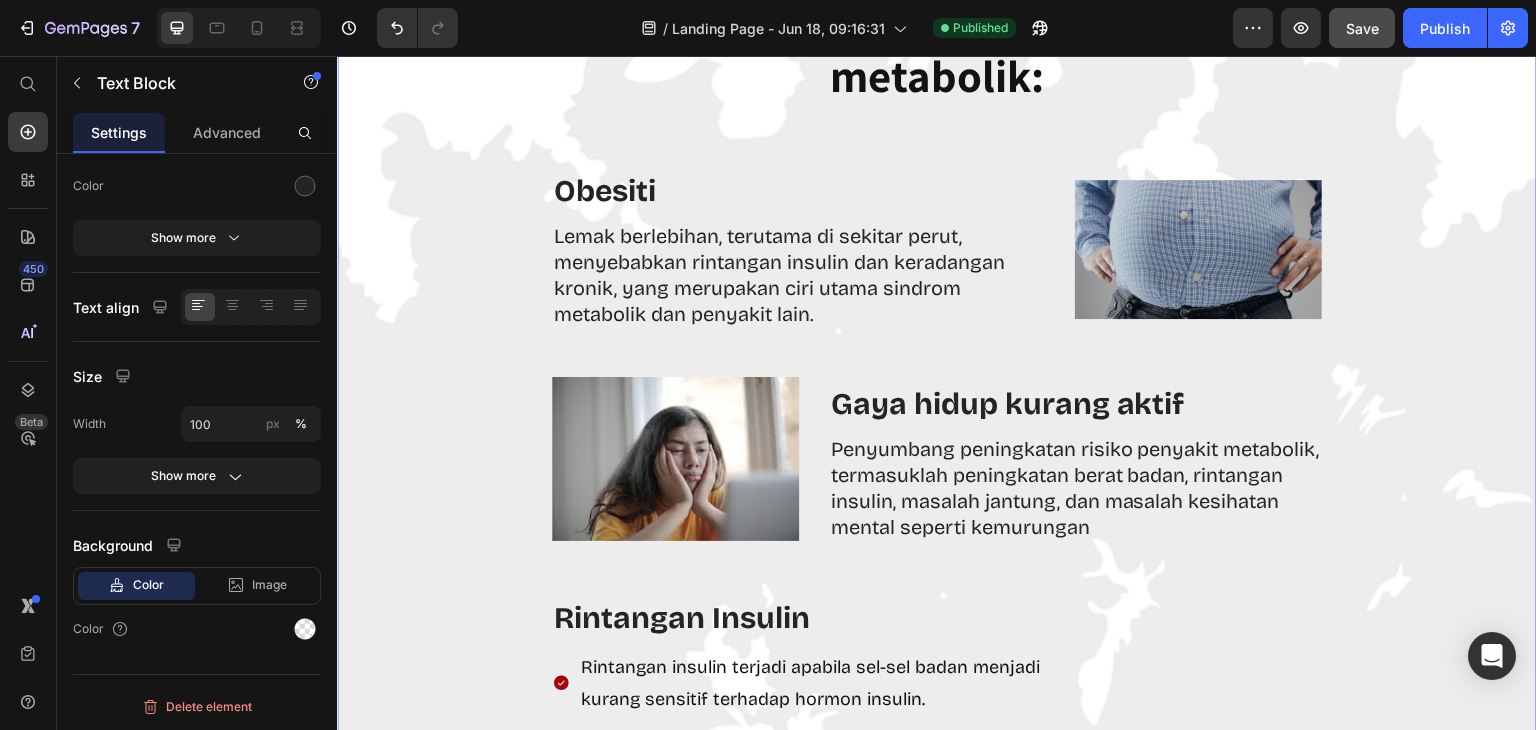scroll, scrollTop: 0, scrollLeft: 0, axis: both 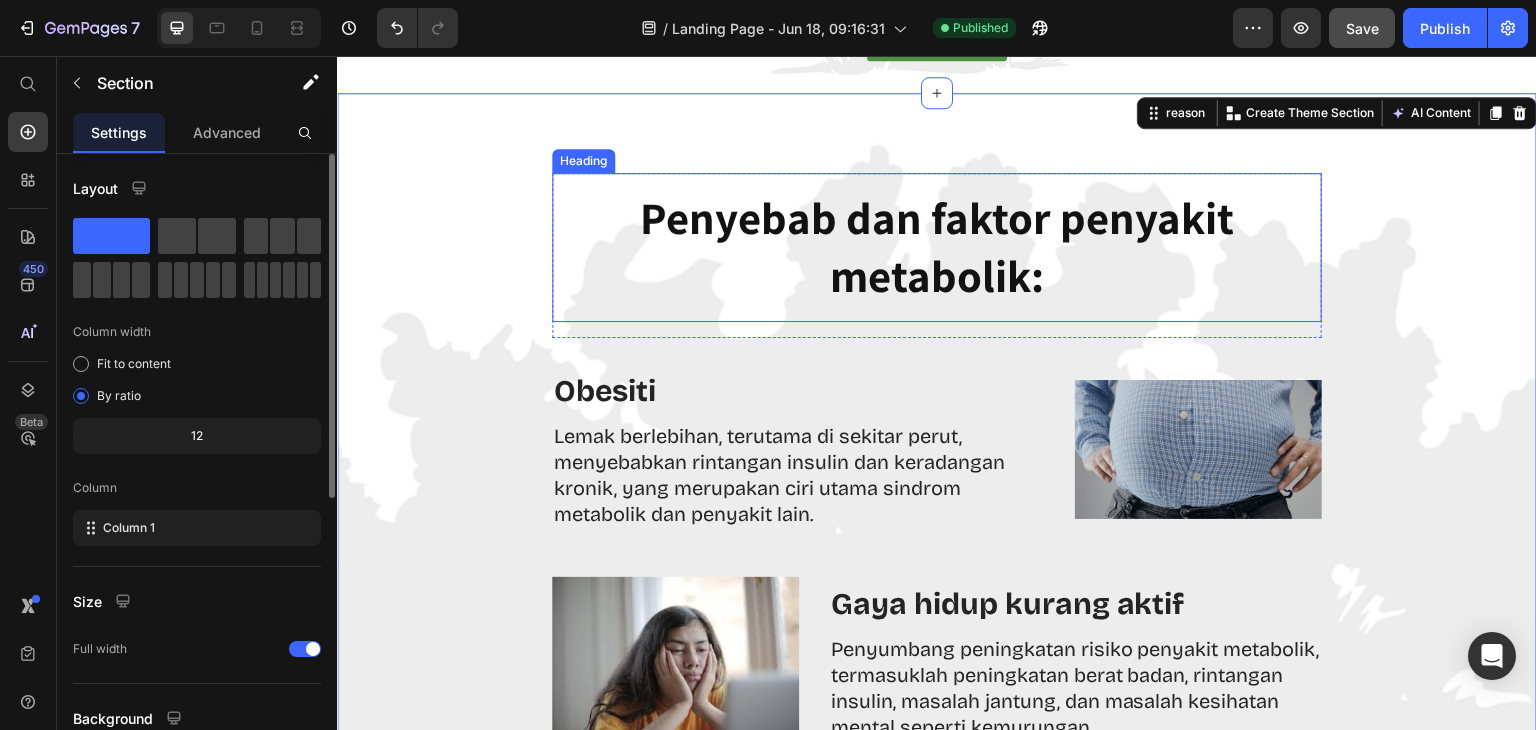 click on "Penyebab dan faktor penyakit metabolik:" at bounding box center (937, 247) 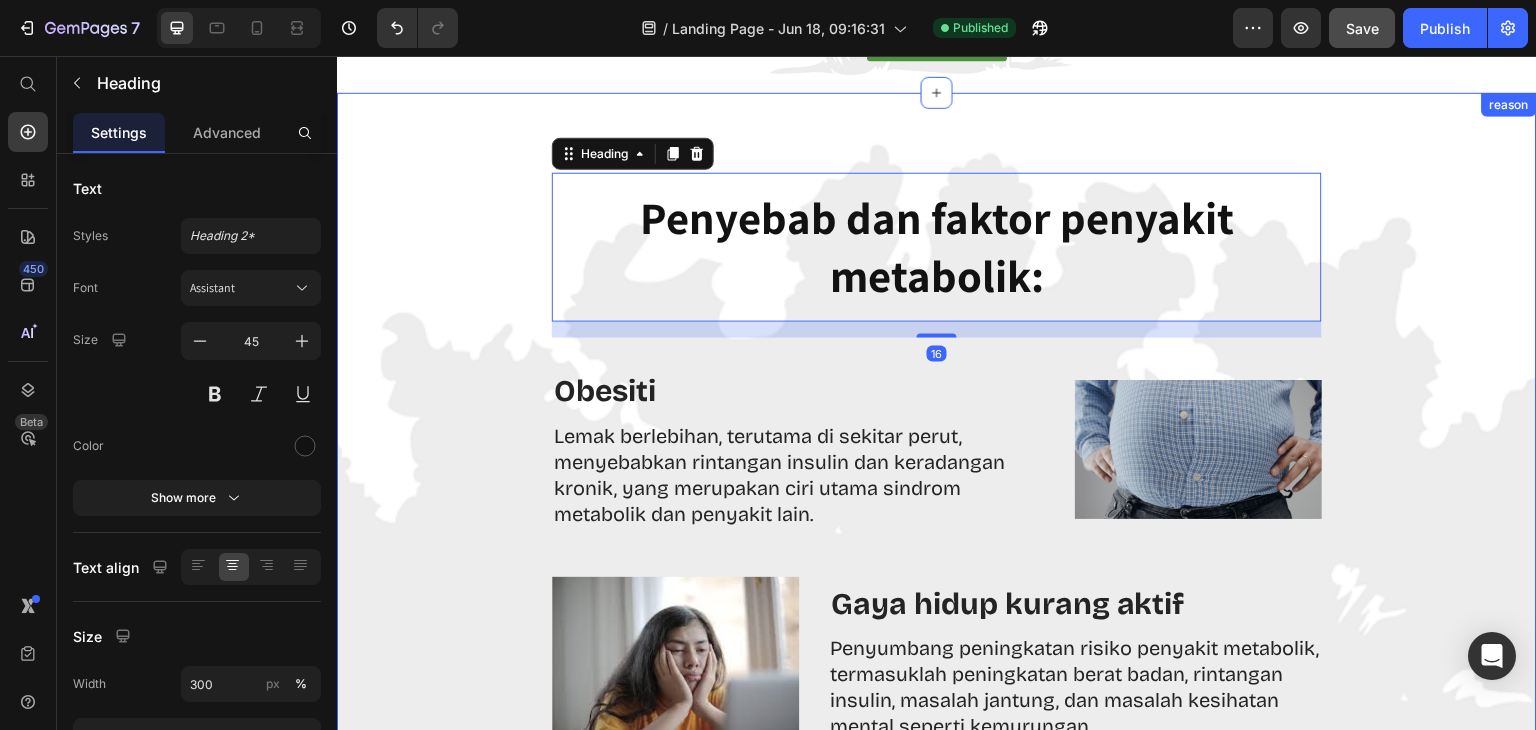 click on "Penyebab dan faktor penyakit metabolik: Heading   16 Row Obesiti Text Block Lemak berlebihan, terutama di sekitar perut, menyebabkan rintangan insulin dan keradangan kronik, yang merupakan ciri utama sindrom metabolik dan penyakit lain.  Text Block Image Row Image Gaya hidup kurang aktif Text Block Penyumbang peningkatan risiko penyakit metabolik, termasuklah peningkatan berat badan, rintangan insulin, masalah jantung, dan masalah kesihatan mental seperti kemurungan Text Block Row Rintangan Insulin Text Block Rintangan insulin terjadi apabila sel-sel badan menjadi kurang sensitif terhadap hormon insulin.  Apabila rintangan insulin berterusan, pankreas mungkin tidak dapat menghasilkan insulin yang mencukupi untuk mengatasi rintangan ini, mengakibatkan peningkatan paras gula darah dan akhirnya membawa kepada diabetes jenis 2.  Rintangan insulin boleh menyebabkan pengumpulan lemak dalam hati. Item List Image Row Image Diet / Pemakanan  tidak sihat. Text Block Text Block Row Image Image Image Image Image 00" at bounding box center (937, 1098) 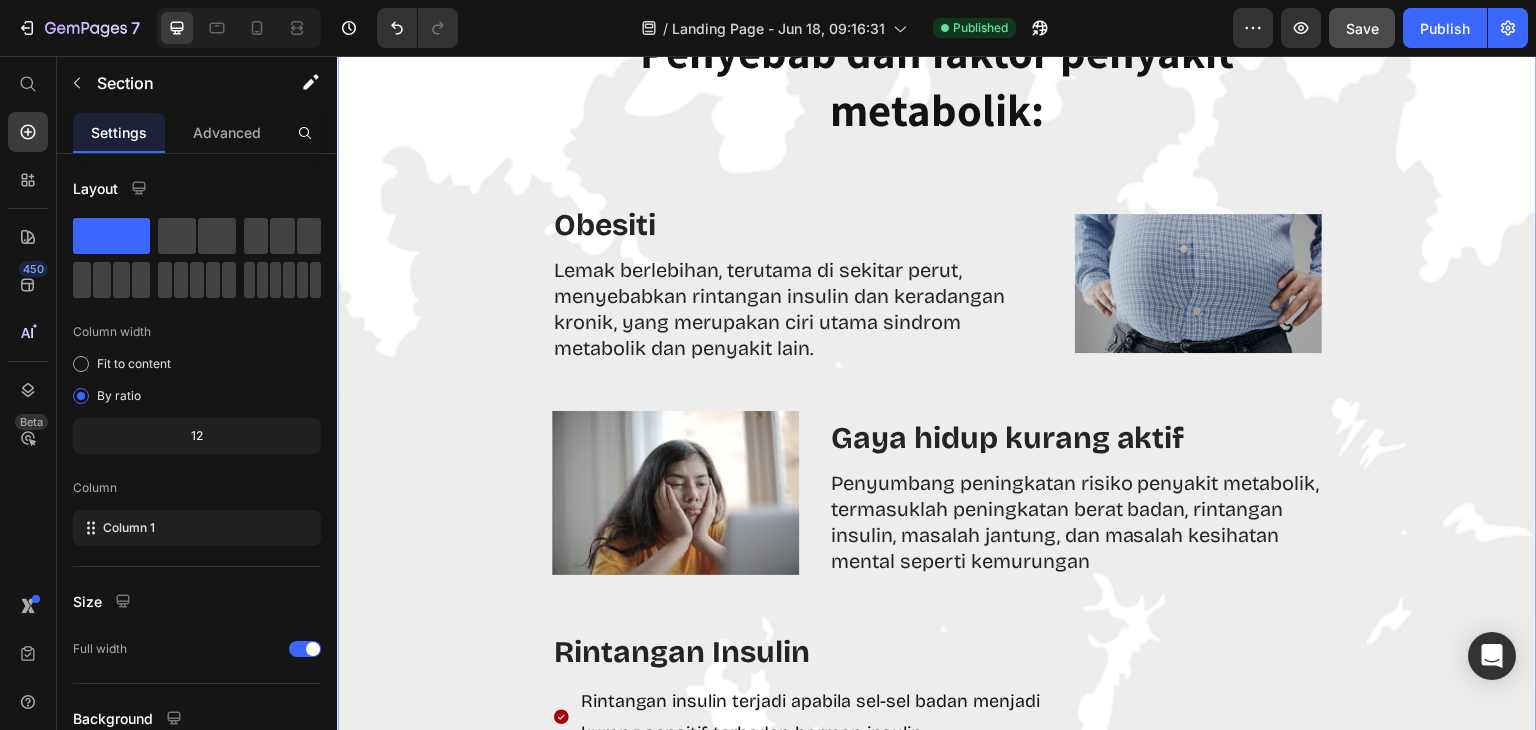 scroll, scrollTop: 1700, scrollLeft: 0, axis: vertical 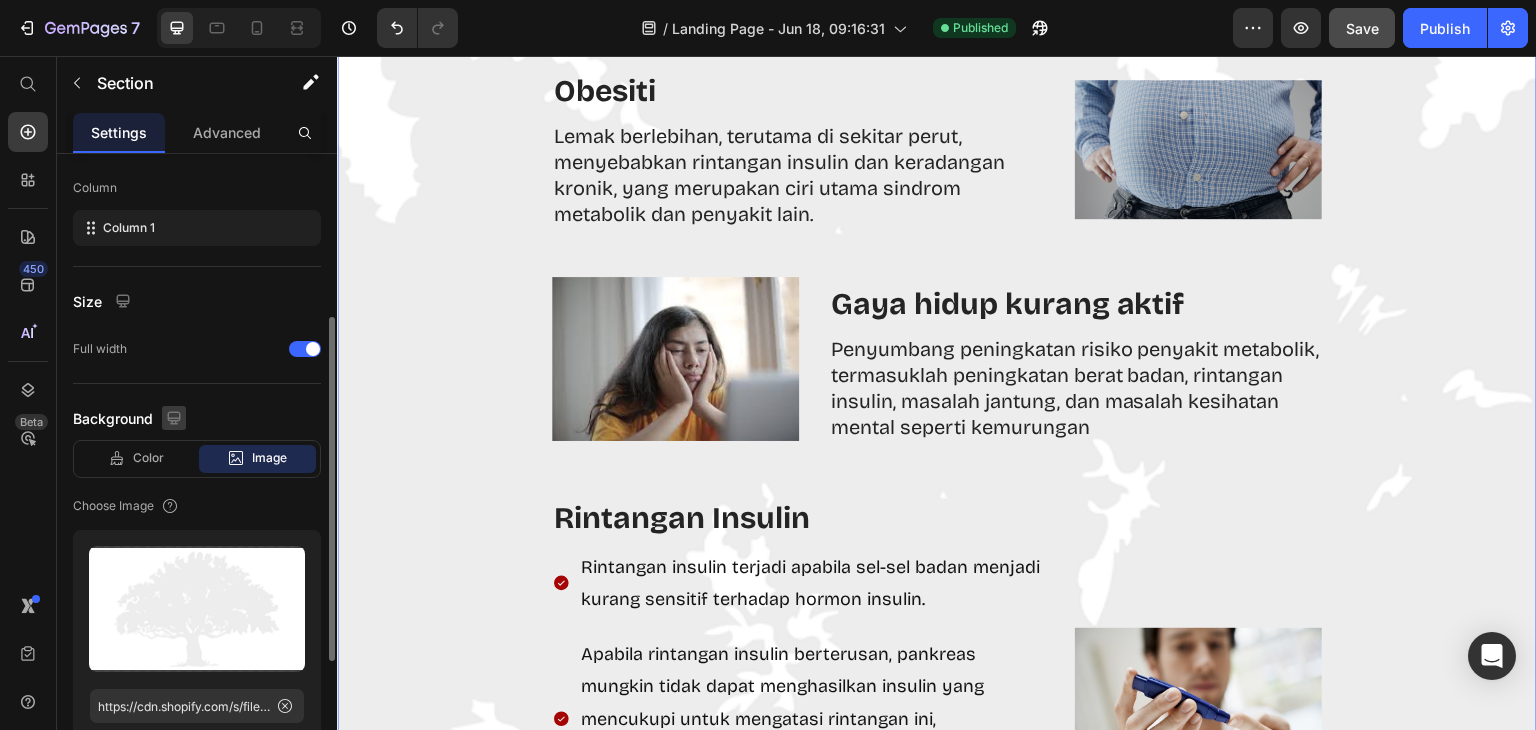click 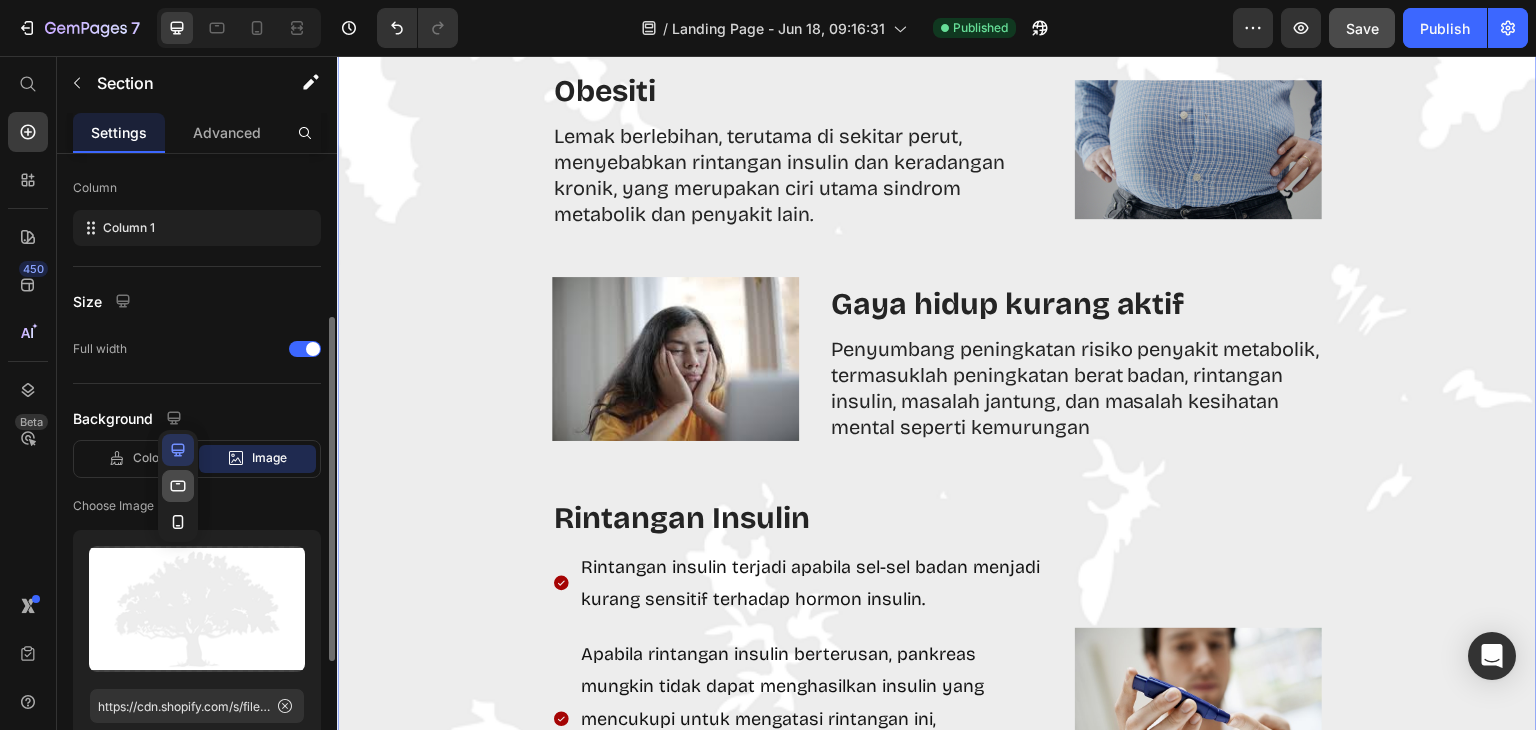 click 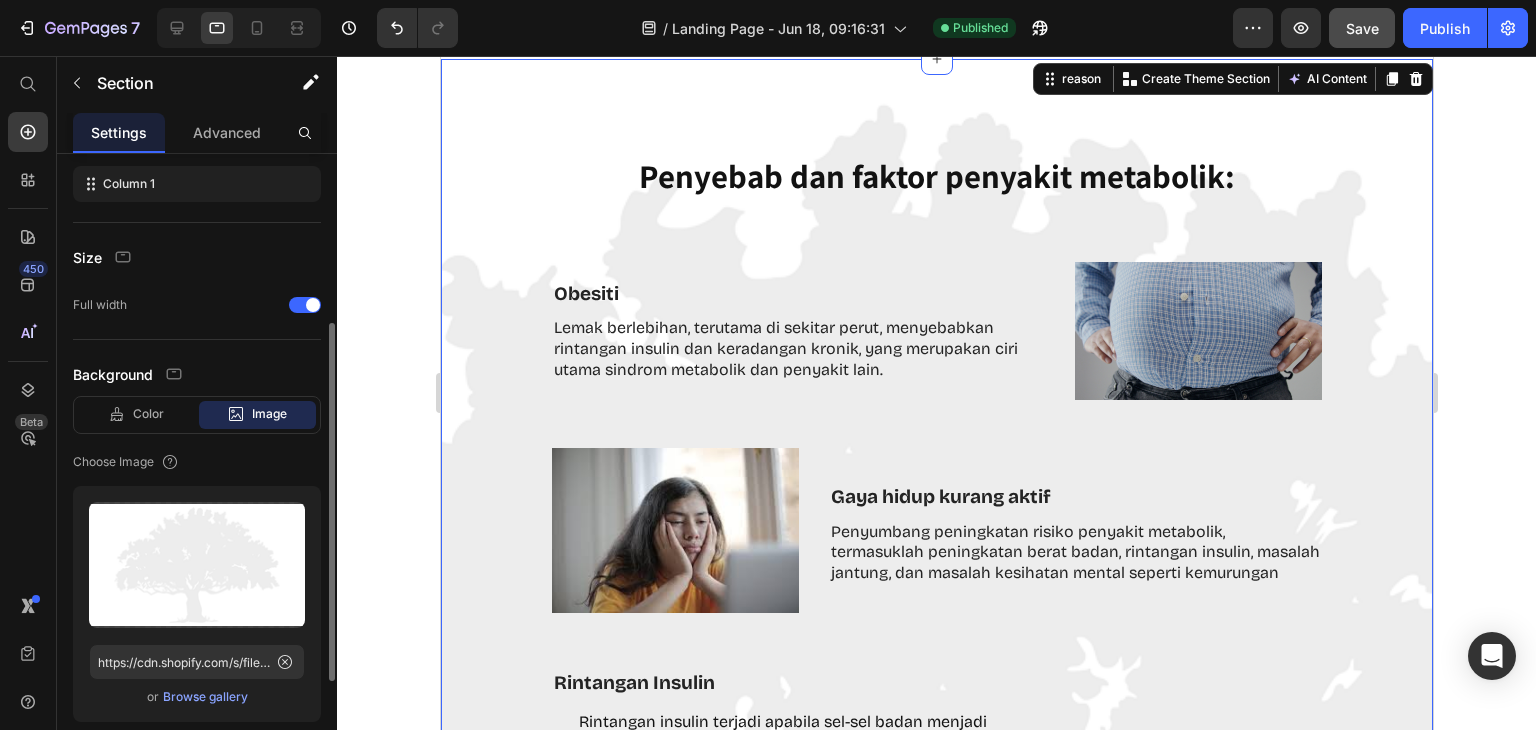 scroll, scrollTop: 1560, scrollLeft: 0, axis: vertical 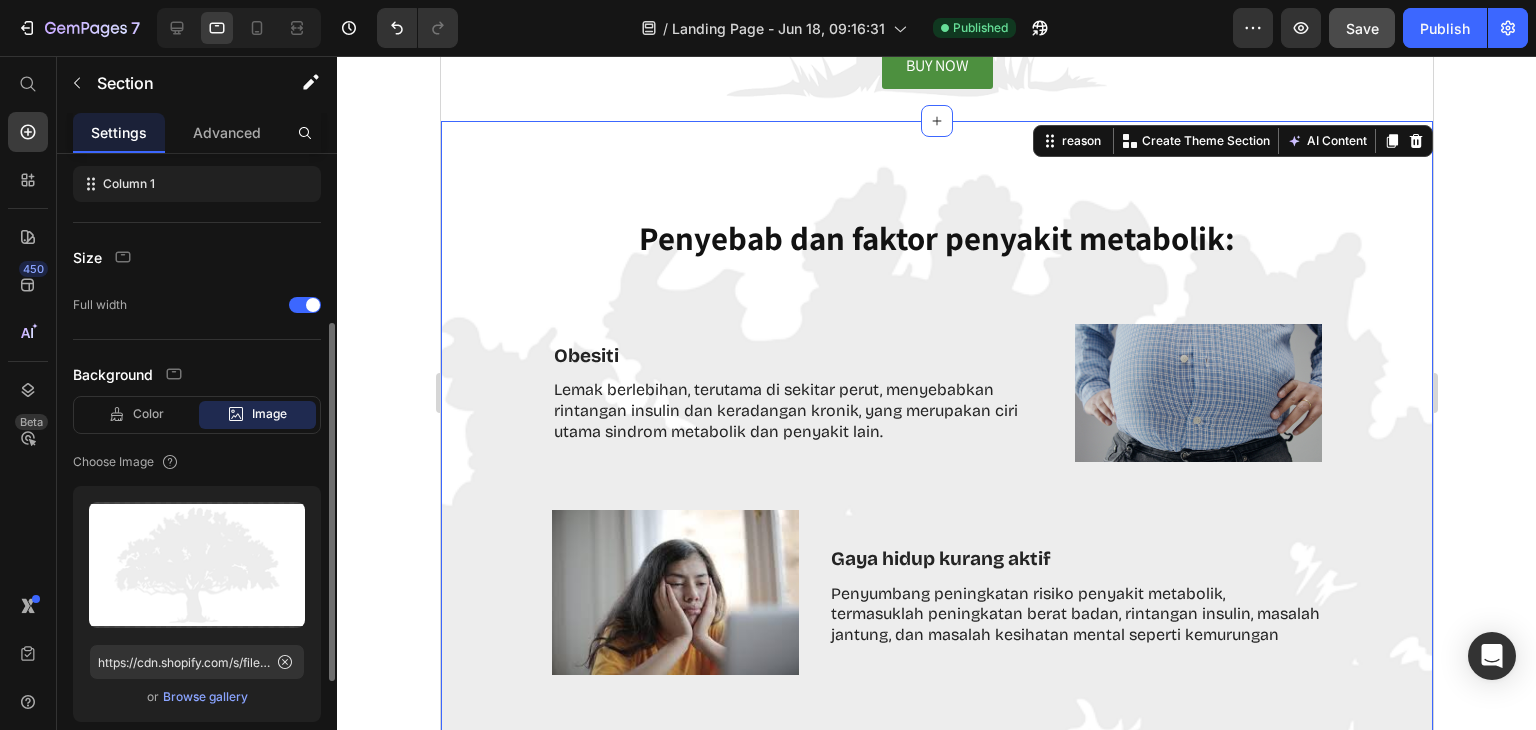 click on "Background" at bounding box center (197, 374) 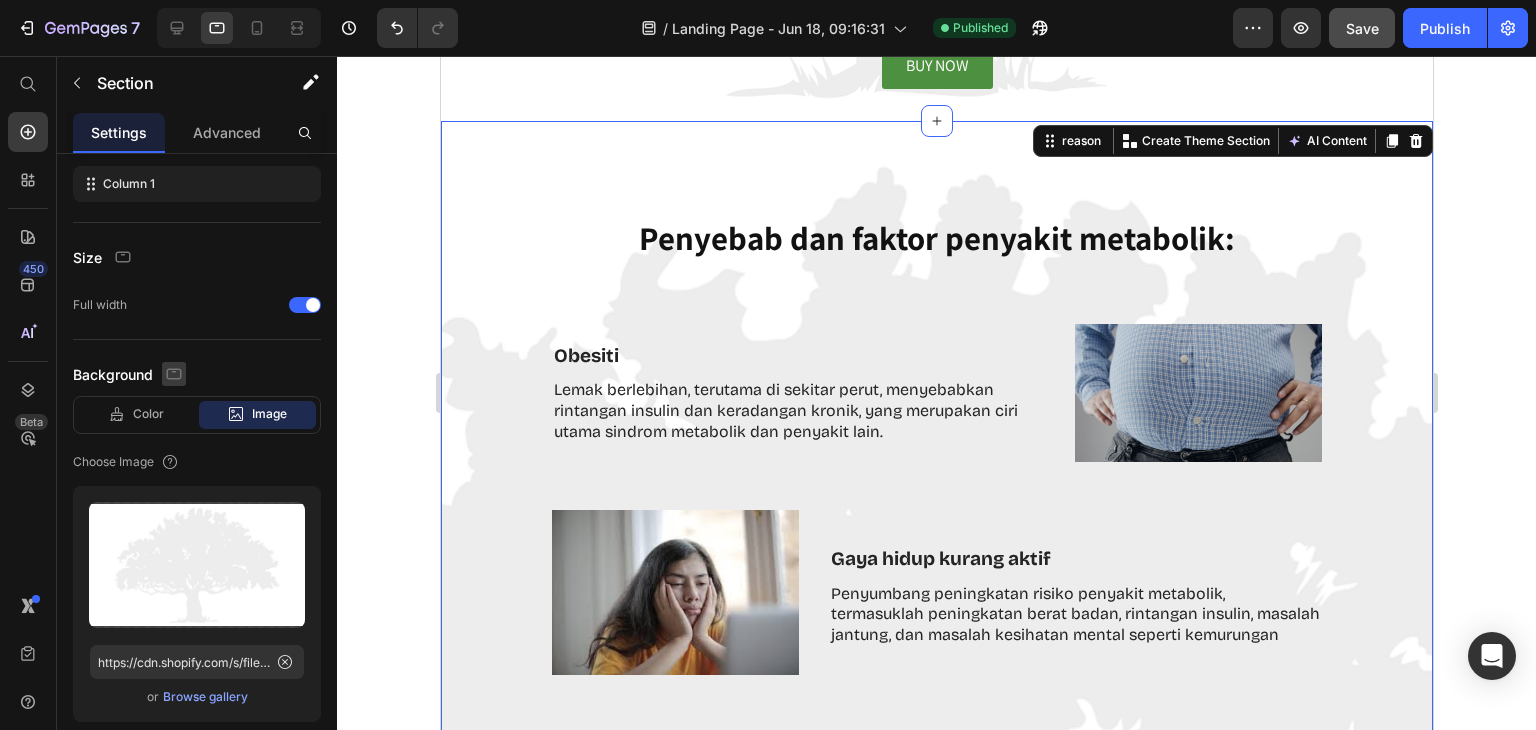 click 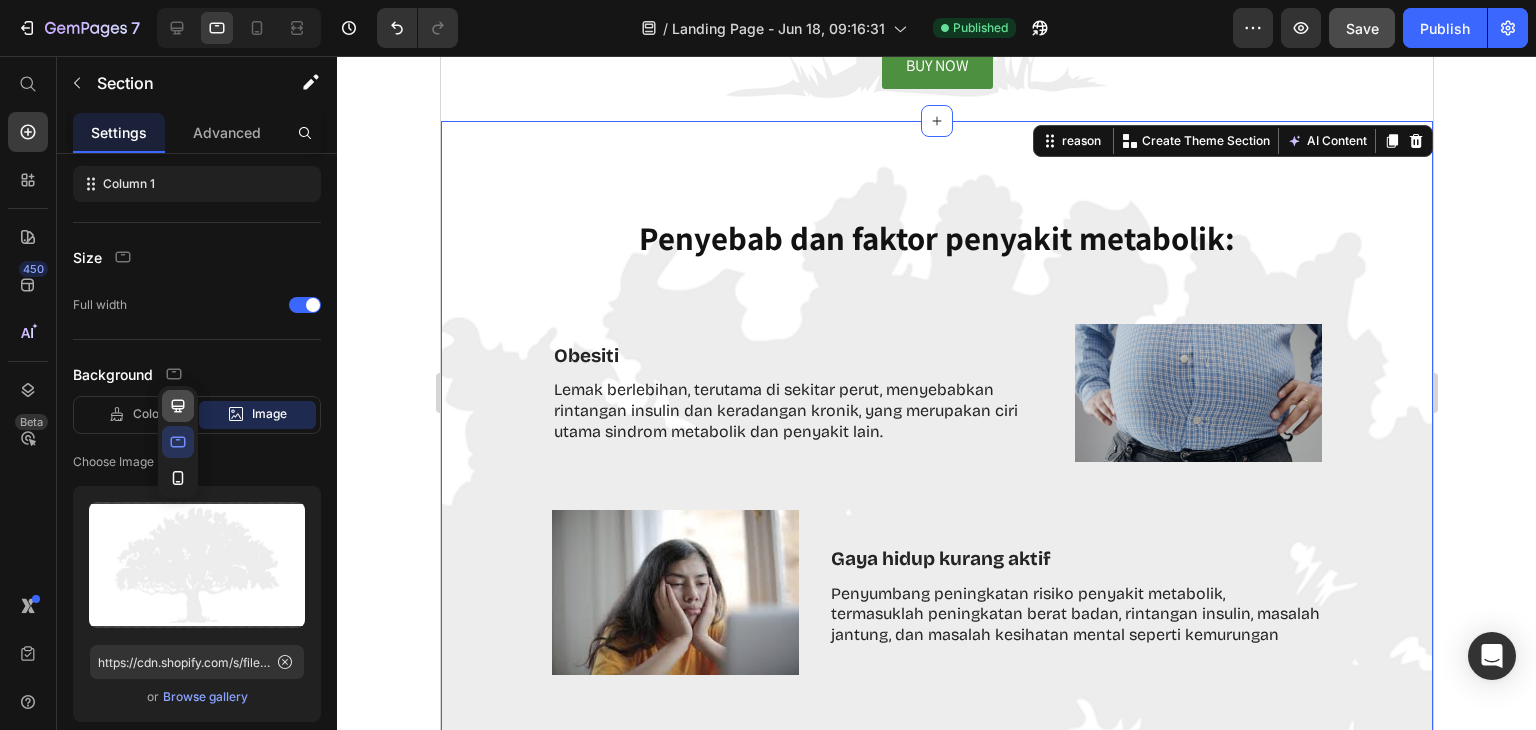 click 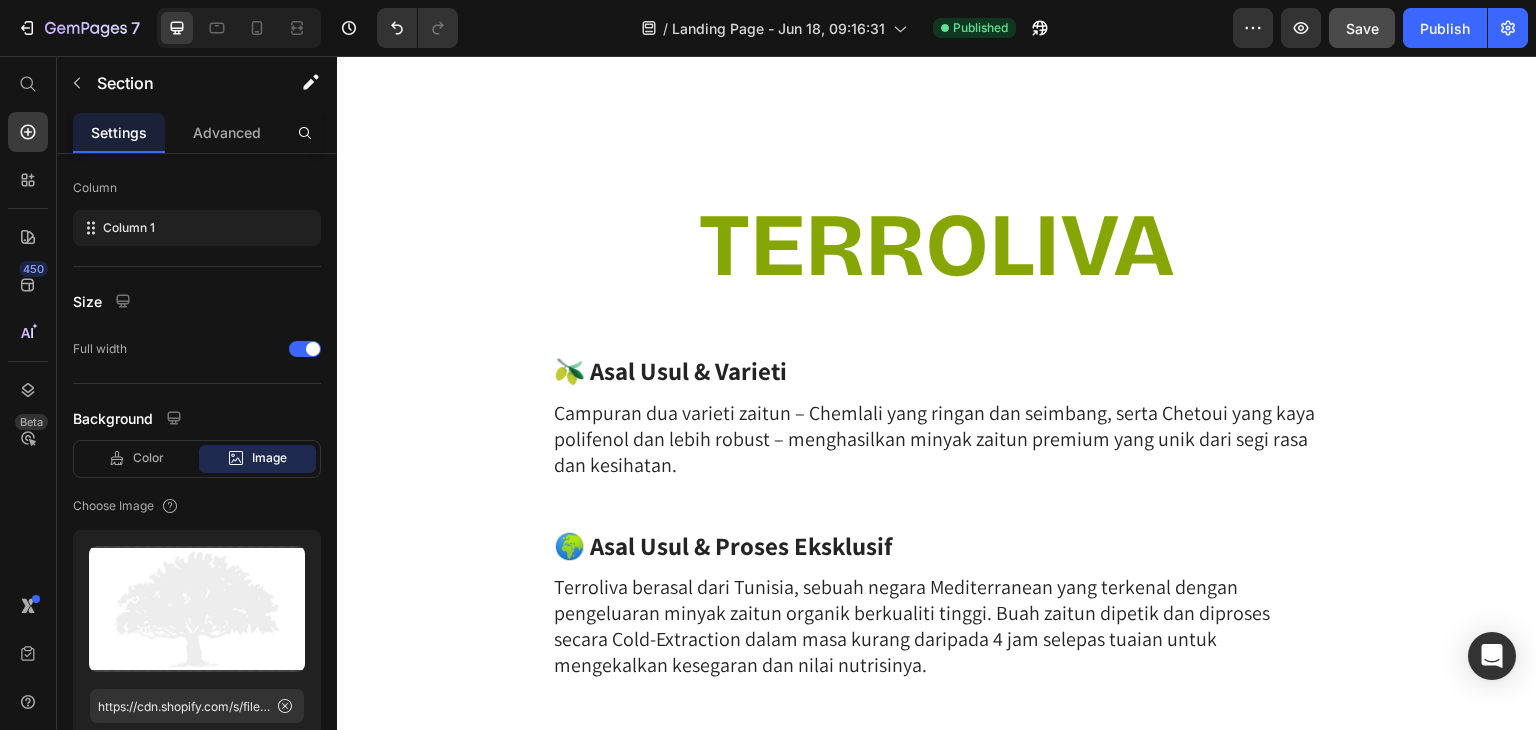 scroll, scrollTop: 7063, scrollLeft: 0, axis: vertical 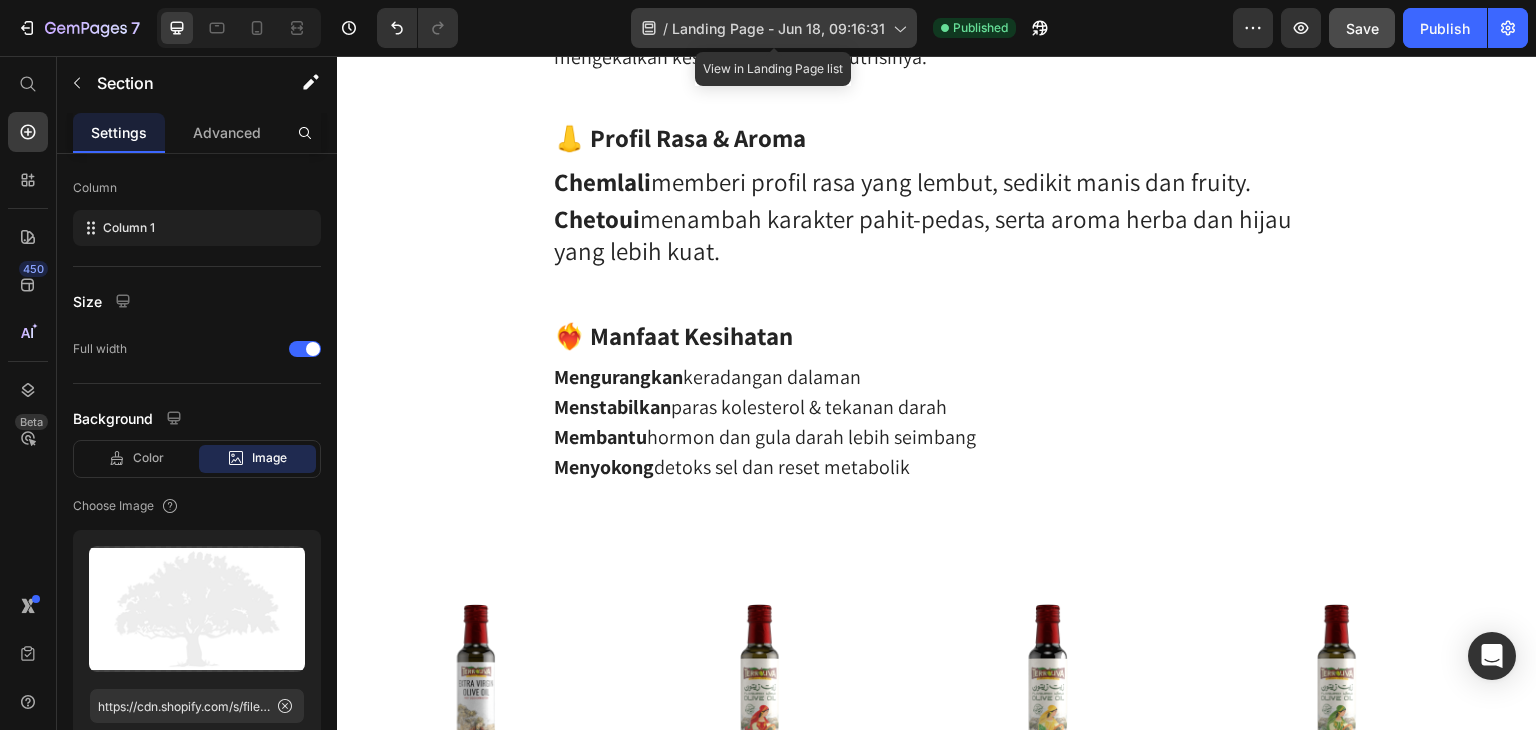 click on "Landing Page - Jun 18, 09:16:31" at bounding box center (778, 28) 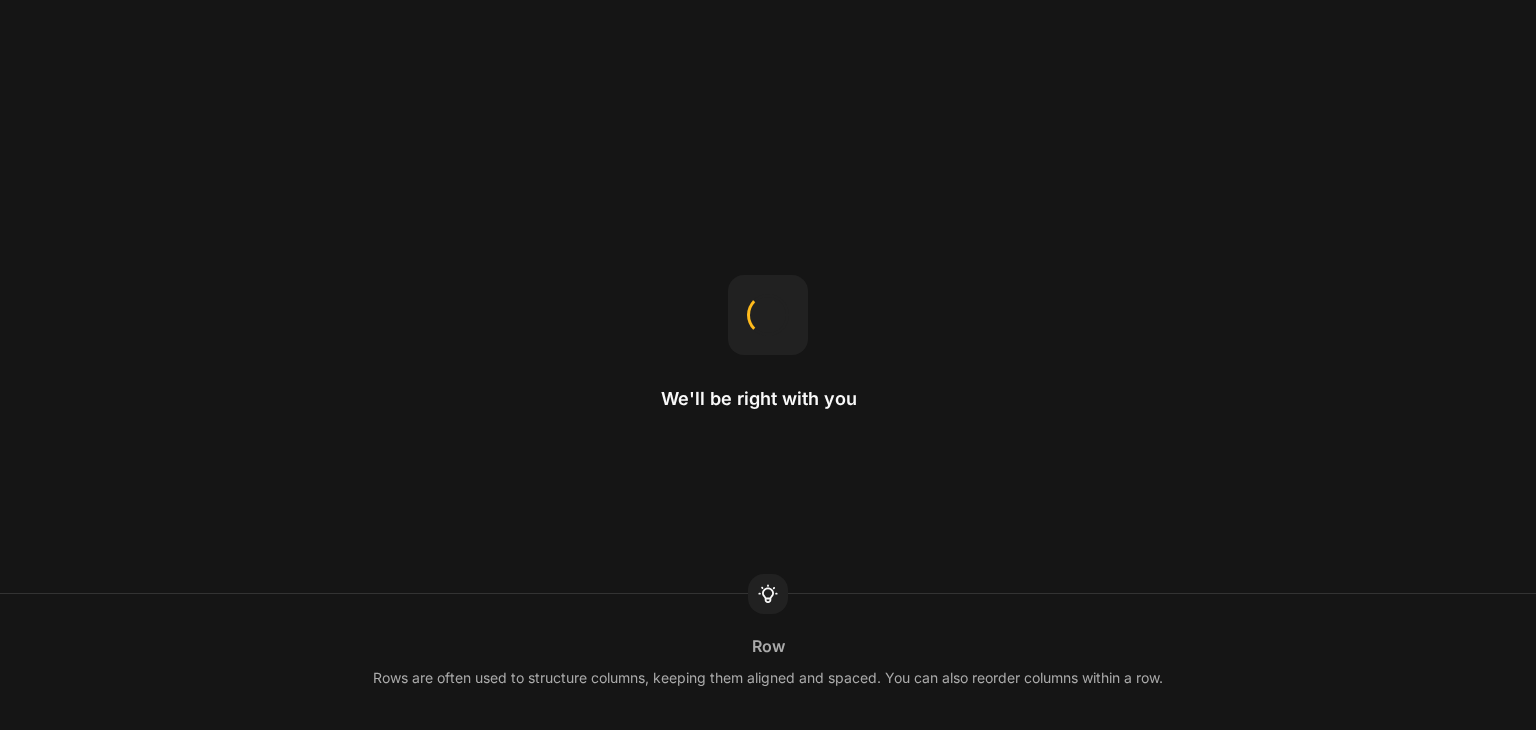 scroll, scrollTop: 0, scrollLeft: 0, axis: both 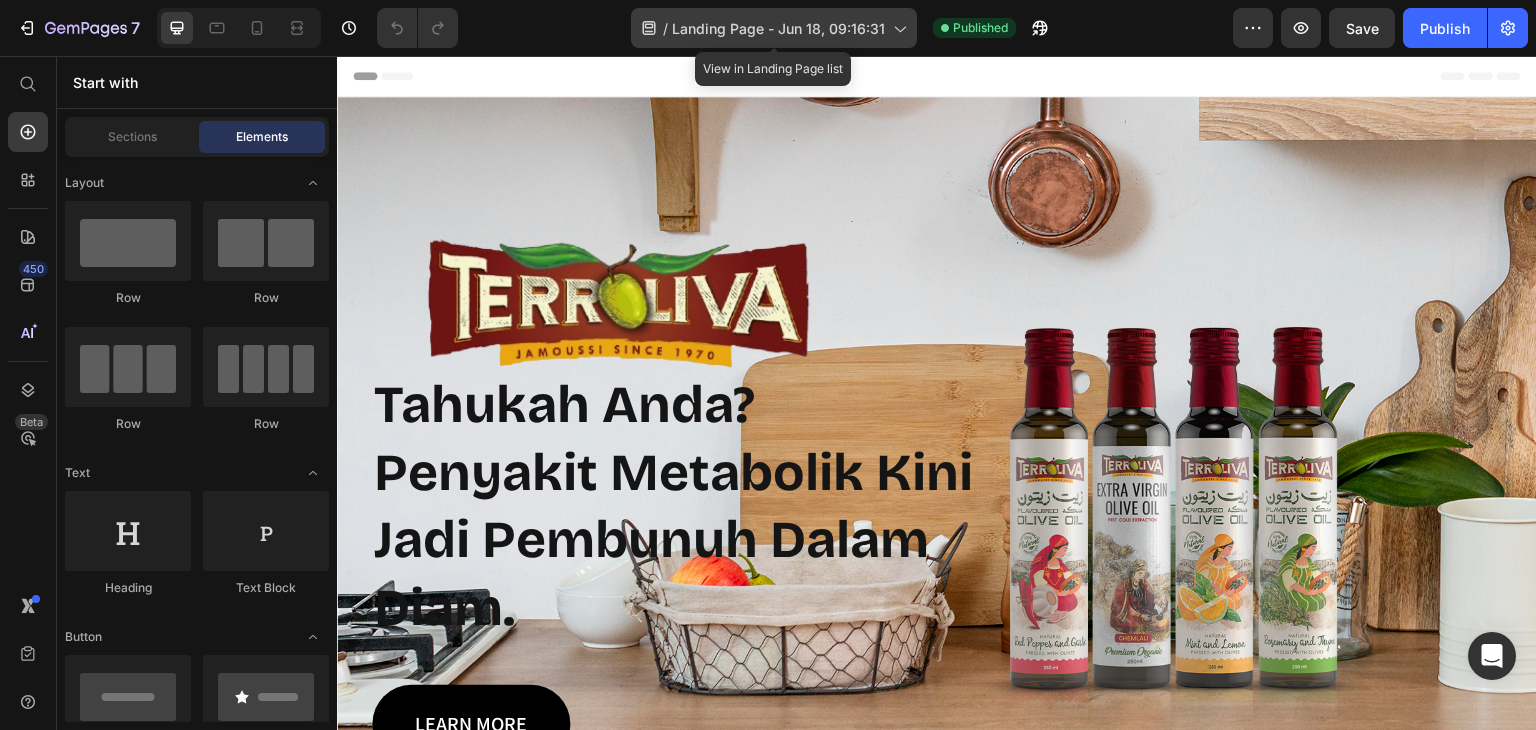 click on "Landing Page - Jun 18, 09:16:31" at bounding box center (778, 28) 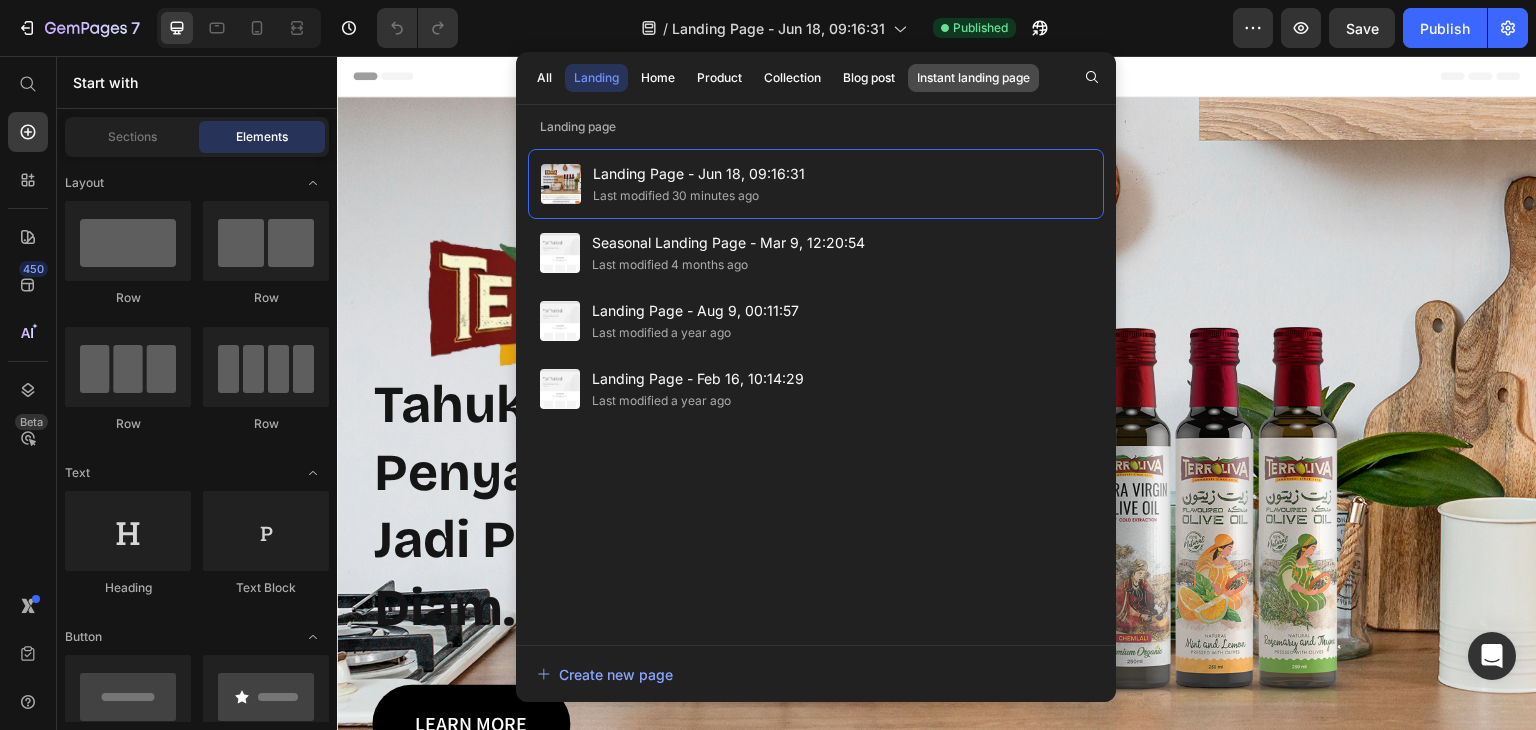 click on "Instant landing page" 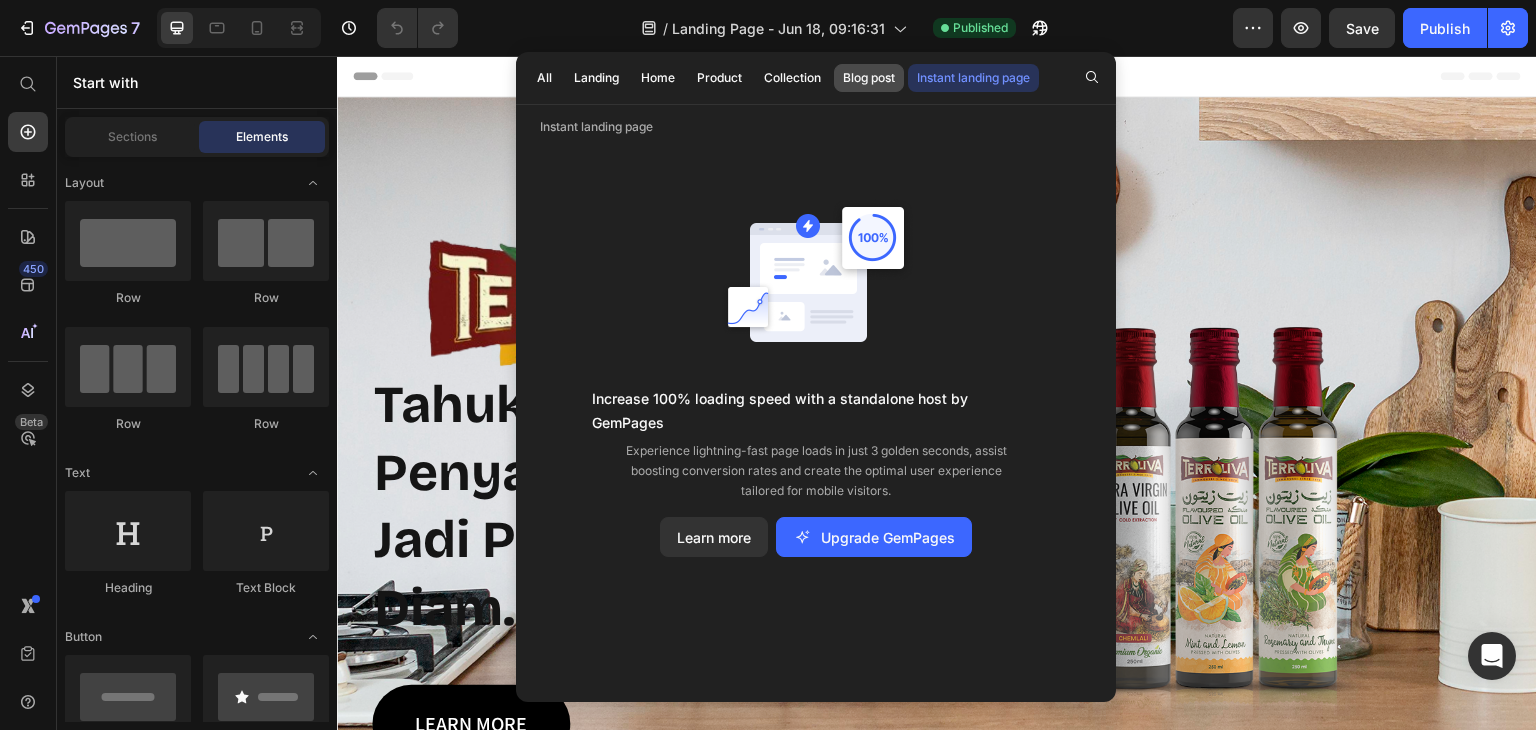 click on "Blog post" at bounding box center [869, 78] 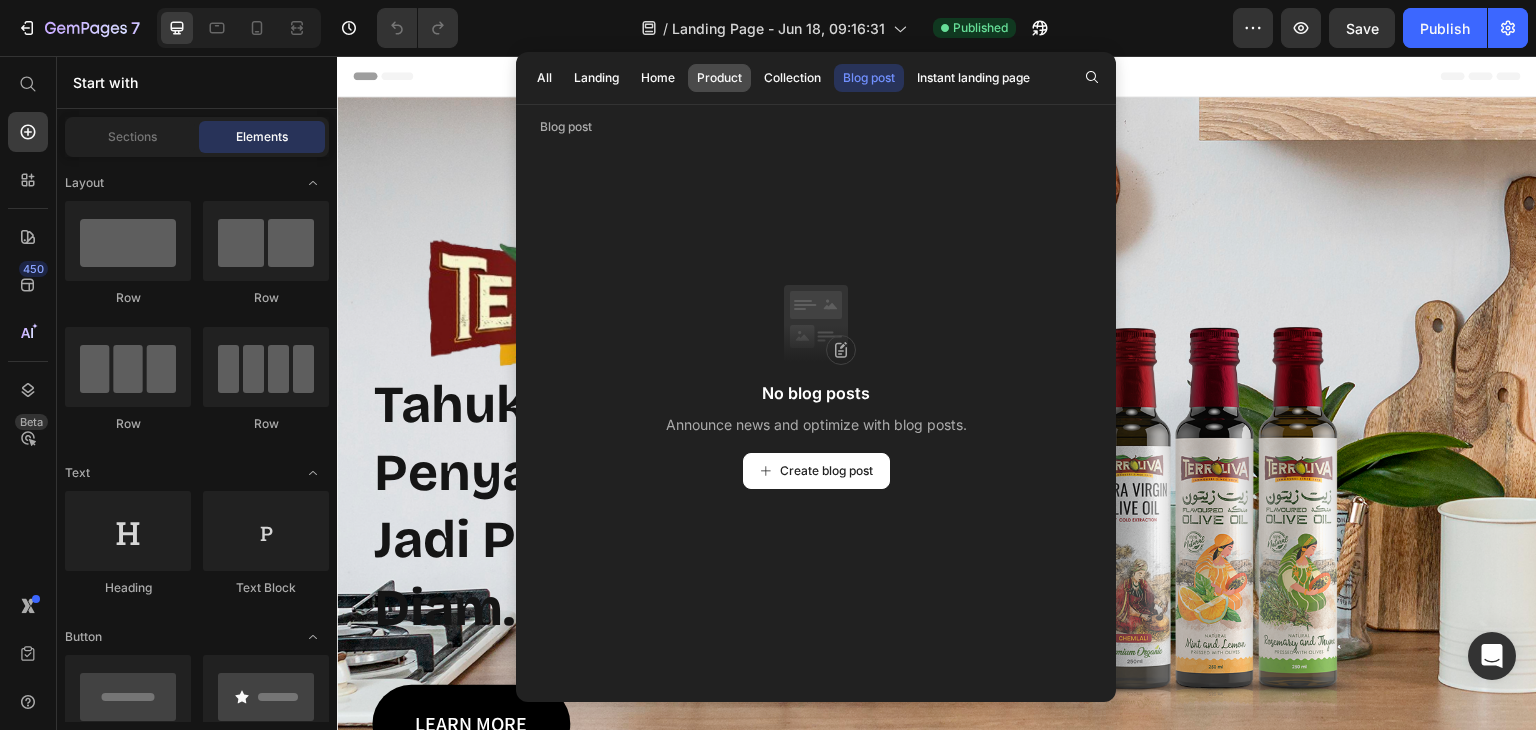 click on "Product" 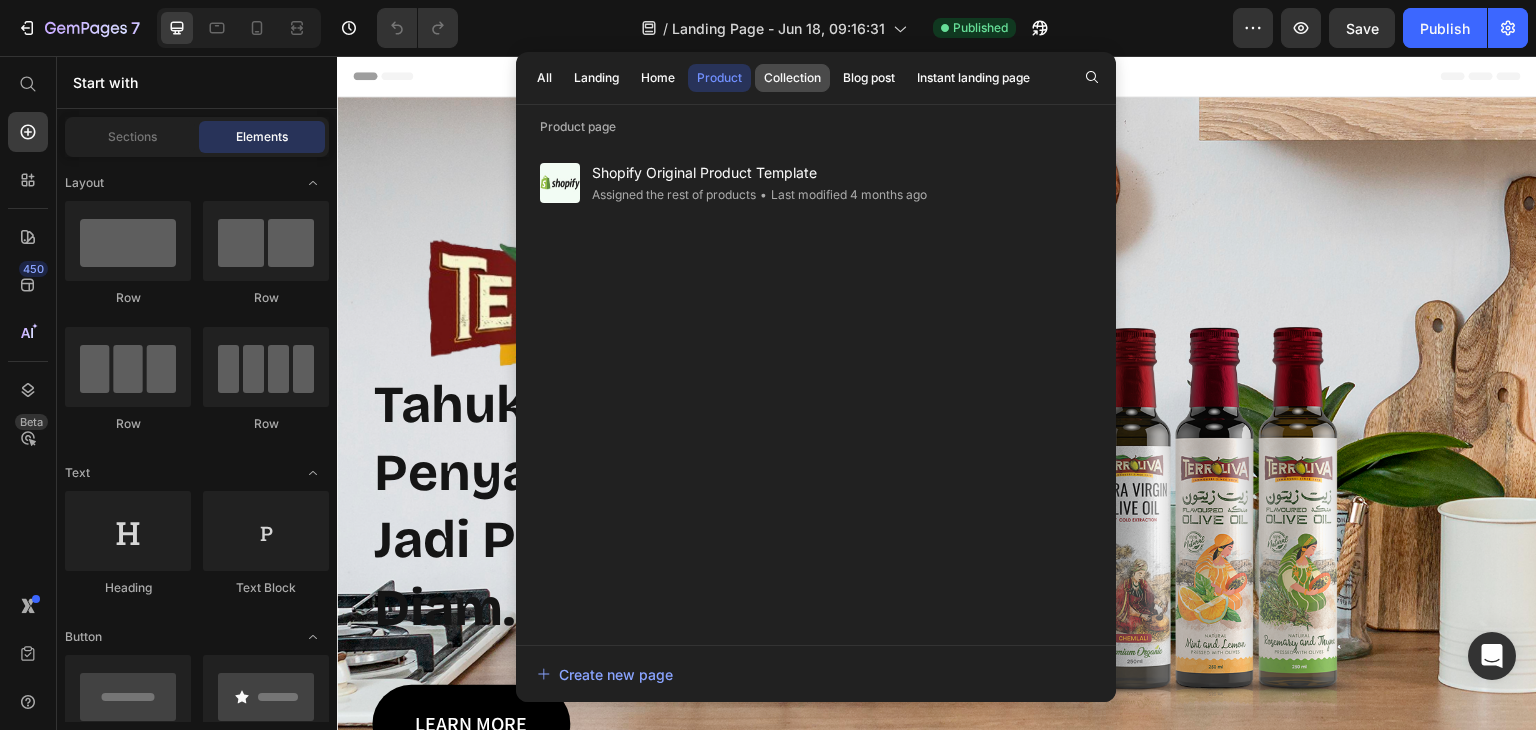 click on "Collection" at bounding box center [792, 78] 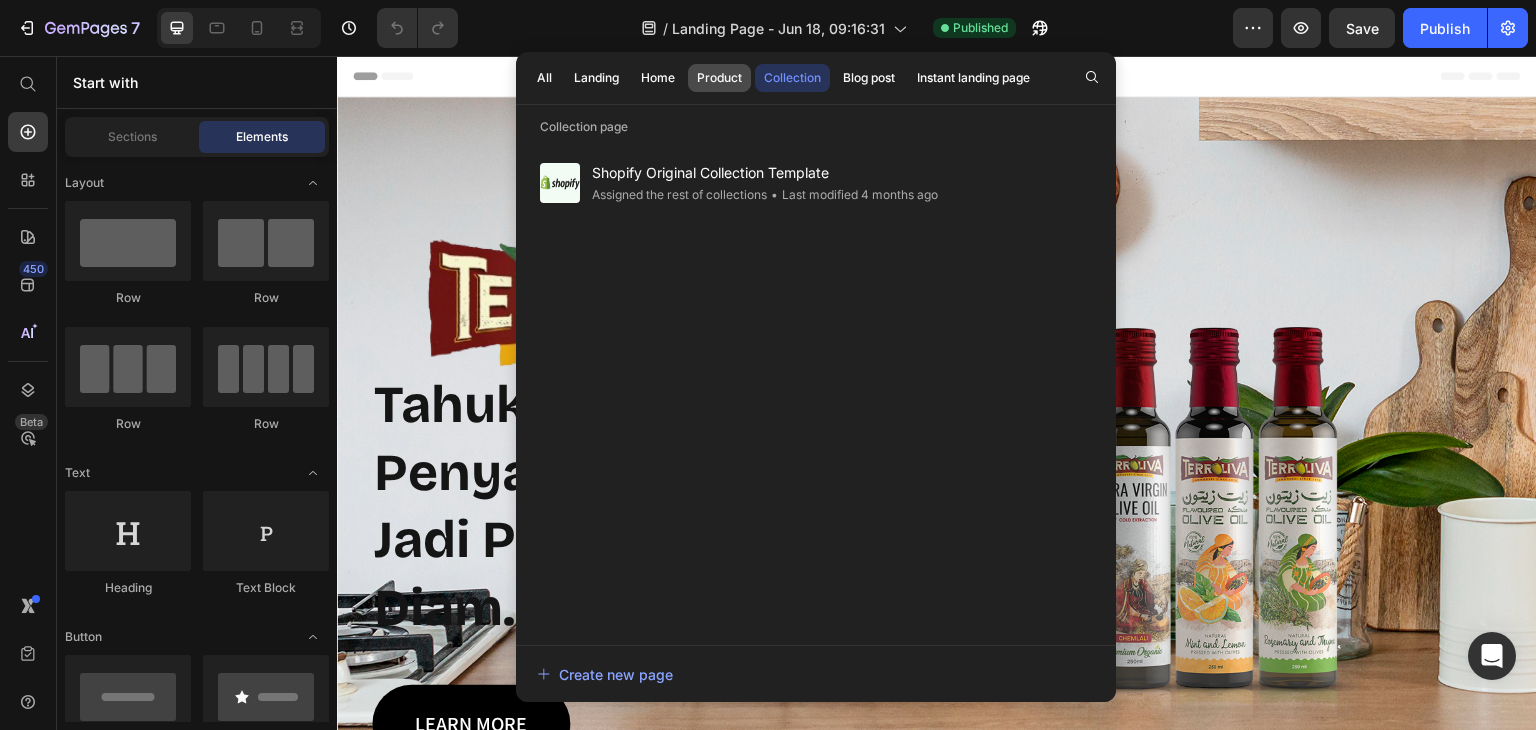 click on "Product" at bounding box center [719, 78] 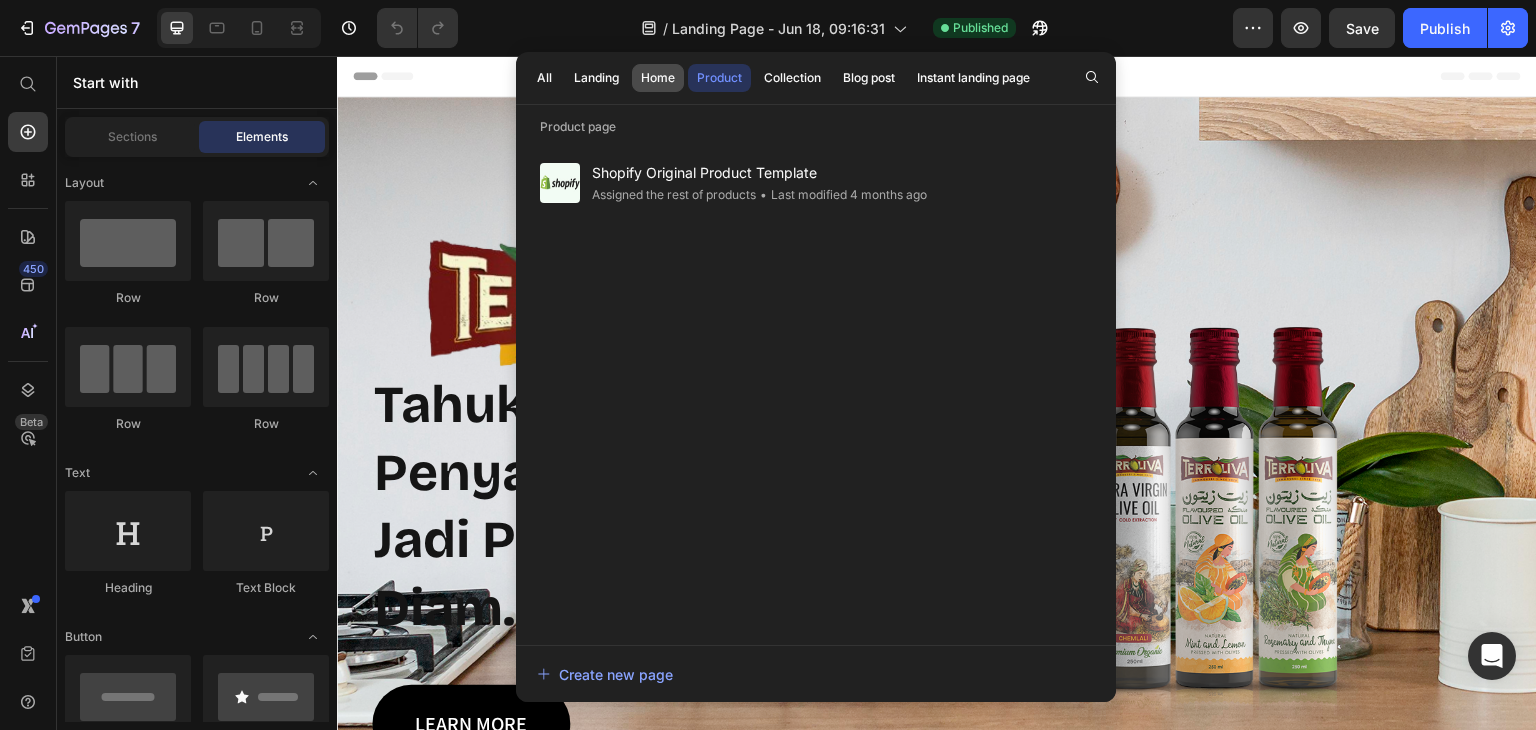 click on "Home" at bounding box center [658, 78] 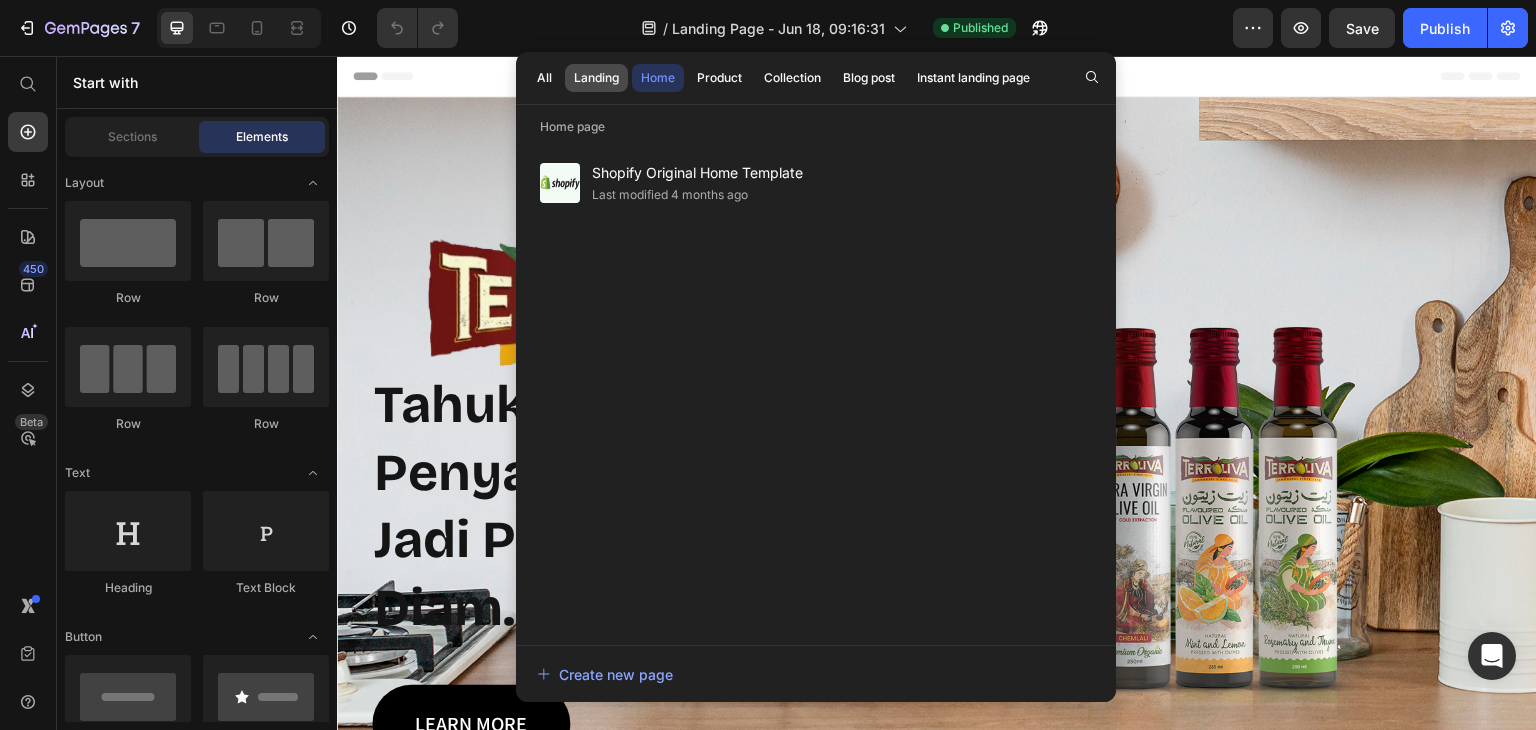 click on "Landing" at bounding box center [596, 78] 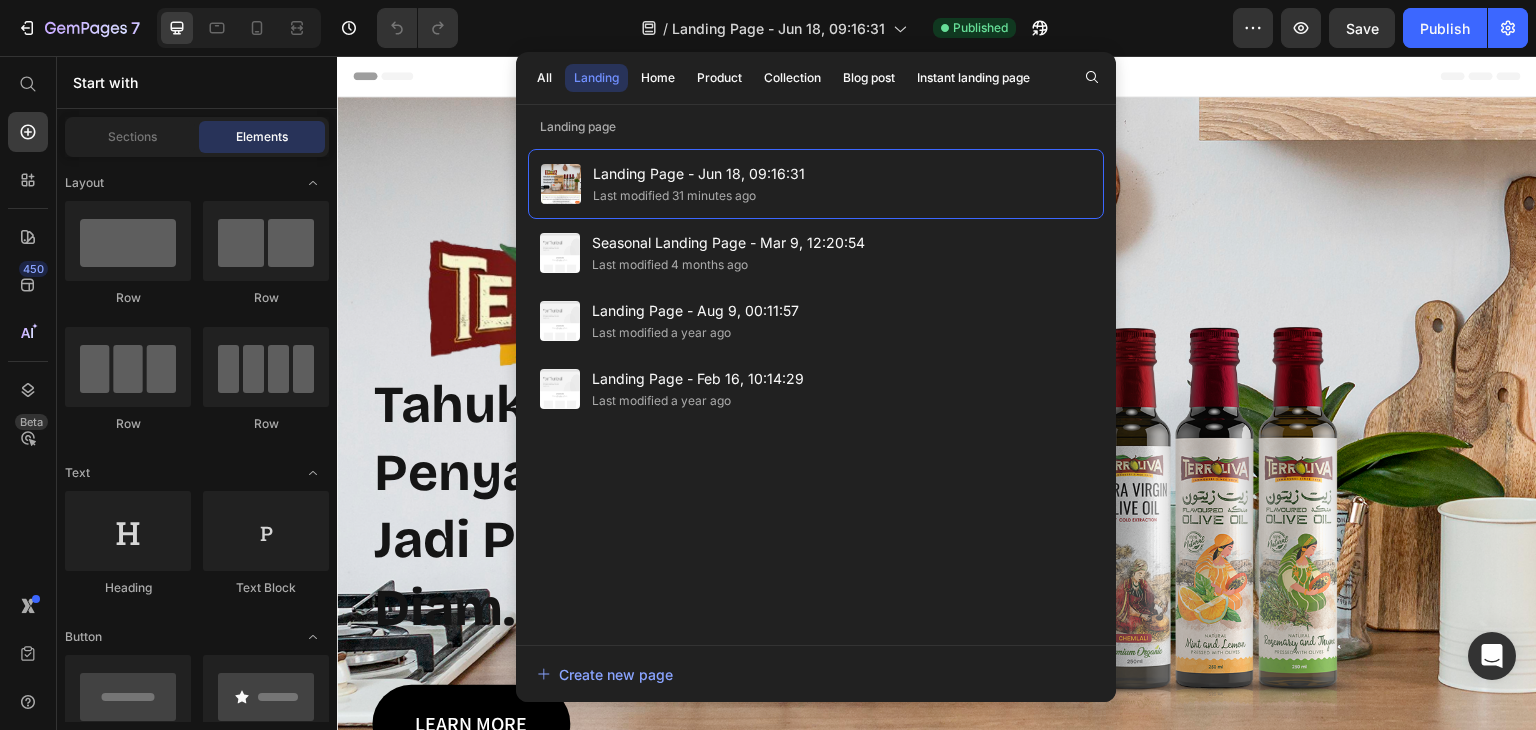 click on "Landing" 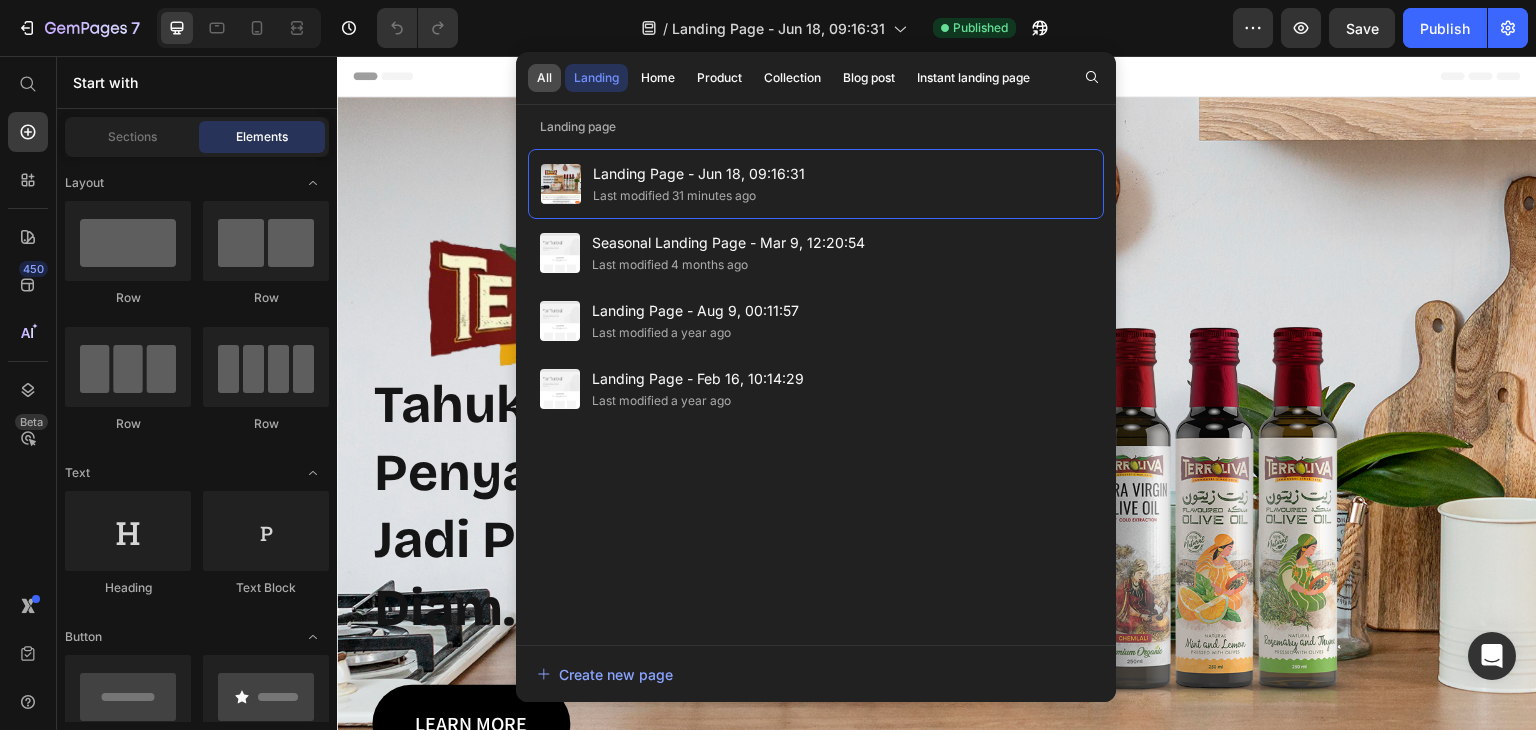 click on "All" at bounding box center (544, 78) 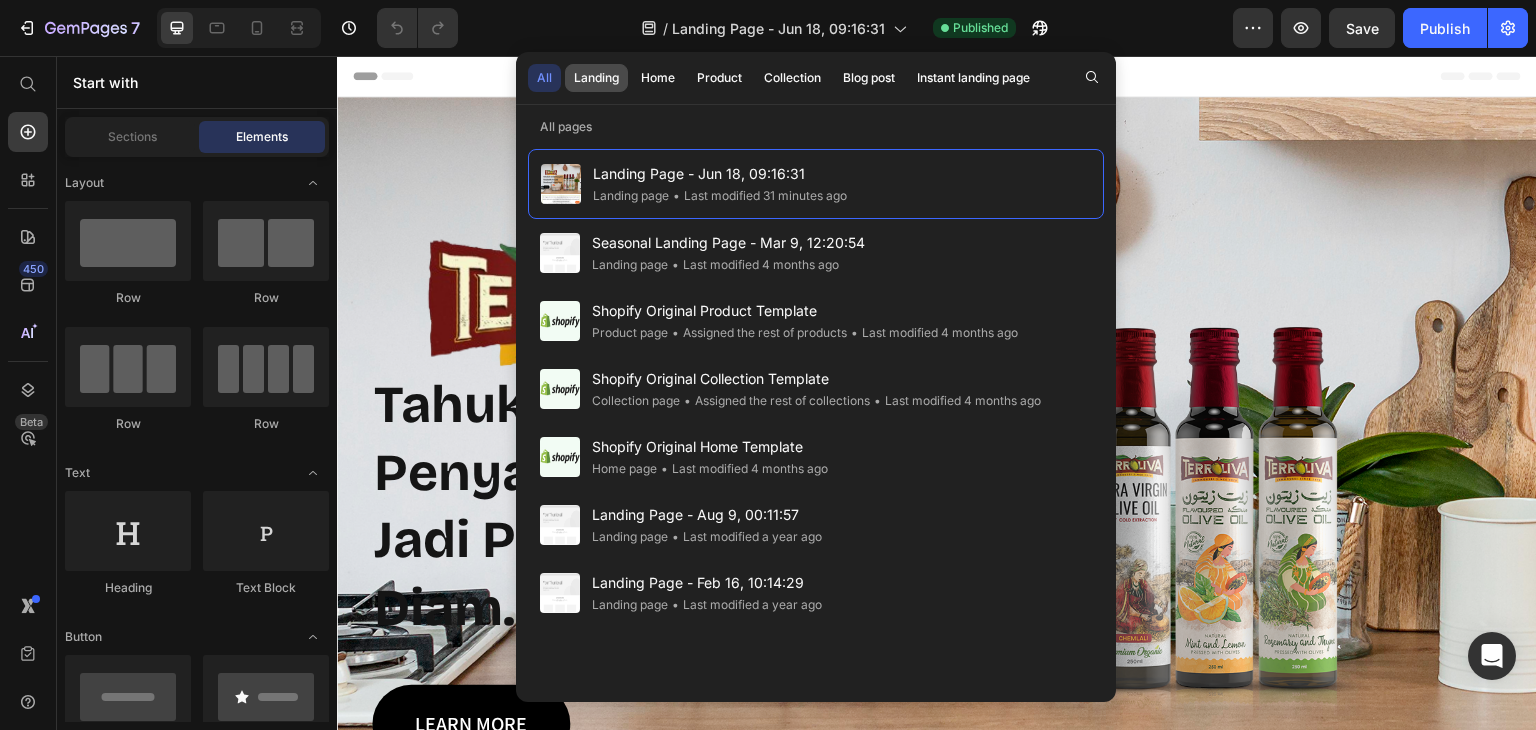 click on "Landing" at bounding box center (596, 78) 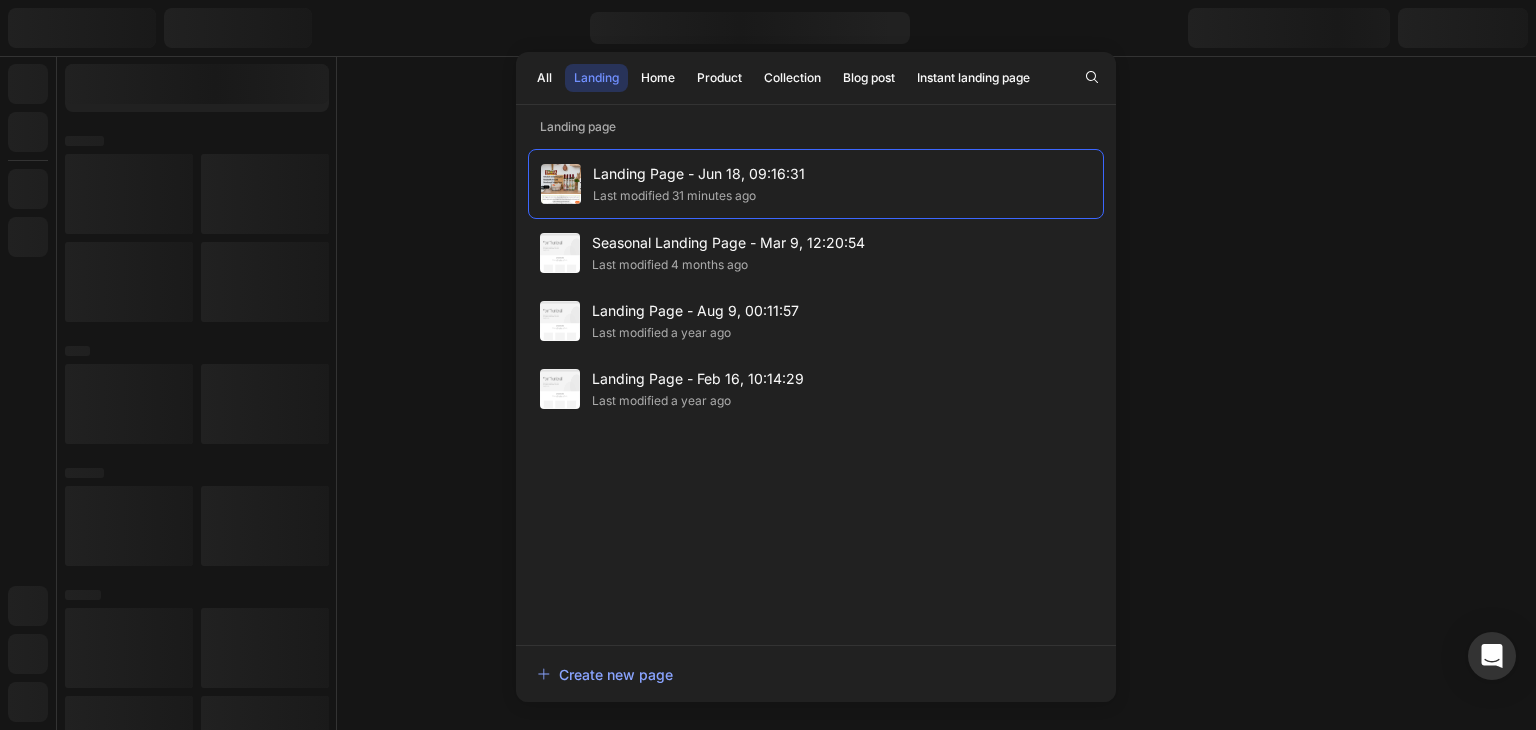 scroll, scrollTop: 0, scrollLeft: 0, axis: both 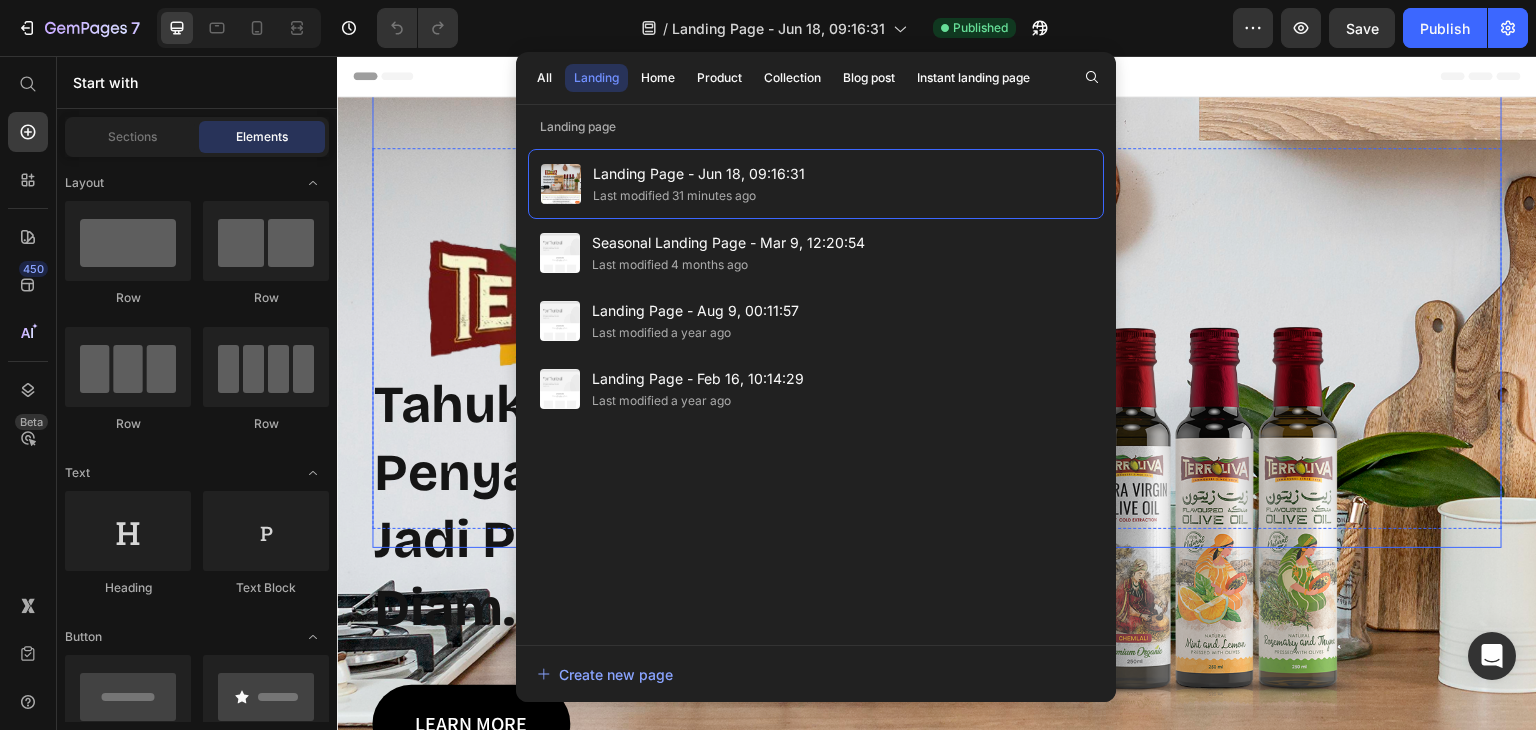 click at bounding box center [937, 298] 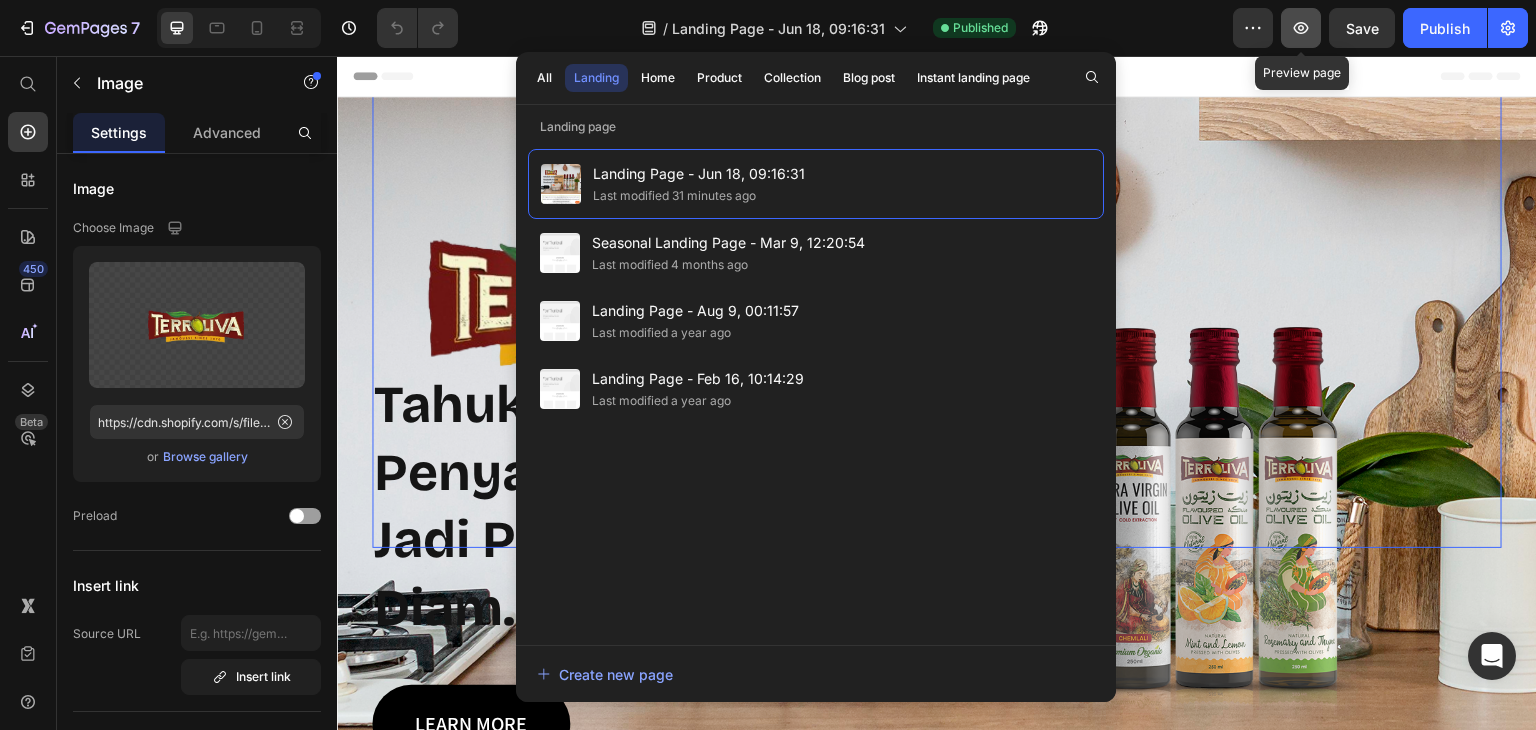 click 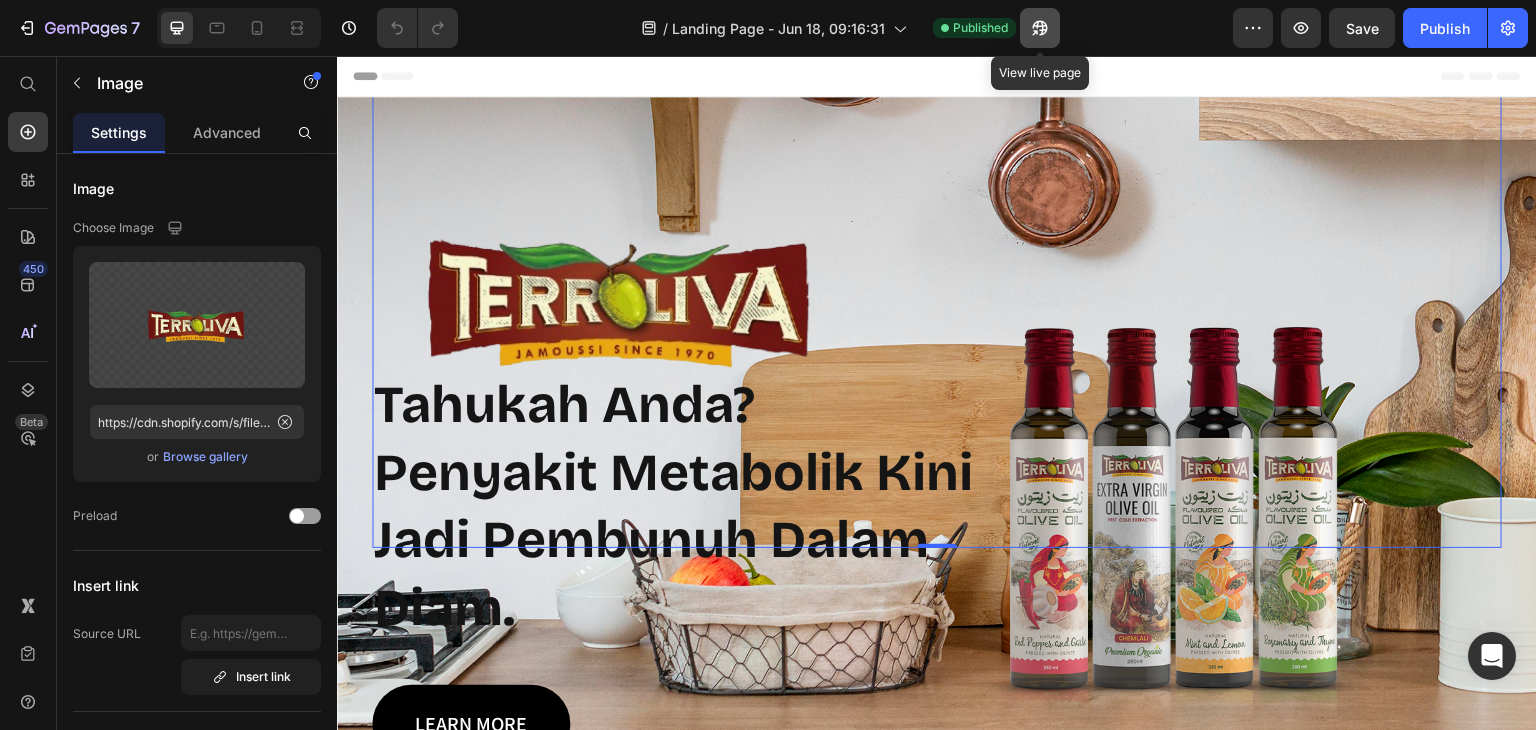 click 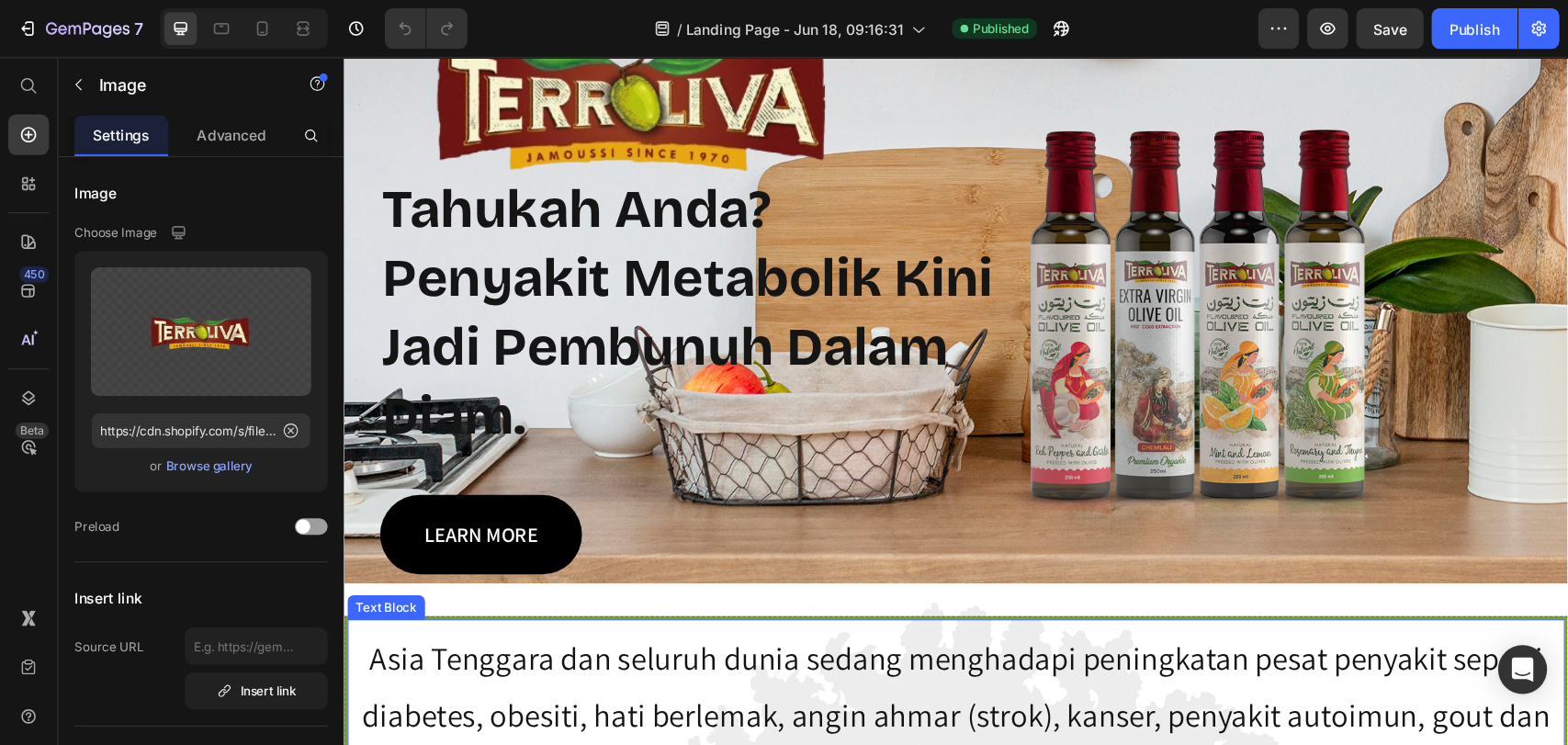 scroll, scrollTop: 551, scrollLeft: 0, axis: vertical 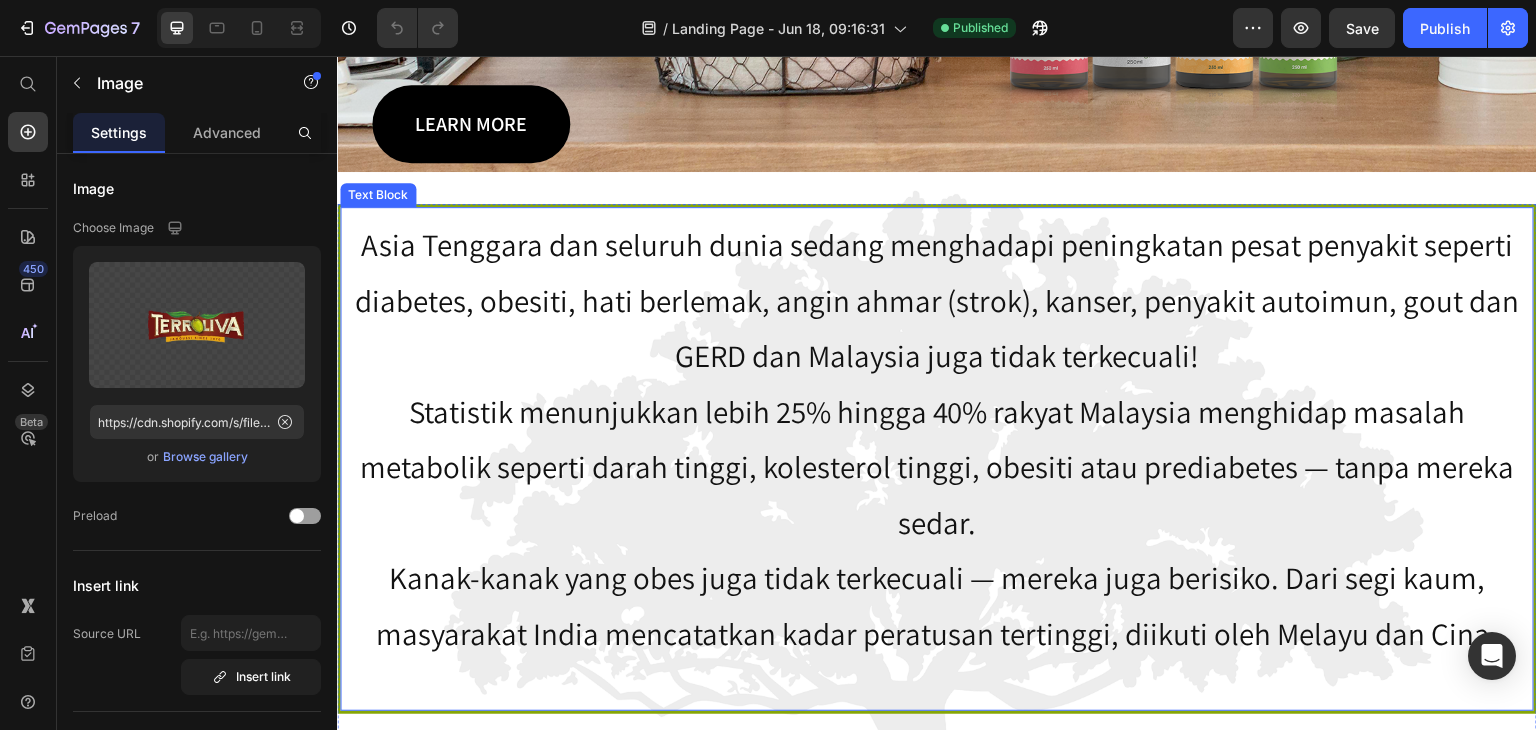 type 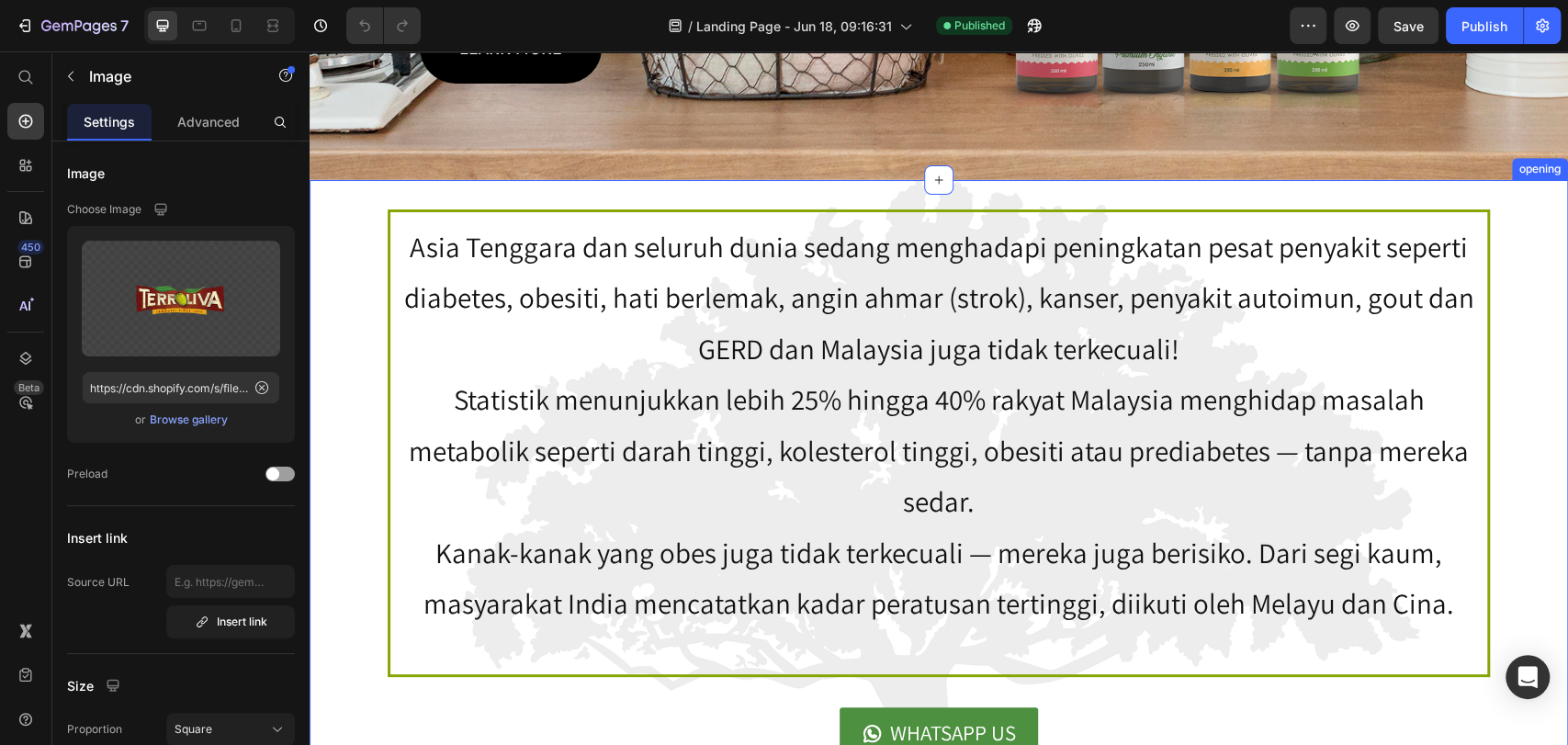 scroll, scrollTop: 653, scrollLeft: 0, axis: vertical 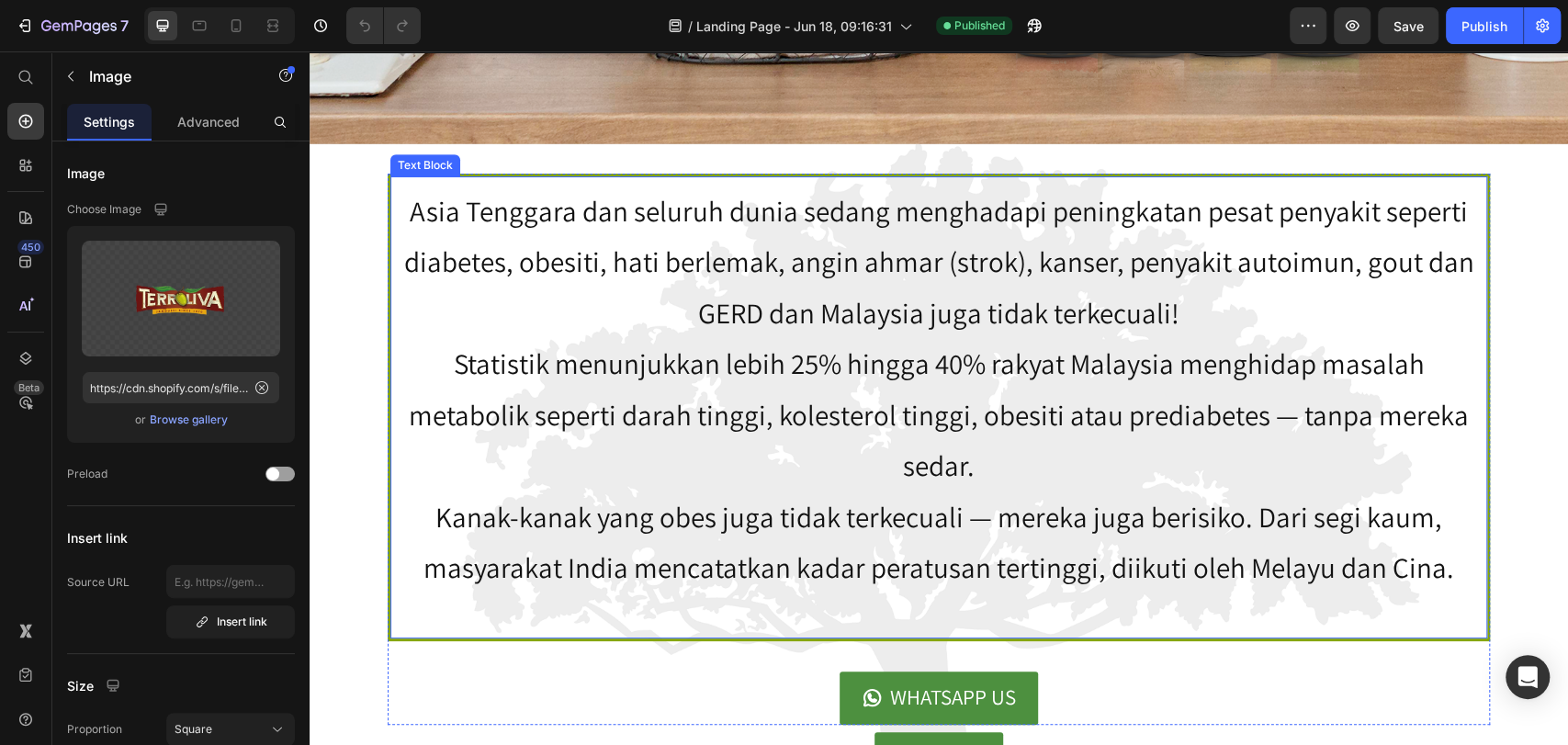 click on "Asia Tenggara dan seluruh dunia sedang menghadapi peningkatan pesat penyakit seperti diabetes, obesiti, hati berlemak, angin ahmar (strok), kanser, penyakit autoimun, gout dan GERD dan Malaysia juga tidak terkecuali!" at bounding box center [939, 262] 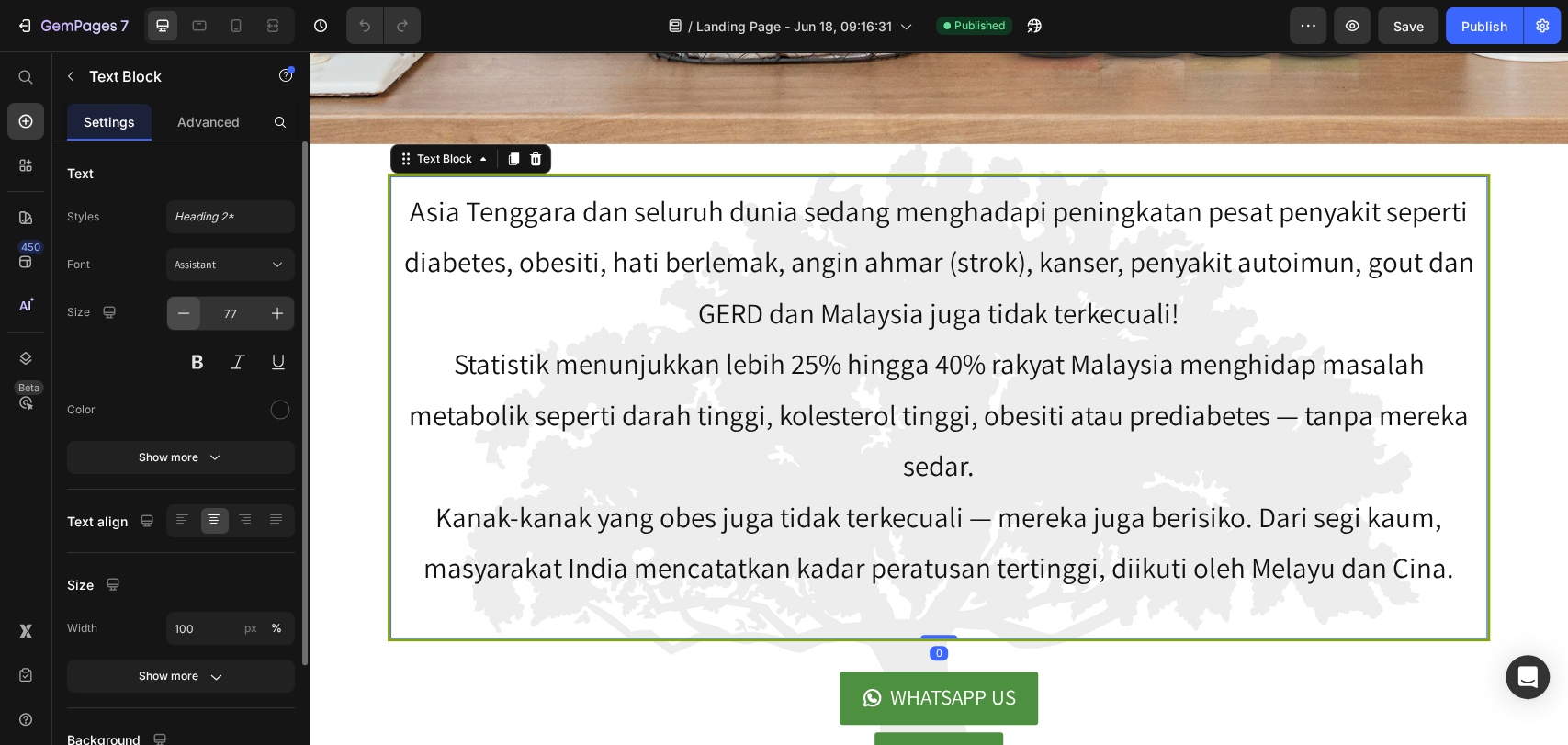 click at bounding box center [184, 313] 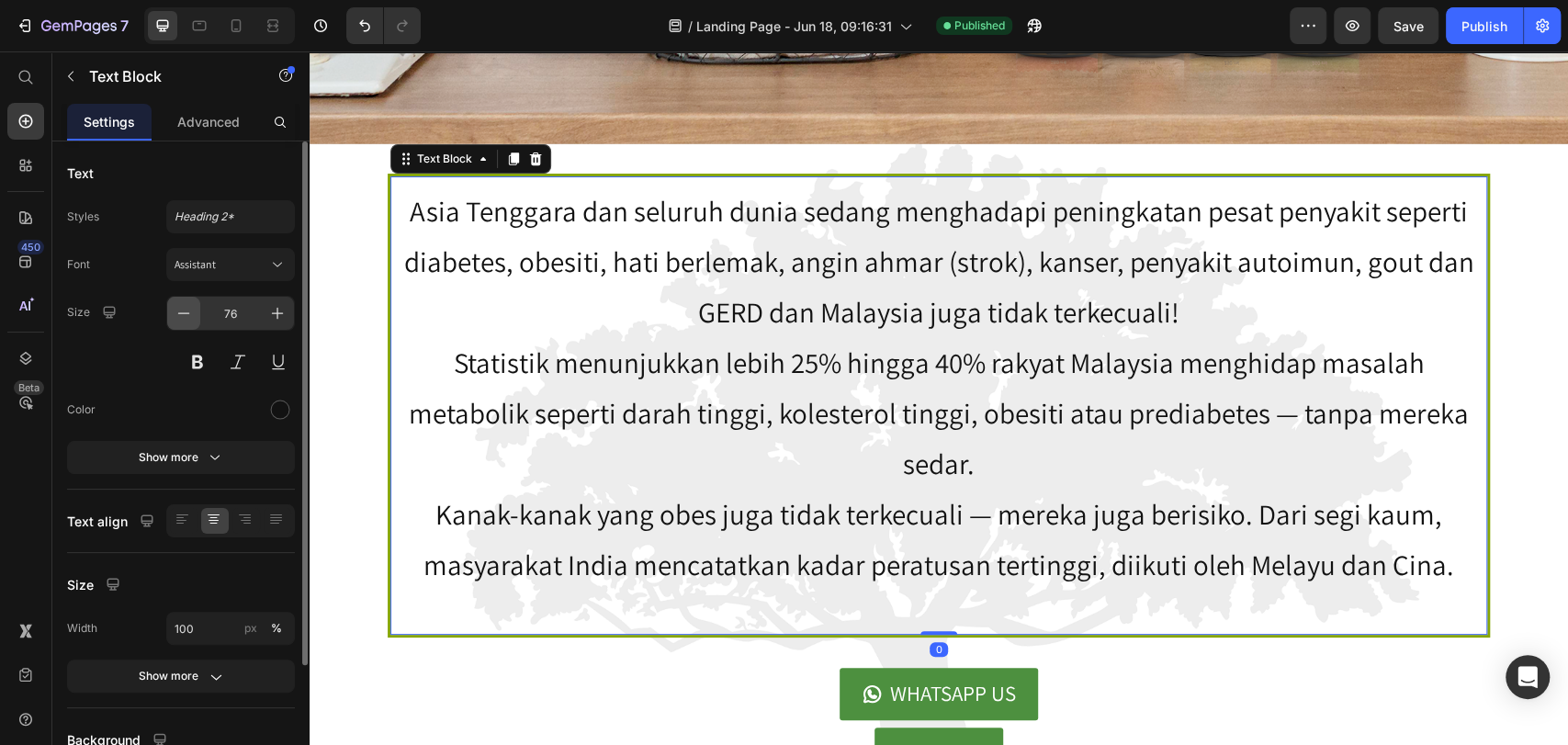 click at bounding box center (184, 313) 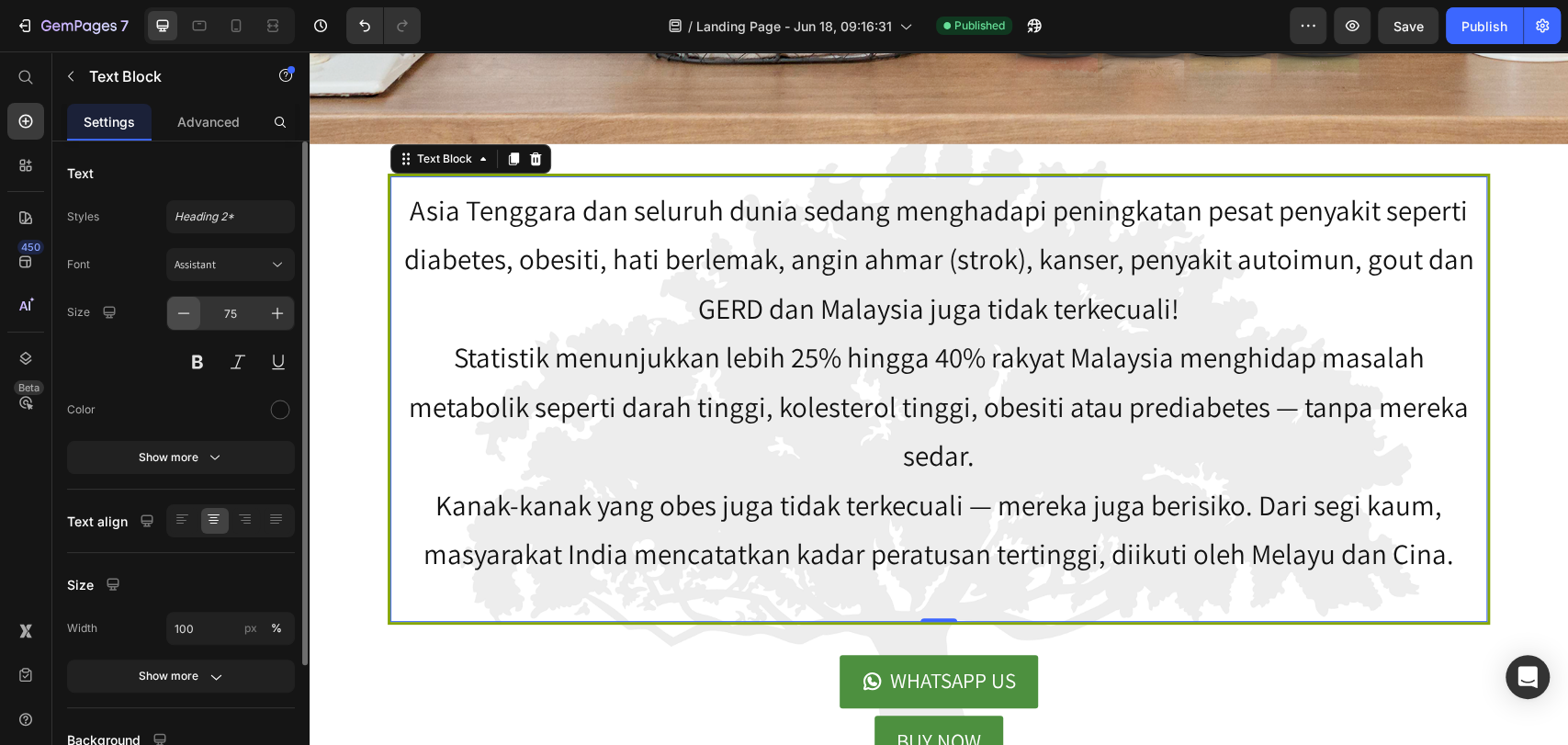 click at bounding box center (184, 313) 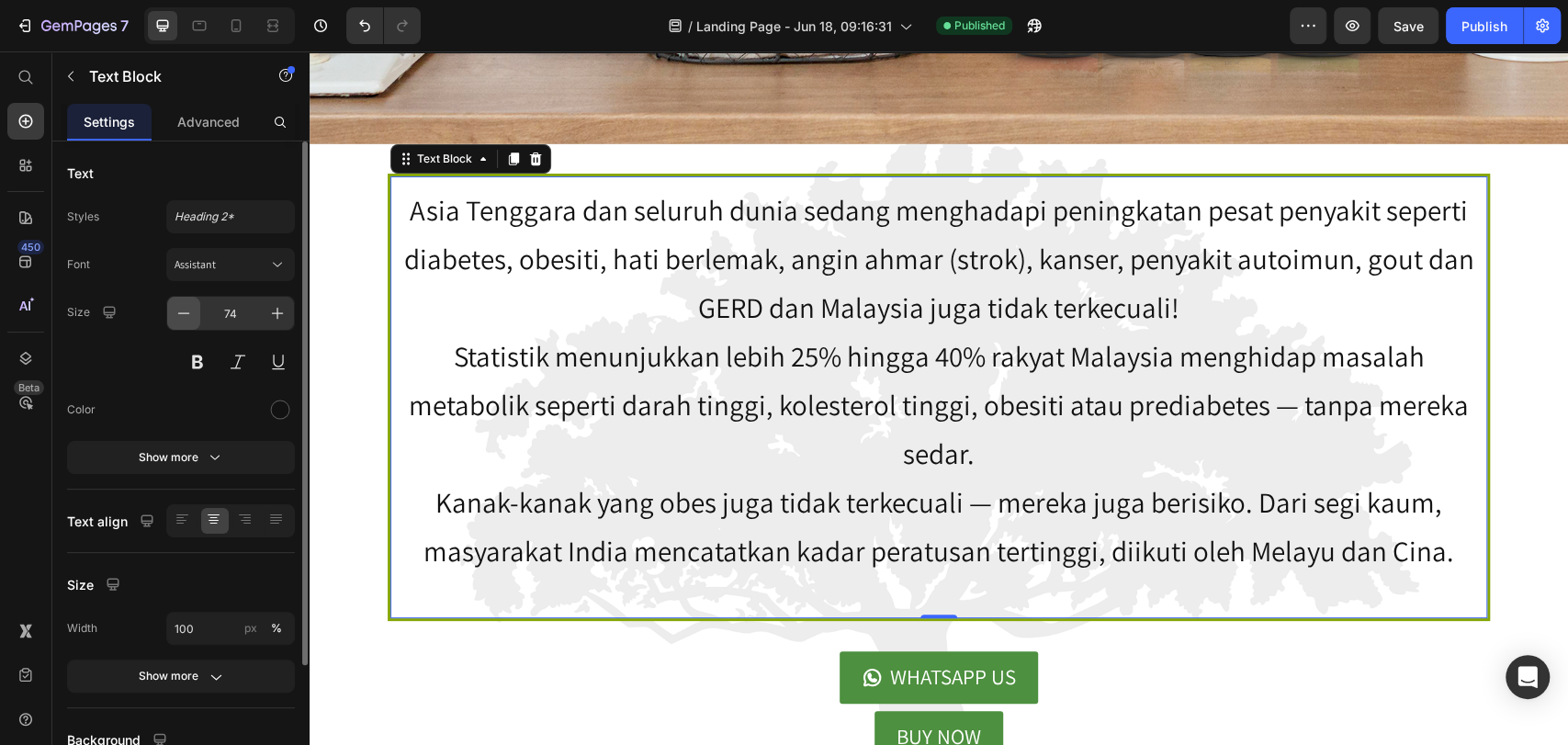 click at bounding box center [184, 313] 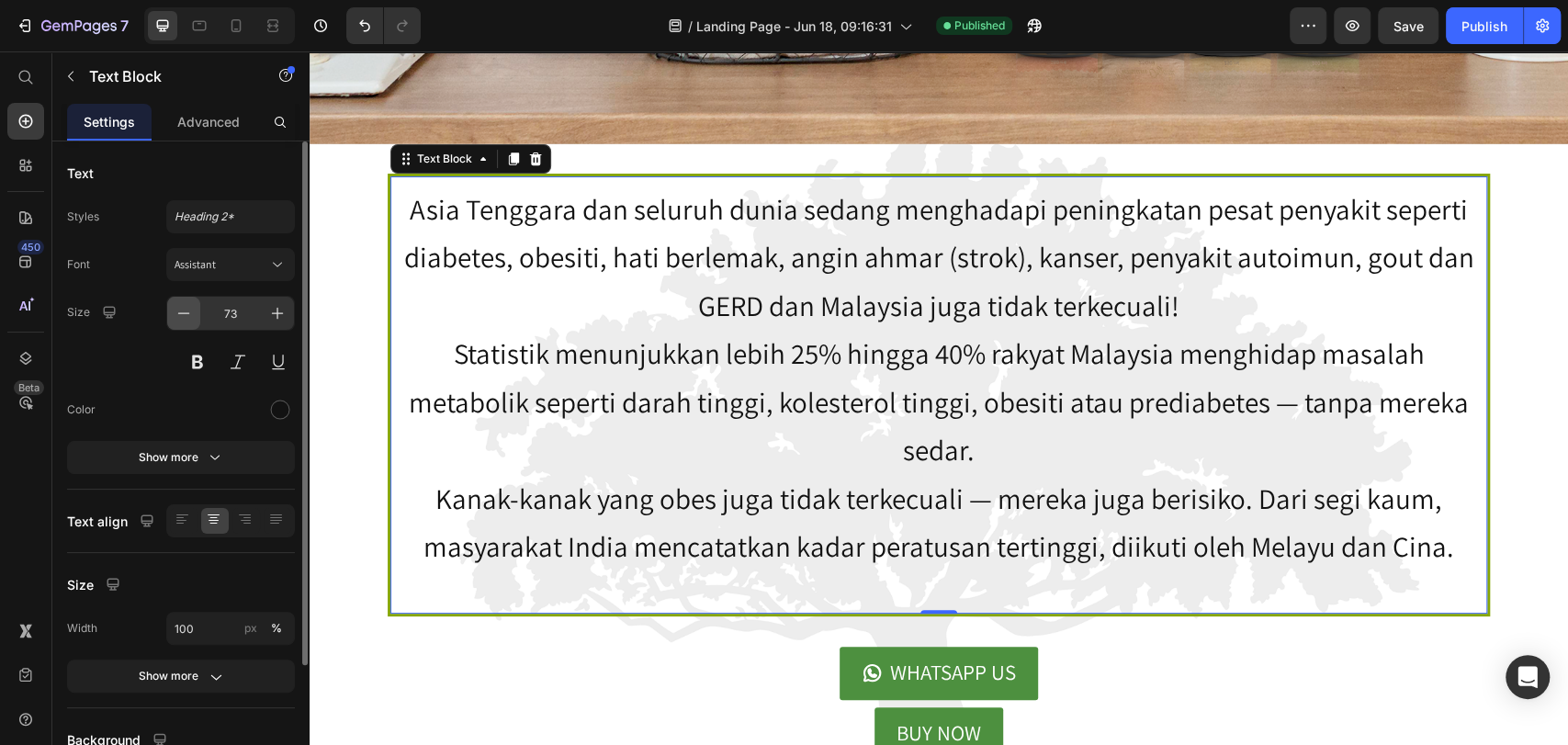 click at bounding box center (184, 313) 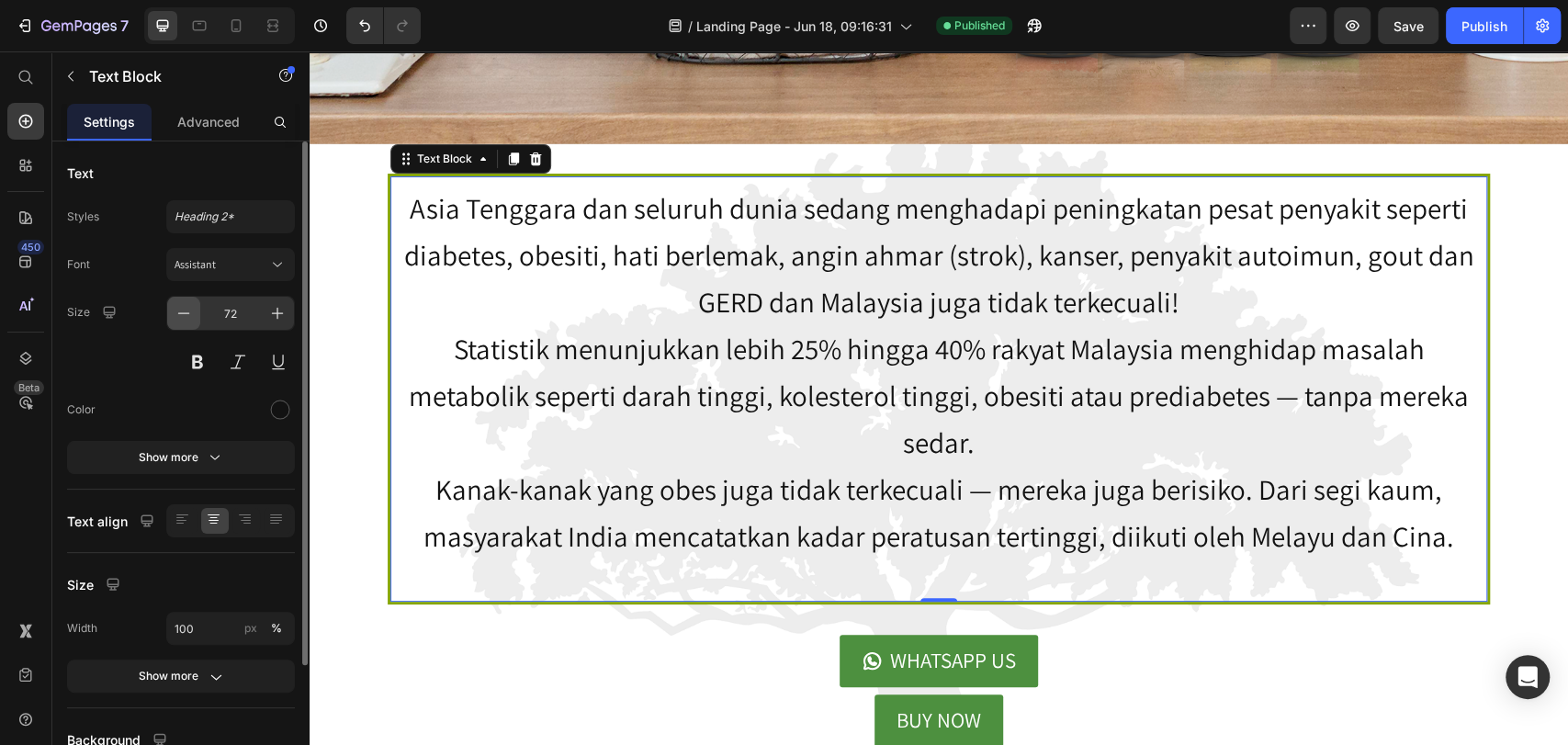 click at bounding box center [184, 313] 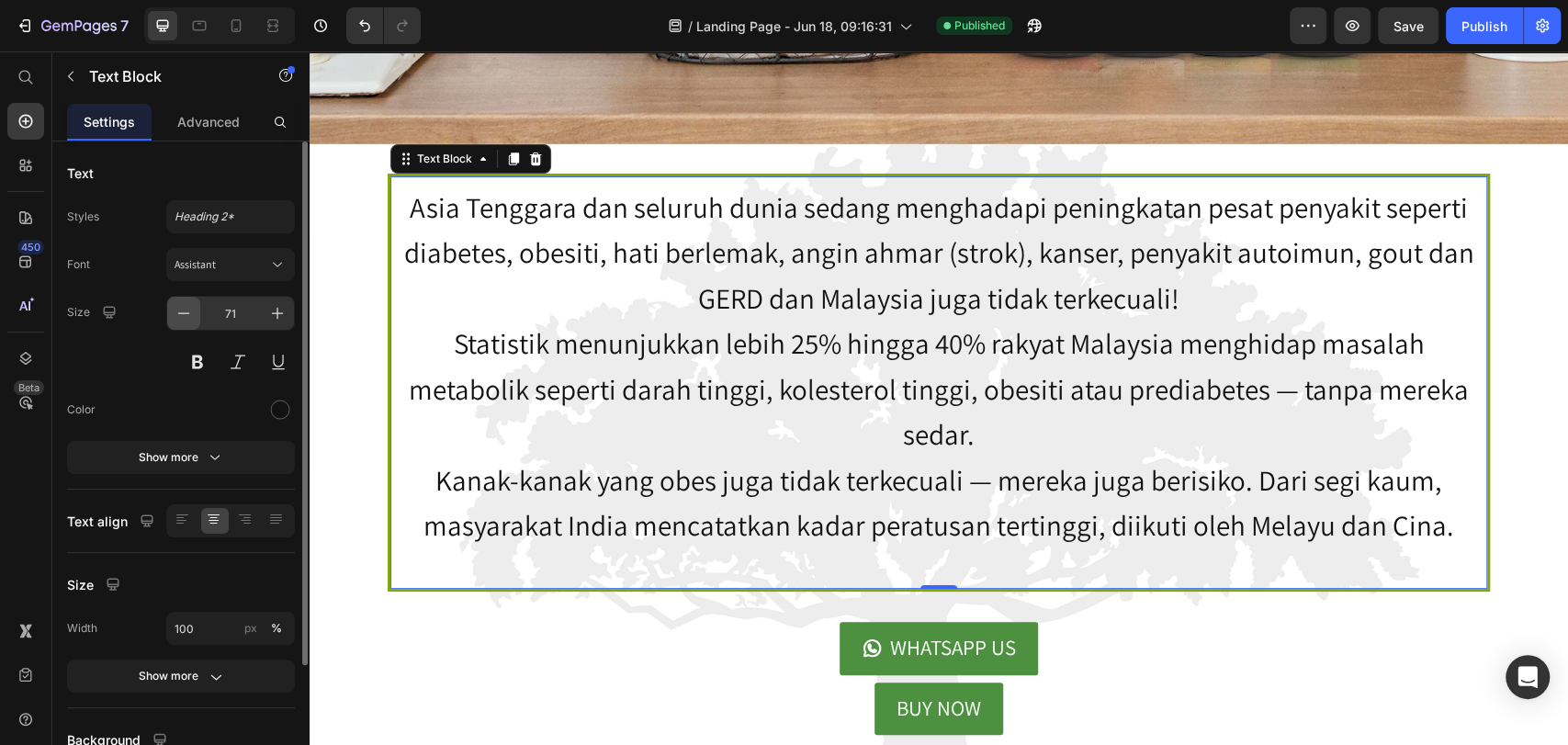 click at bounding box center [184, 313] 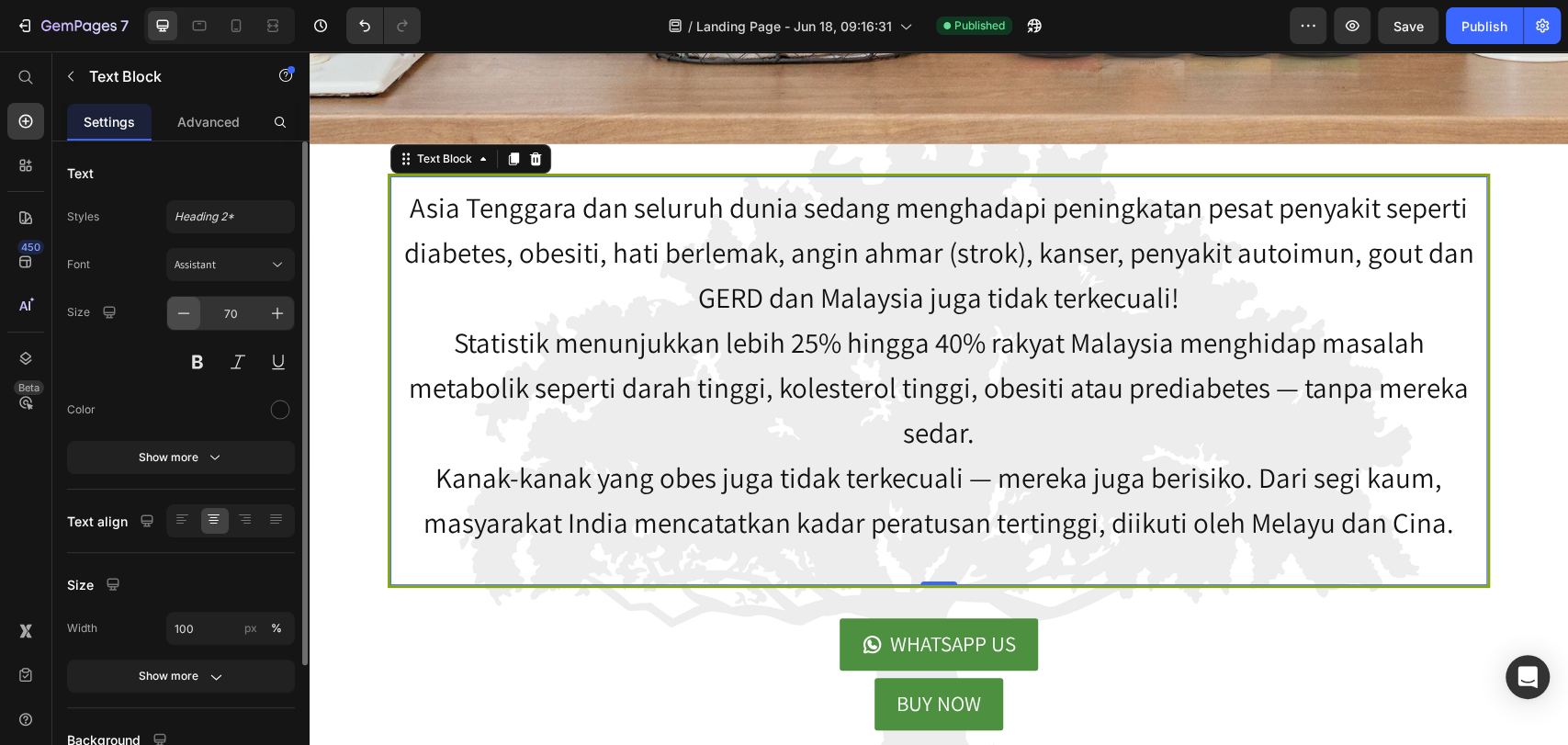click at bounding box center [184, 313] 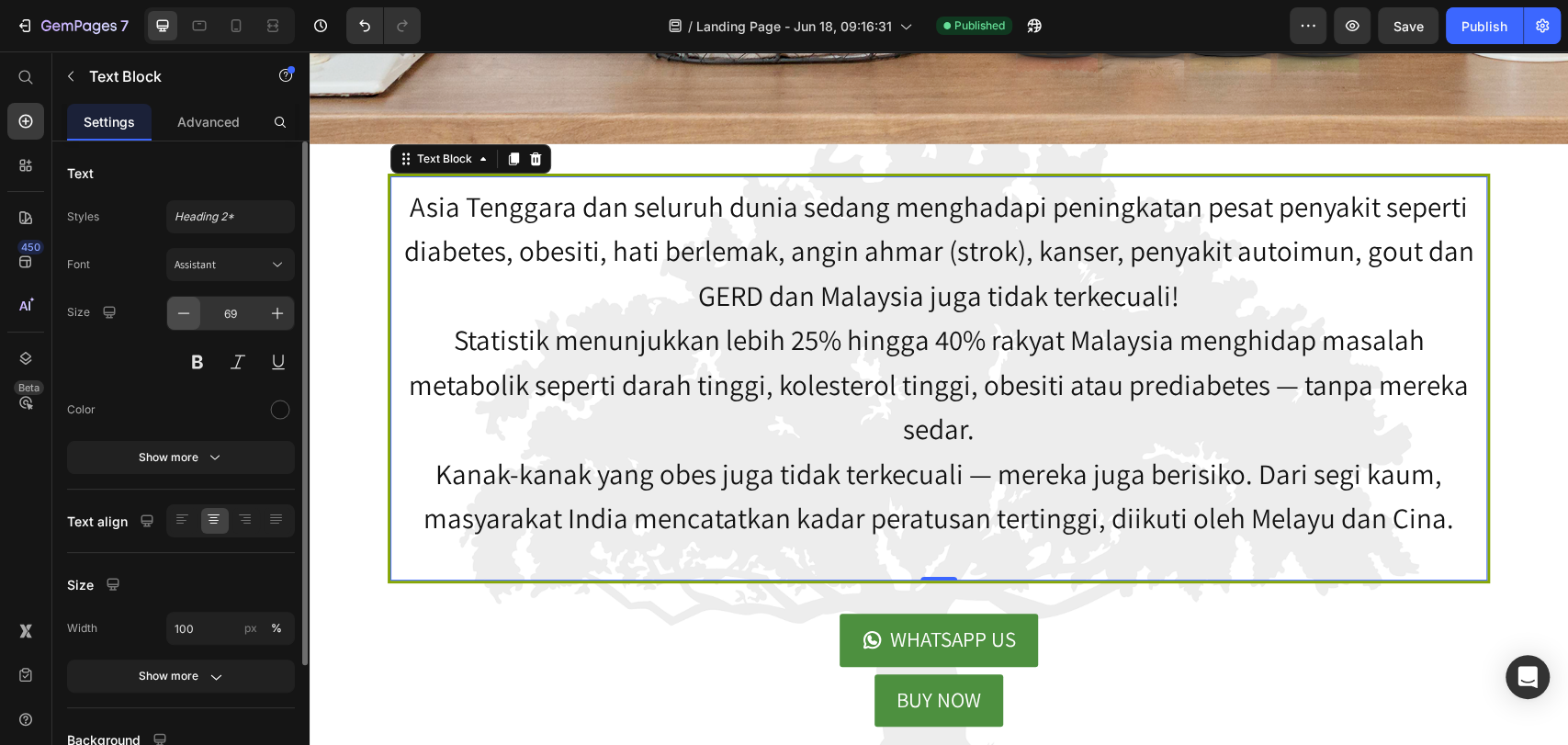 click at bounding box center (184, 313) 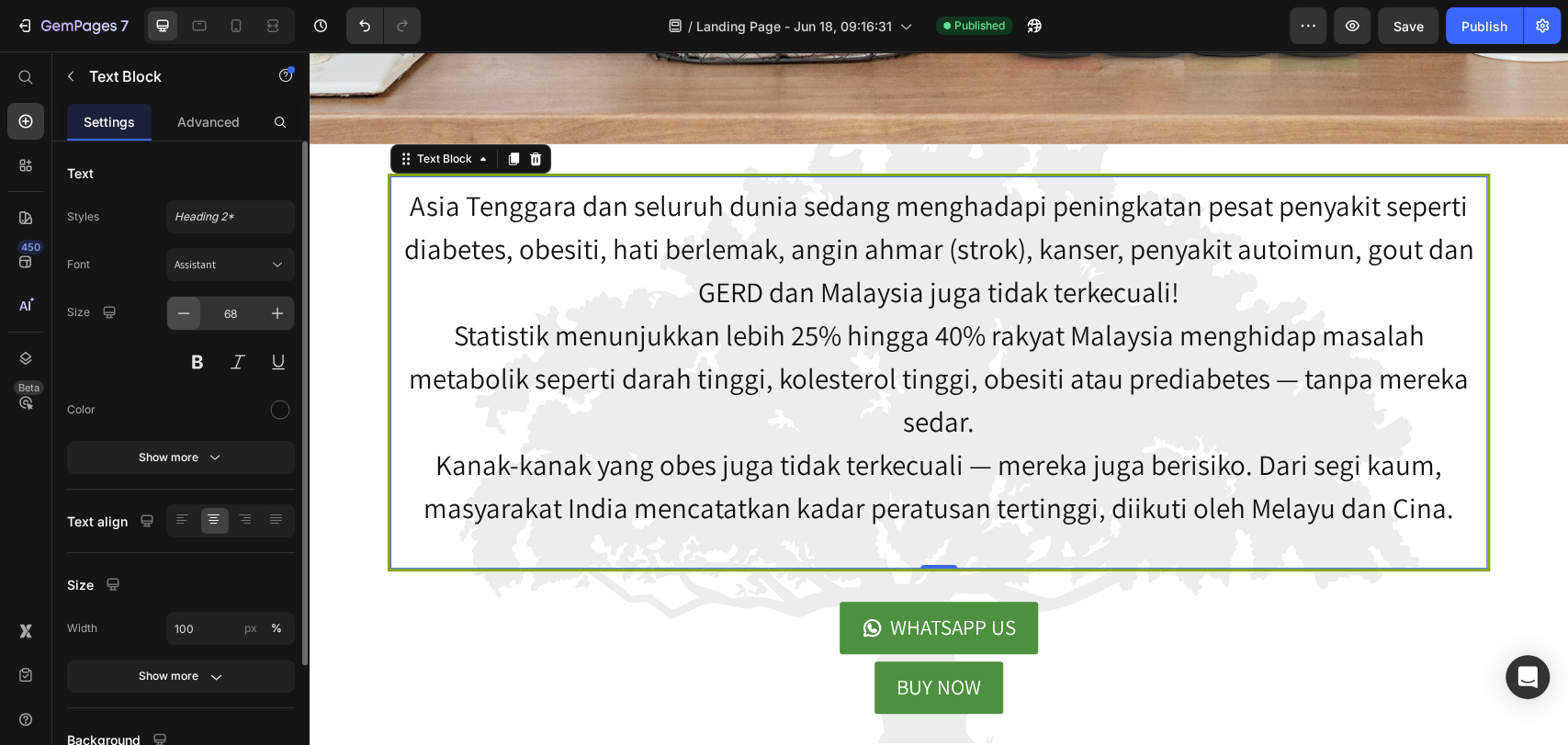 click at bounding box center [184, 313] 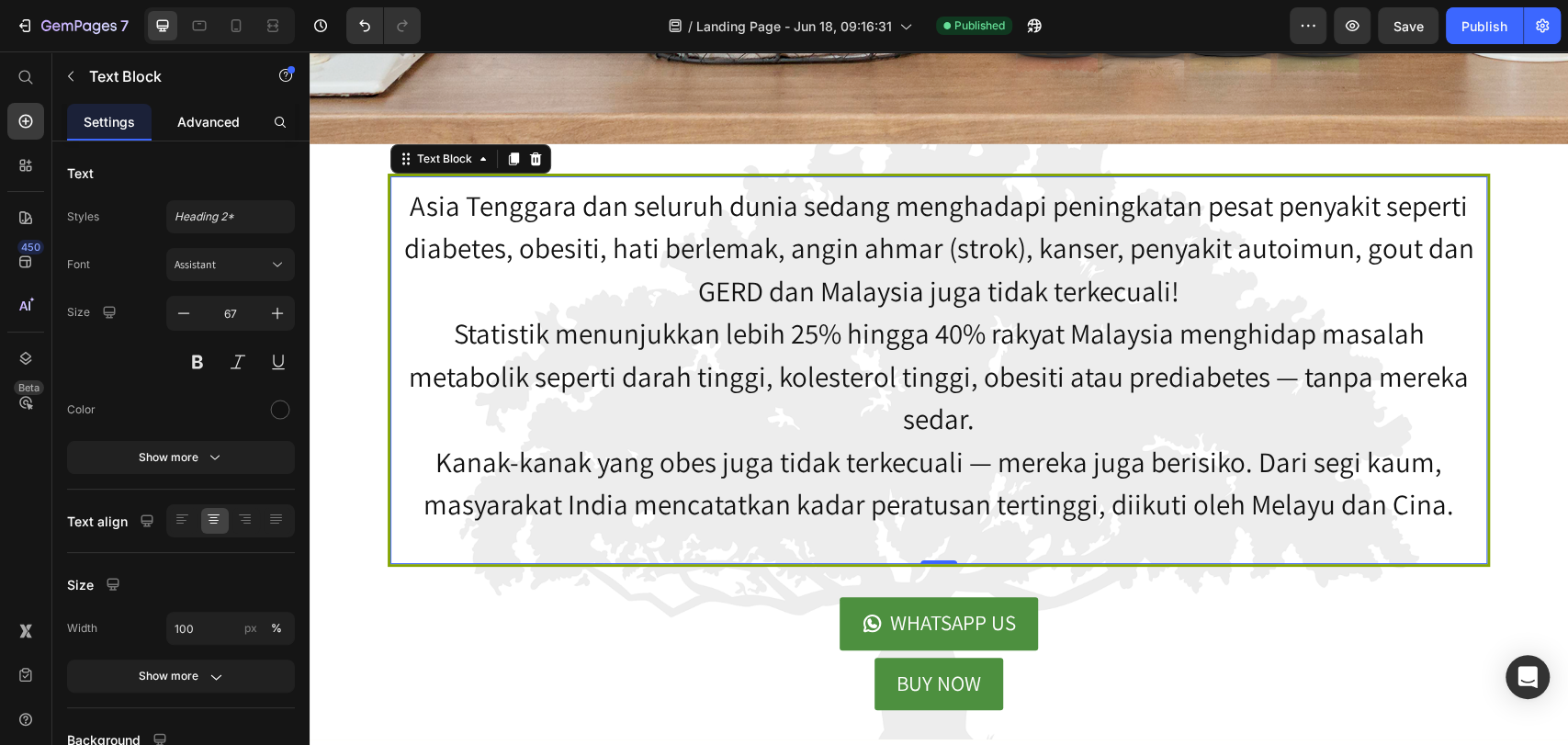 click on "Advanced" at bounding box center (209, 121) 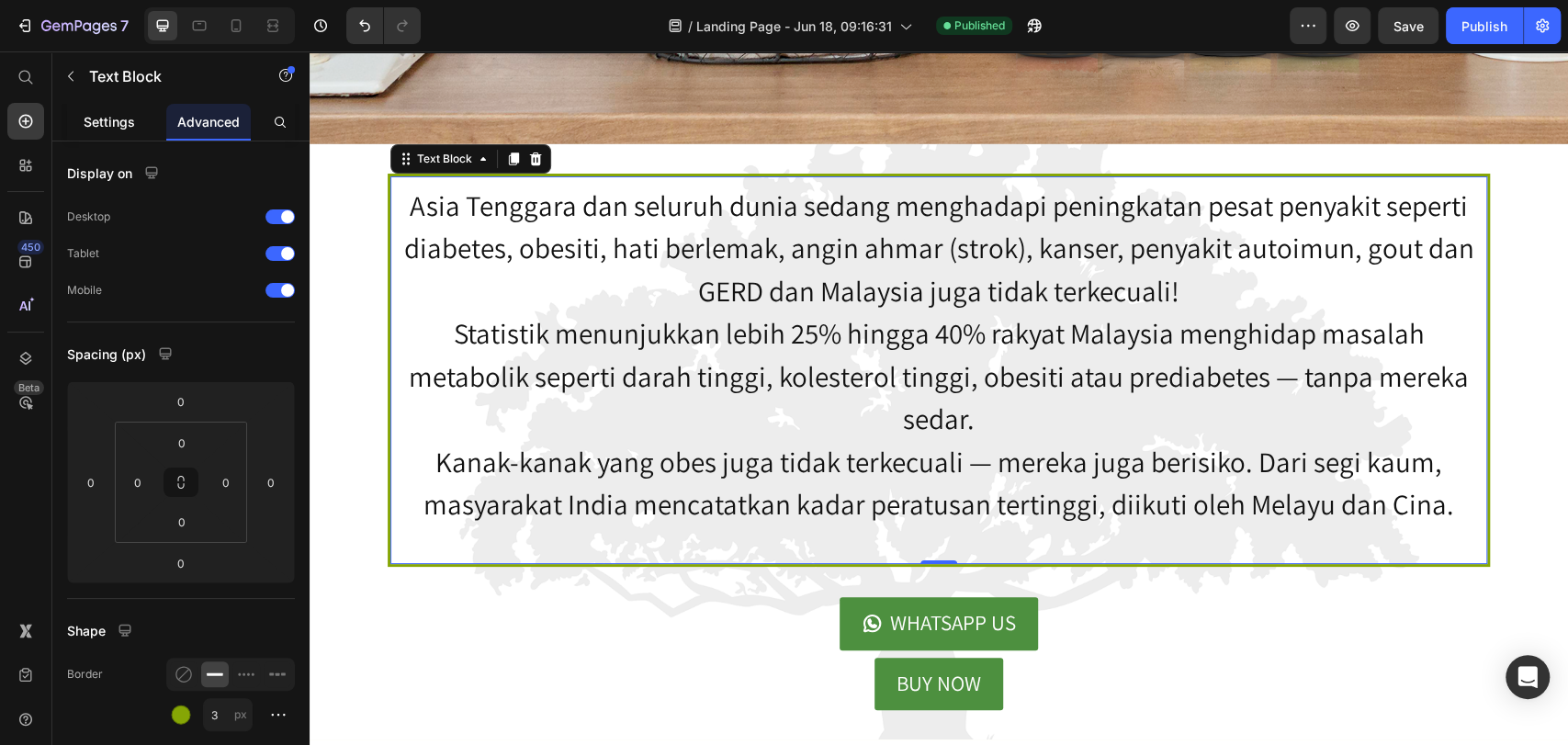click on "Settings" 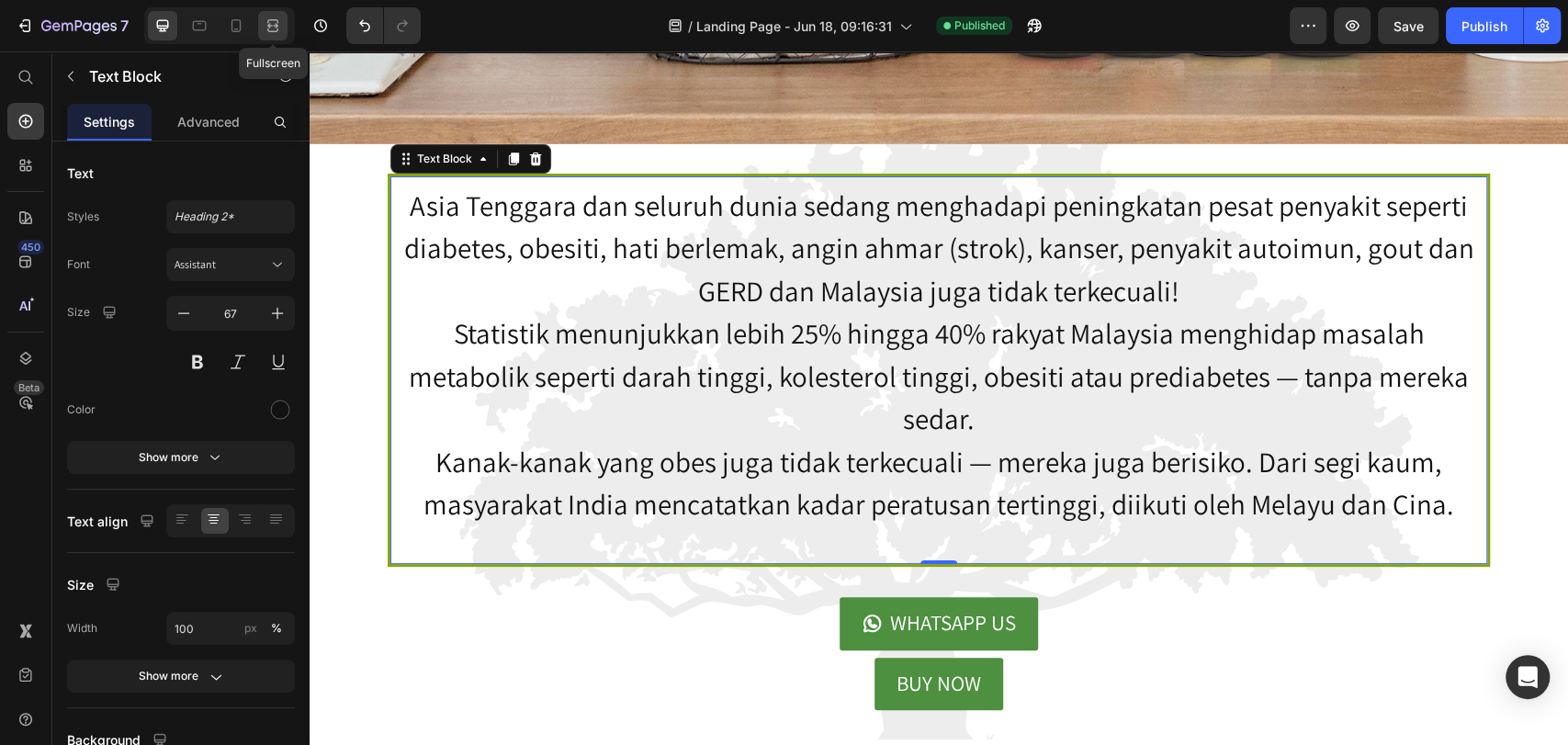 click 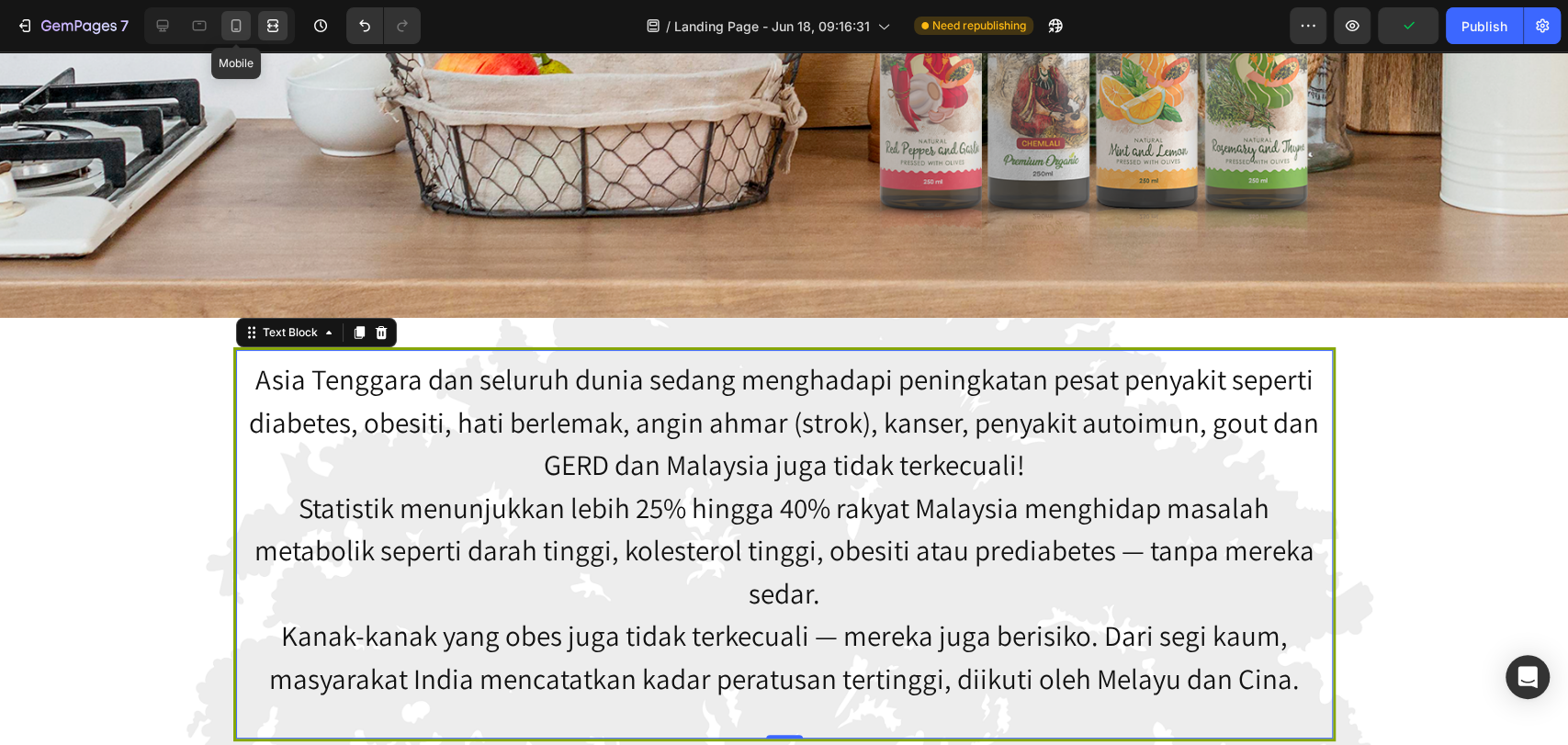 click 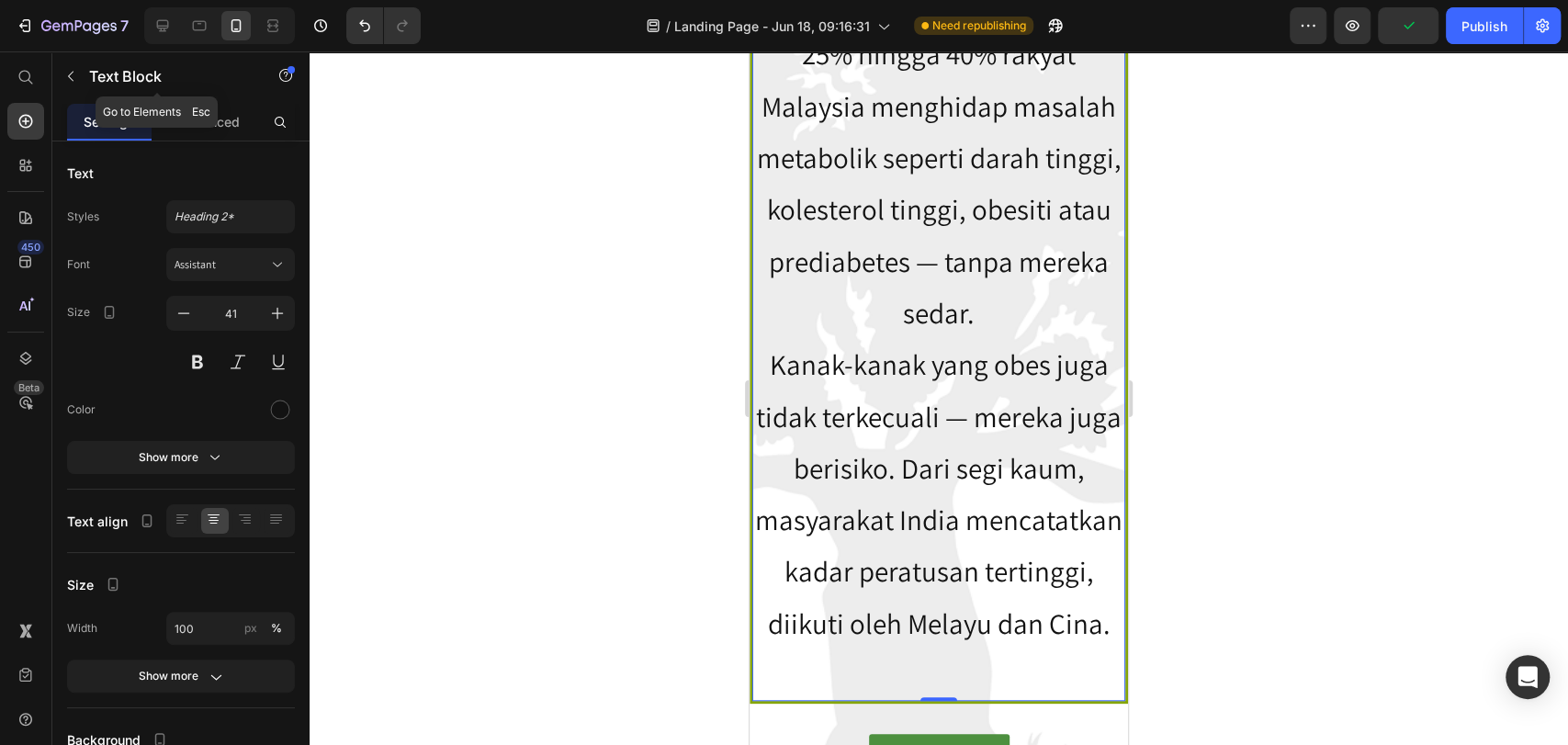 scroll, scrollTop: 781, scrollLeft: 0, axis: vertical 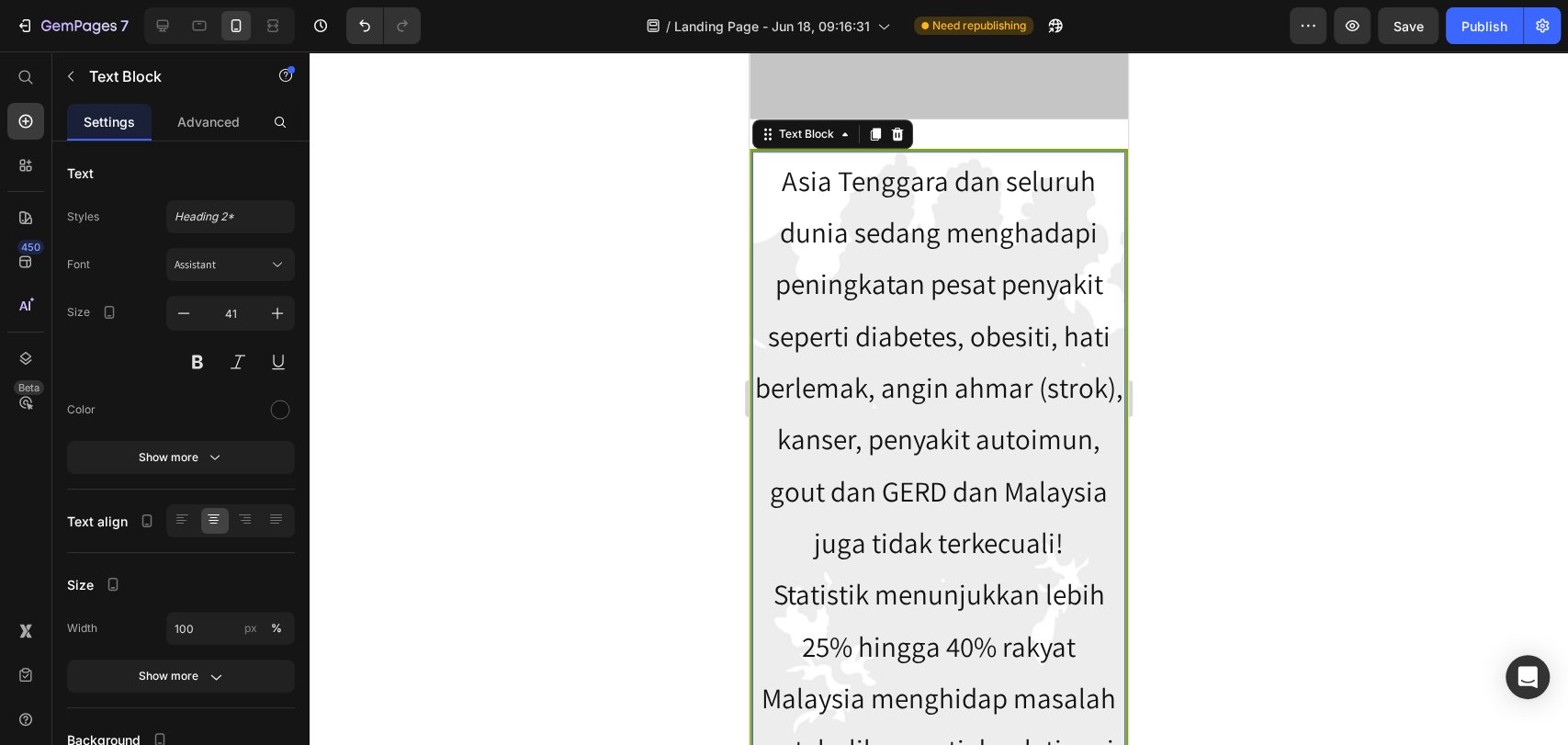 click on "Asia Tenggara dan seluruh dunia sedang menghadapi peningkatan pesat penyakit seperti diabetes, obesiti, hati berlemak, angin ahmar (strok), kanser, penyakit autoimun, gout dan GERD dan Malaysia juga tidak terkecuali!" at bounding box center [939, 361] 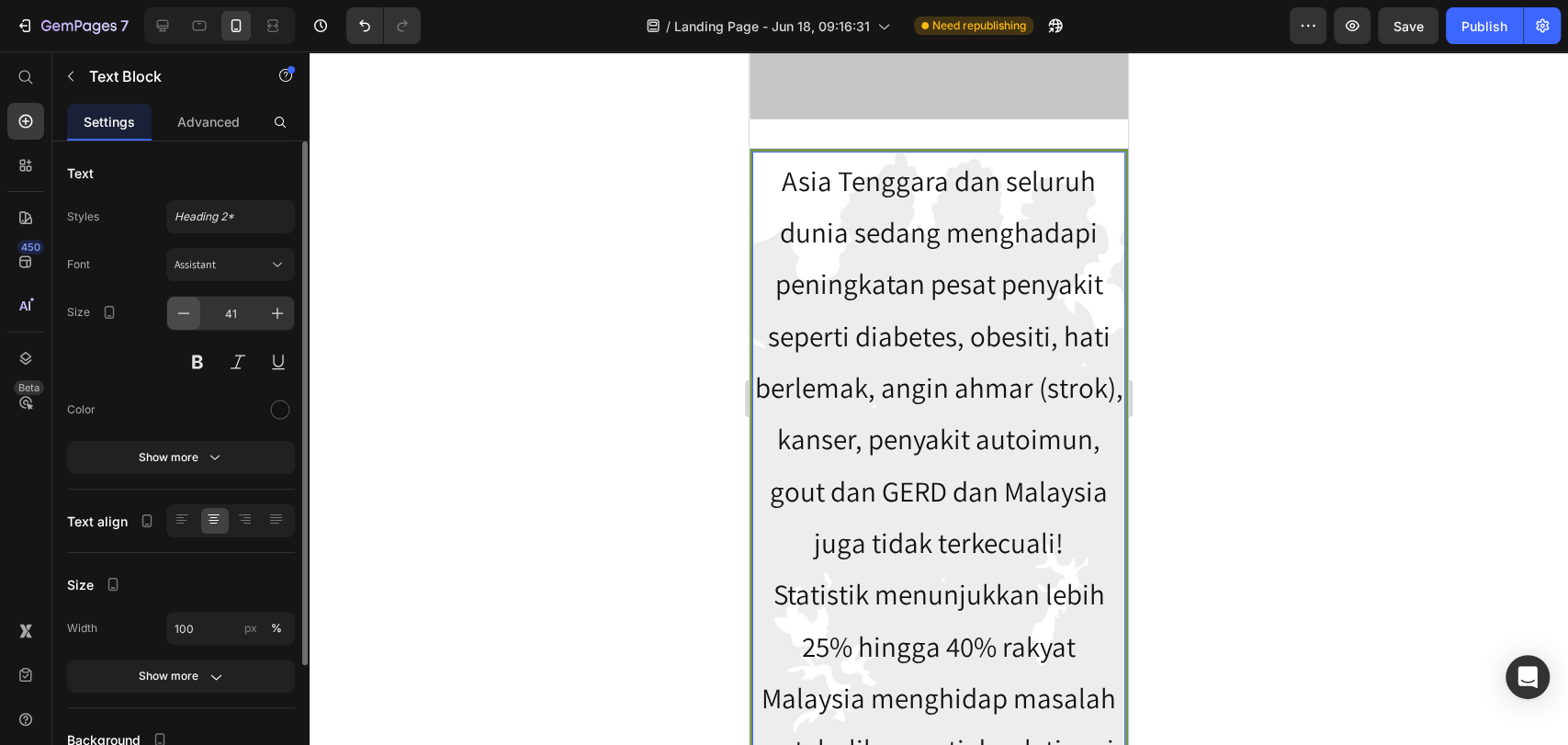 click at bounding box center (184, 313) 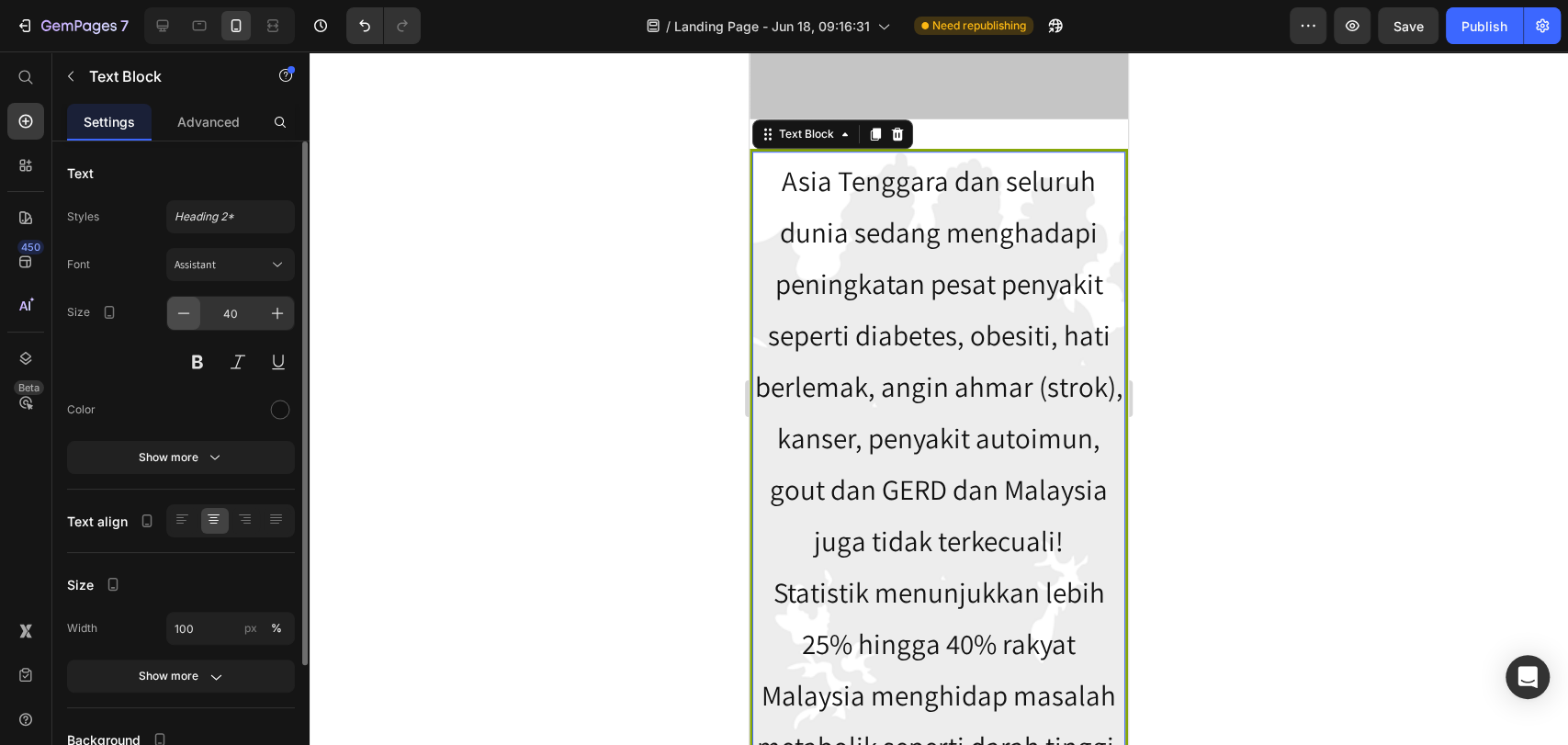 click at bounding box center [184, 313] 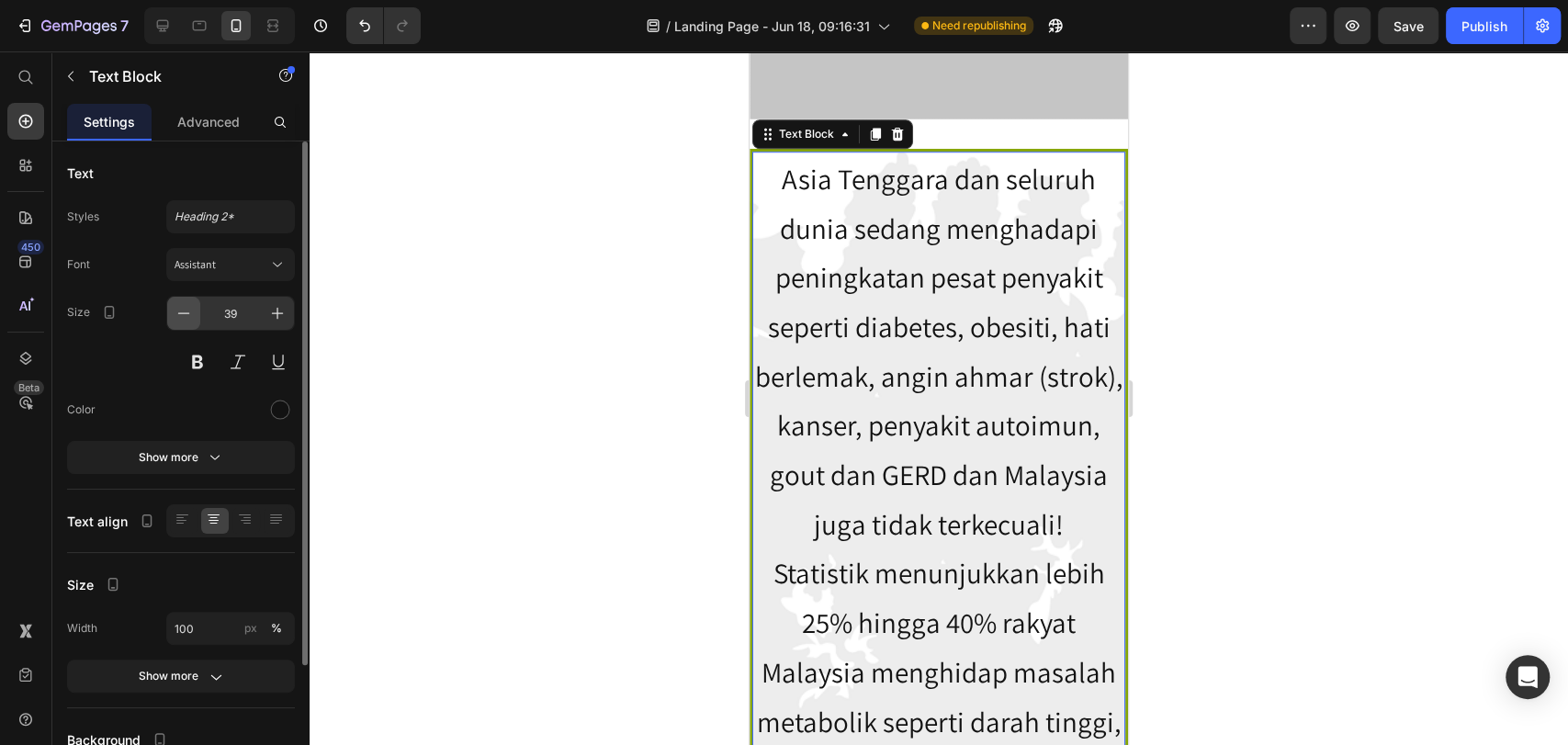 click at bounding box center [184, 313] 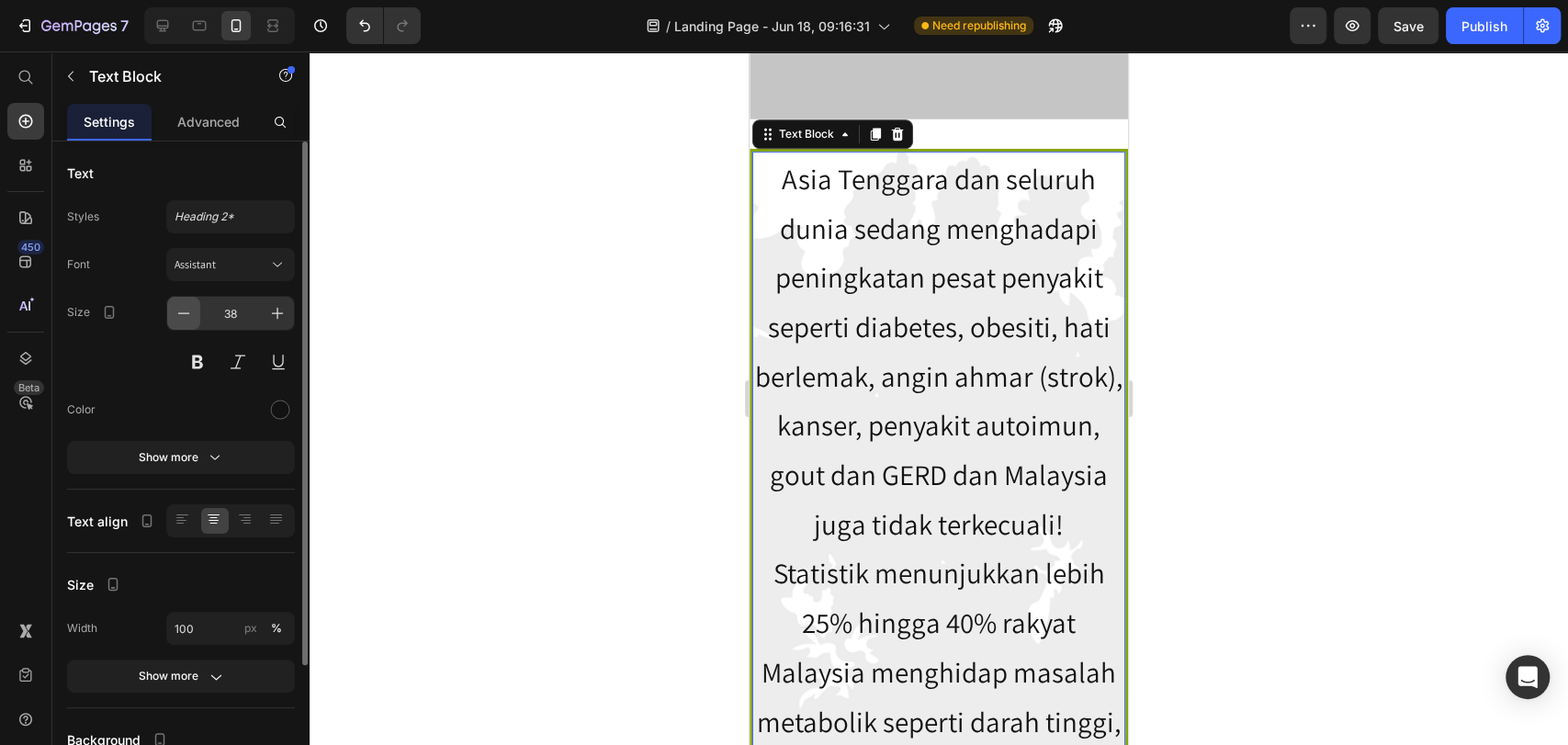 click at bounding box center (184, 313) 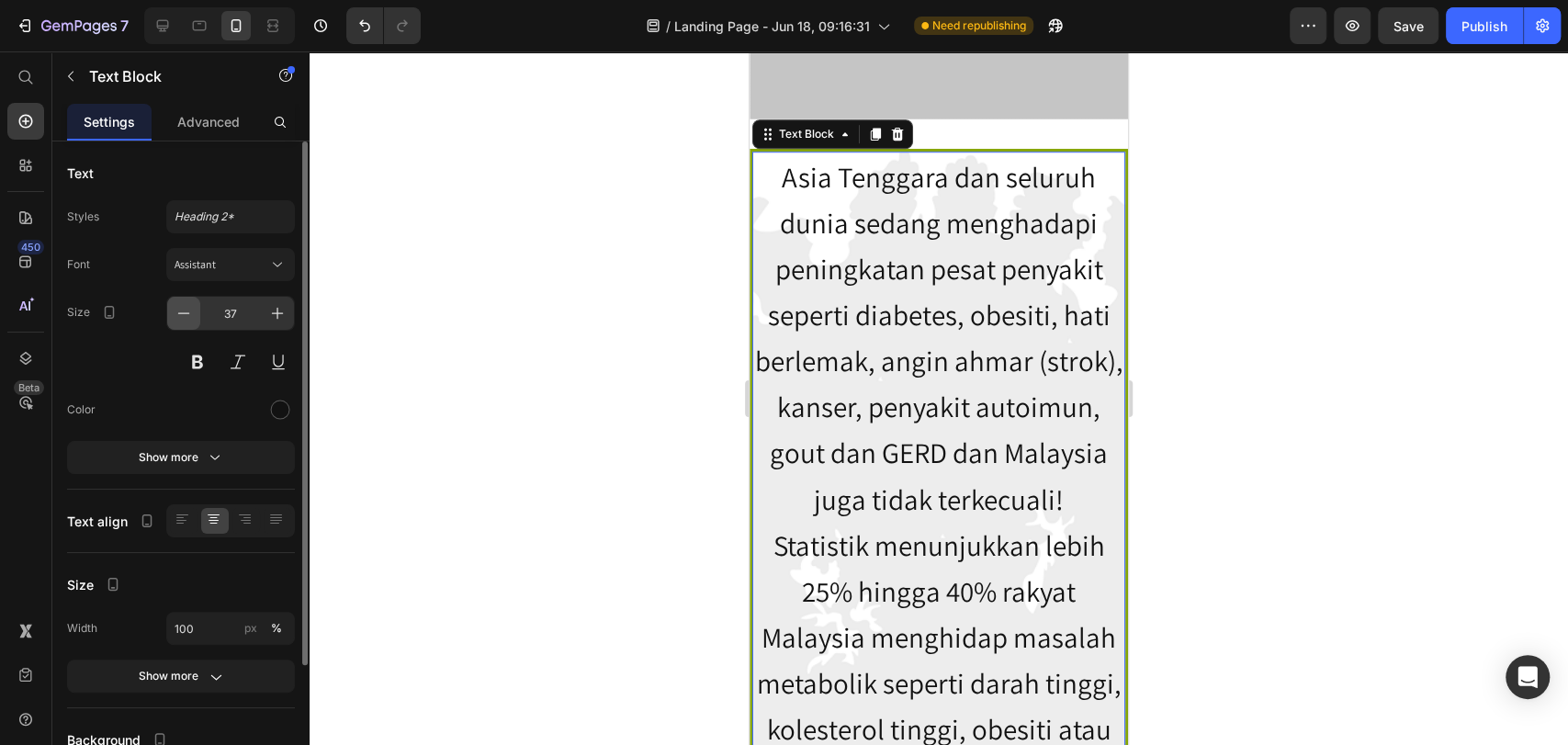 click at bounding box center [184, 313] 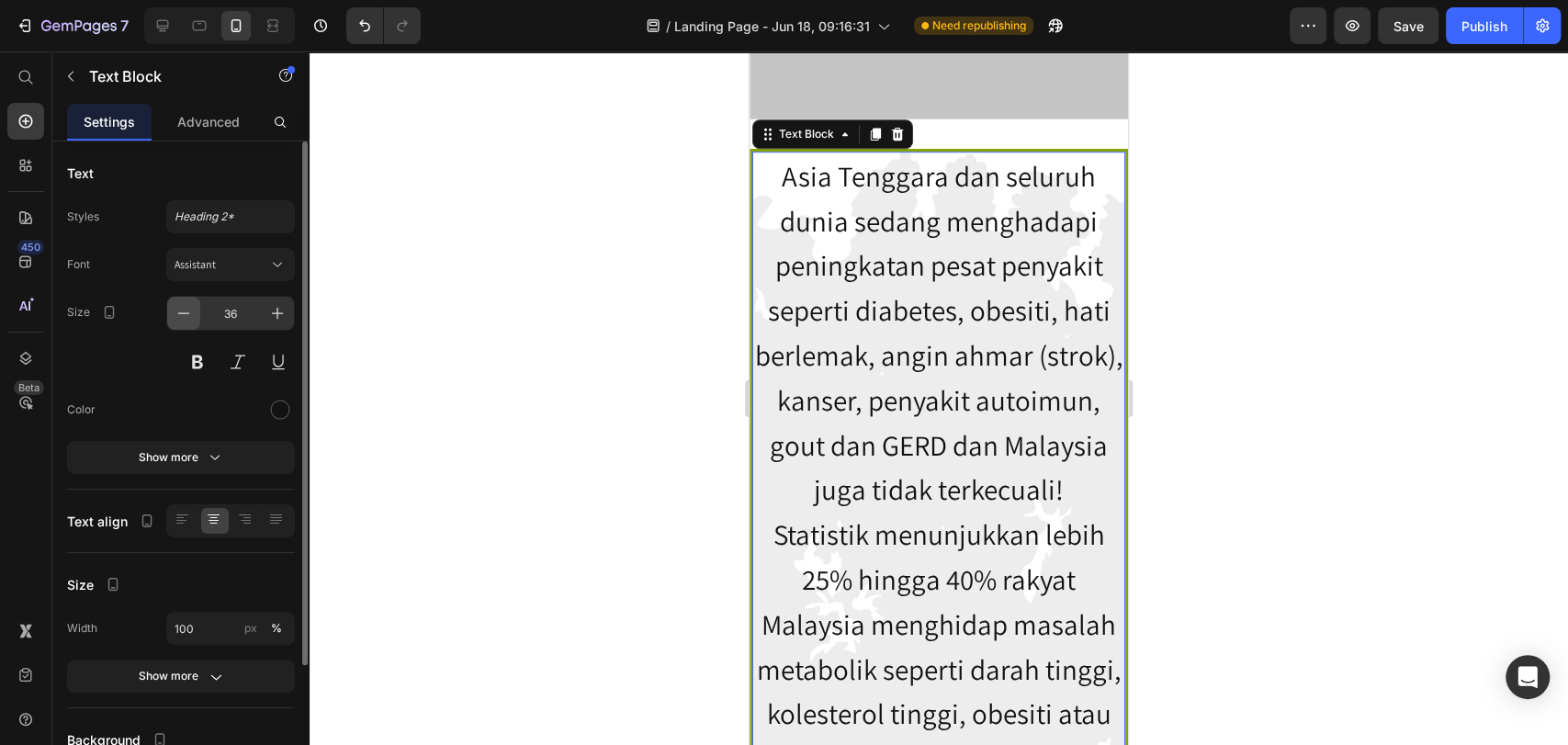 click 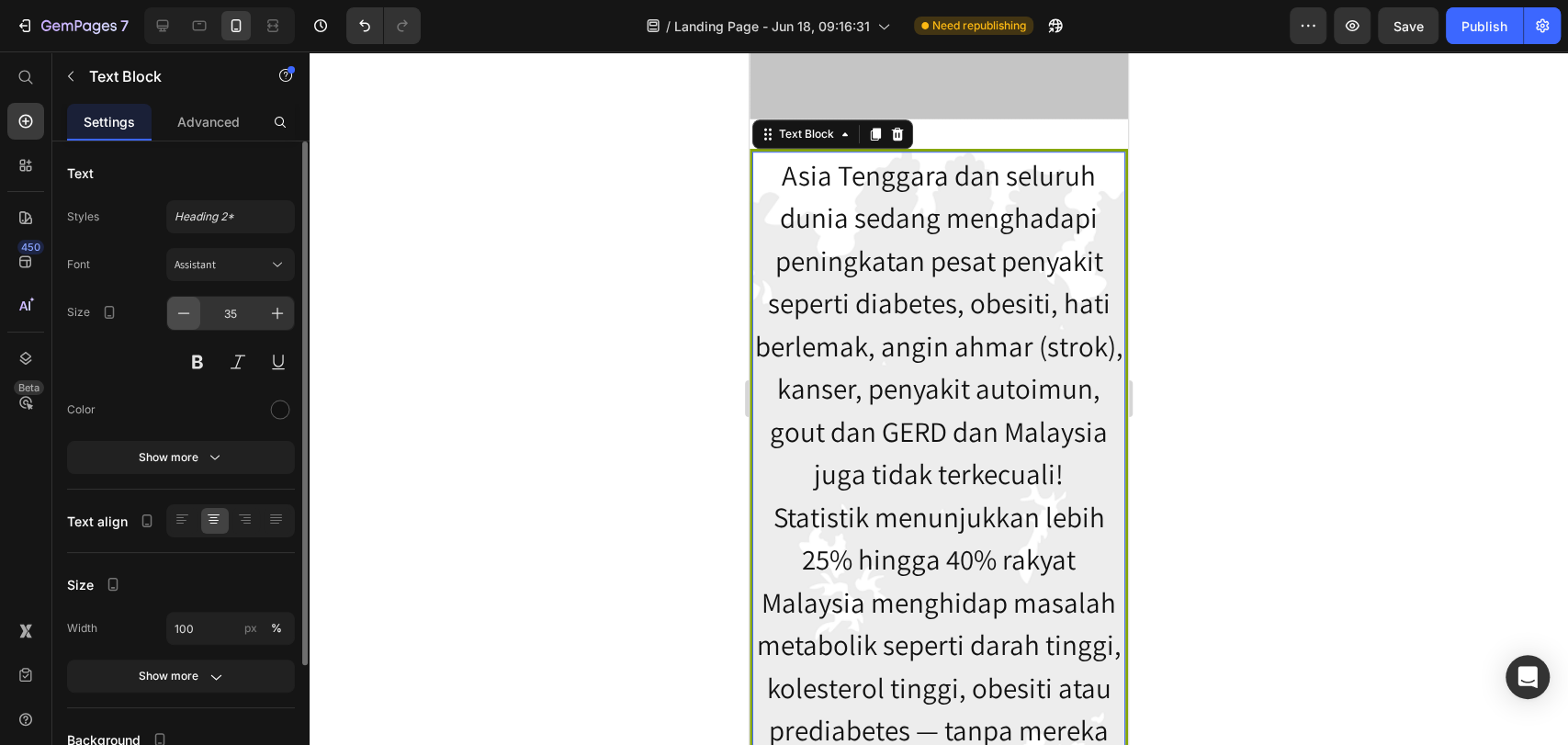 click 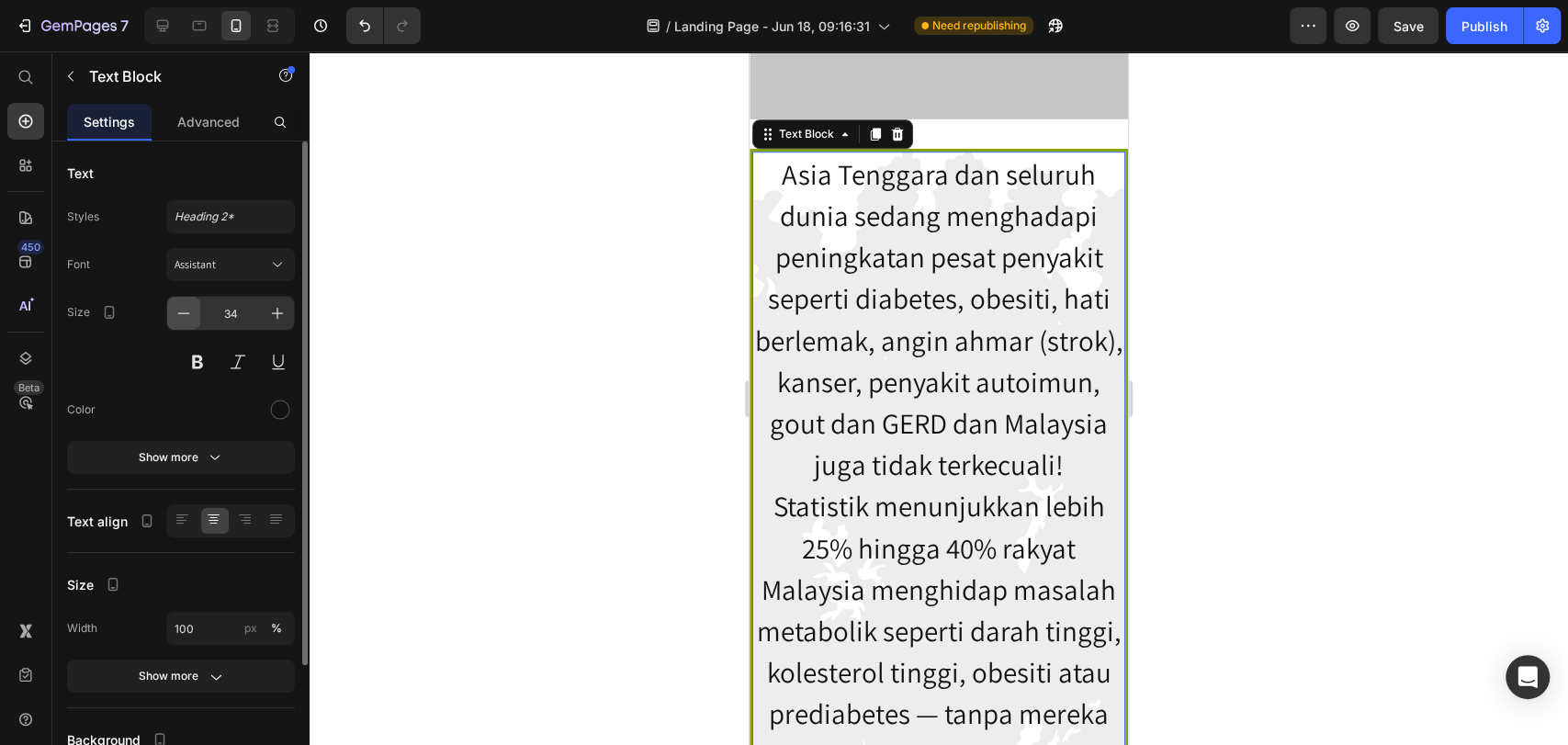 click 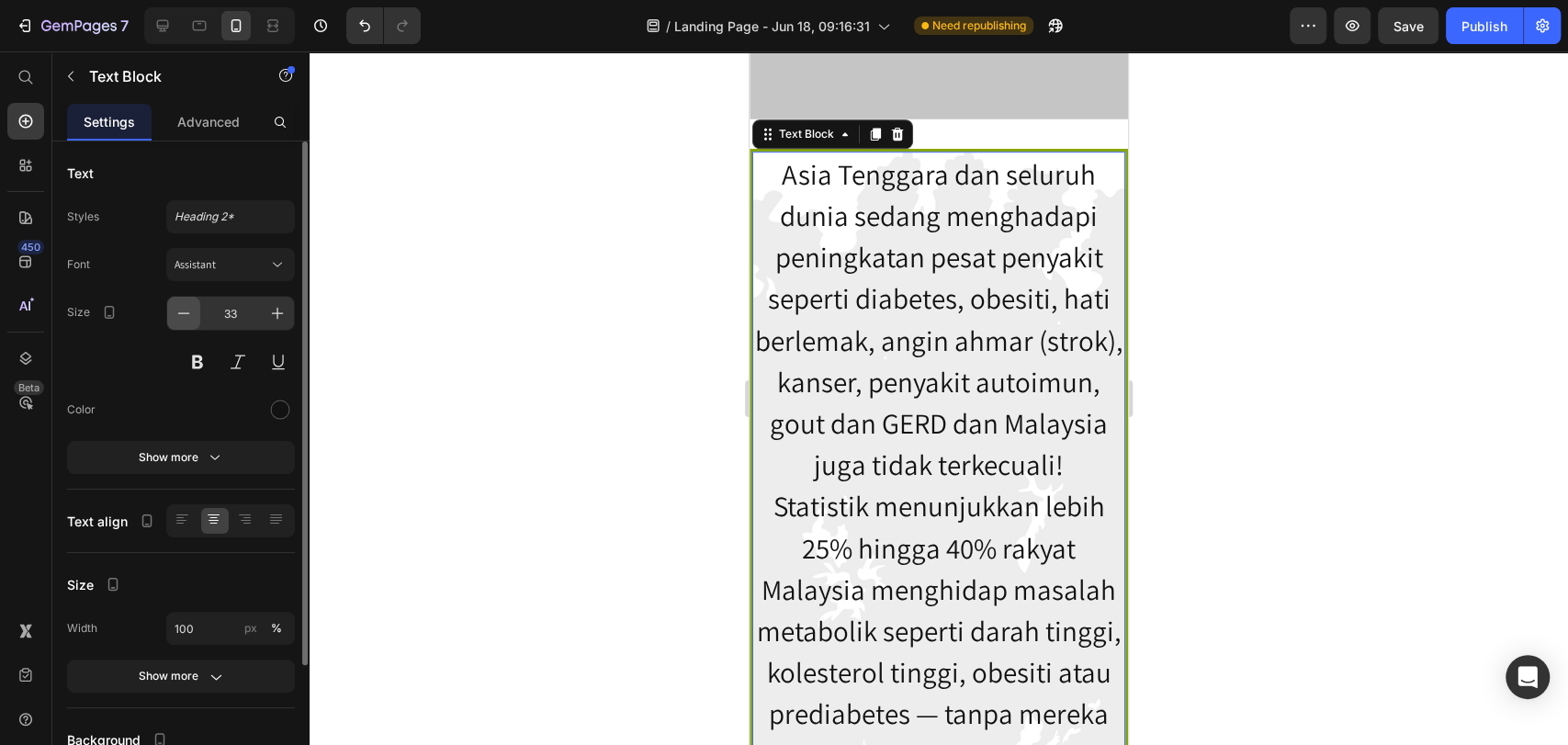 click 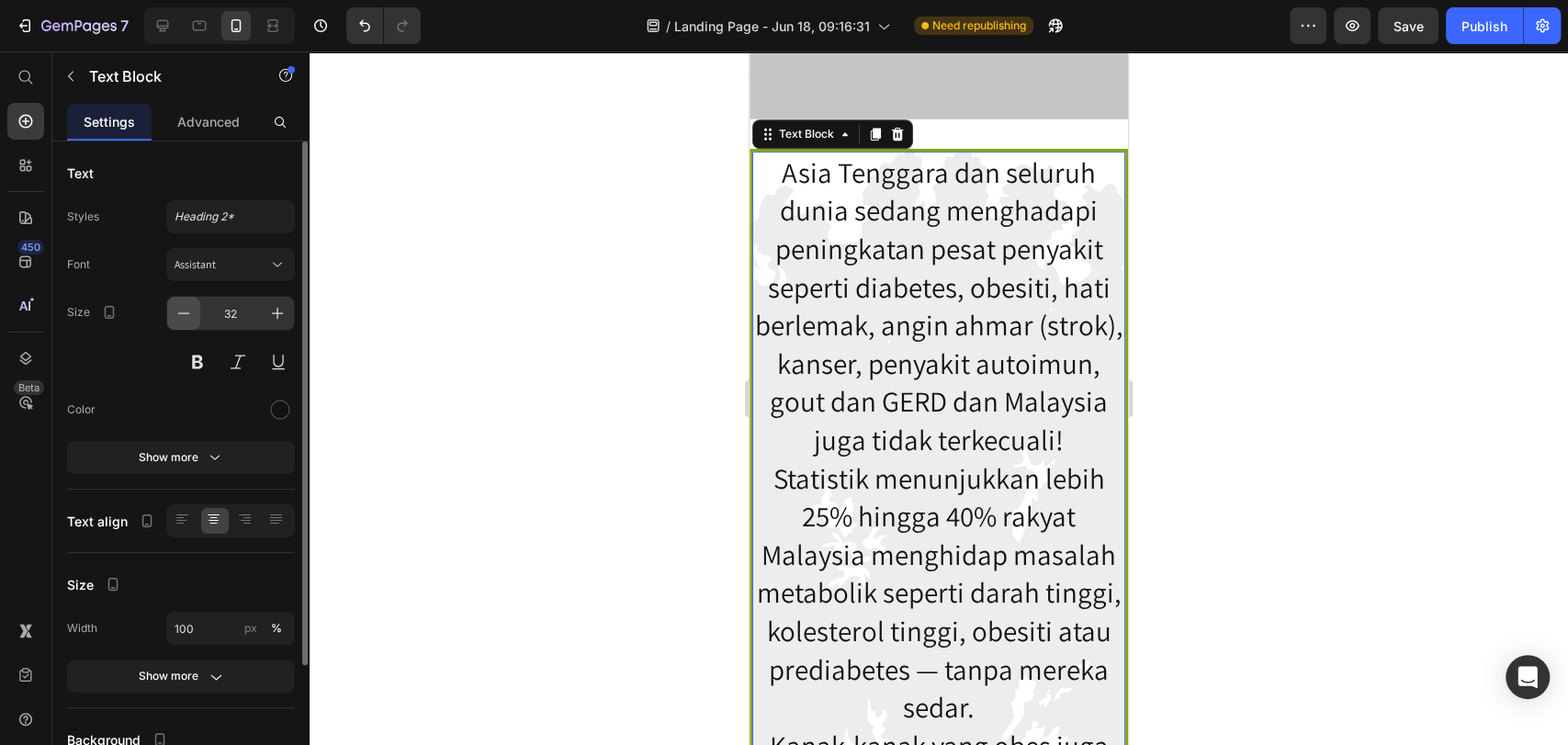 click 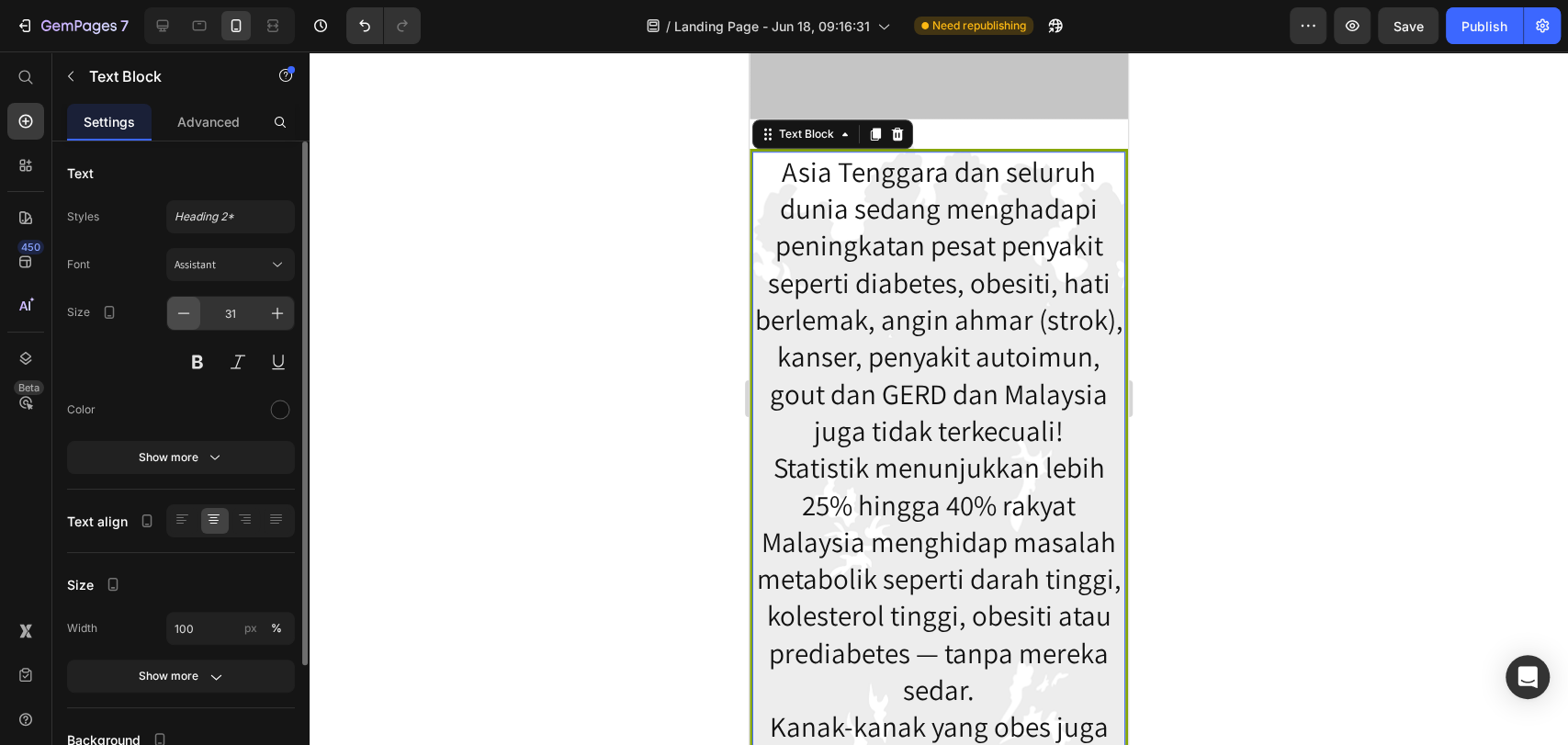 click 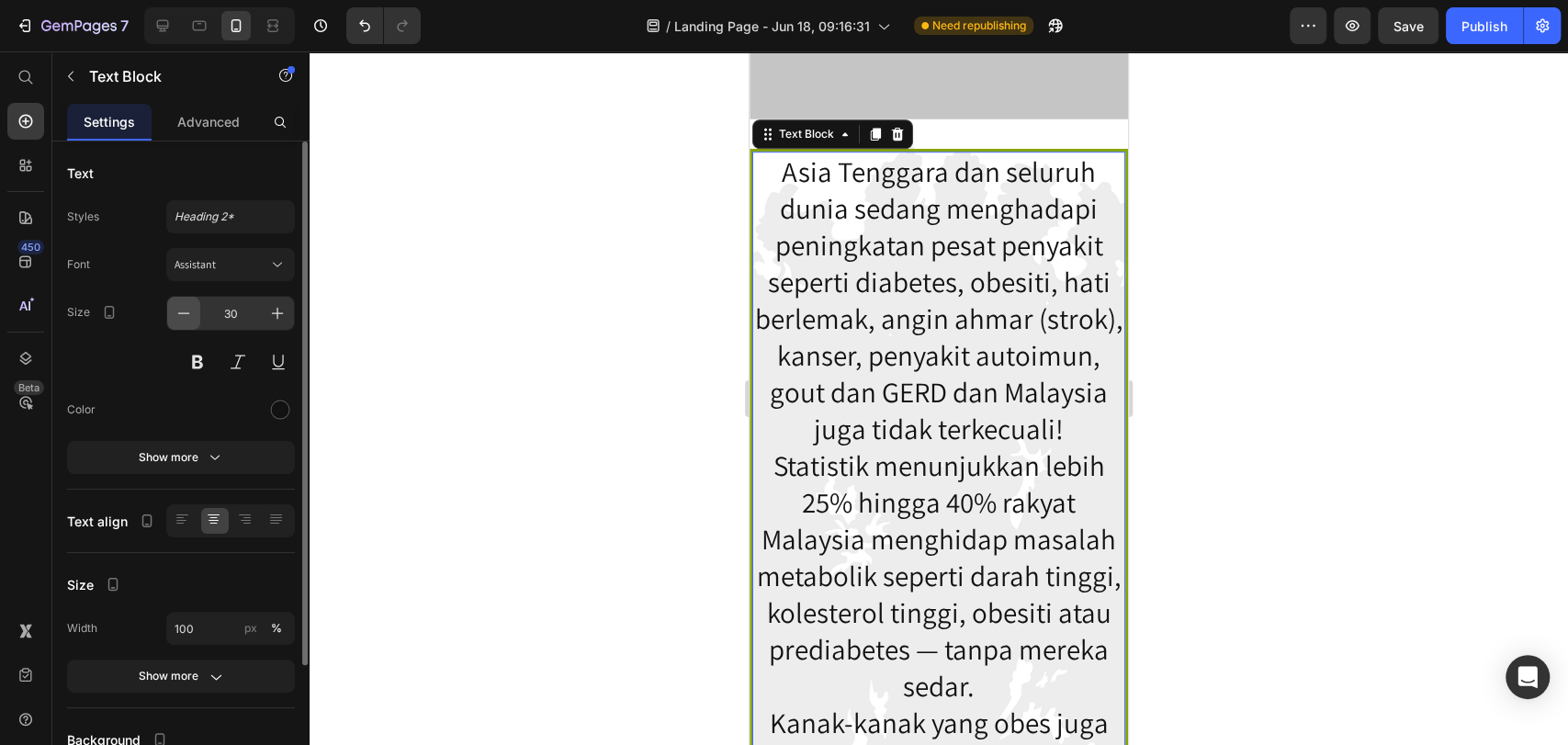 click 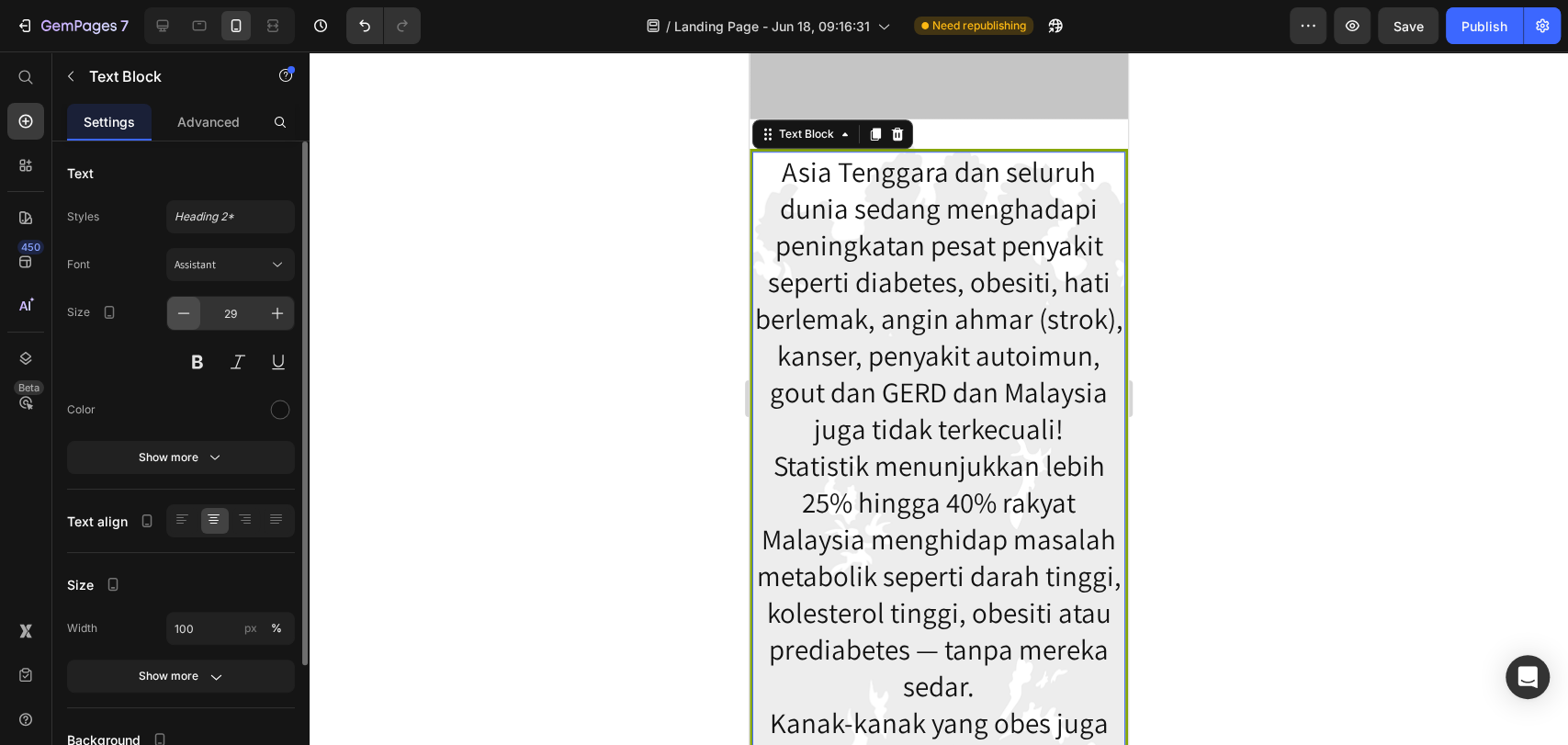 click 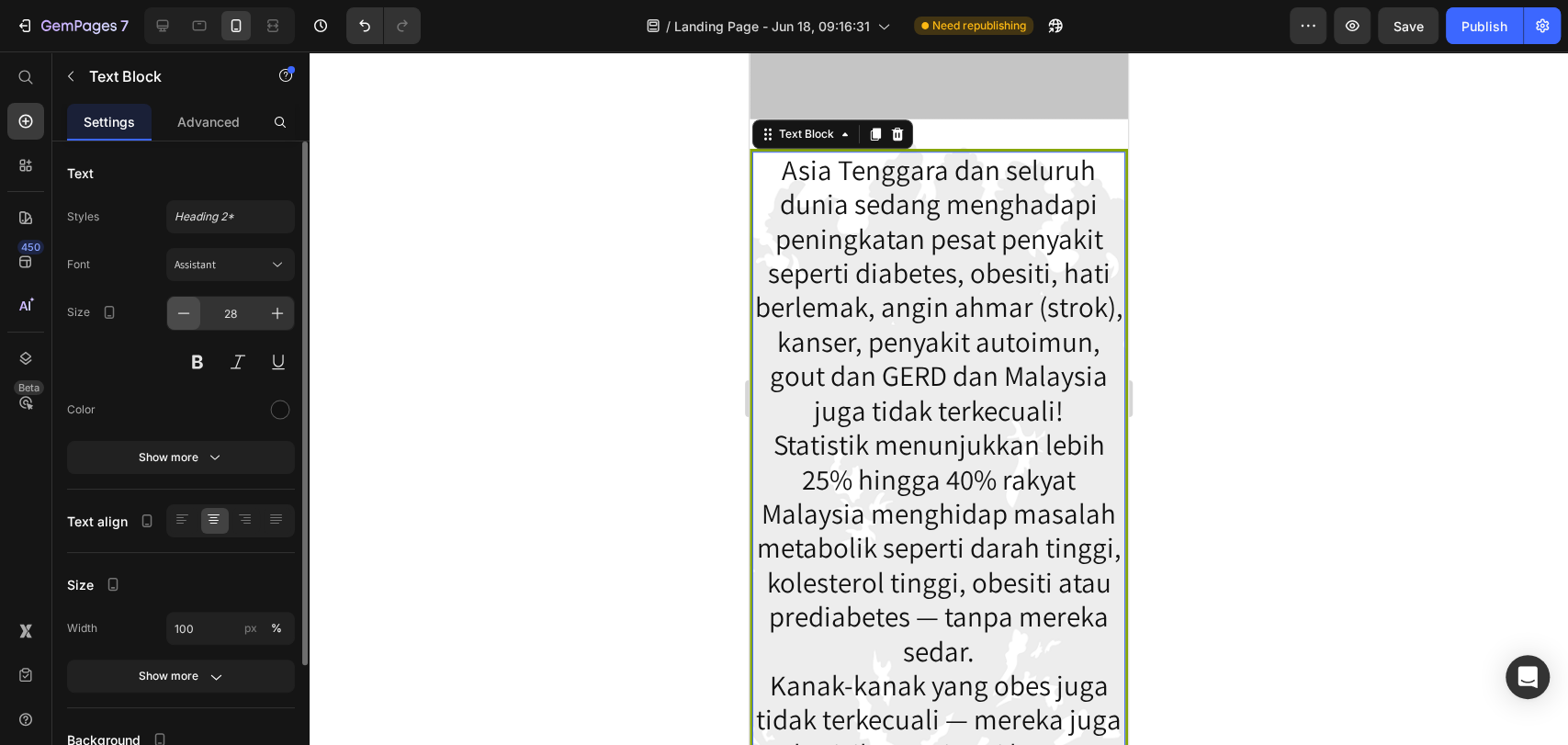 click 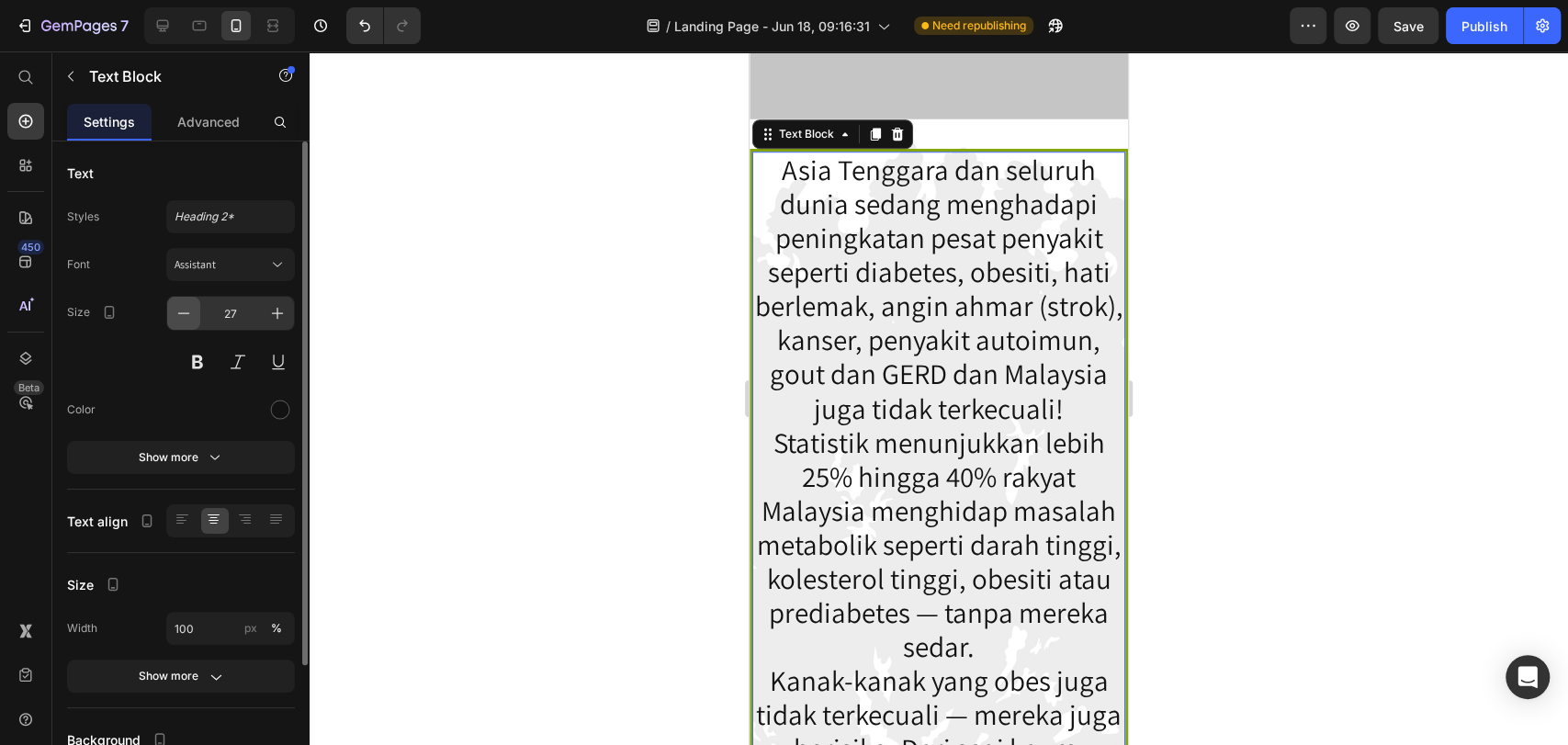 click 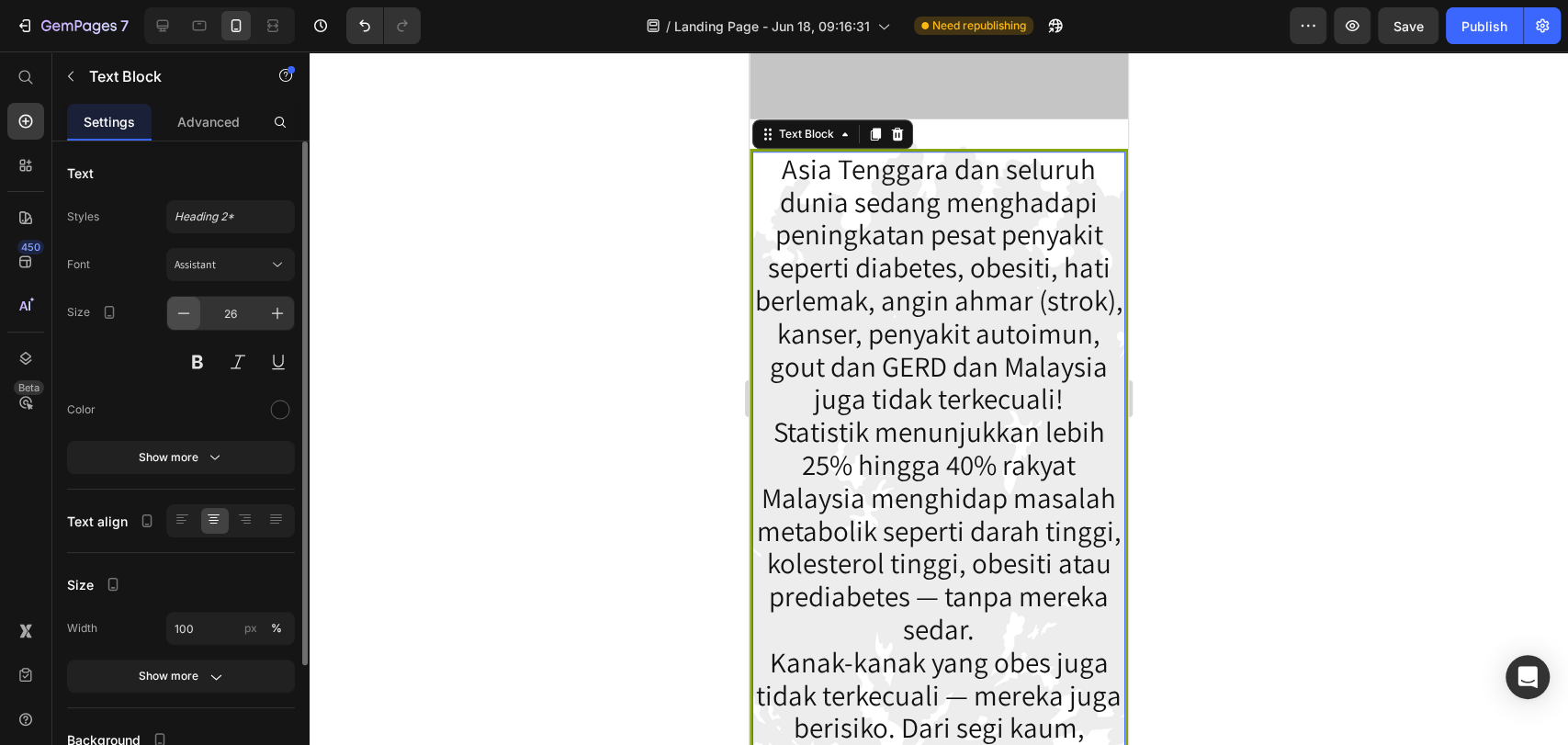 click 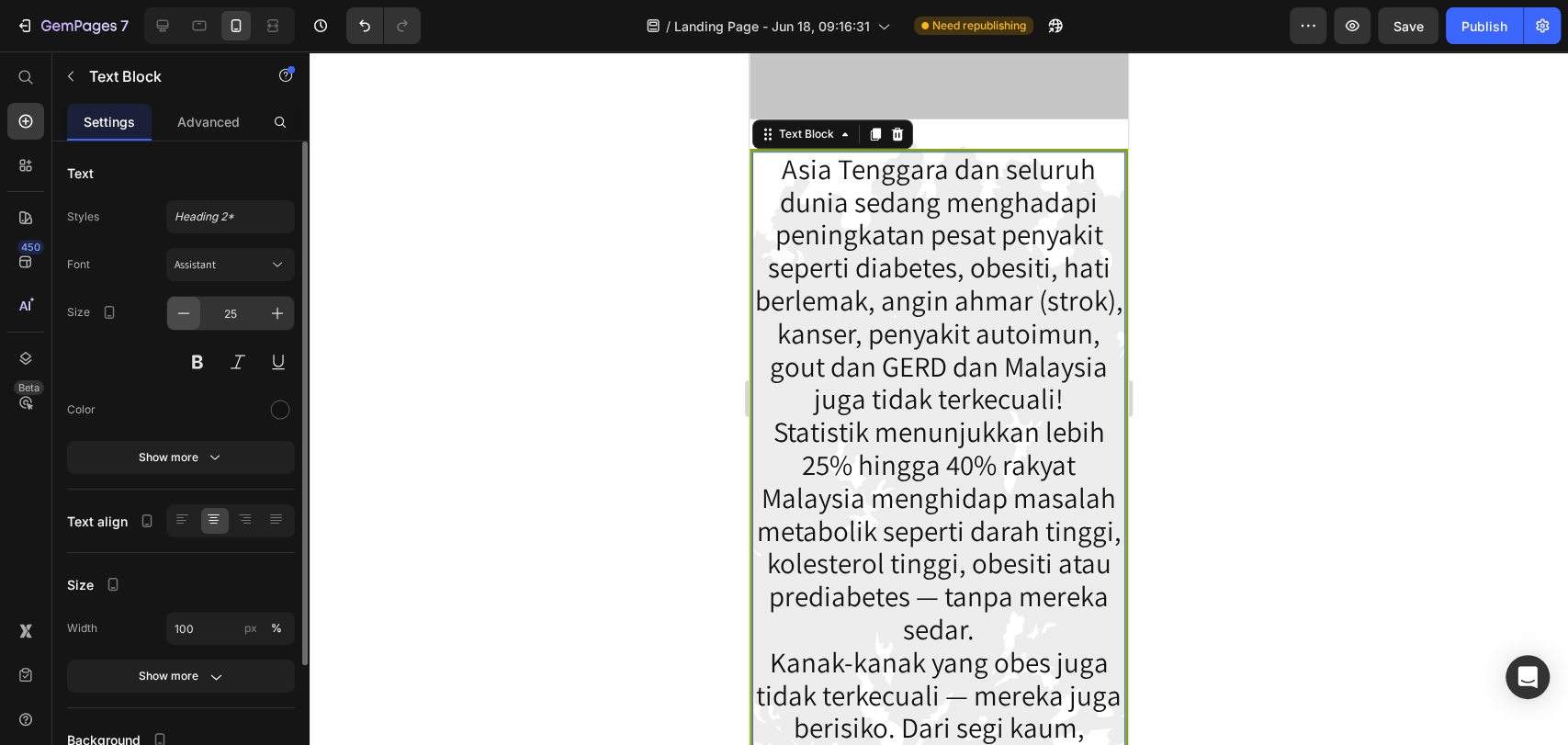 click 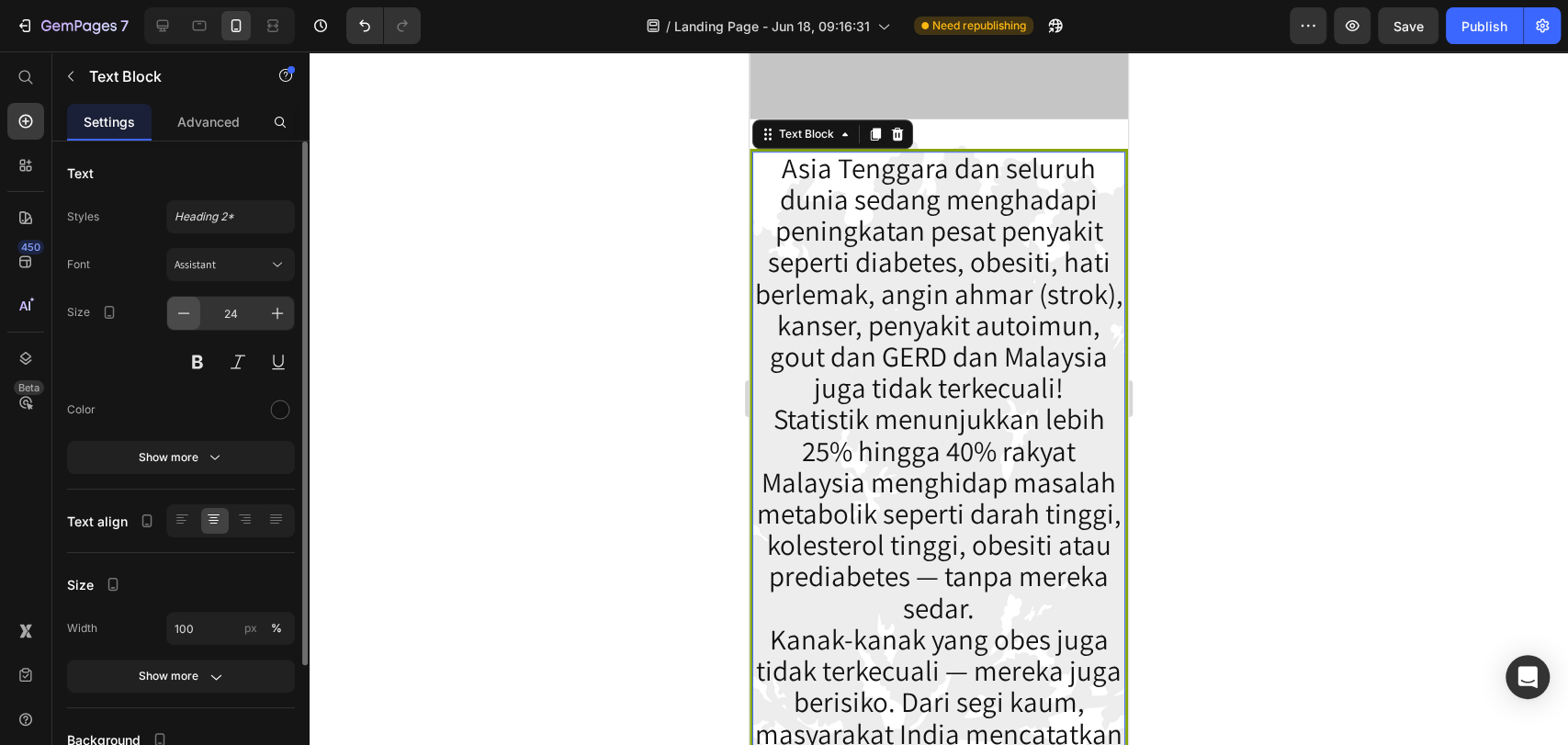 click 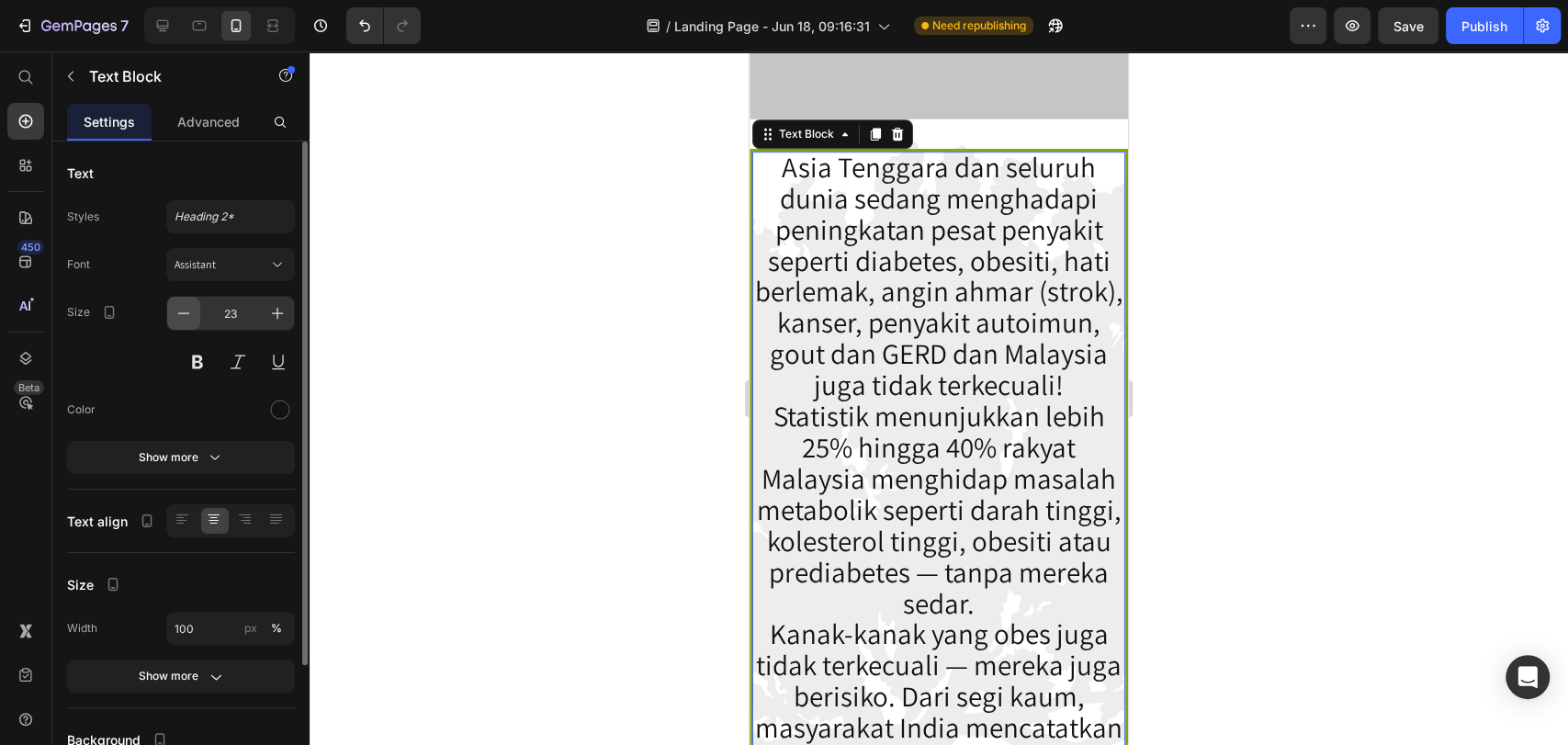 click 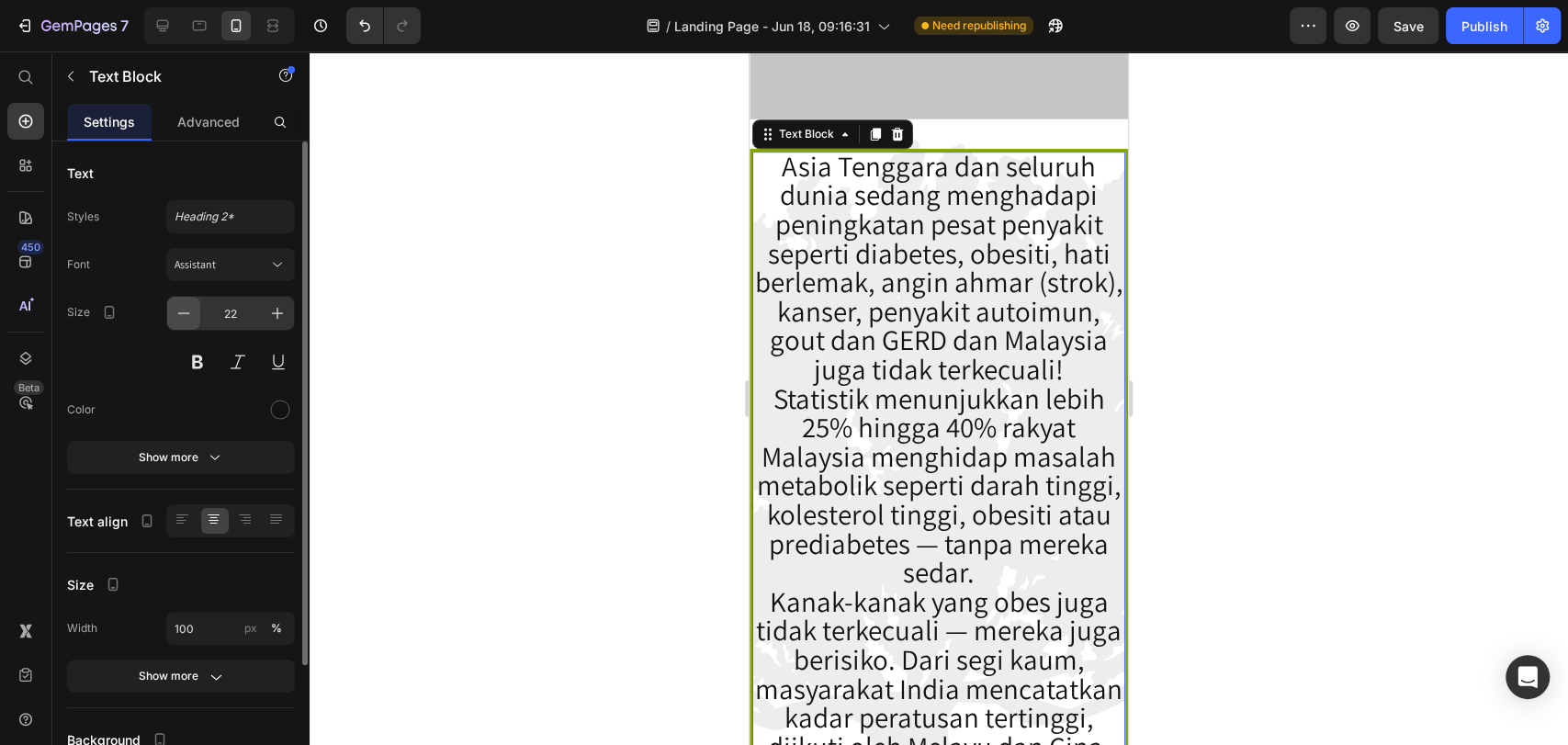 click 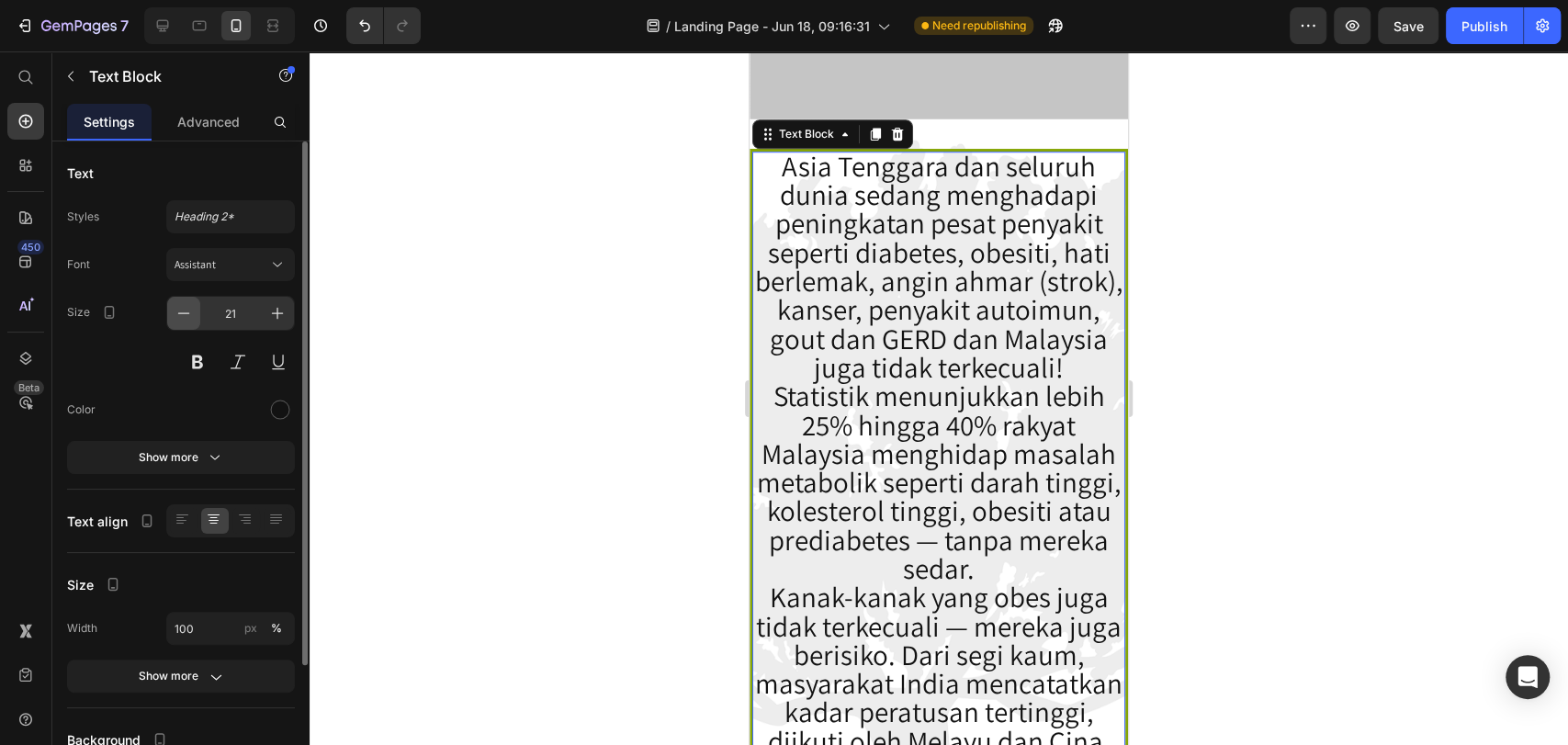 click 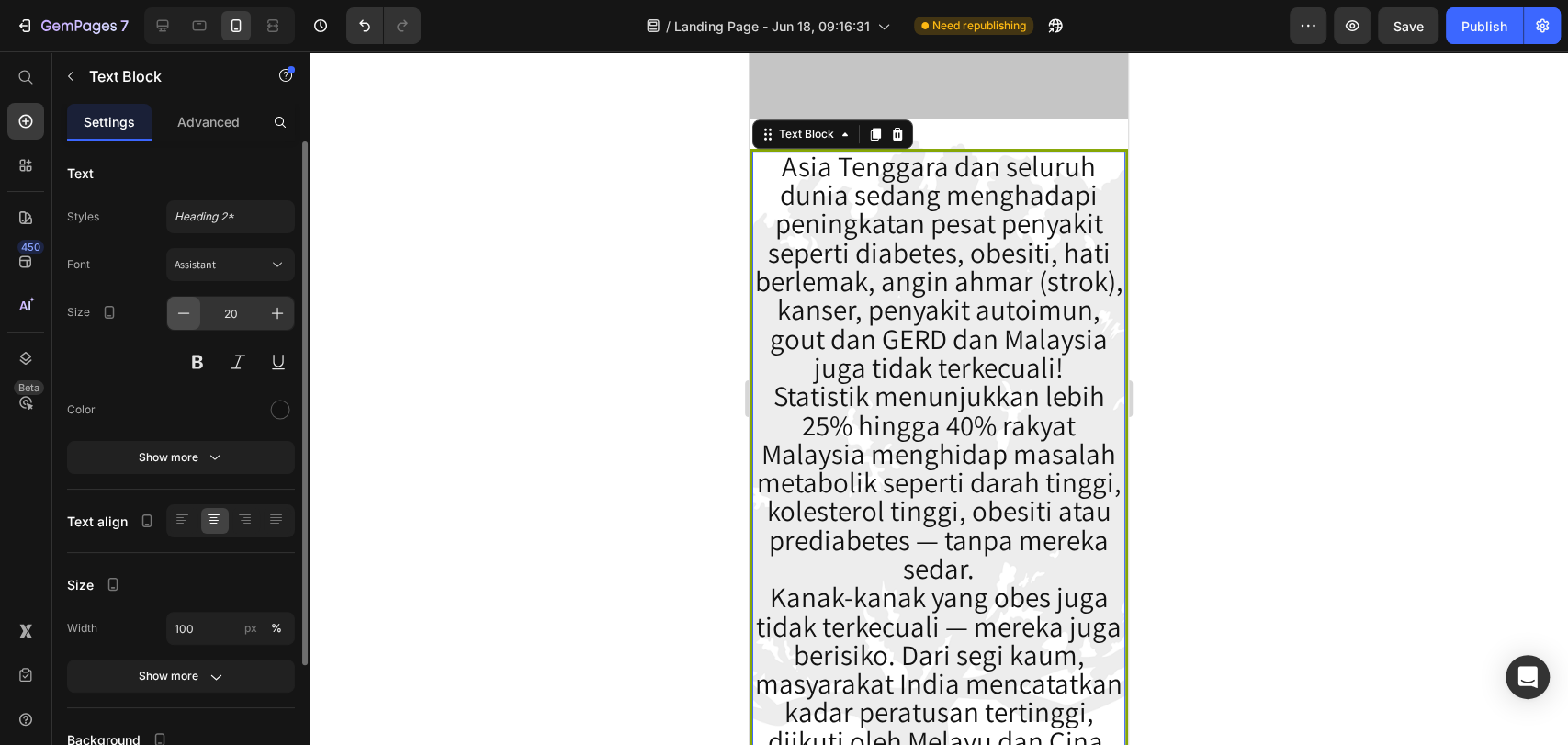 click 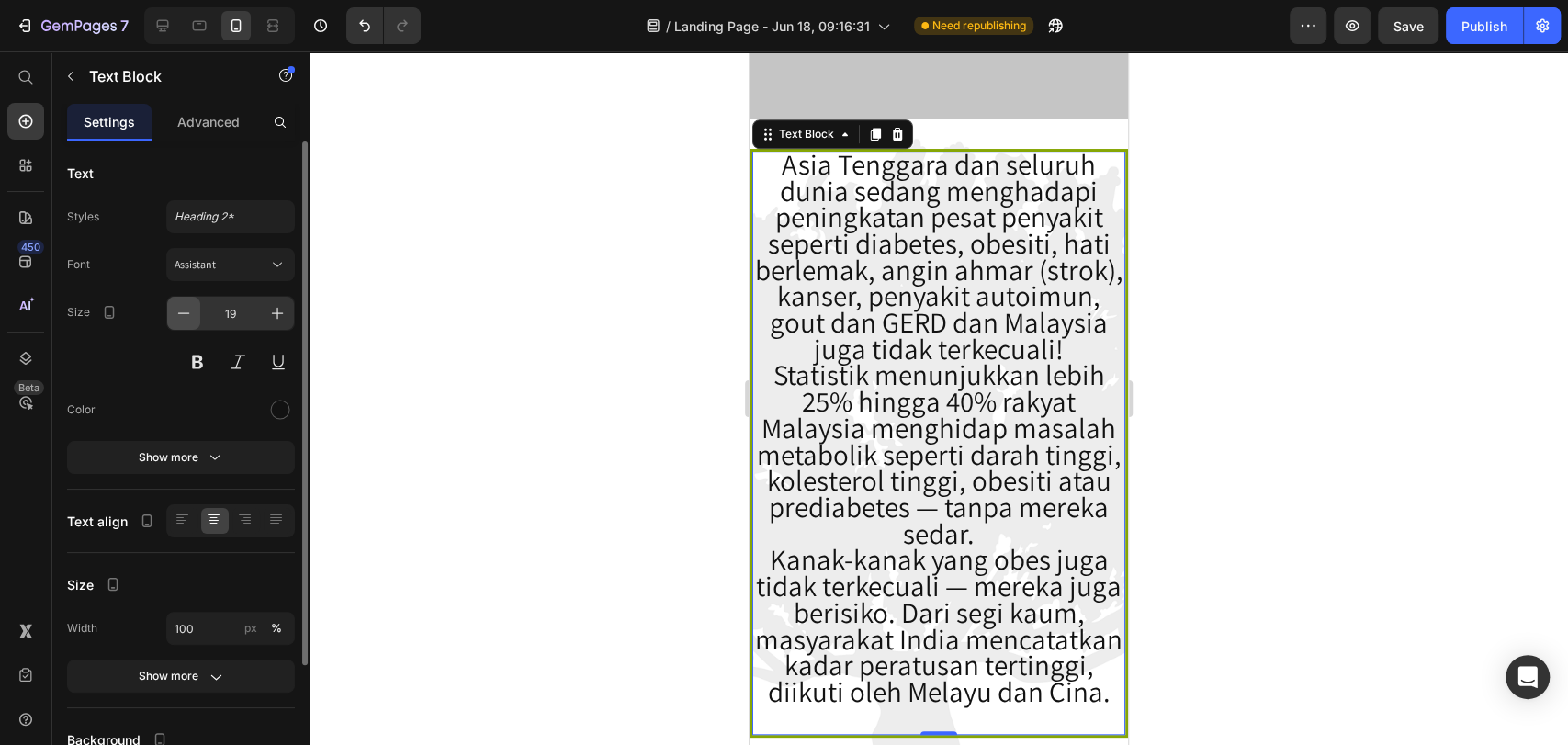click 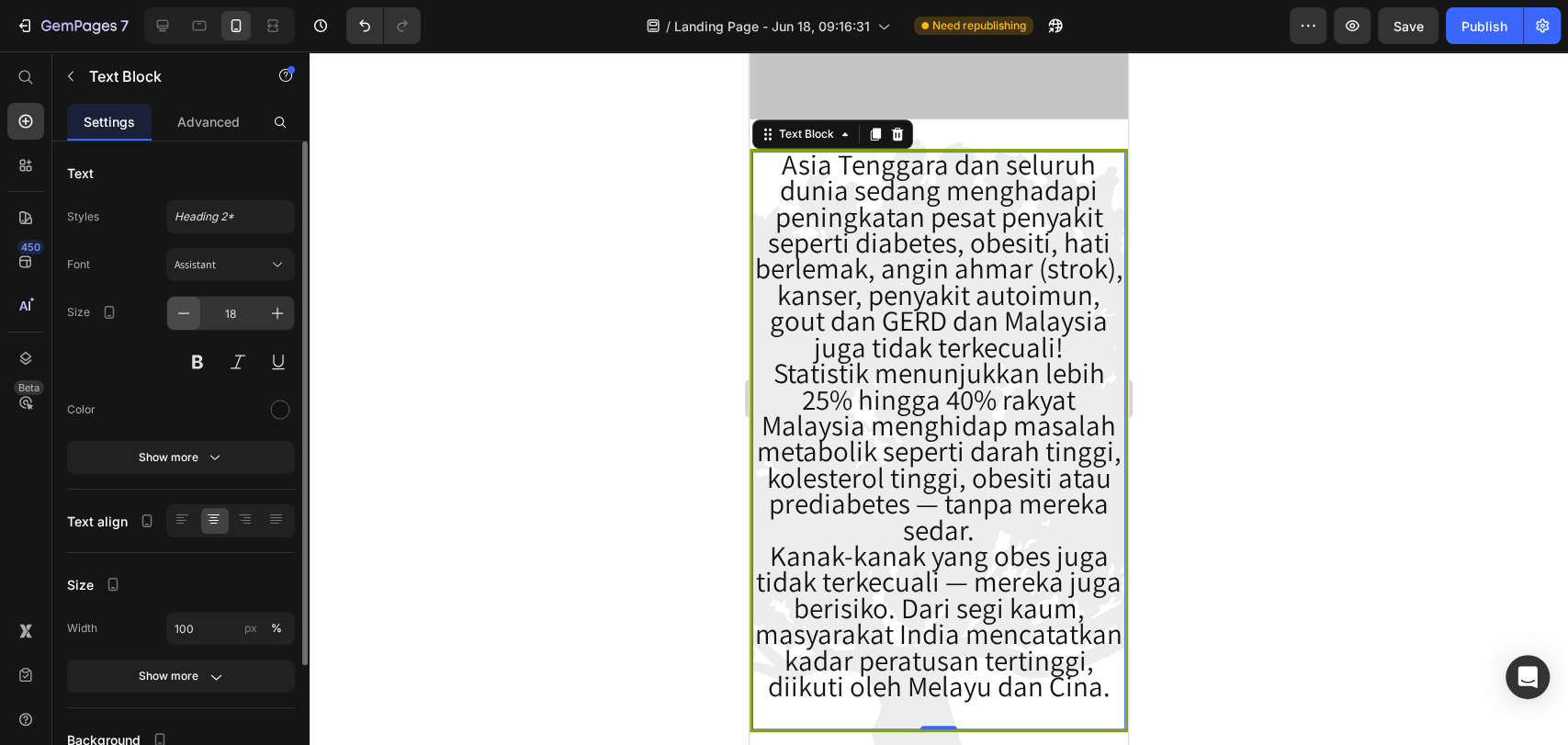 click 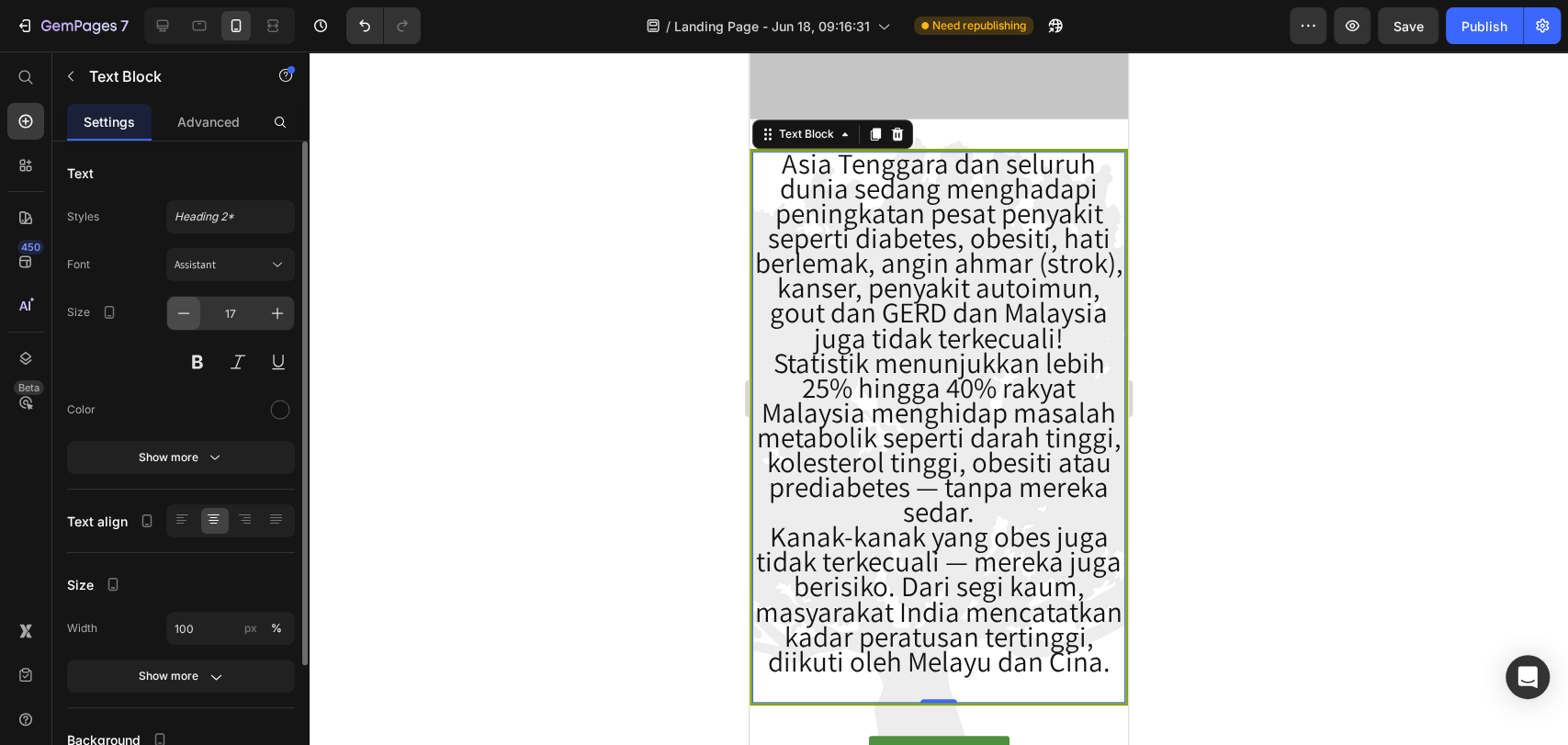 click 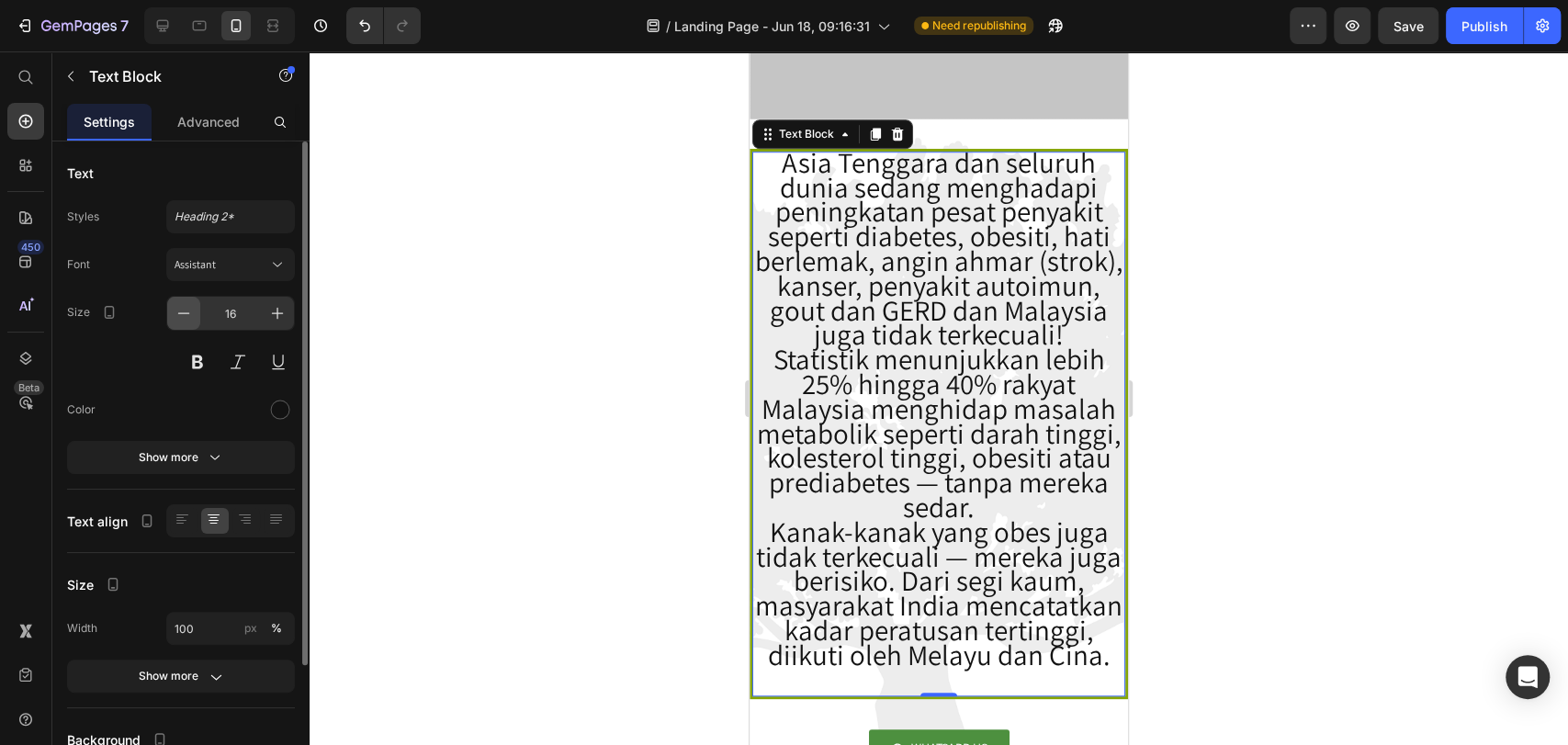 click 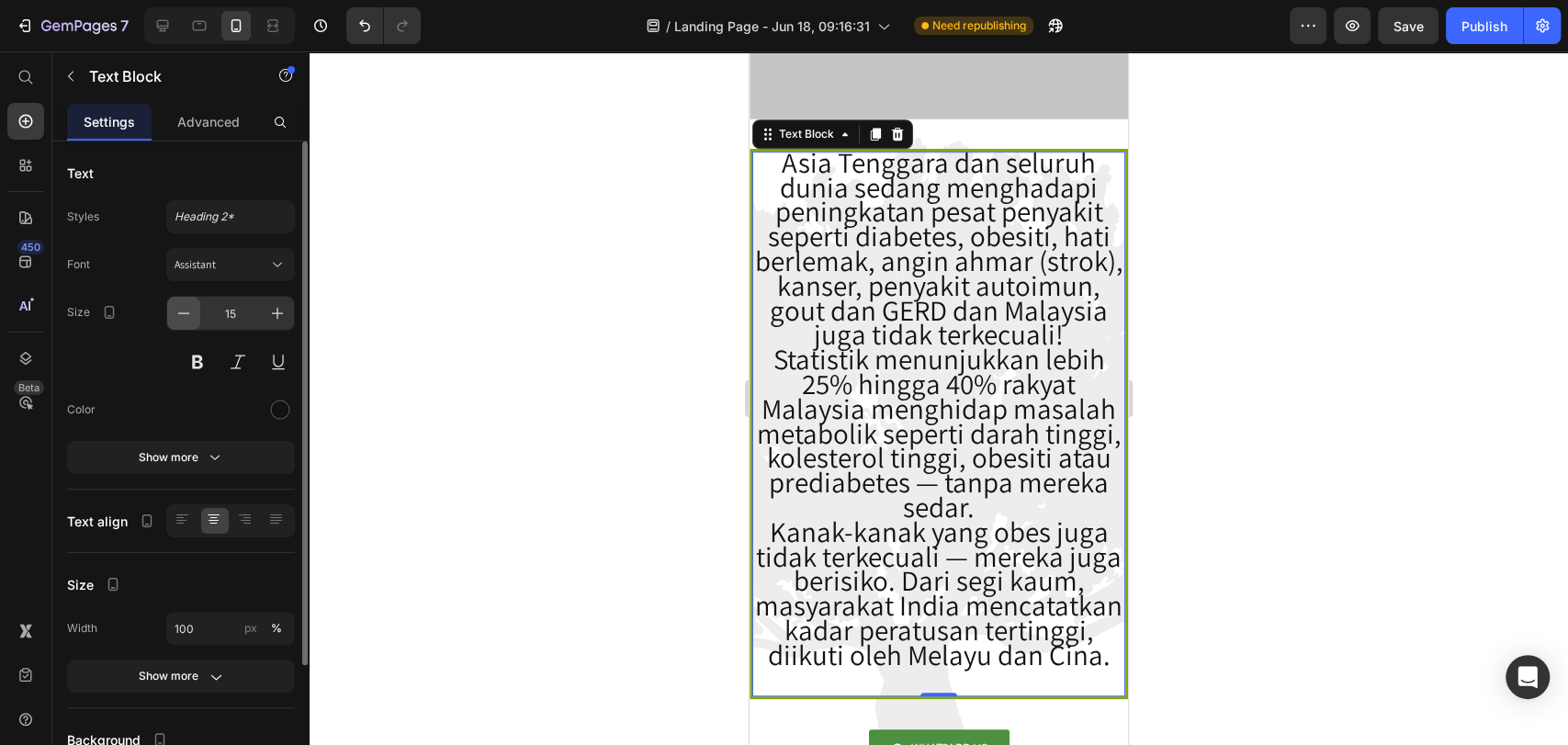 click 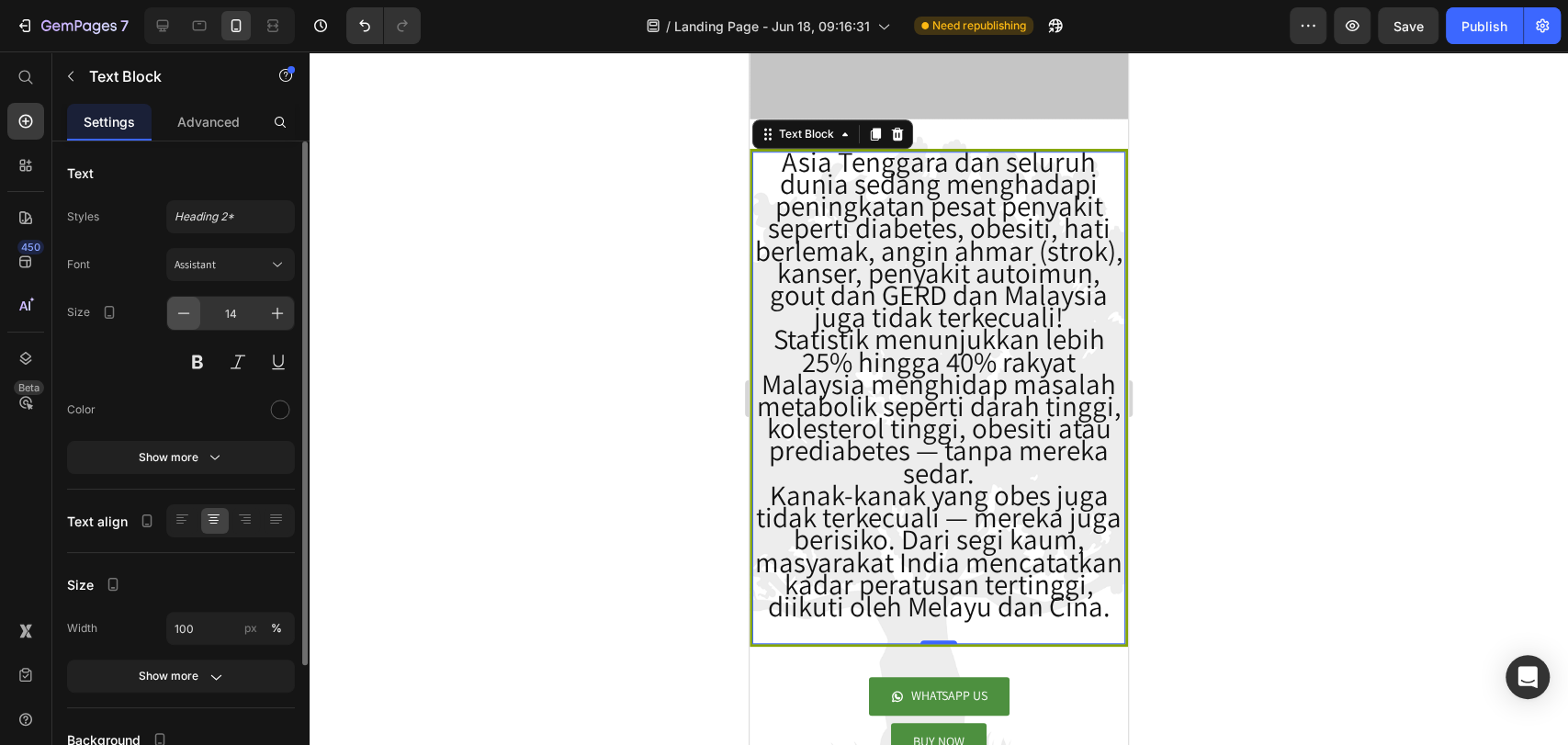 click 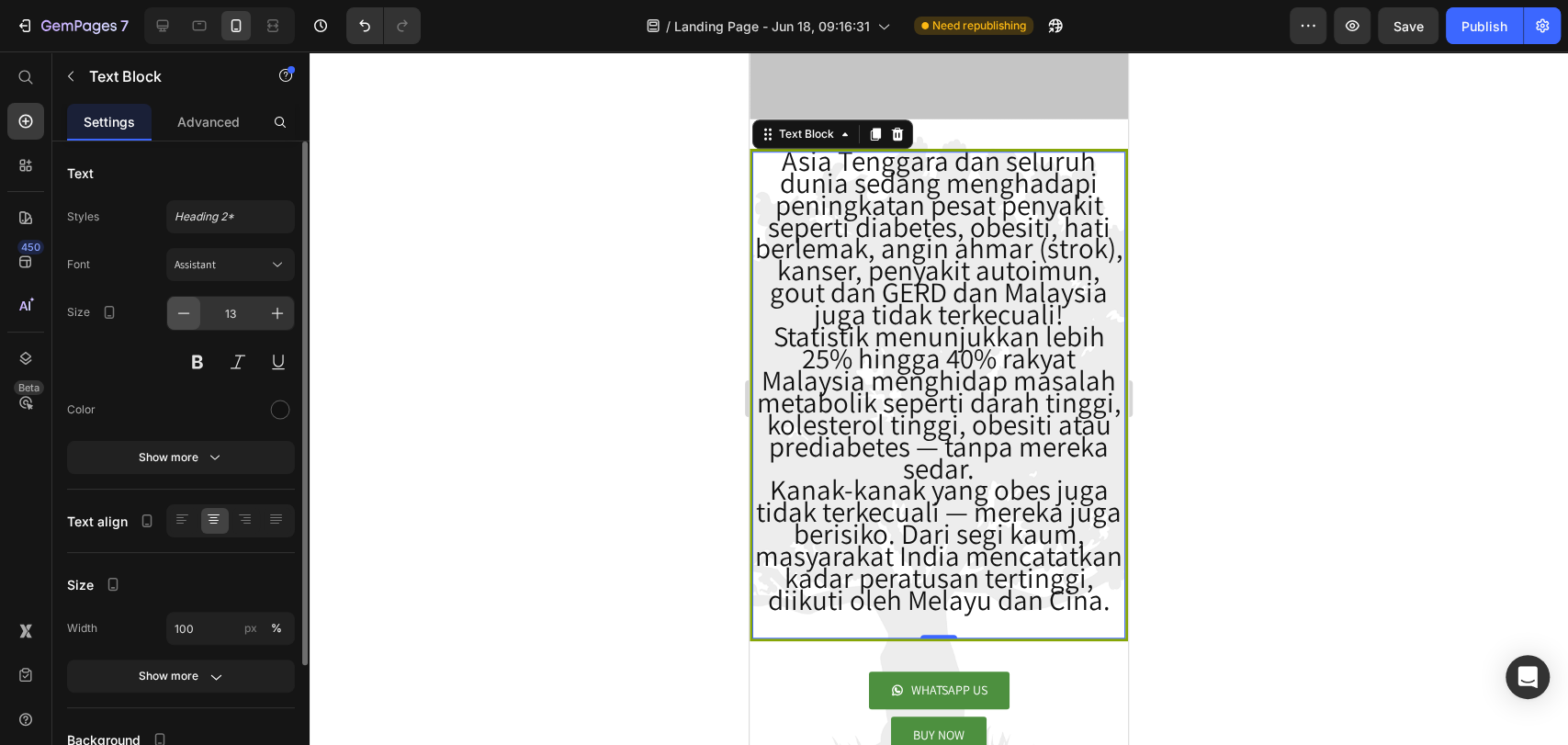 click 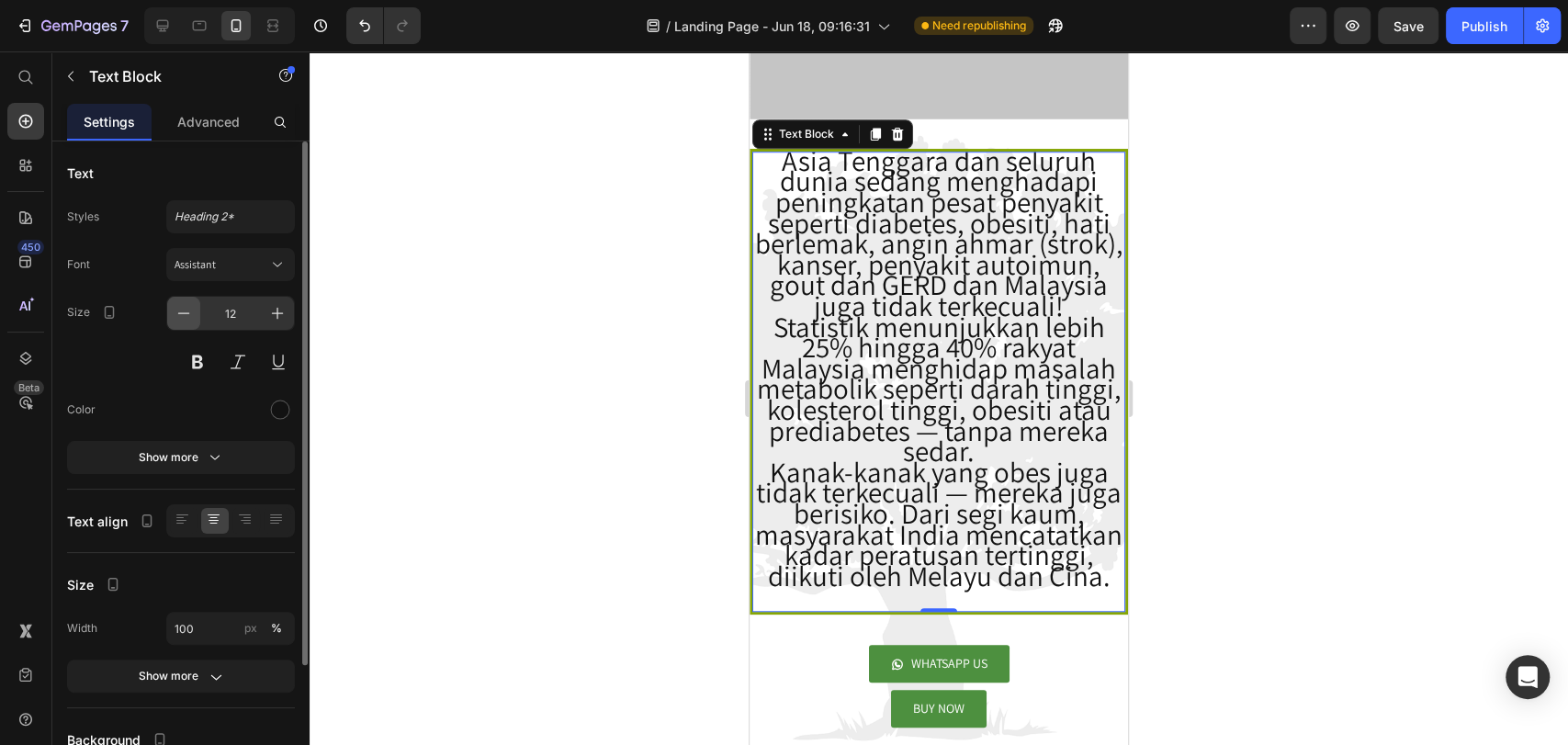 click 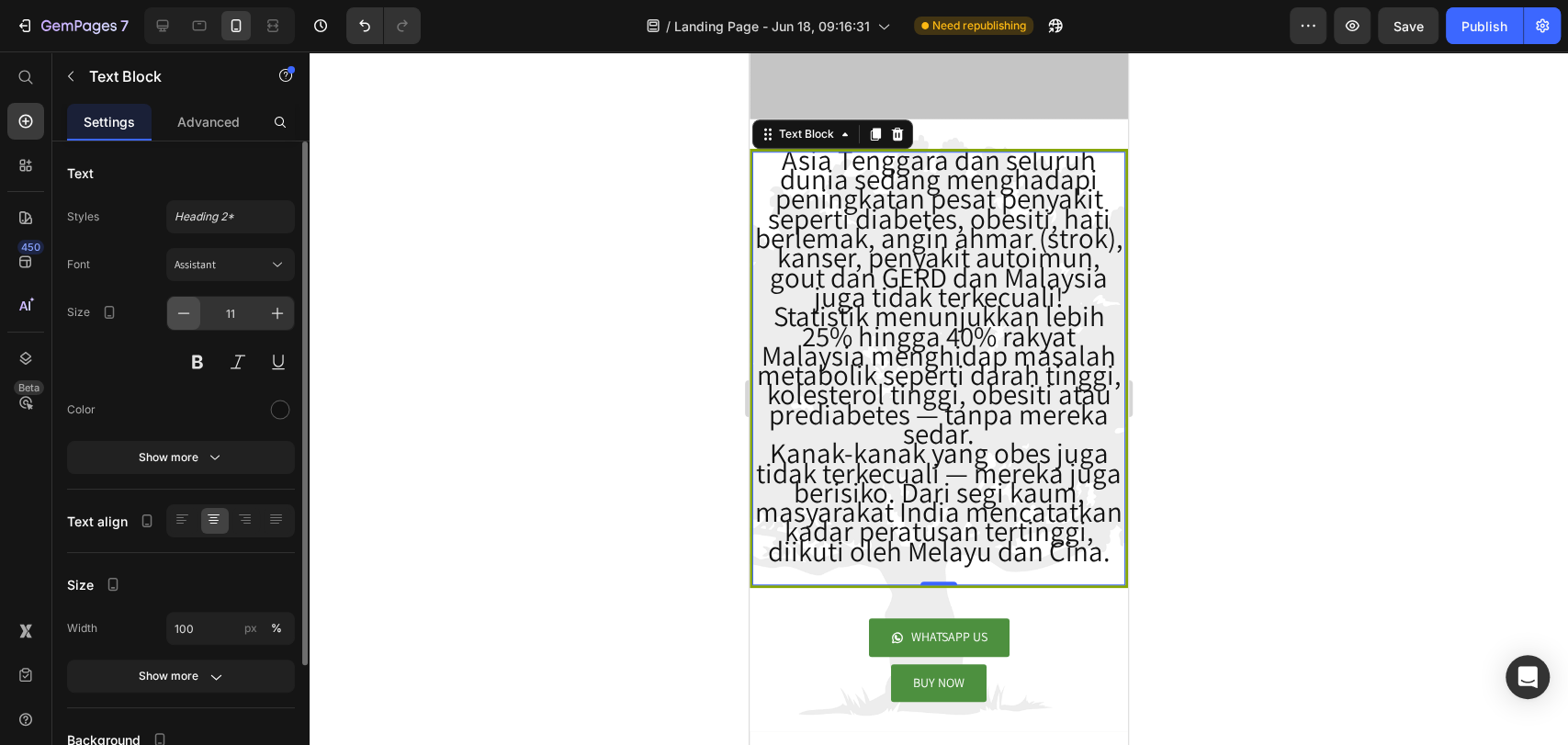 click 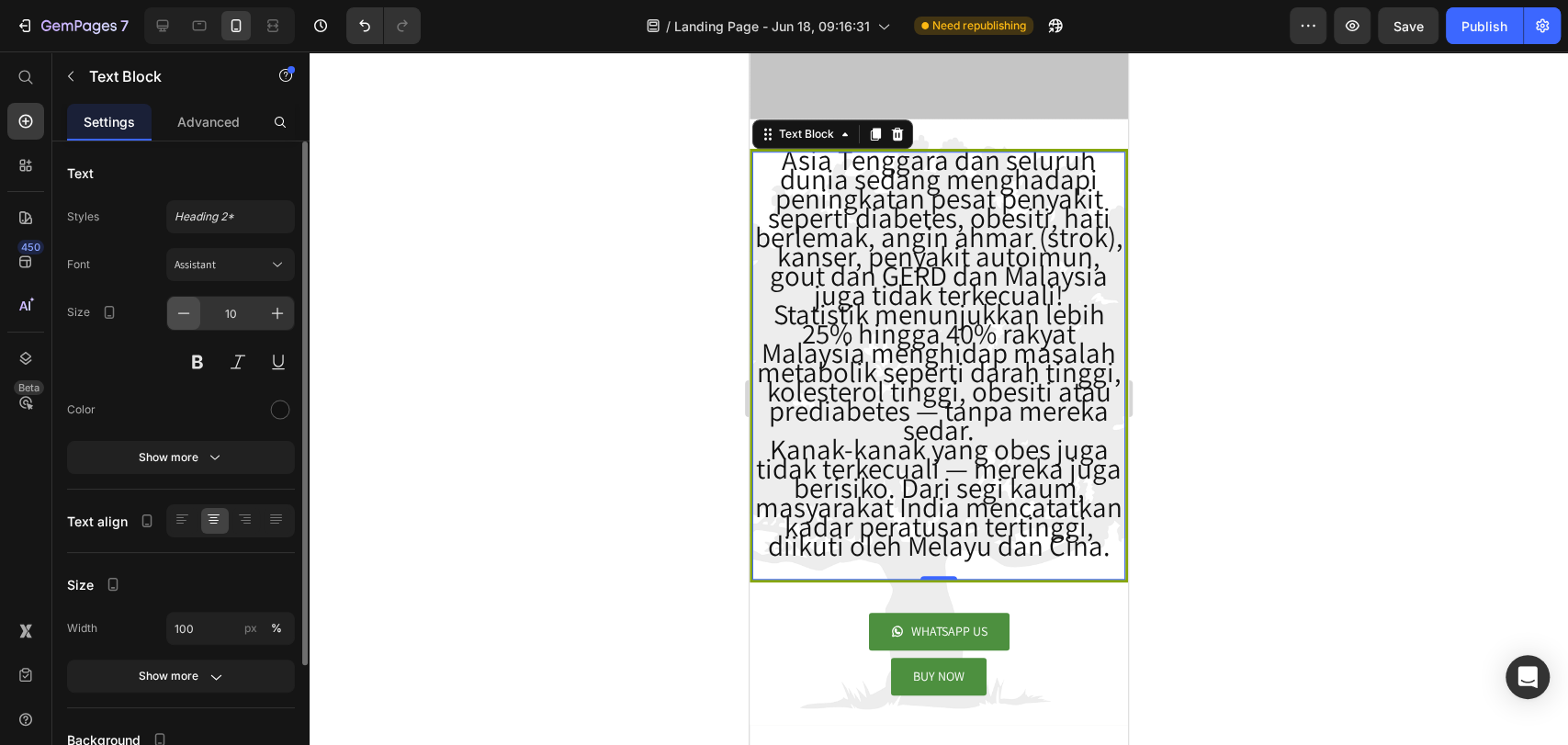 click 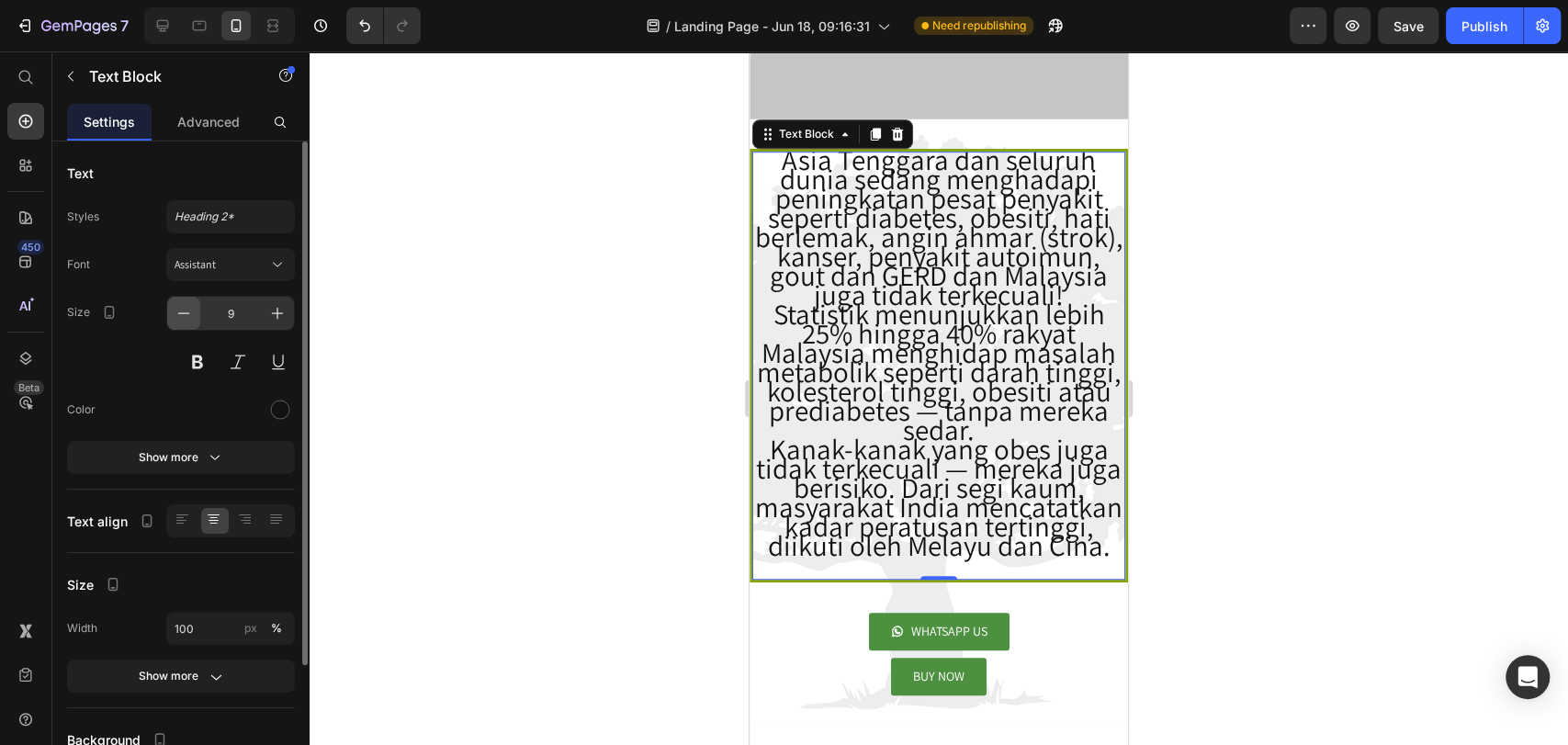 click 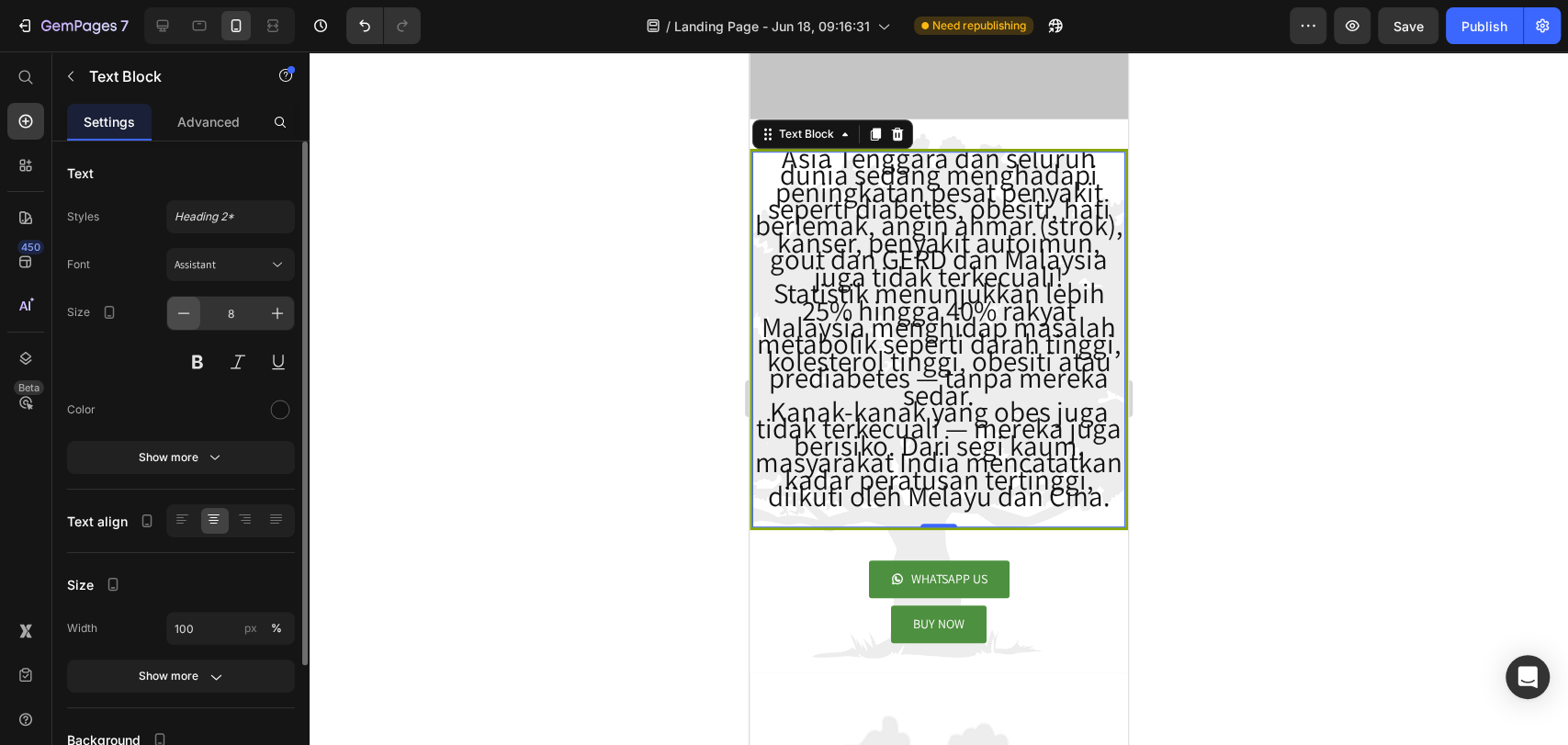 click 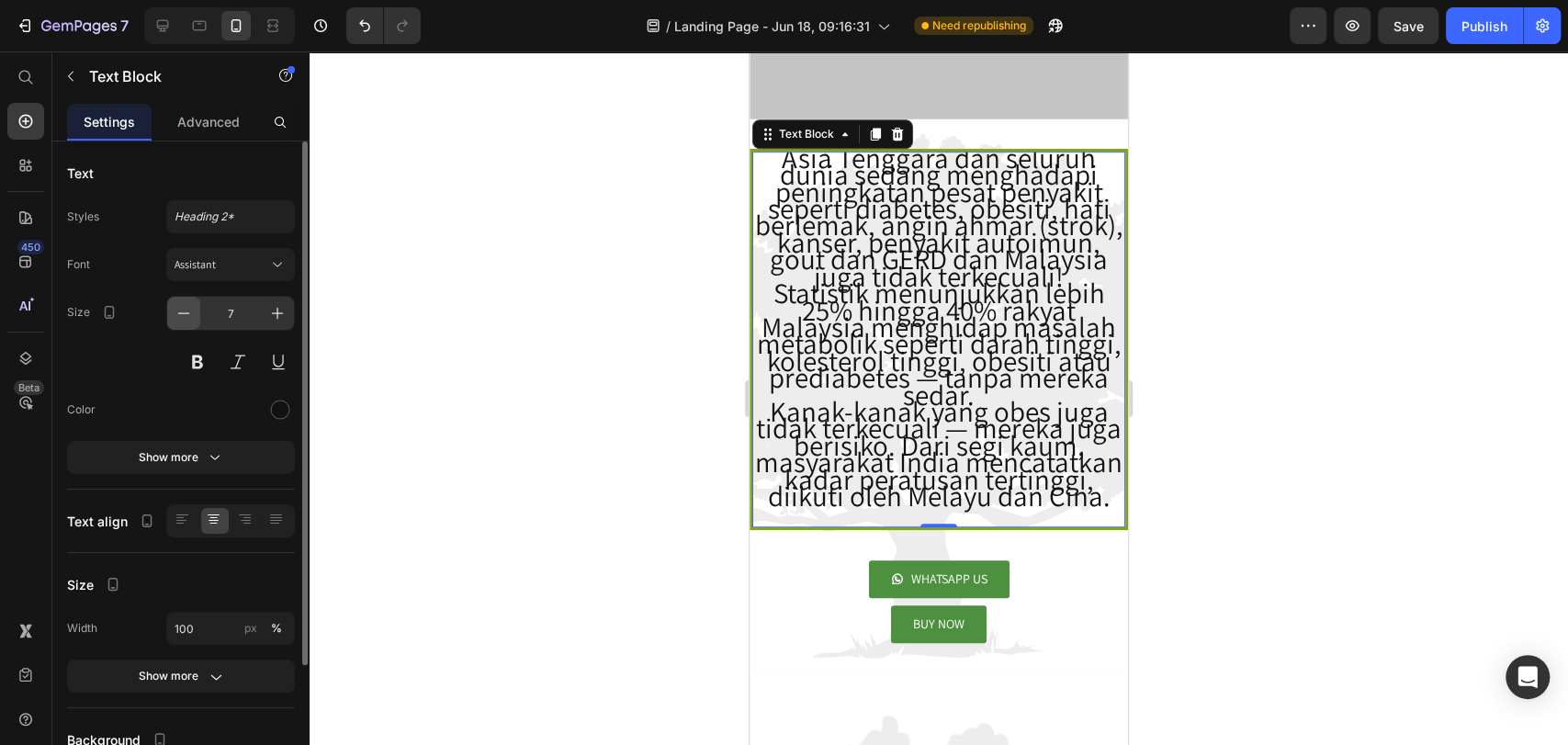 click 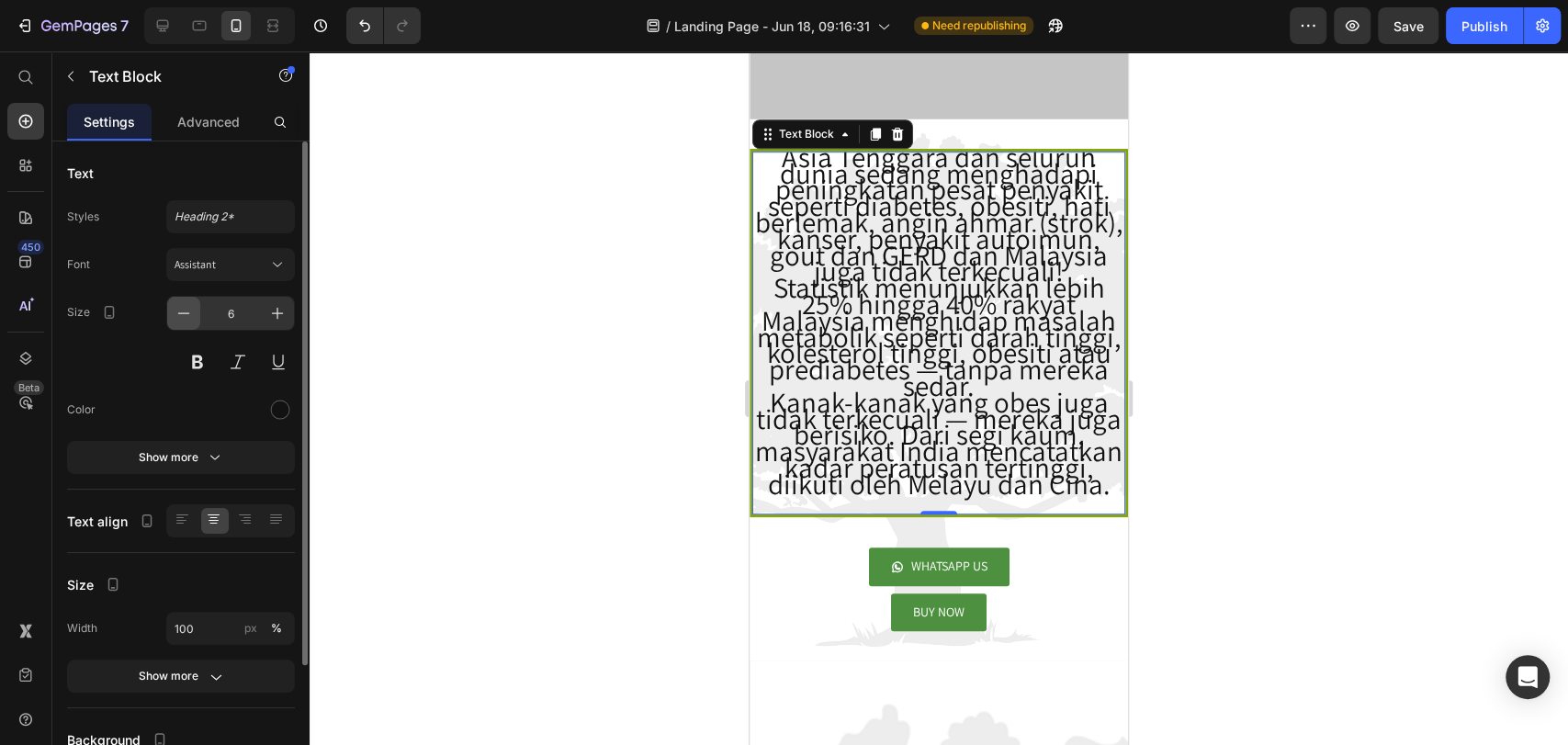 click 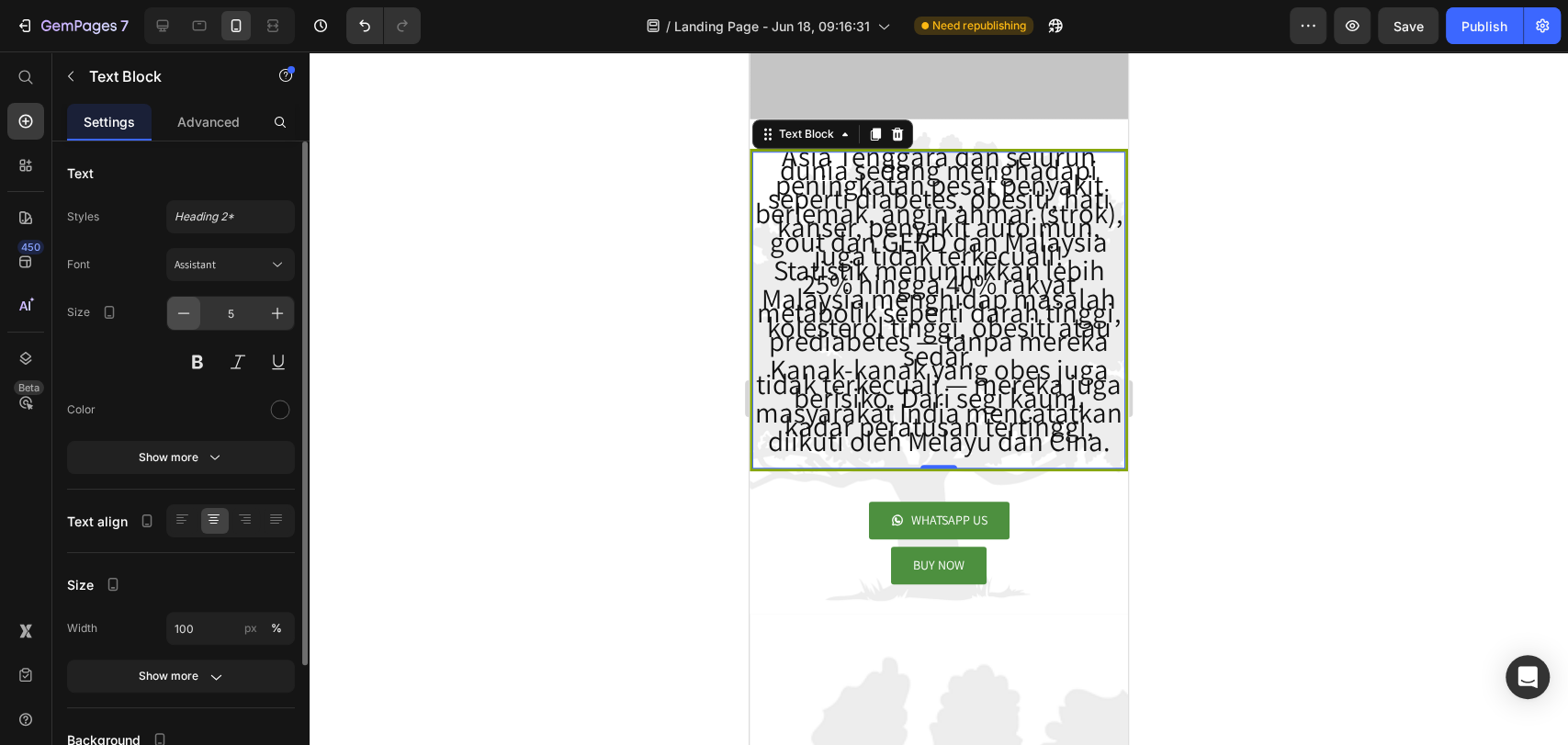 click 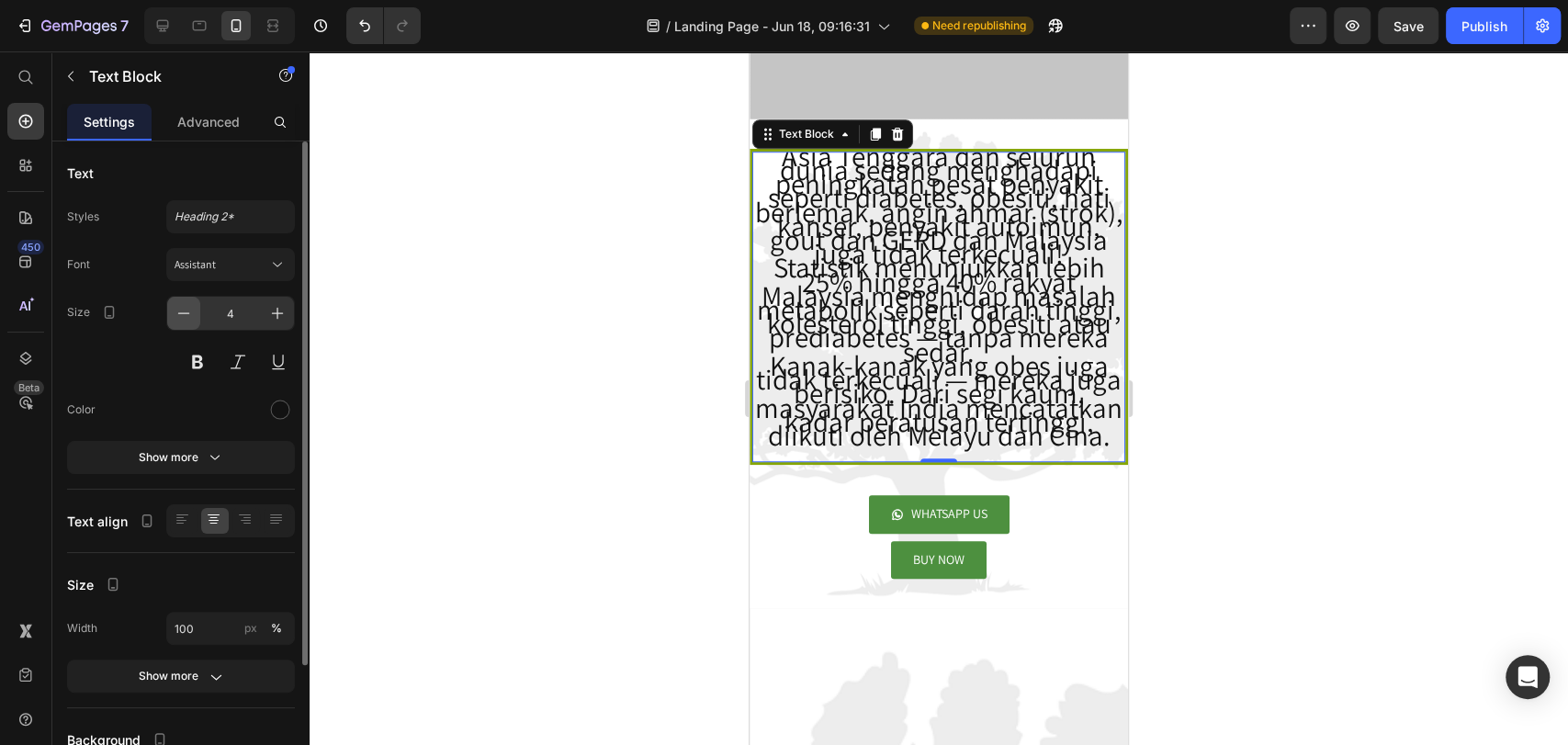 click 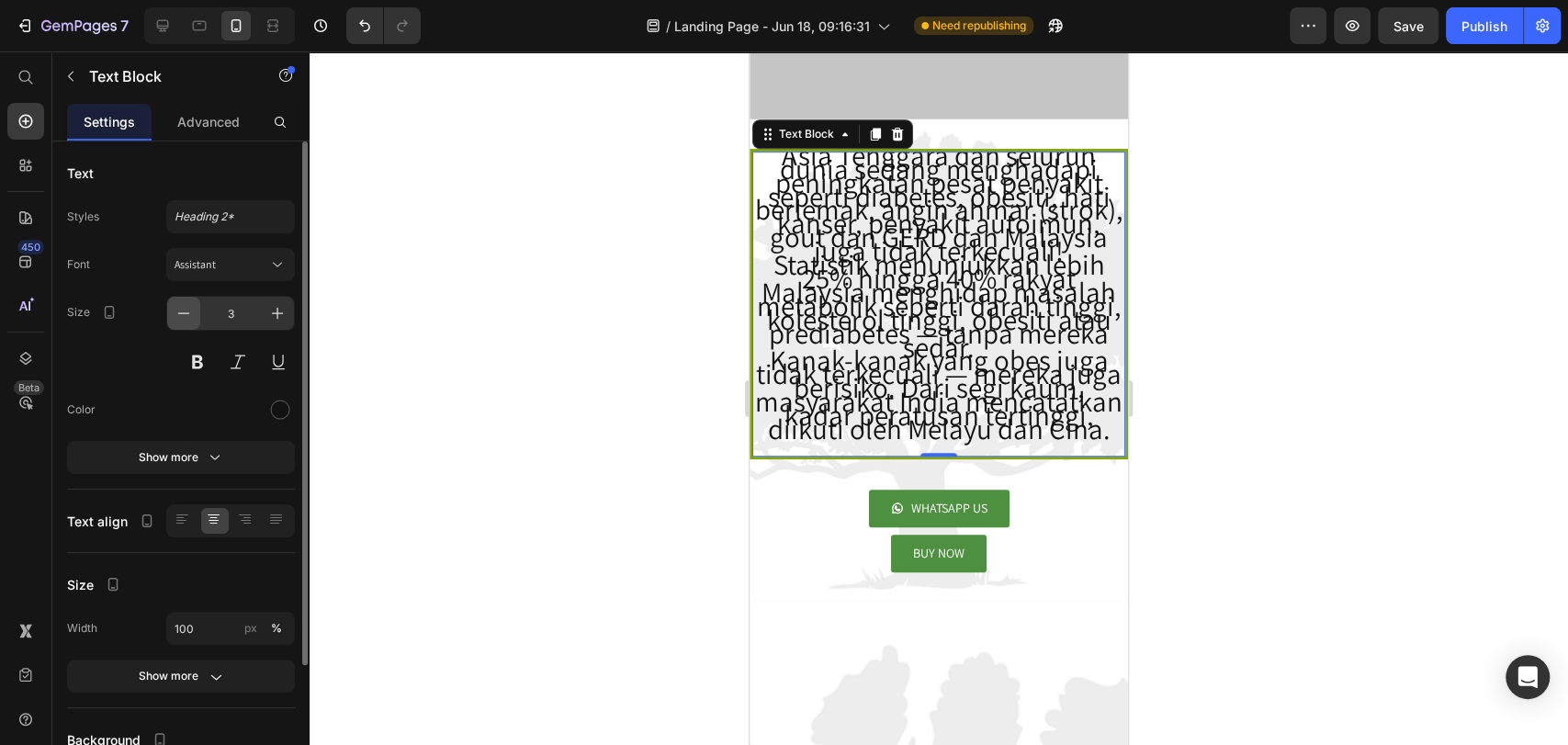click 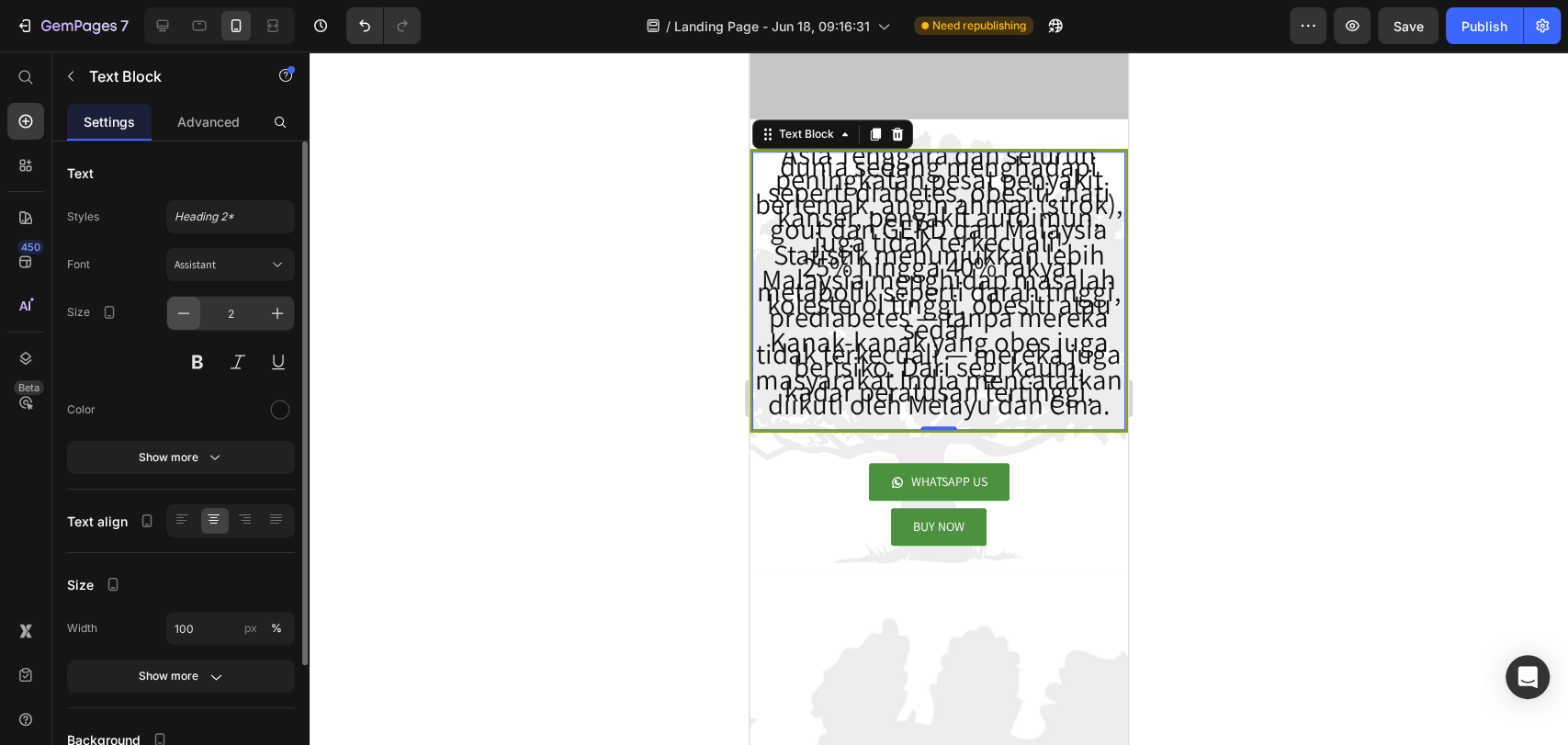 click 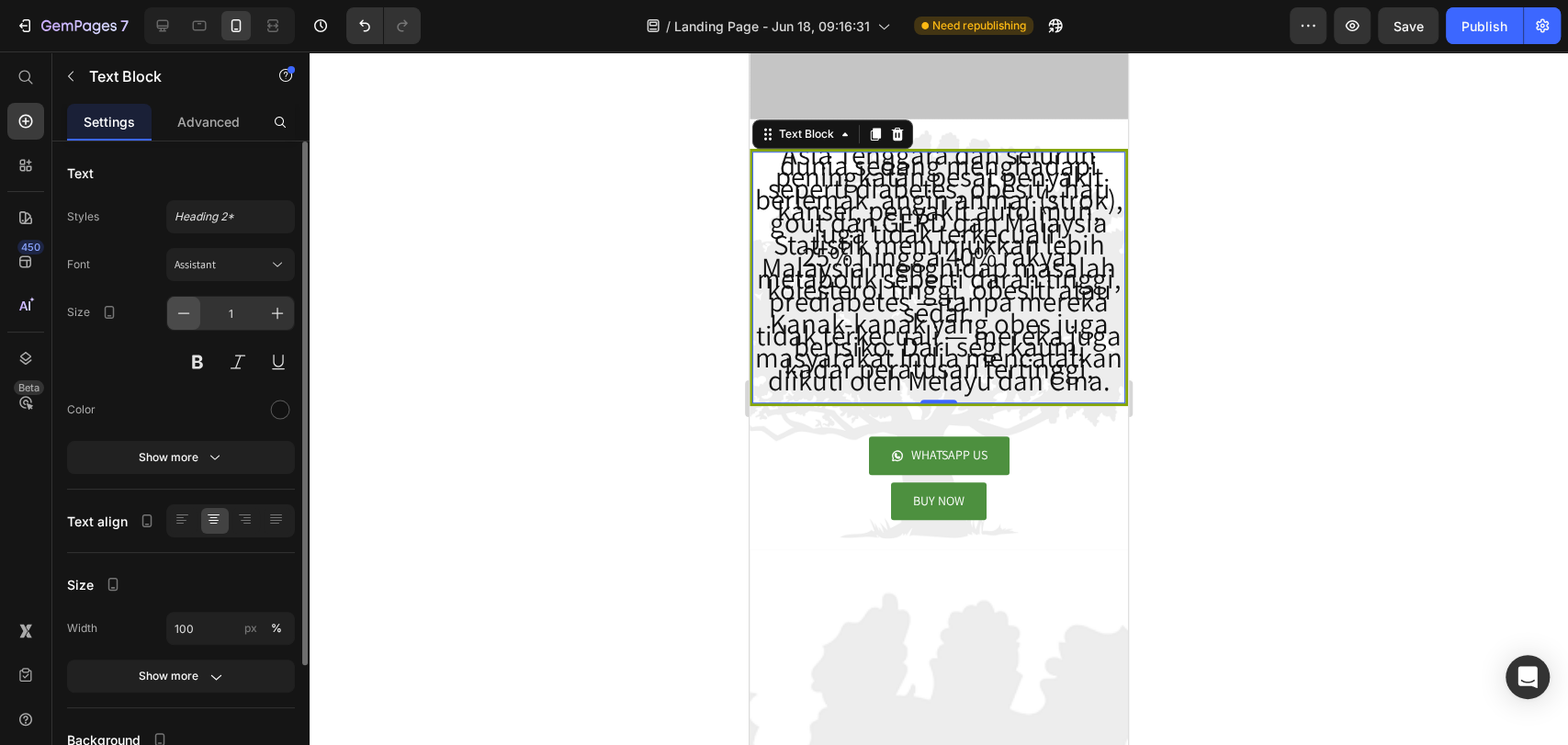click 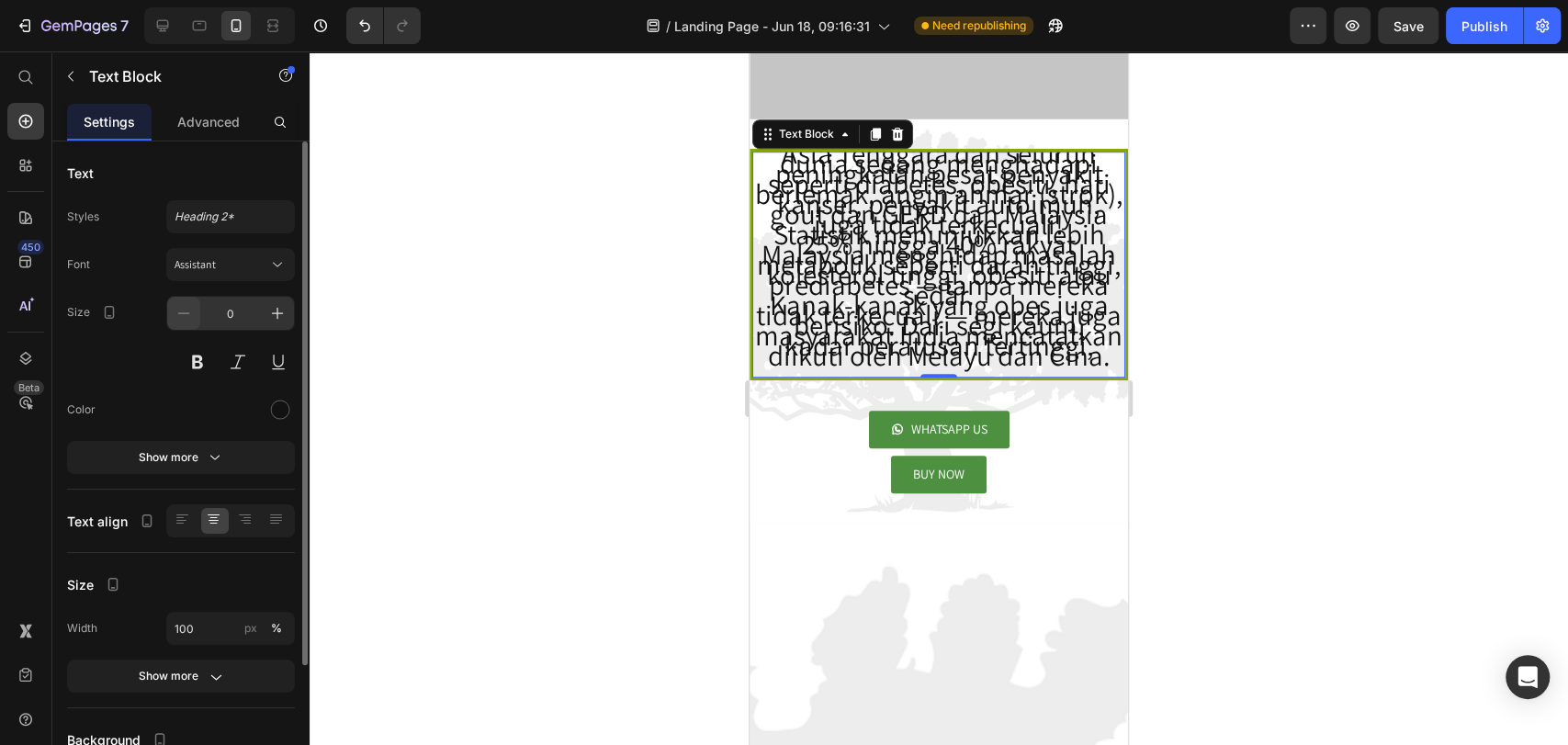 click 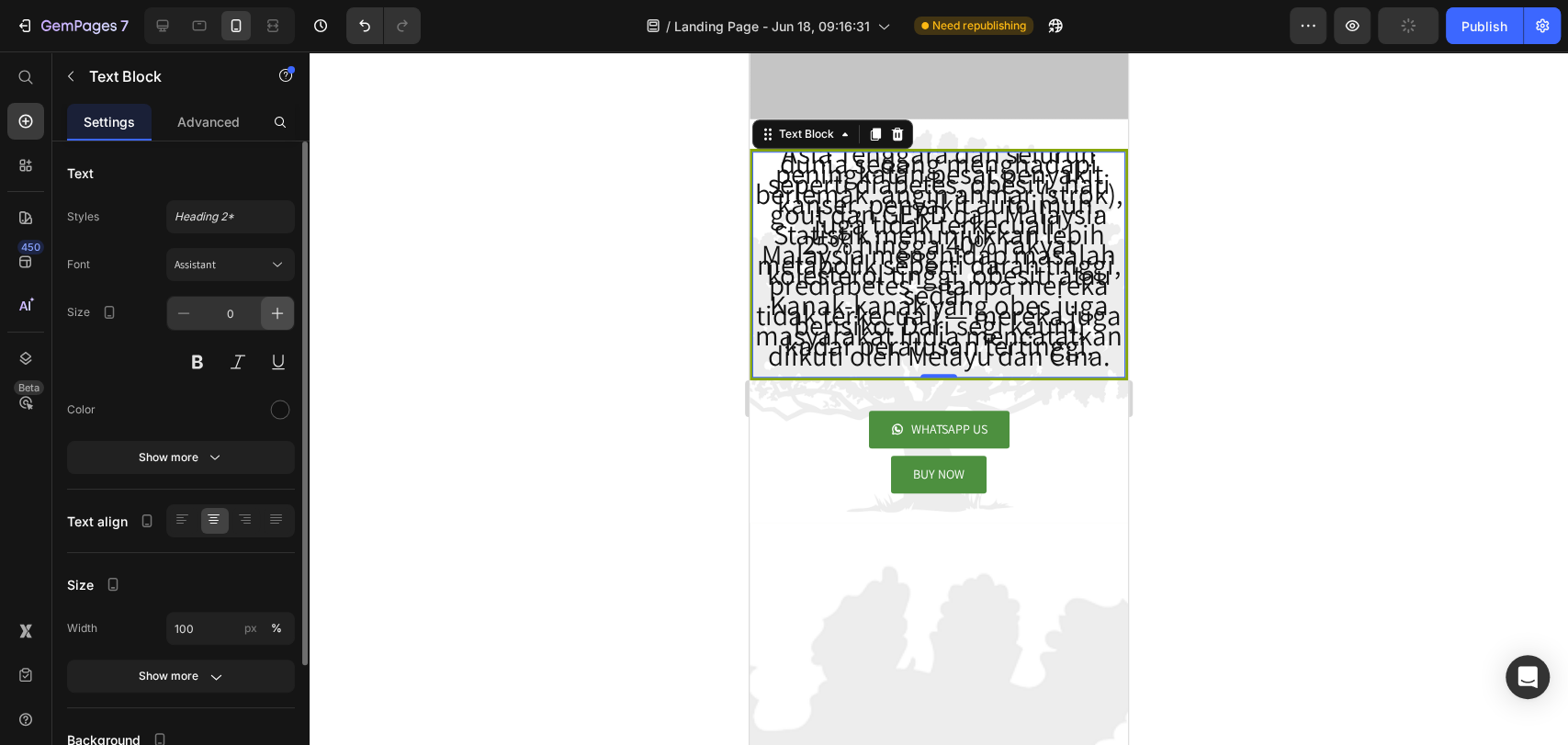click 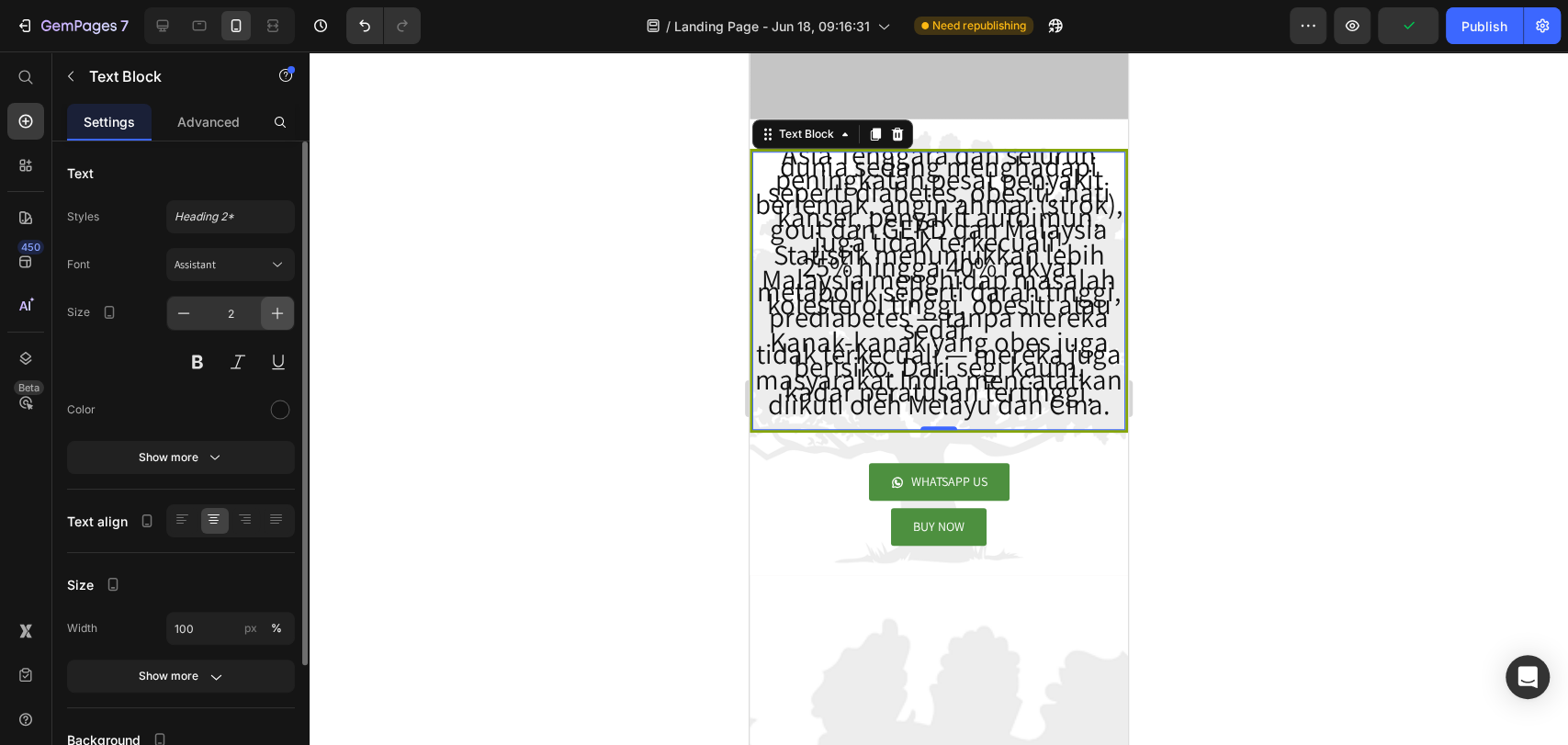 click 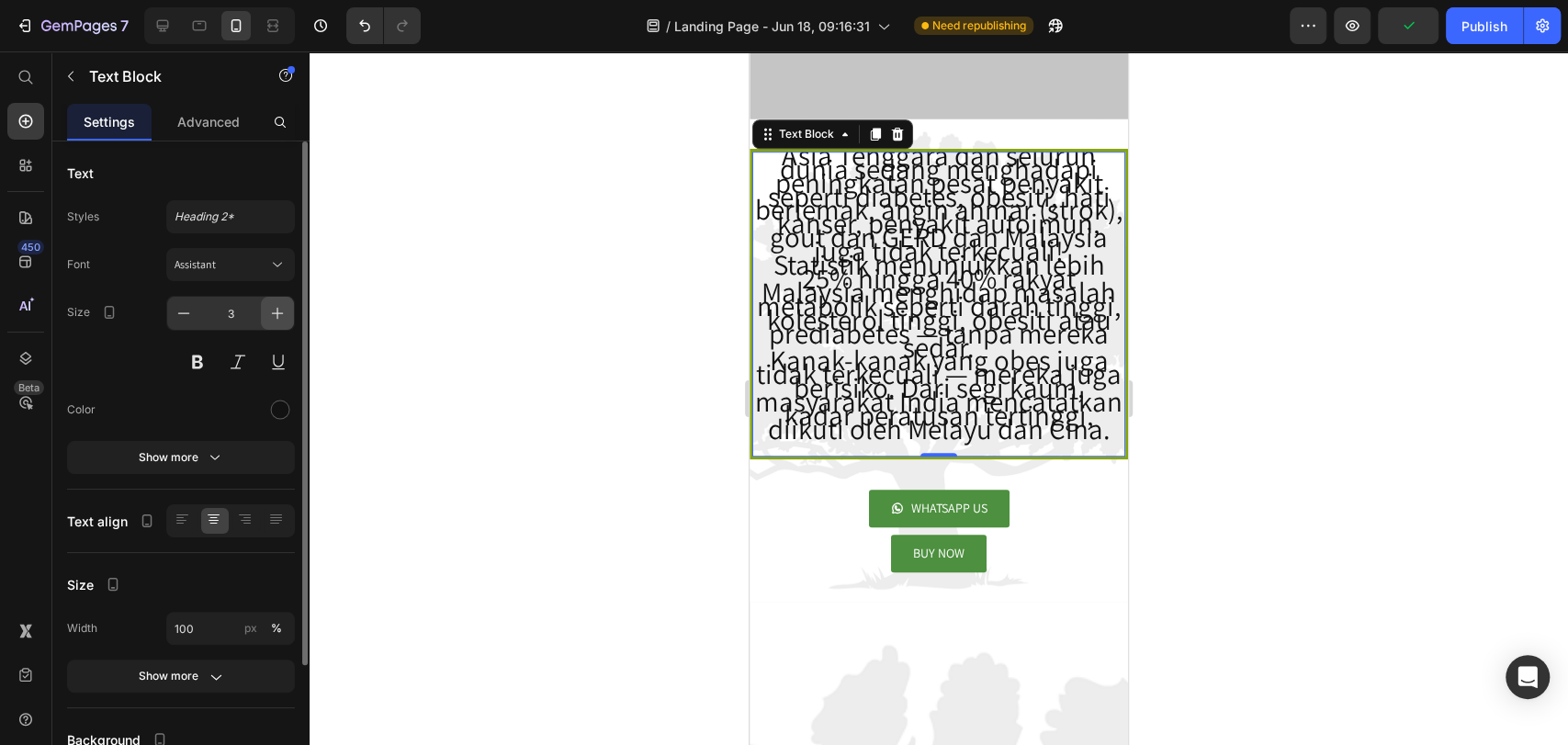 click 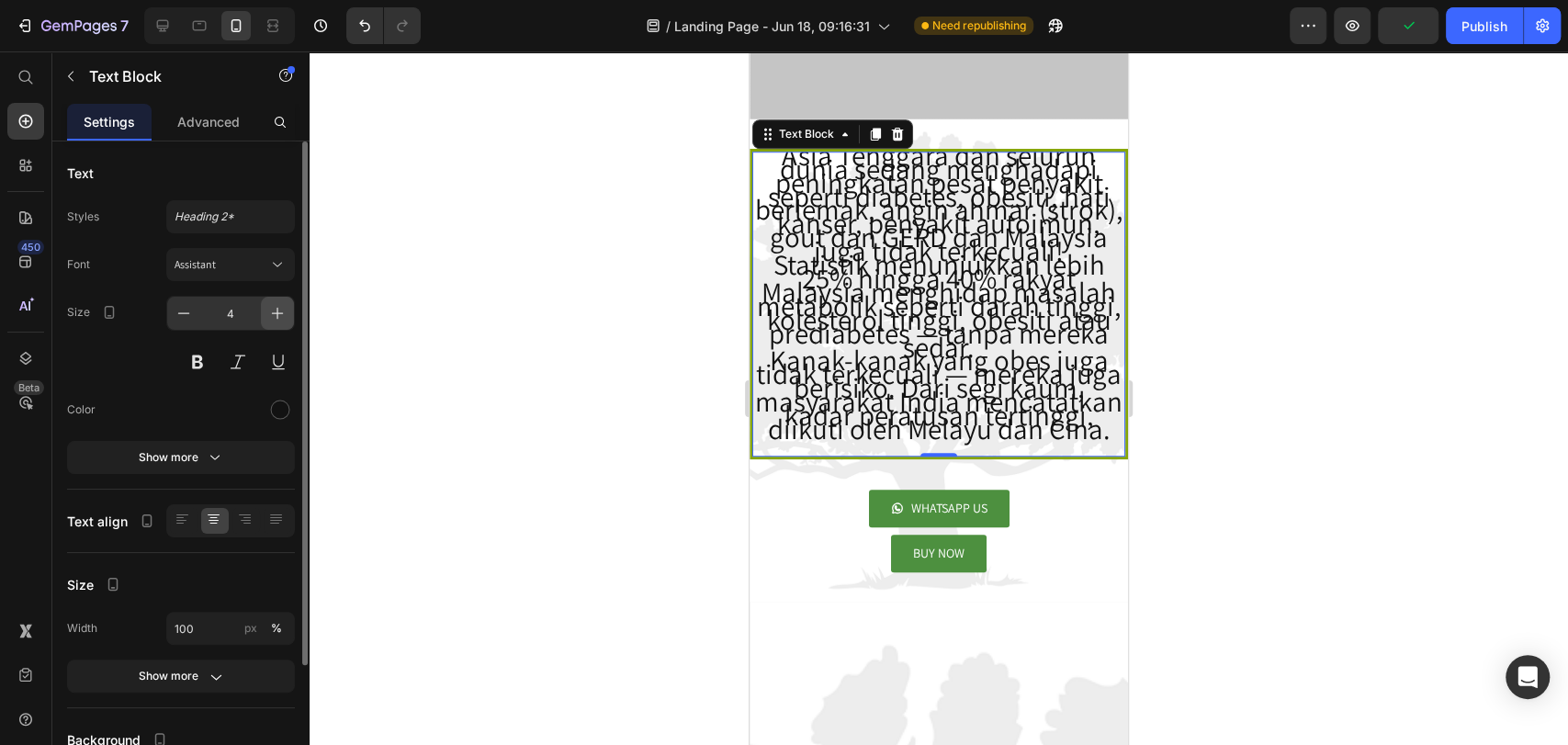 click 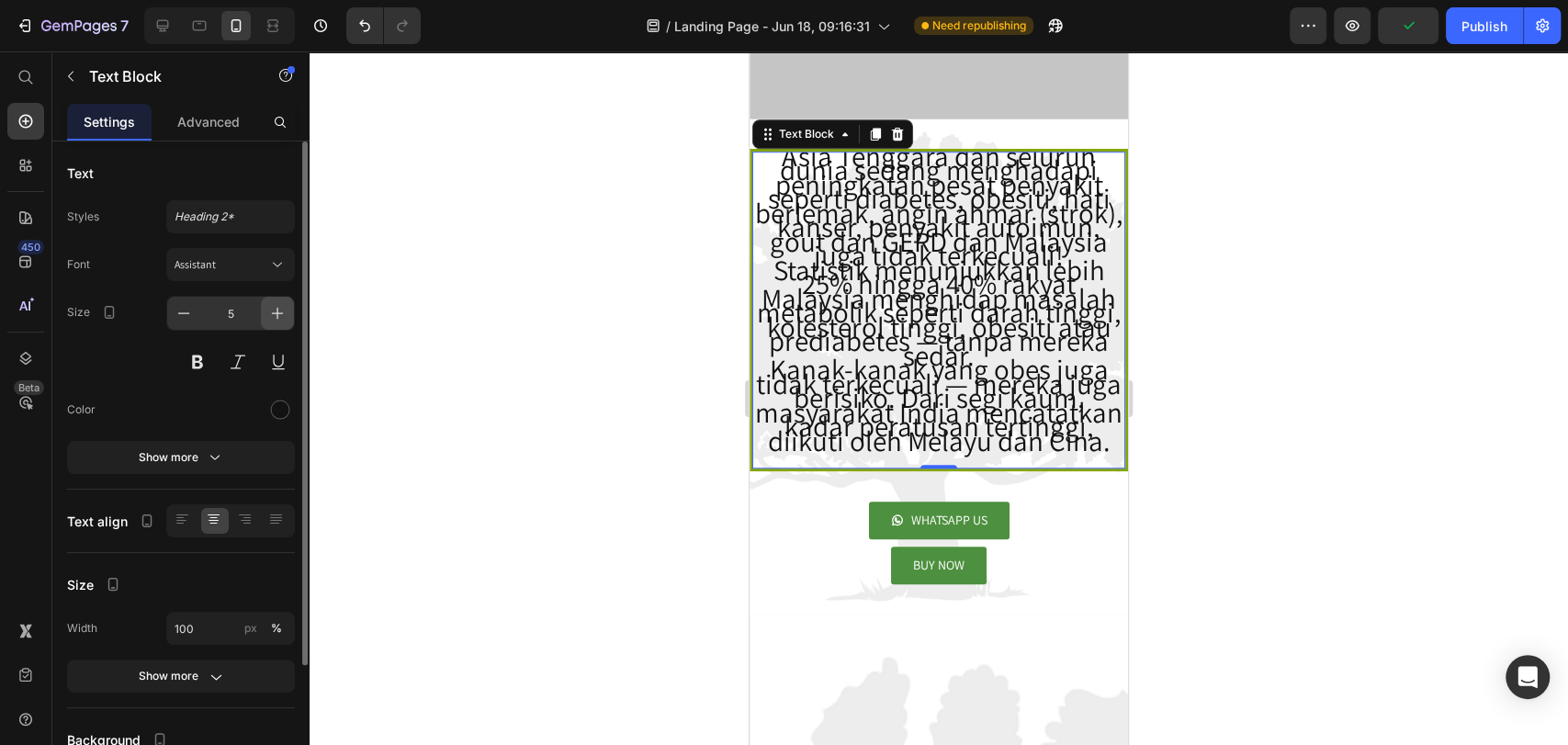click 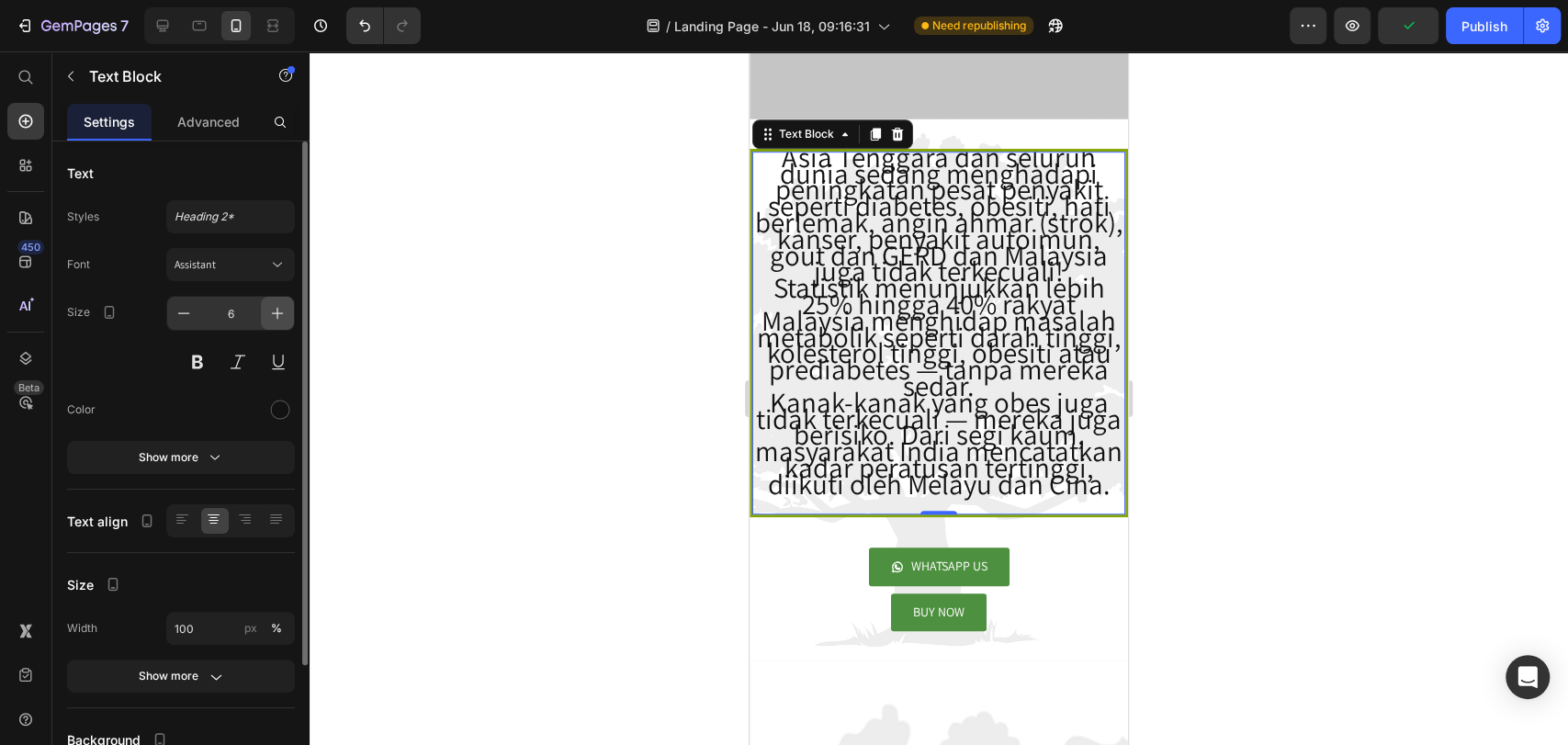 click 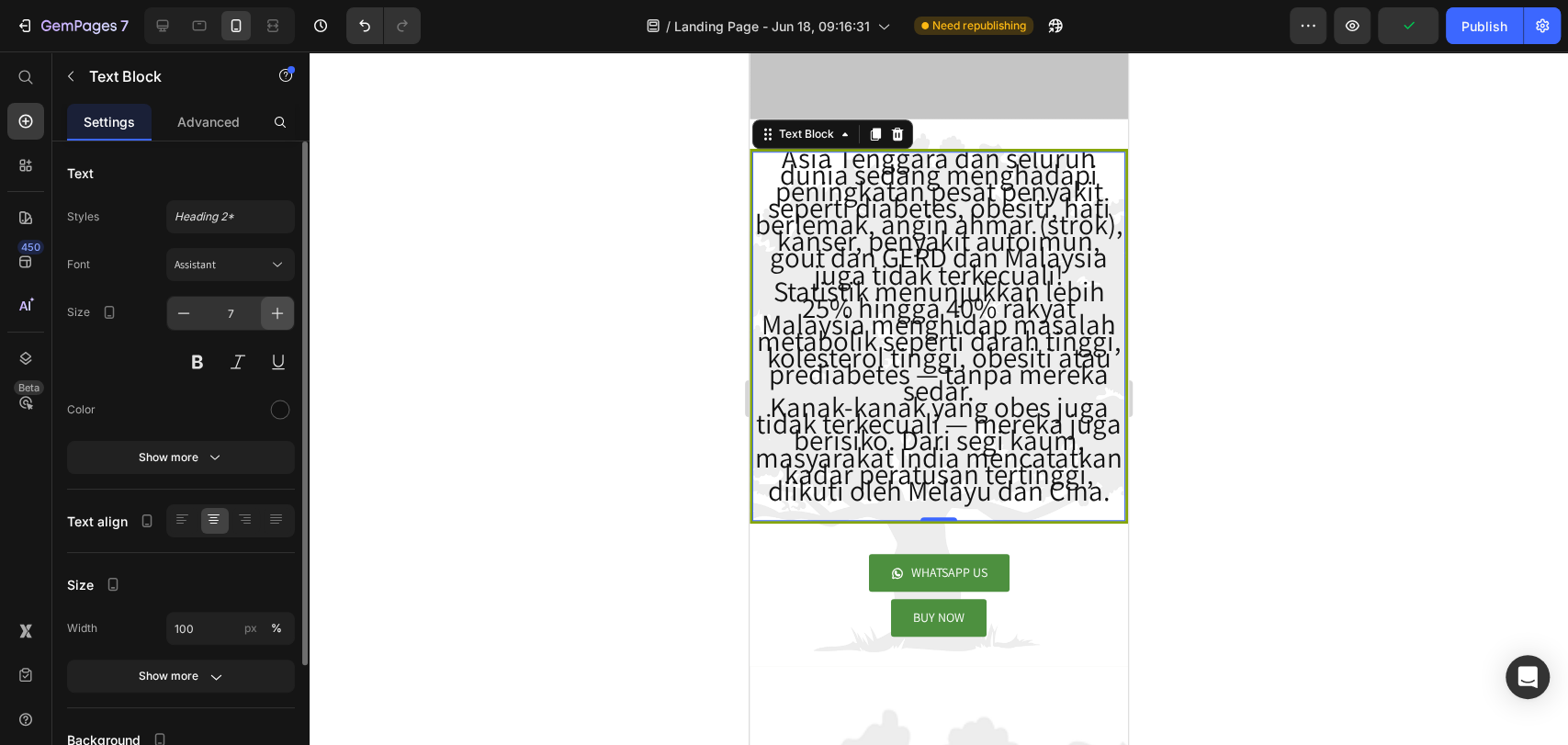 click 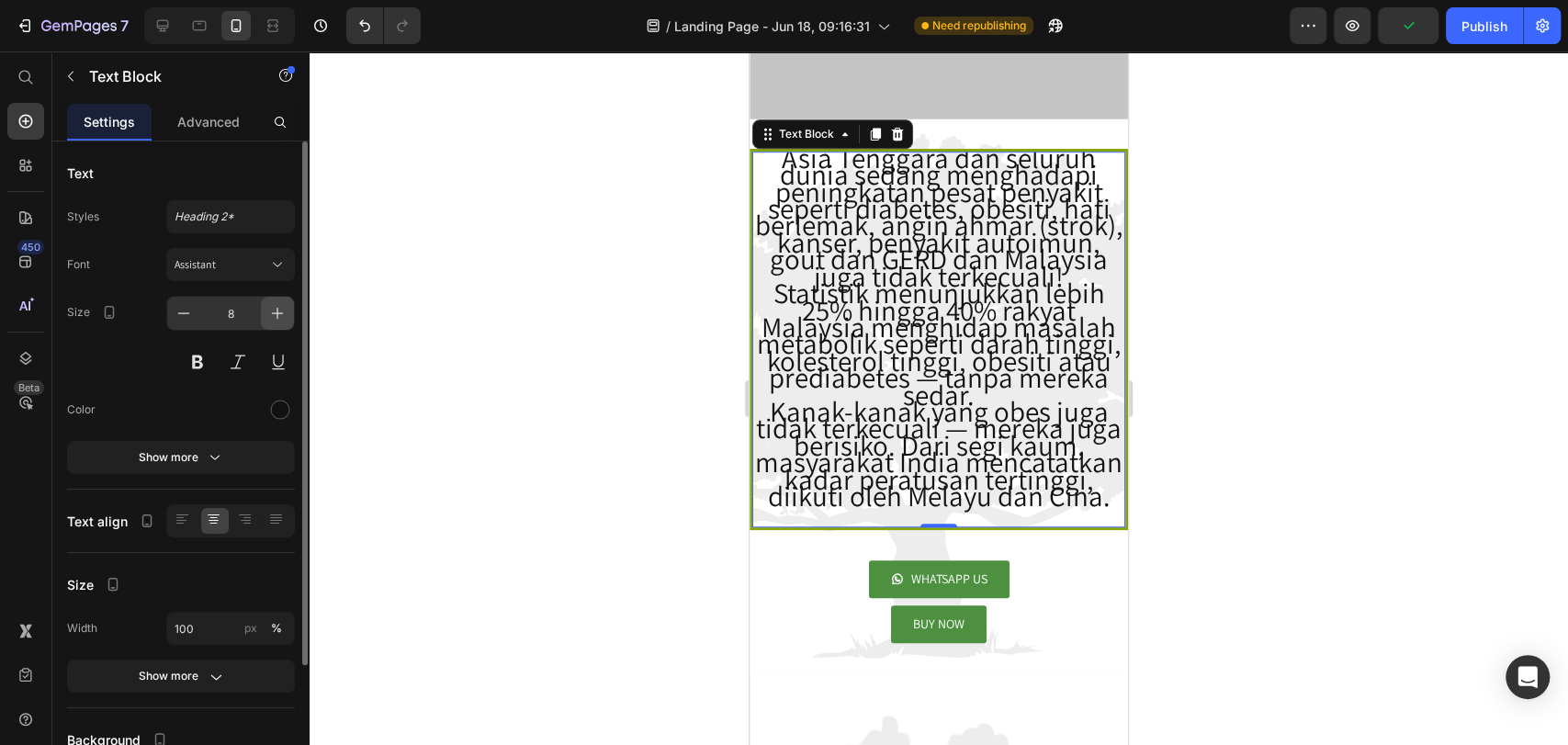 click 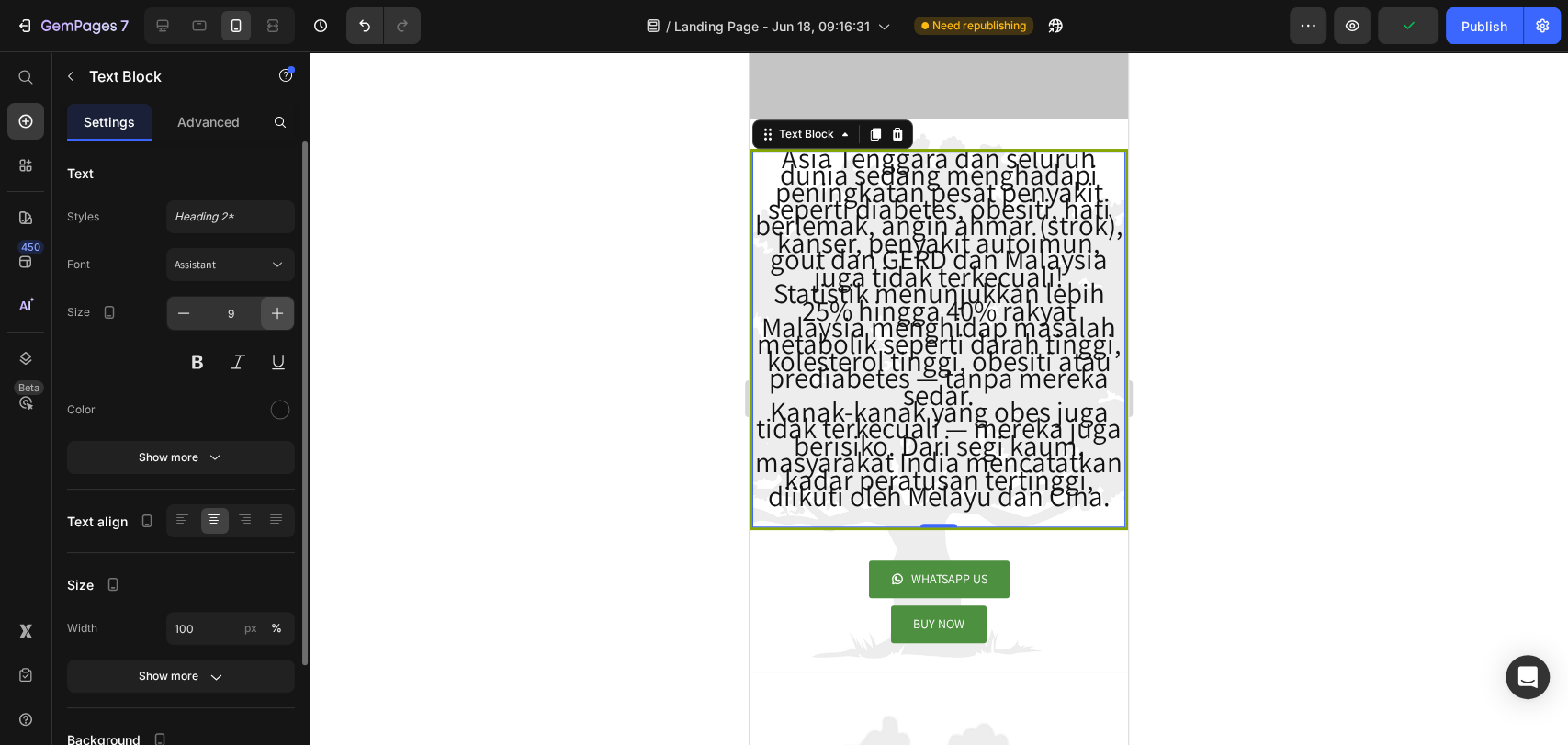 click 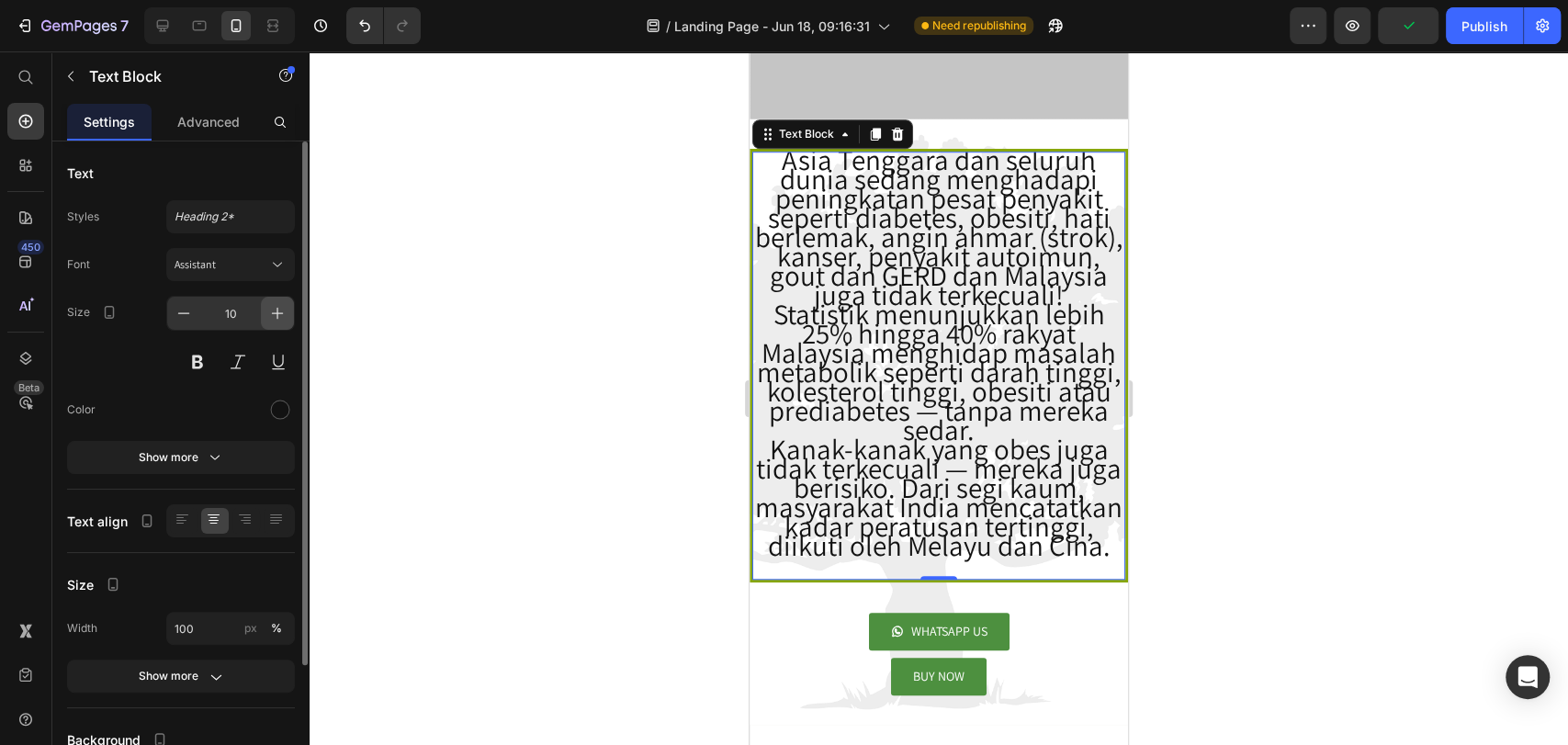 click 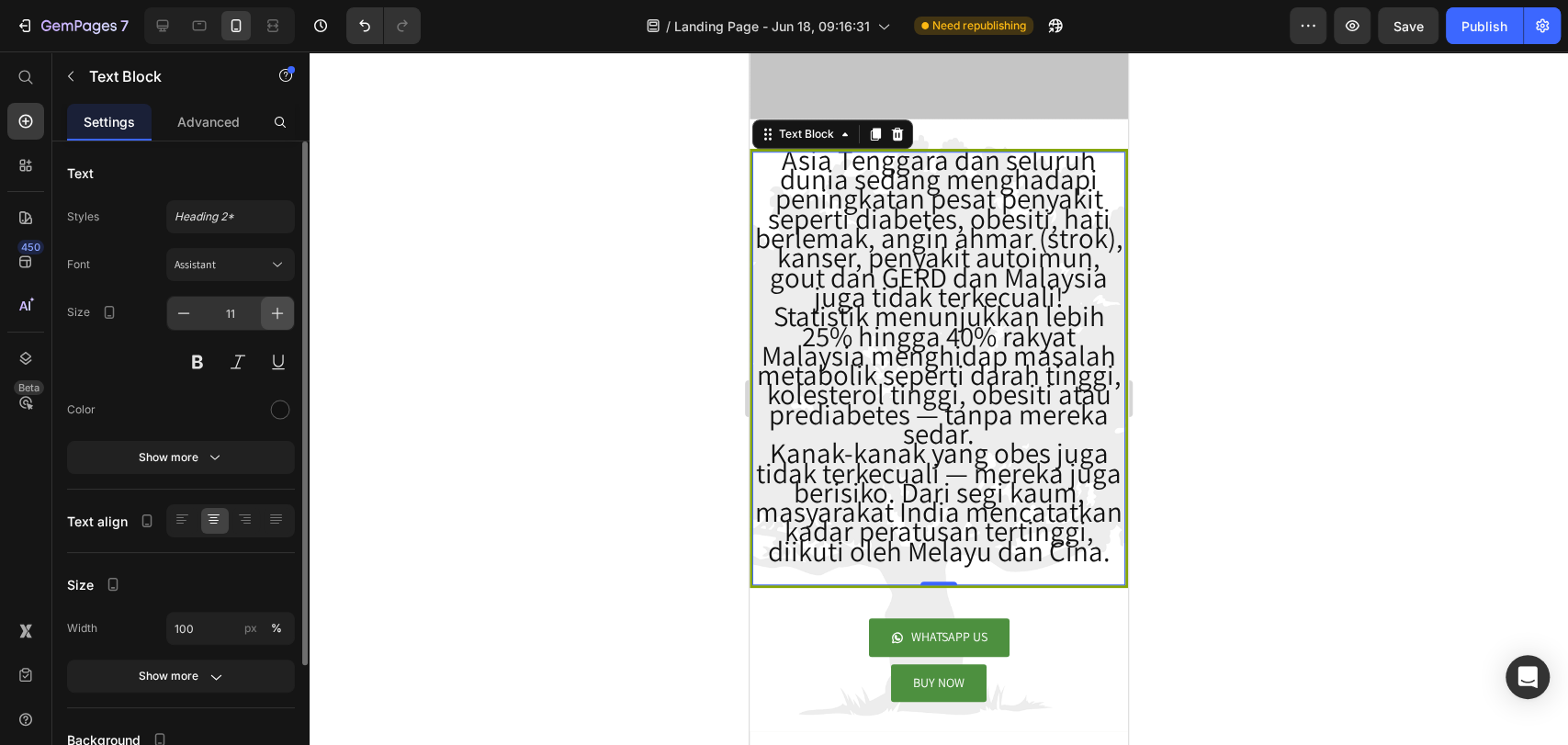 click 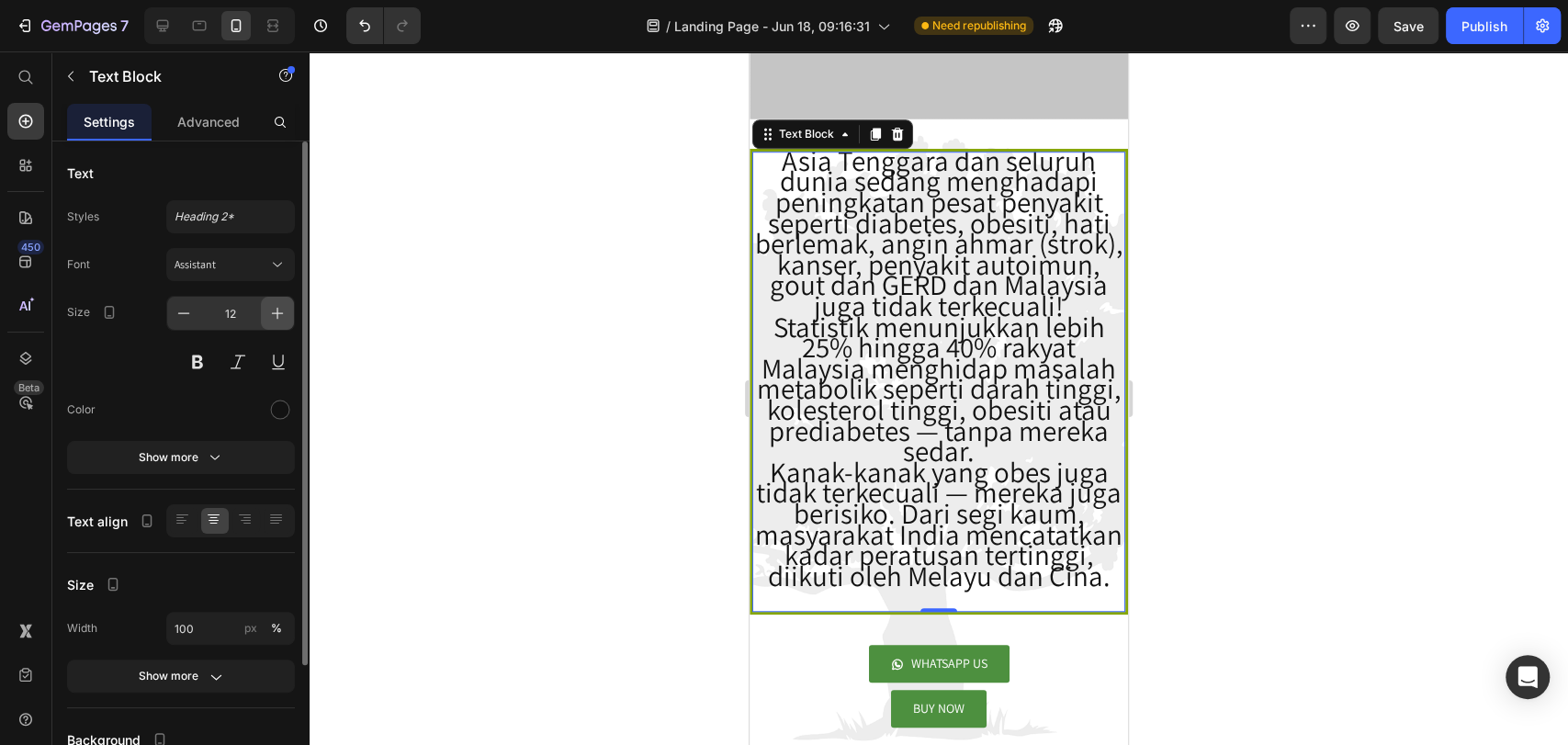 click 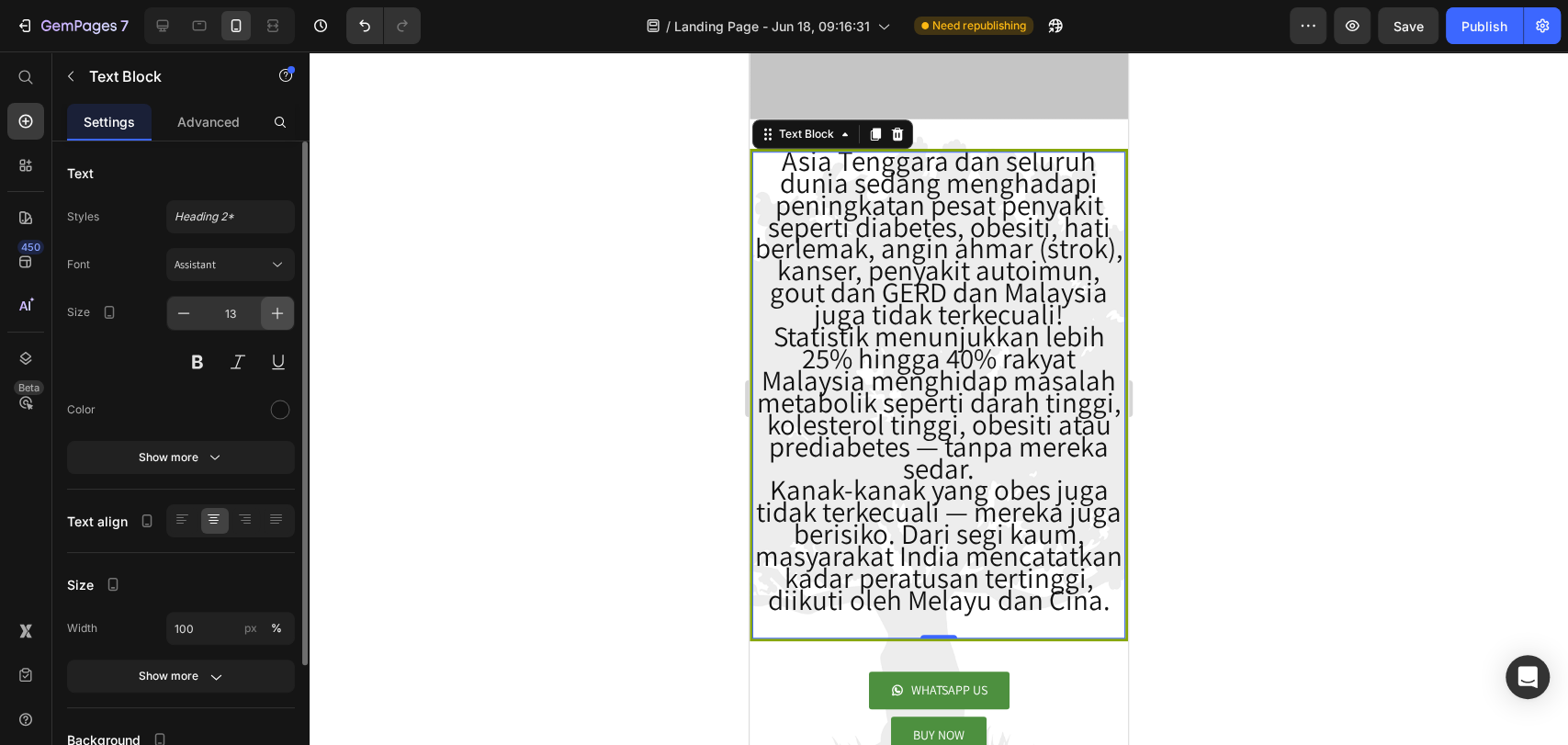 click 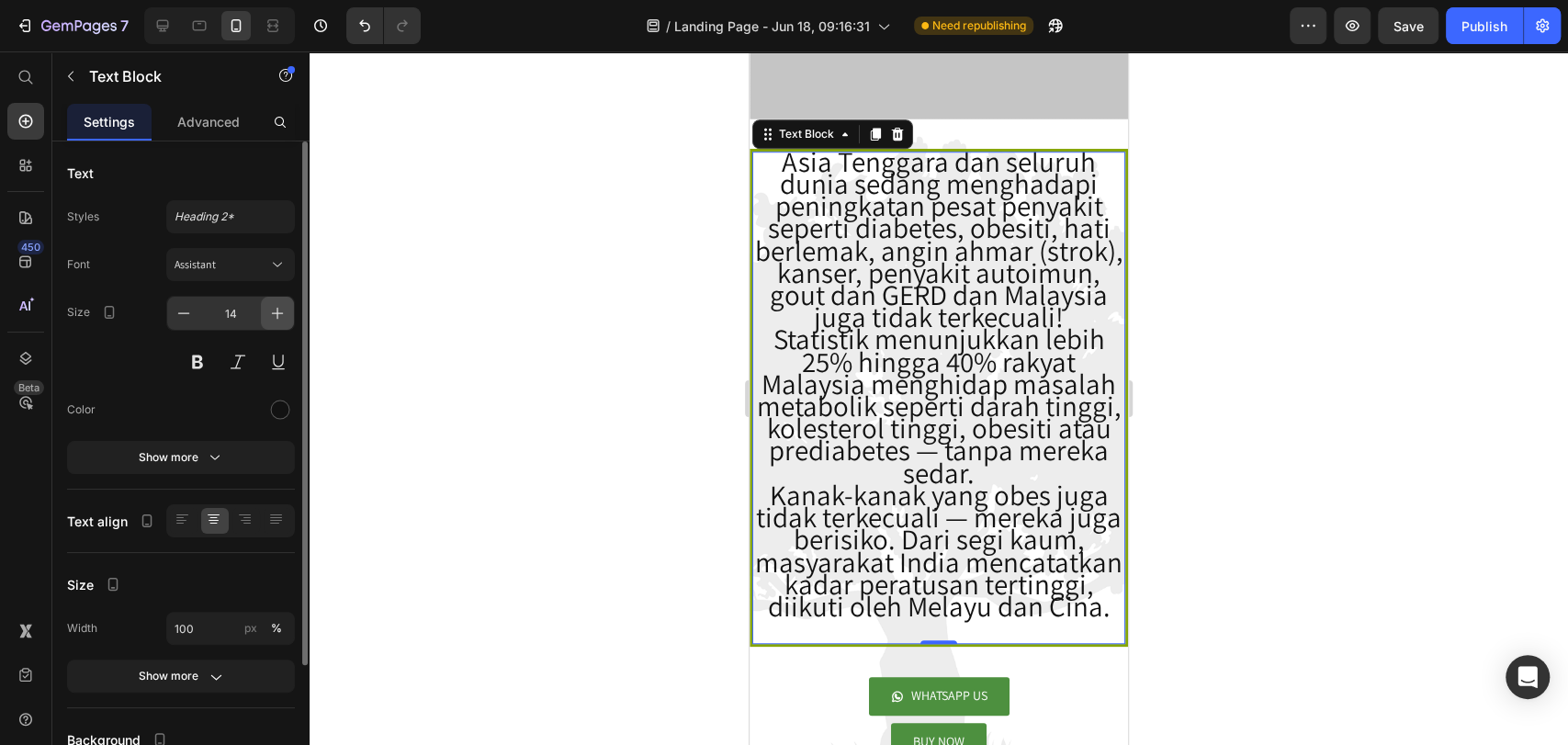 click 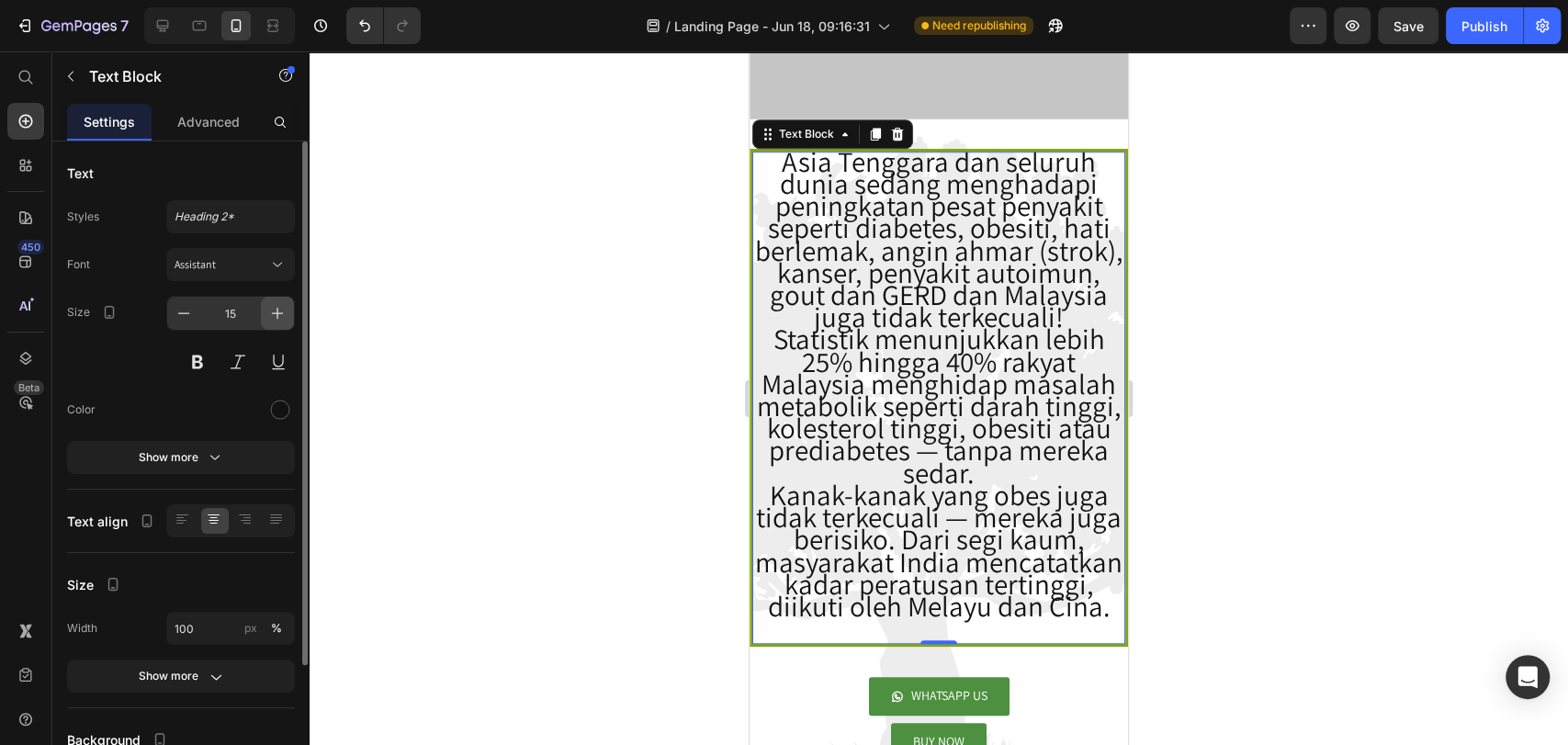 click 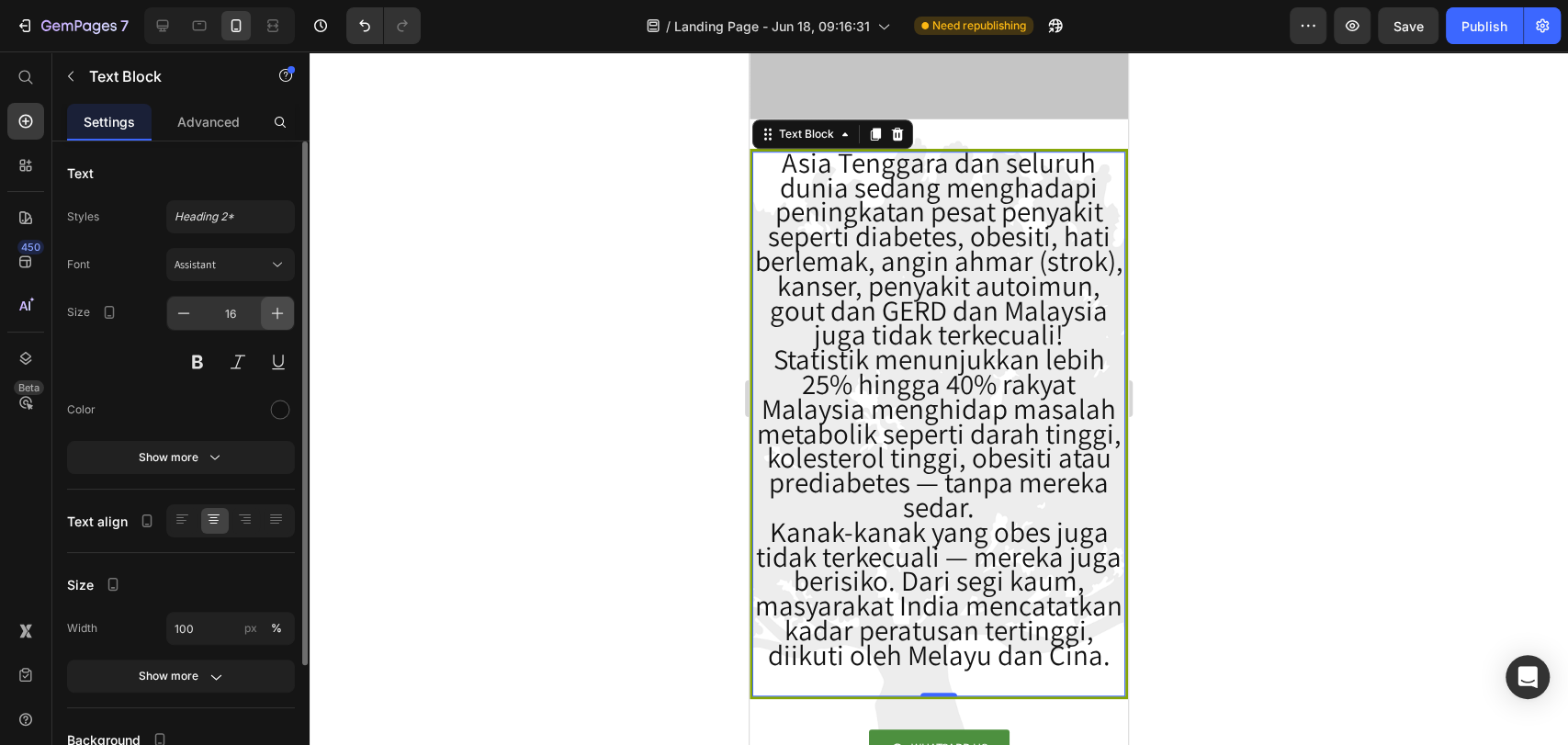 click 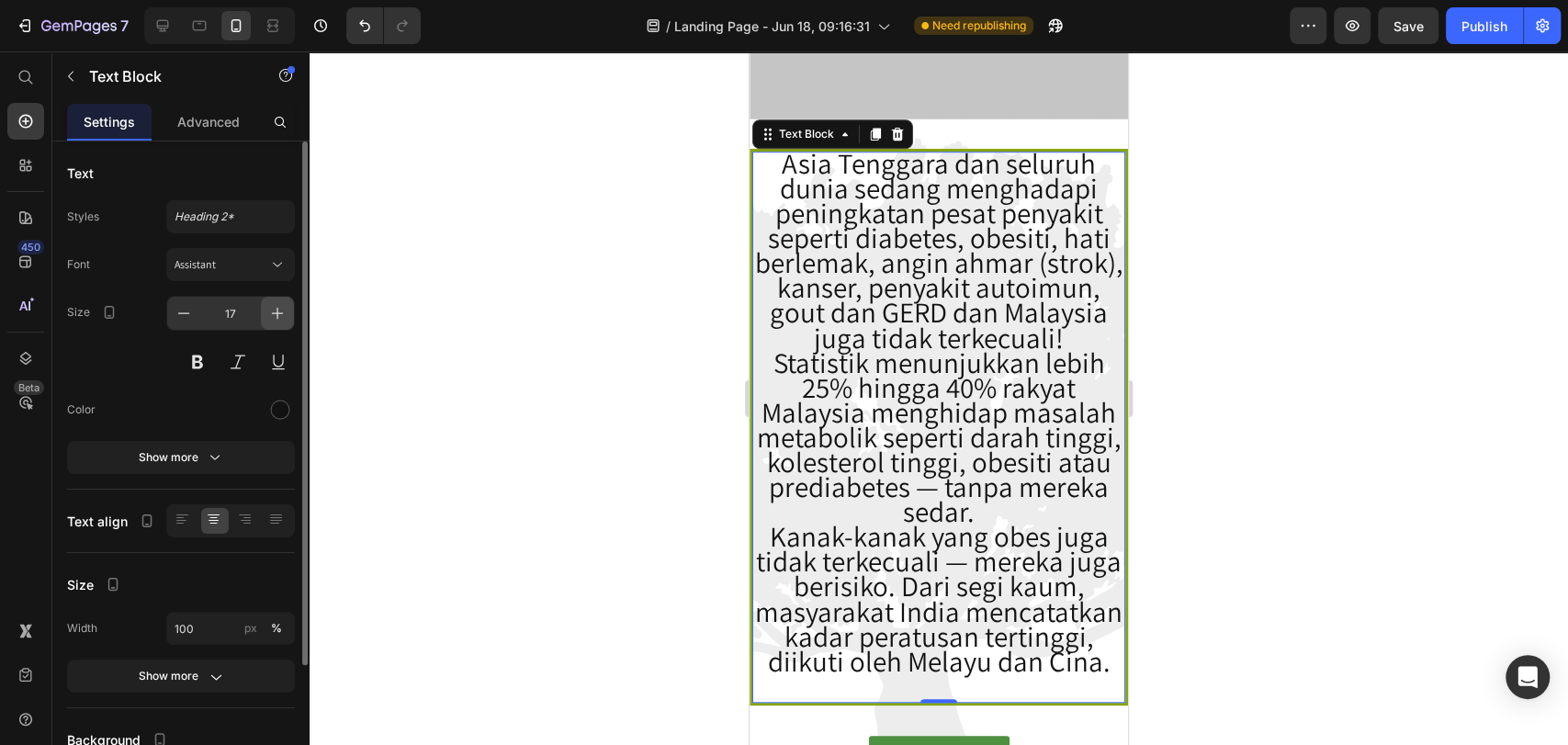 click 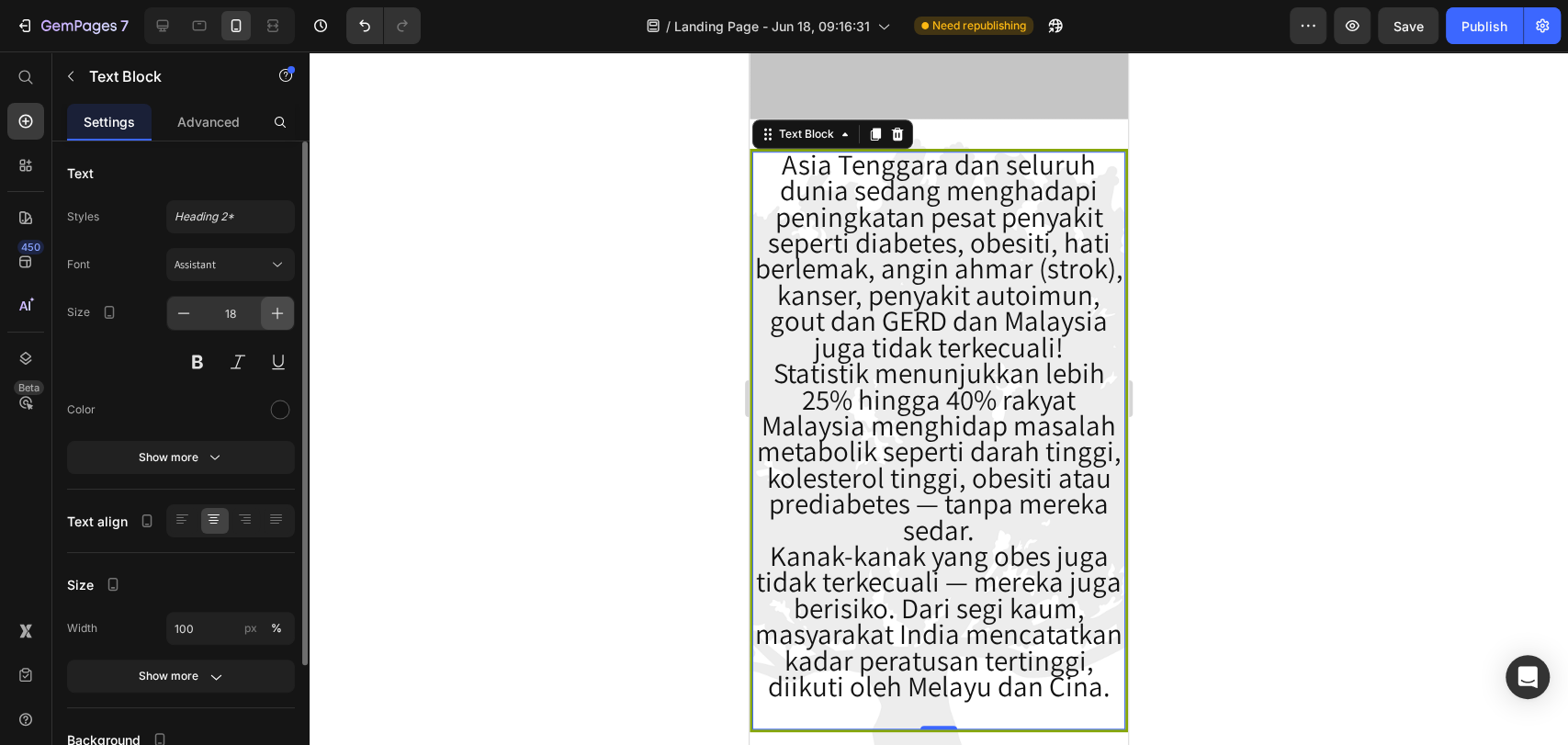 click 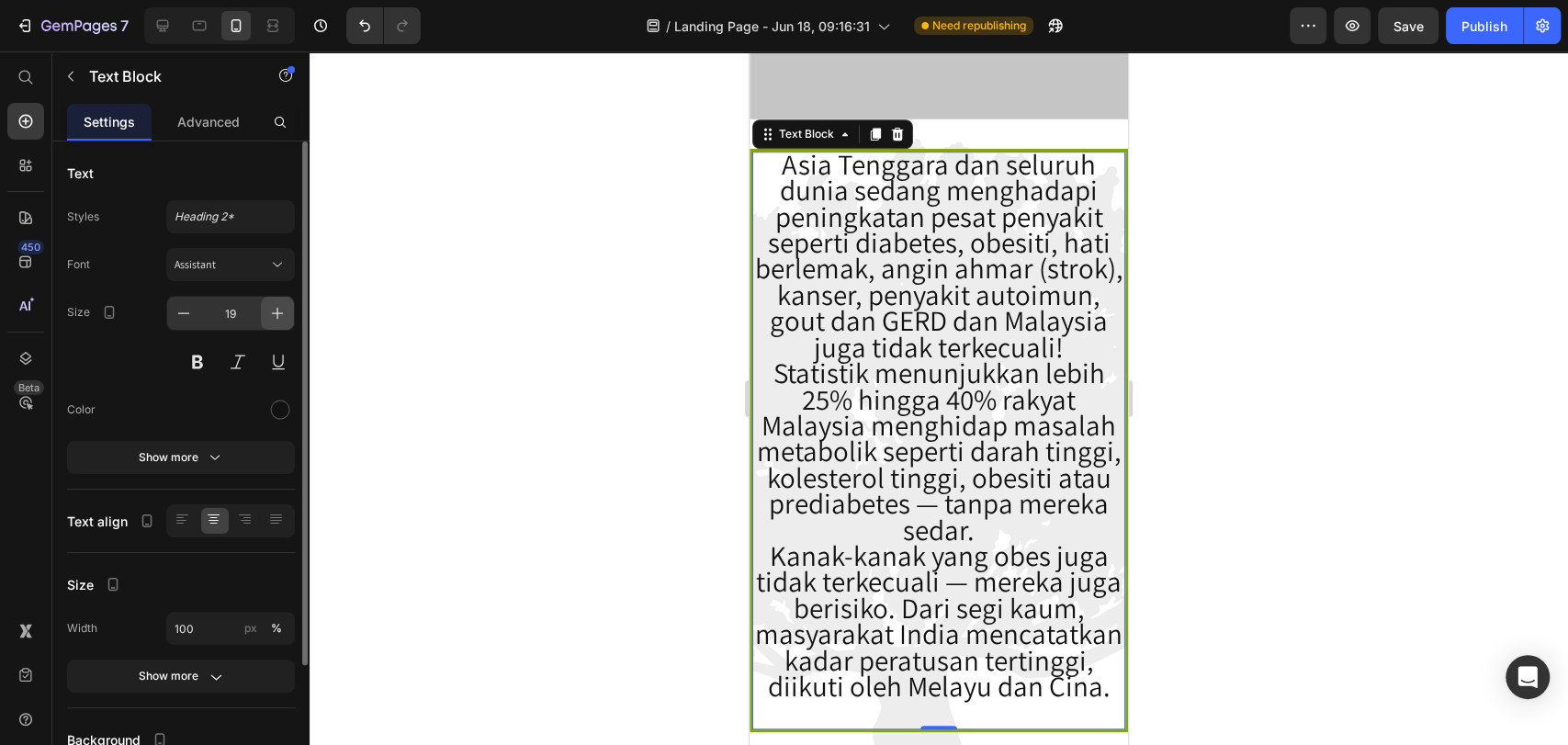click 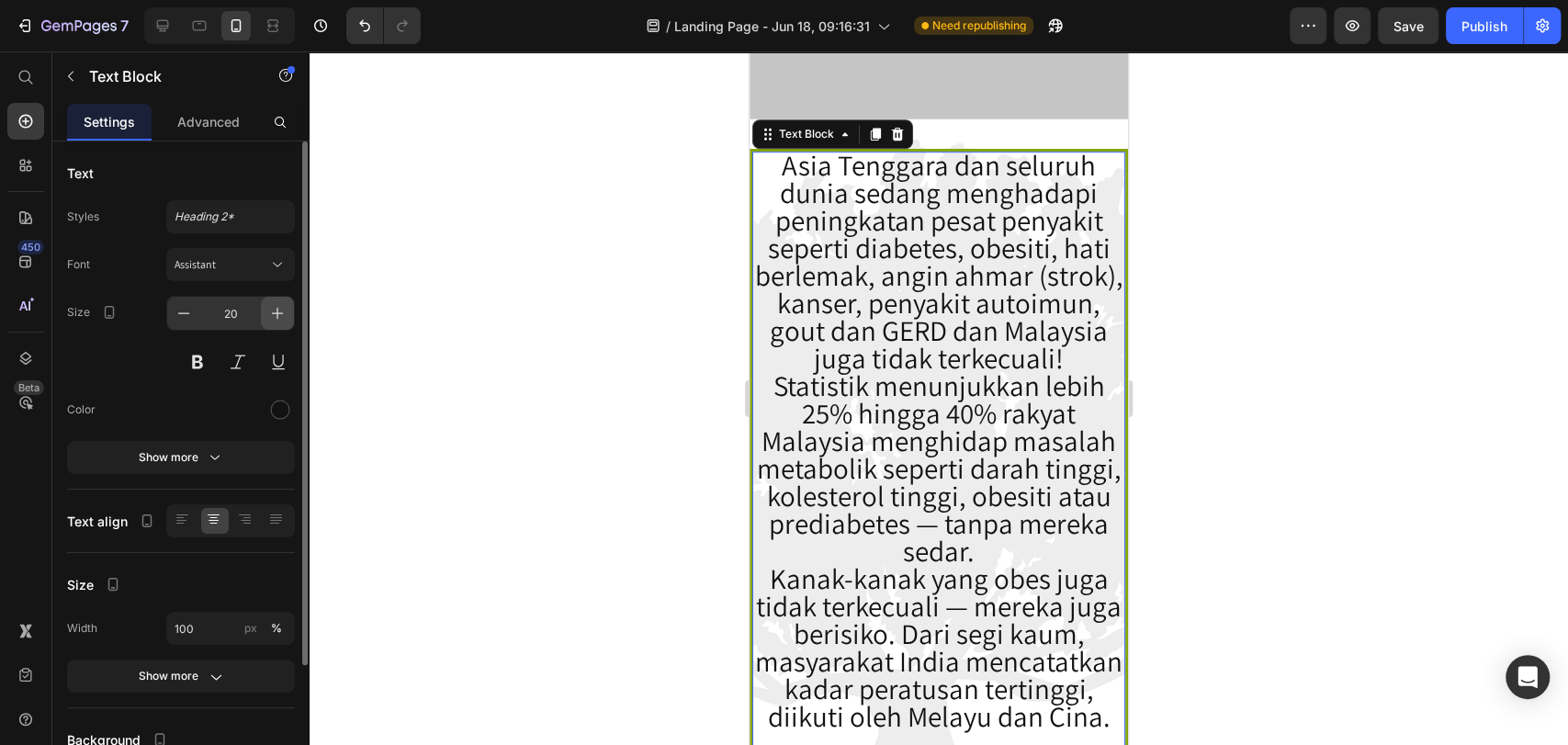 click 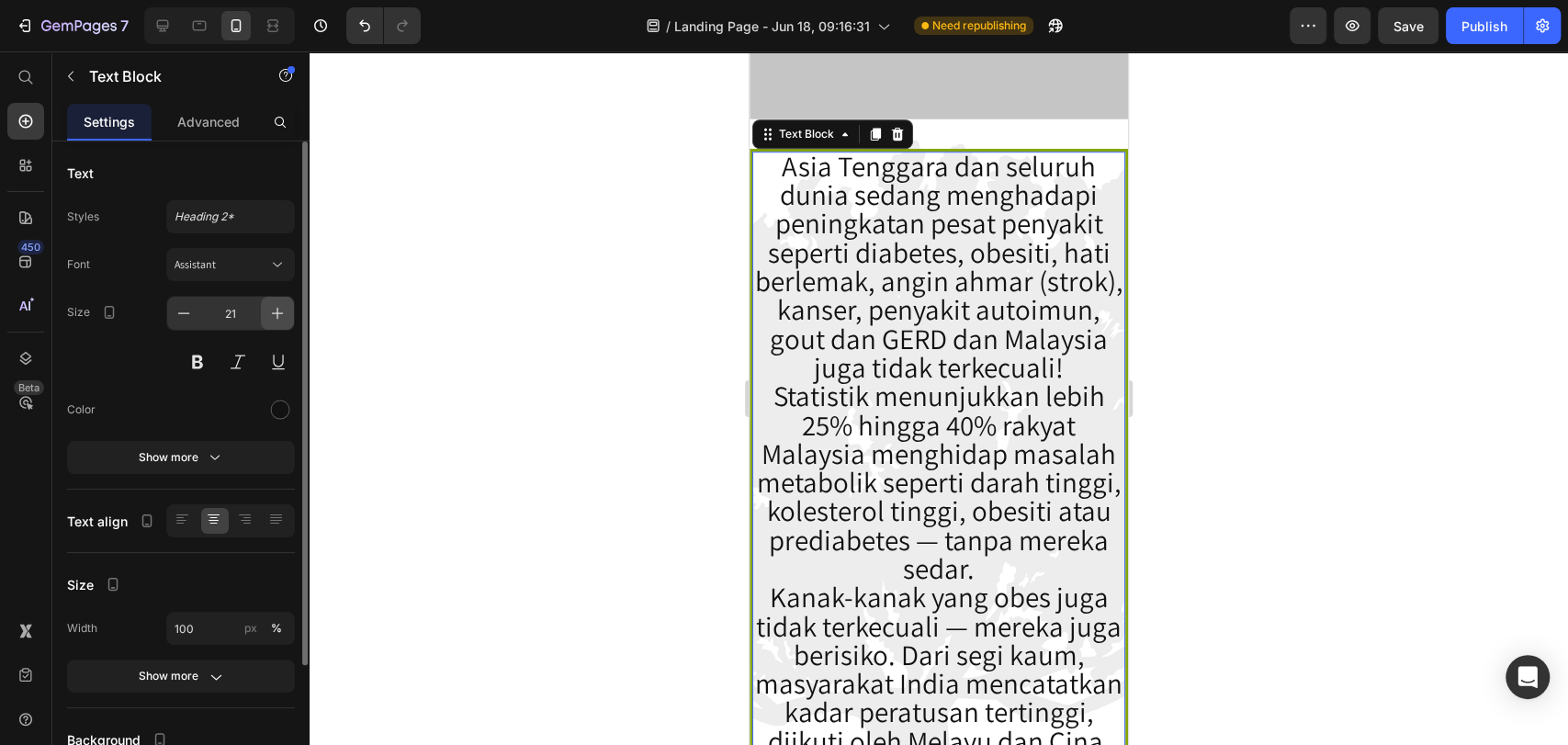 click 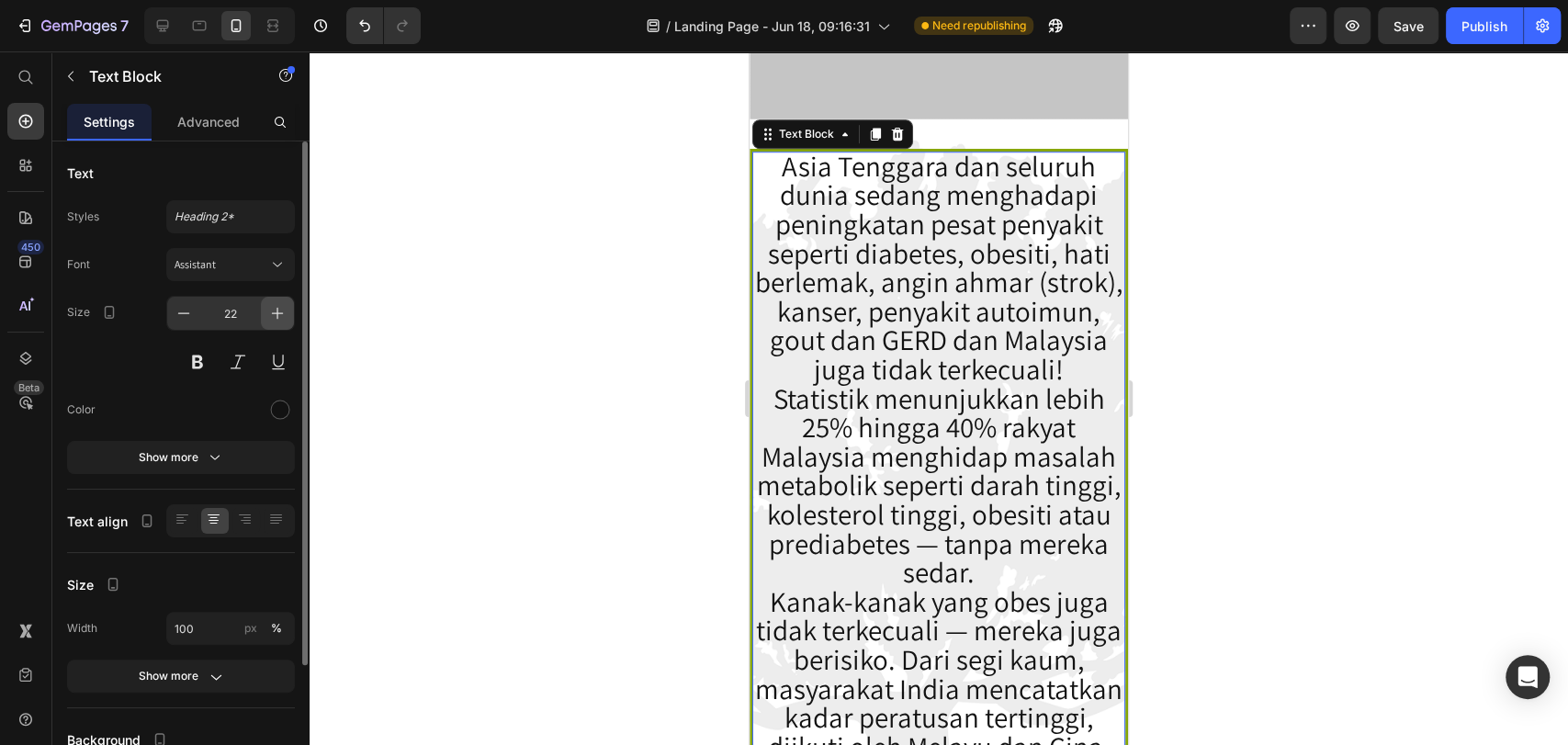 click 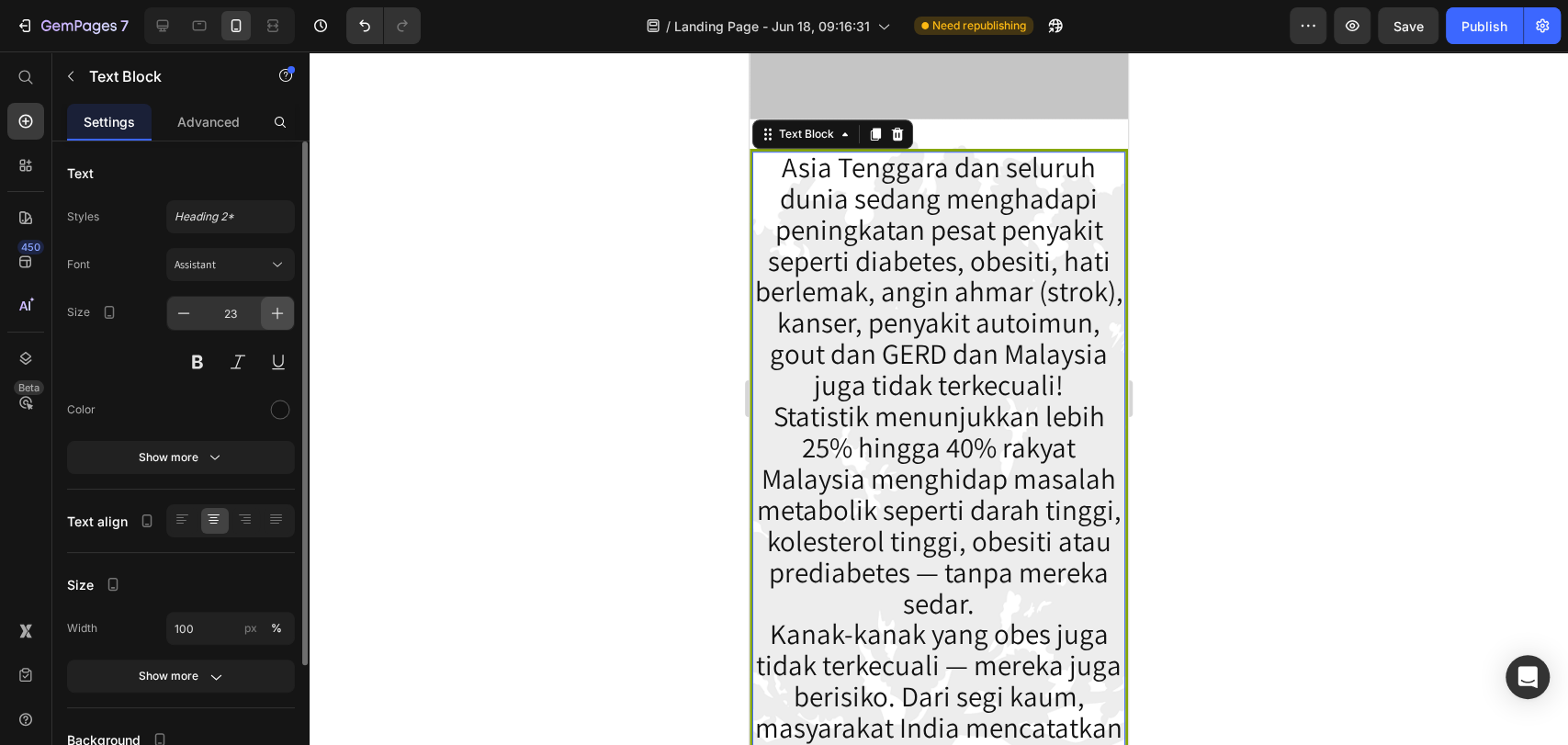 click 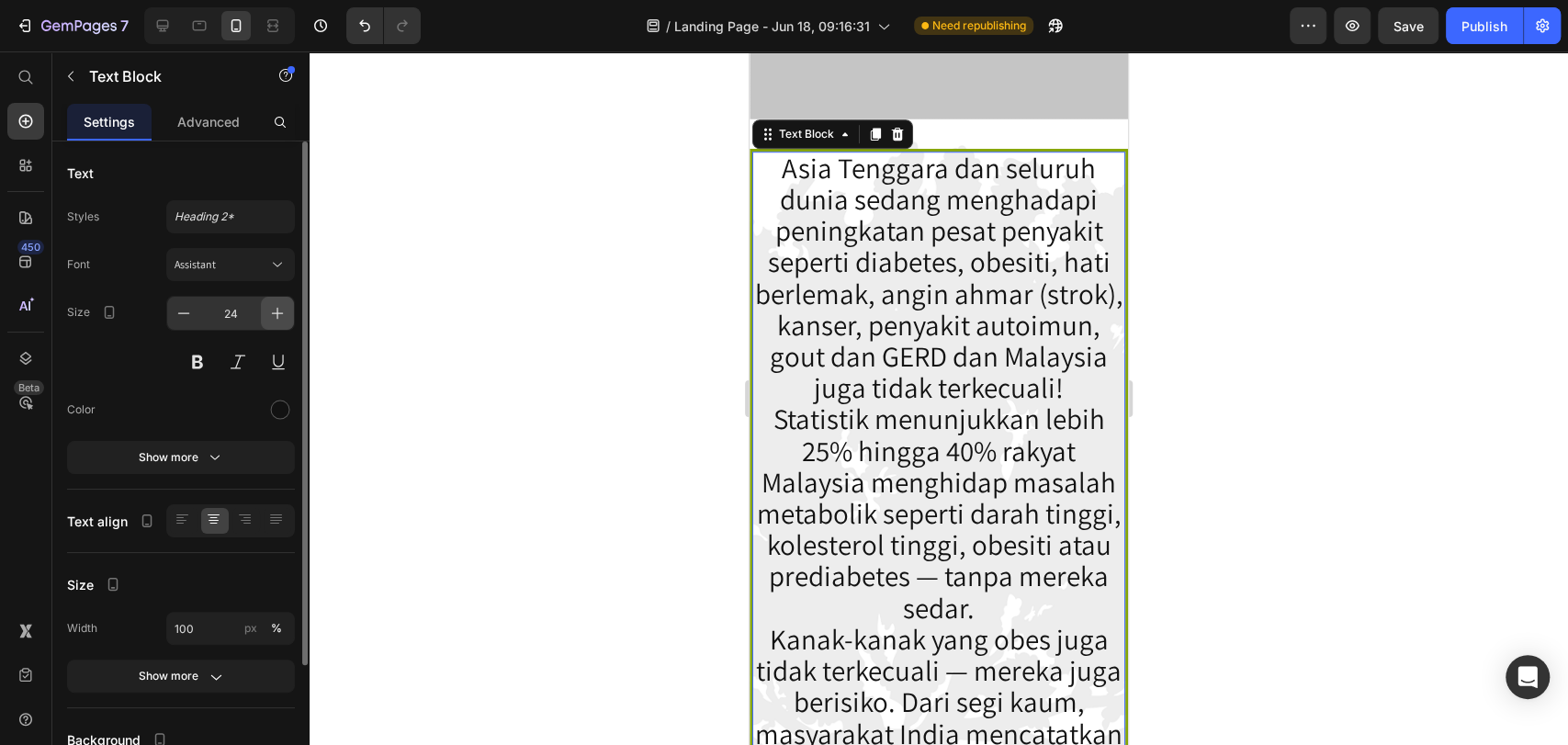 click 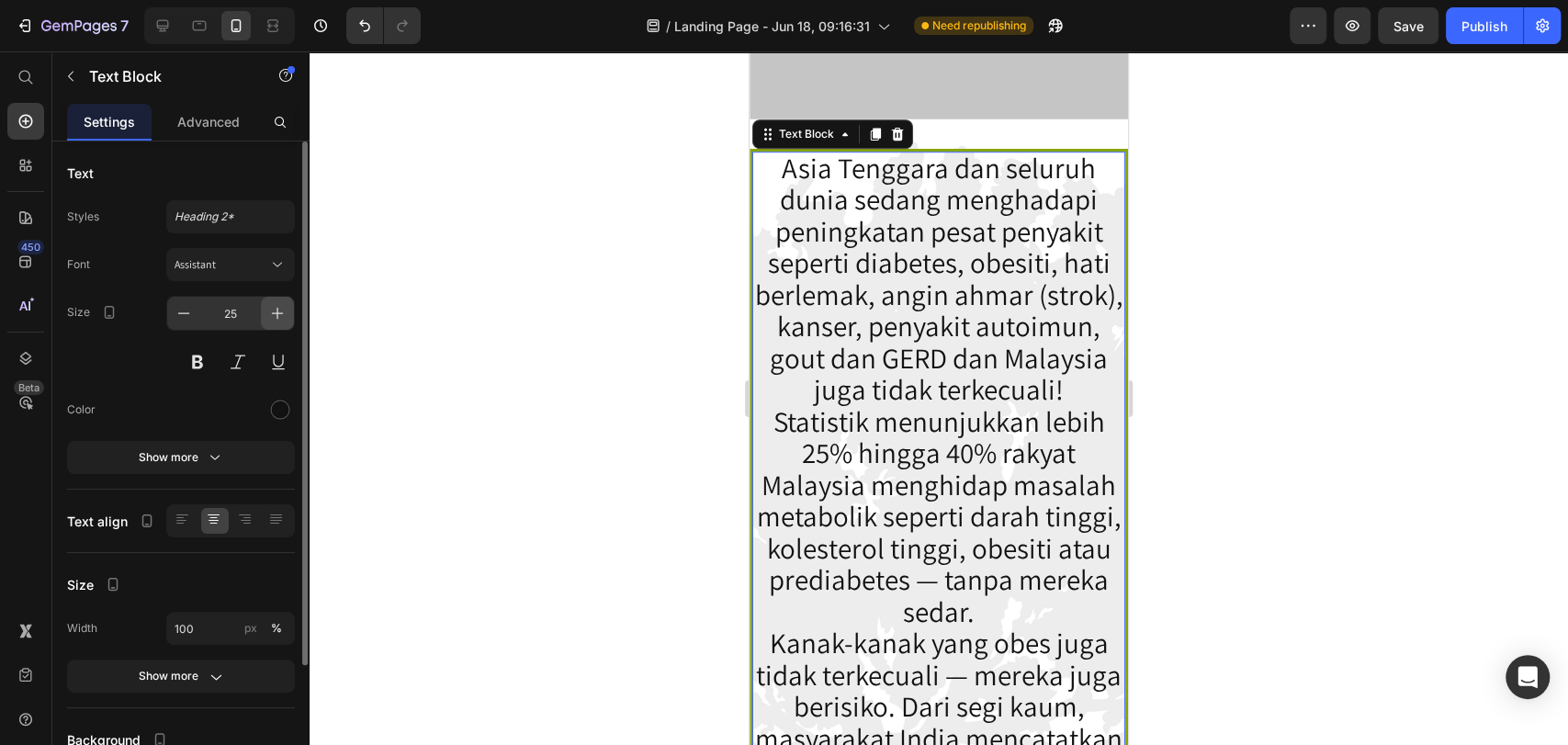 click 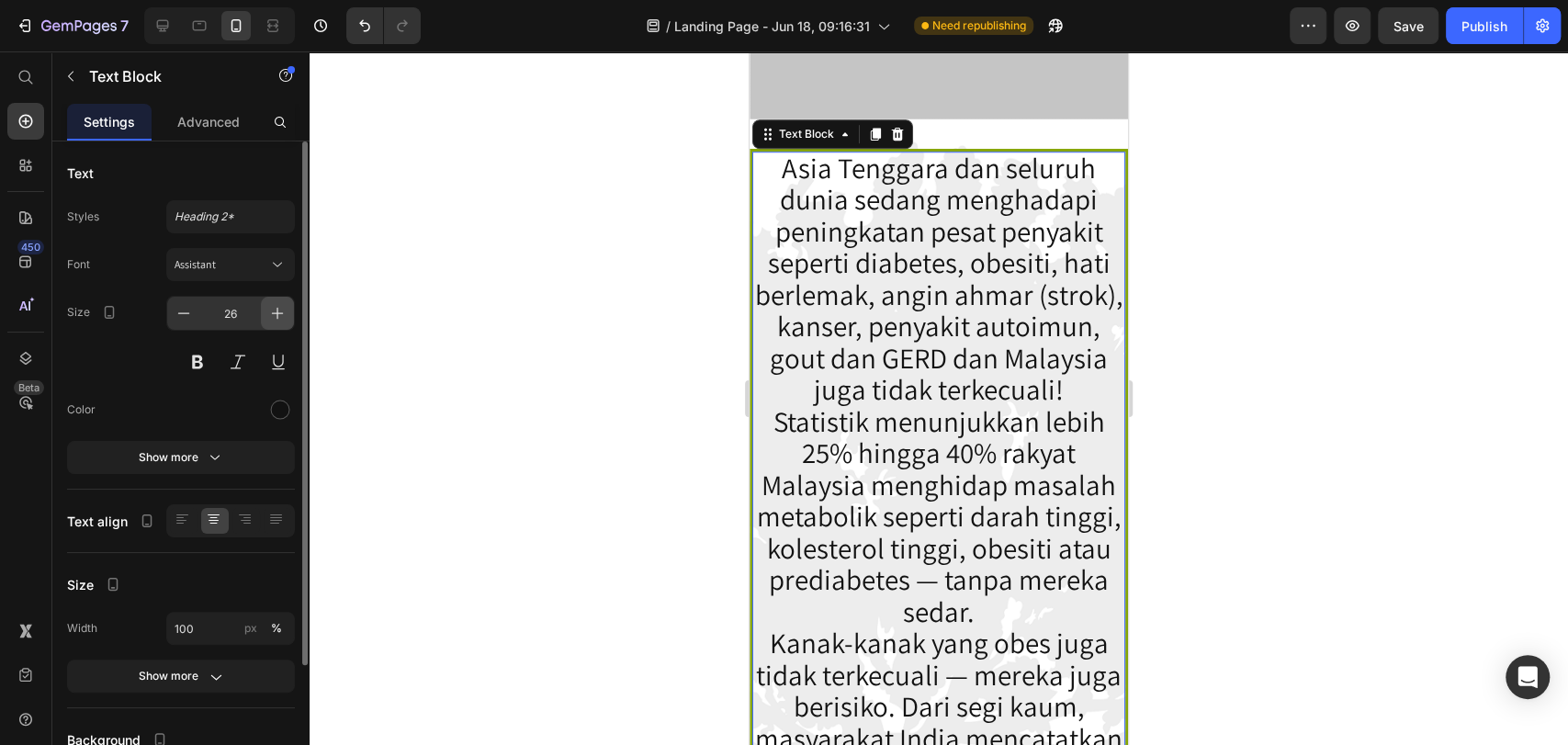 click 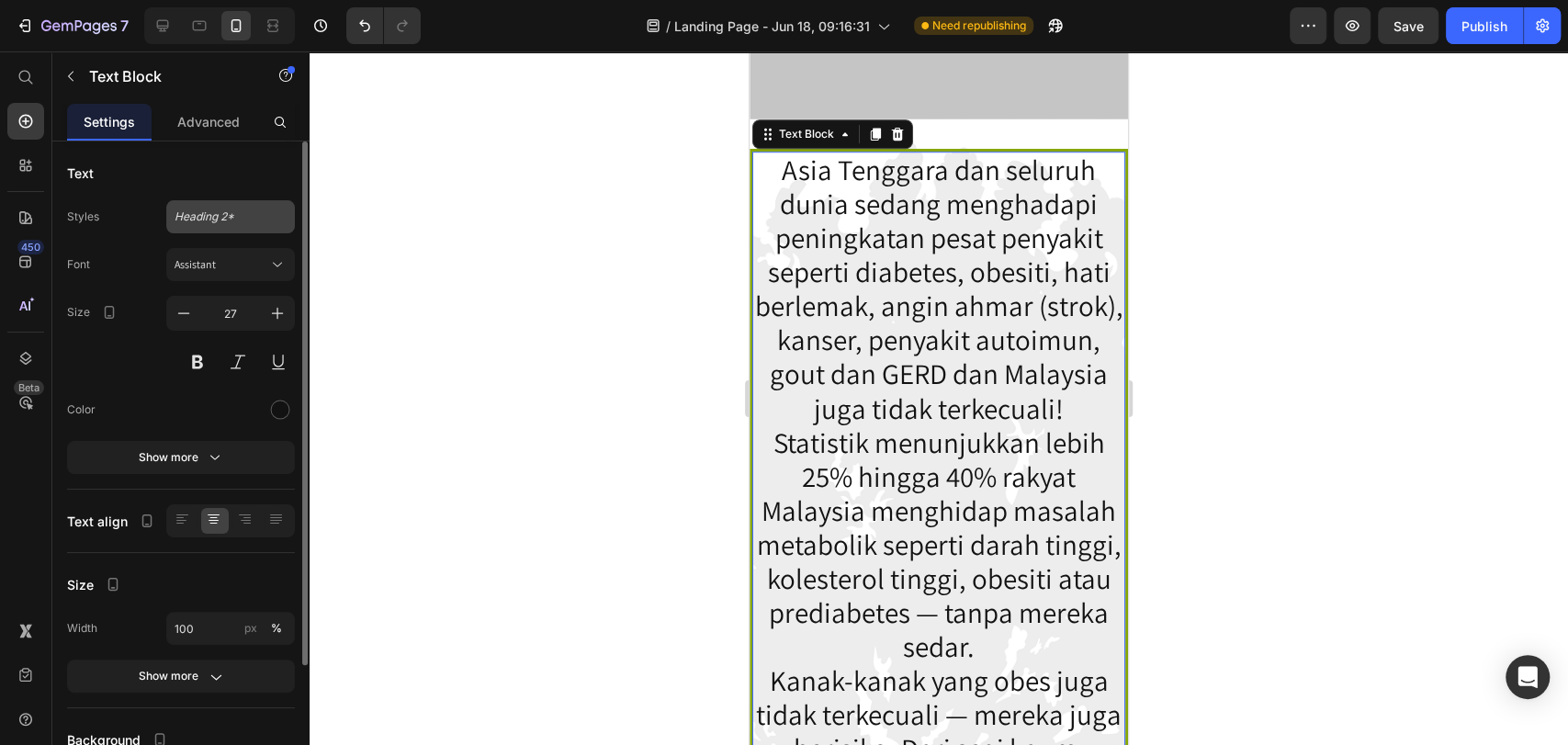 click on "Heading 2*" at bounding box center [220, 217] 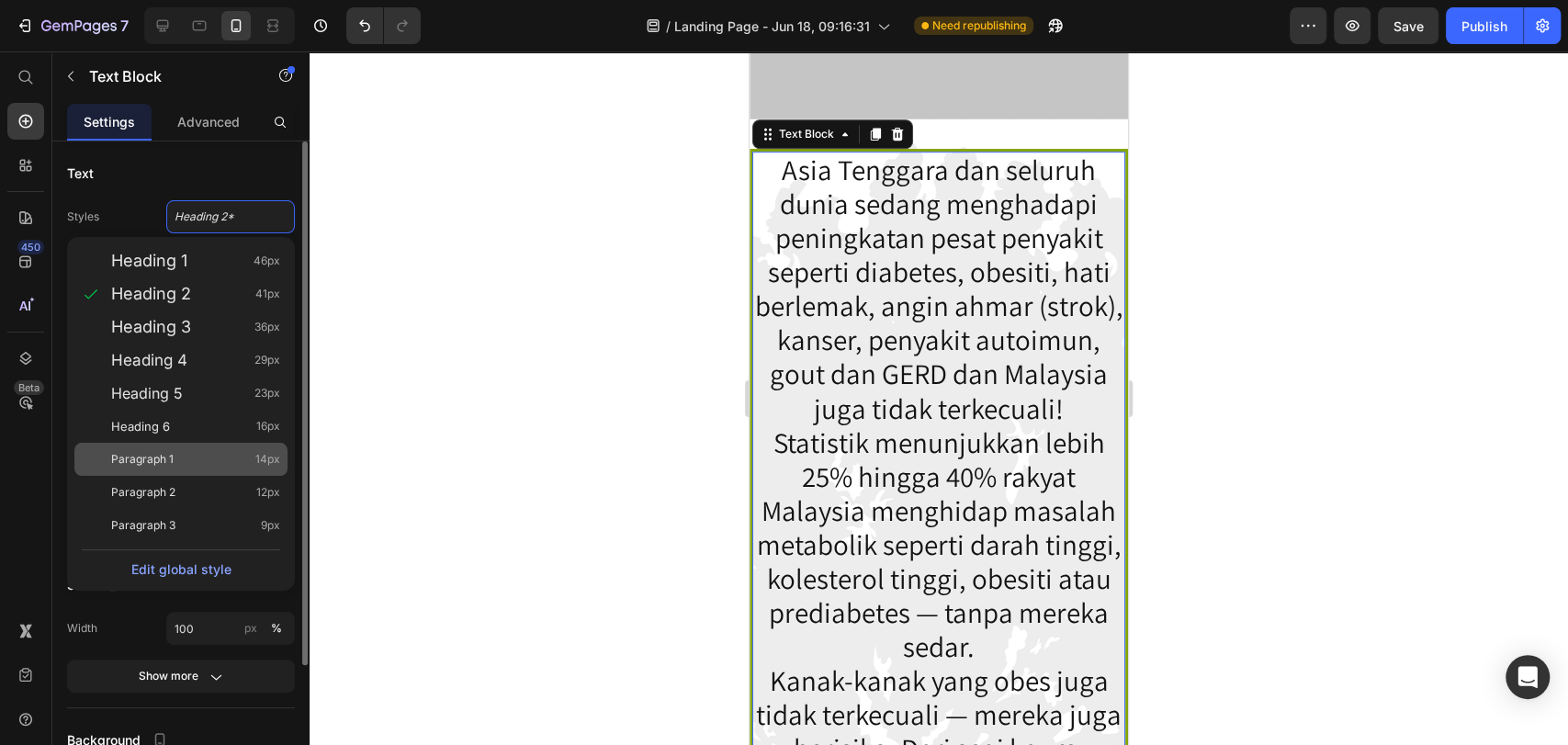 click on "Paragraph 1 14px" at bounding box center (196, 459) 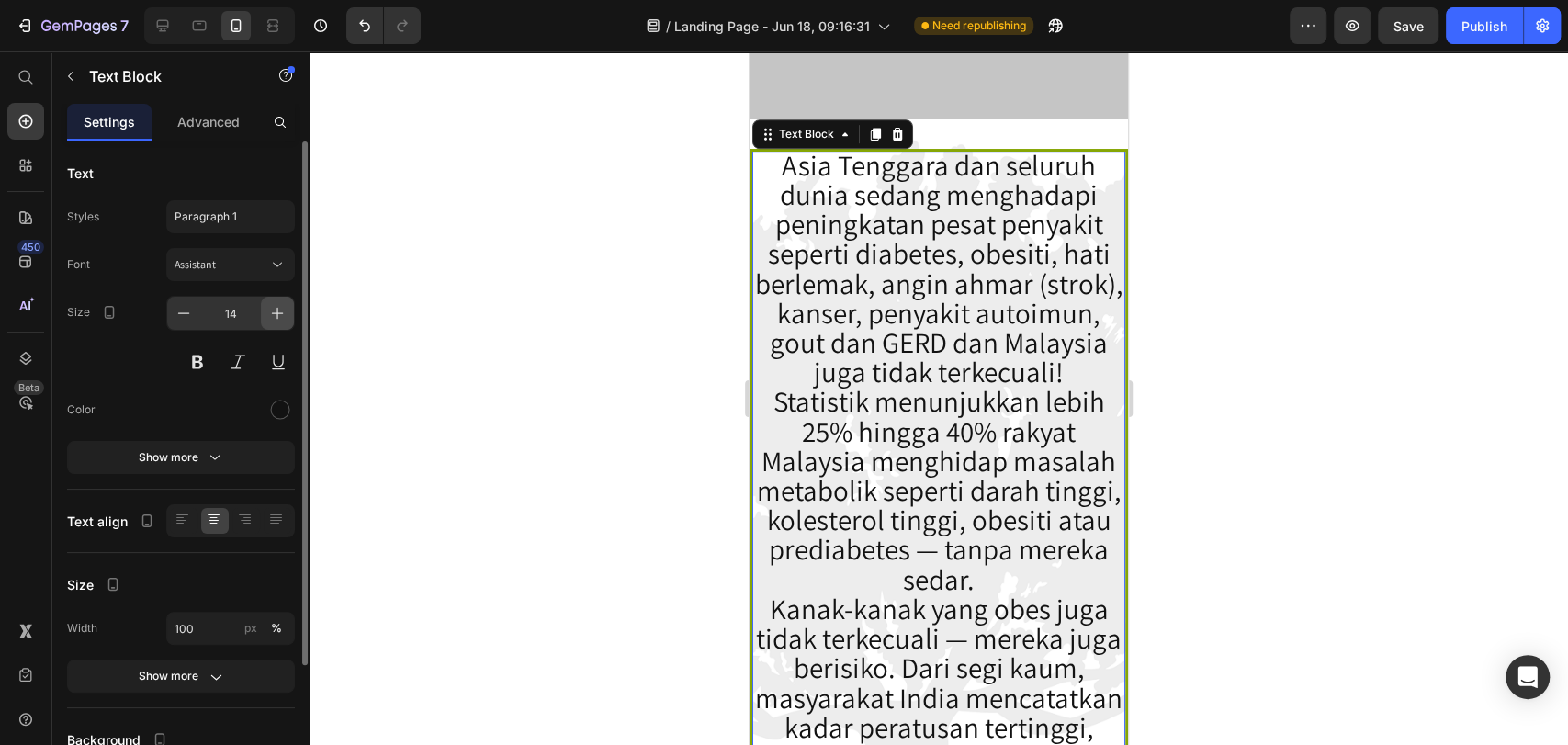 click 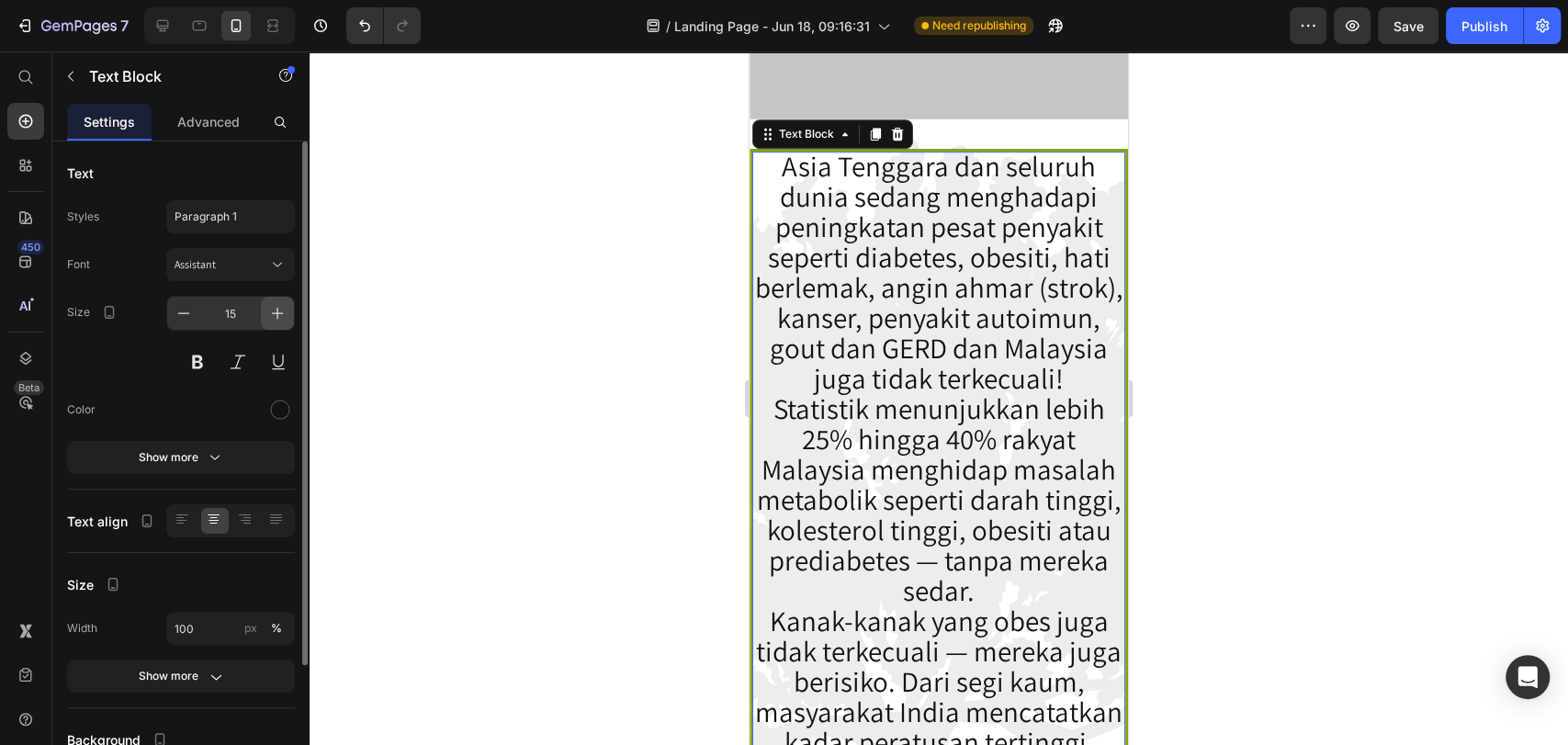 click 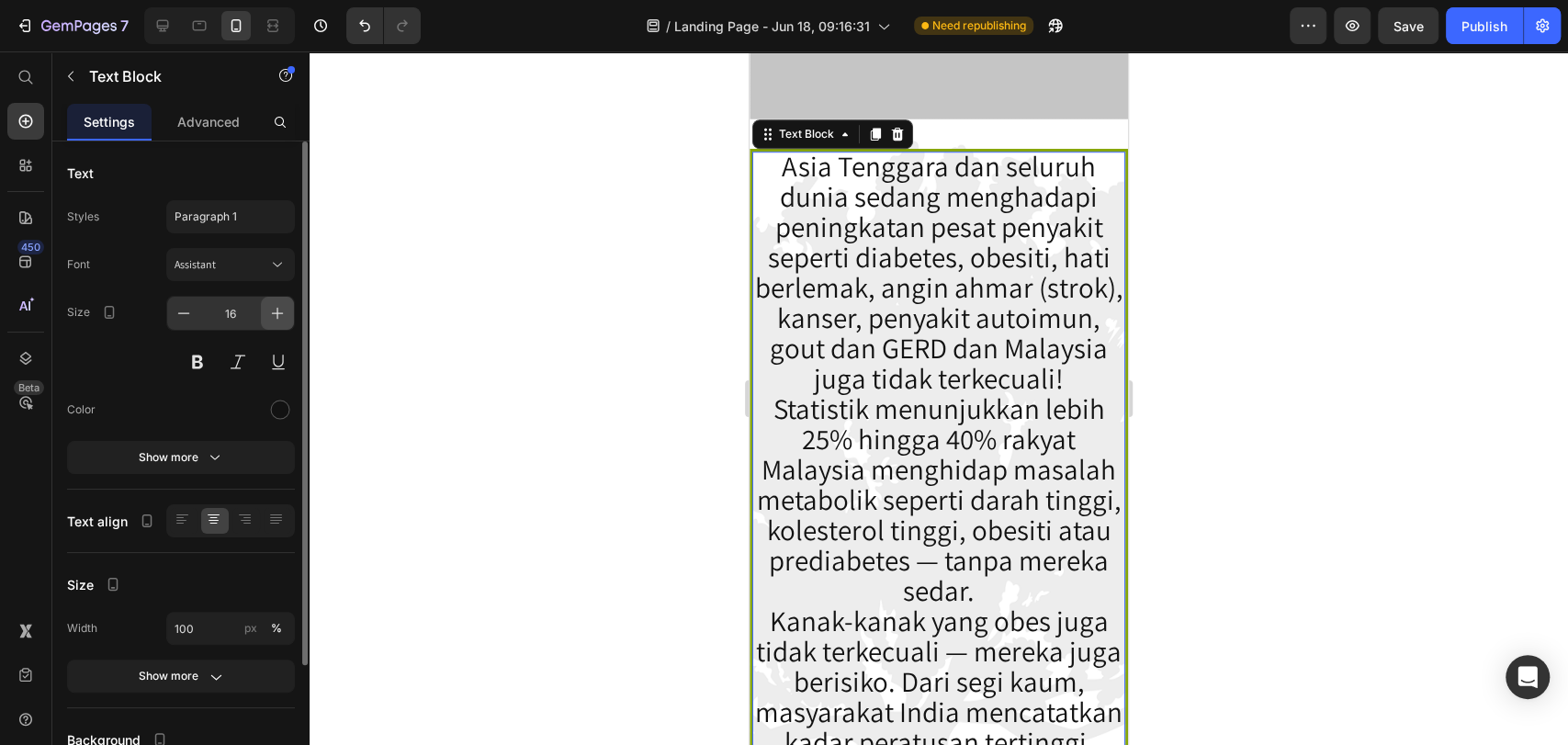 click 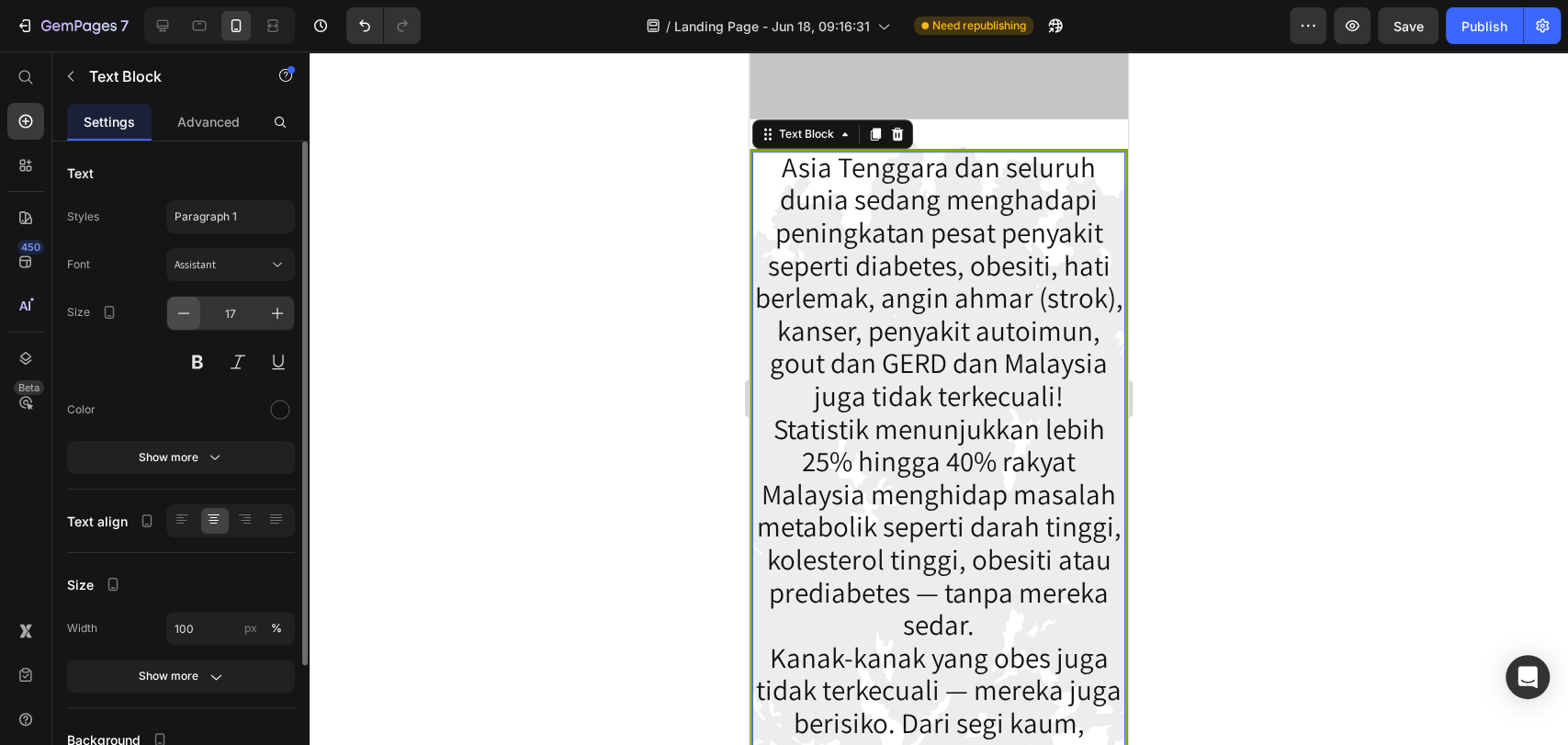 click at bounding box center (184, 313) 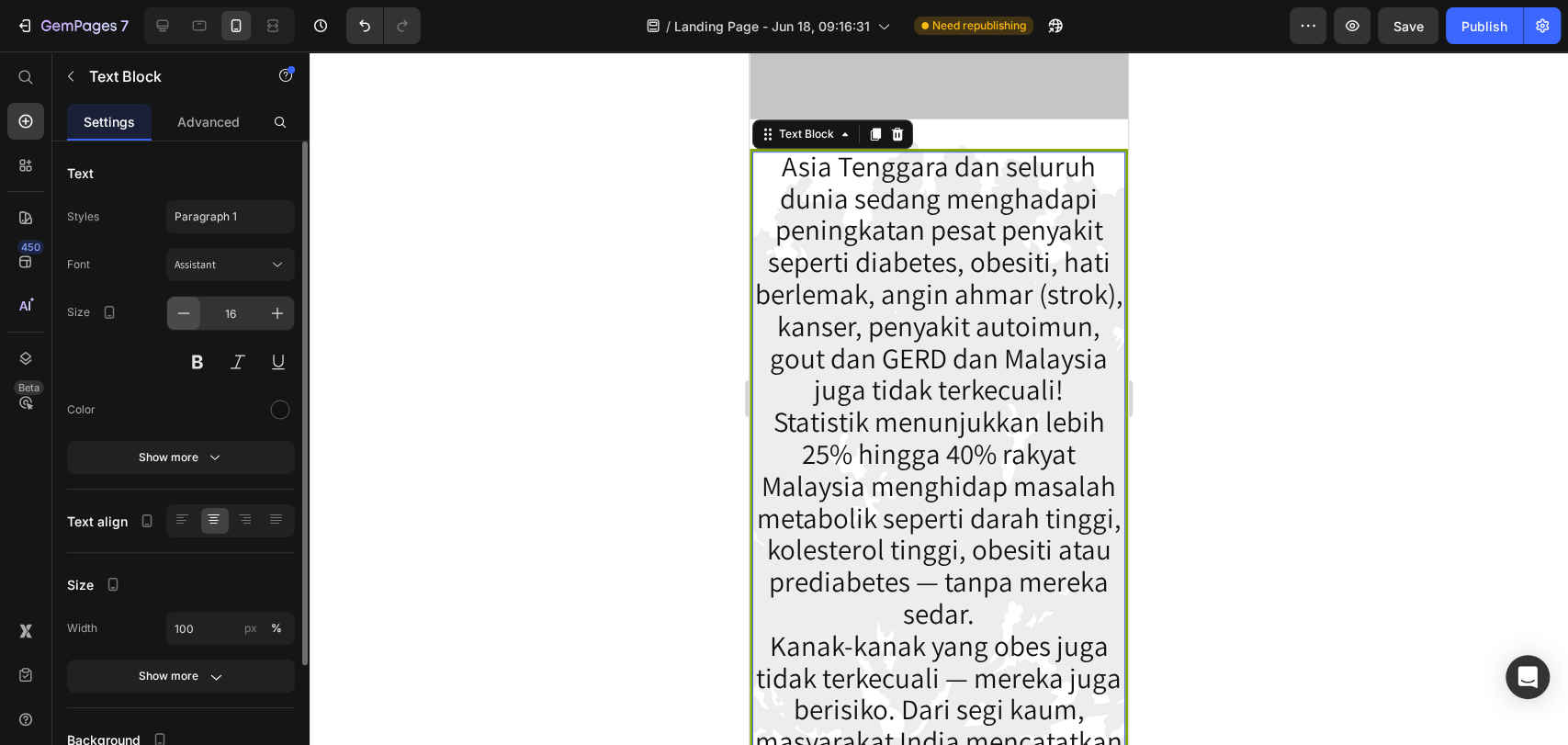 click at bounding box center [184, 313] 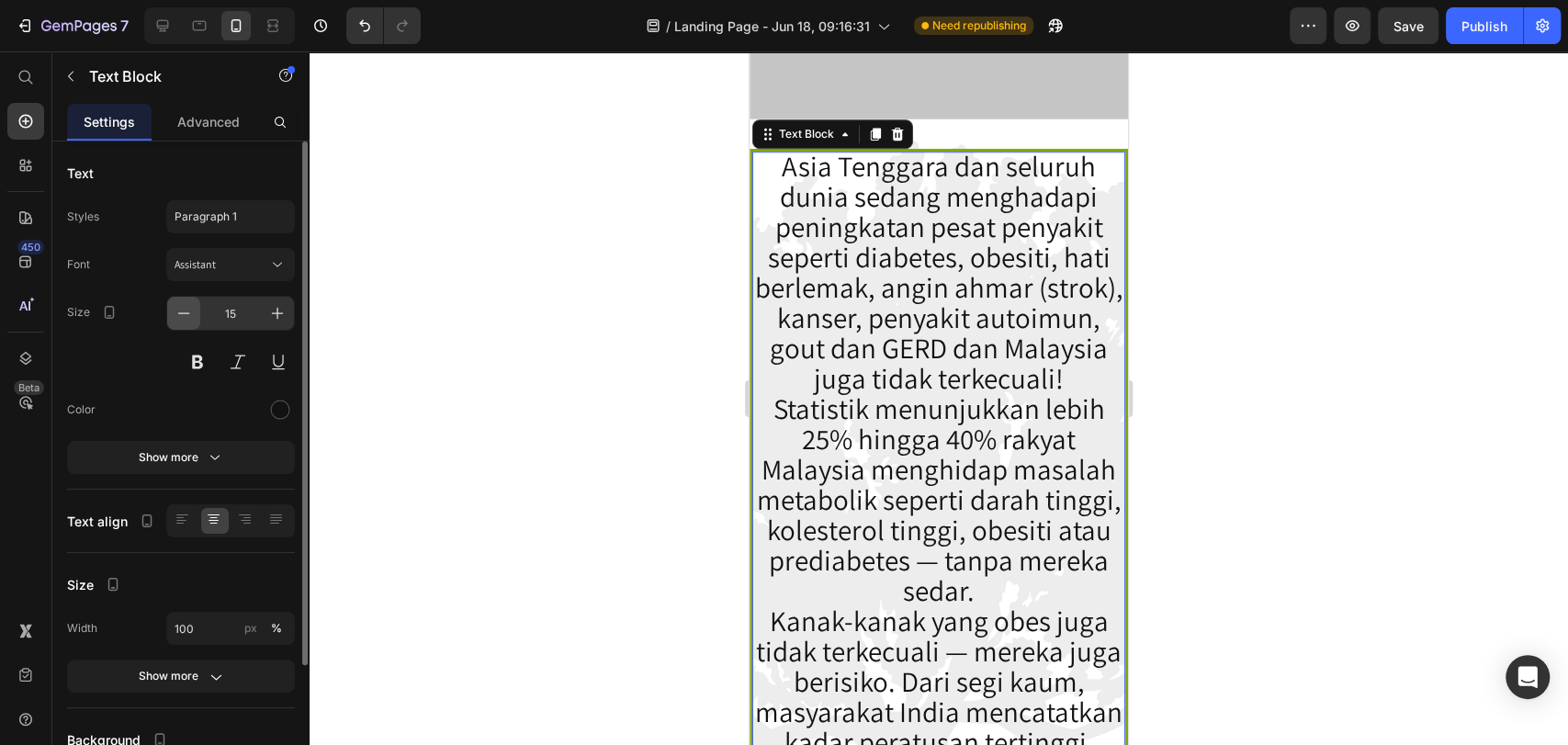 click at bounding box center [184, 313] 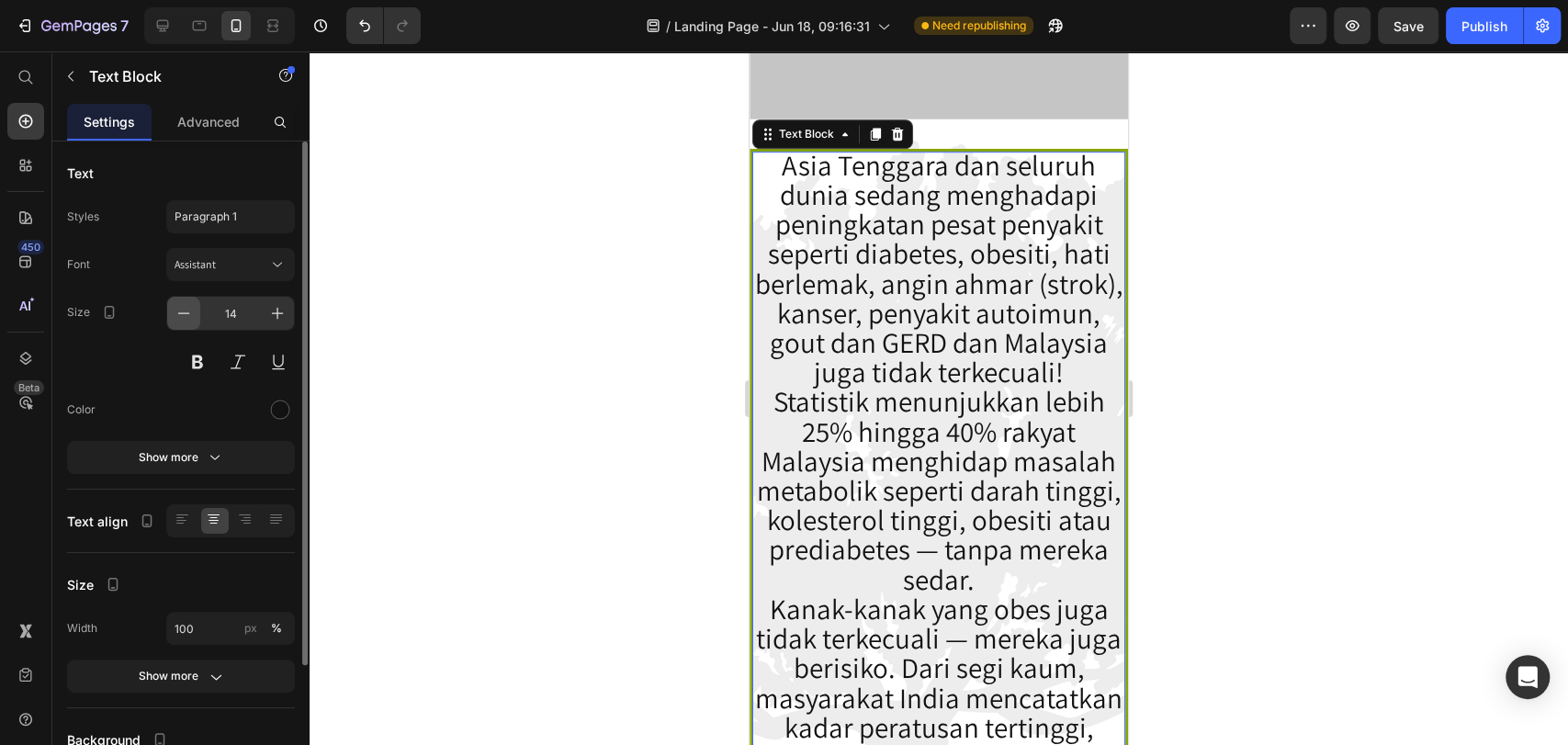 click at bounding box center [184, 313] 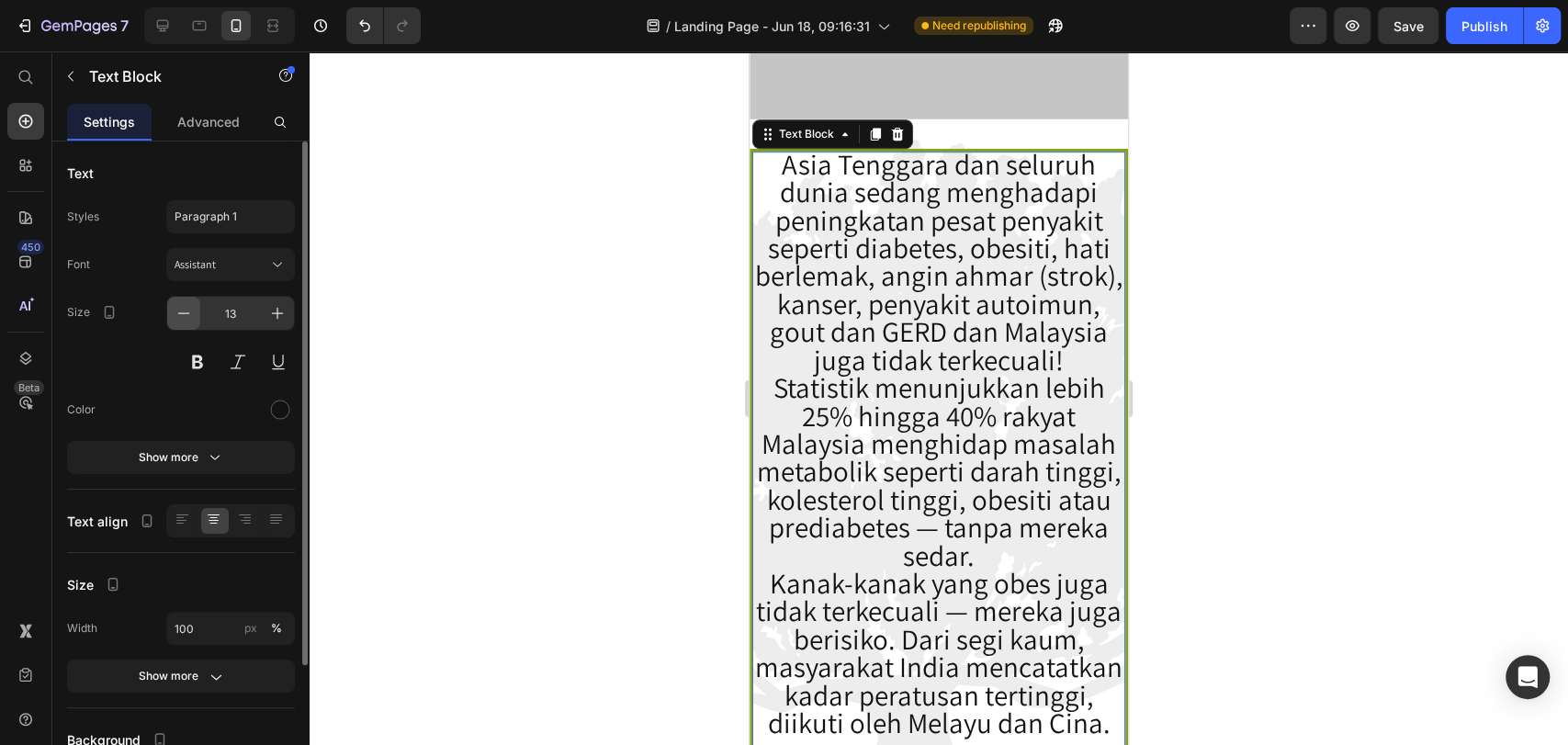 click at bounding box center [184, 313] 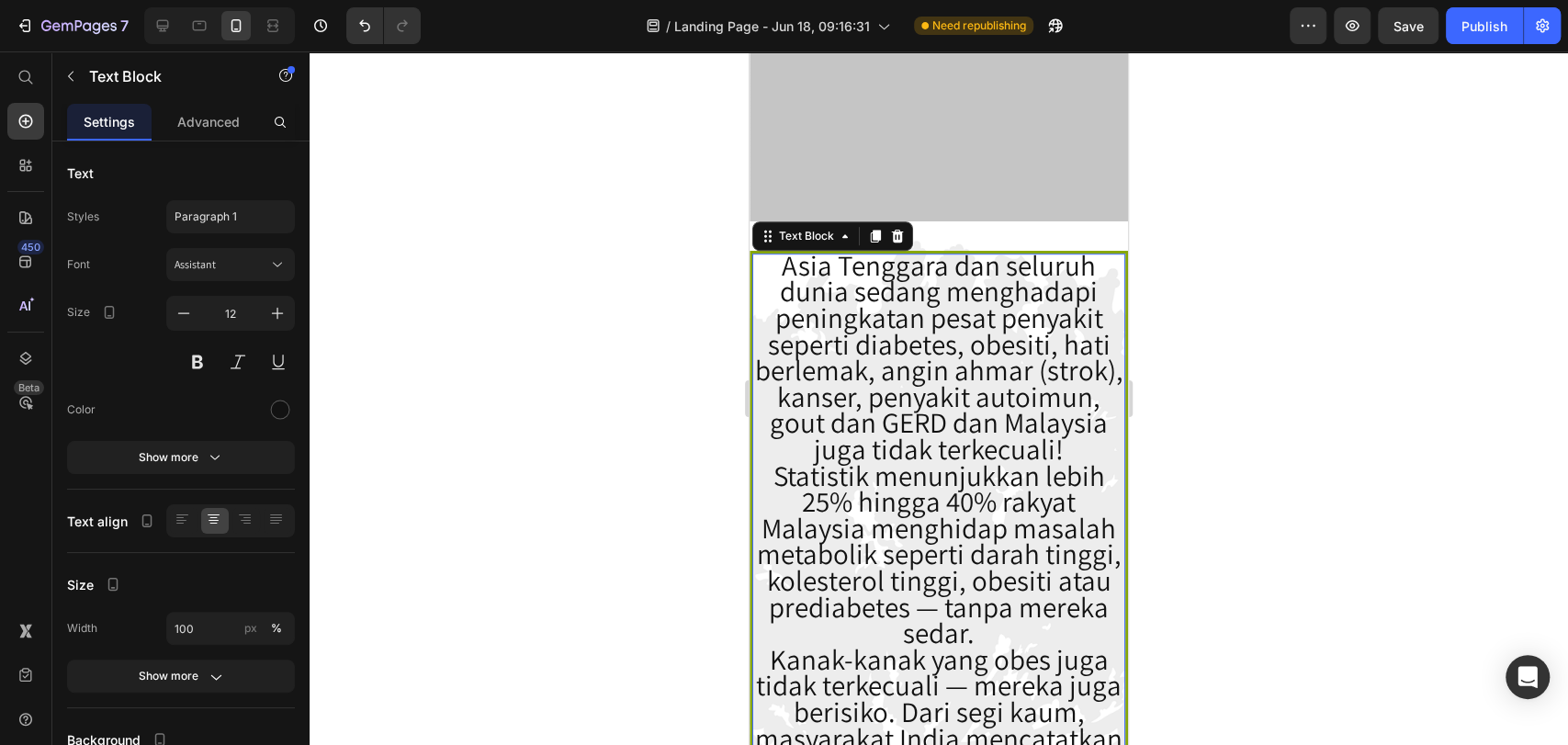 scroll, scrollTop: 781, scrollLeft: 0, axis: vertical 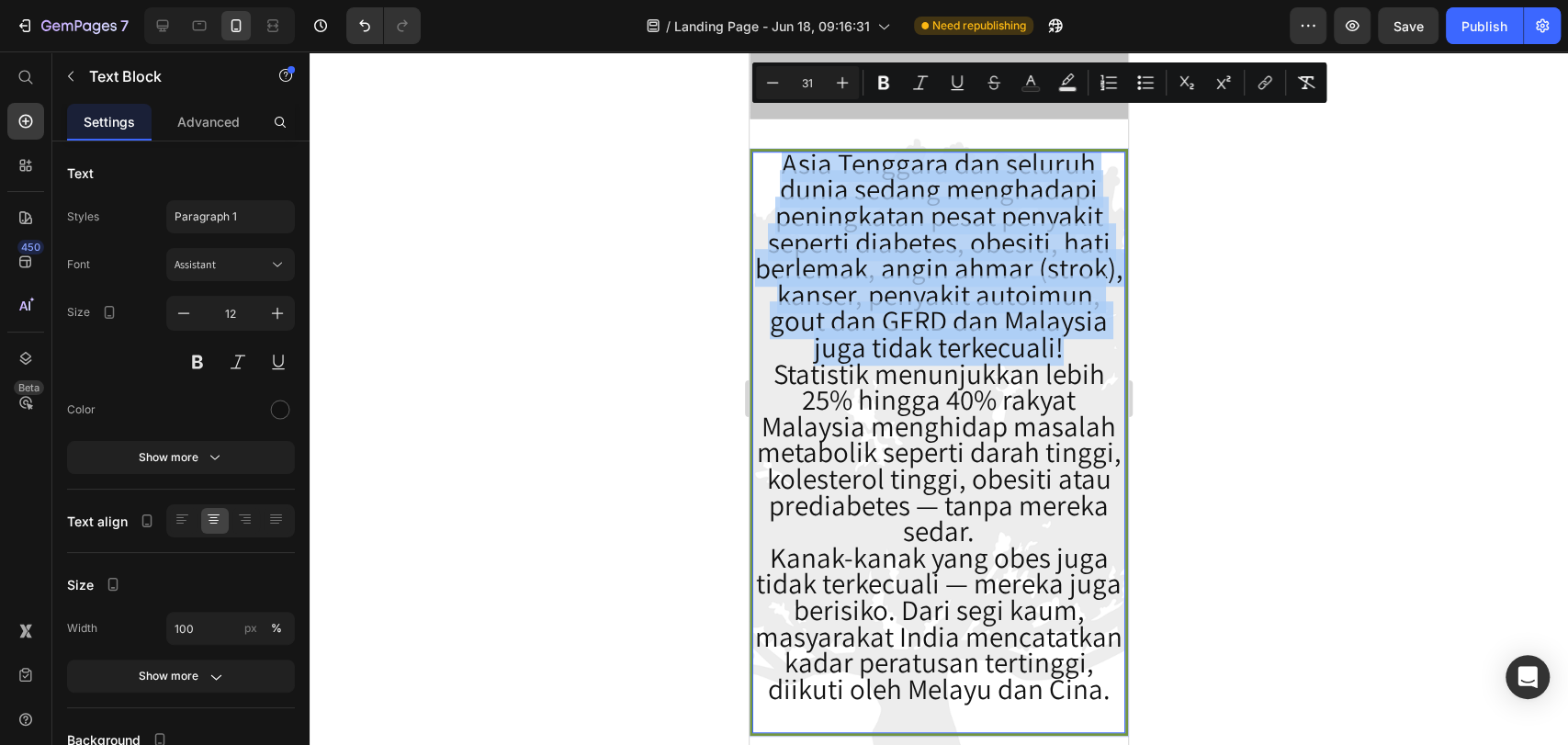 drag, startPoint x: 1003, startPoint y: 339, endPoint x: 762, endPoint y: 137, distance: 314.45985 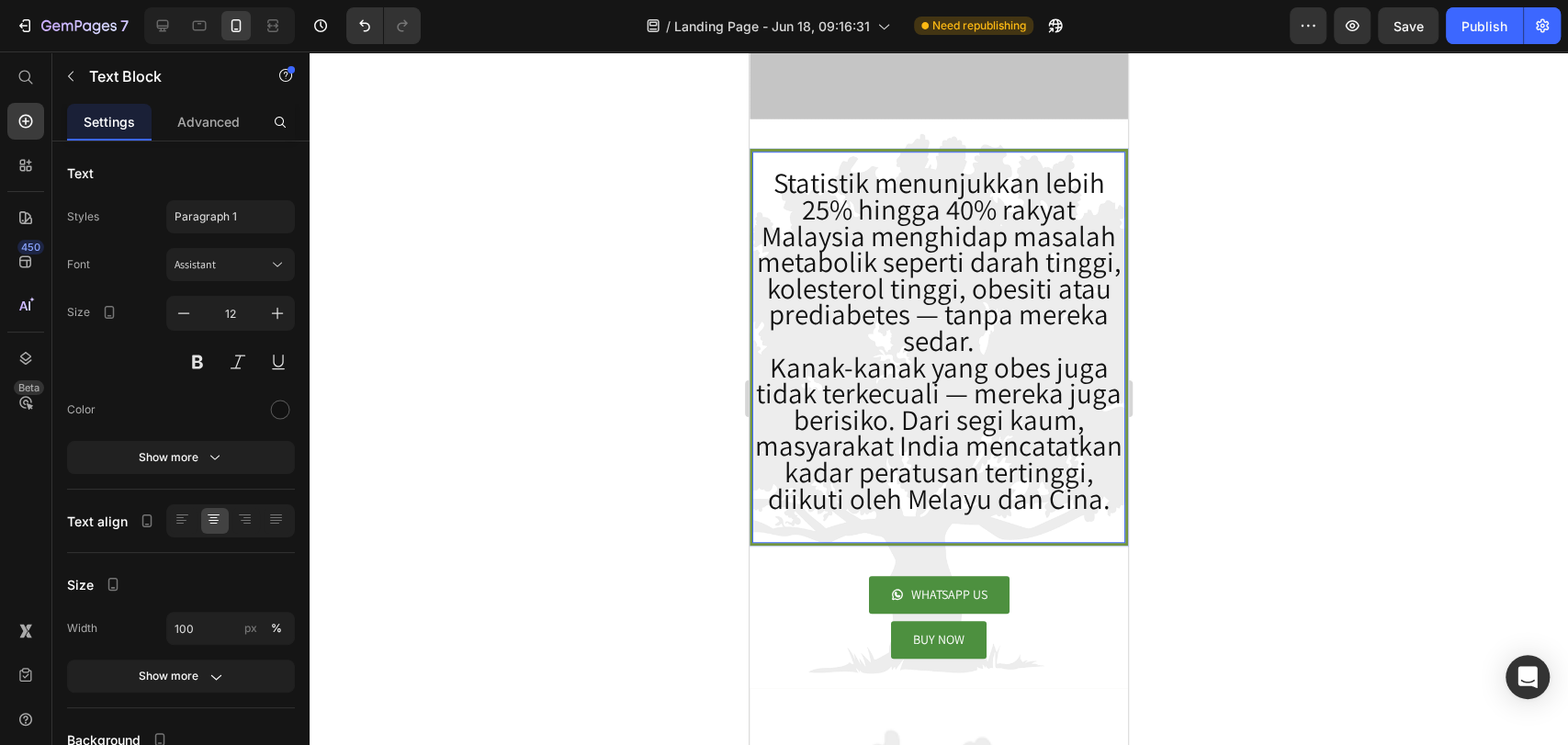 click 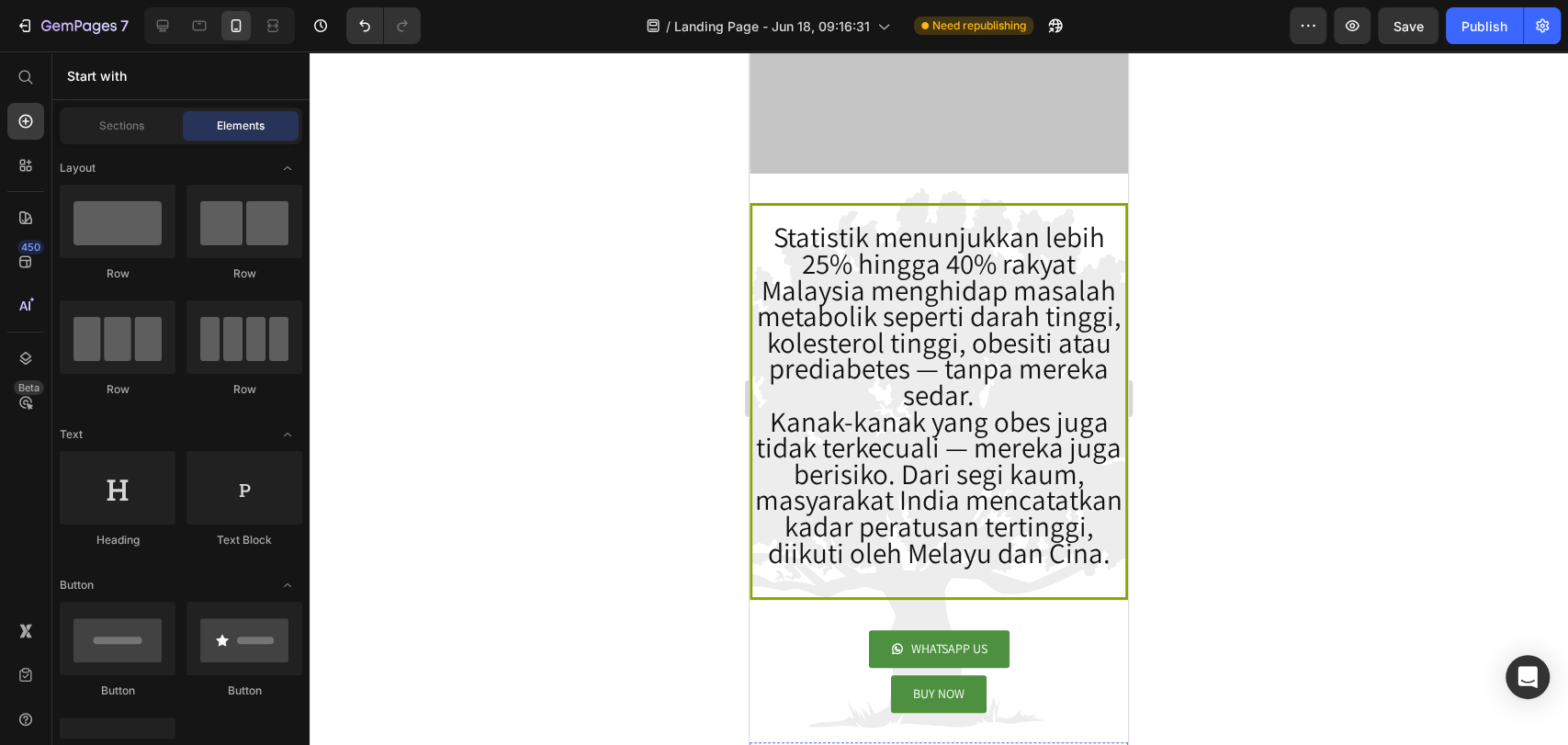 scroll, scrollTop: 679, scrollLeft: 0, axis: vertical 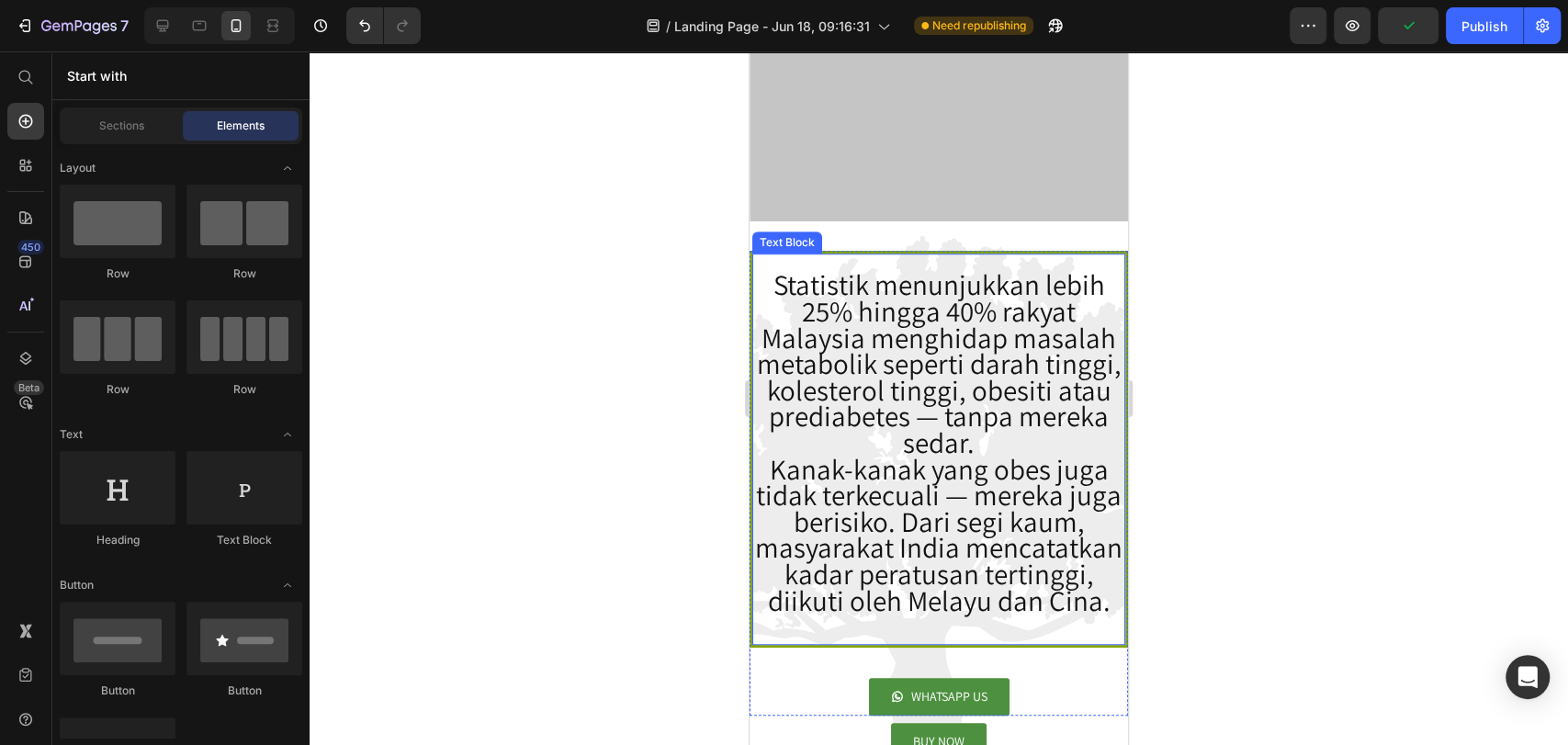 click on "Kanak-kanak yang obes juga tidak terkecuali — mereka juga berisiko. Dari segi kaum, masyarakat India mencatatkan kadar peratusan tertinggi, diikuti oleh Melayu dan Cina." at bounding box center (939, 535) 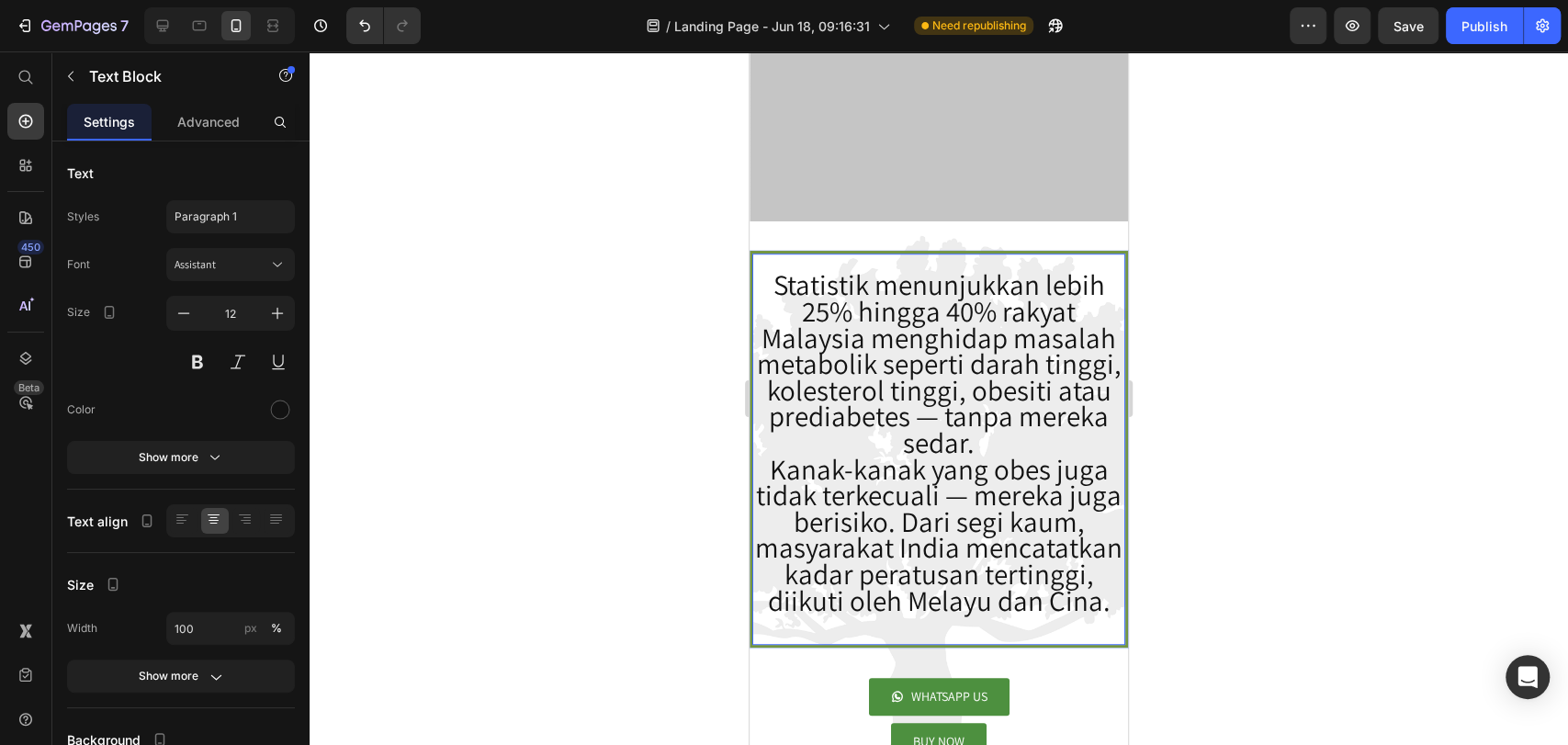 drag, startPoint x: 971, startPoint y: 593, endPoint x: 982, endPoint y: 604, distance: 15.55635 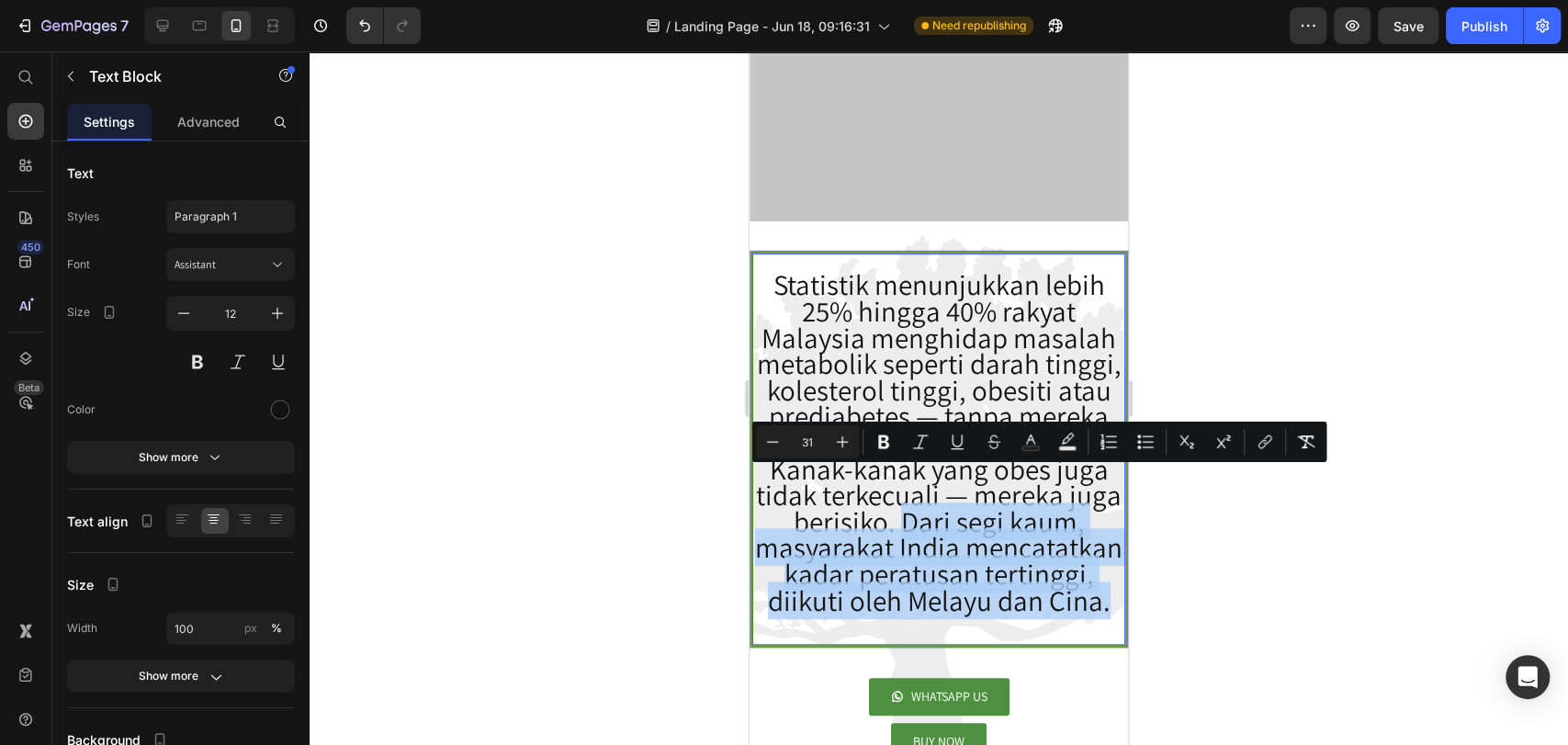 drag, startPoint x: 991, startPoint y: 609, endPoint x: 926, endPoint y: 508, distance: 120.10828 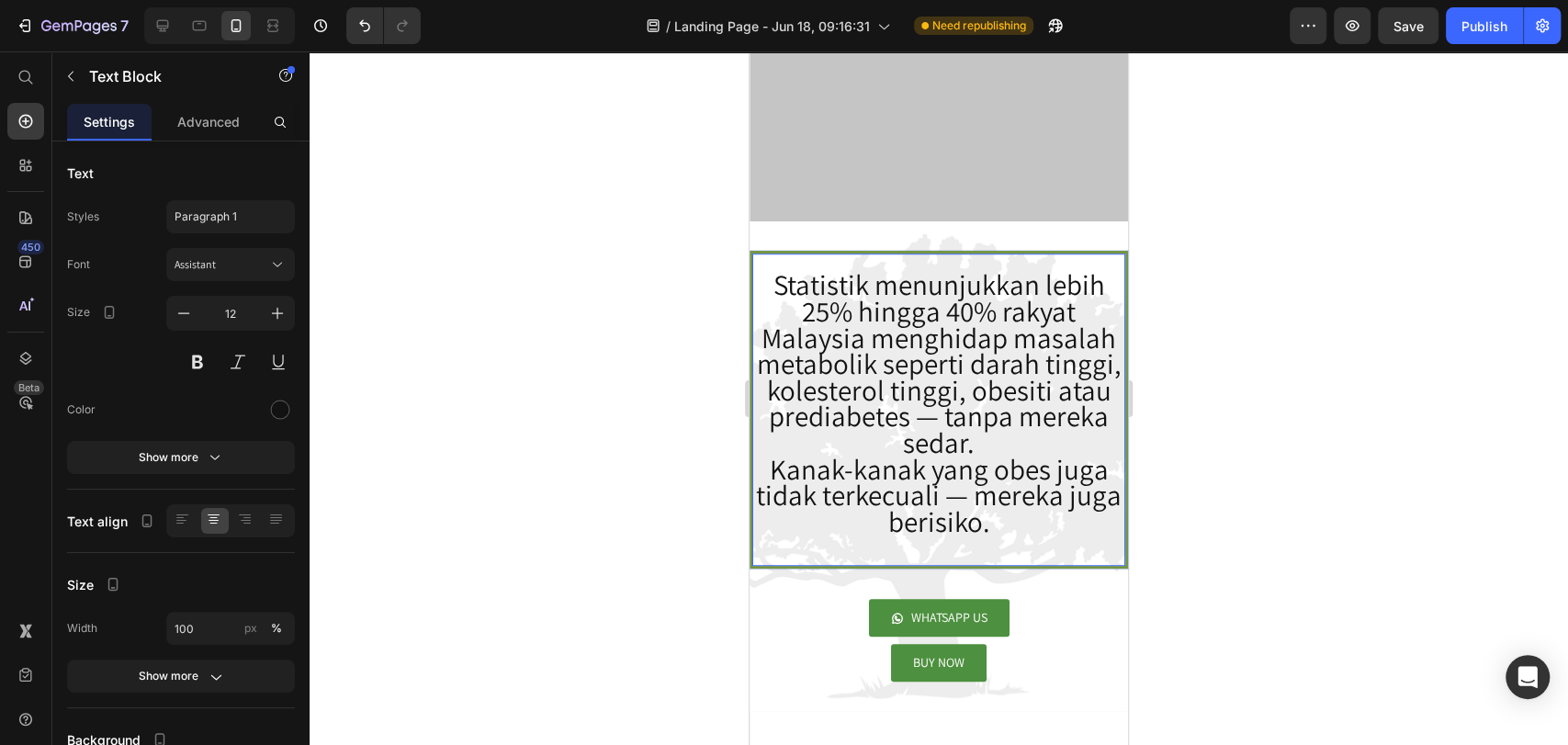 click on "Kanak-kanak yang obes juga tidak terkecuali — mereka juga berisiko." at bounding box center [939, 495] 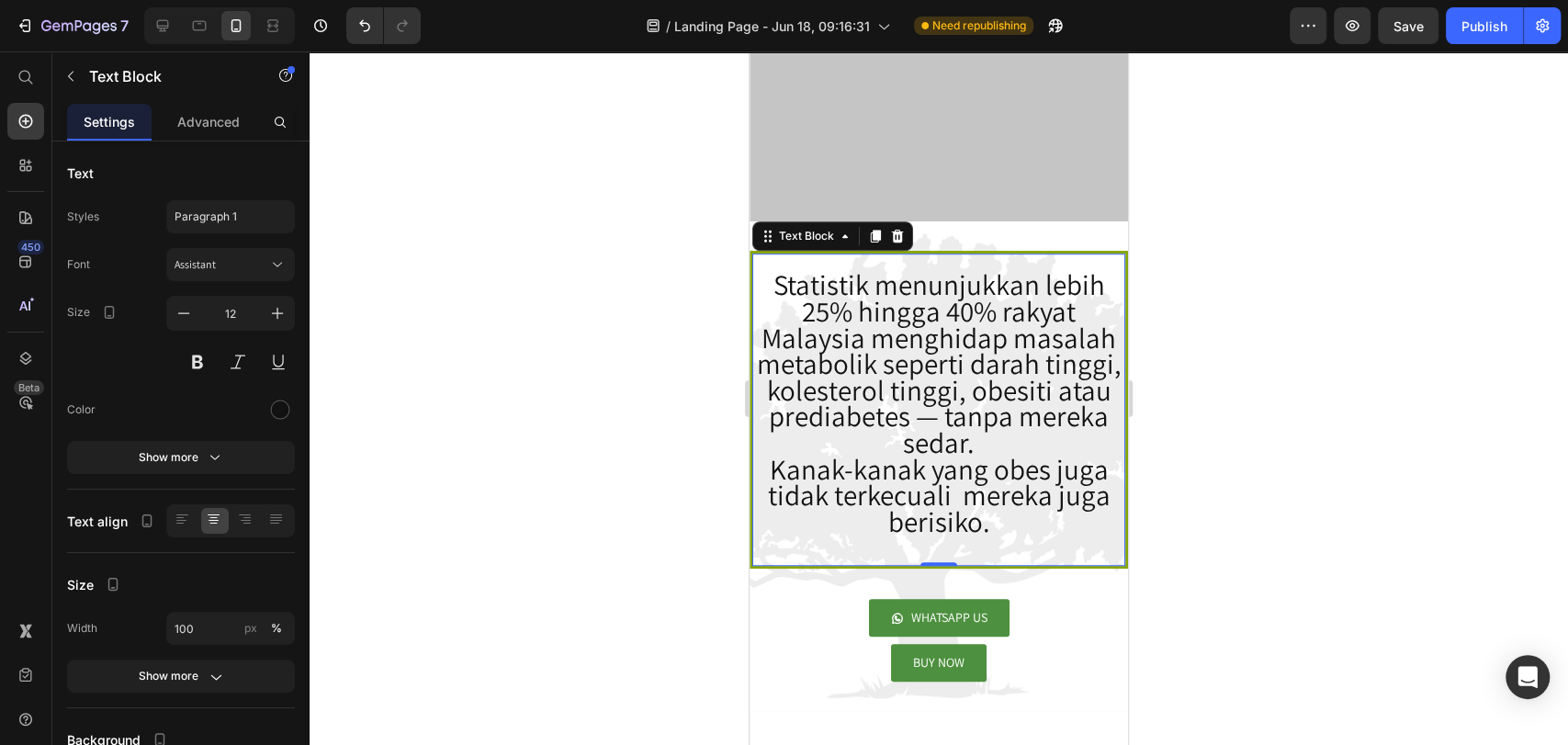 click 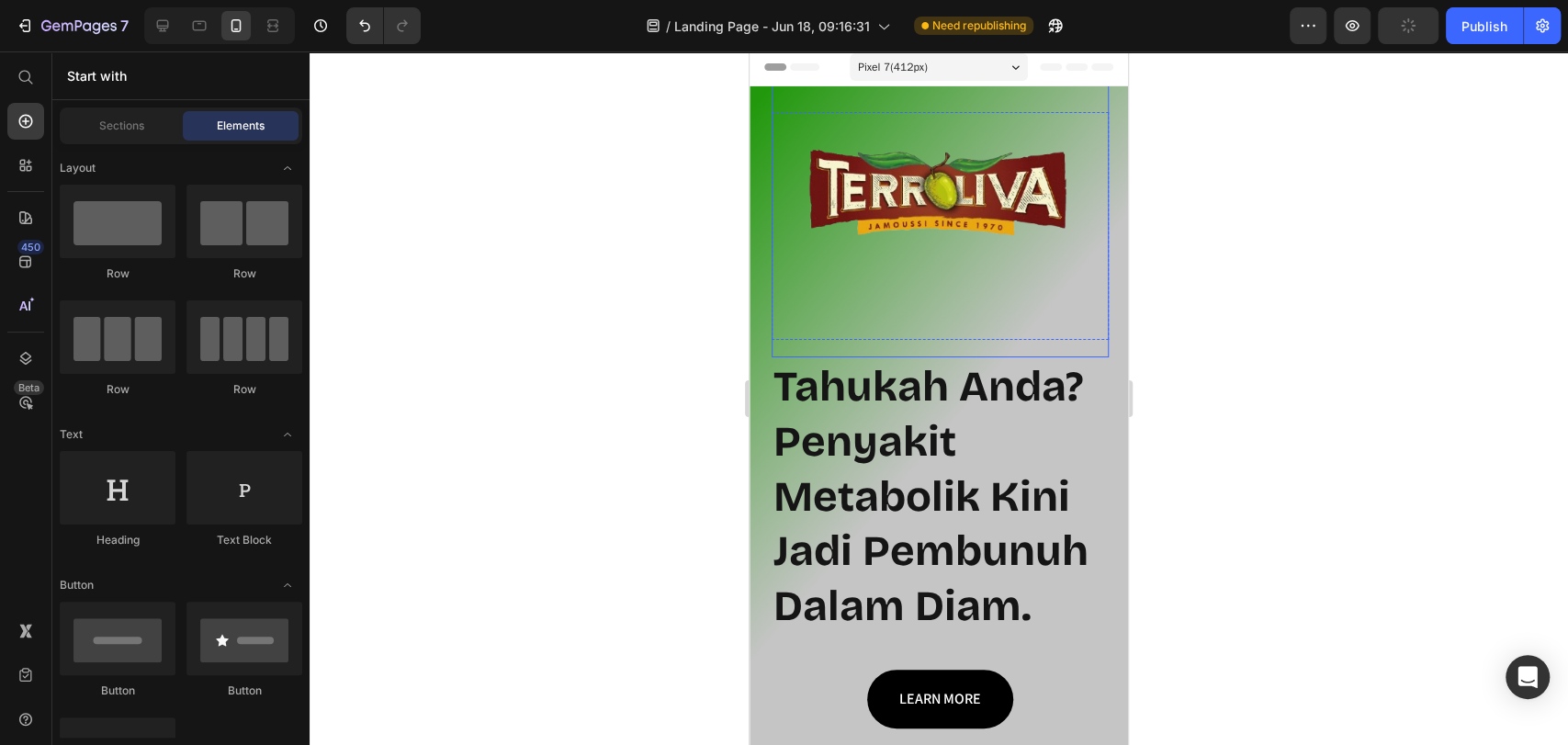 scroll, scrollTop: 0, scrollLeft: 0, axis: both 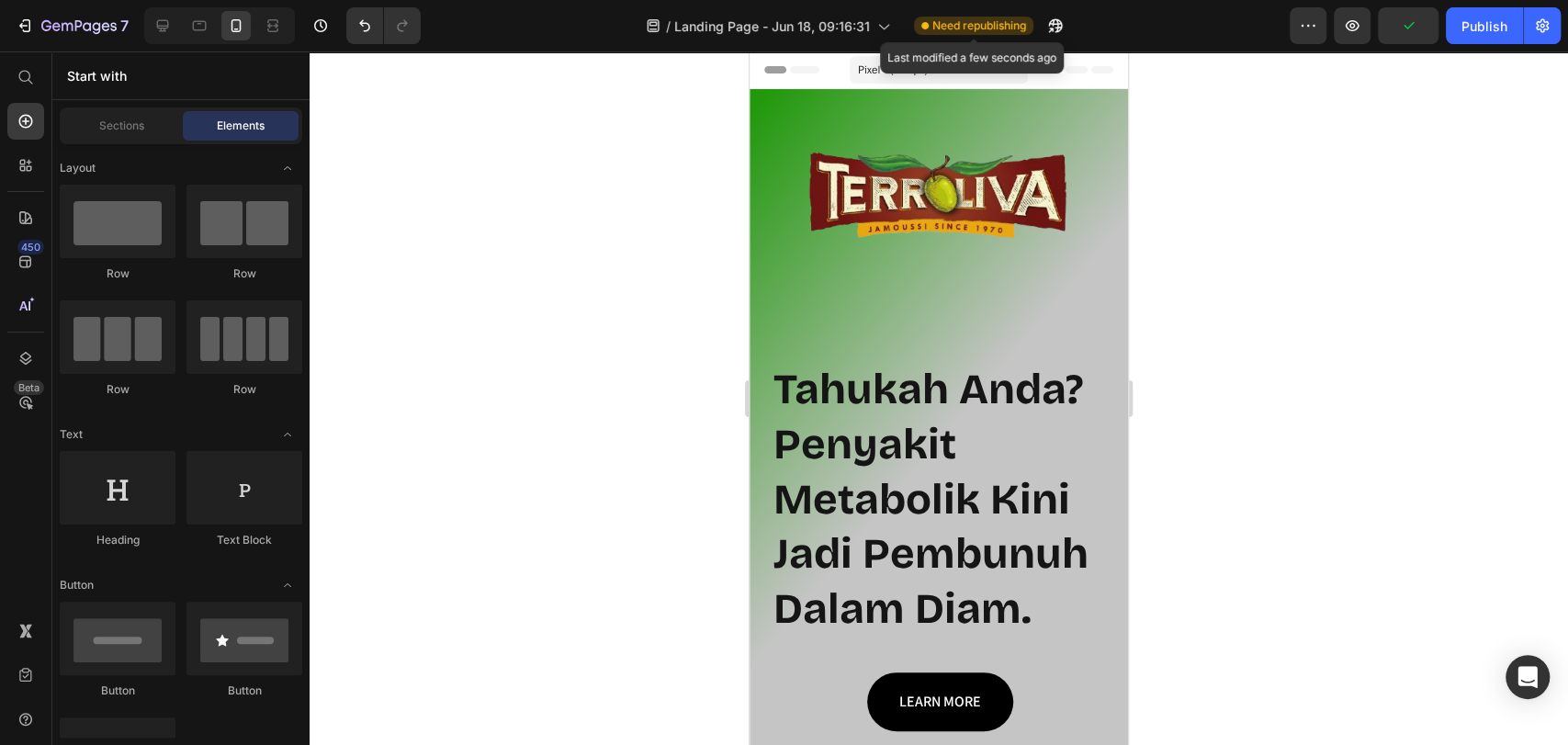 click on "Need republishing" at bounding box center (979, 26) 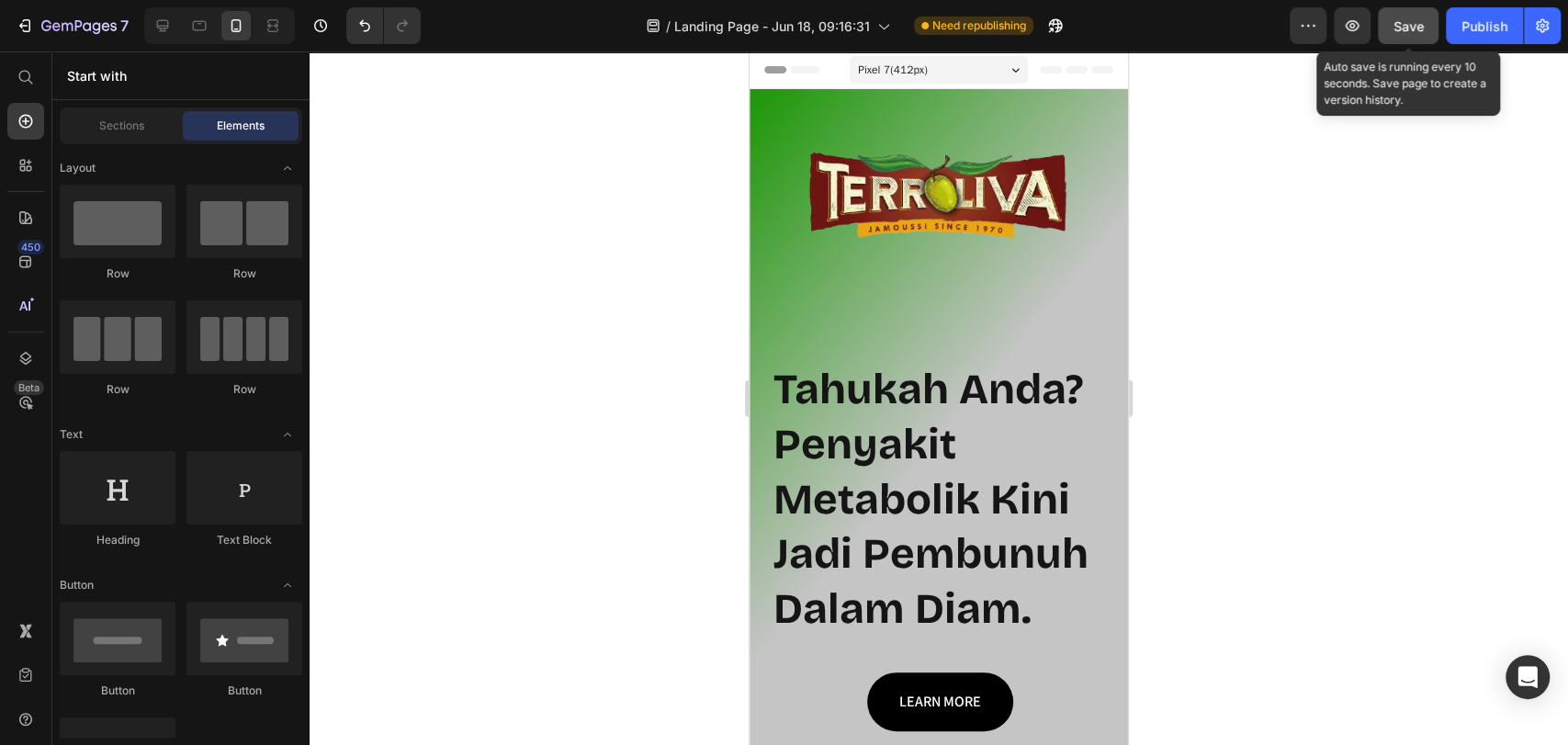 click on "Save" 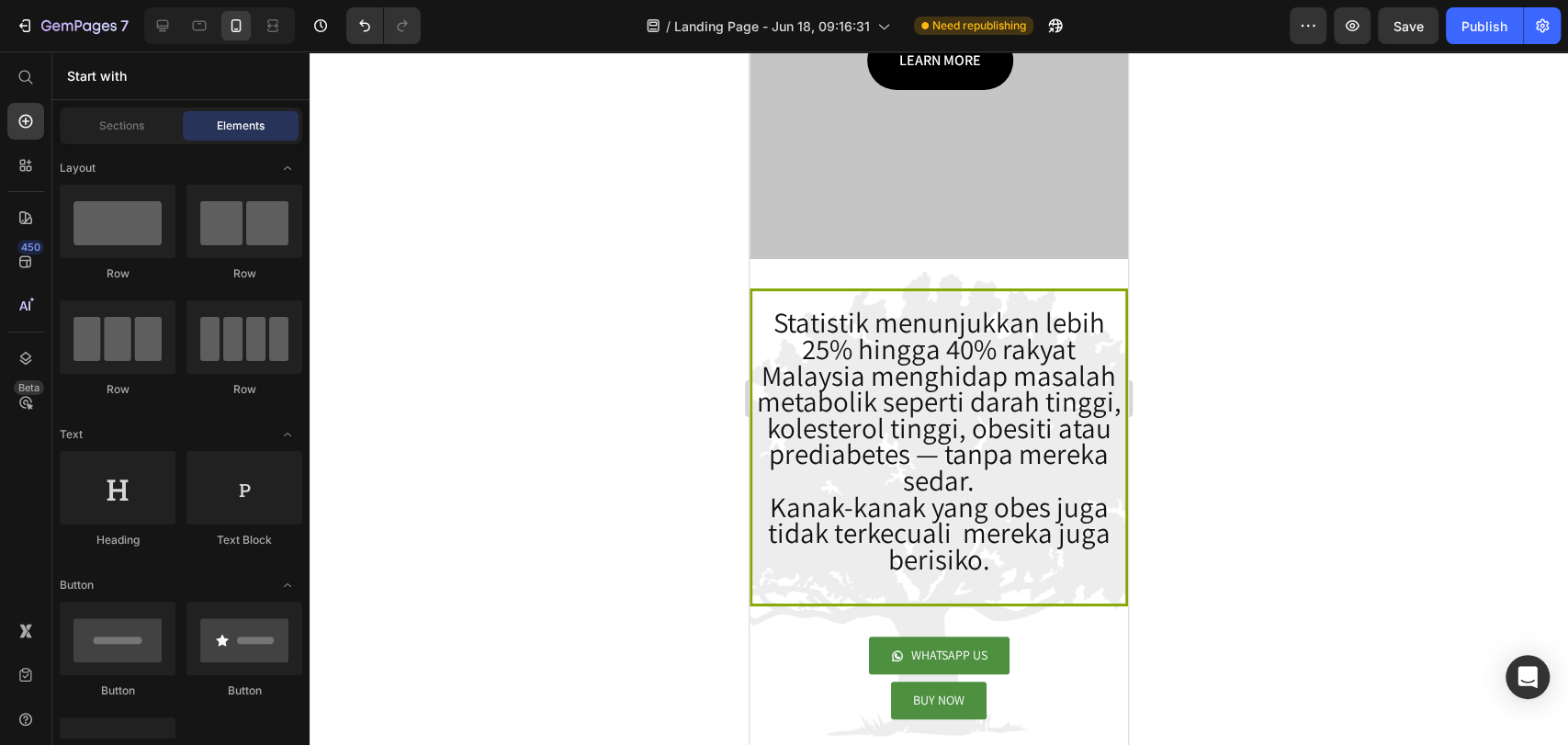 scroll, scrollTop: 816, scrollLeft: 0, axis: vertical 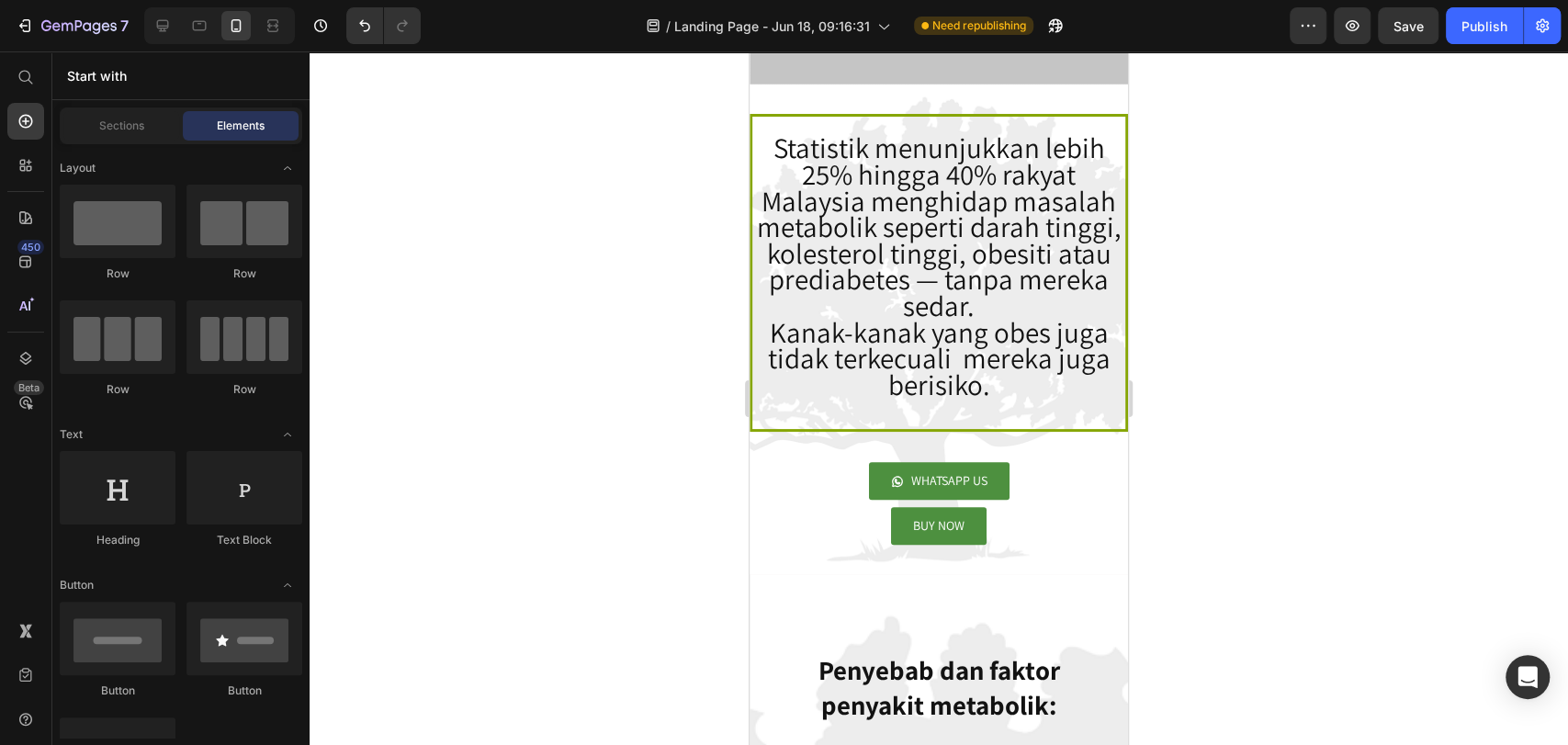 click 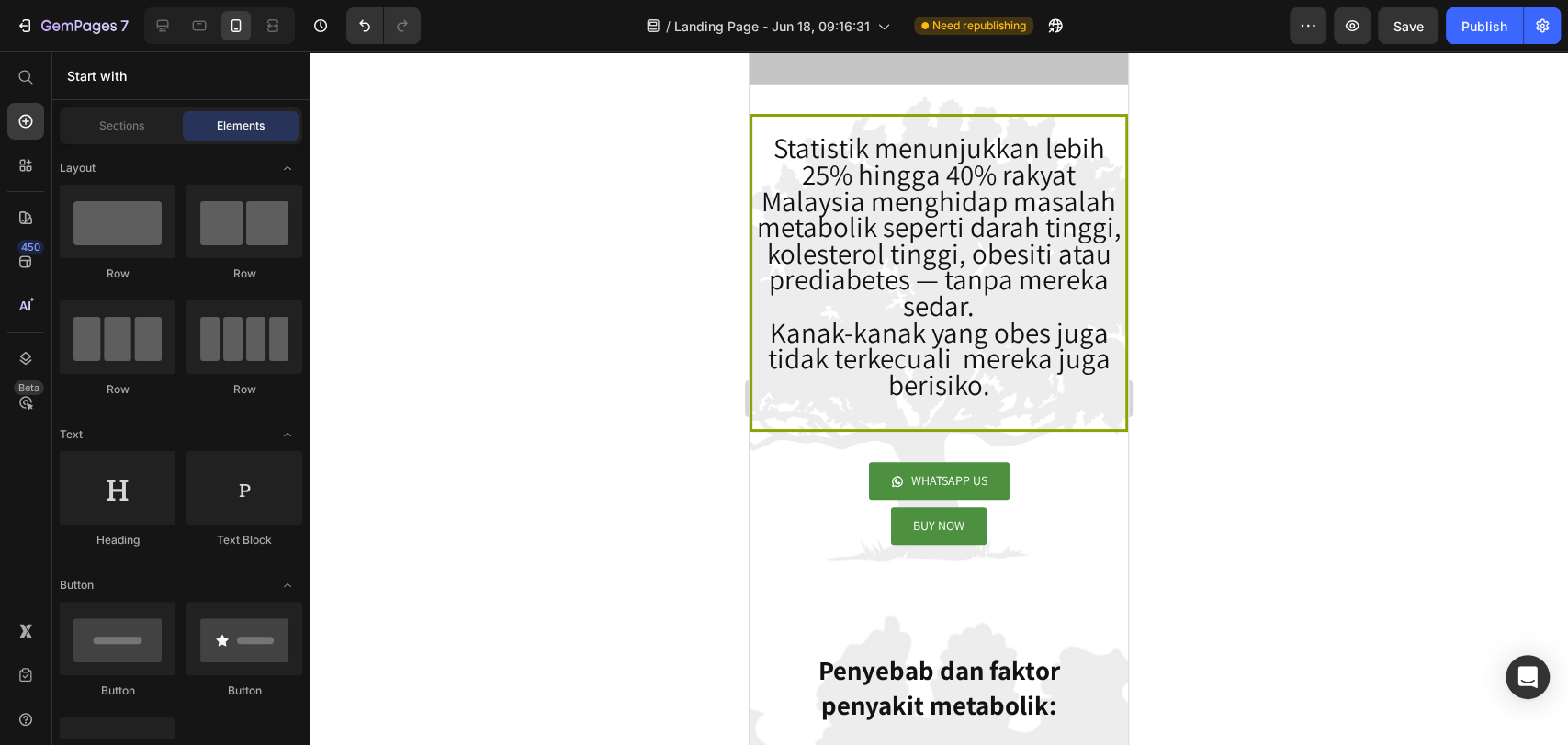 click on "BUY NOW Button" at bounding box center (939, 525) 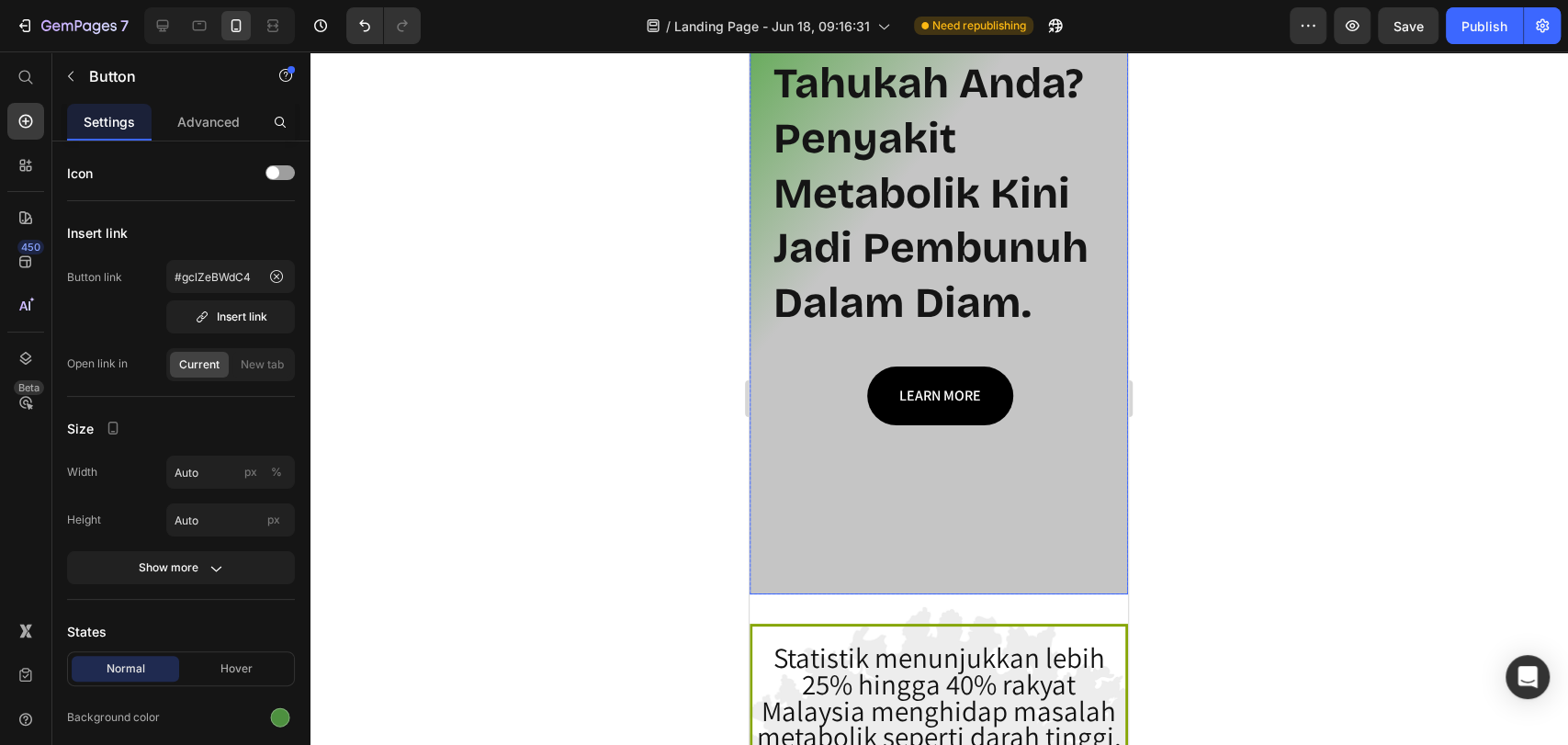 scroll, scrollTop: 102, scrollLeft: 0, axis: vertical 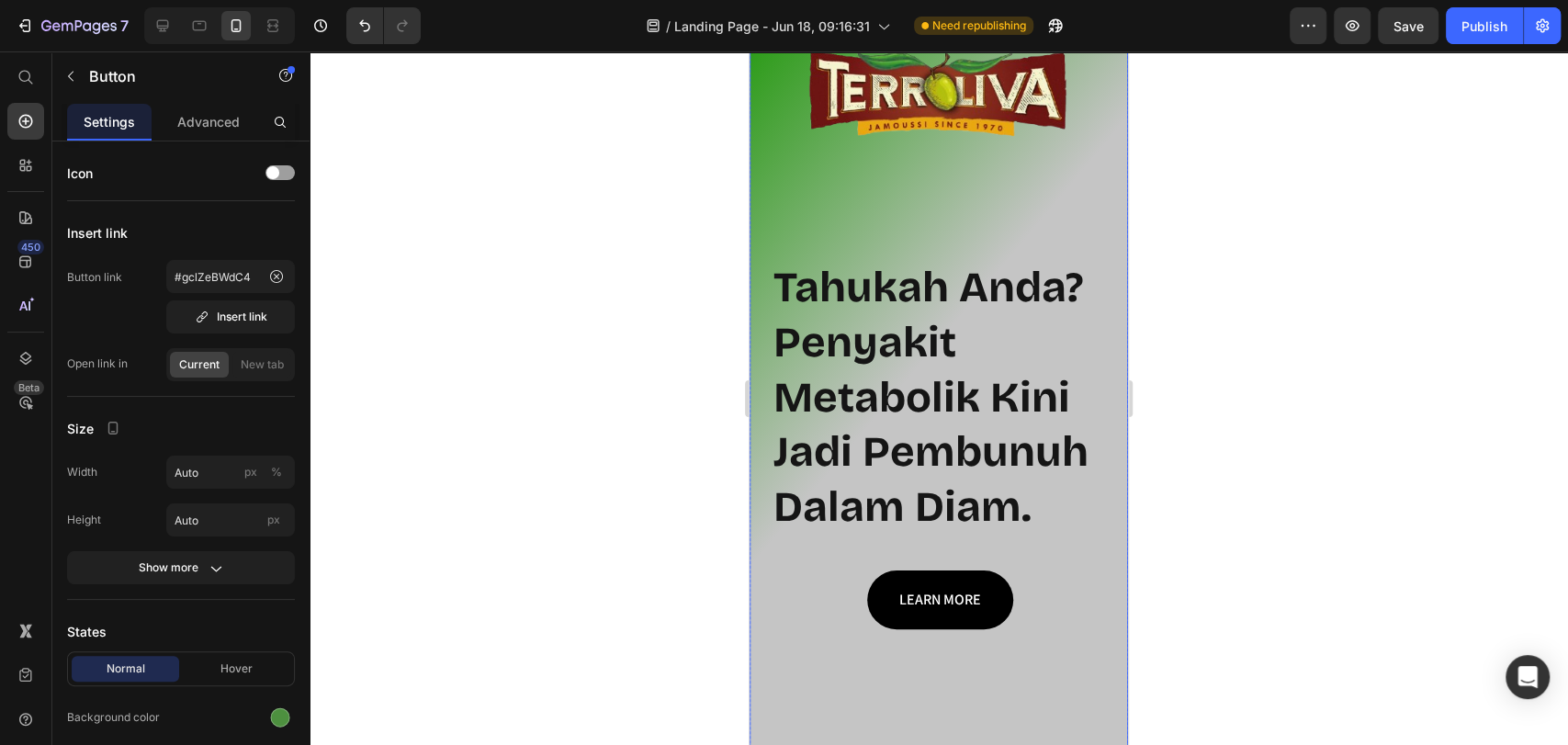 click on "Image Row Tahukah Anda? Penyakit Metabolik Kini Jadi Pembunuh Dalam Diam. Heading Learn MORE Button" at bounding box center [939, 315] 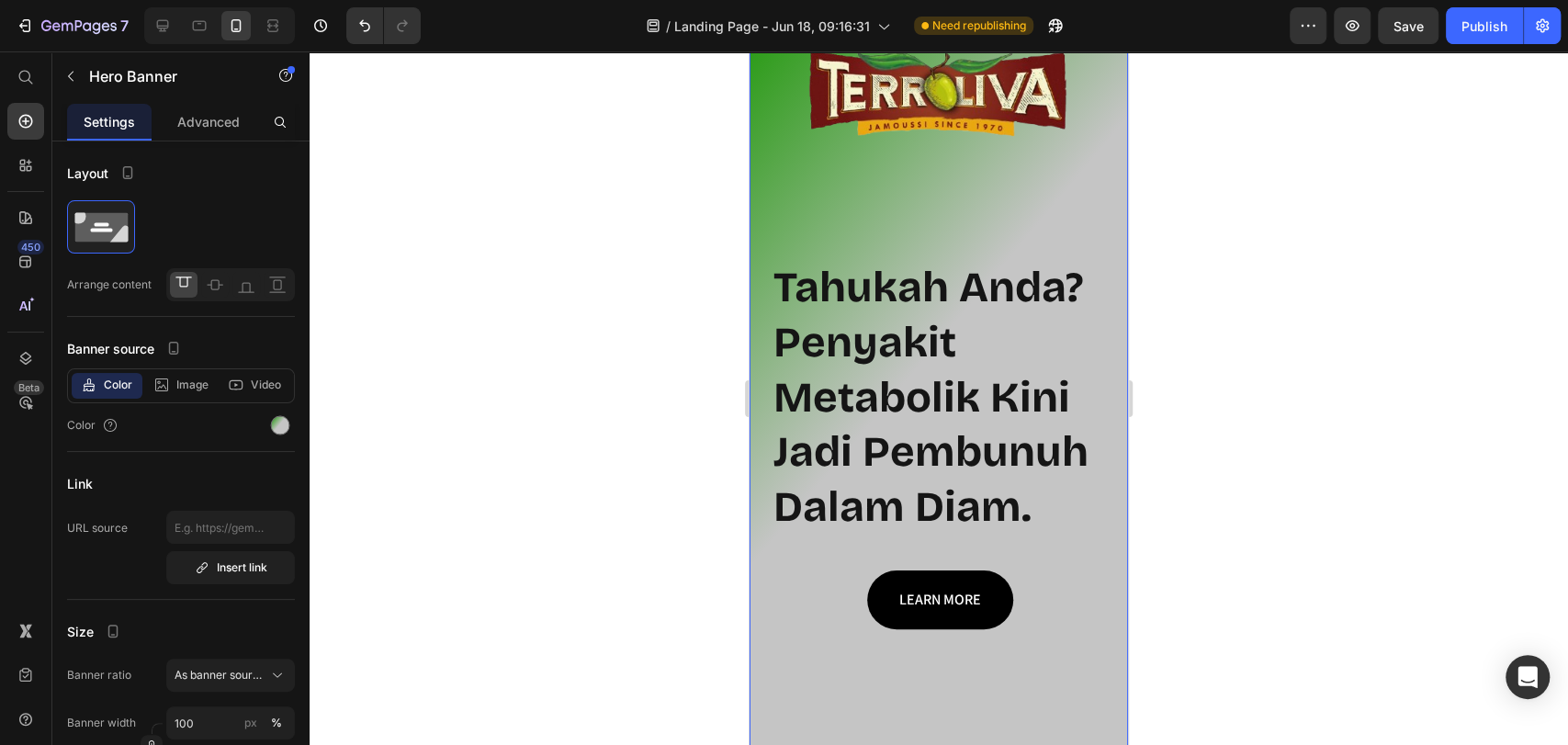 scroll, scrollTop: 408, scrollLeft: 0, axis: vertical 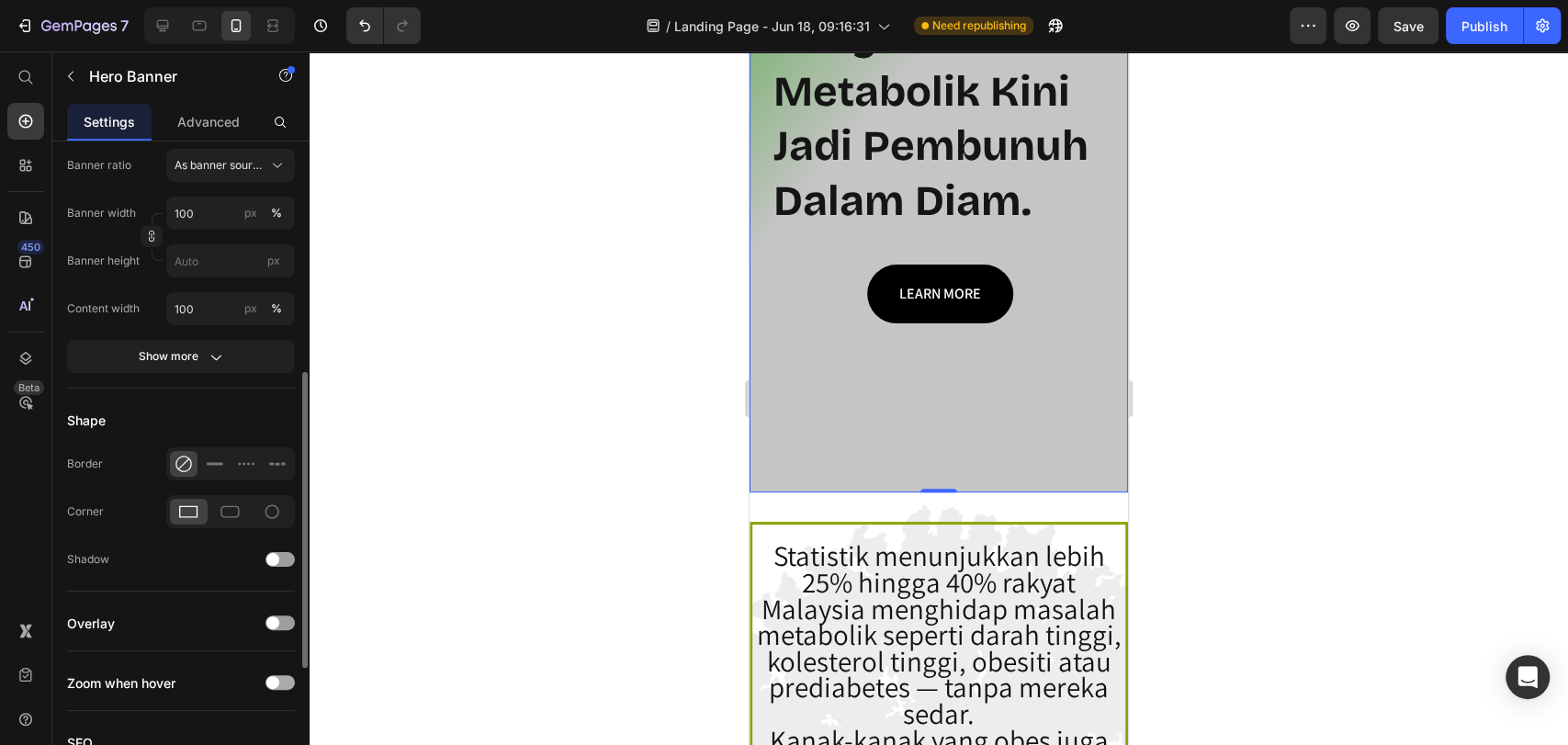 click at bounding box center [273, 683] 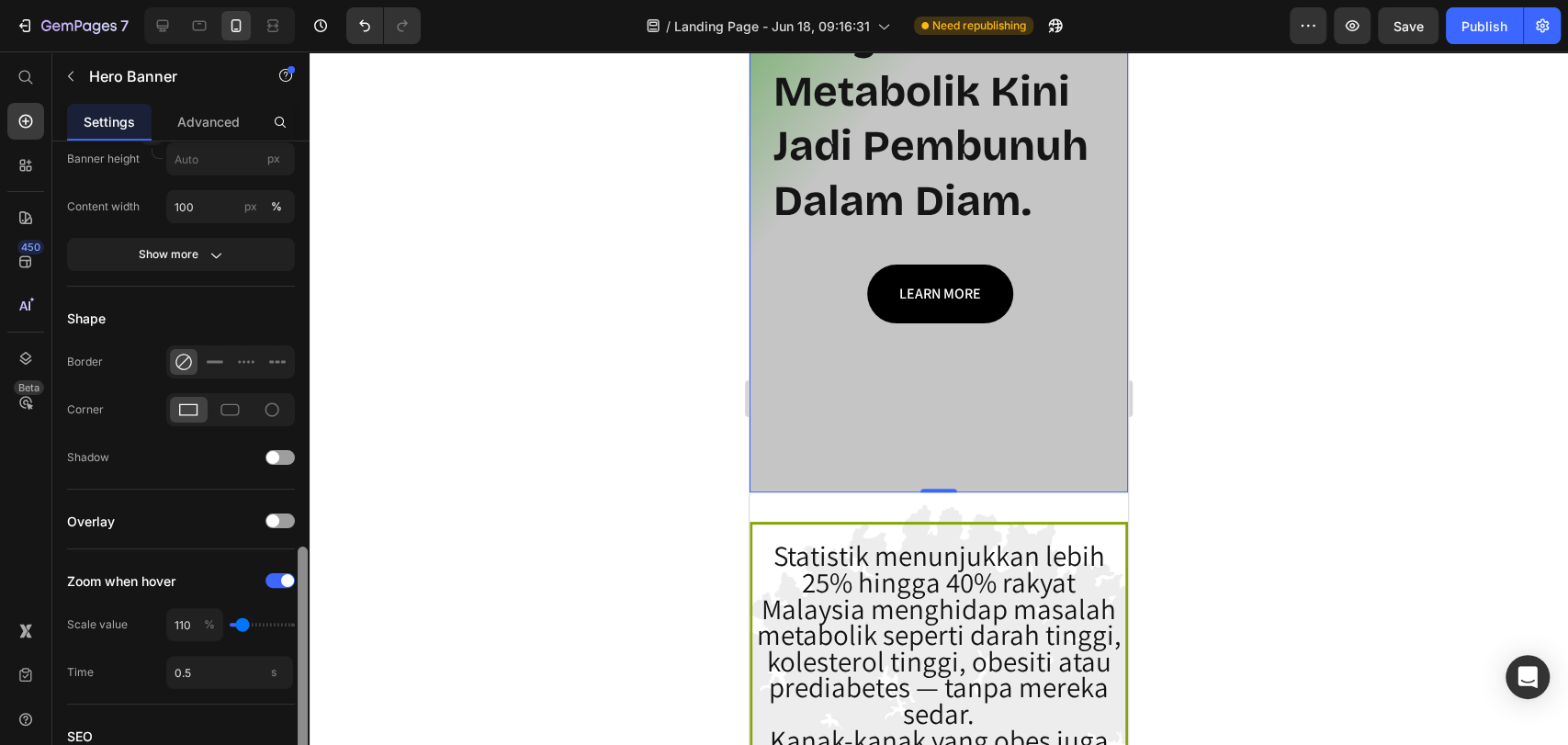 scroll, scrollTop: 714, scrollLeft: 0, axis: vertical 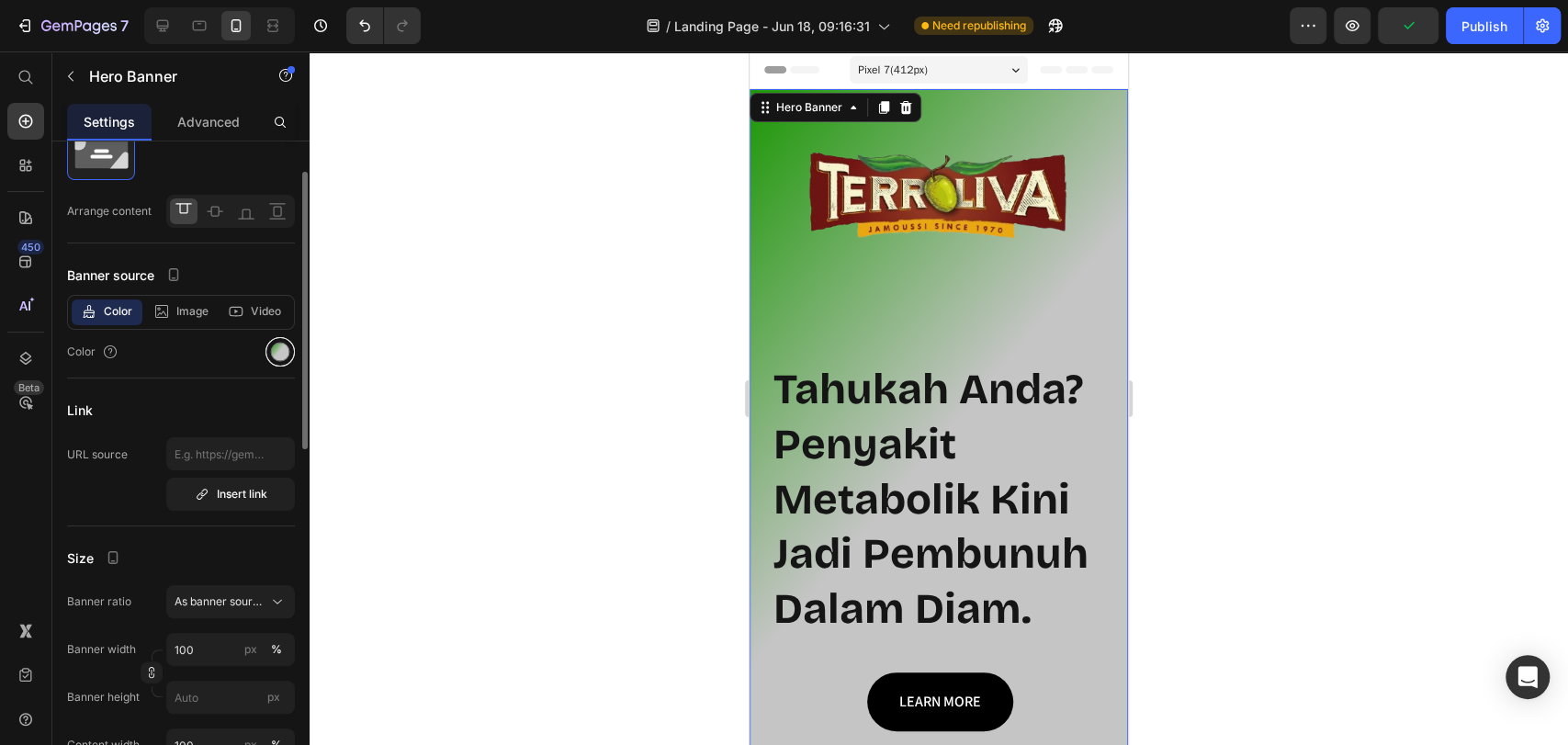 click at bounding box center (280, 352) 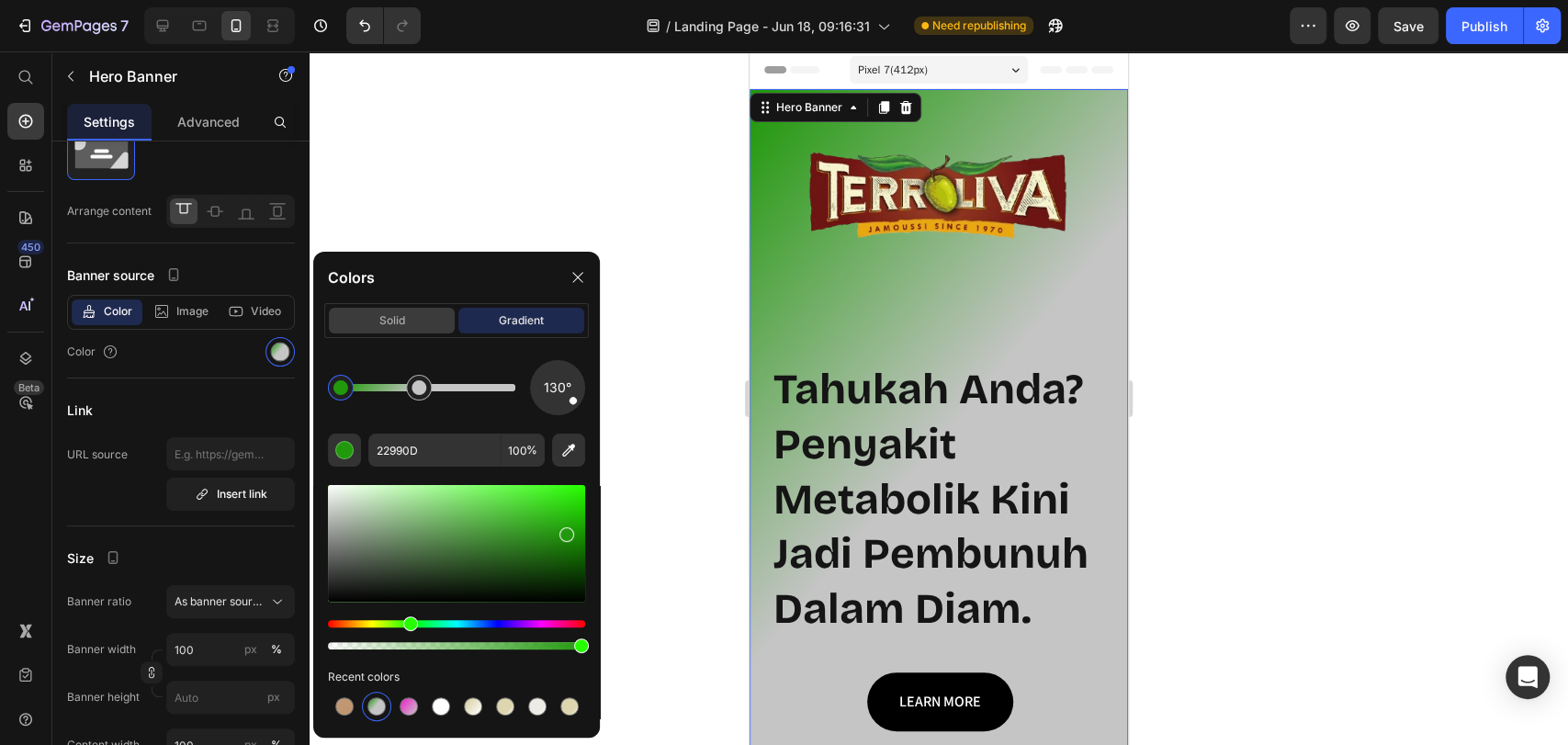 click on "solid" 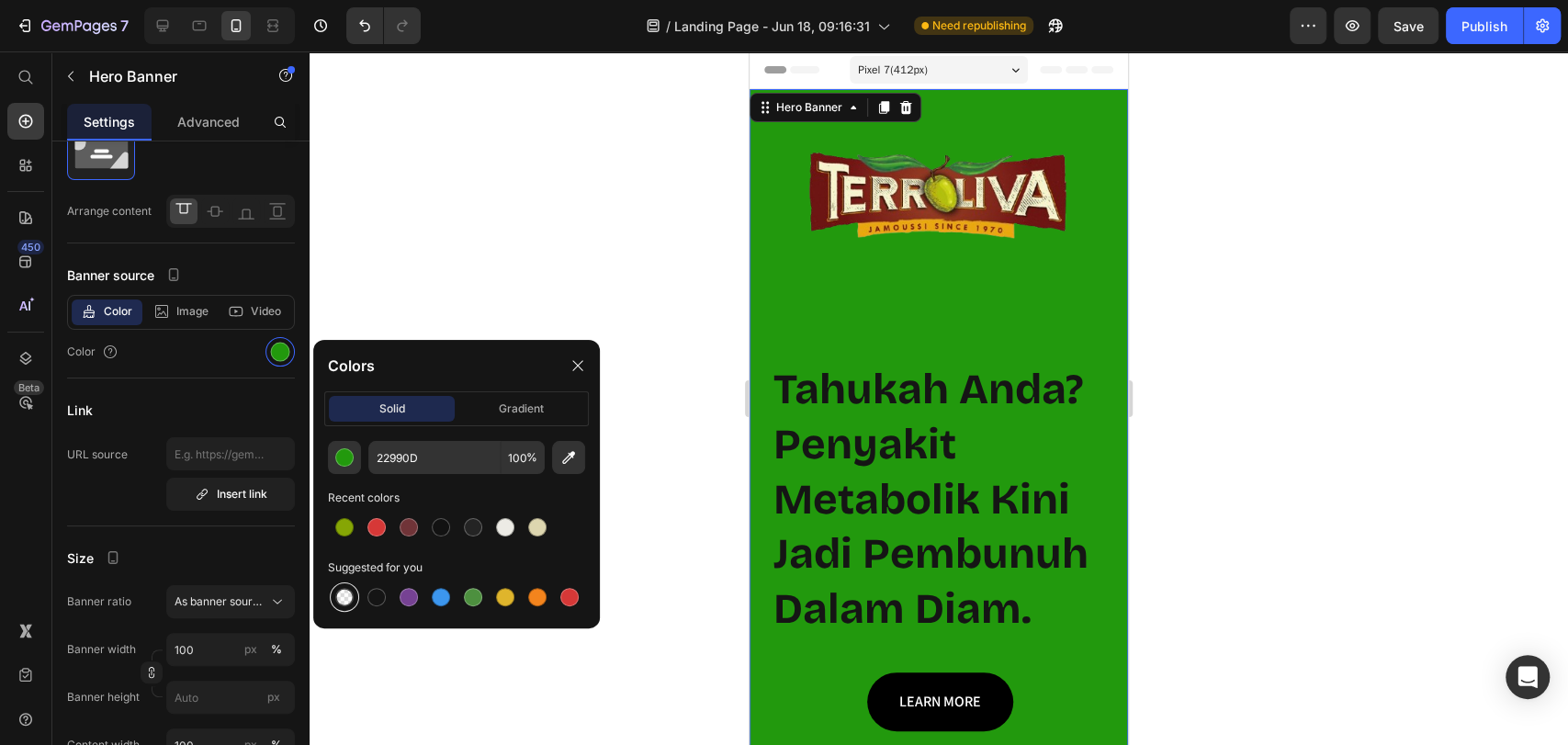 click at bounding box center [344, 597] 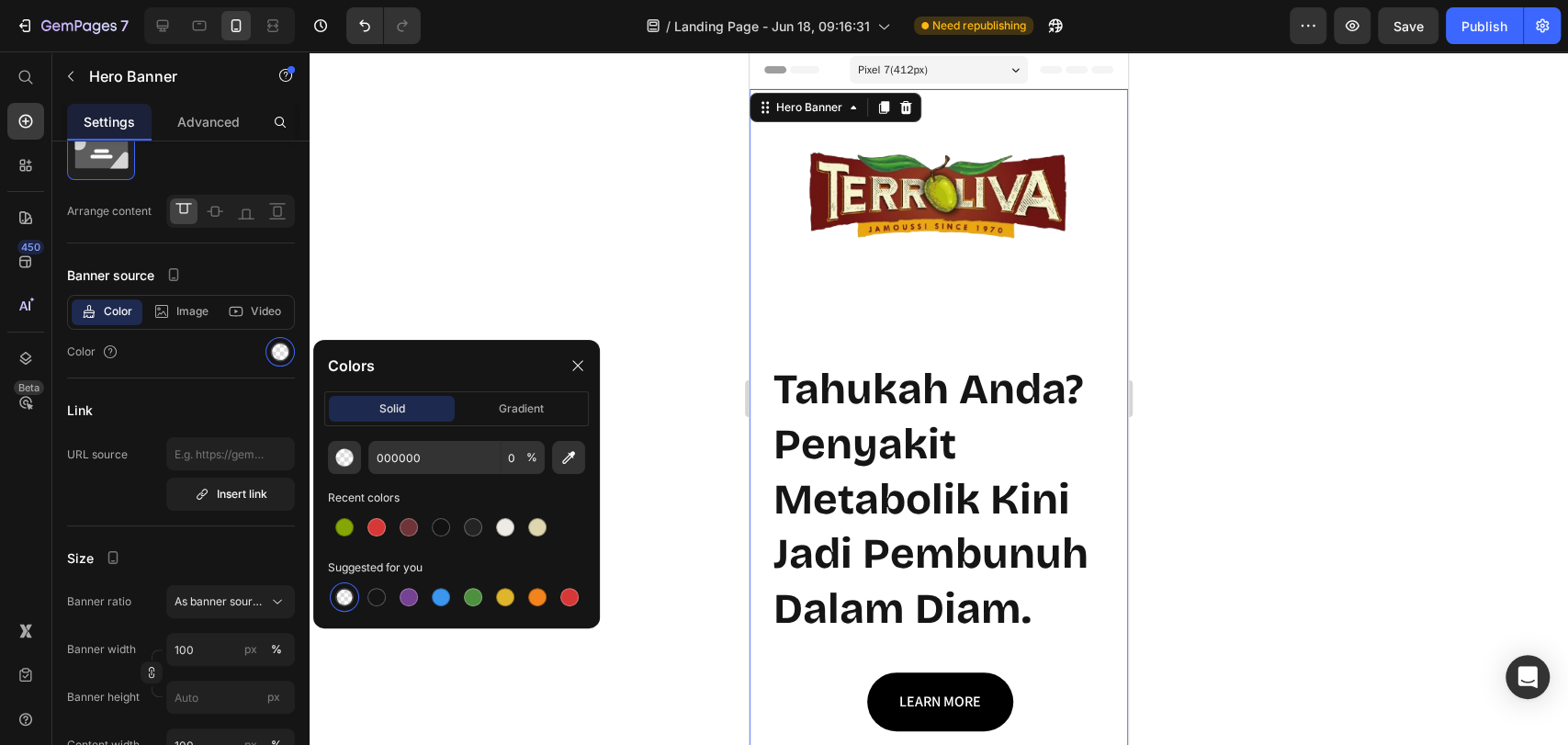 click 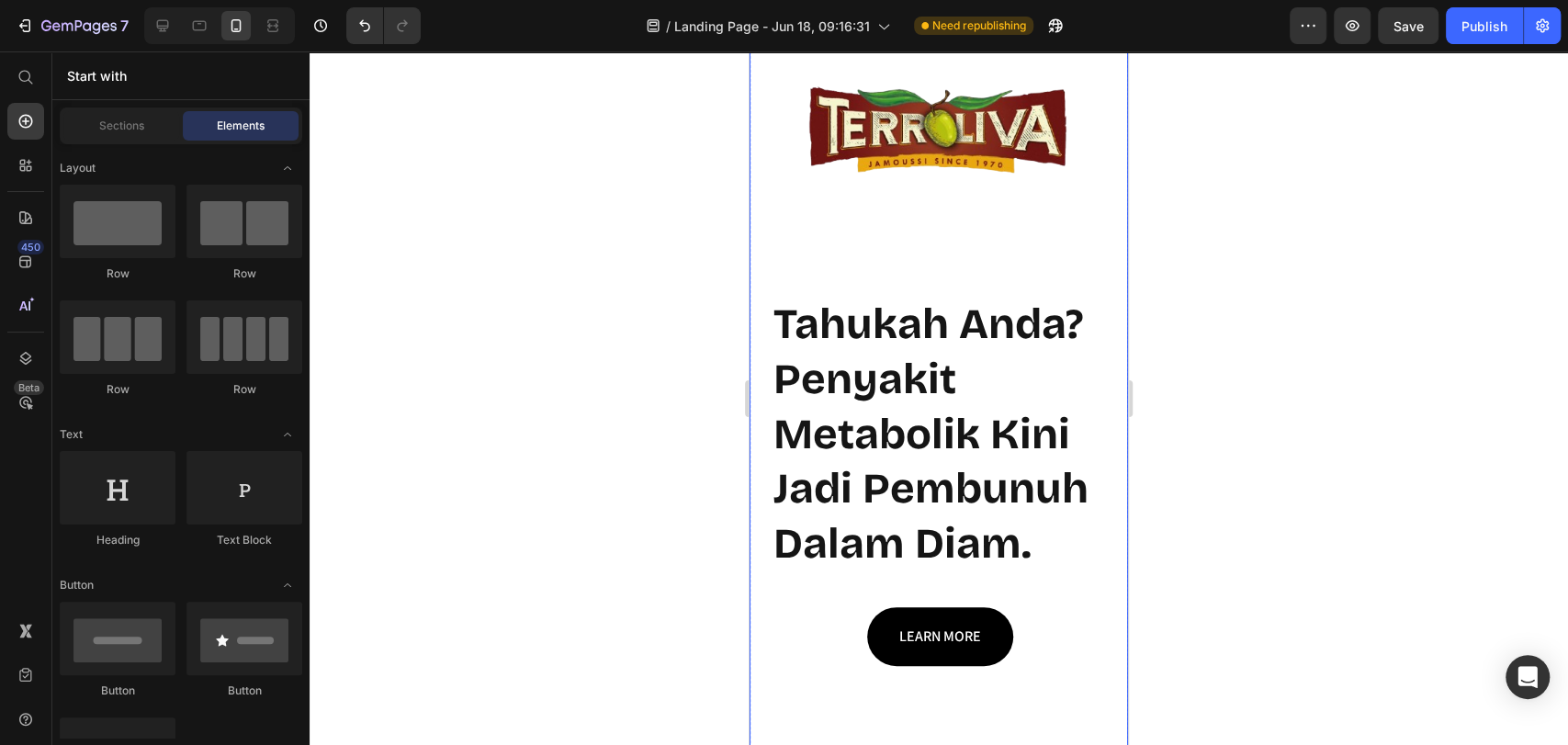 scroll, scrollTop: 0, scrollLeft: 0, axis: both 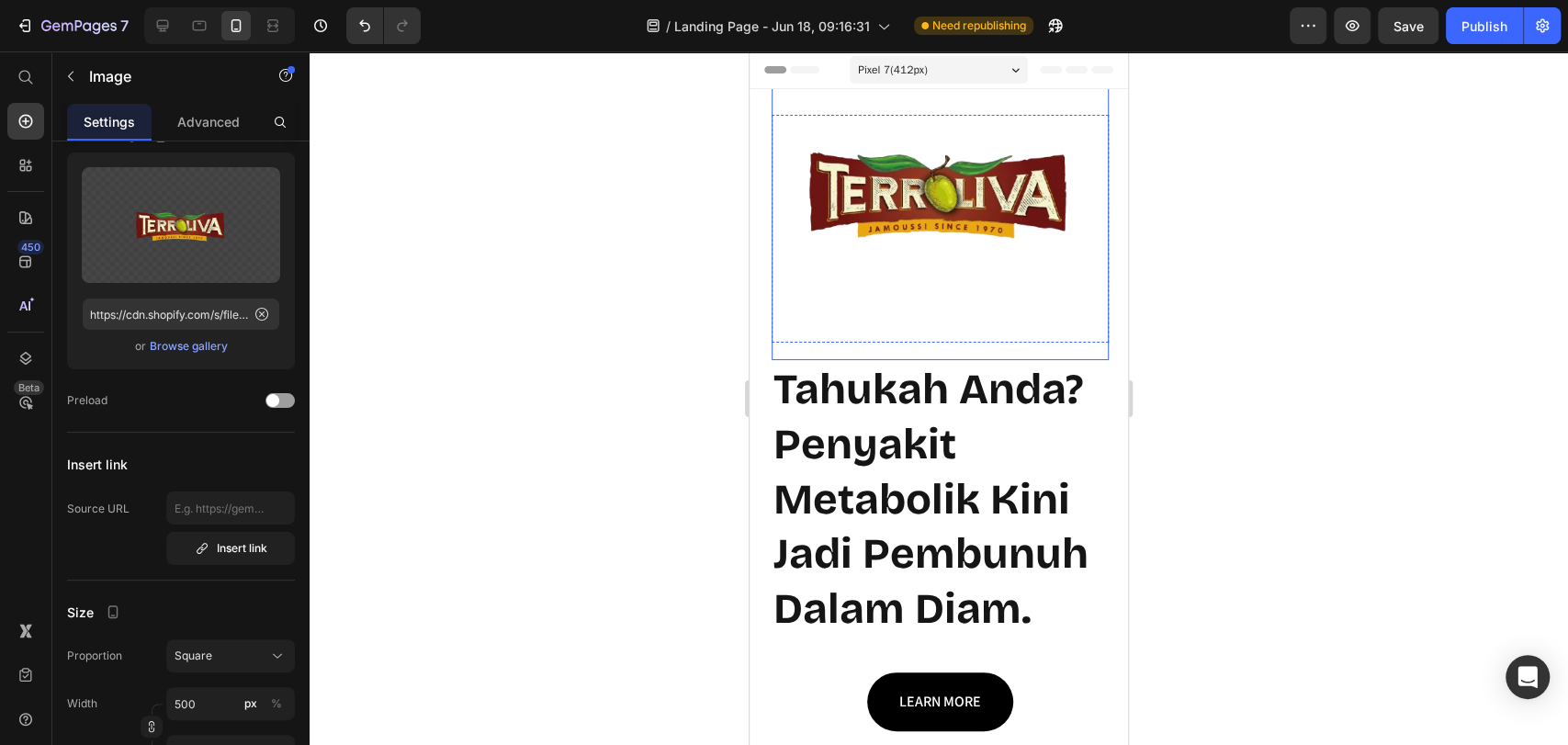 click at bounding box center (940, 191) 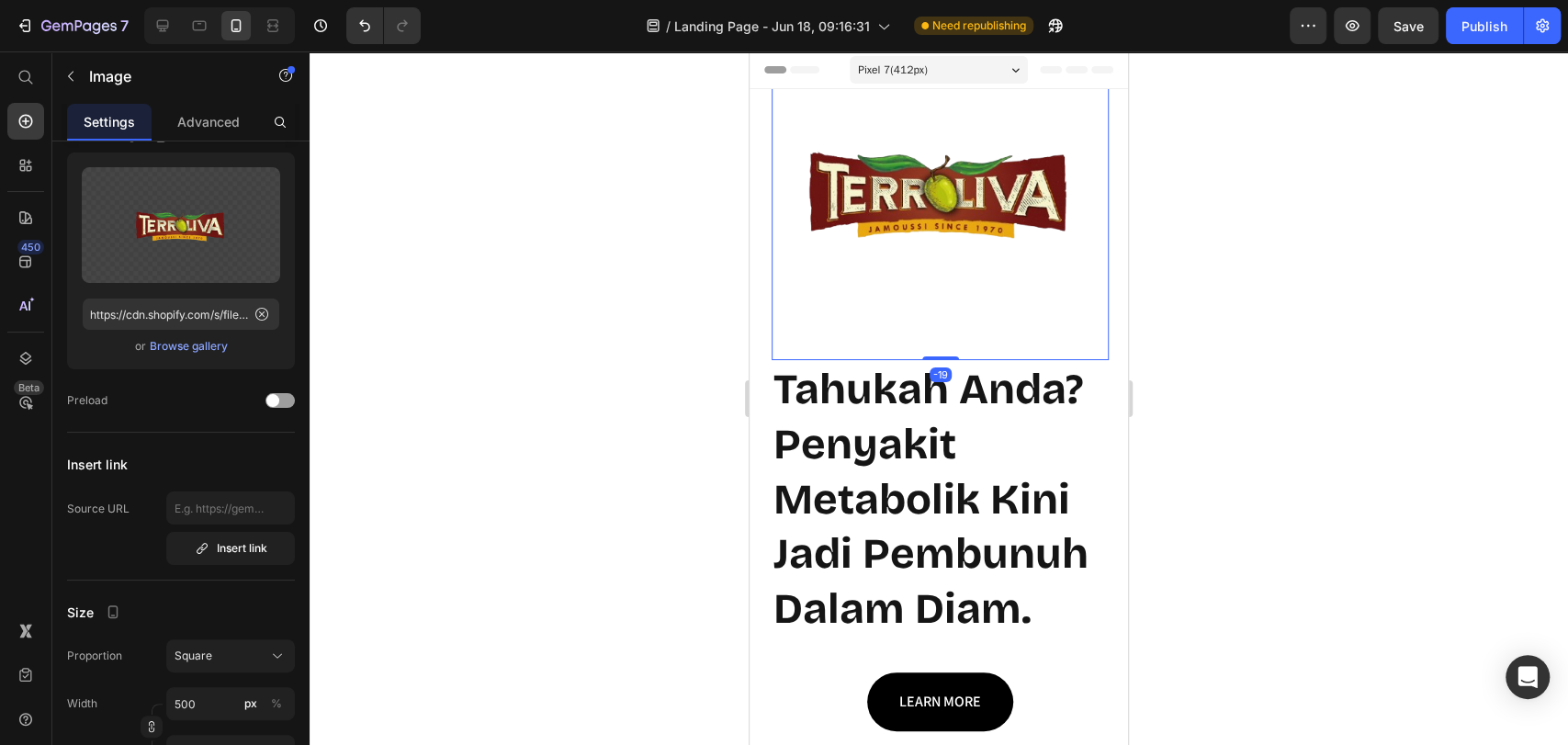scroll, scrollTop: 0, scrollLeft: 0, axis: both 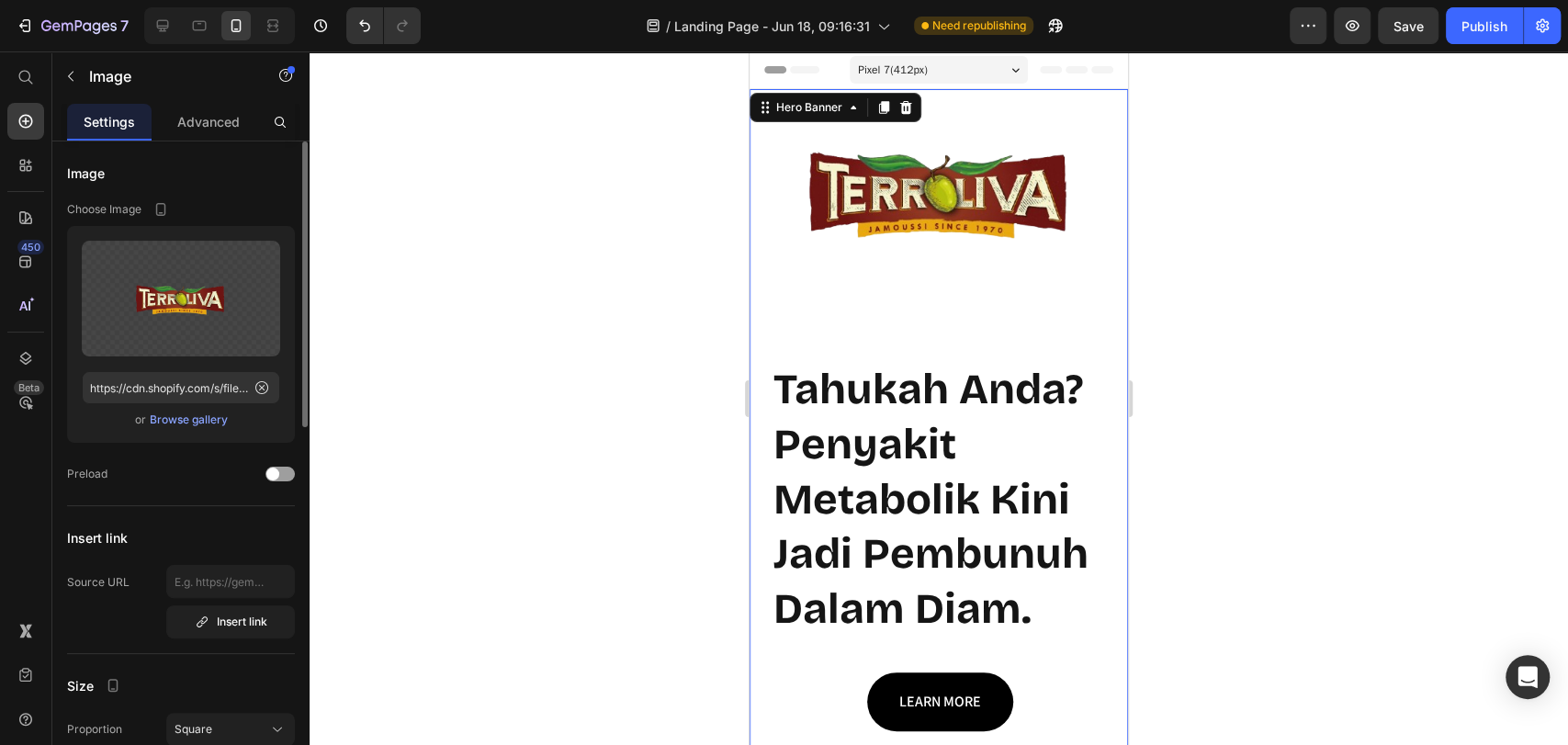 click on "Image Row Tahukah Anda? Penyakit Metabolik Kini Jadi Pembunuh Dalam Diam. Heading Learn MORE Button" at bounding box center [939, 417] 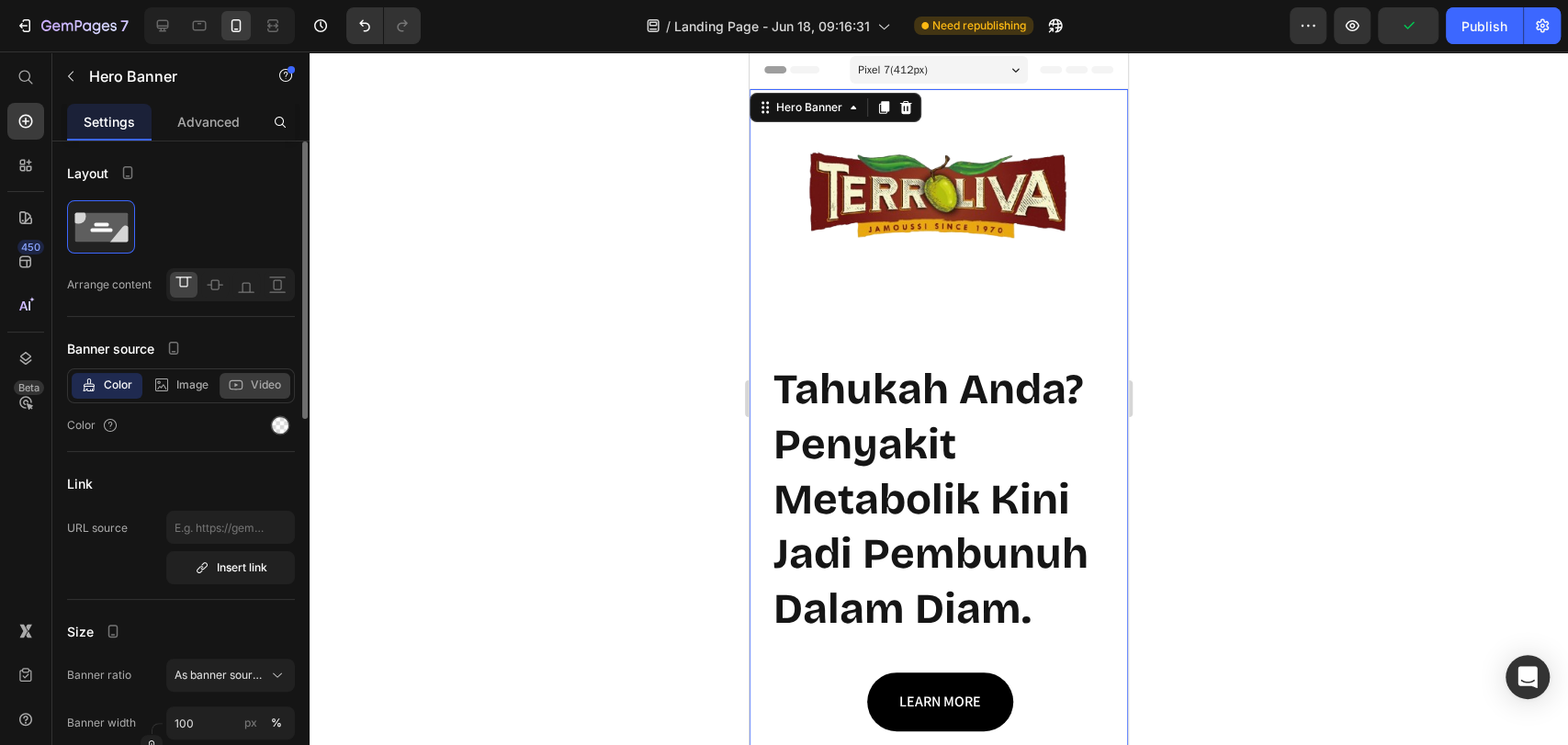 click on "Video" 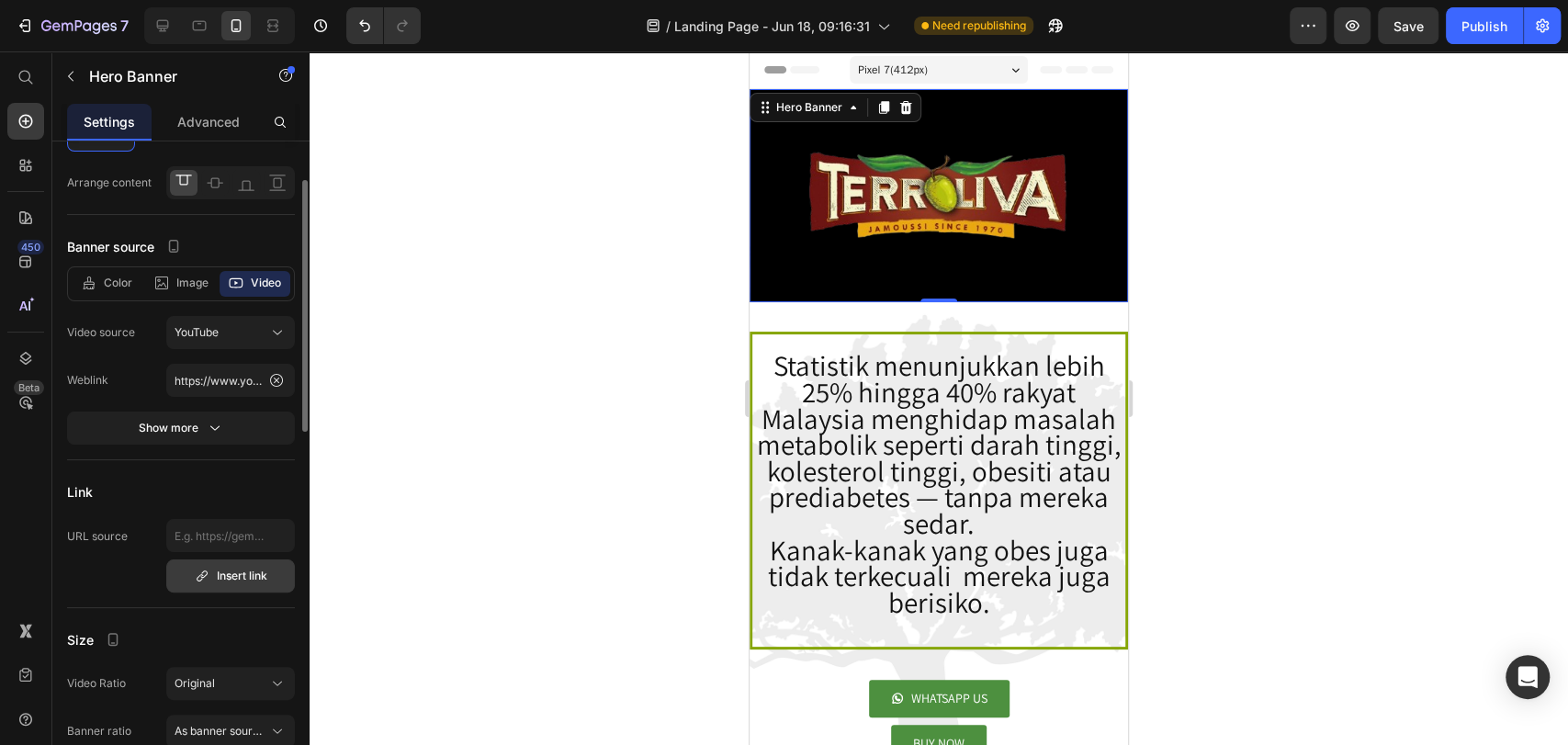 scroll, scrollTop: 204, scrollLeft: 0, axis: vertical 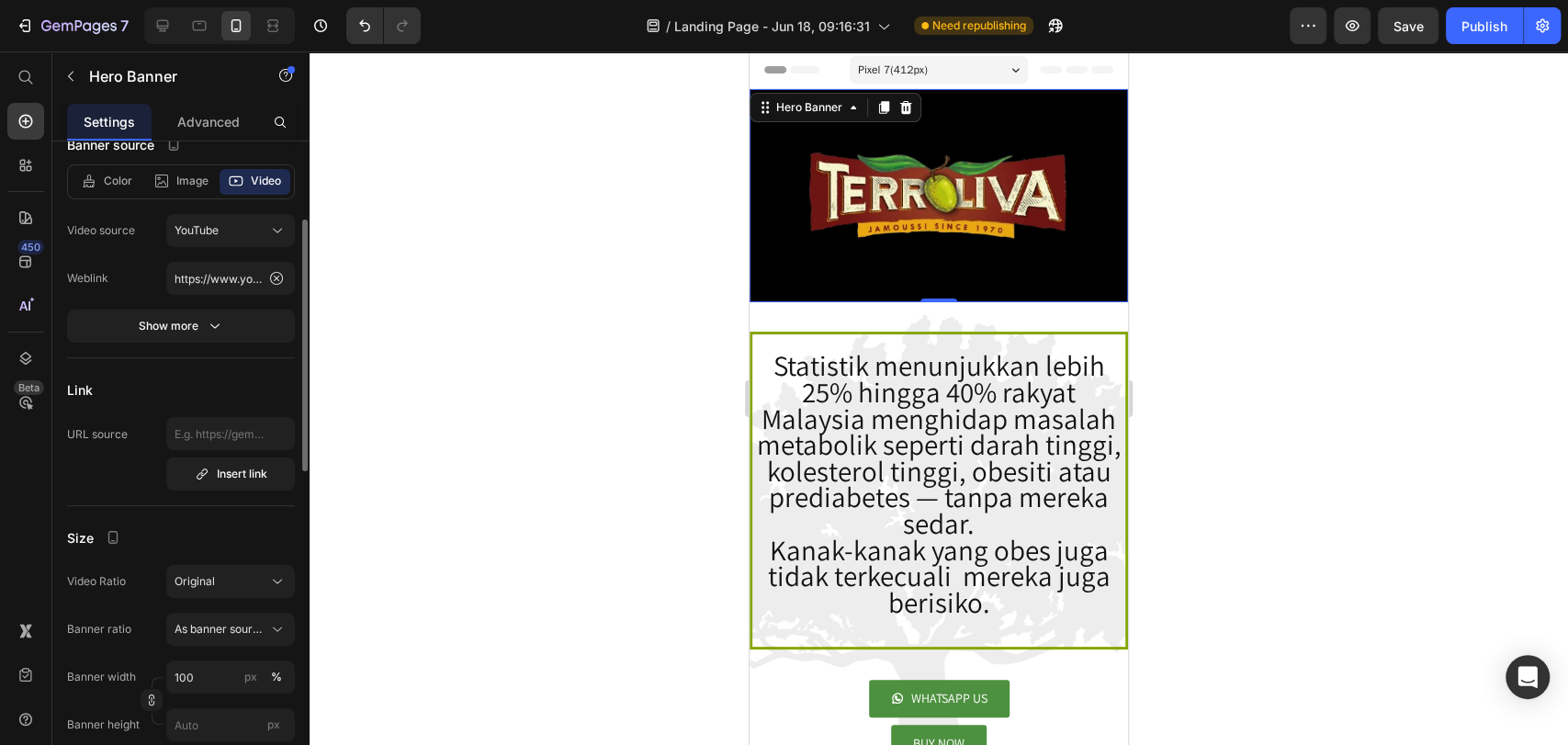 click 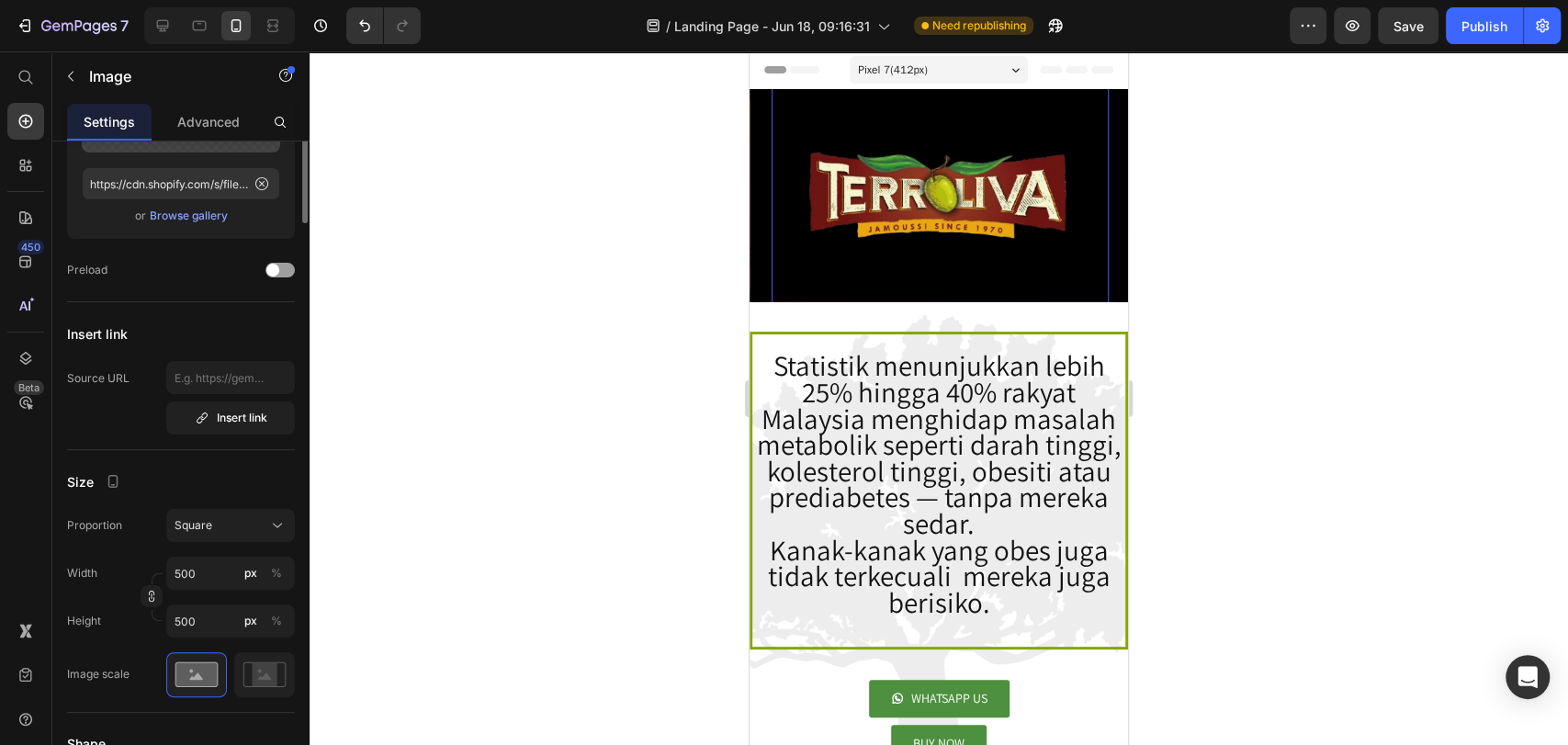 click at bounding box center (940, 191) 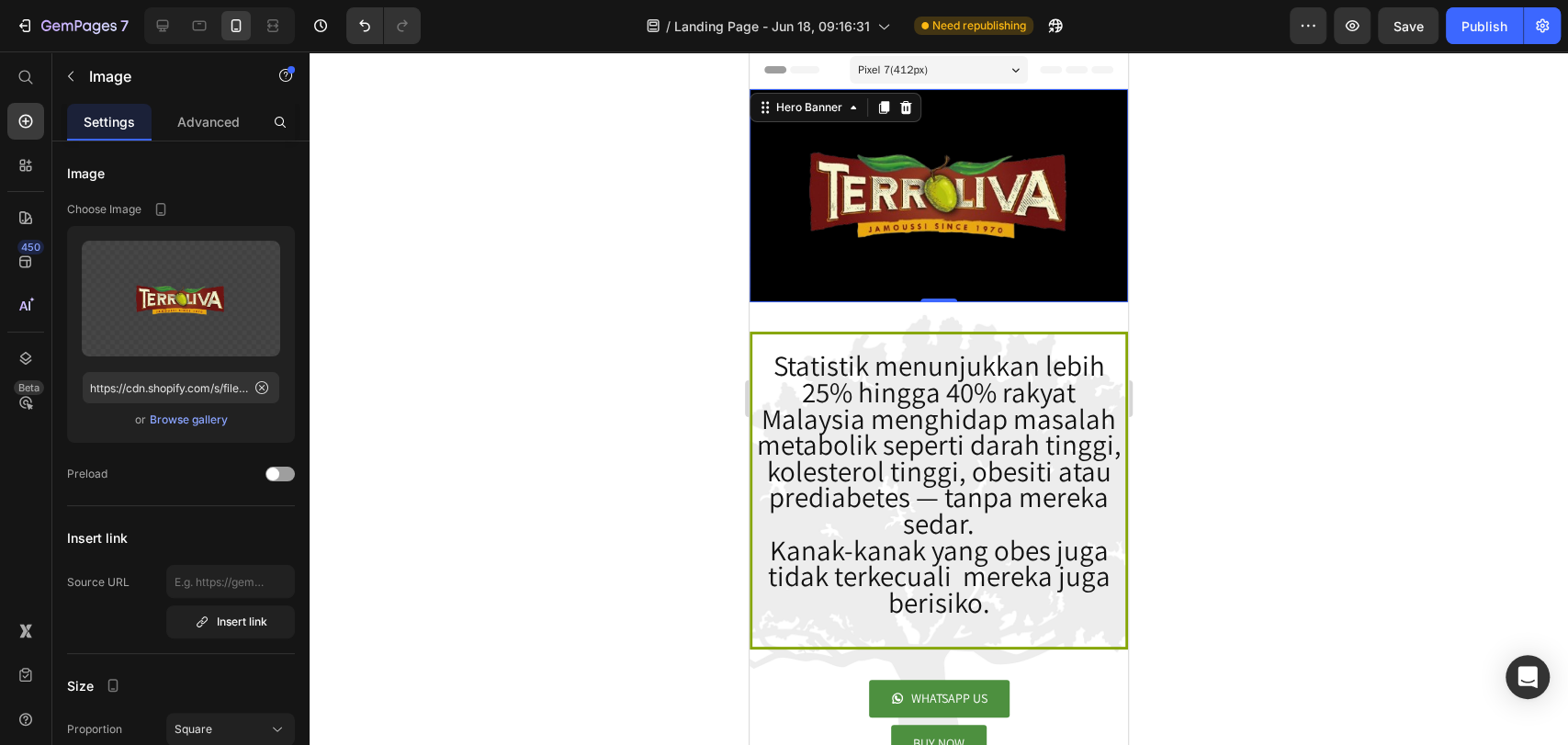 click on "Image Row Tahukah Anda? Penyakit Metabolik Kini Jadi Pembunuh Dalam Diam. Heading Learn MORE Button" at bounding box center [939, 417] 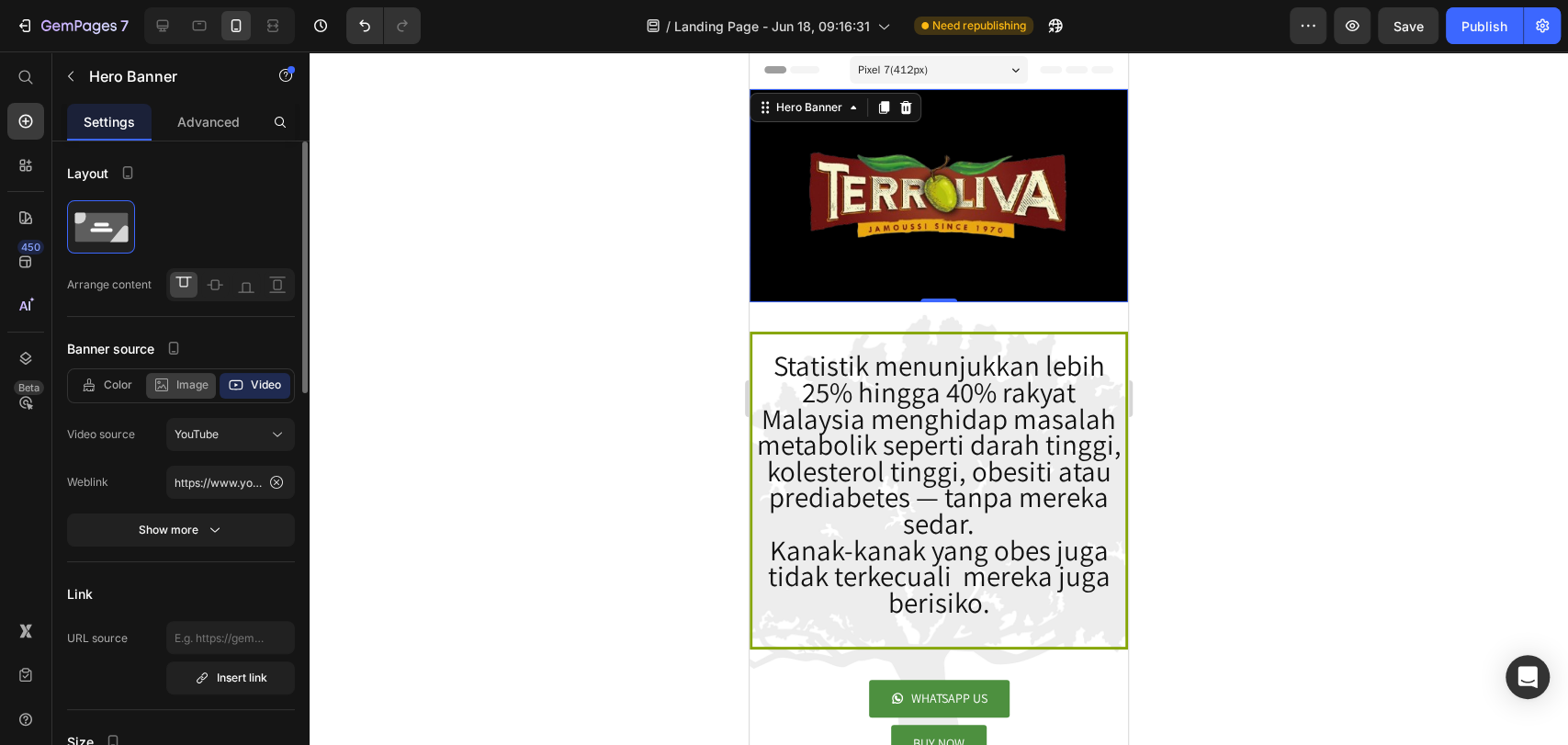 click on "Image" 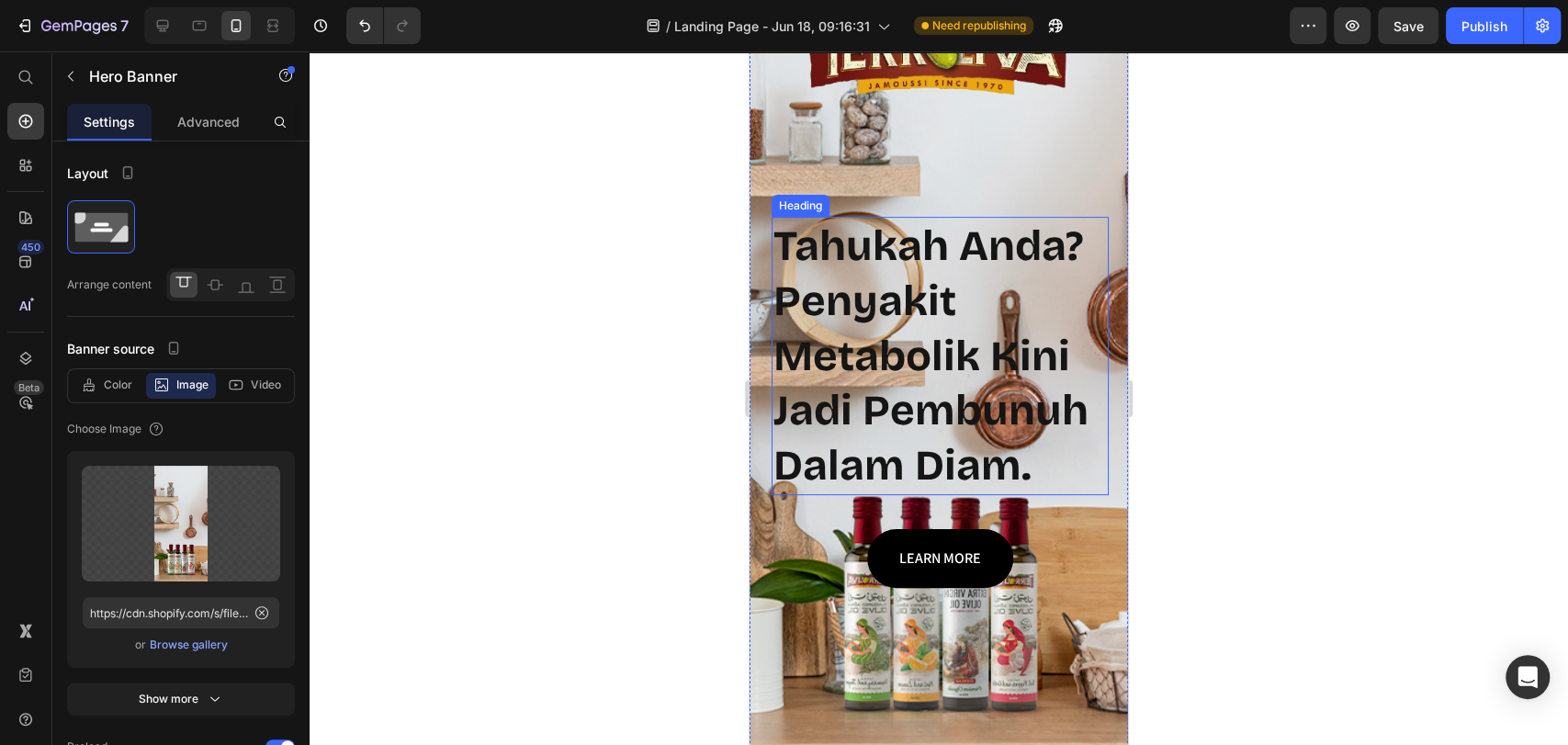 scroll, scrollTop: 102, scrollLeft: 0, axis: vertical 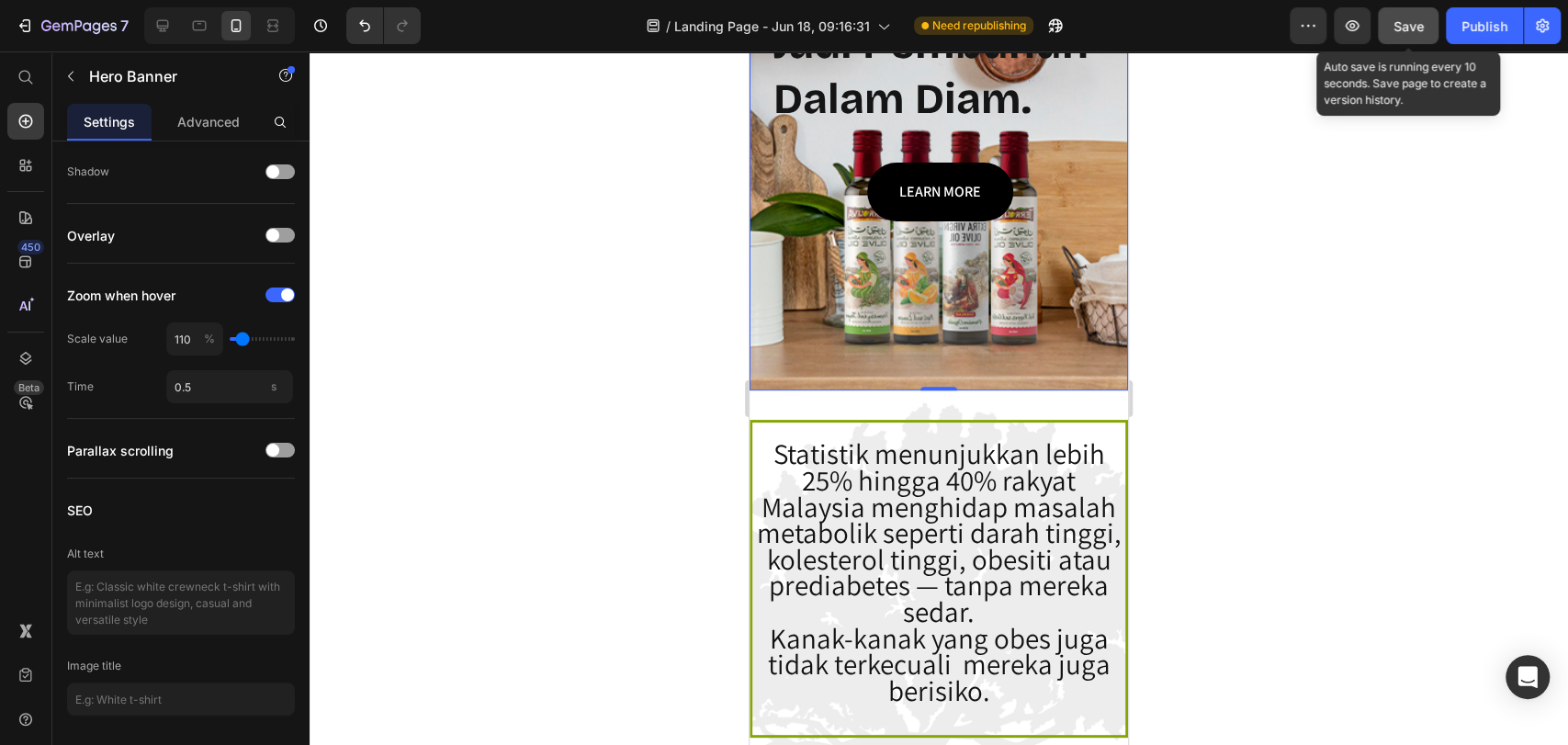 click on "Save" 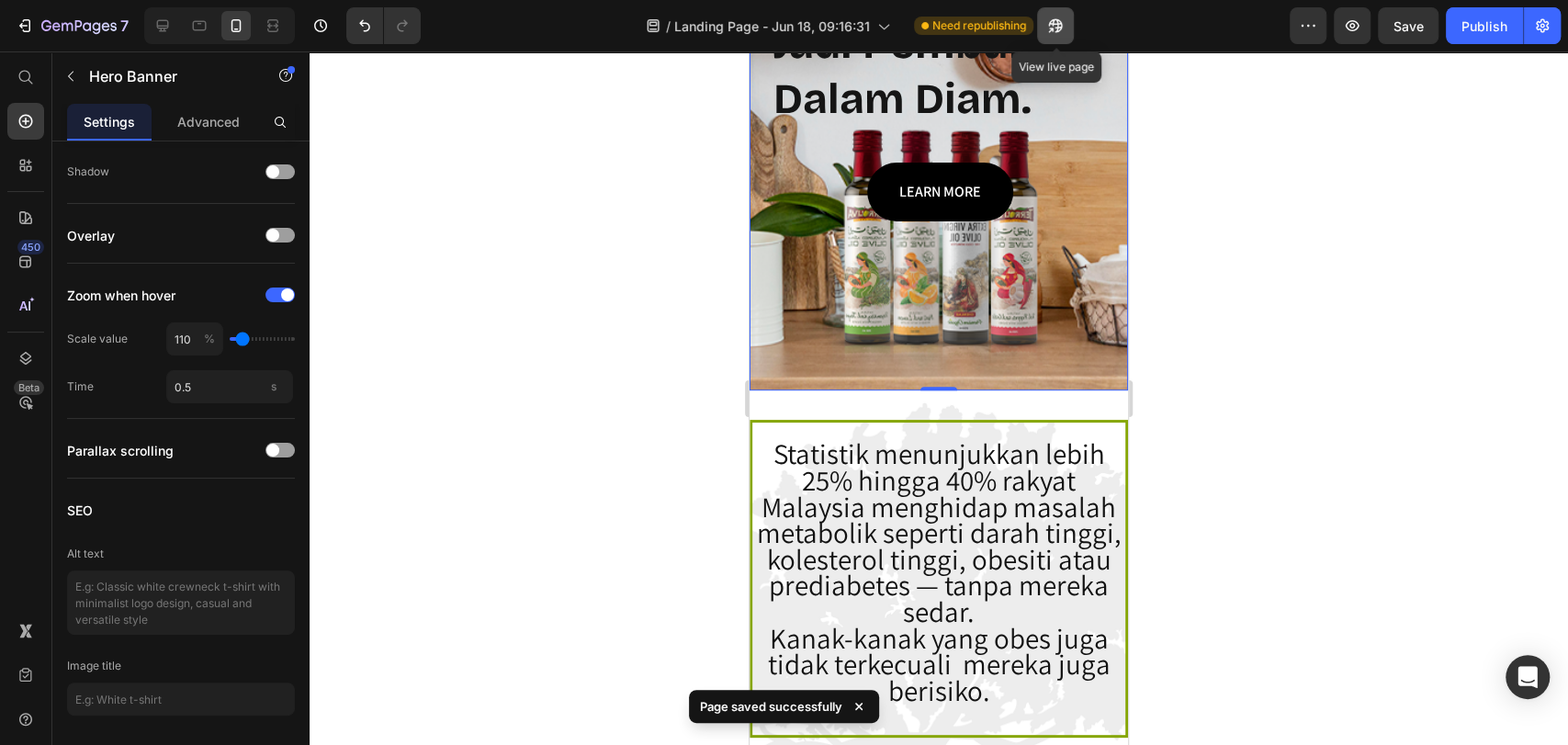 click 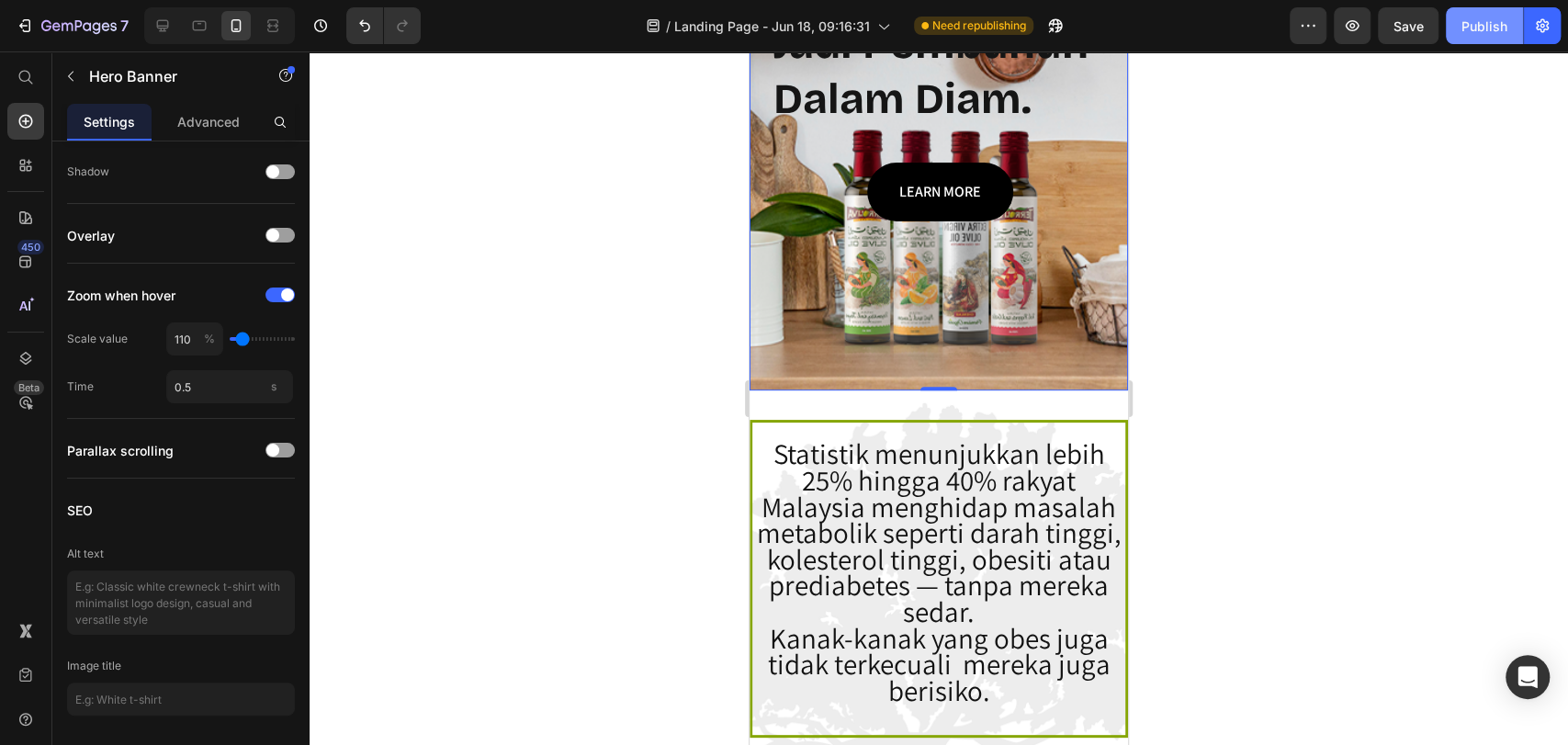 click on "Publish" at bounding box center [1484, 26] 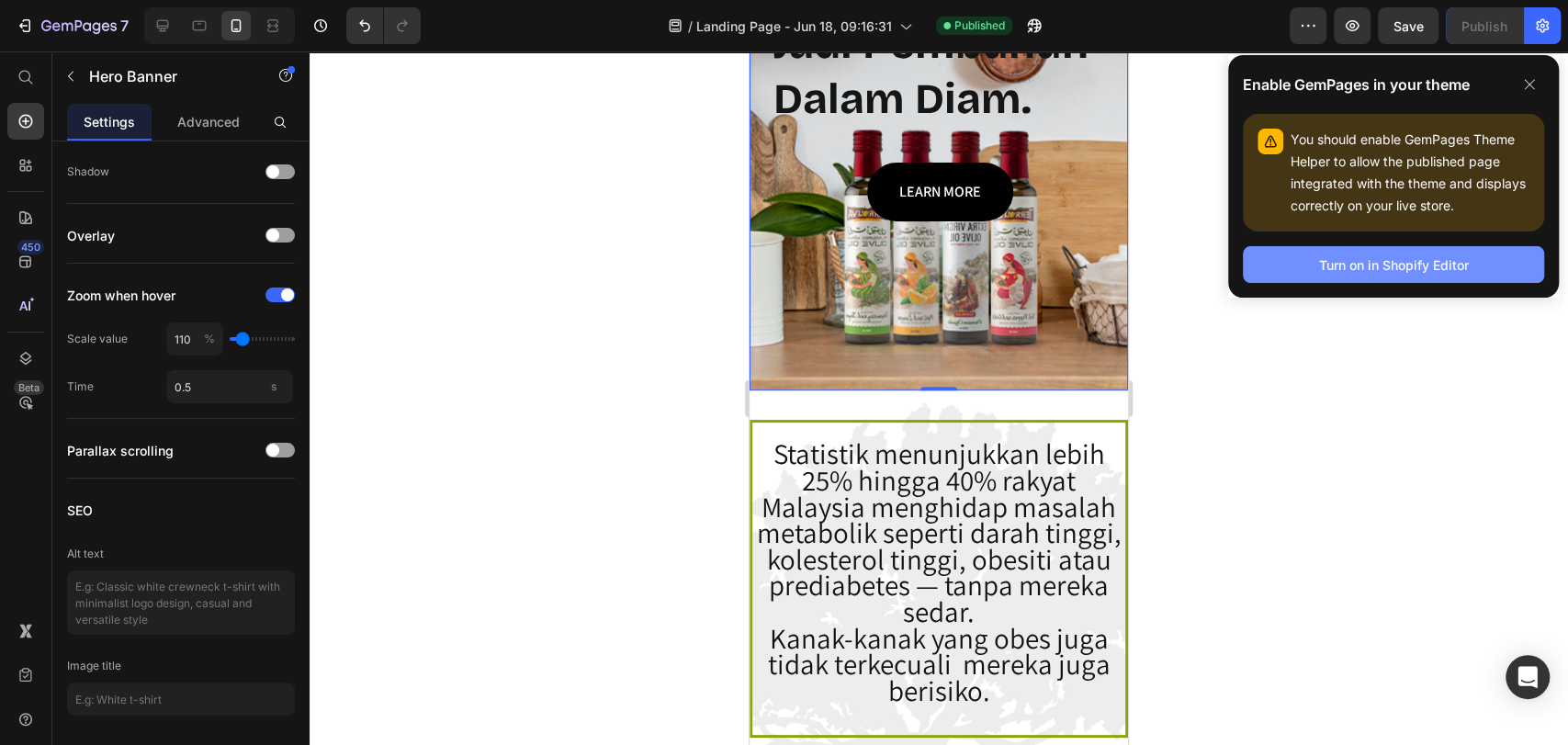 click on "Turn on in Shopify Editor" at bounding box center (1393, 265) 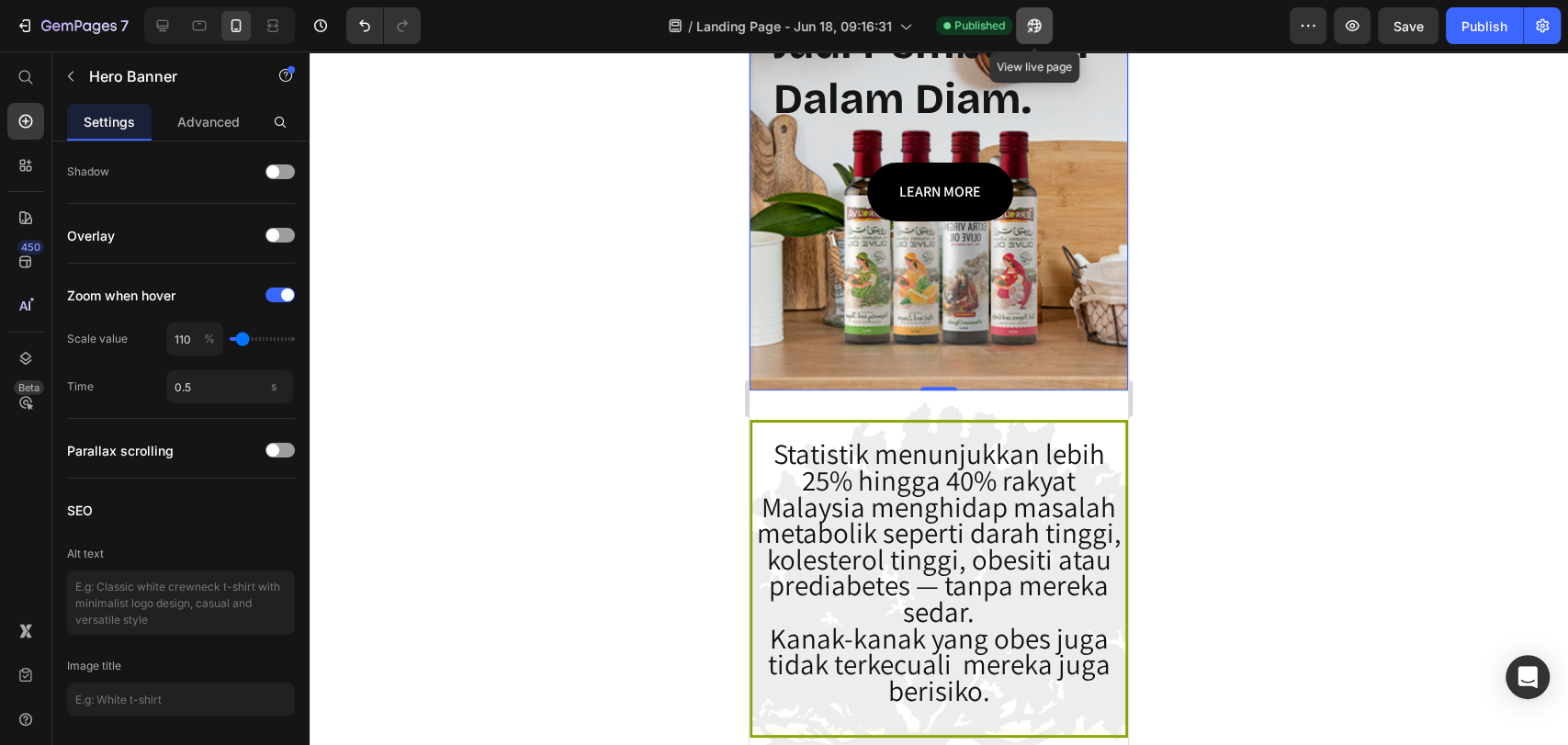click 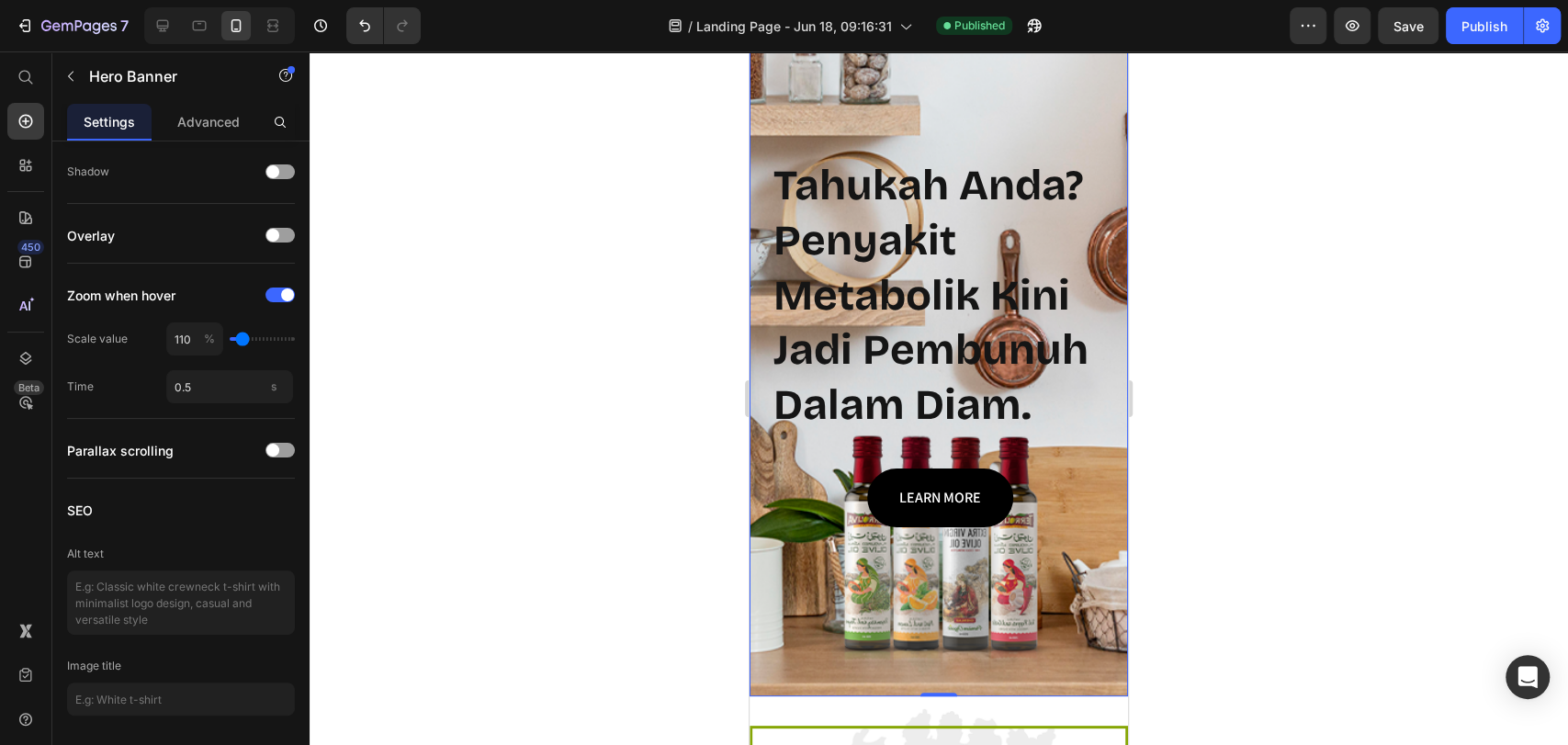 scroll, scrollTop: 102, scrollLeft: 0, axis: vertical 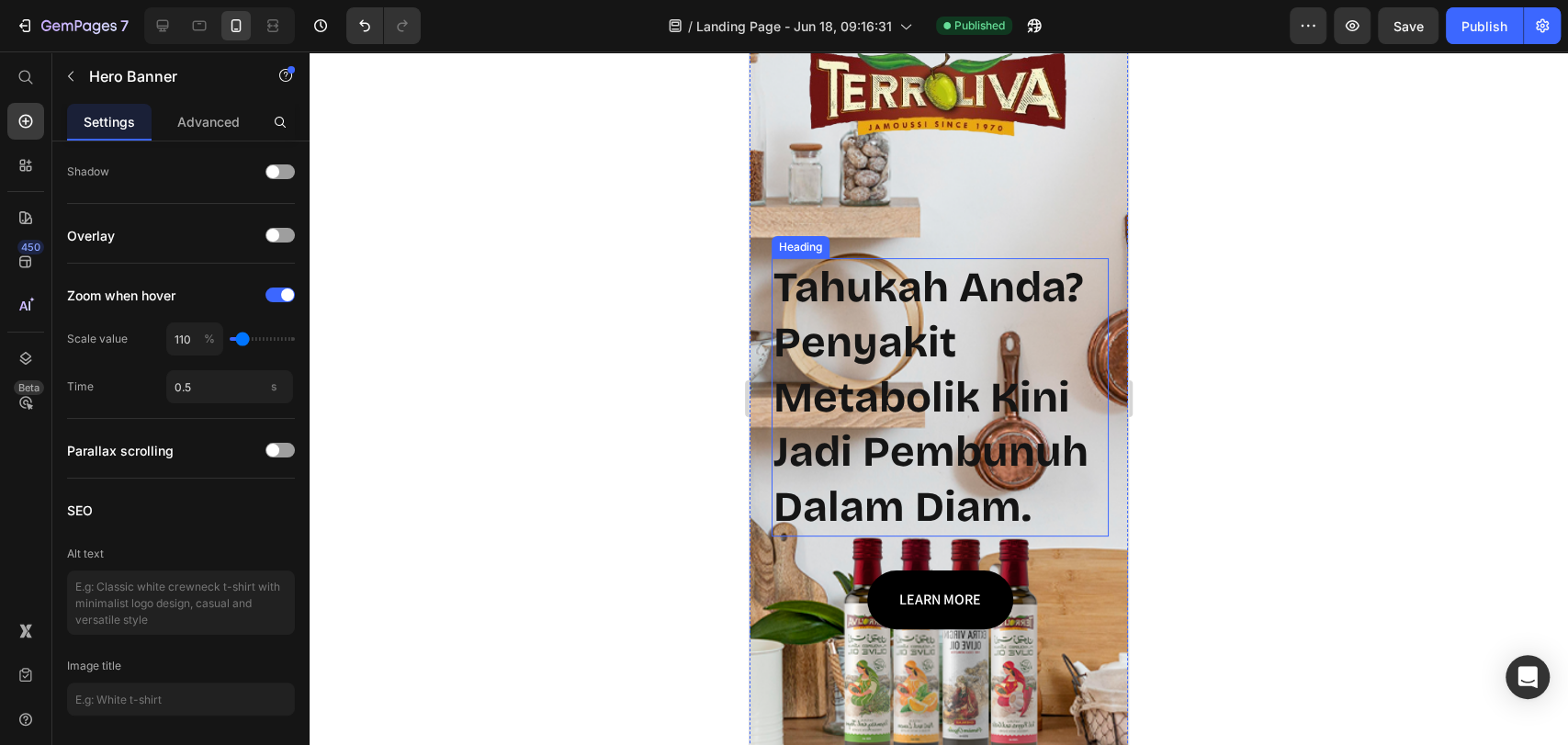 click on "Tahukah Anda? Penyakit Metabolik Kini Jadi Pembunuh Dalam Diam." at bounding box center [940, 397] 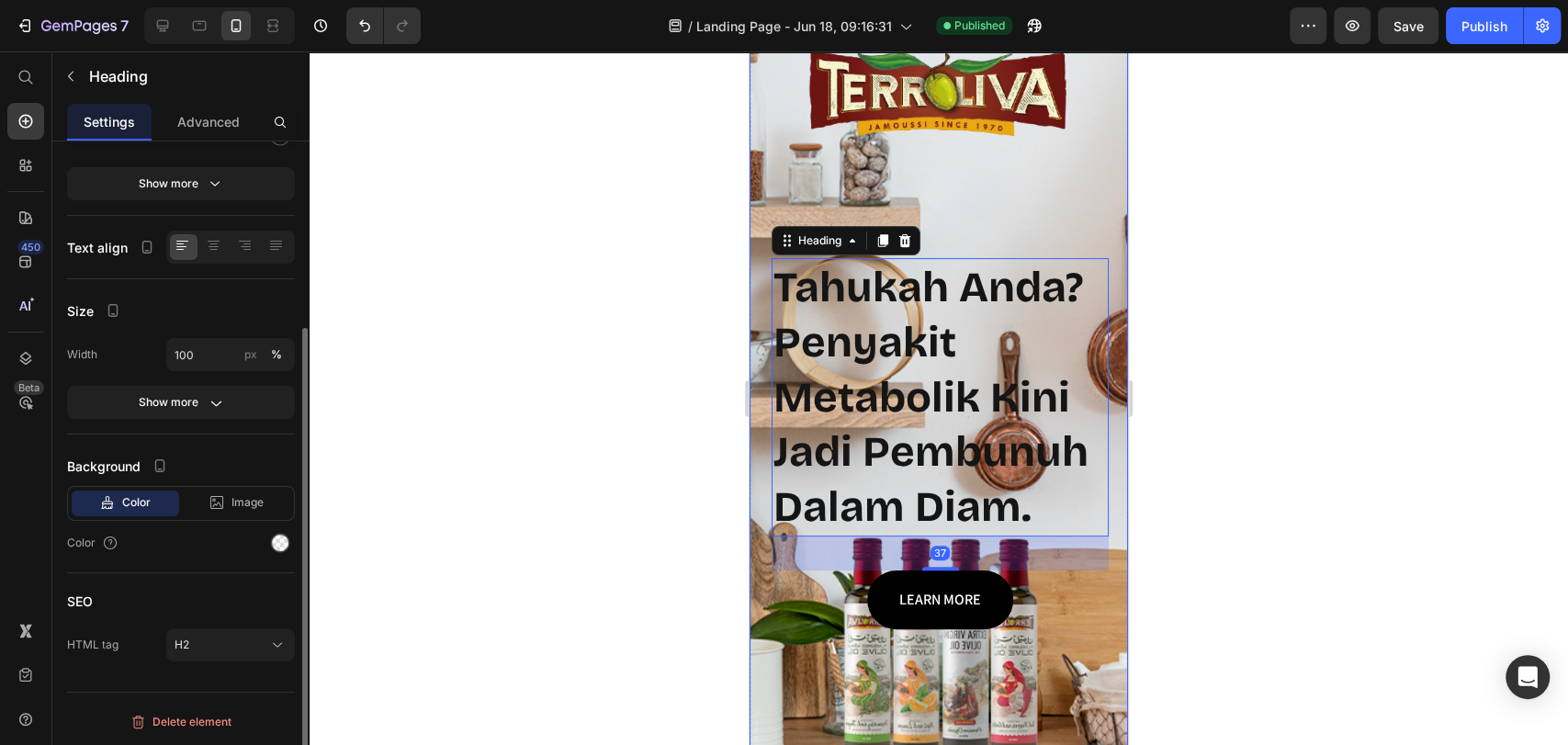 scroll, scrollTop: 0, scrollLeft: 0, axis: both 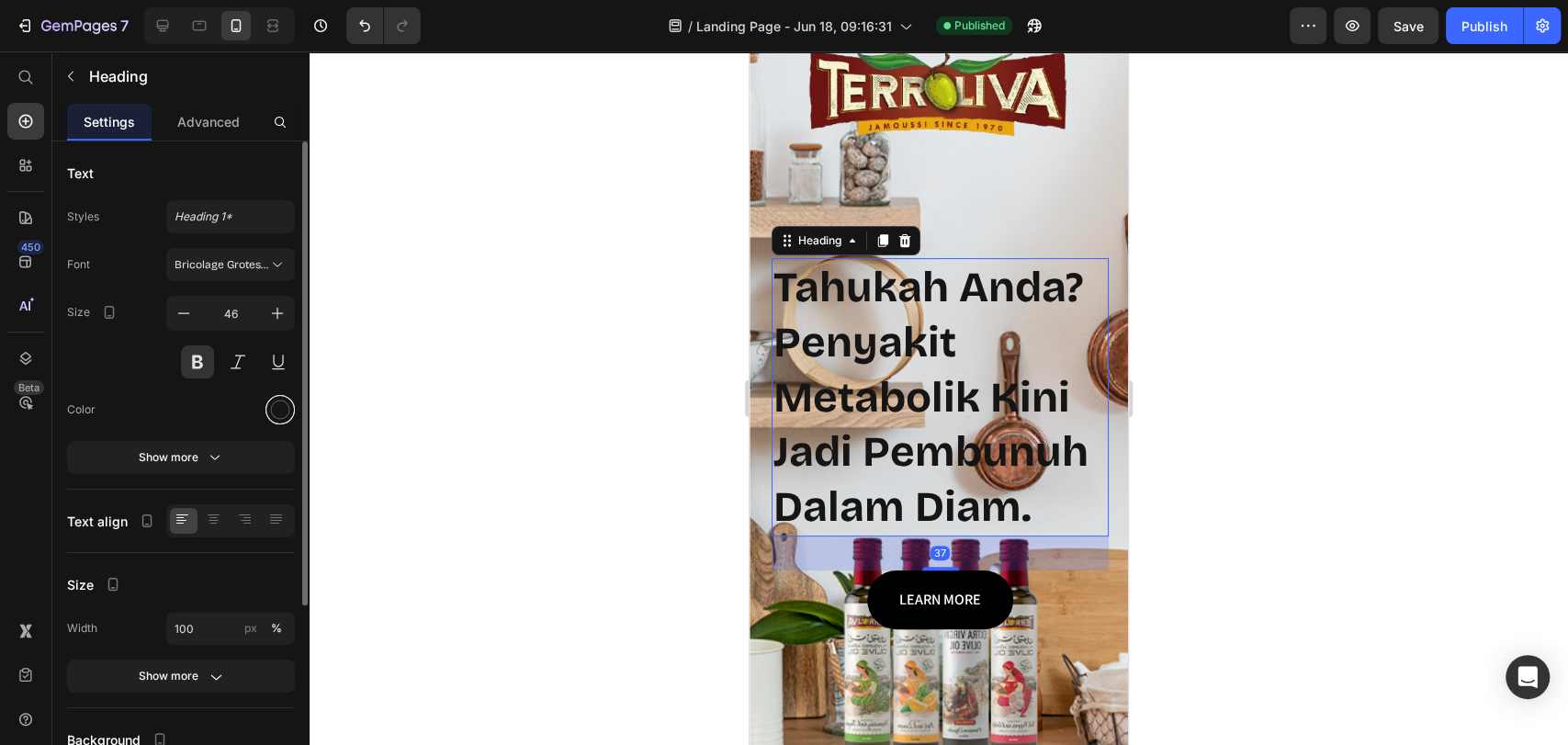 click at bounding box center (280, 410) 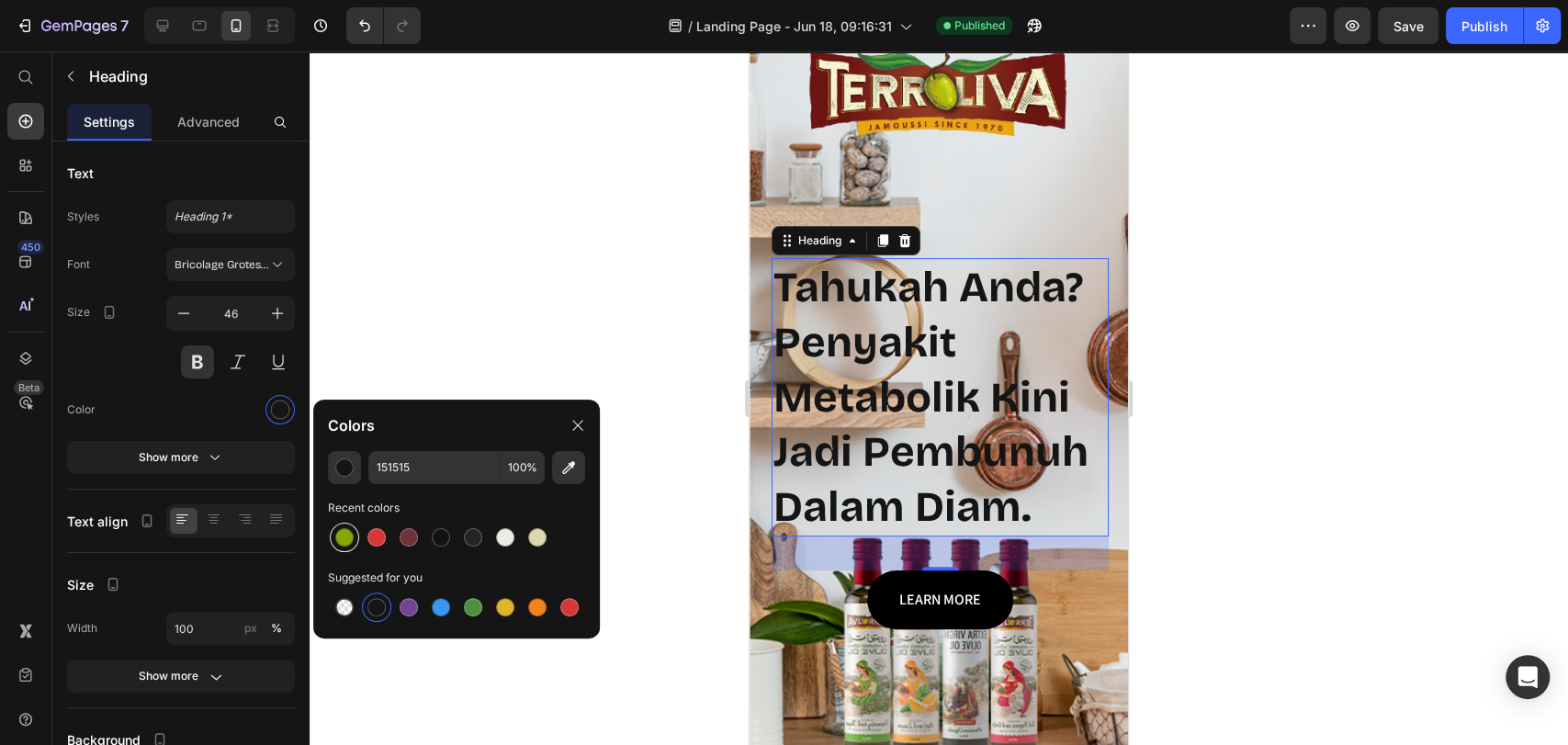 click at bounding box center (344, 537) 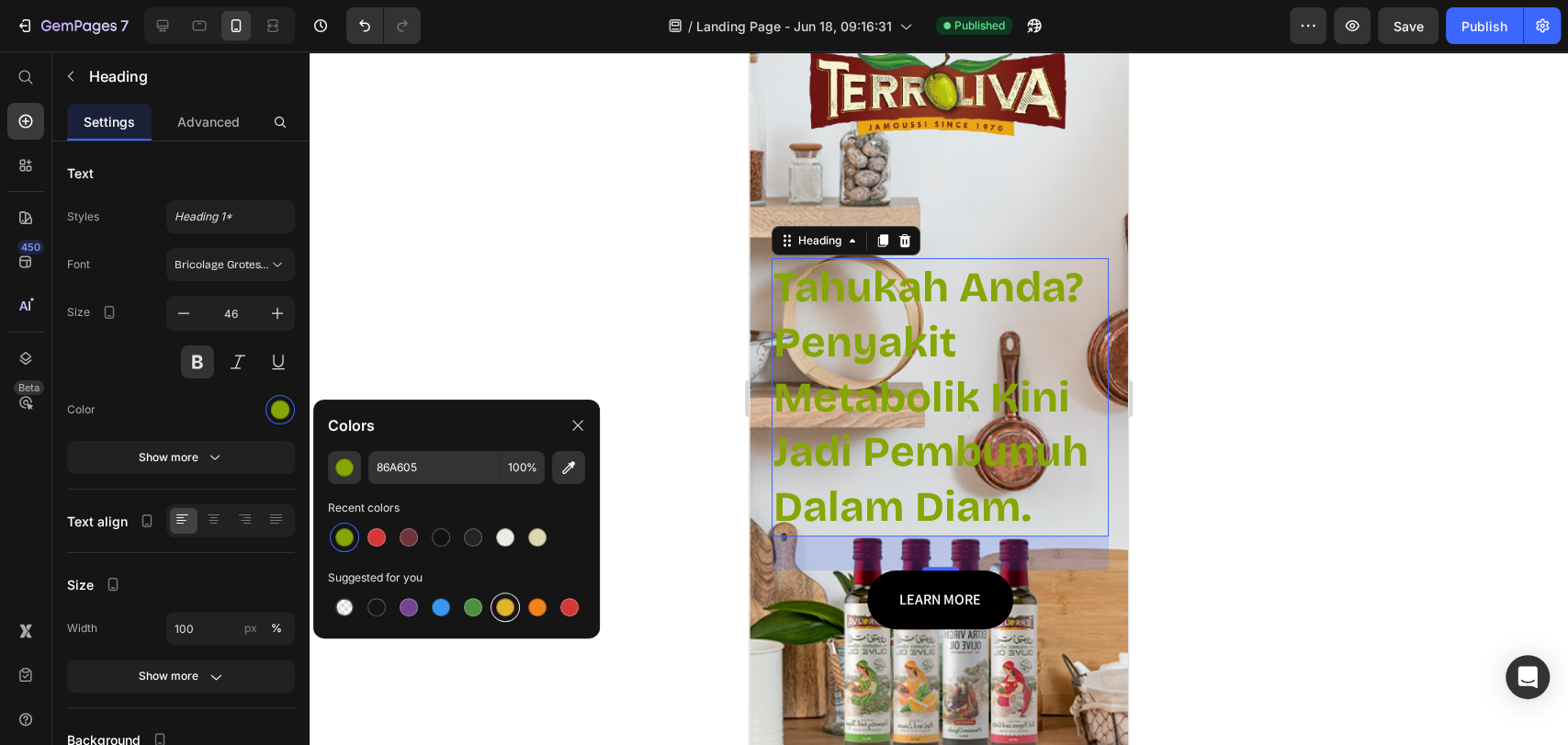 click at bounding box center (505, 607) 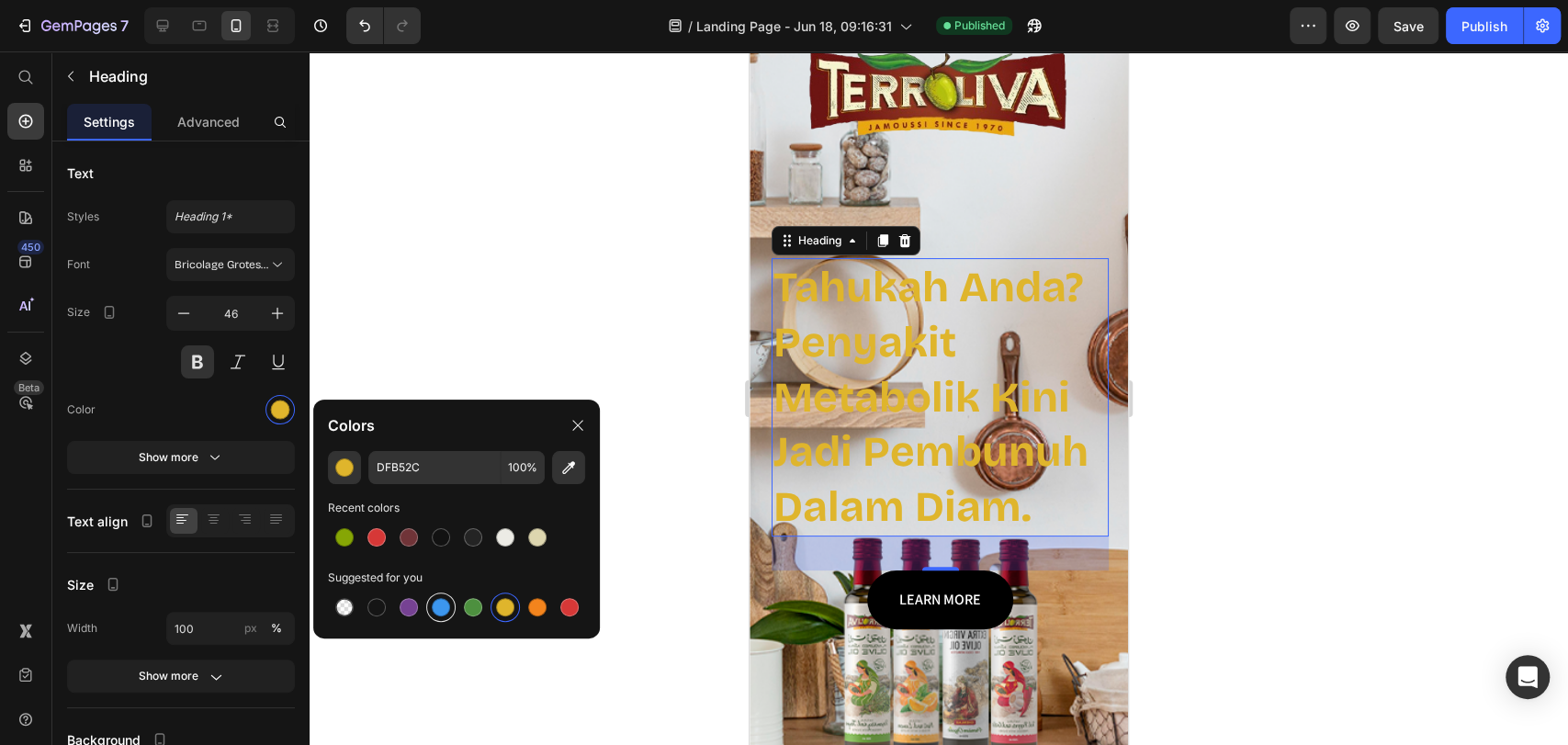 click at bounding box center [441, 607] 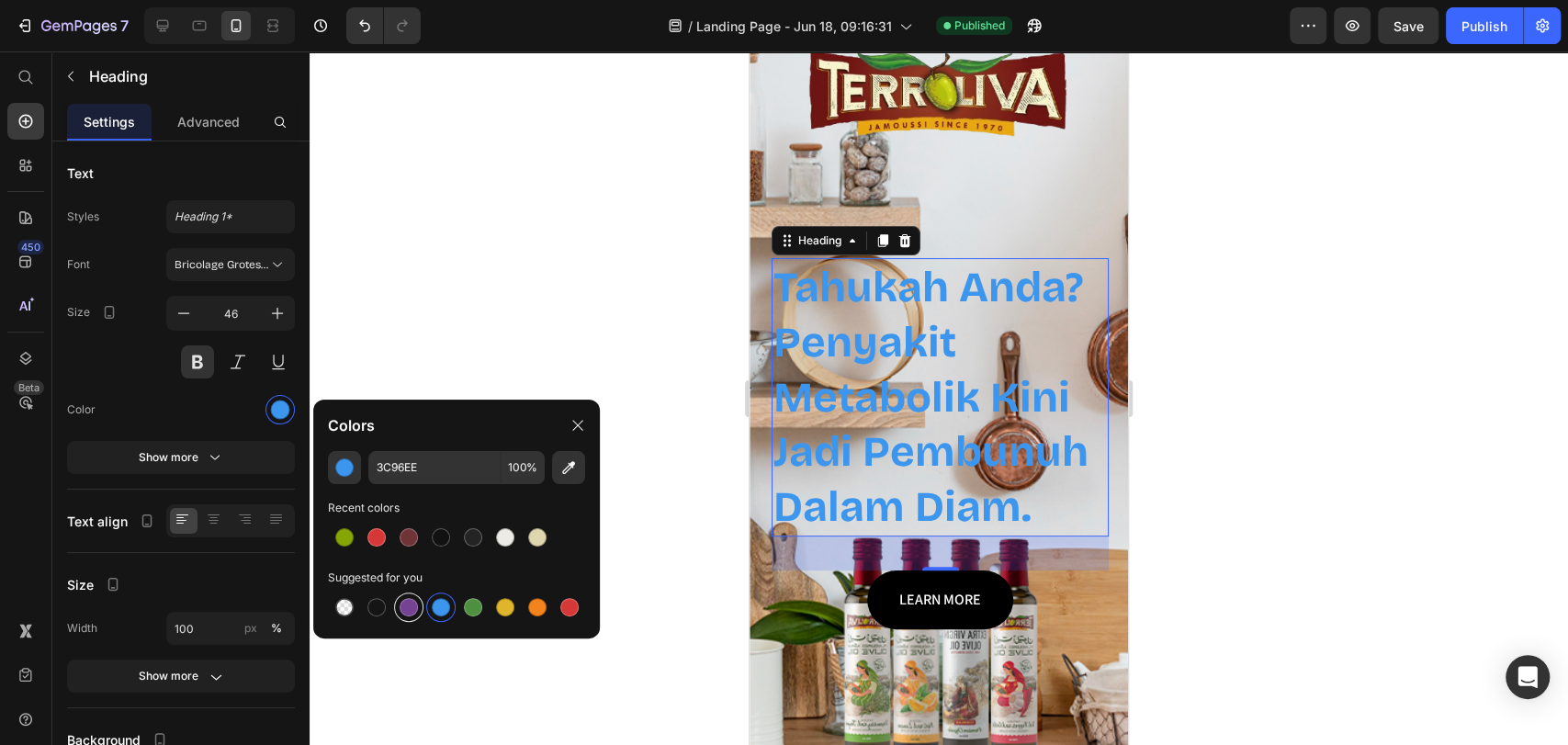 click at bounding box center (409, 607) 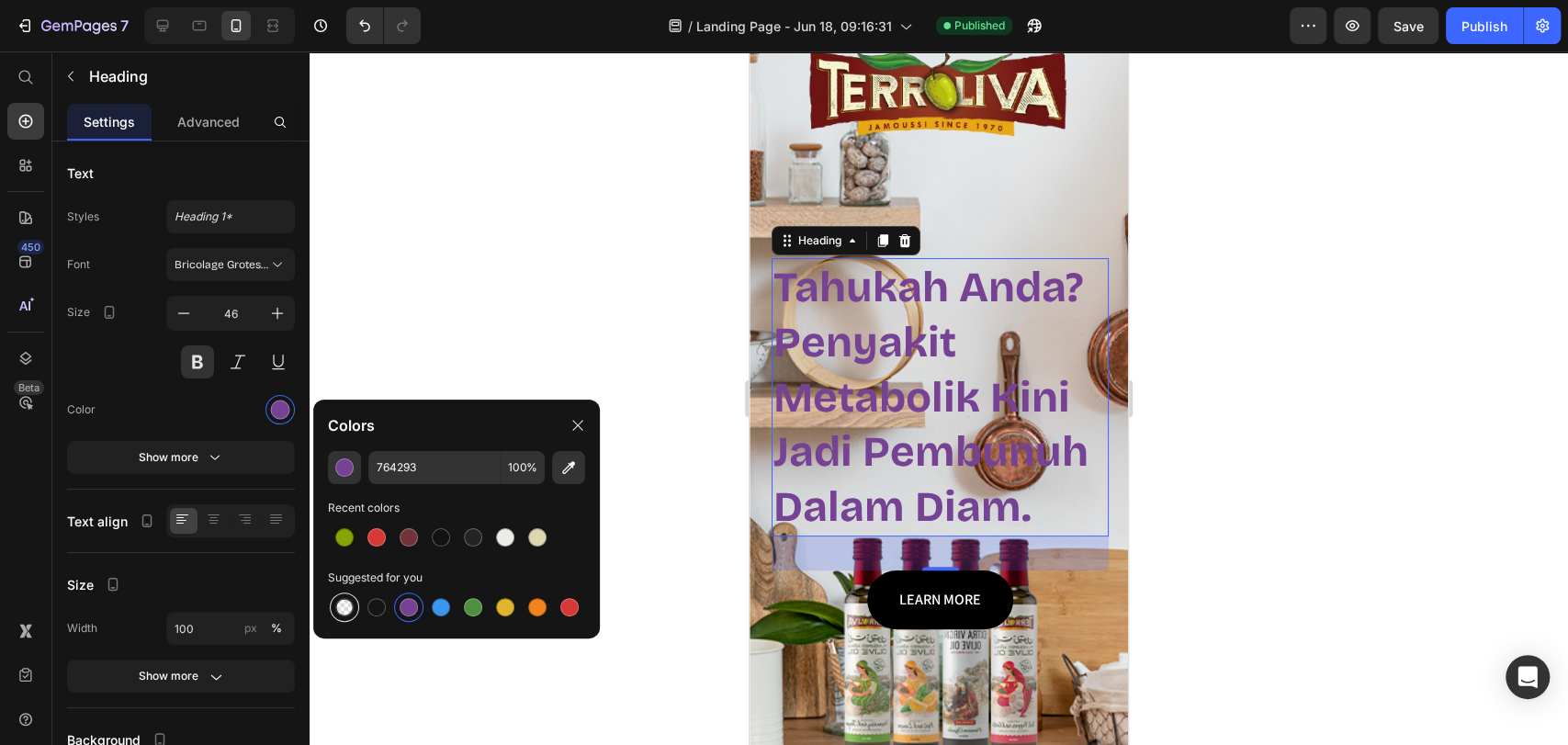 click at bounding box center [344, 607] 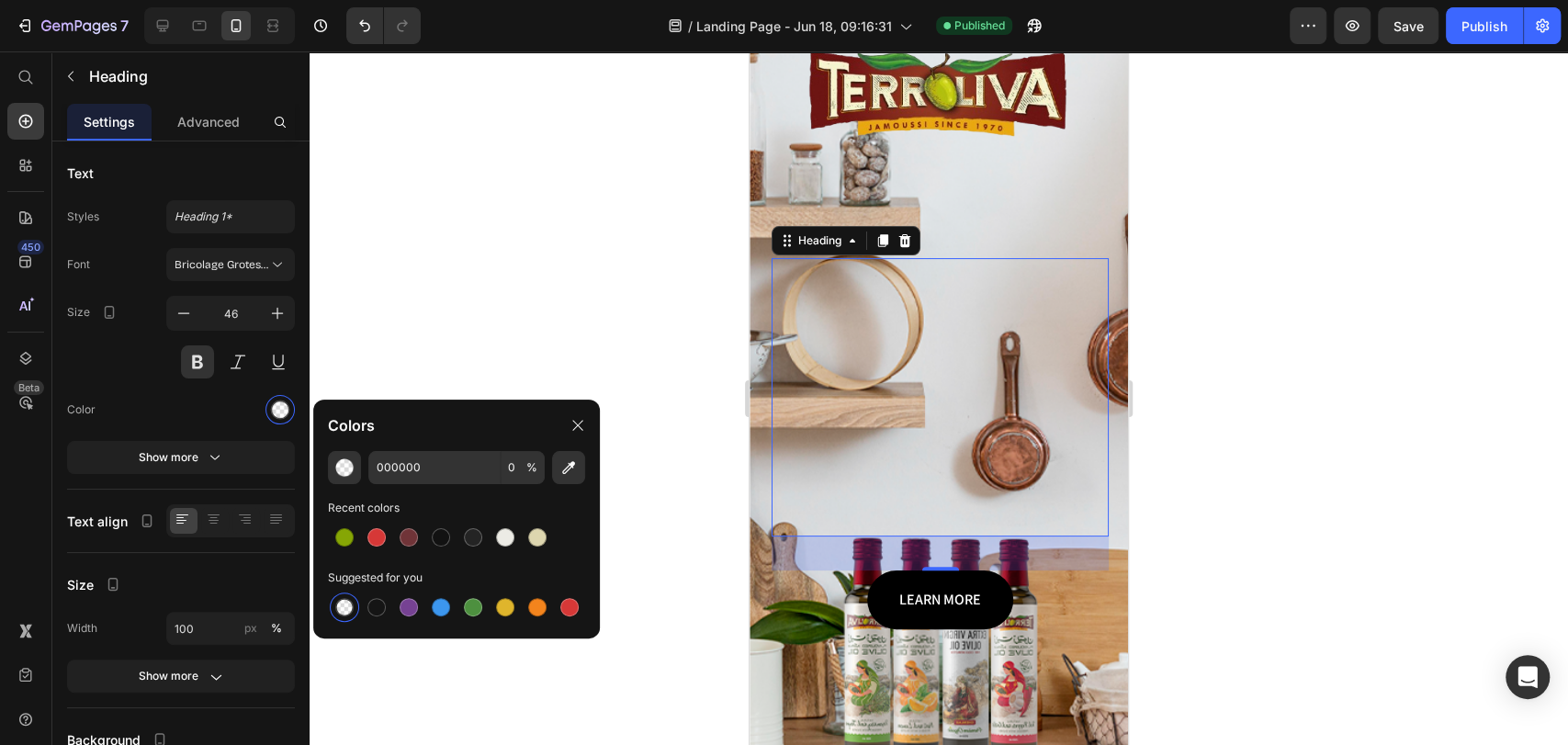 click at bounding box center (344, 607) 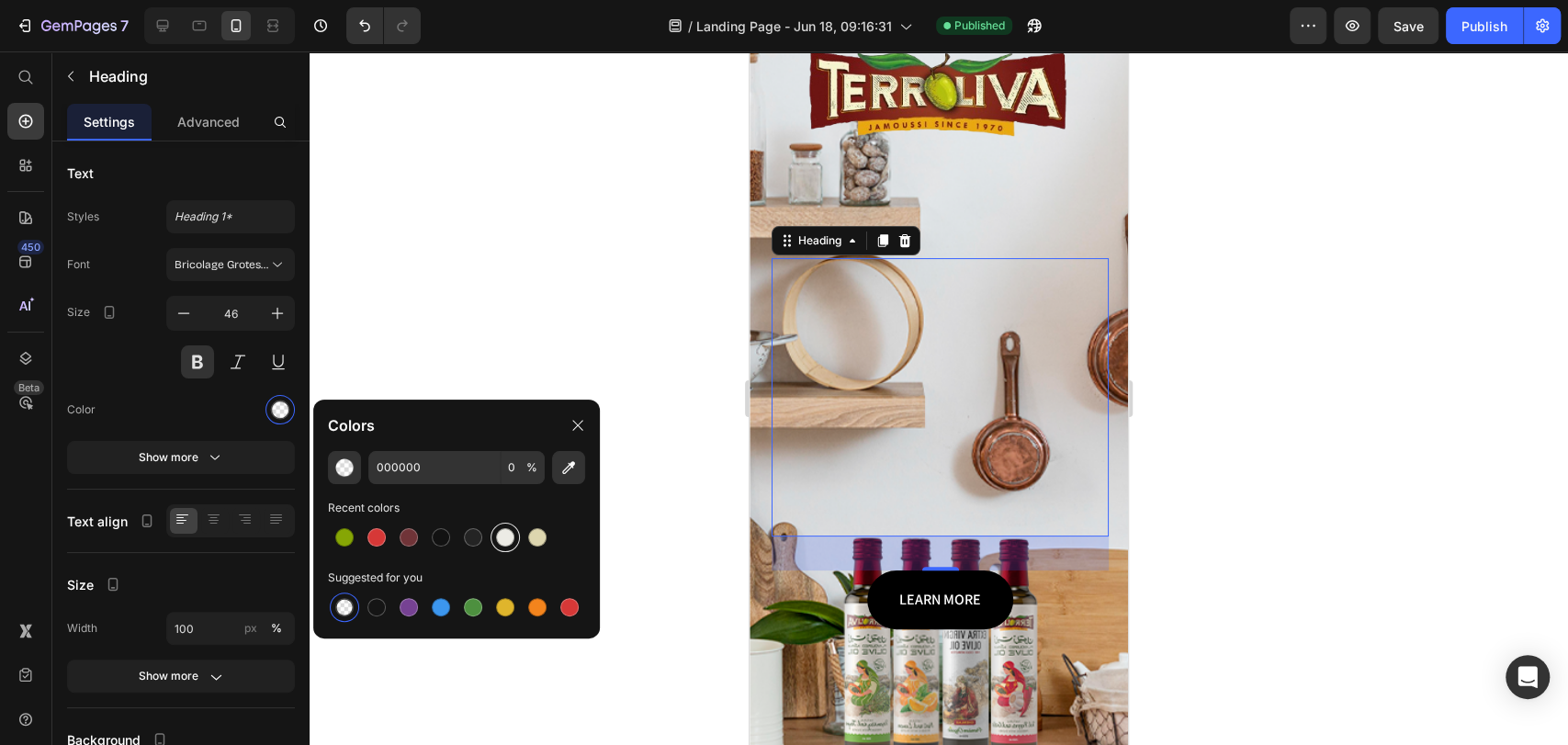 click at bounding box center [505, 537] 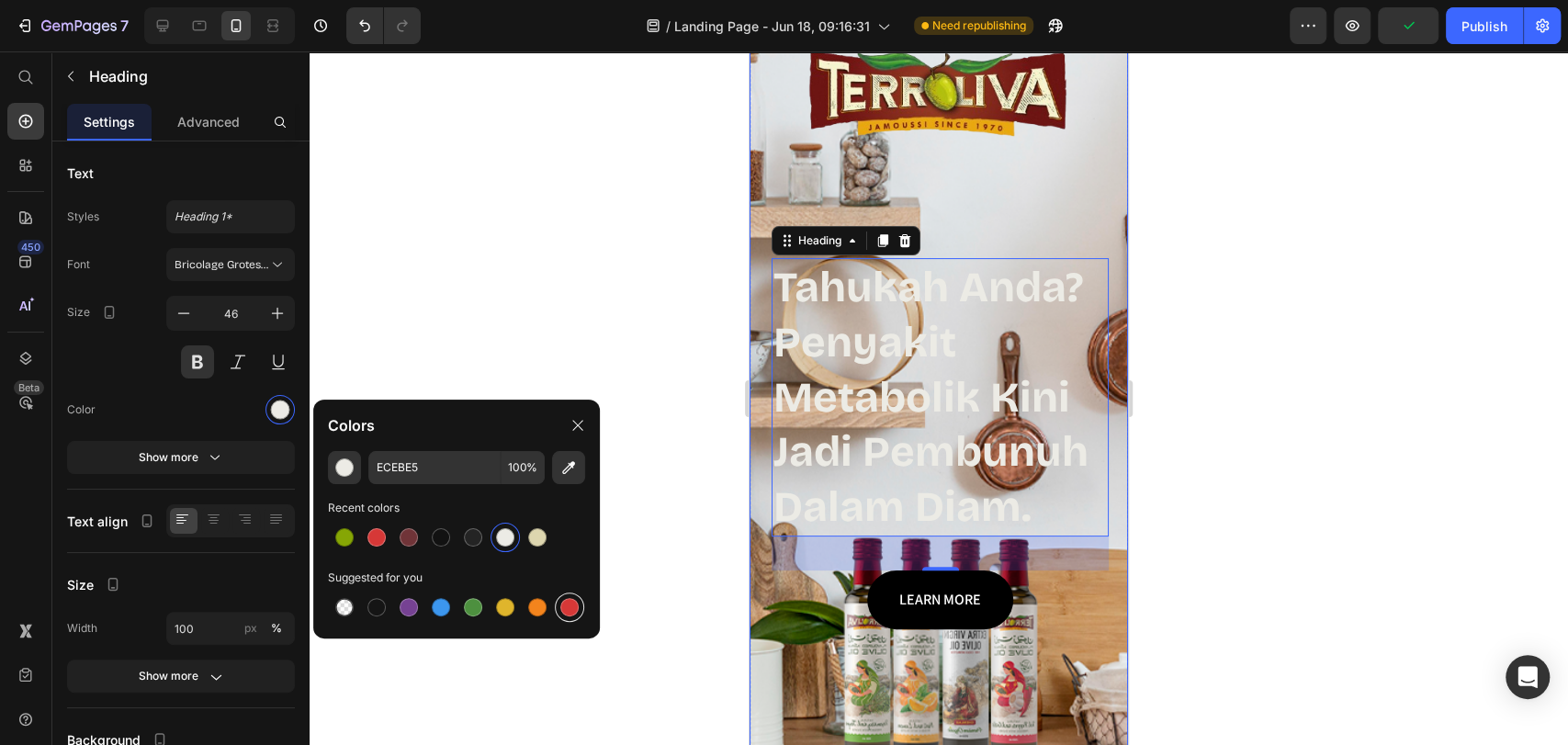 click at bounding box center [570, 607] 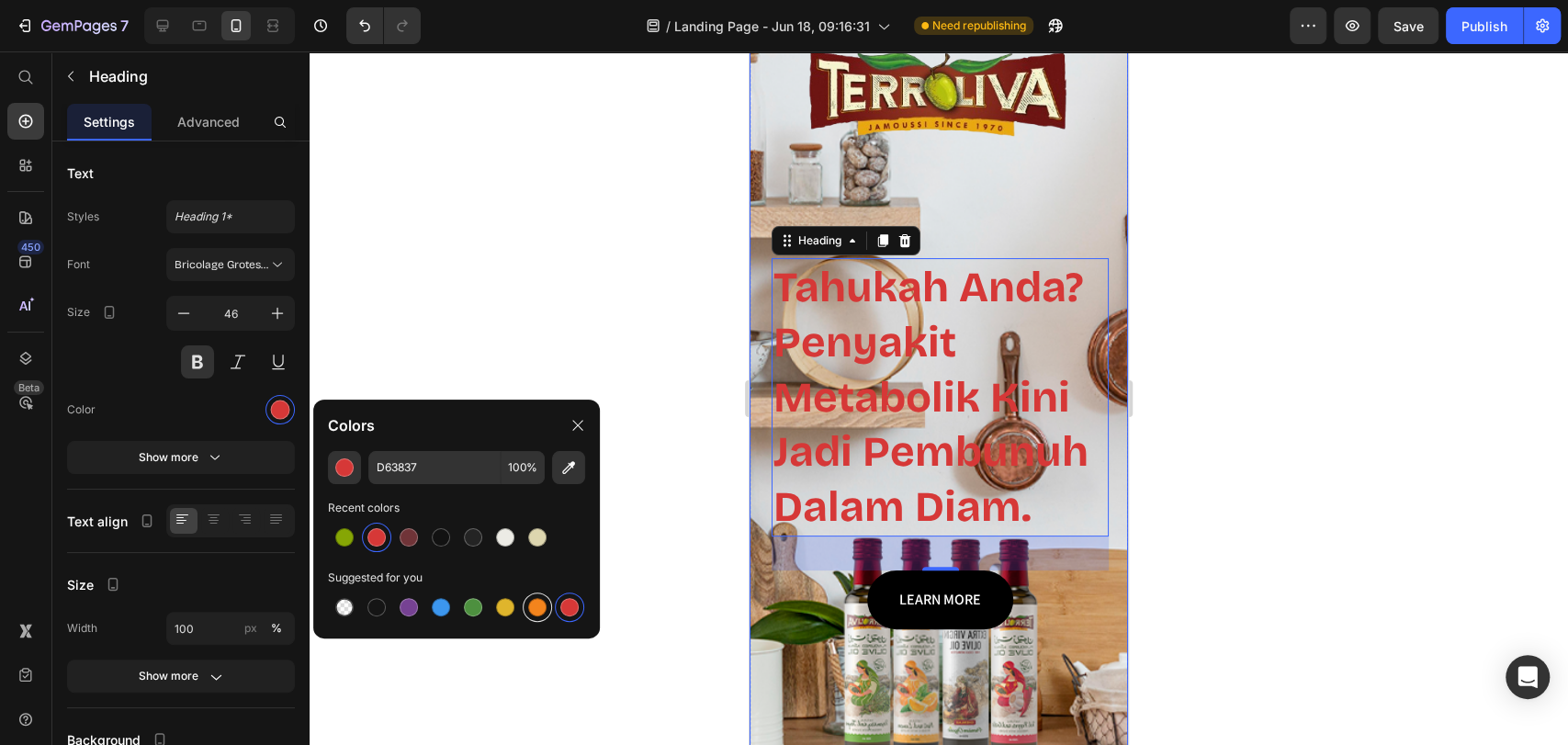 click at bounding box center (537, 607) 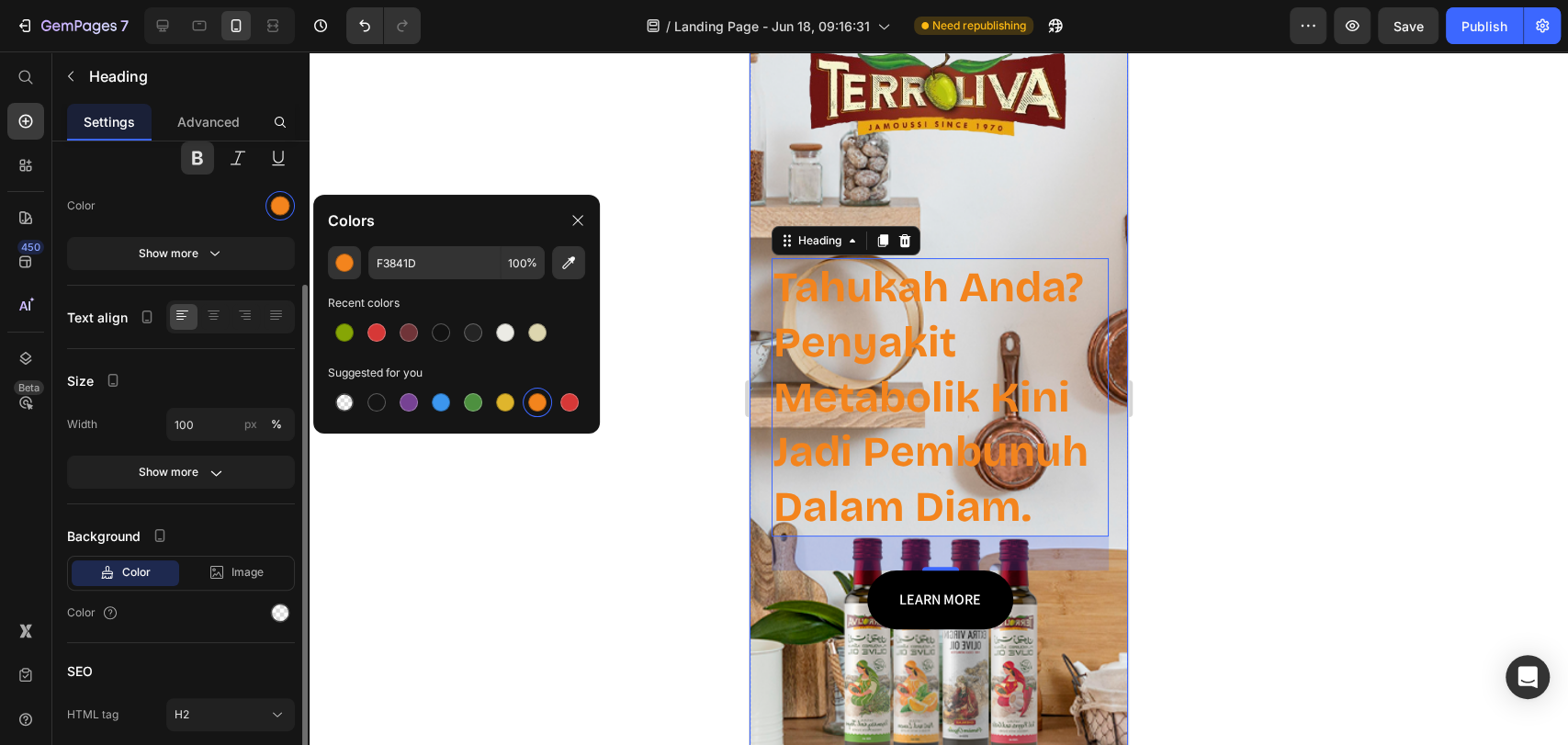 scroll, scrollTop: 272, scrollLeft: 0, axis: vertical 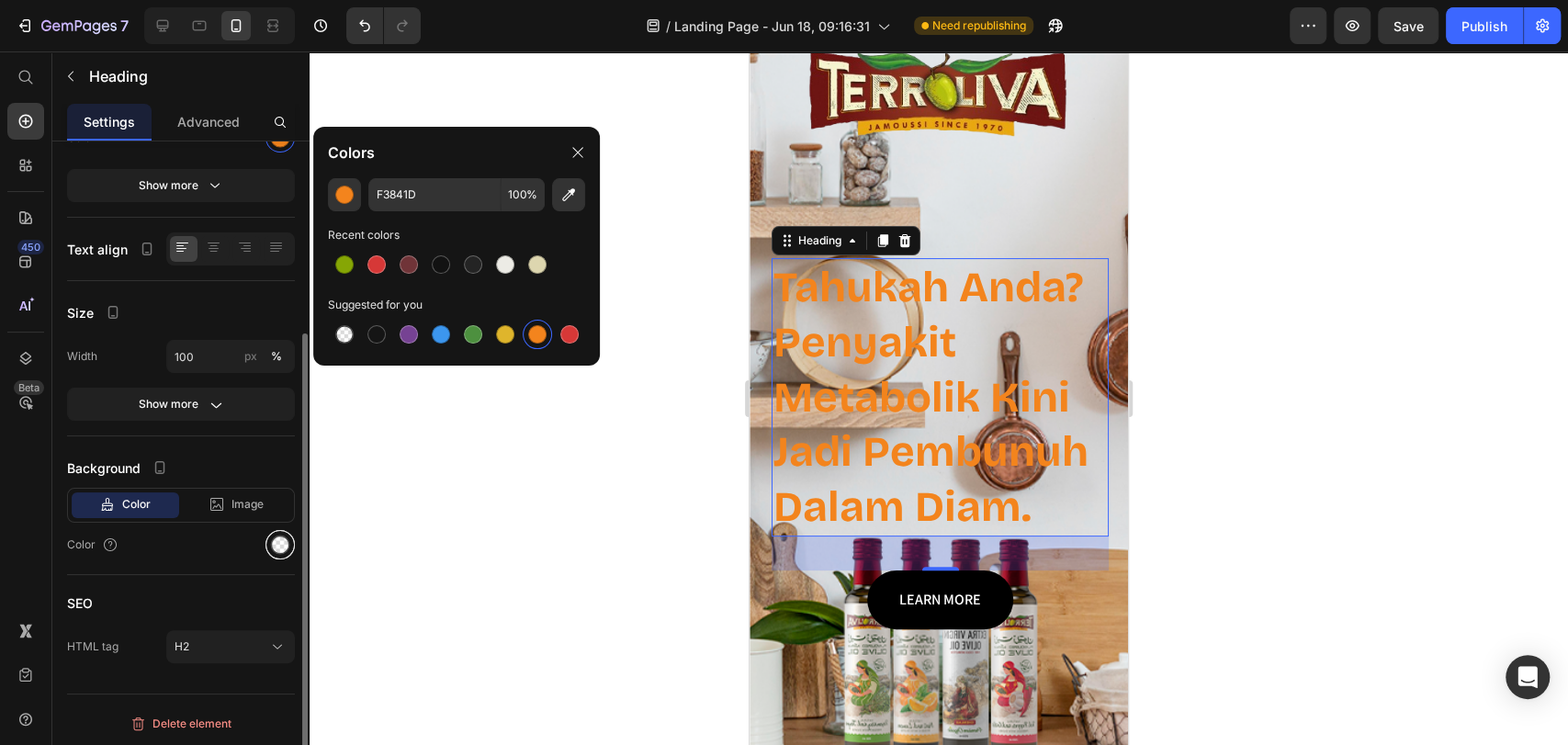 click at bounding box center [280, 545] 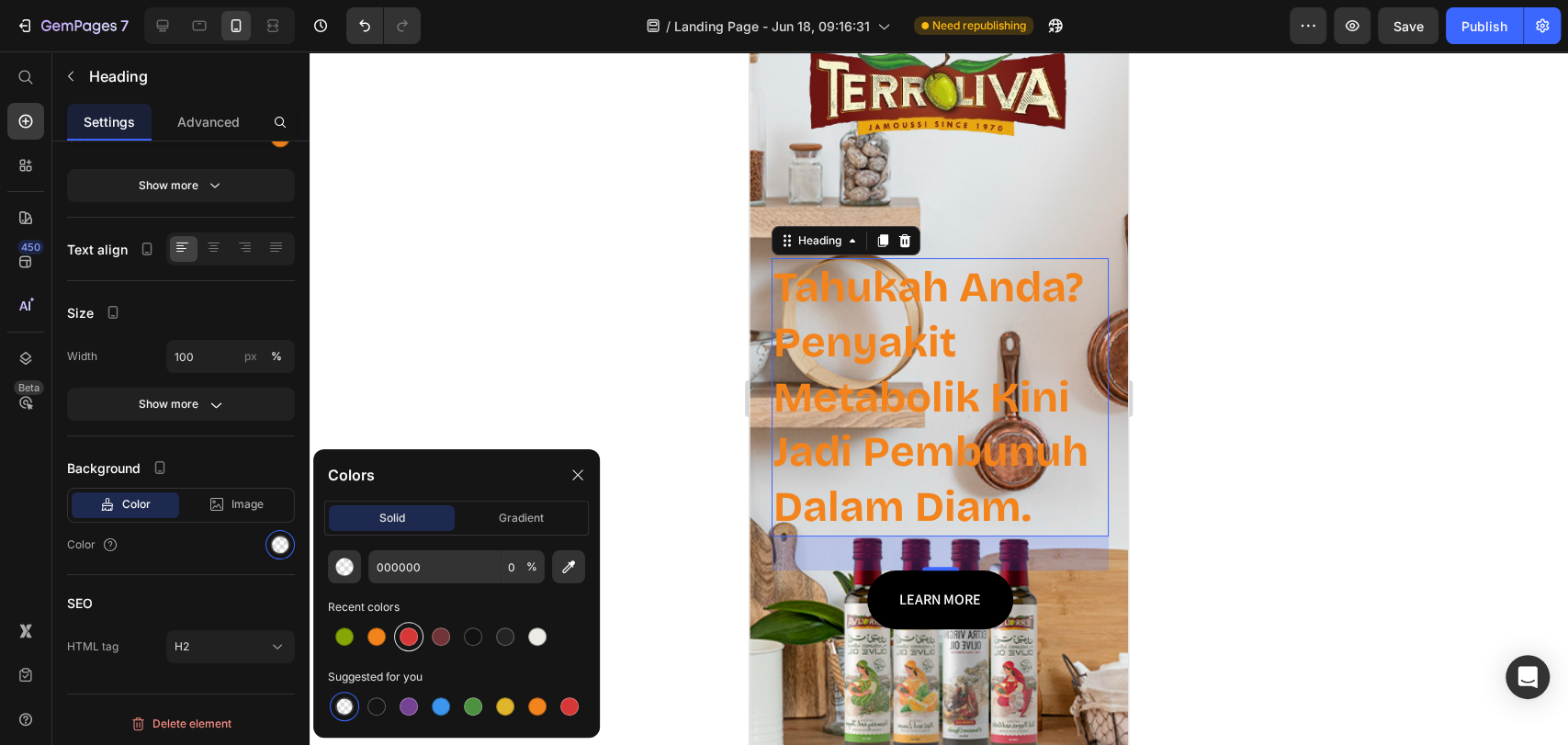 click at bounding box center (409, 637) 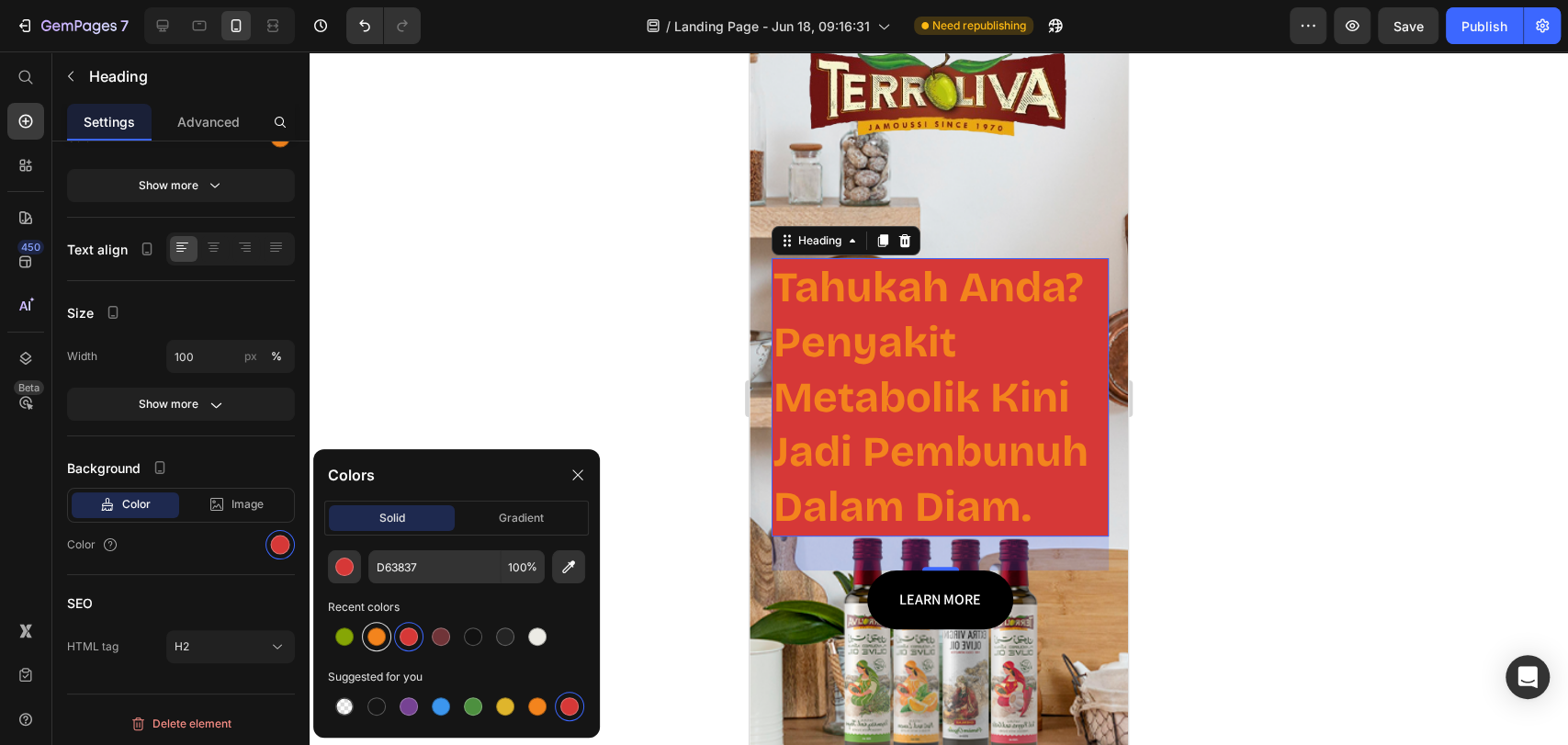 click at bounding box center [377, 637] 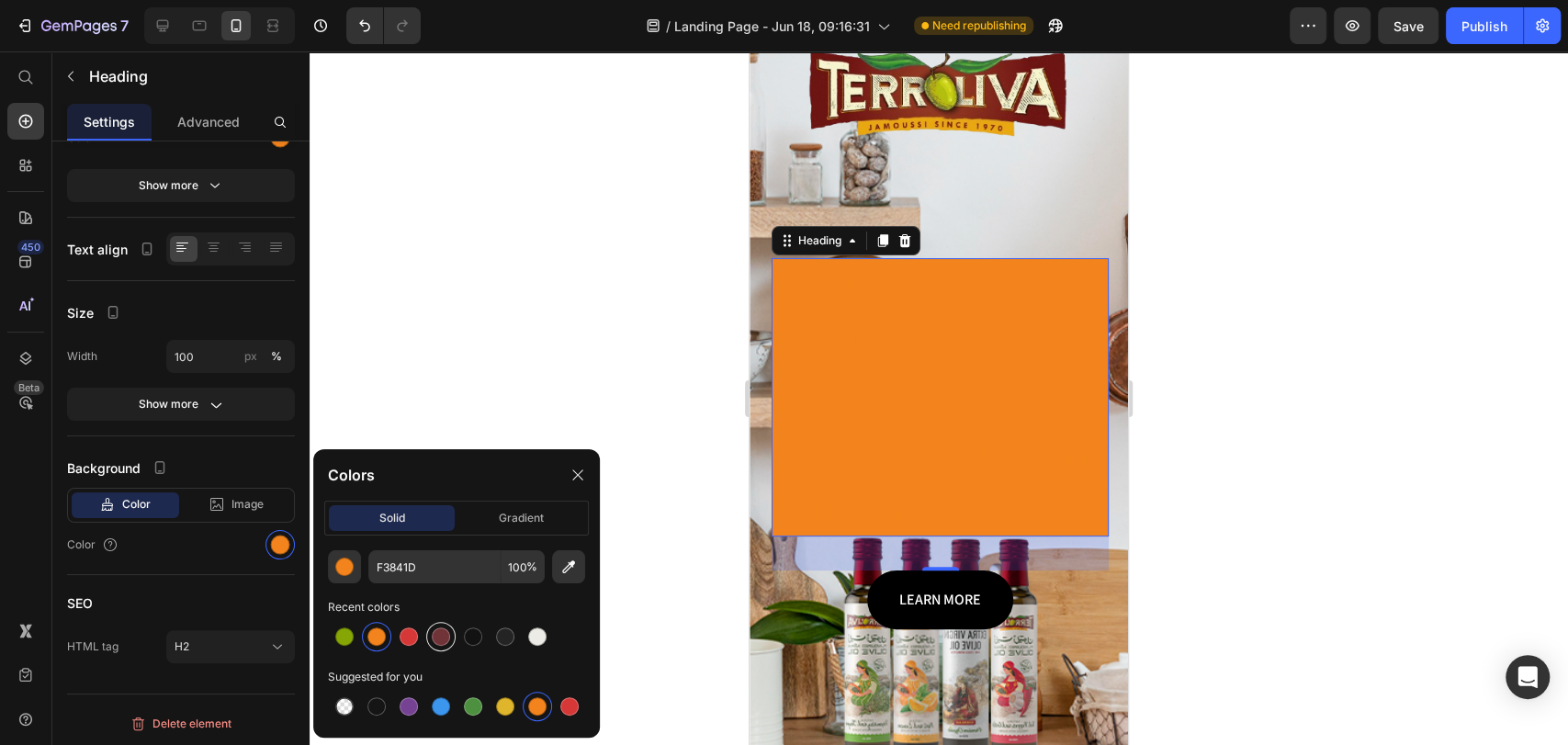 click at bounding box center (441, 637) 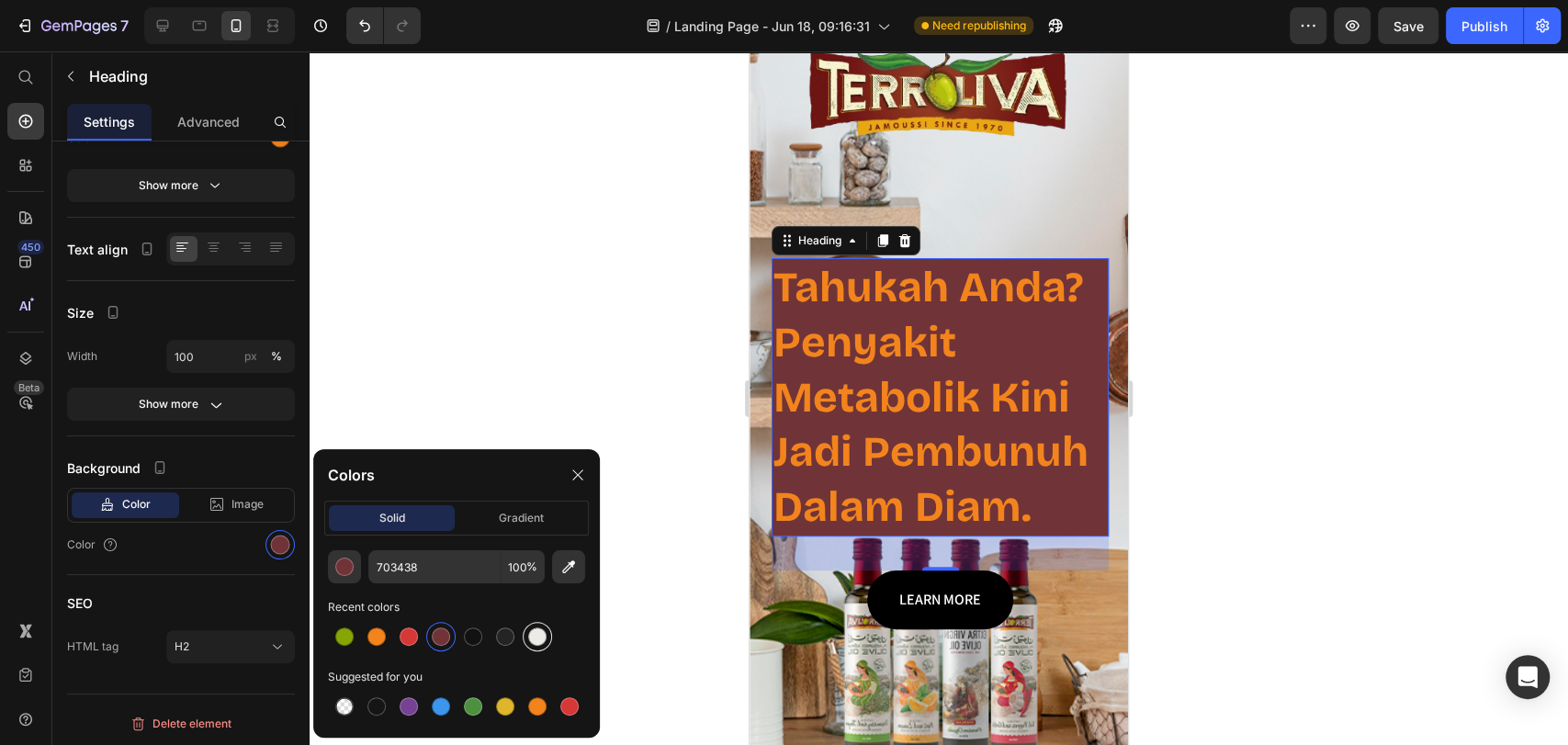 click at bounding box center [537, 637] 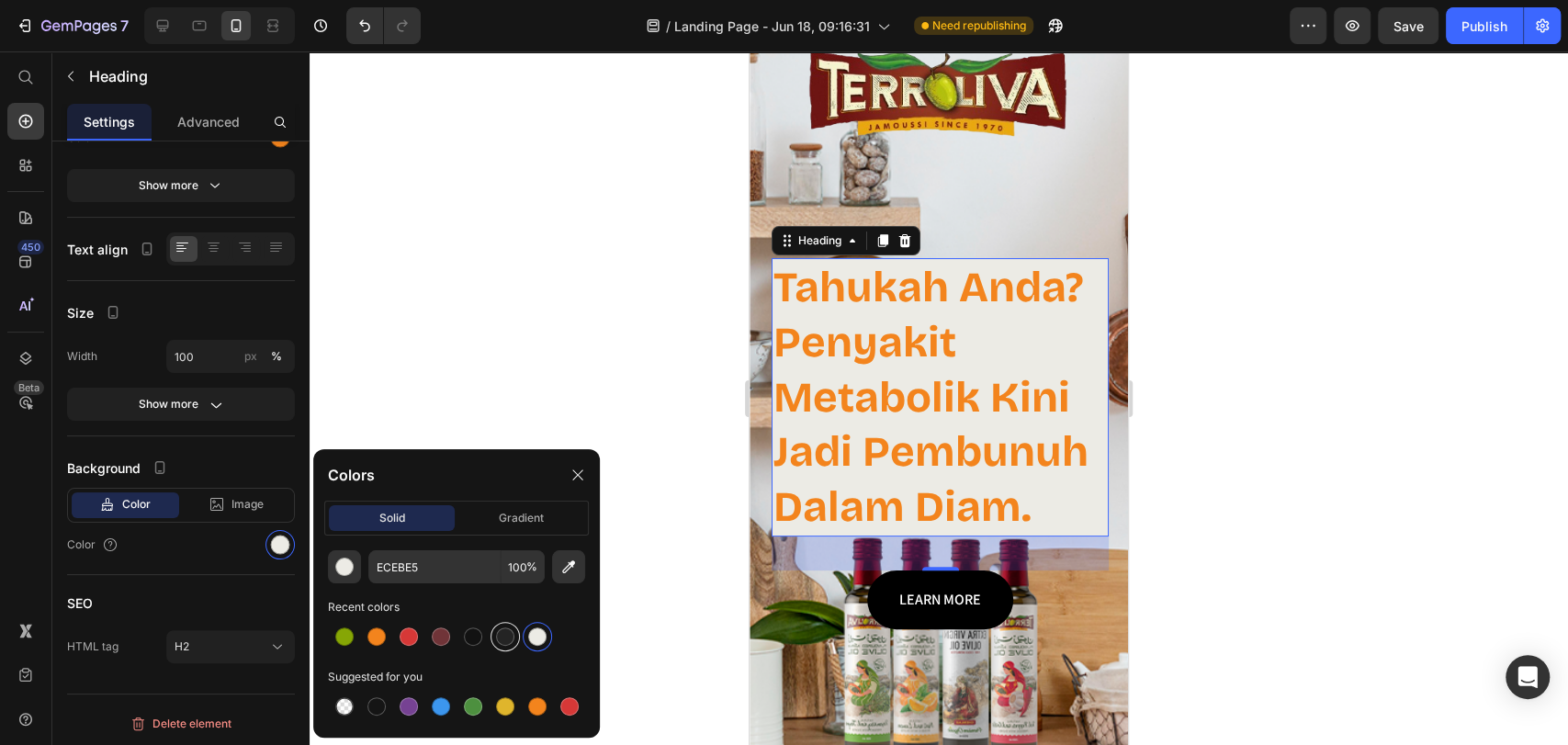 click at bounding box center [505, 637] 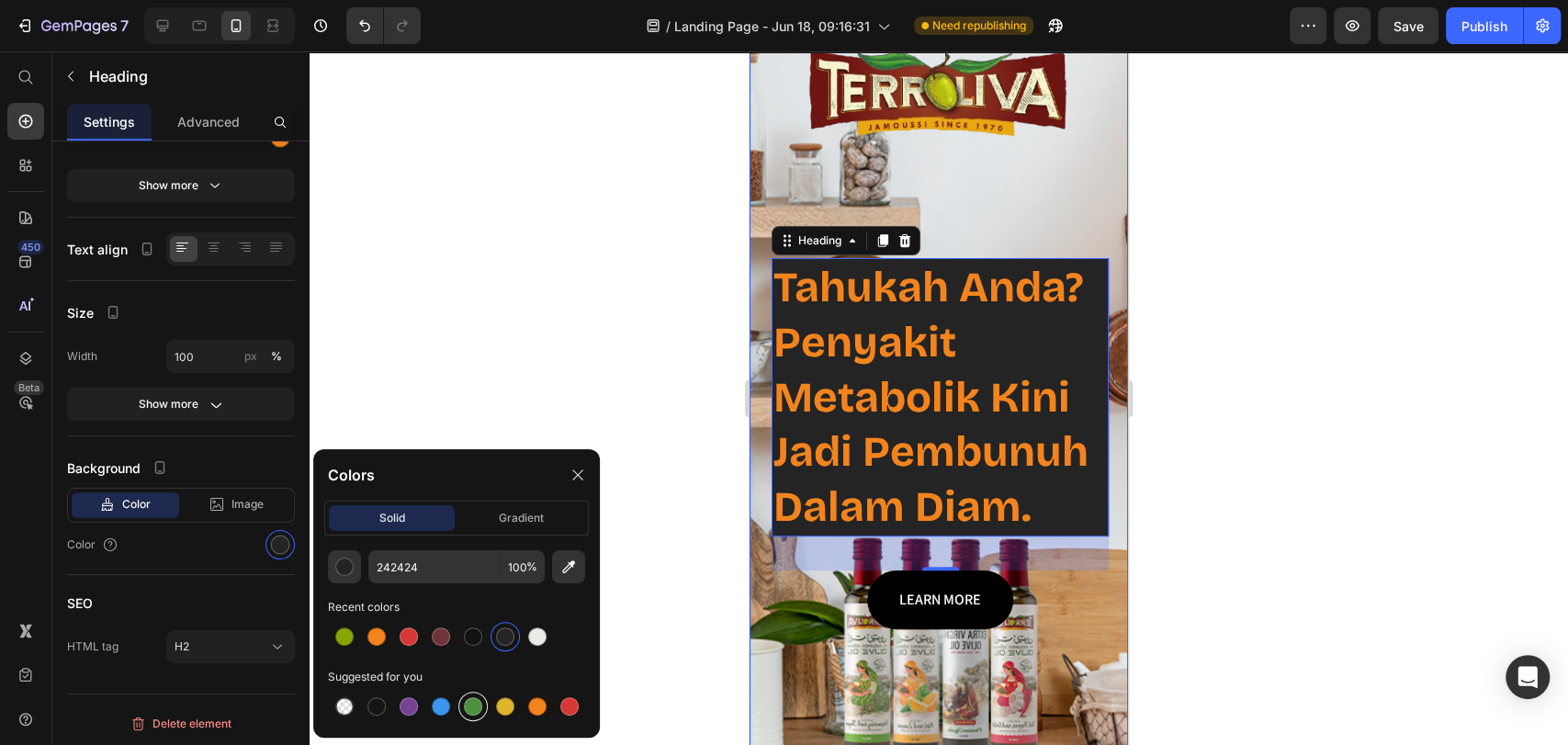 click at bounding box center [473, 706] 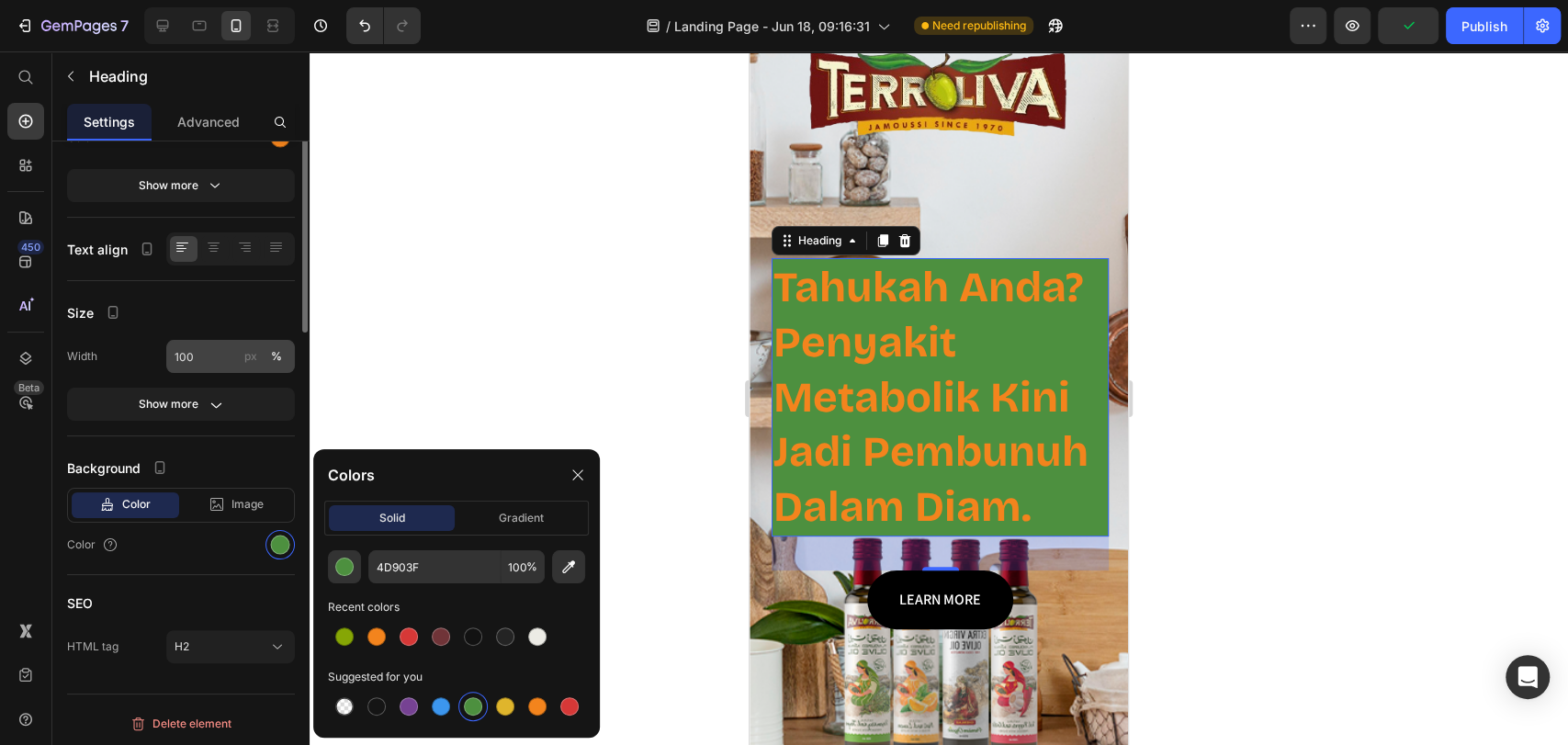 scroll, scrollTop: 0, scrollLeft: 0, axis: both 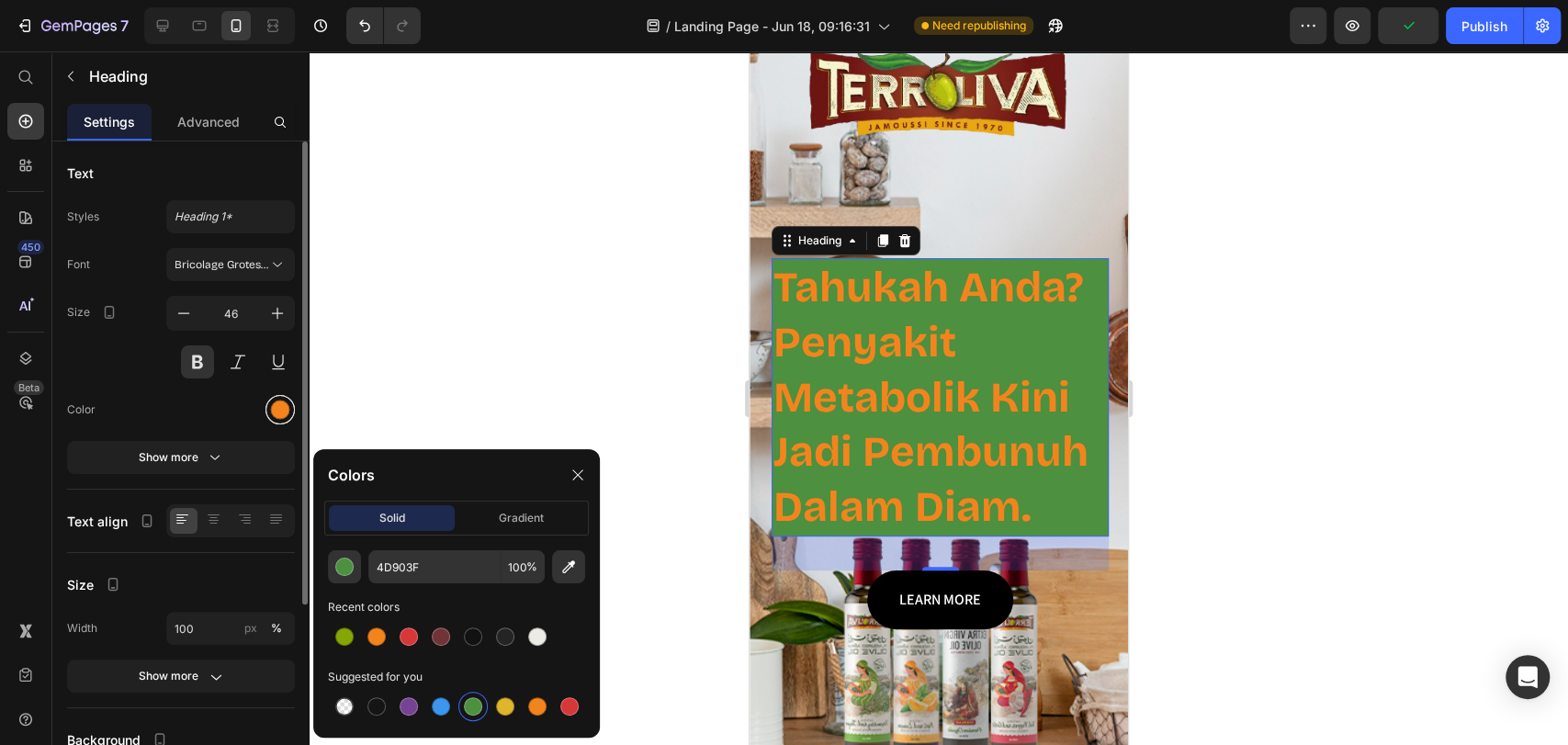 click at bounding box center (280, 410) 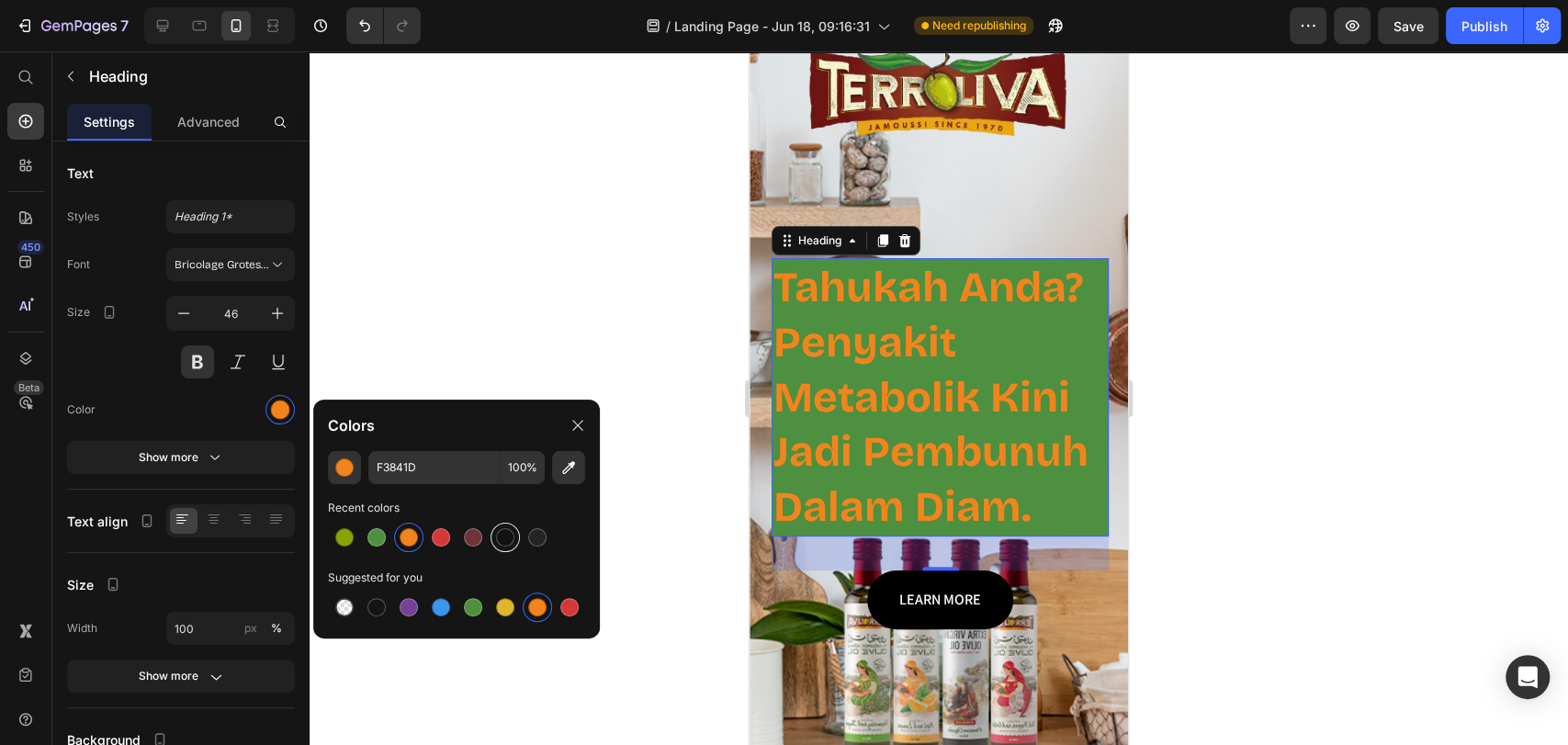 click at bounding box center (505, 537) 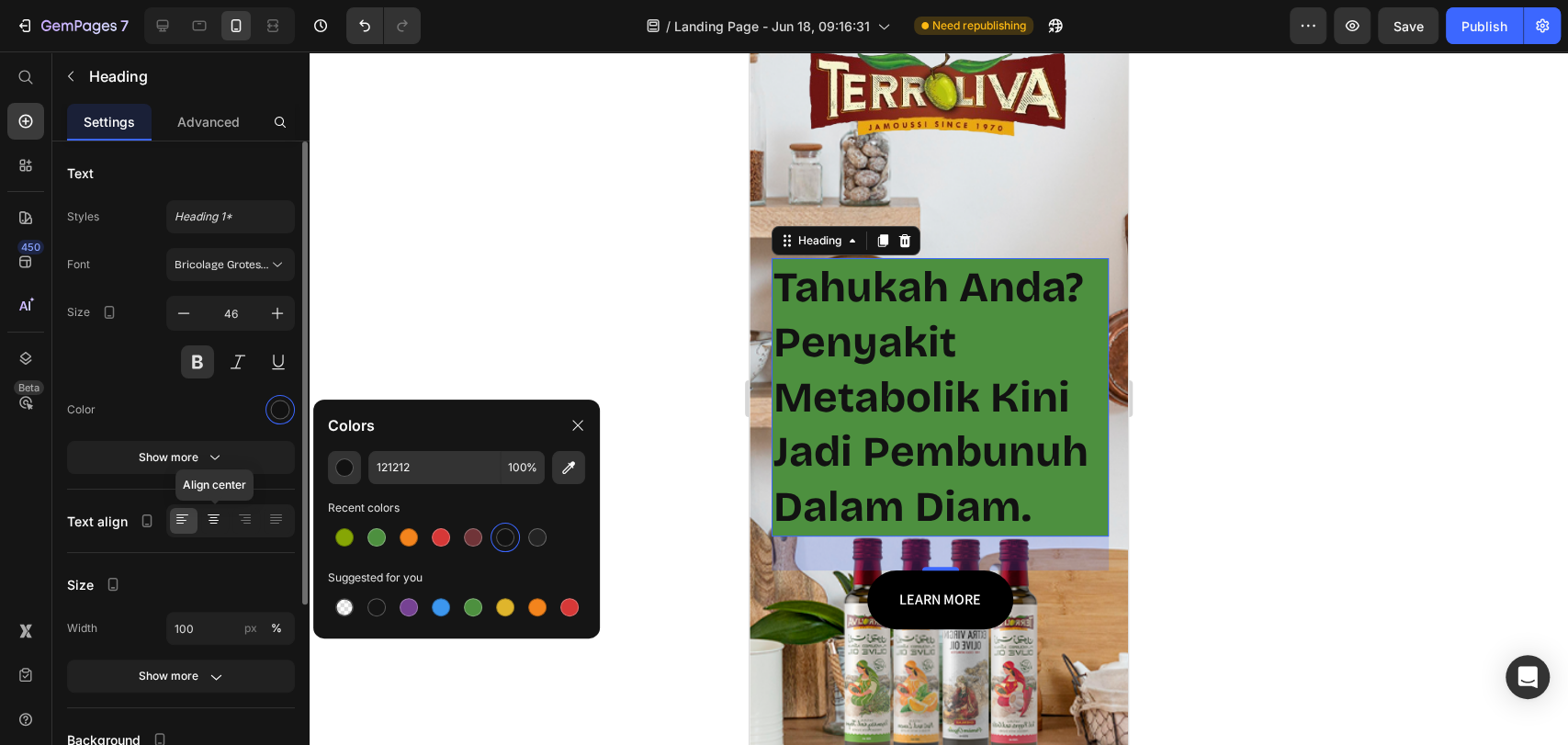 click 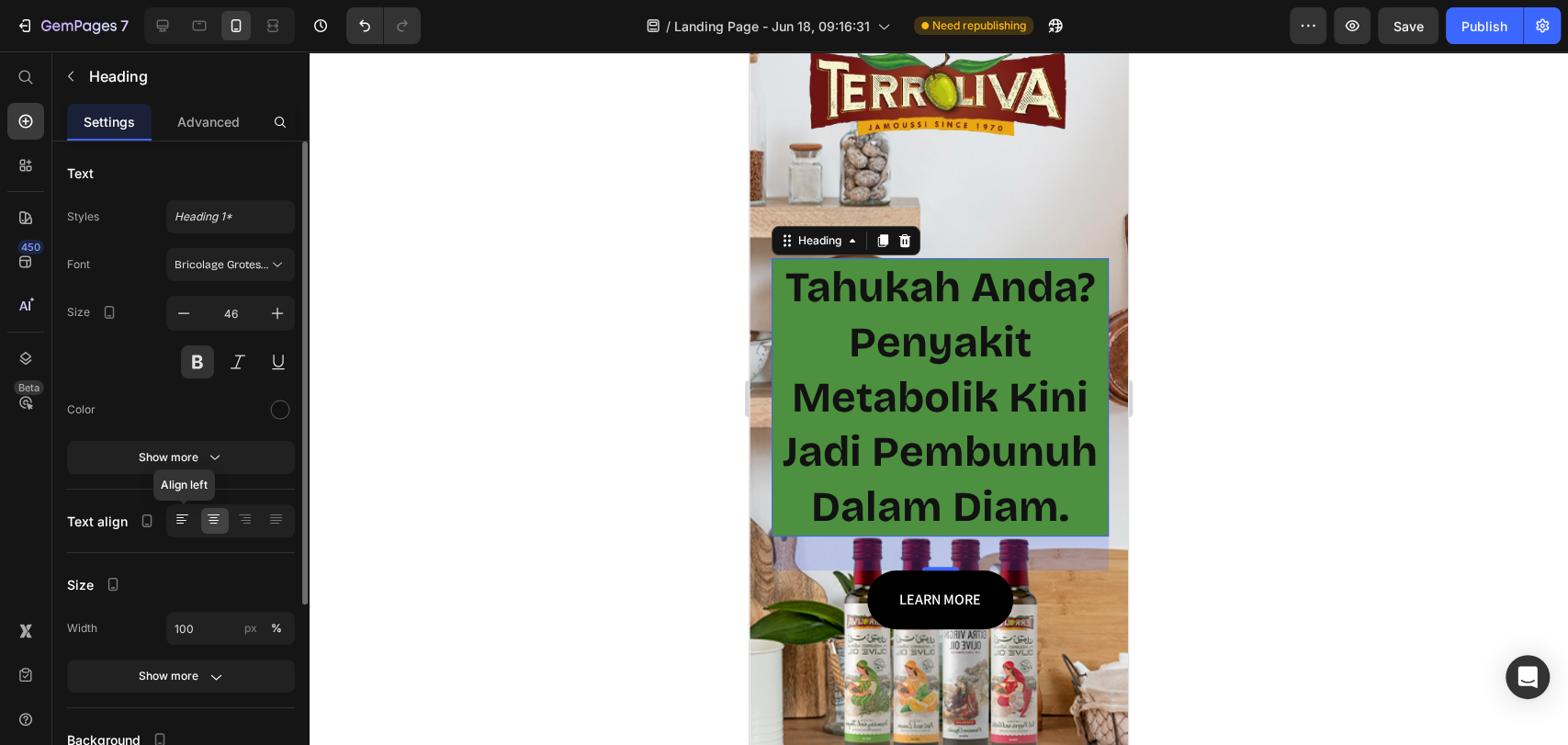 click 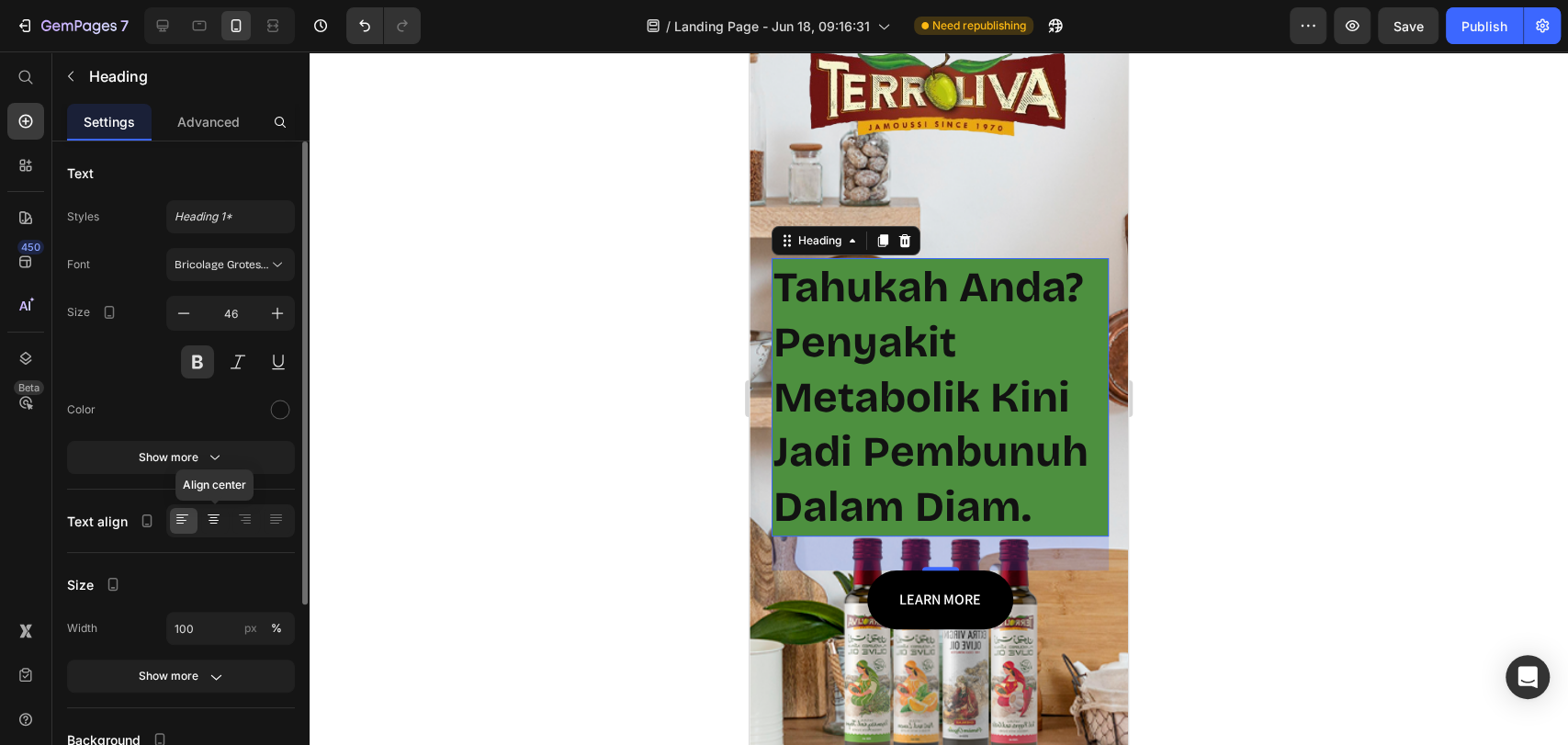 click 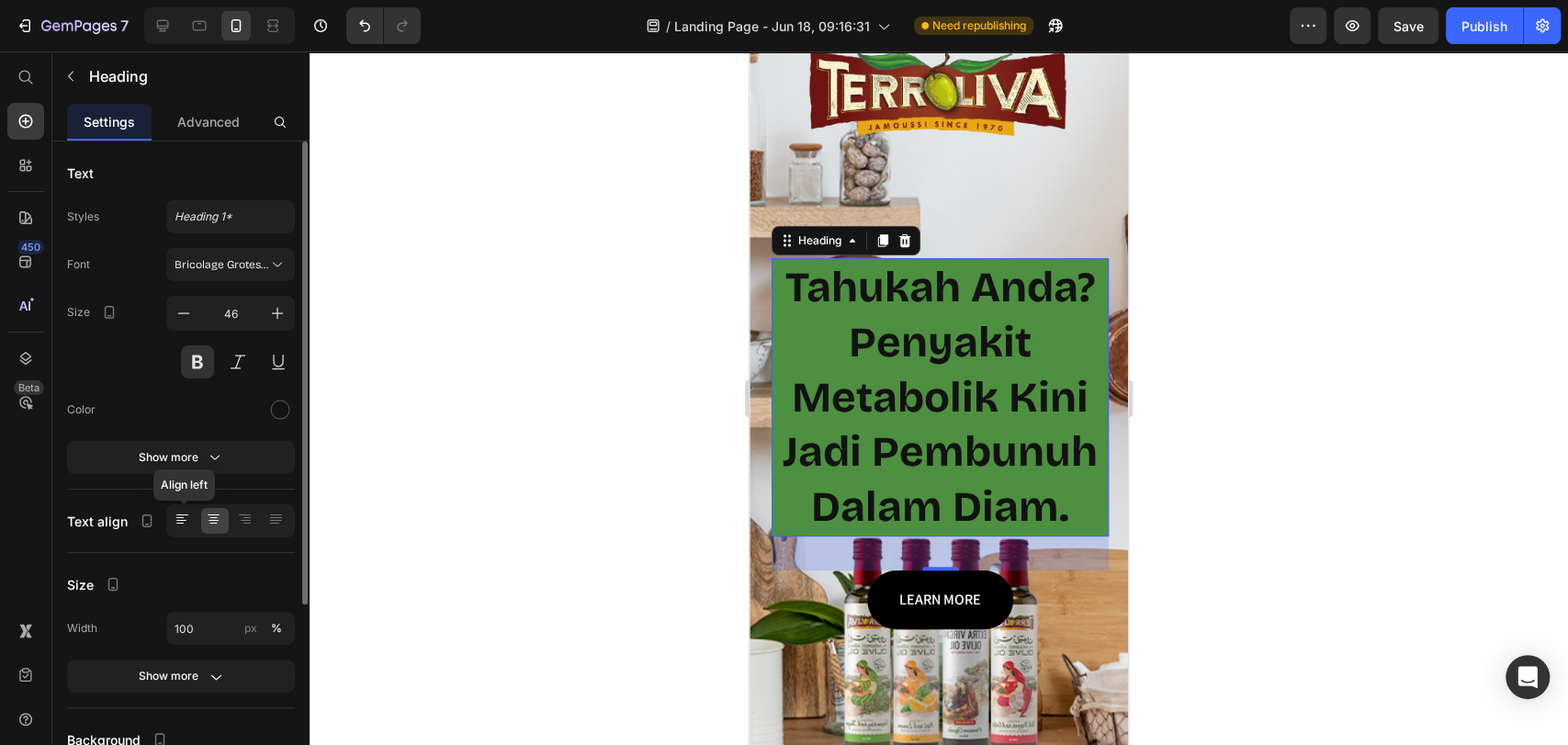 click 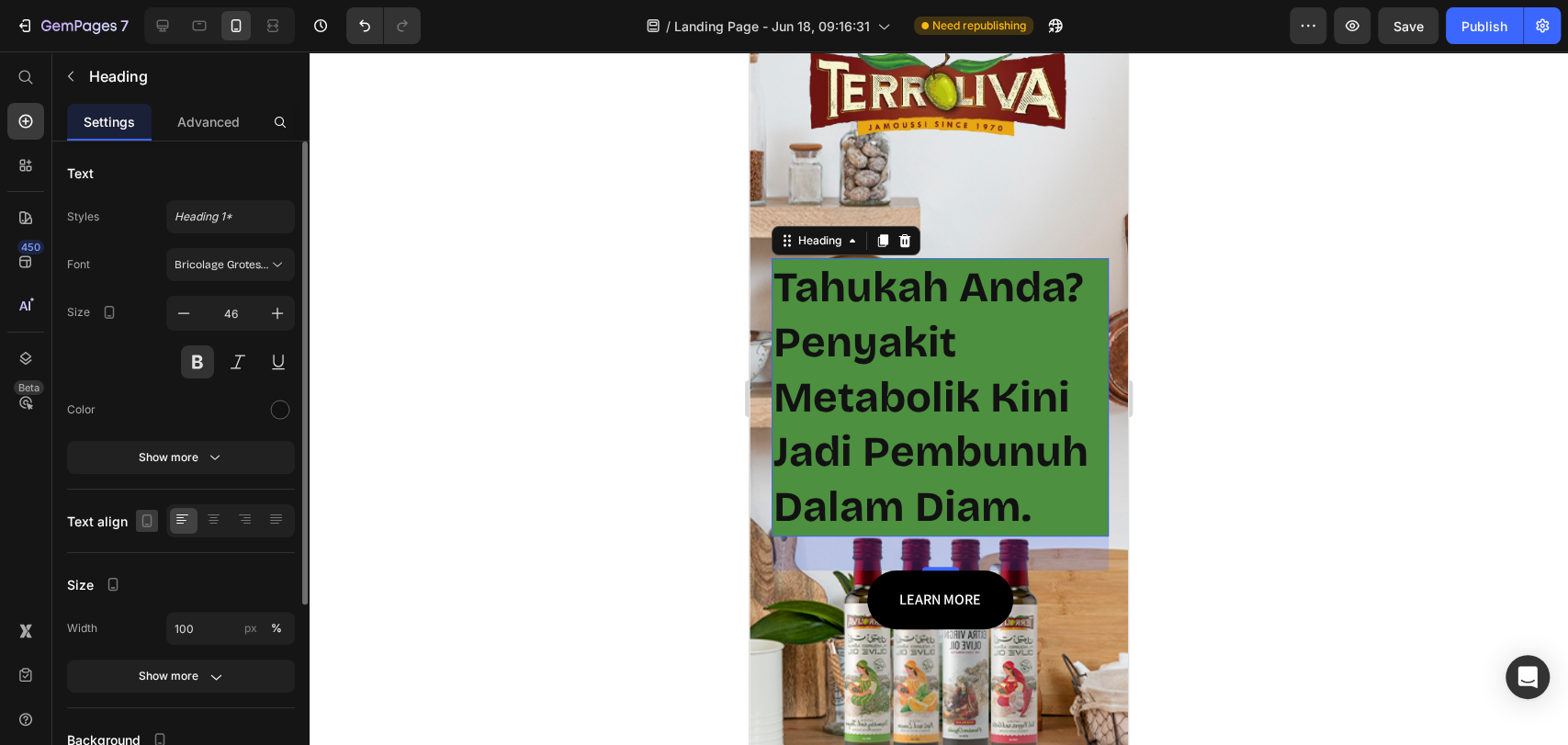 click 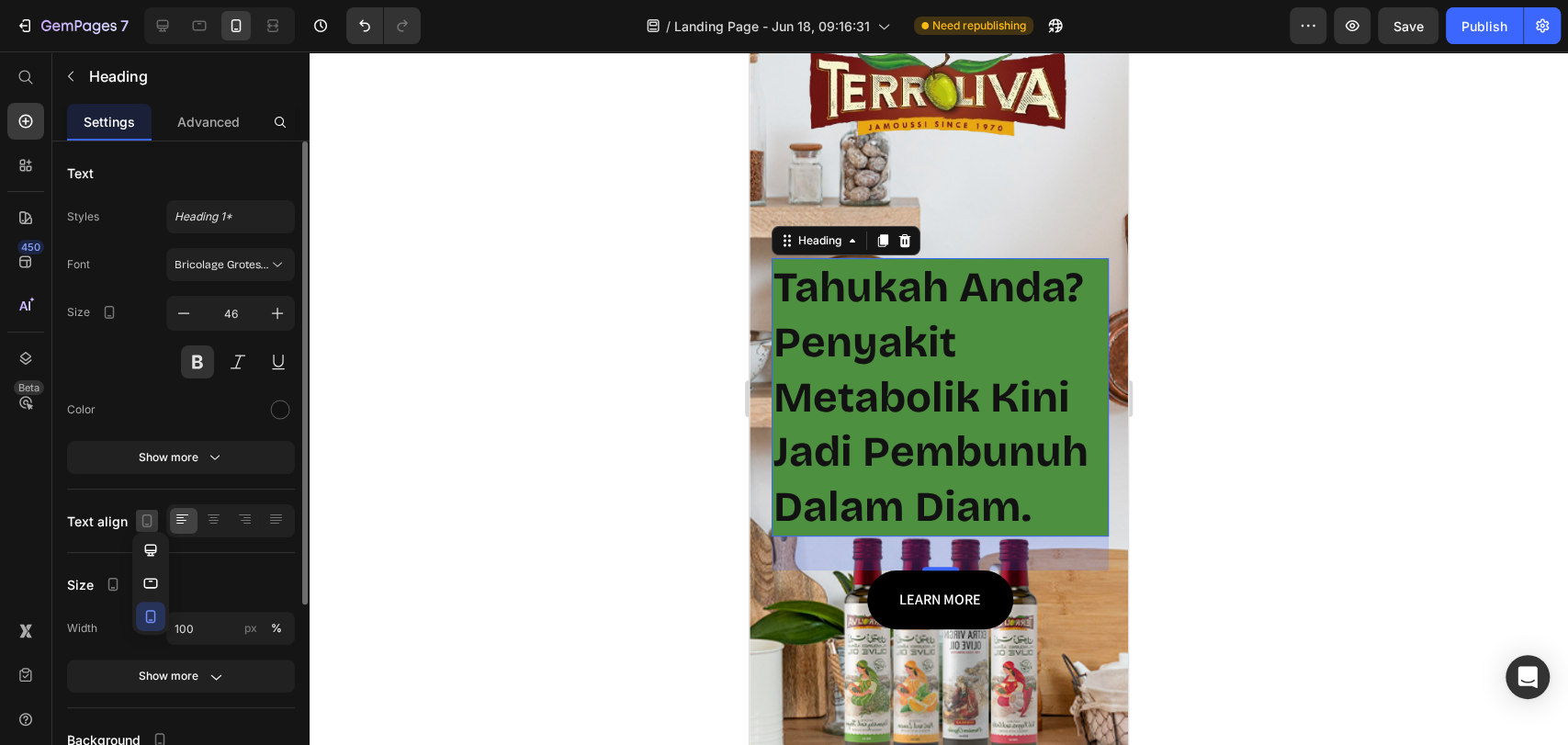 click 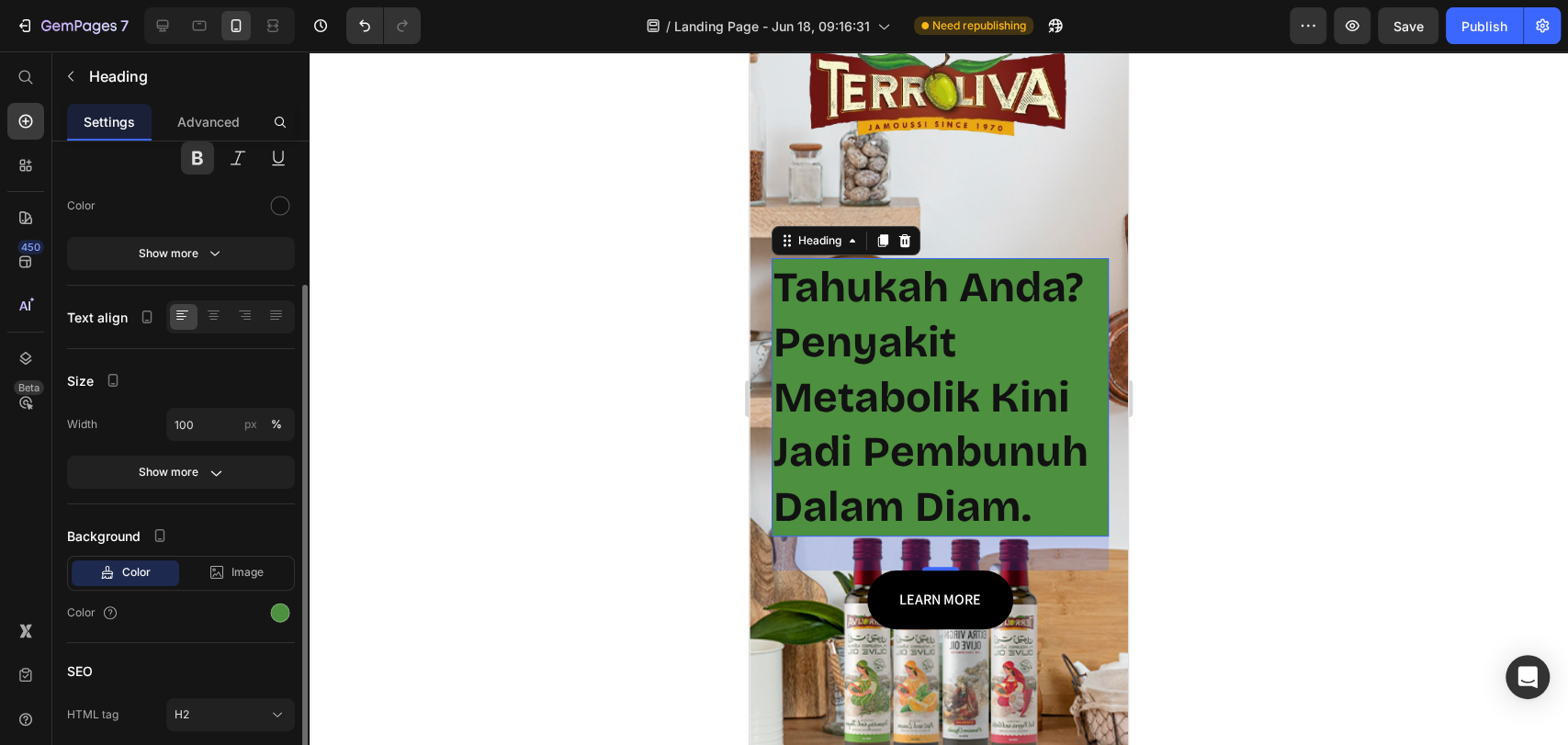 scroll, scrollTop: 272, scrollLeft: 0, axis: vertical 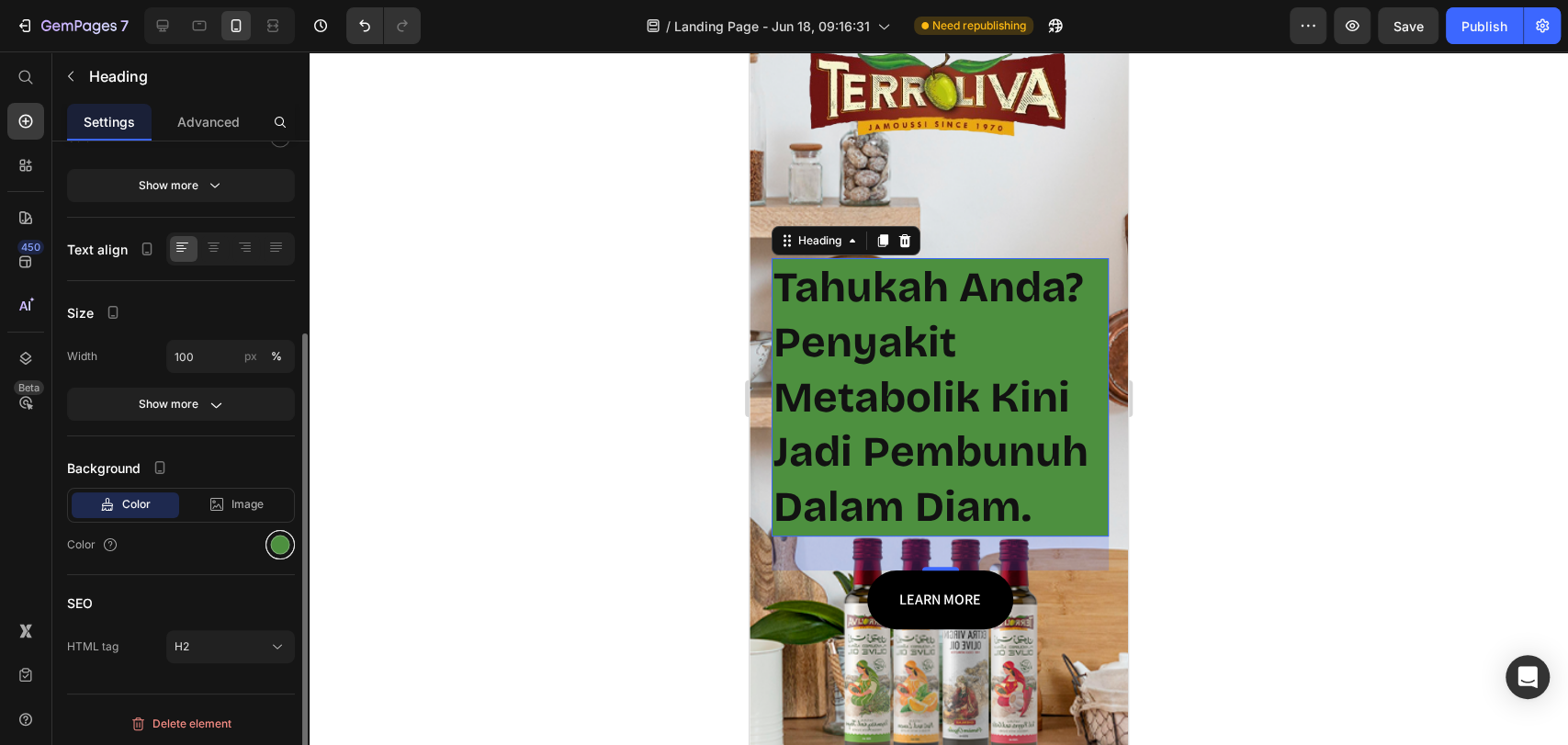 click at bounding box center (280, 545) 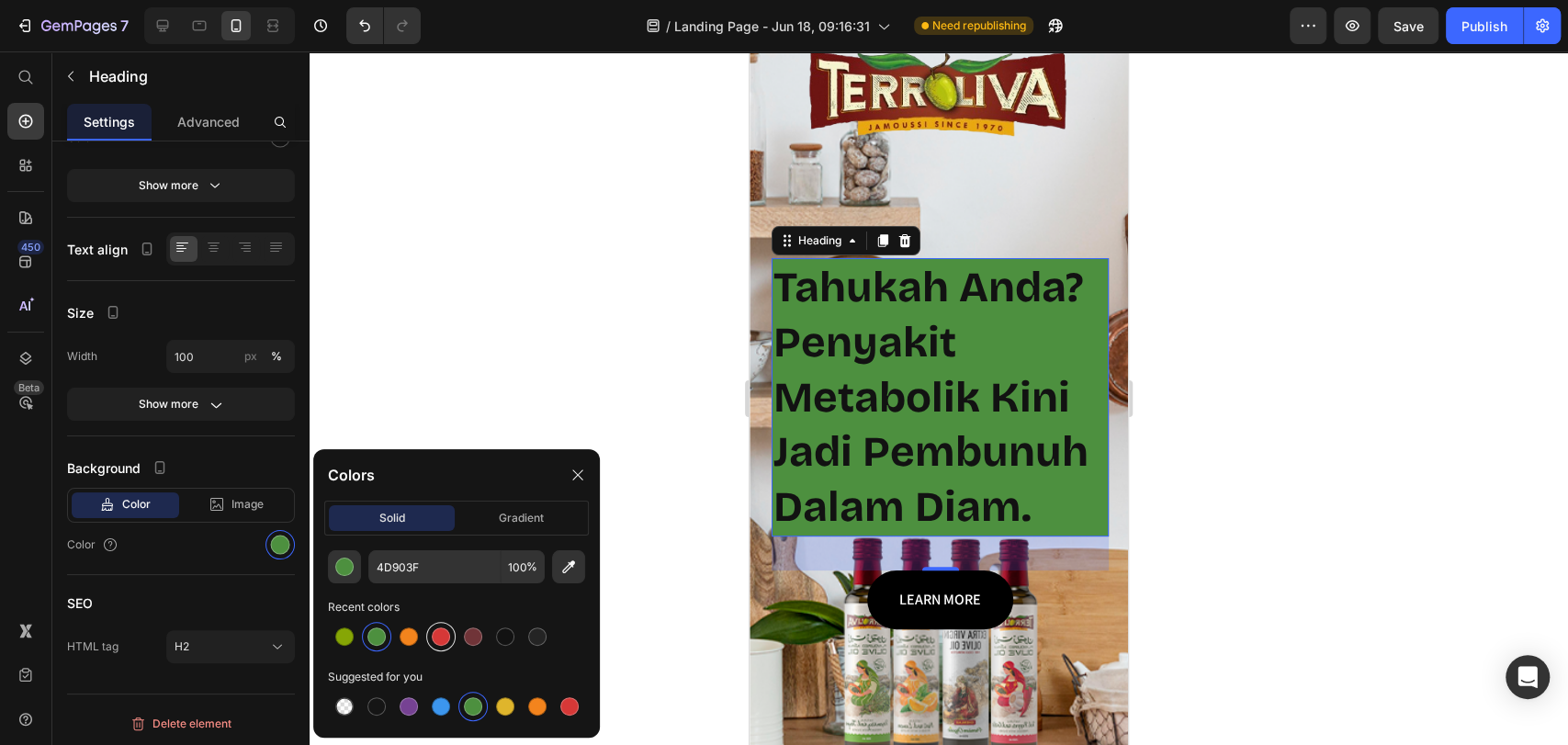 click at bounding box center (441, 637) 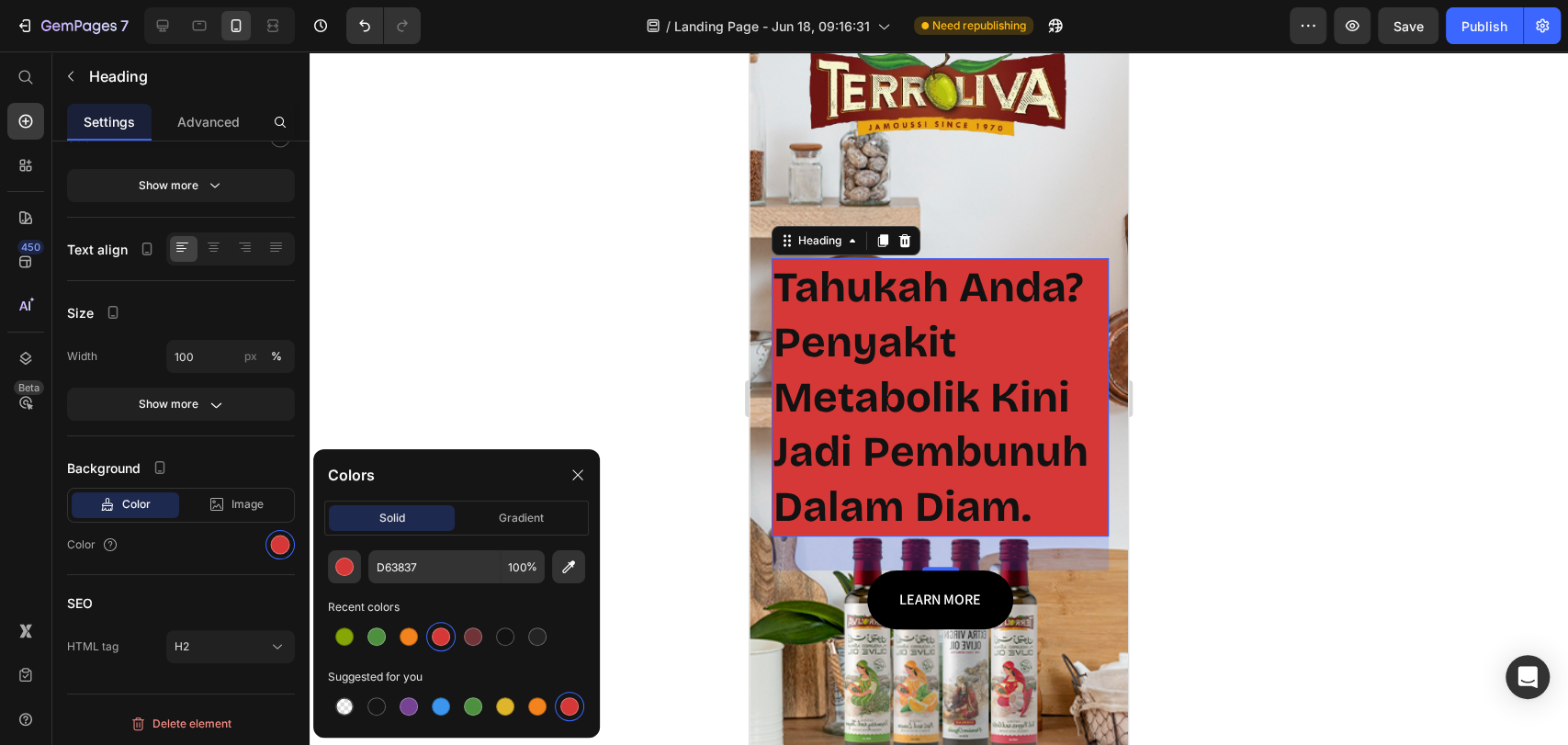 click at bounding box center [441, 637] 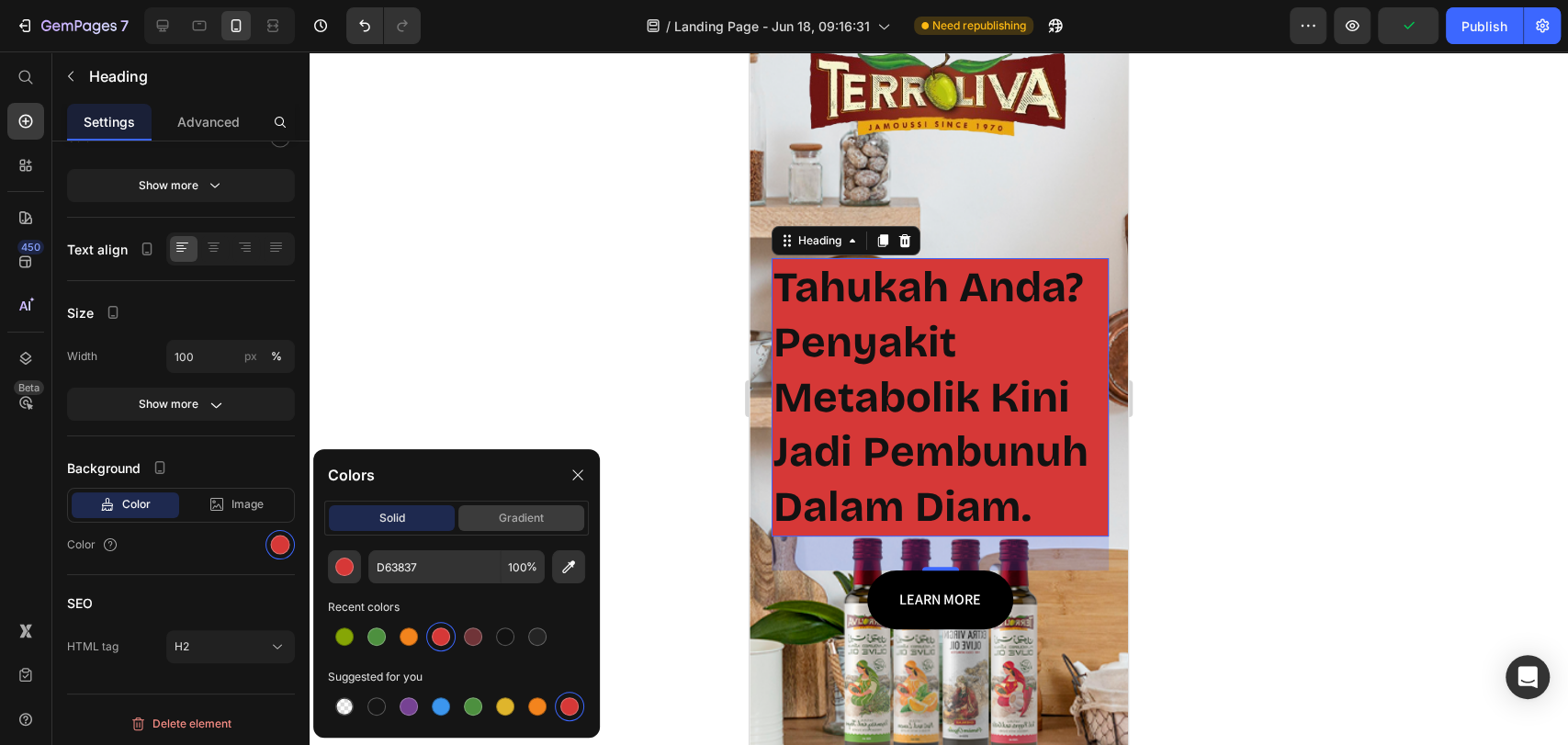 click on "gradient" 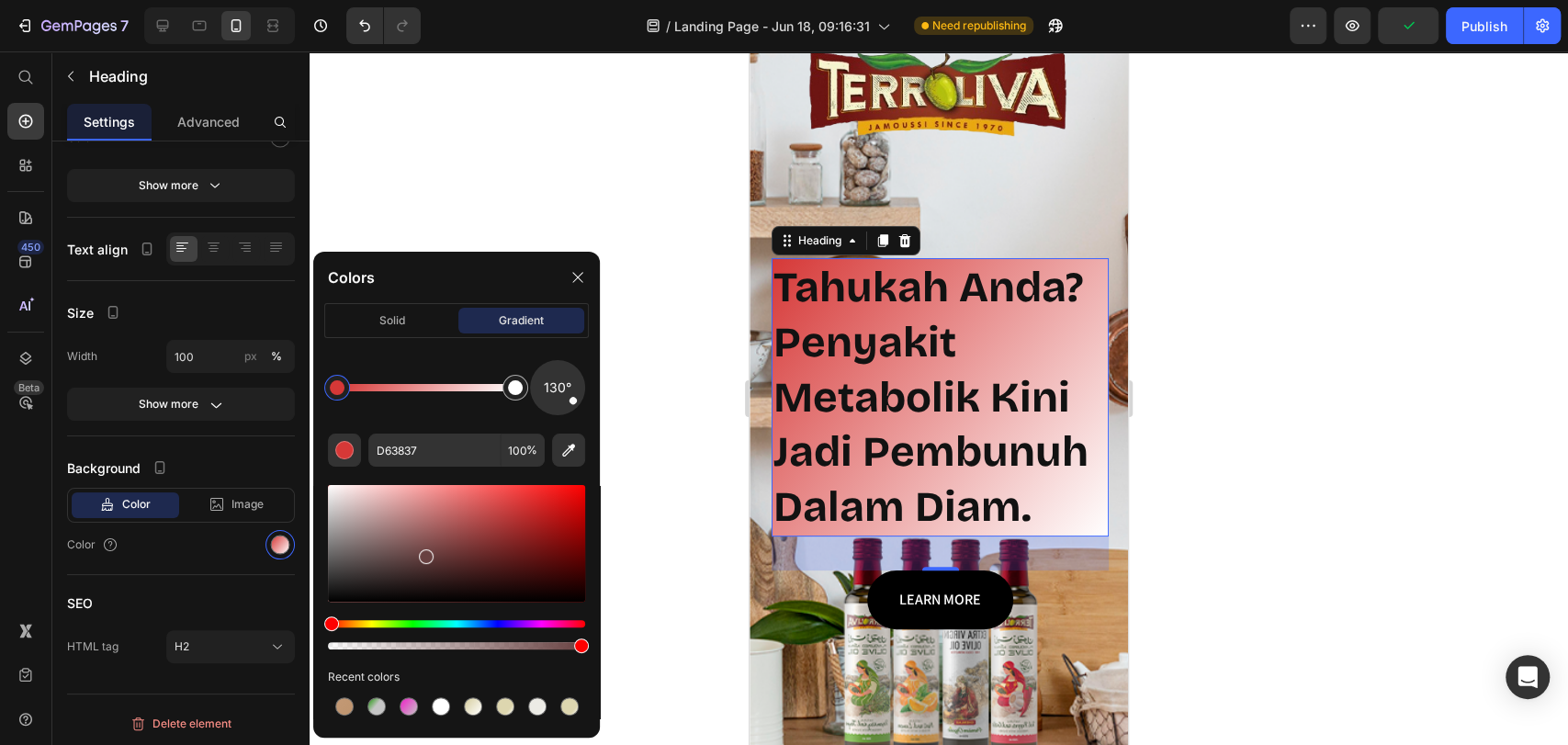 click at bounding box center [457, 543] 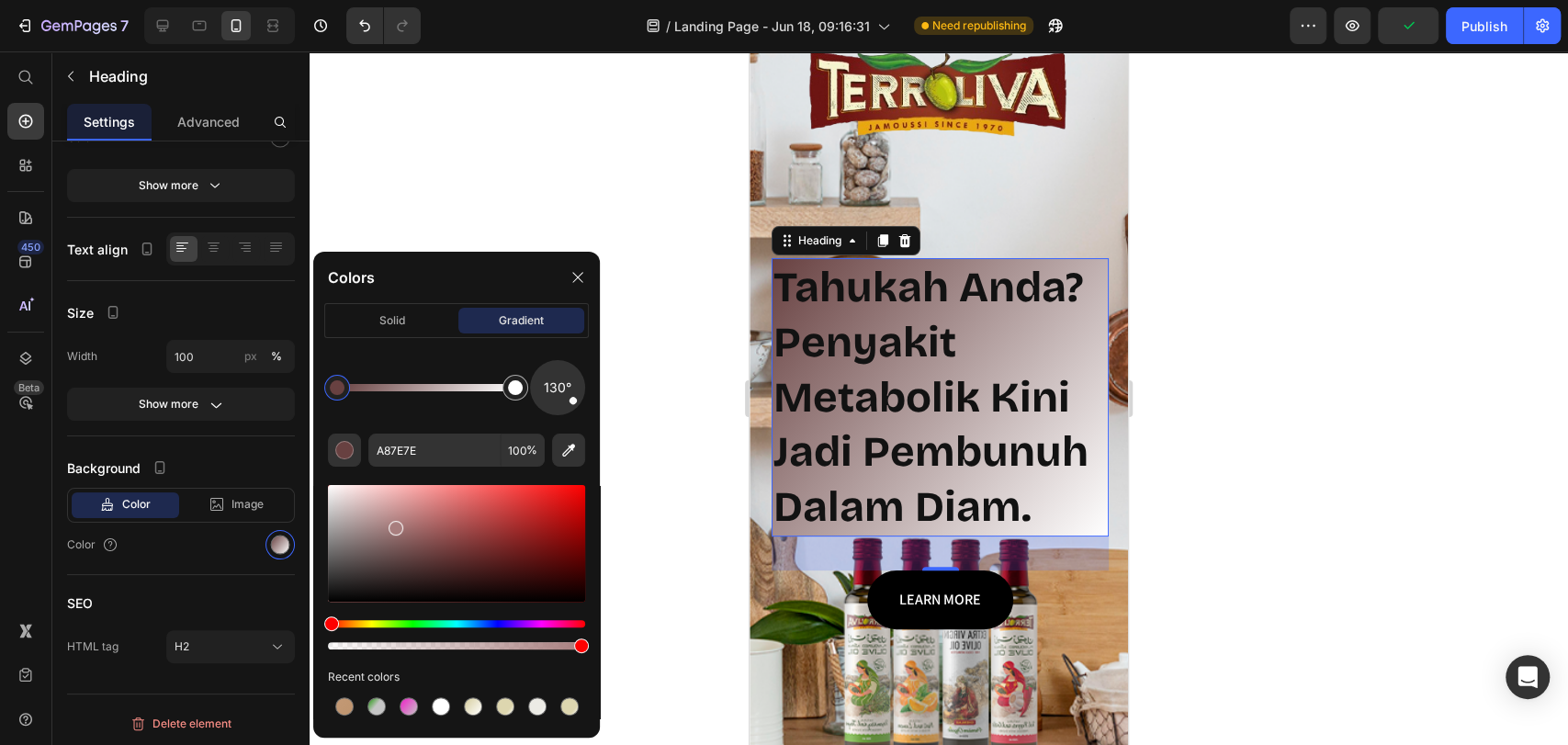 click at bounding box center [457, 543] 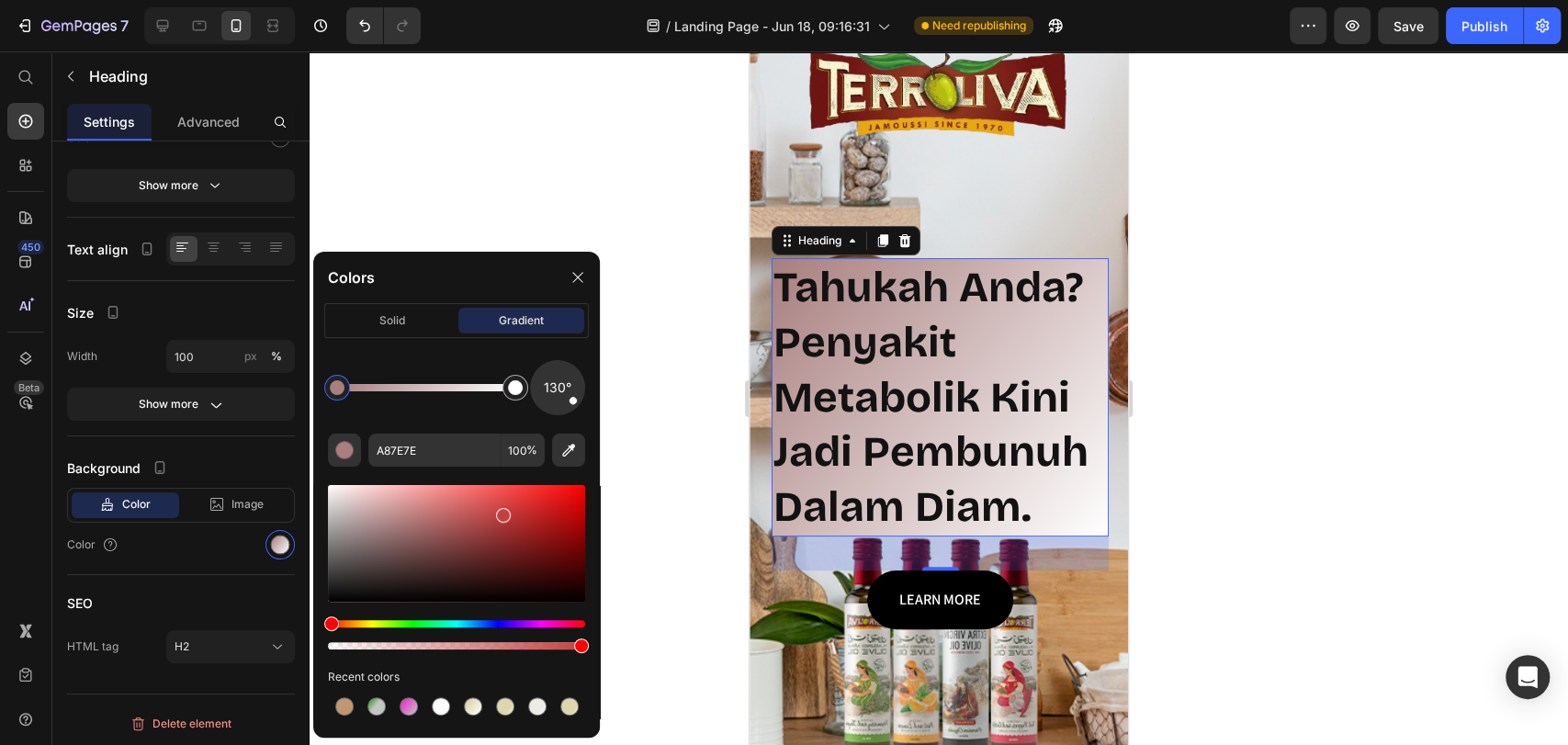 click at bounding box center [457, 543] 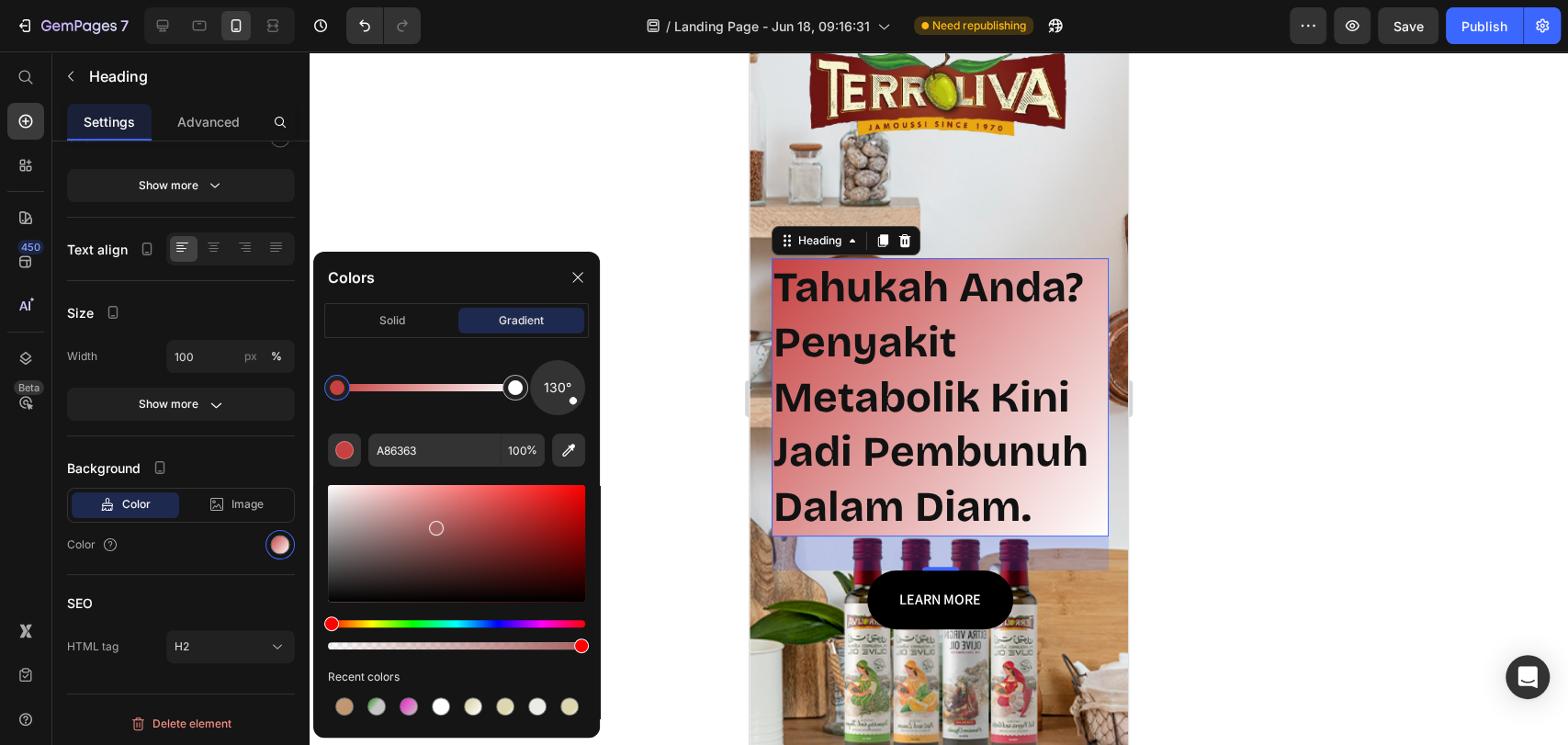 click at bounding box center [457, 543] 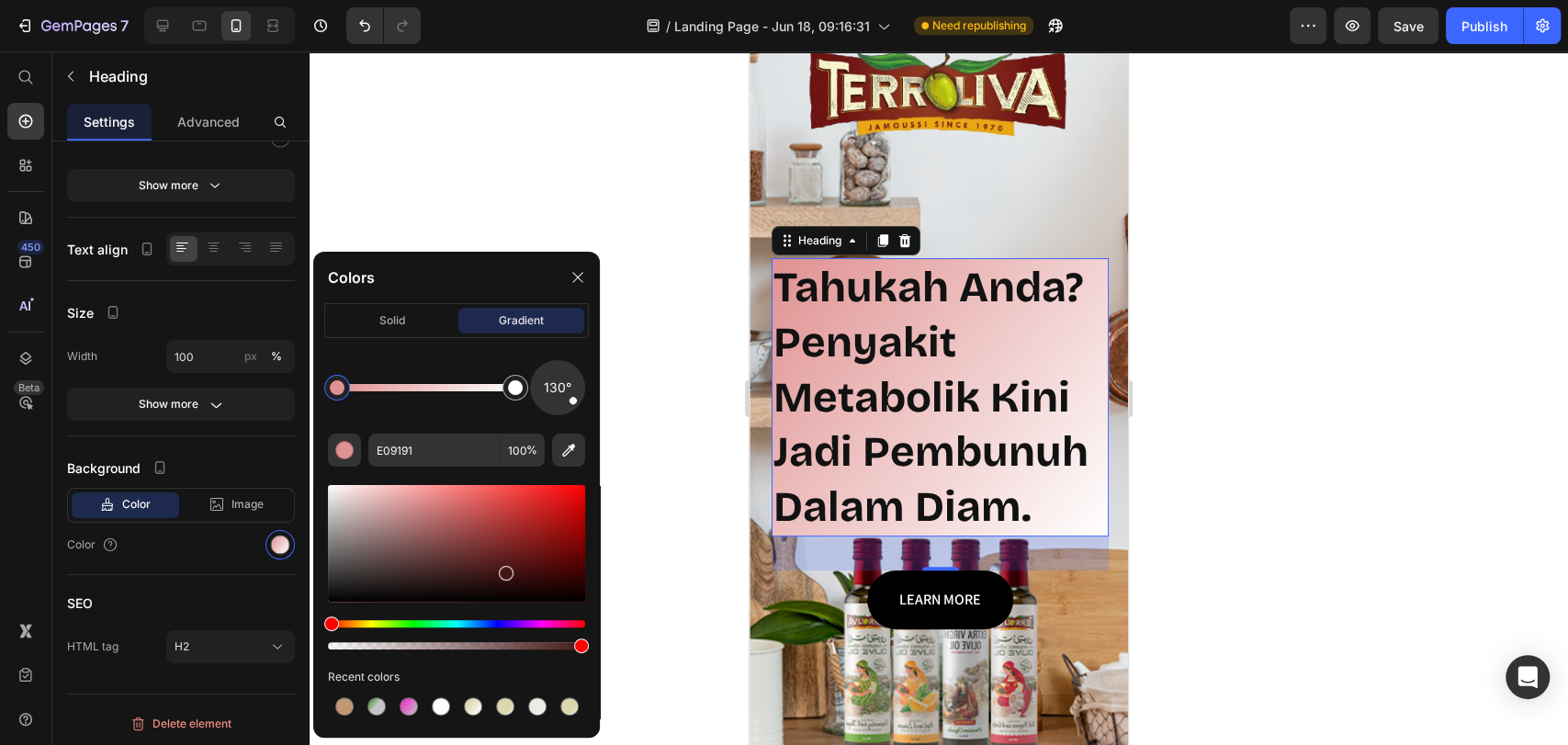 drag, startPoint x: 436, startPoint y: 534, endPoint x: 430, endPoint y: 573, distance: 39.45884 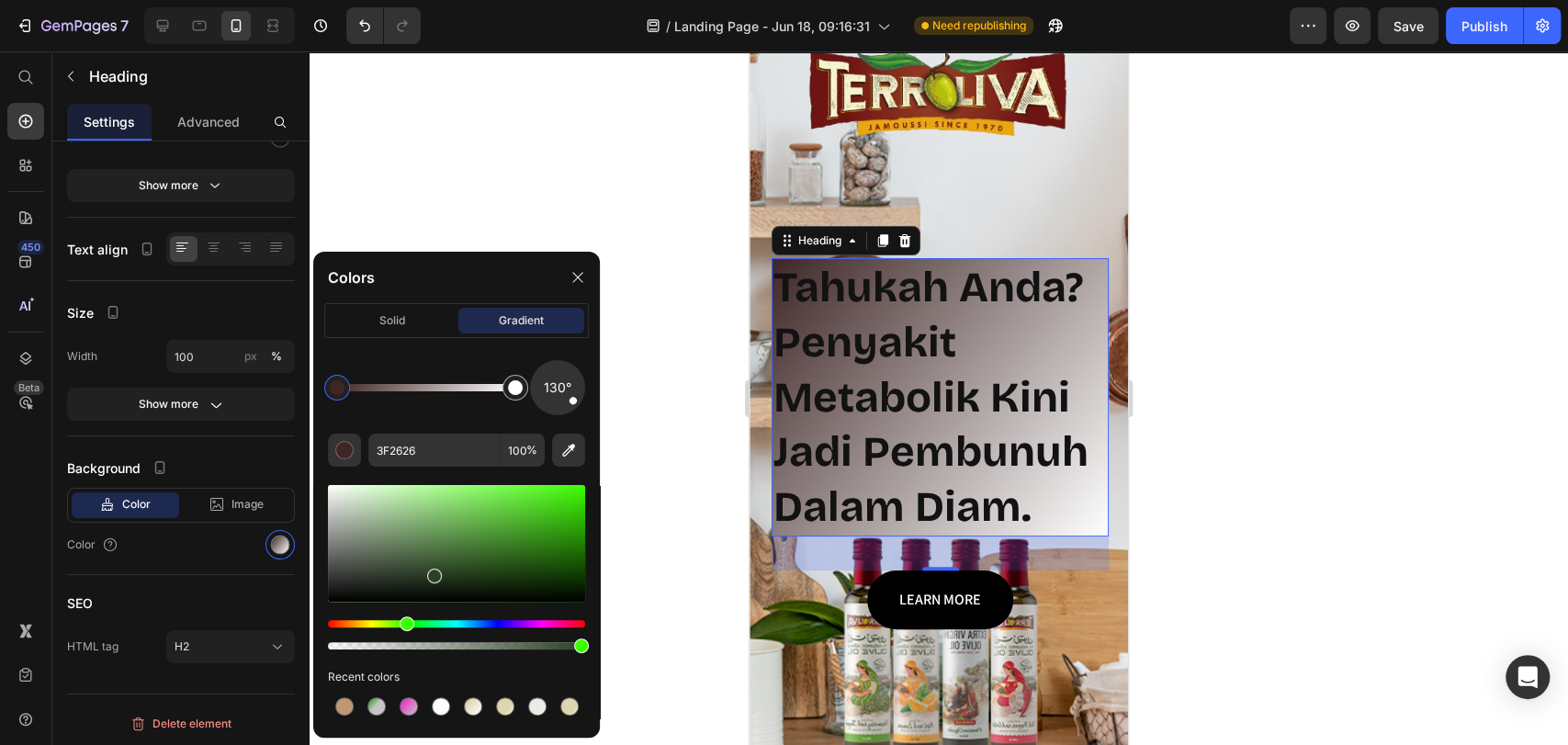 click at bounding box center (457, 624) 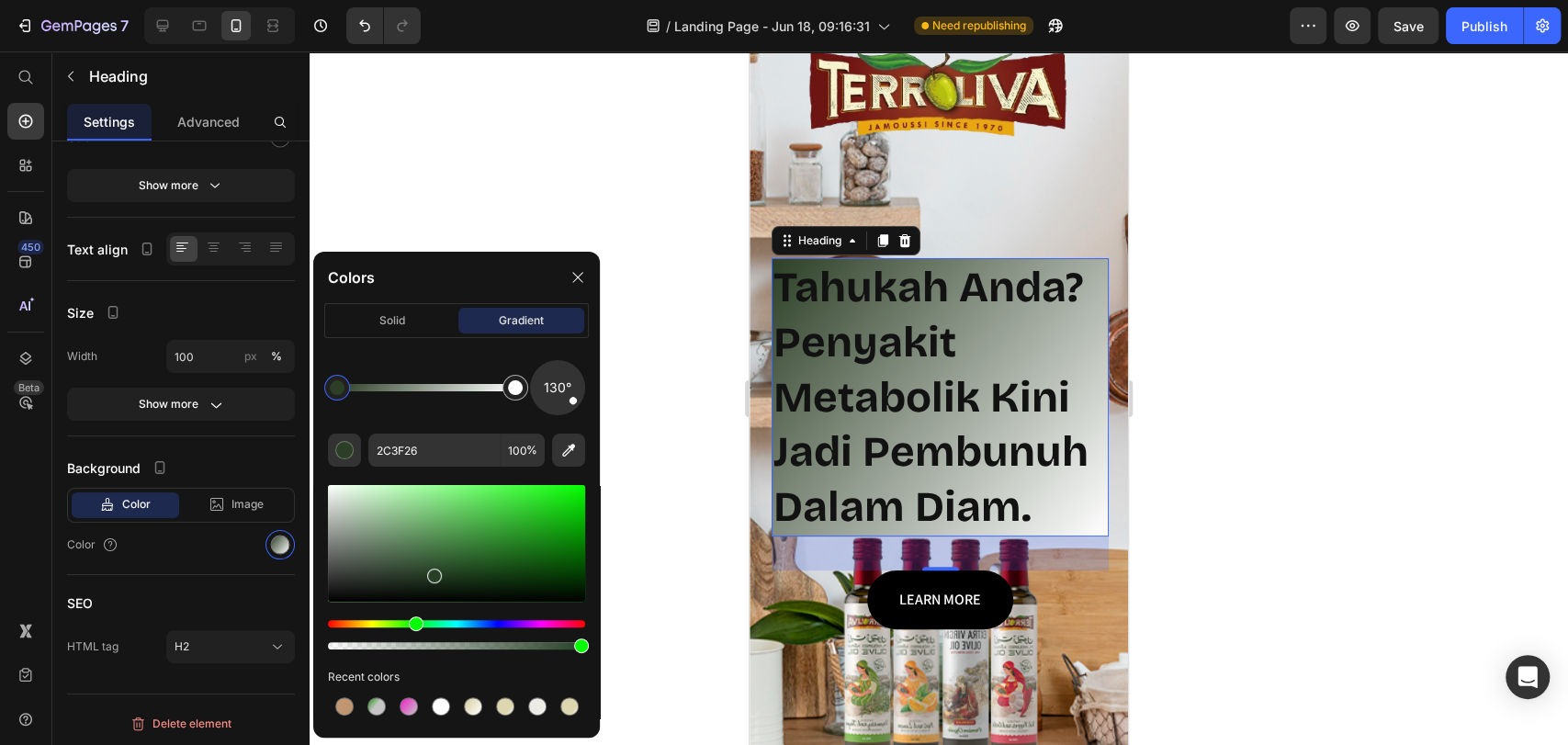 click at bounding box center (457, 624) 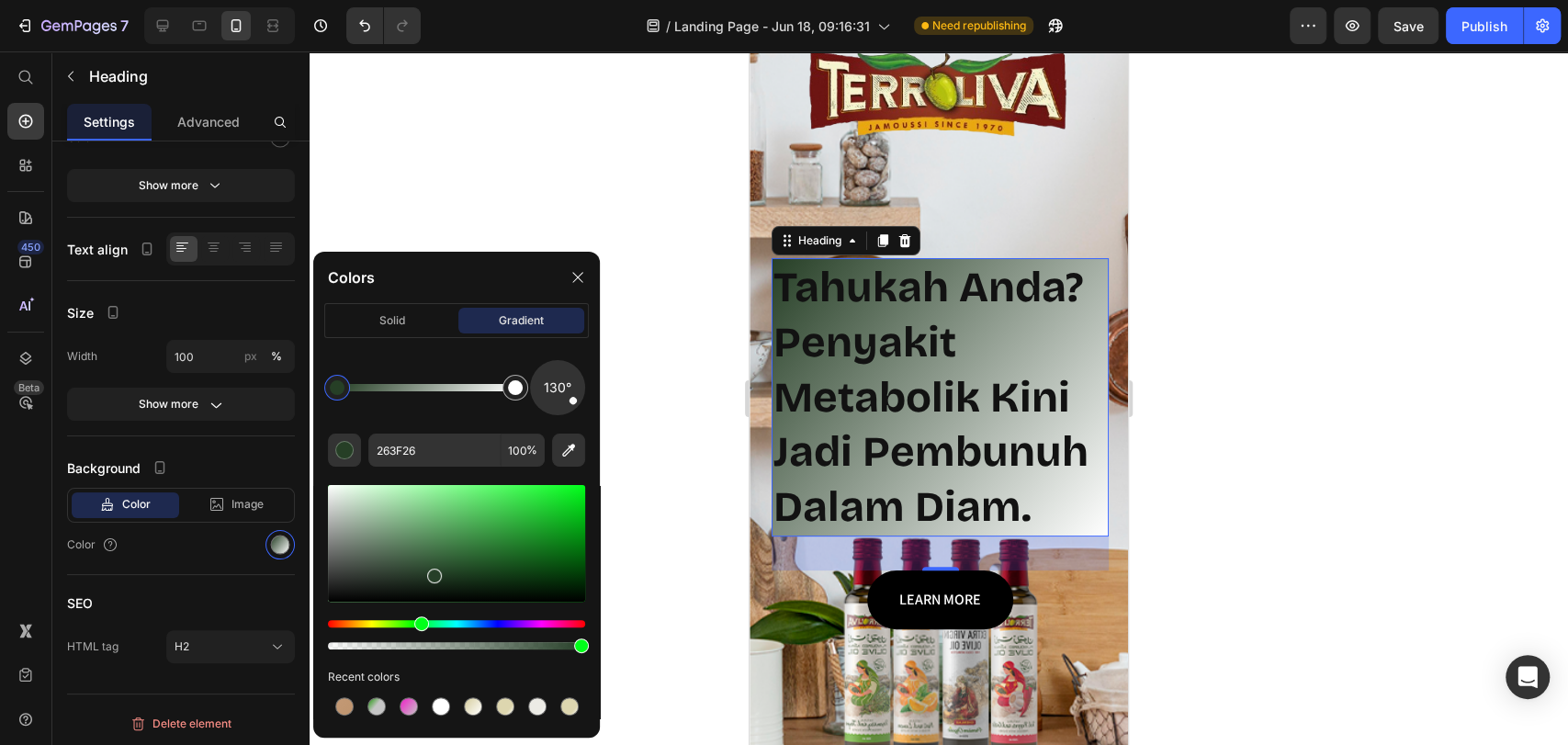 click at bounding box center (422, 624) 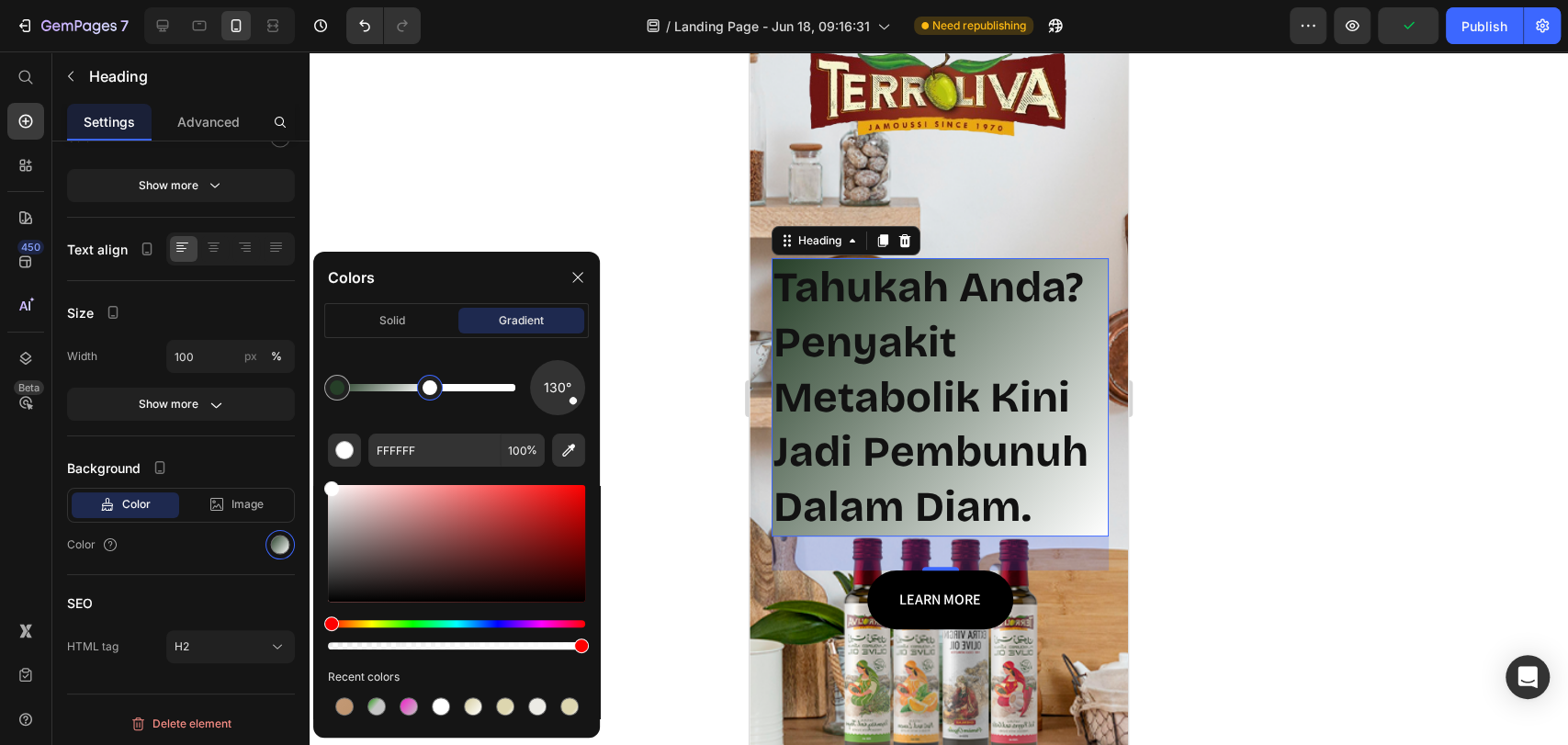 drag, startPoint x: 500, startPoint y: 390, endPoint x: 425, endPoint y: 414, distance: 78.74643 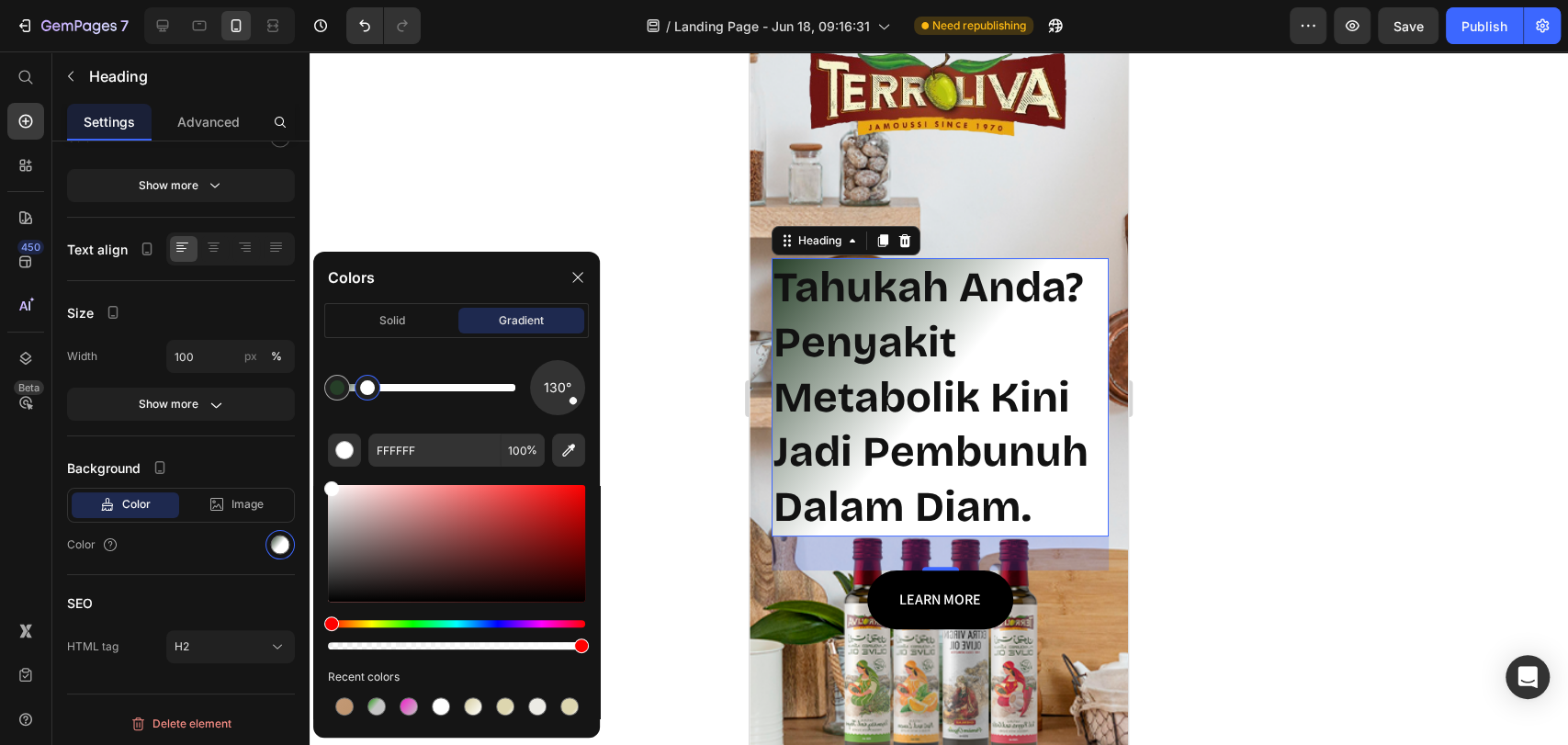 drag, startPoint x: 427, startPoint y: 401, endPoint x: 367, endPoint y: 403, distance: 60.03332 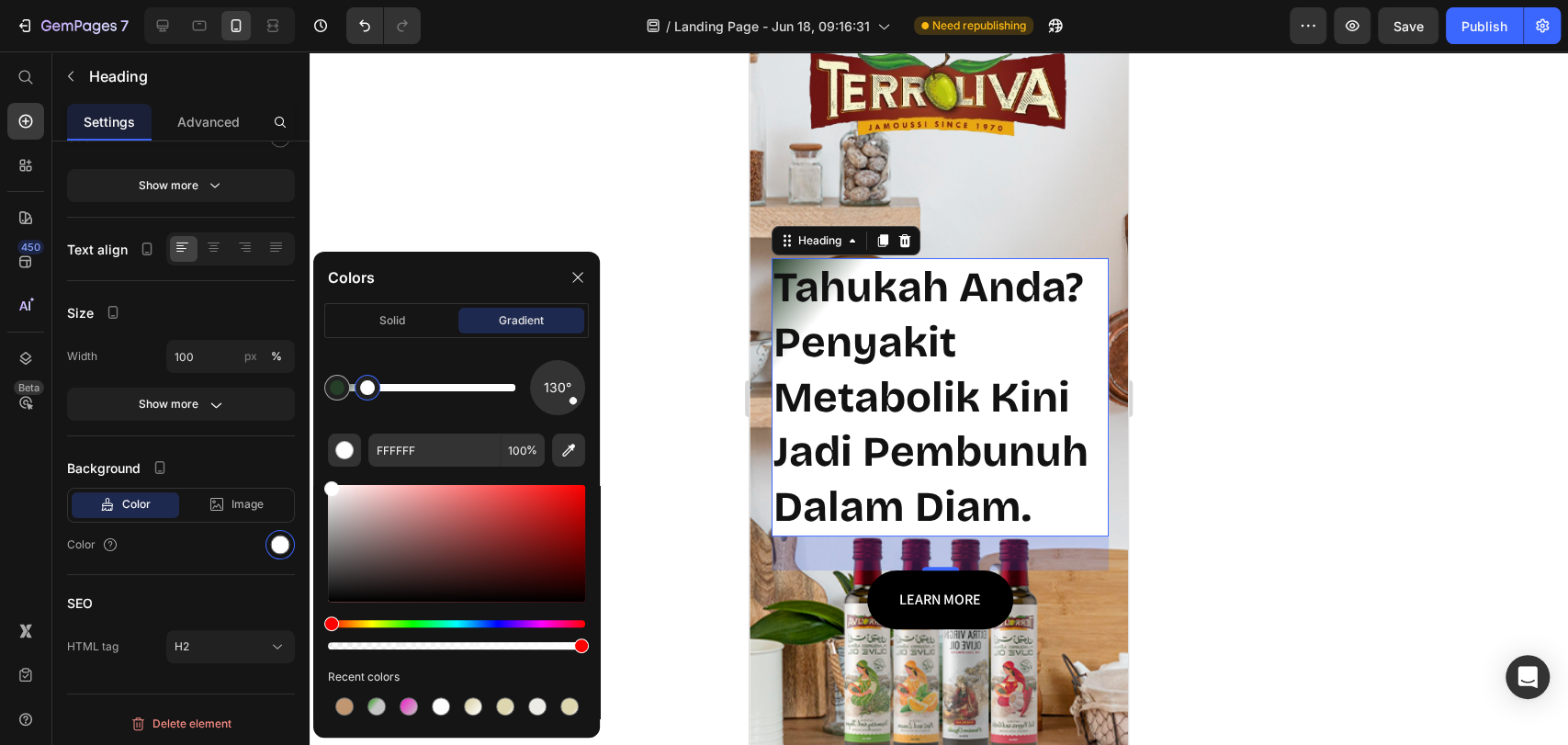 drag, startPoint x: 367, startPoint y: 405, endPoint x: 541, endPoint y: 411, distance: 174.10342 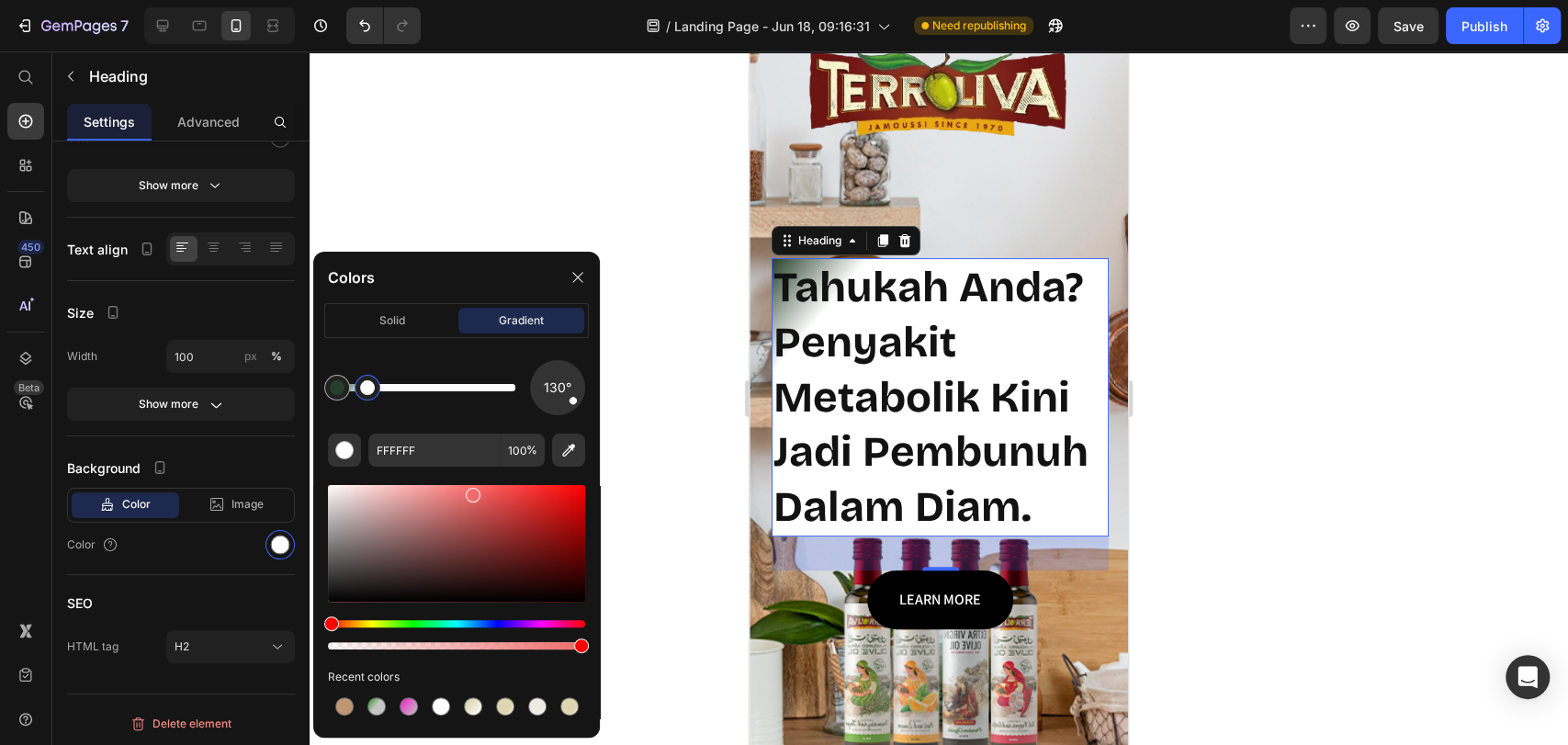 click at bounding box center [457, 543] 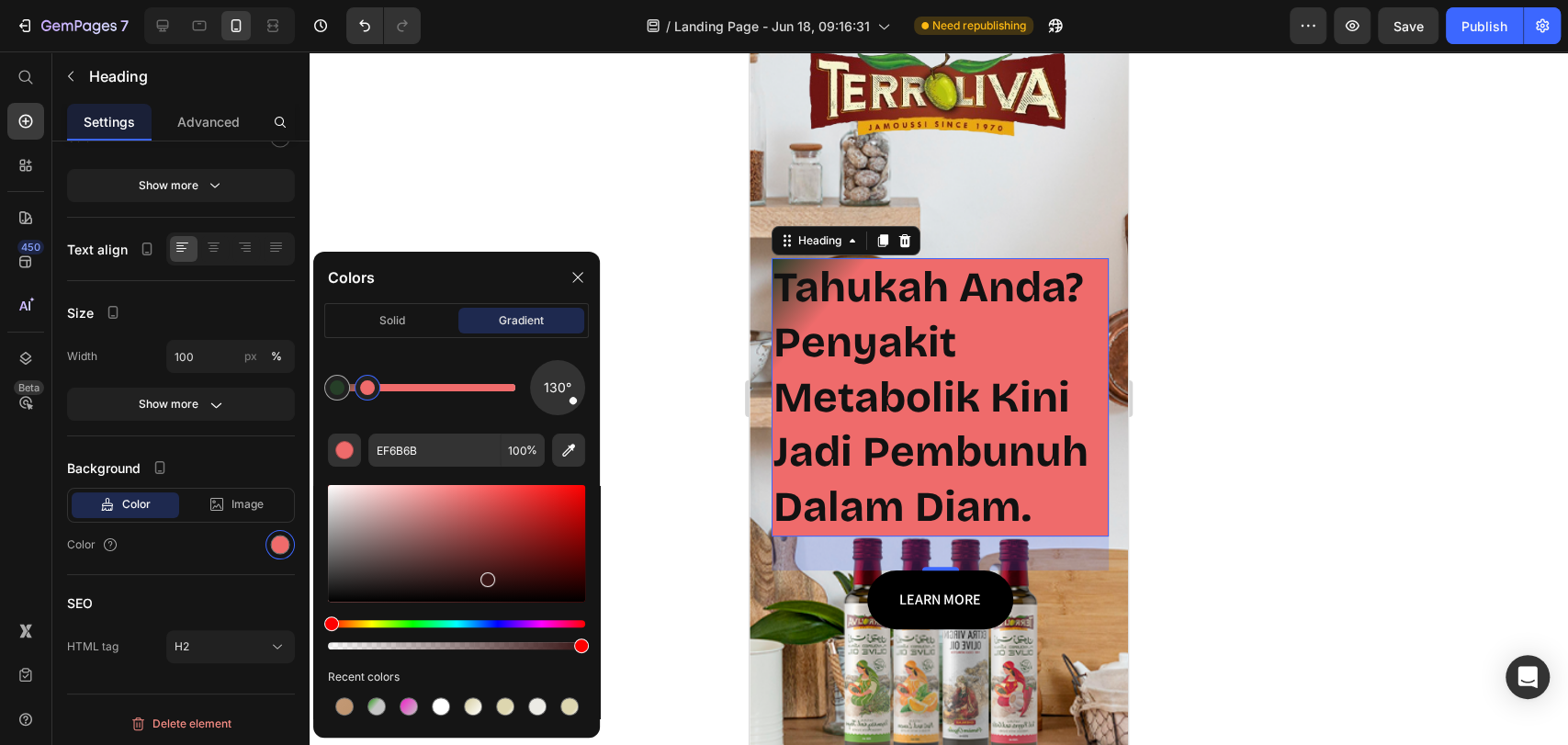 click at bounding box center (457, 543) 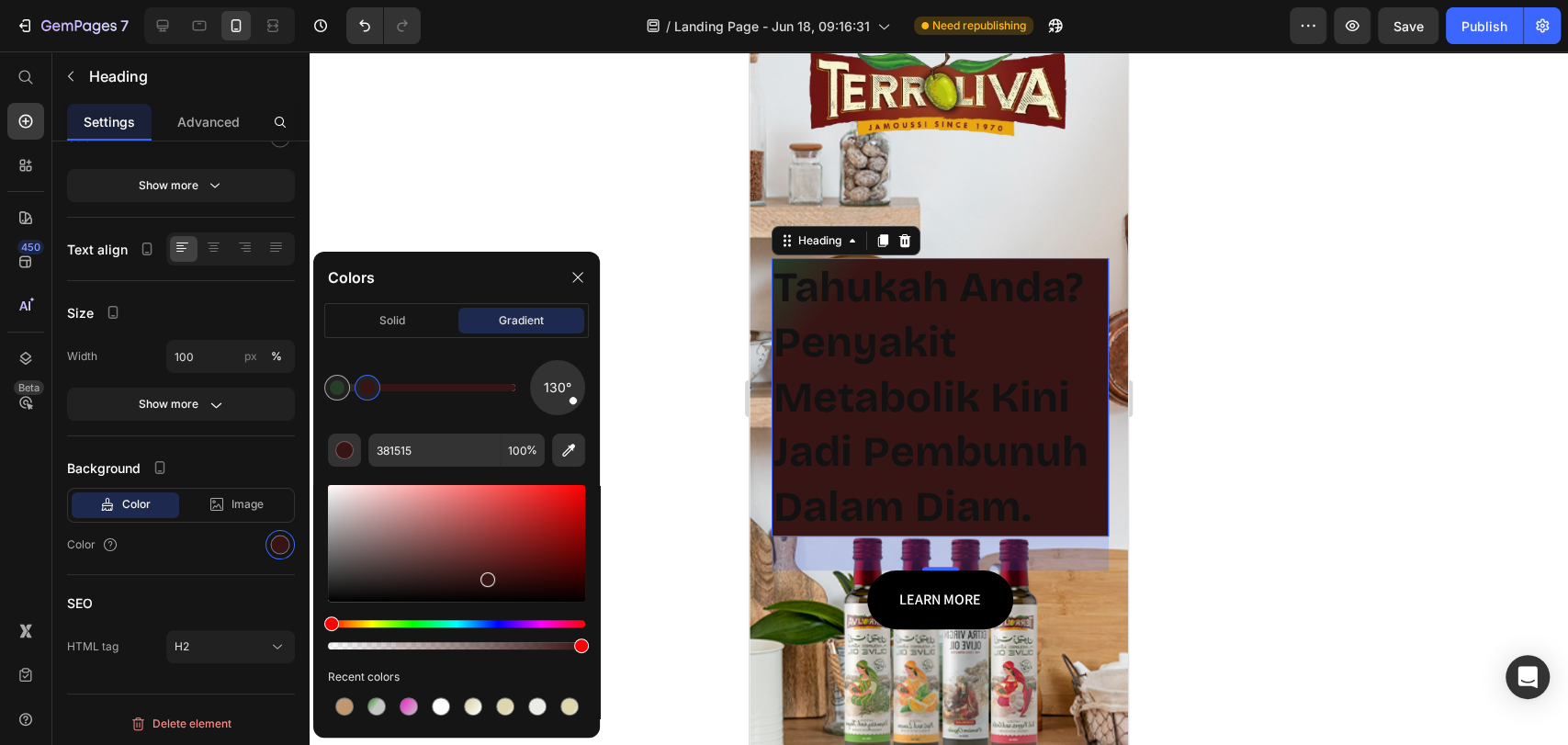 click at bounding box center [457, 543] 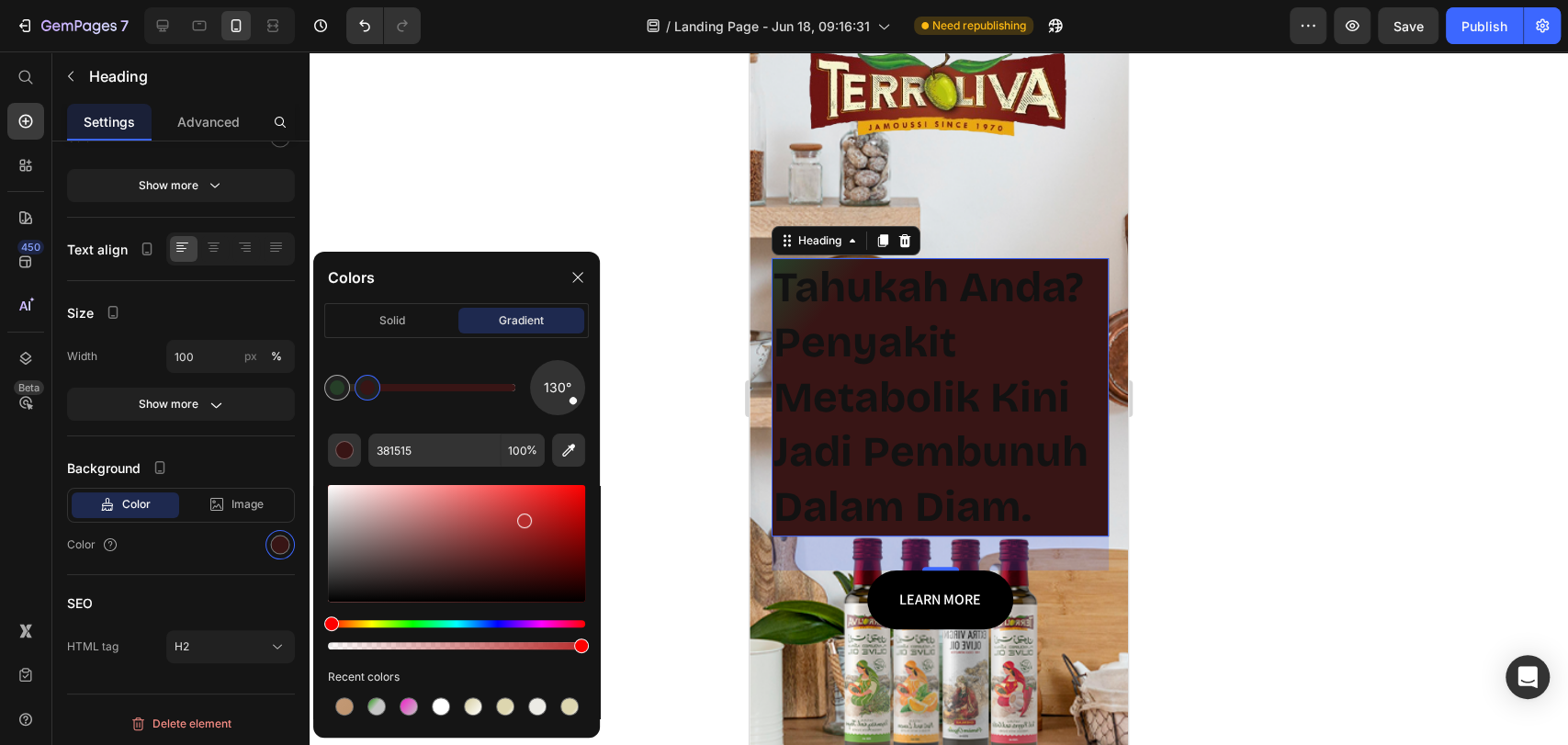type on "B72D2D" 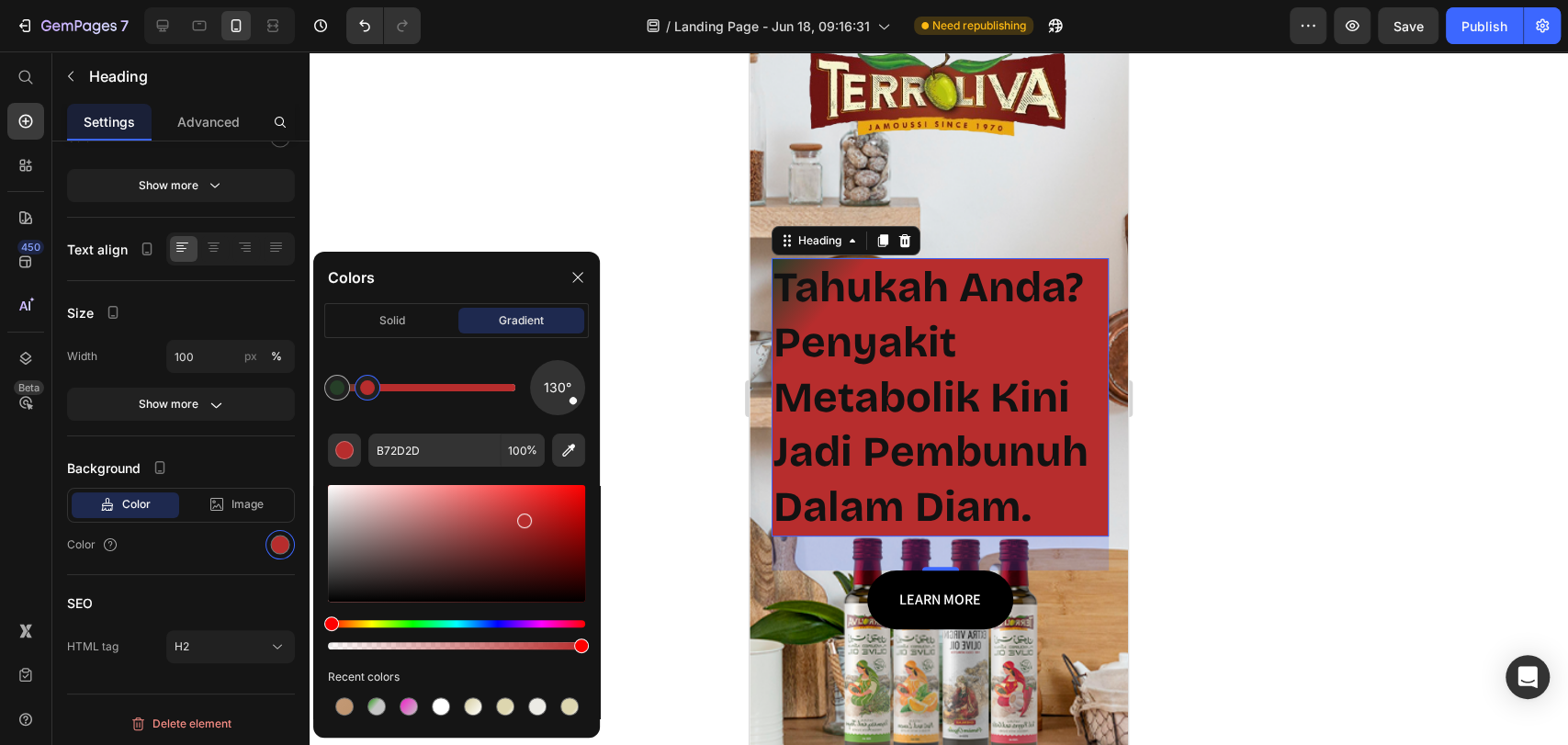 drag, startPoint x: 0, startPoint y: 447, endPoint x: 0, endPoint y: 494, distance: 47 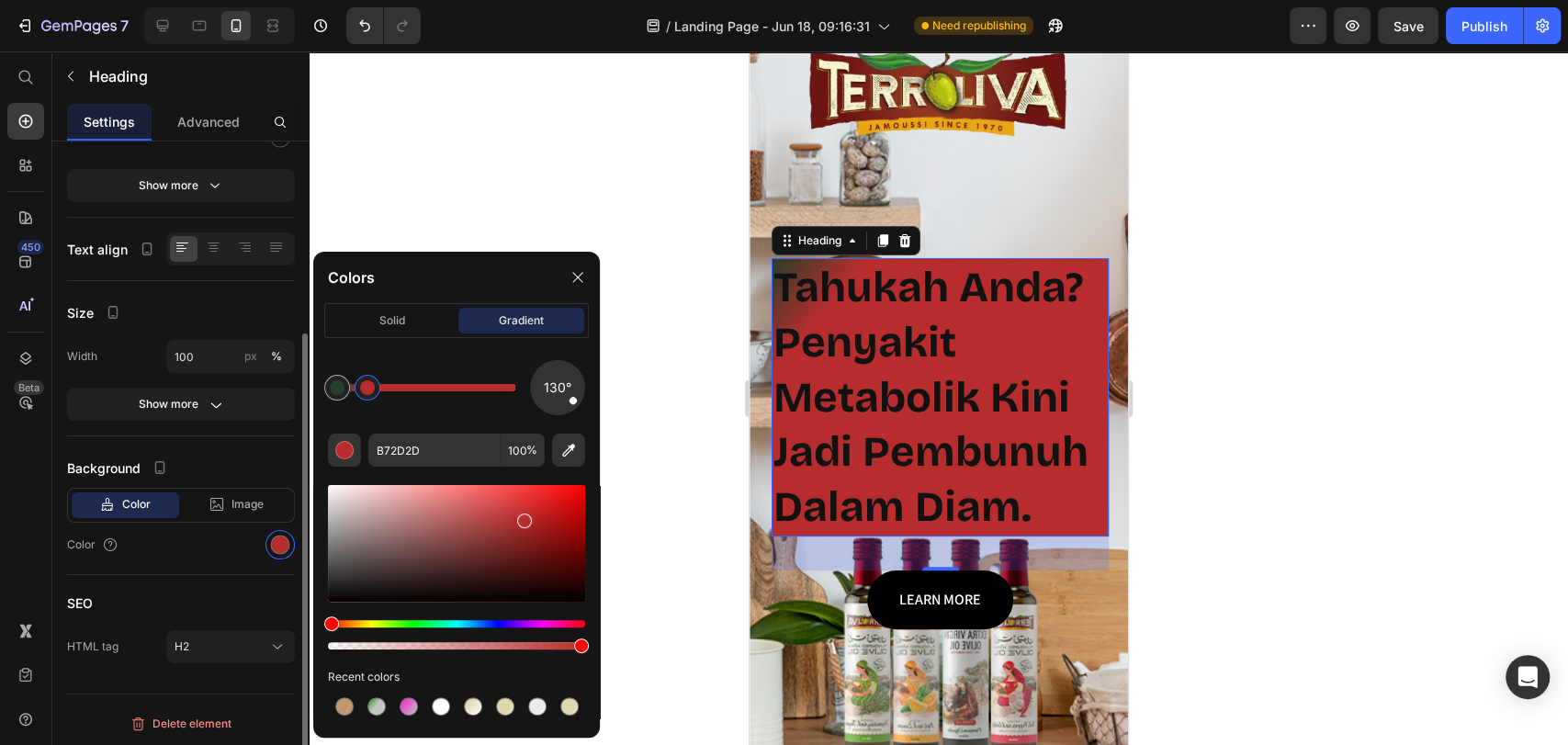drag, startPoint x: 0, startPoint y: 494, endPoint x: 179, endPoint y: 582, distance: 199.46178 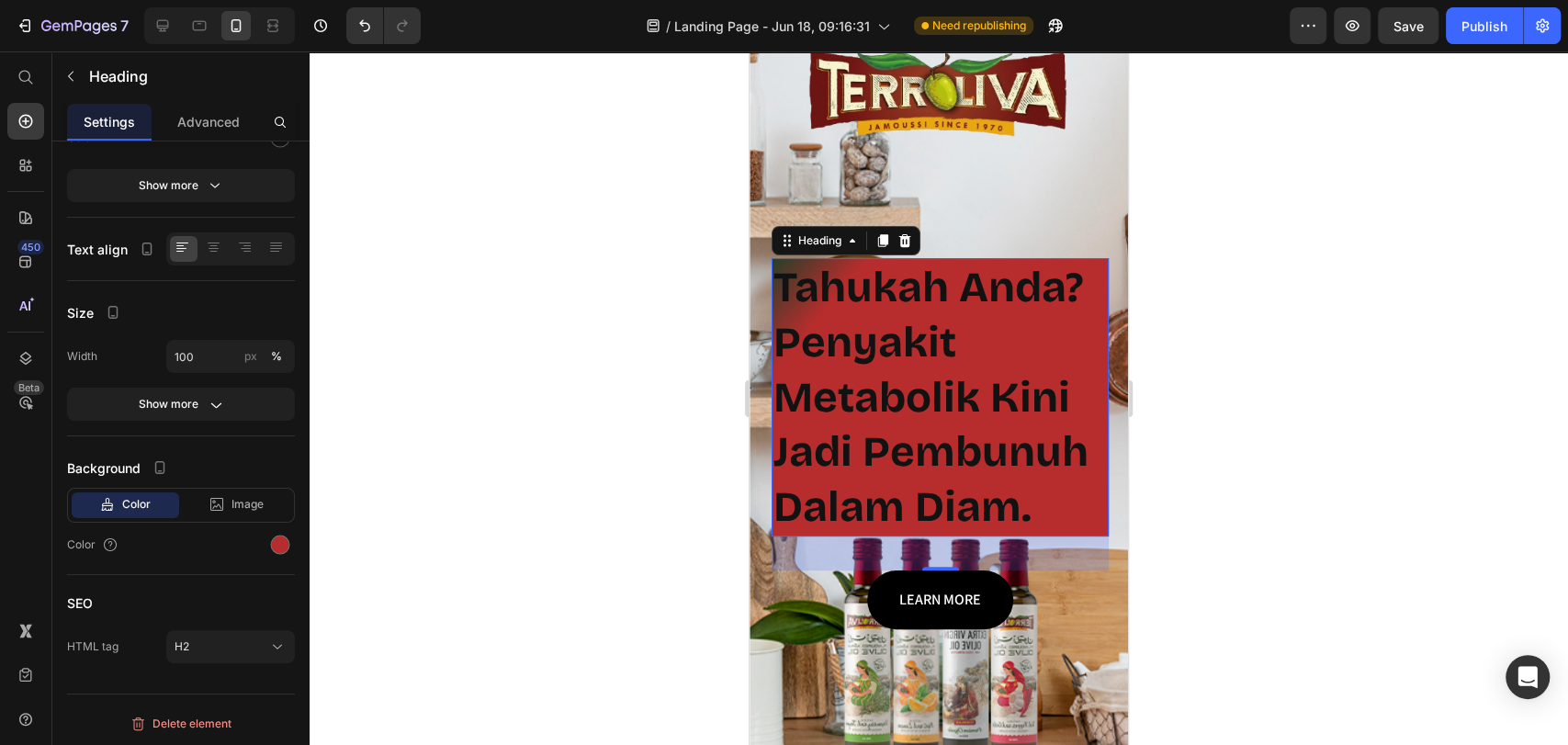 click on "Tahukah Anda? Penyakit Metabolik Kini Jadi Pembunuh Dalam Diam." at bounding box center (940, 397) 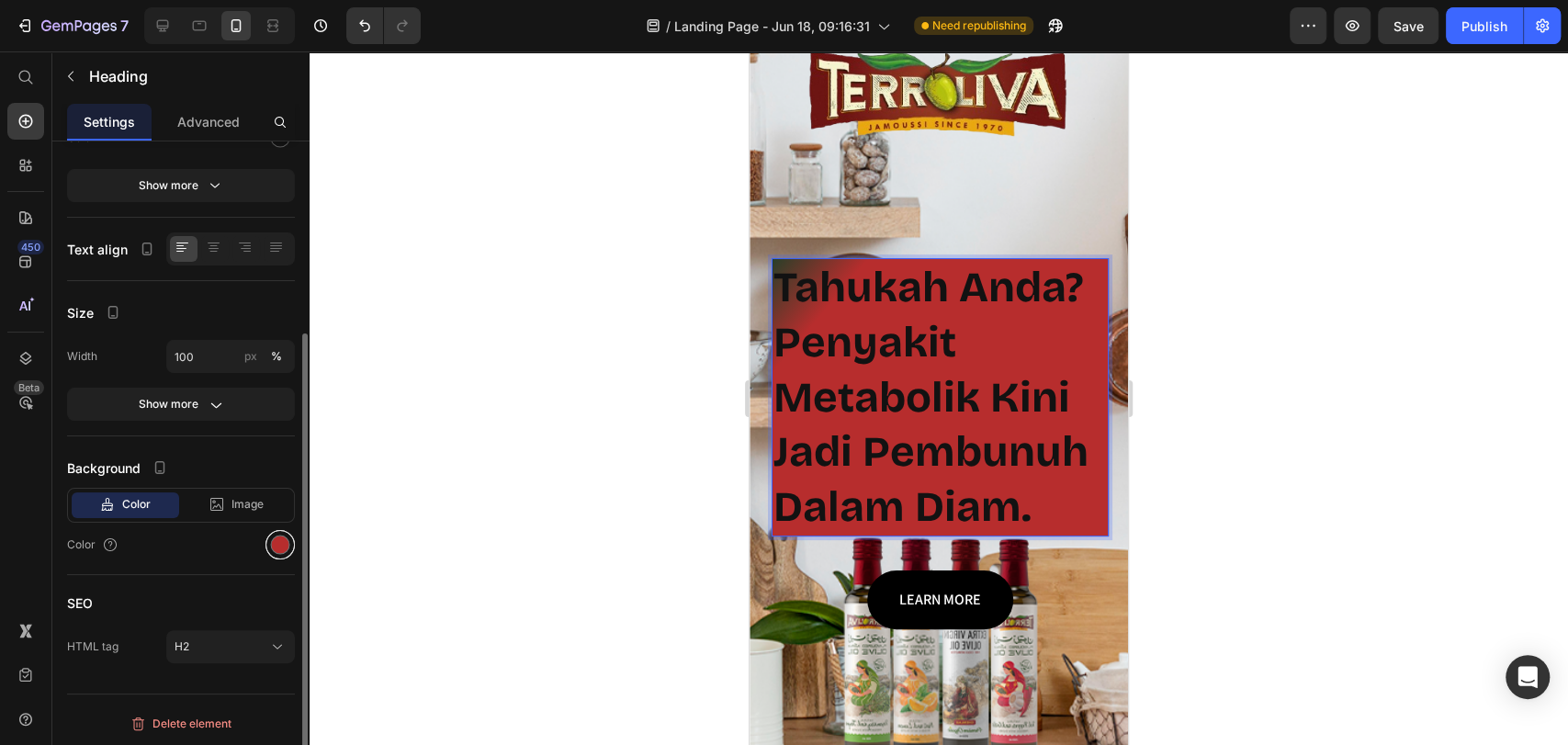 click at bounding box center (280, 545) 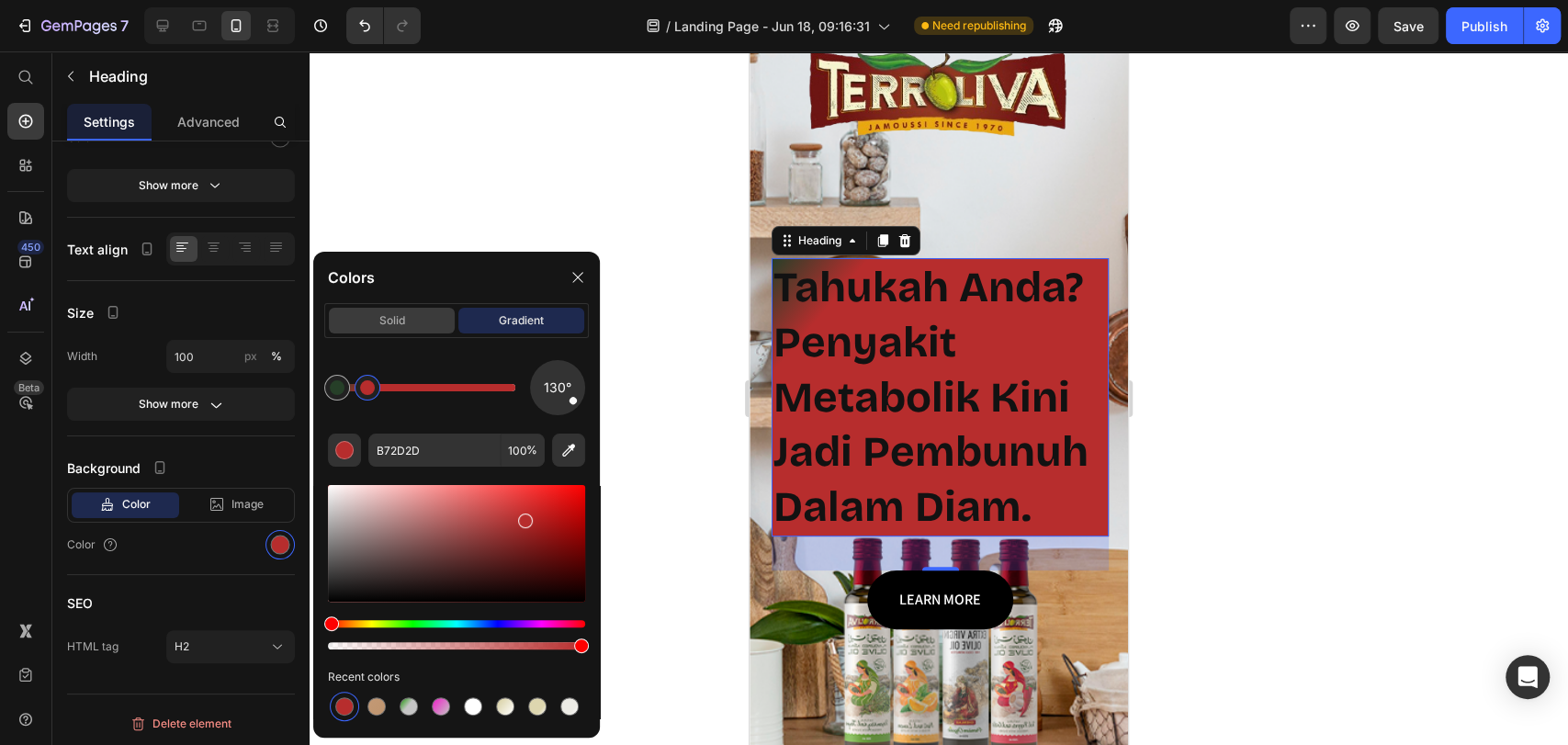 click on "solid" 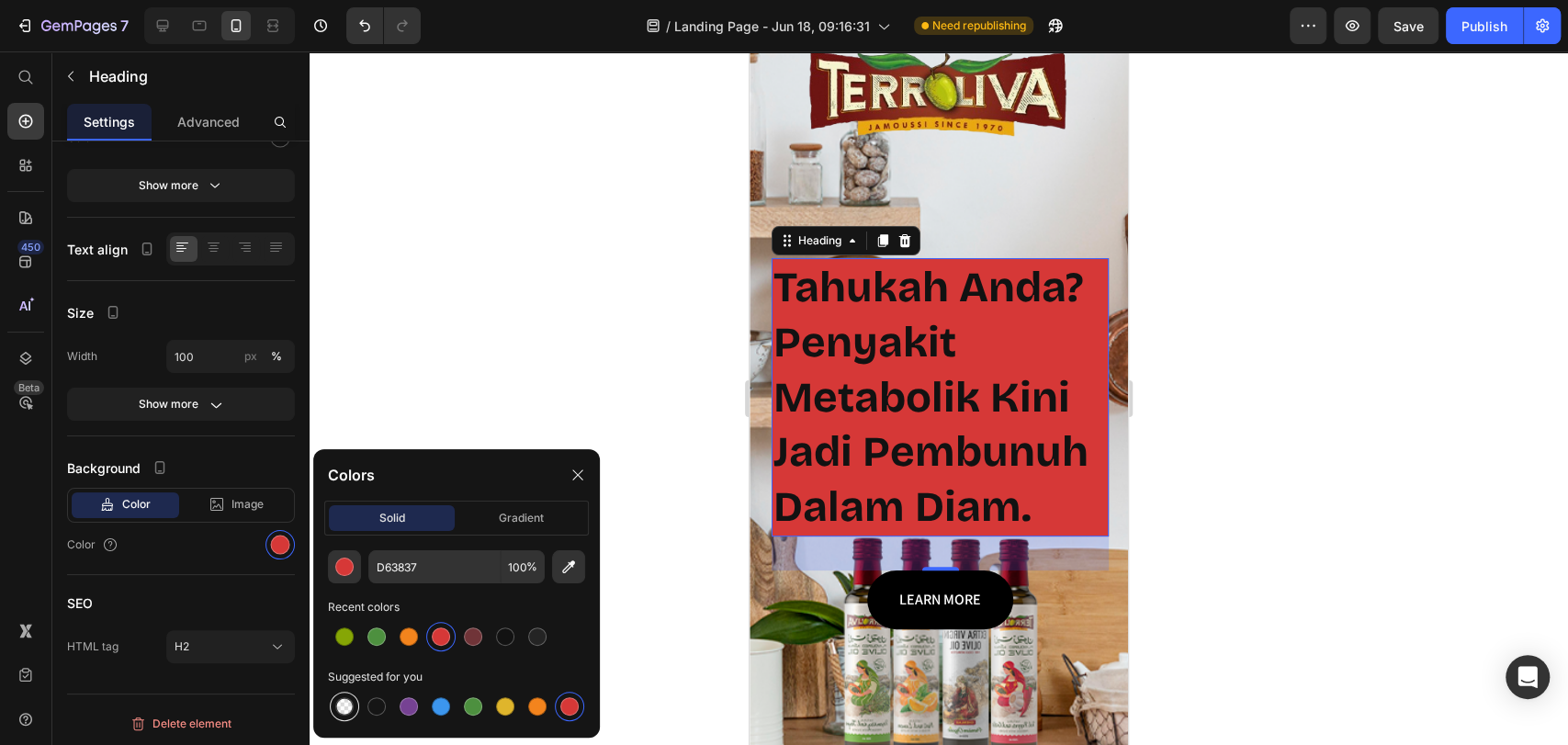 click at bounding box center (344, 706) 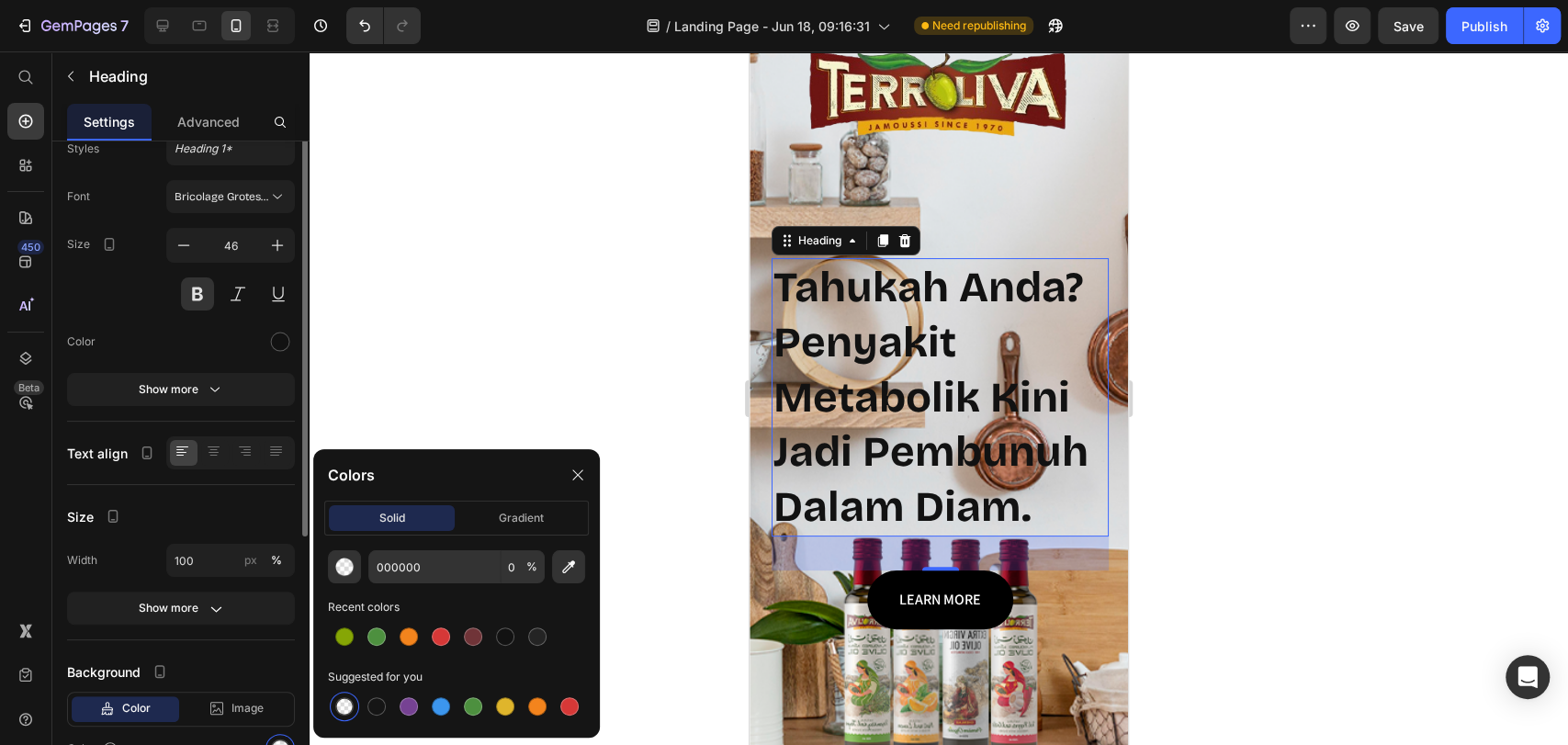 scroll, scrollTop: 0, scrollLeft: 0, axis: both 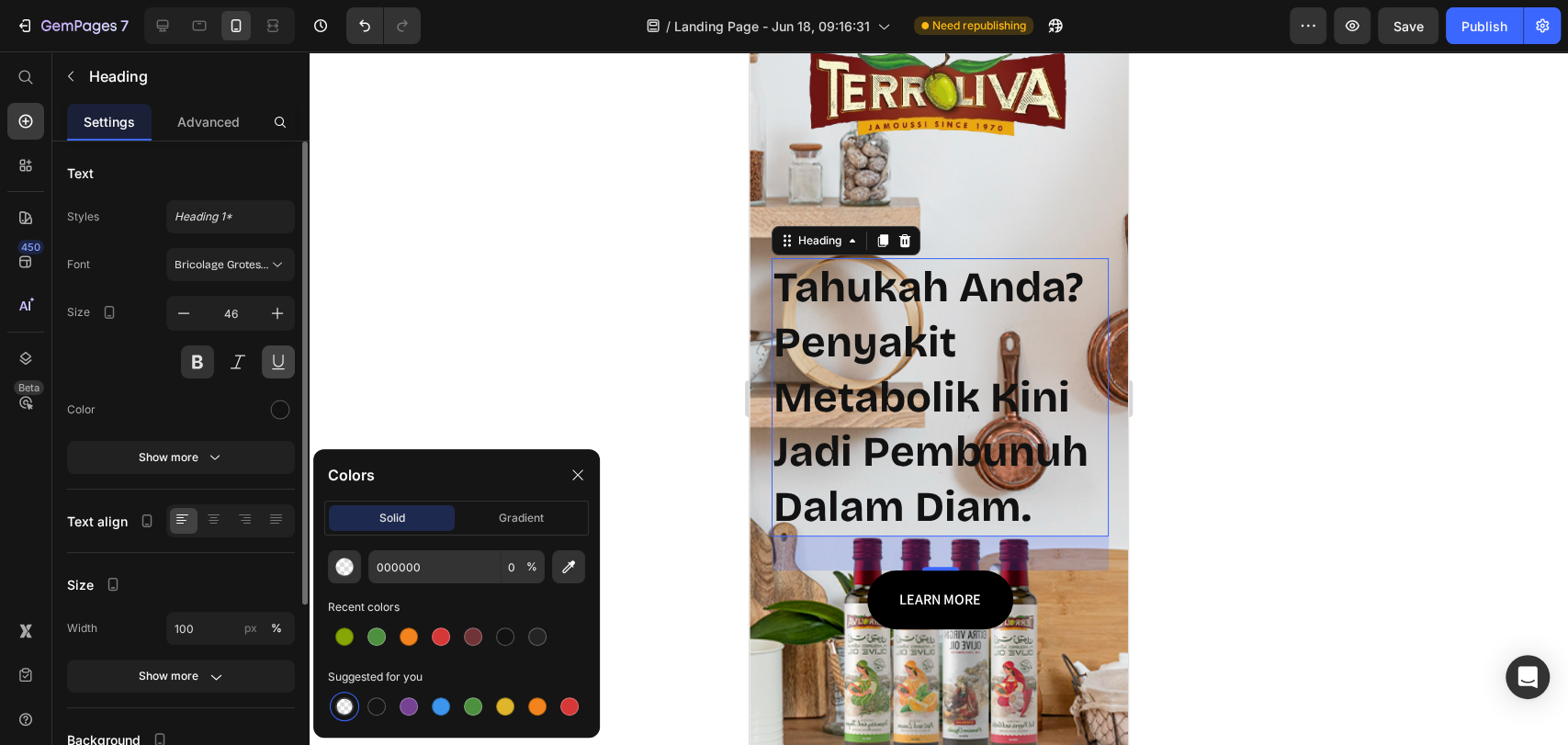 click at bounding box center [278, 362] 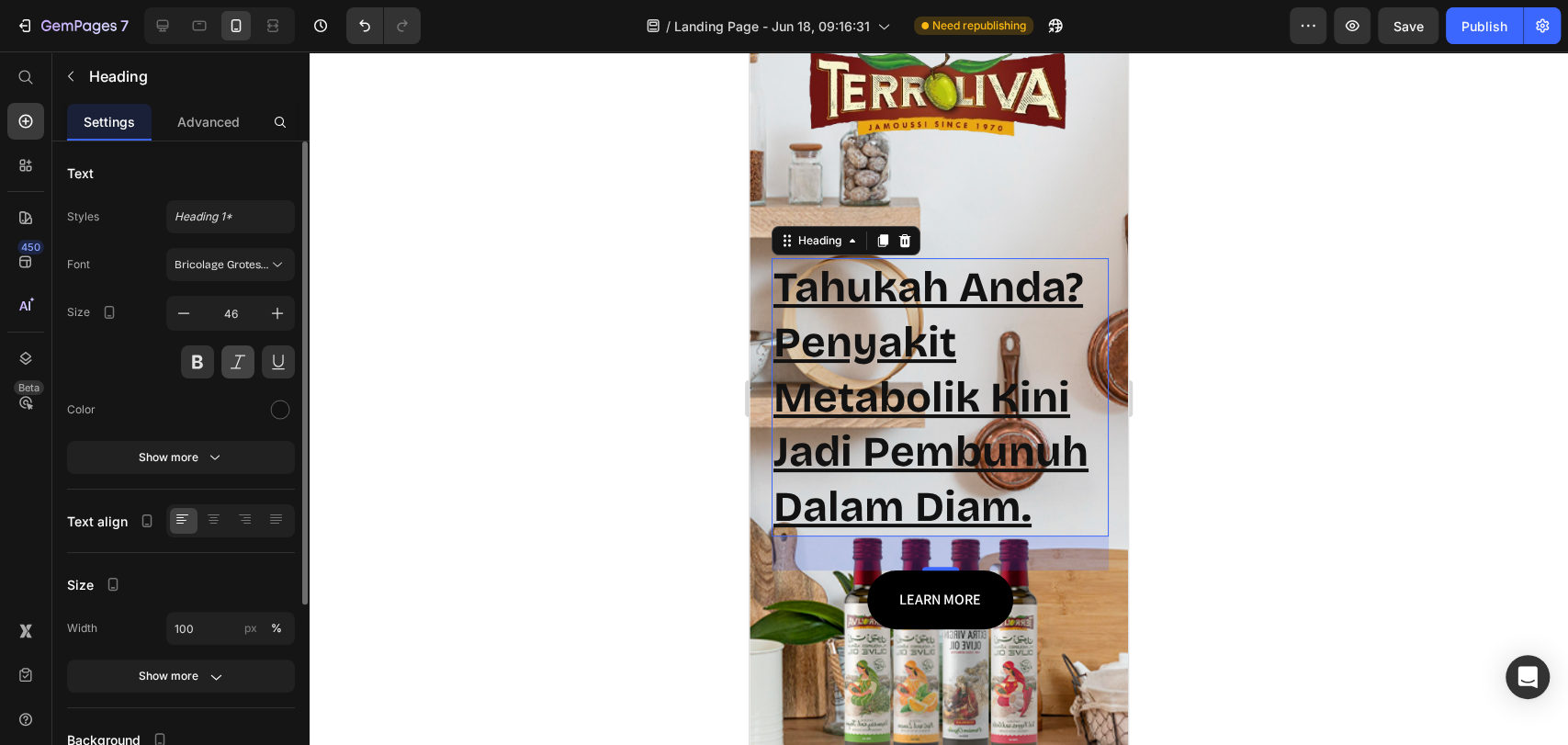 click at bounding box center [238, 362] 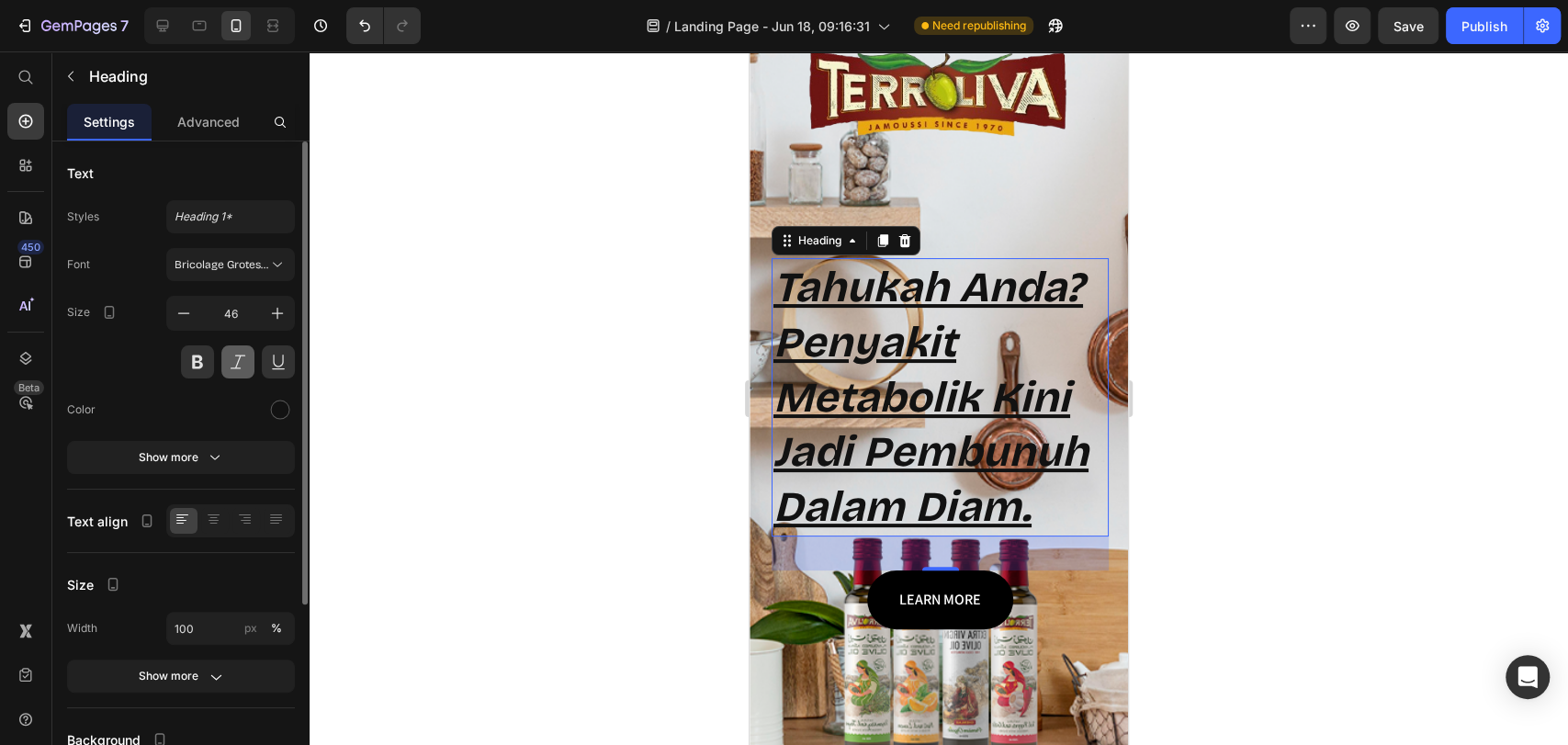 click at bounding box center [238, 362] 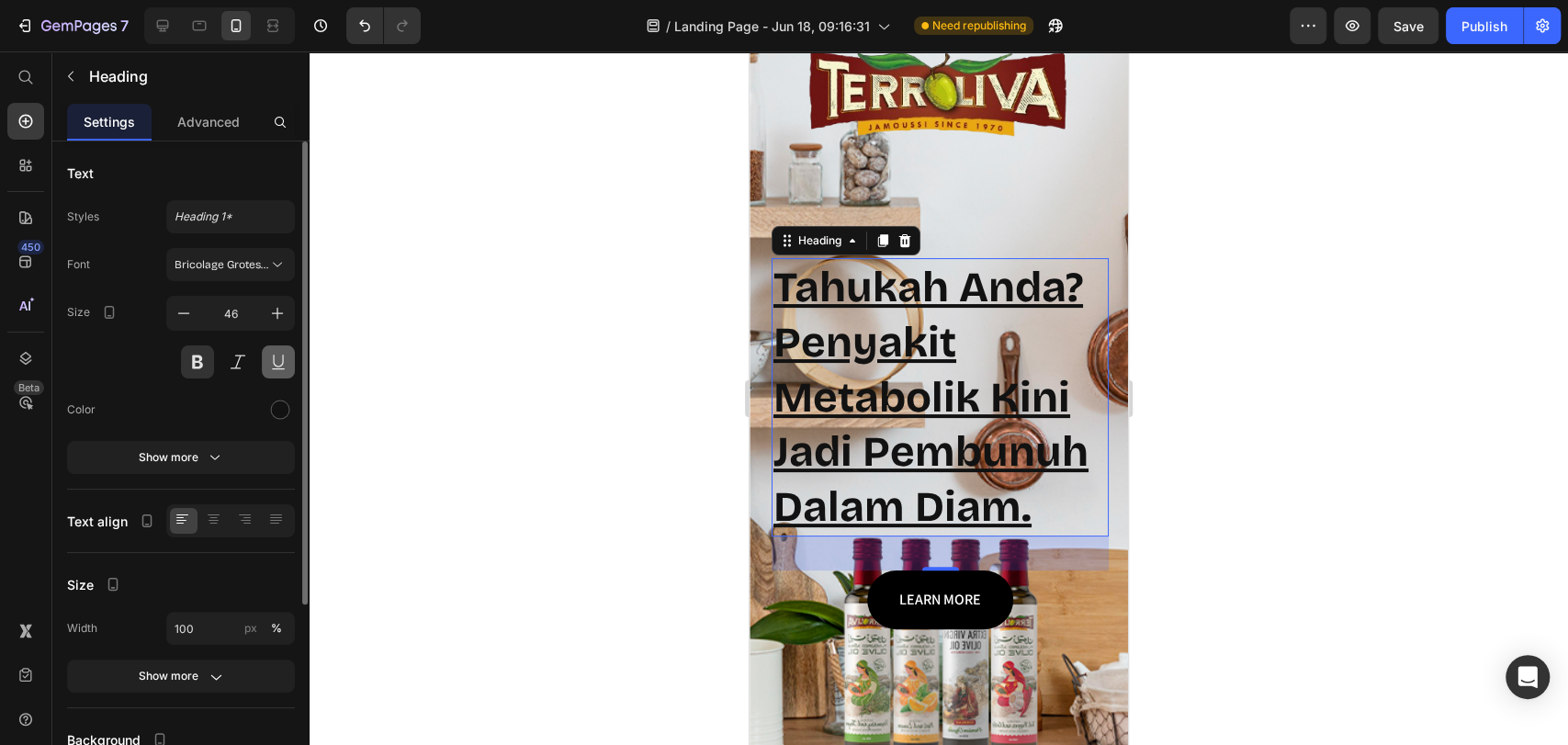 click at bounding box center [278, 362] 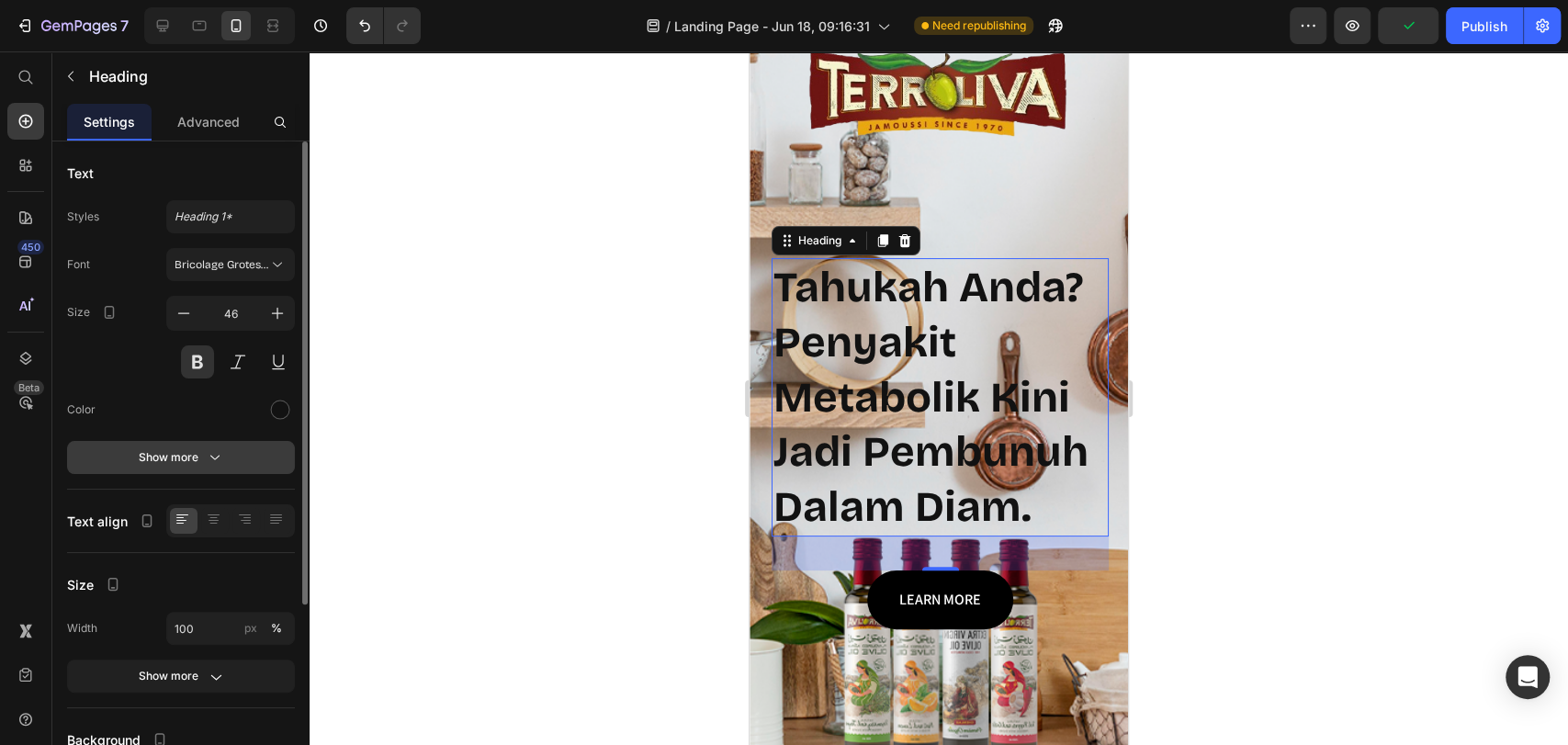 click on "Show more" at bounding box center (181, 457) 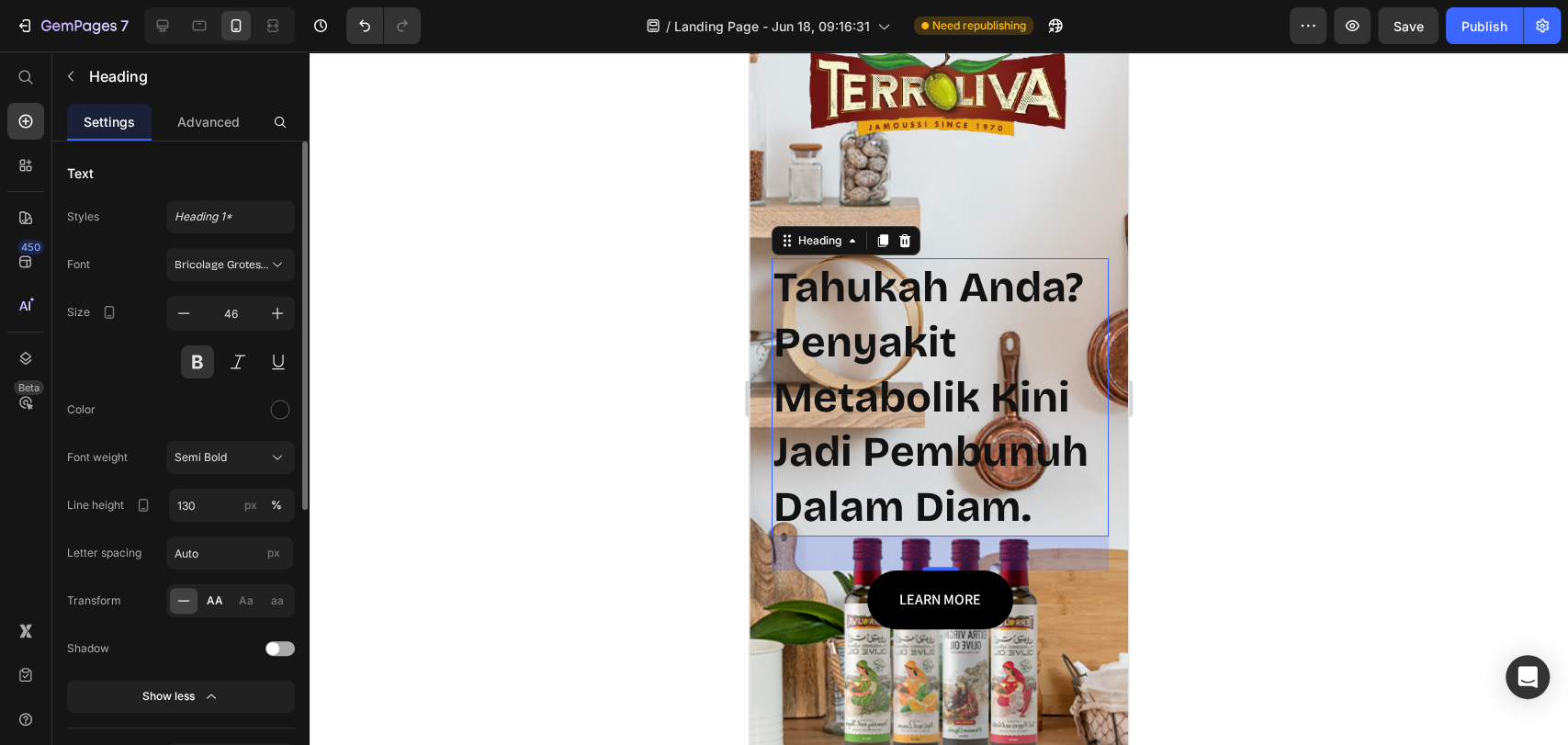 click on "AA" 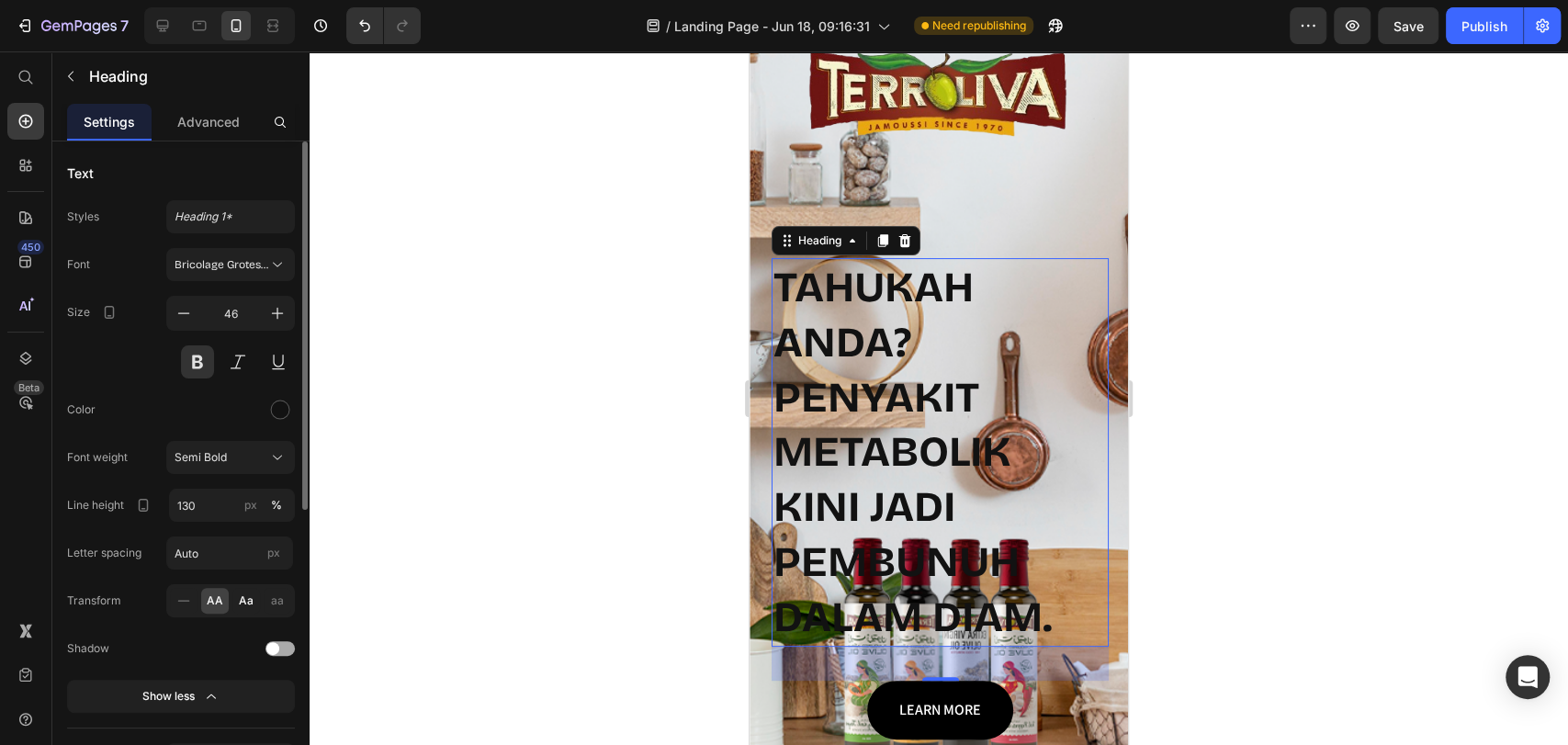 click on "Aa" 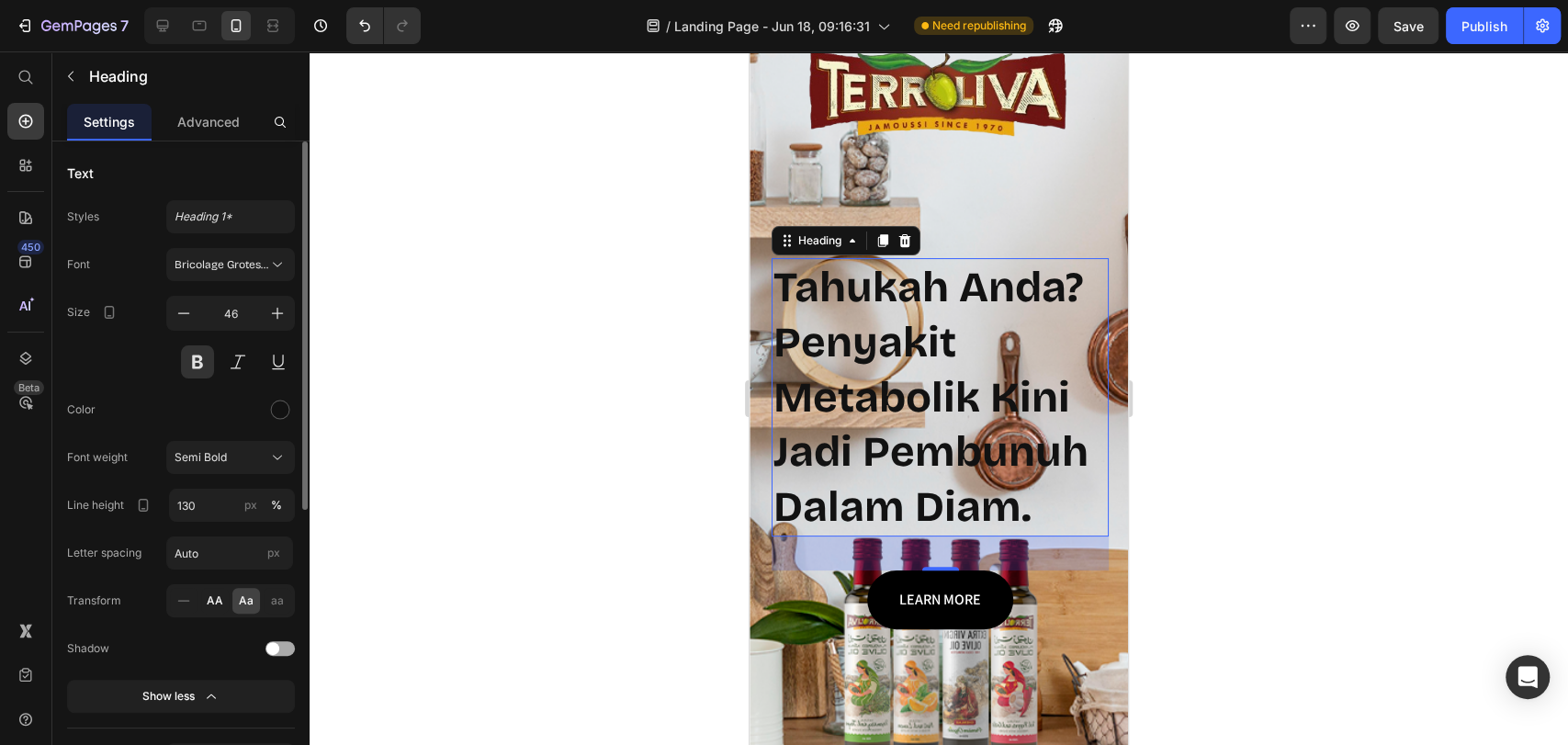 click on "AA" 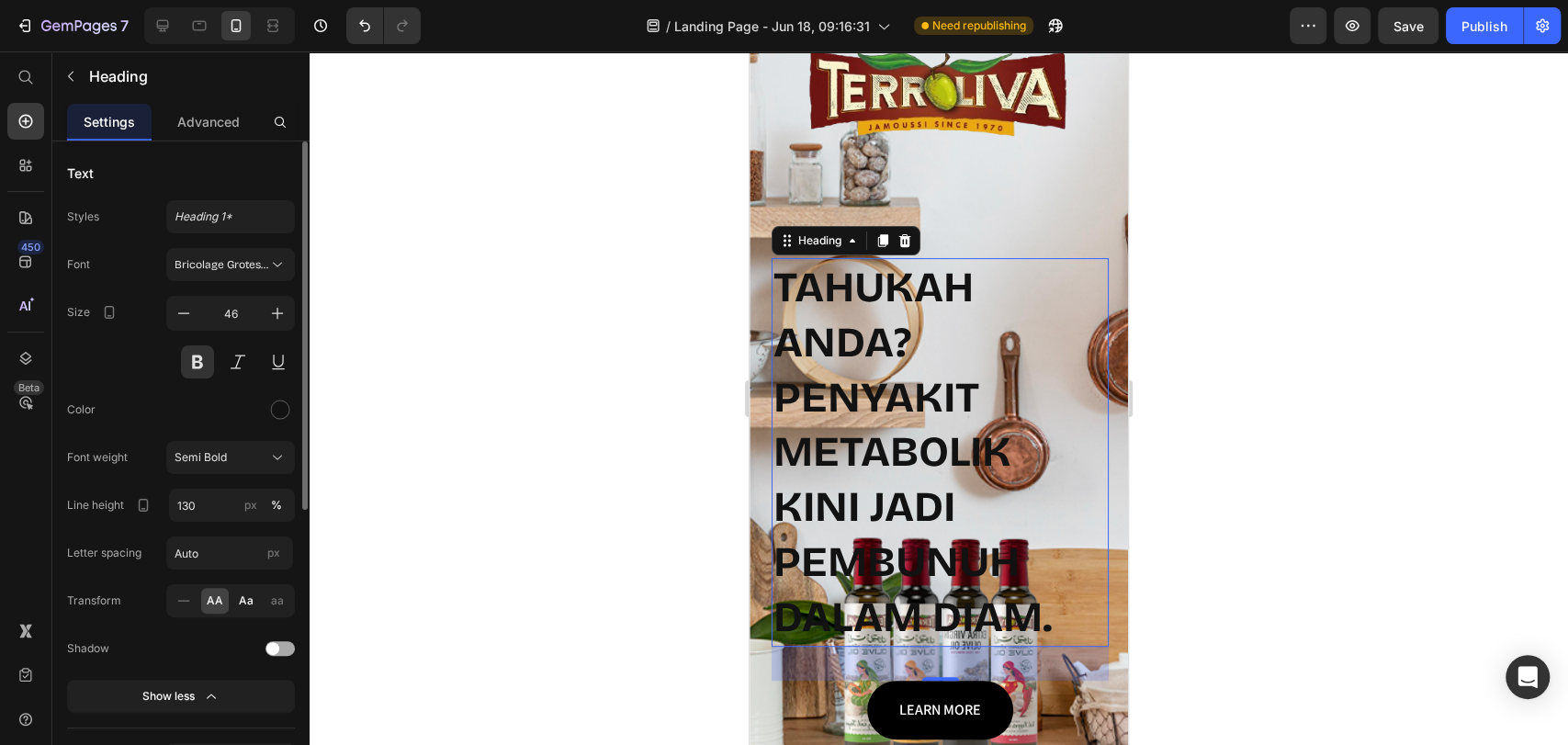 click on "Aa" 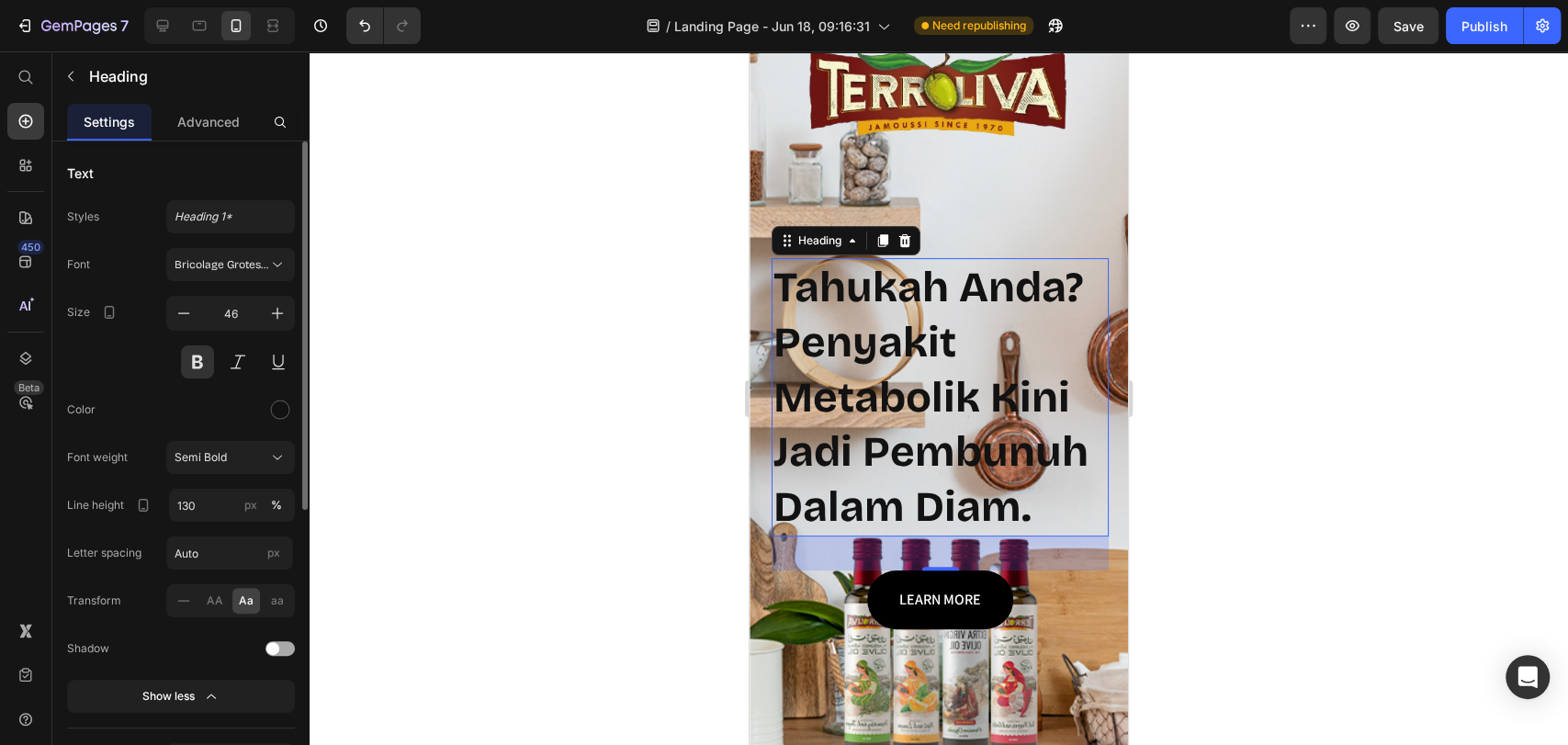 click on "Aa" 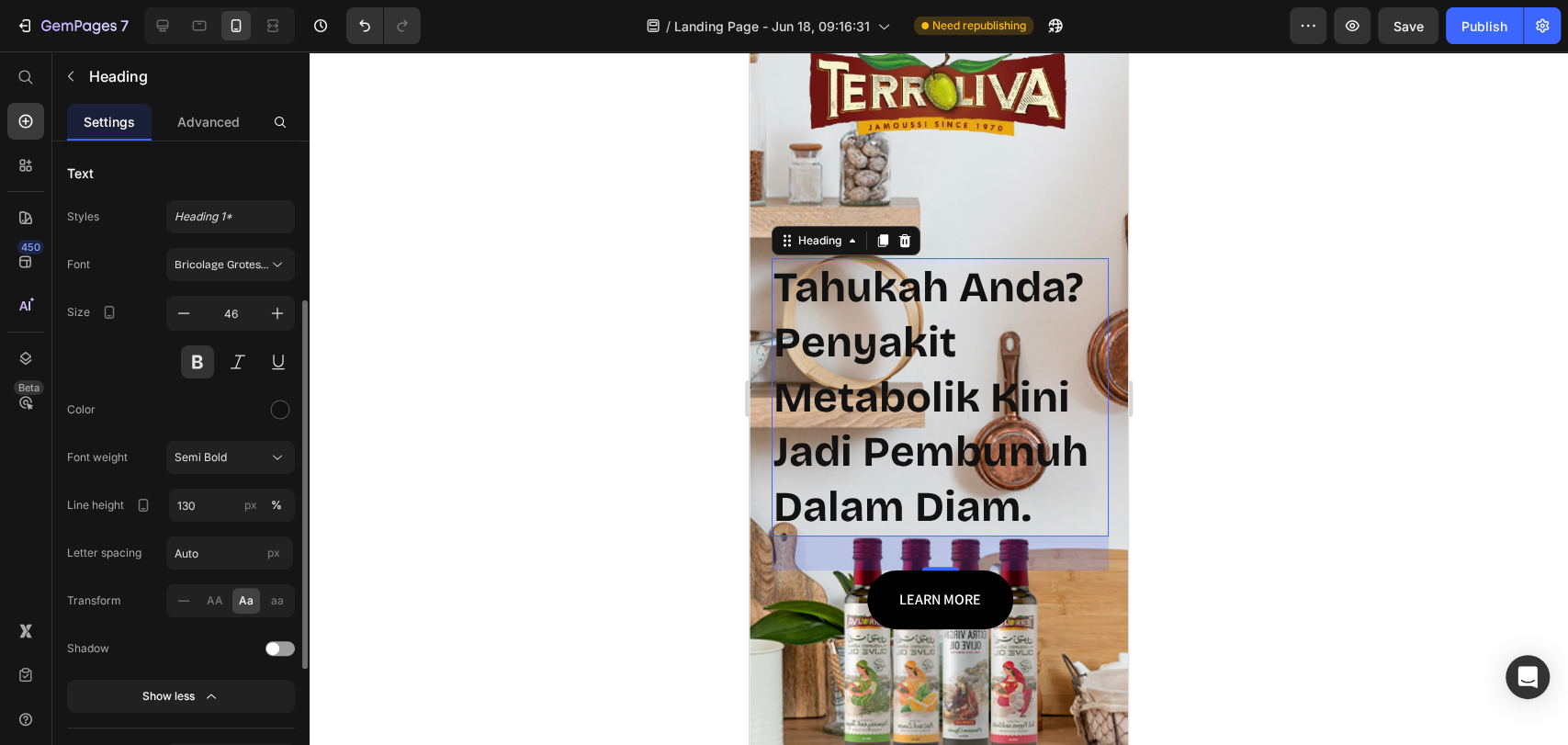 scroll, scrollTop: 204, scrollLeft: 0, axis: vertical 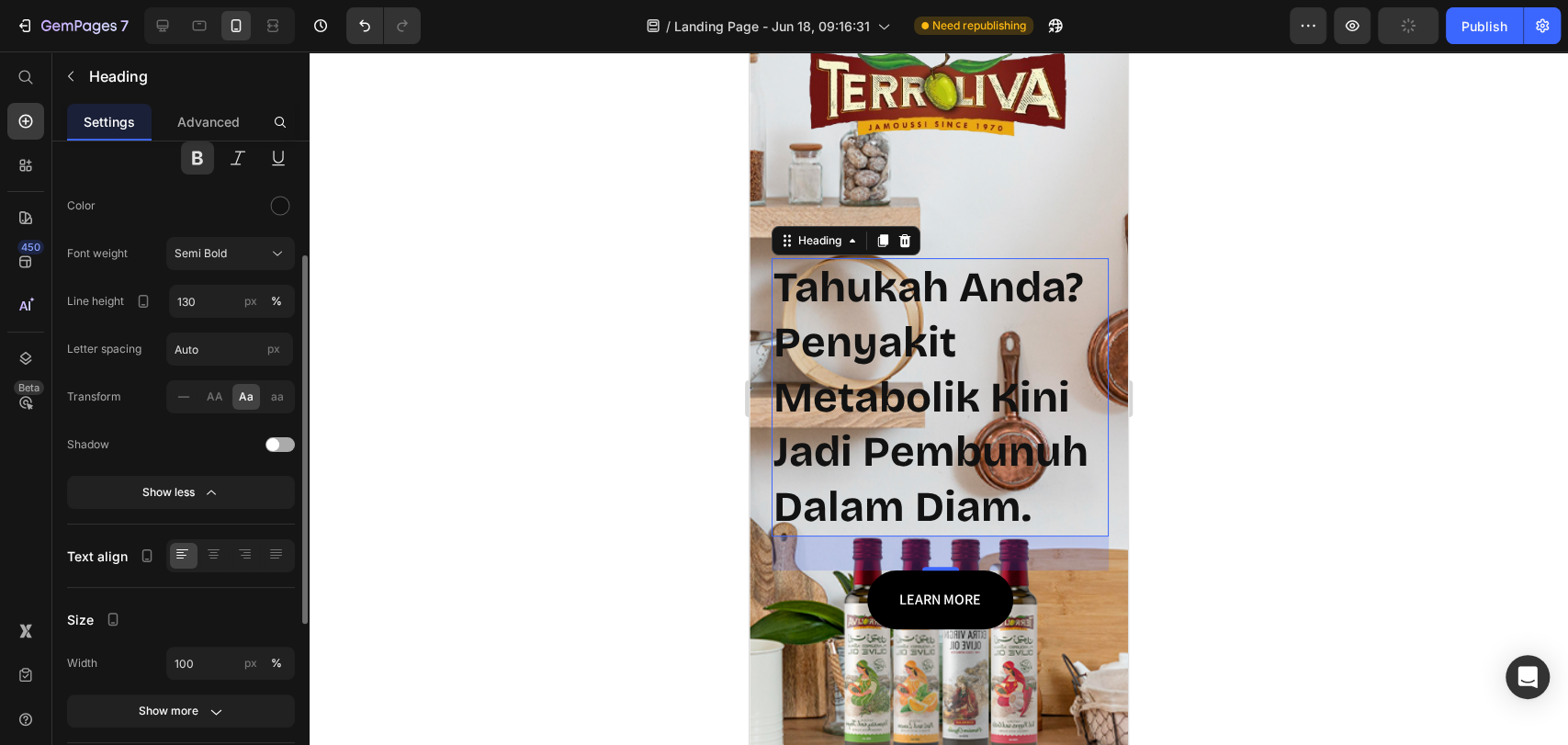 click at bounding box center [280, 445] 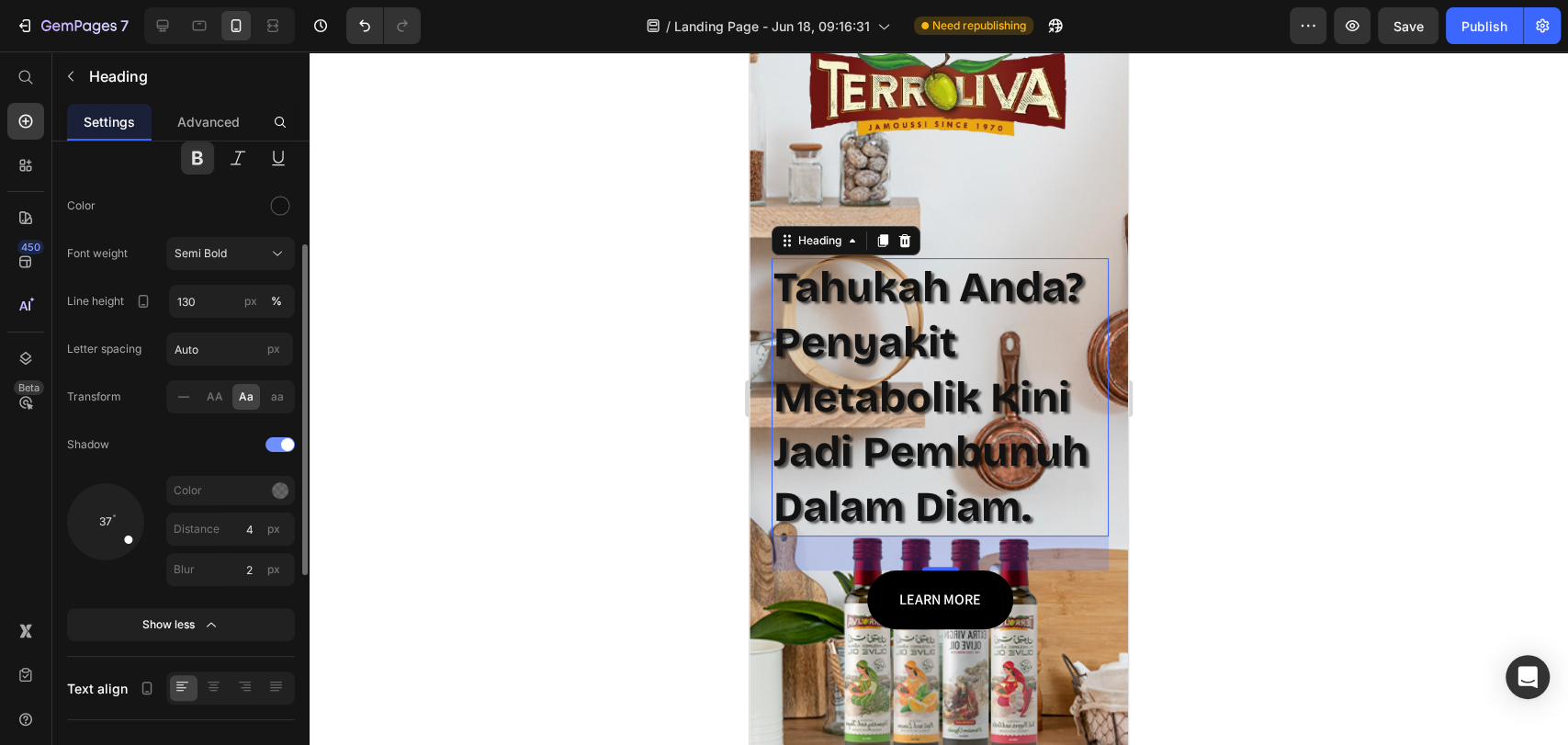 click at bounding box center (202, 445) 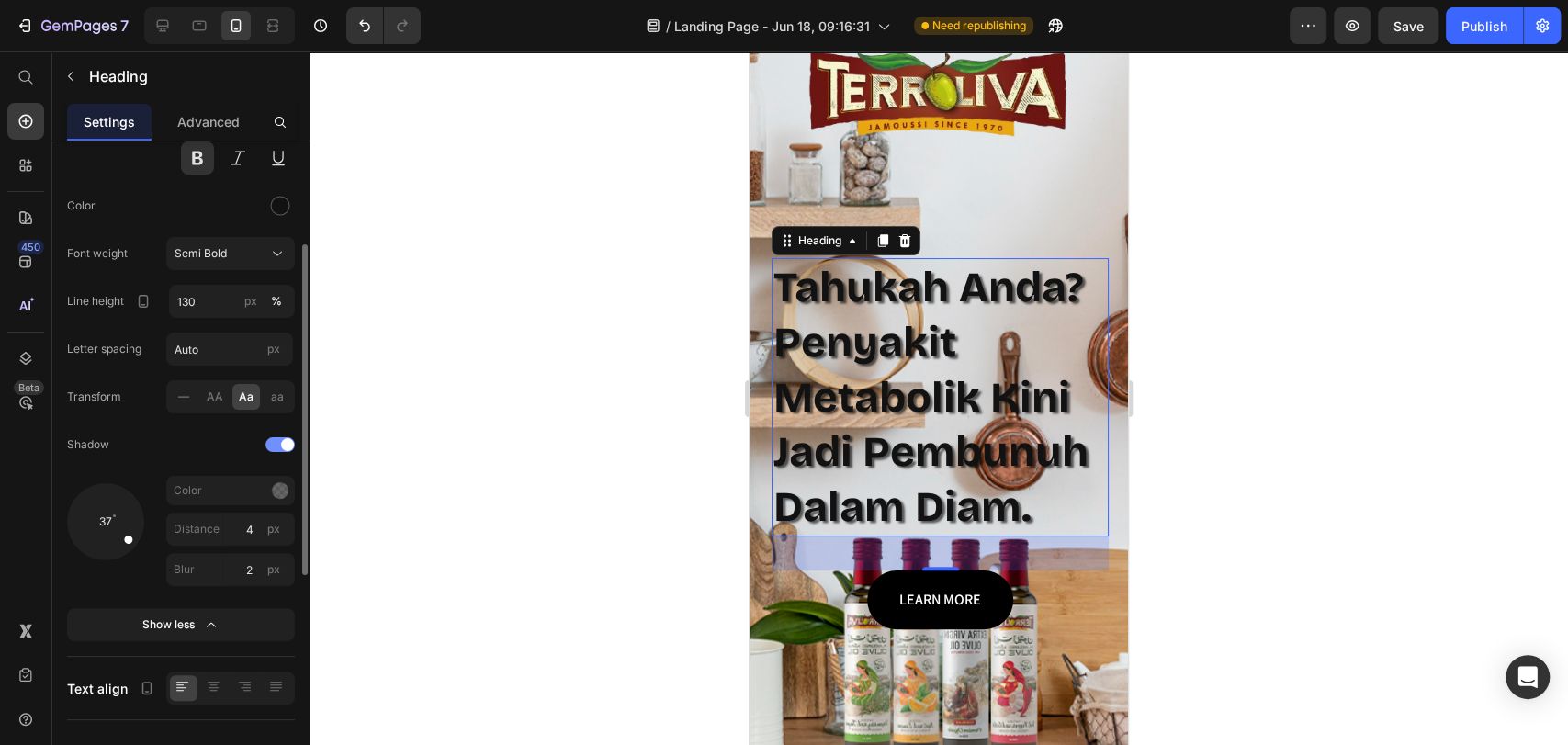 click at bounding box center (280, 445) 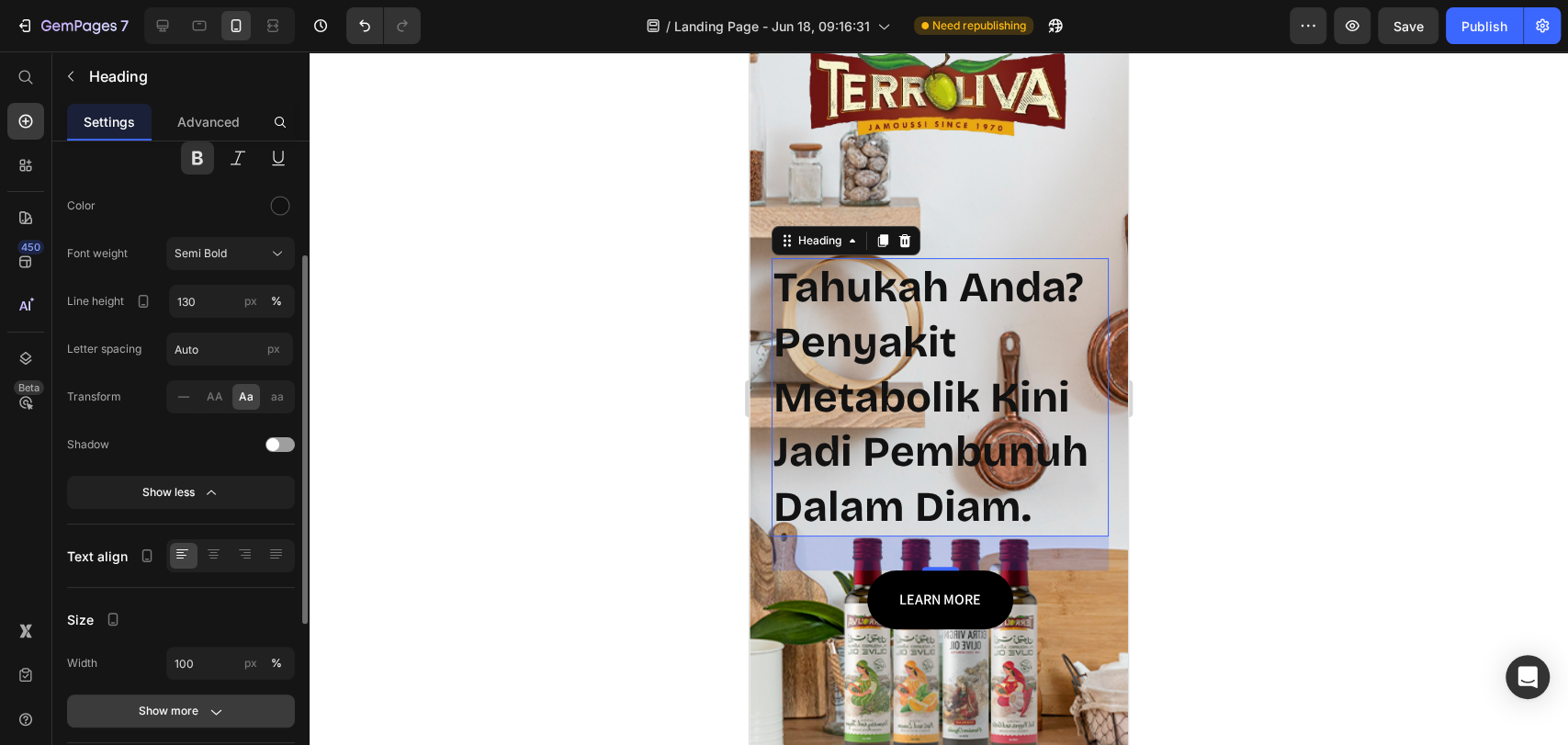 click on "Show less" 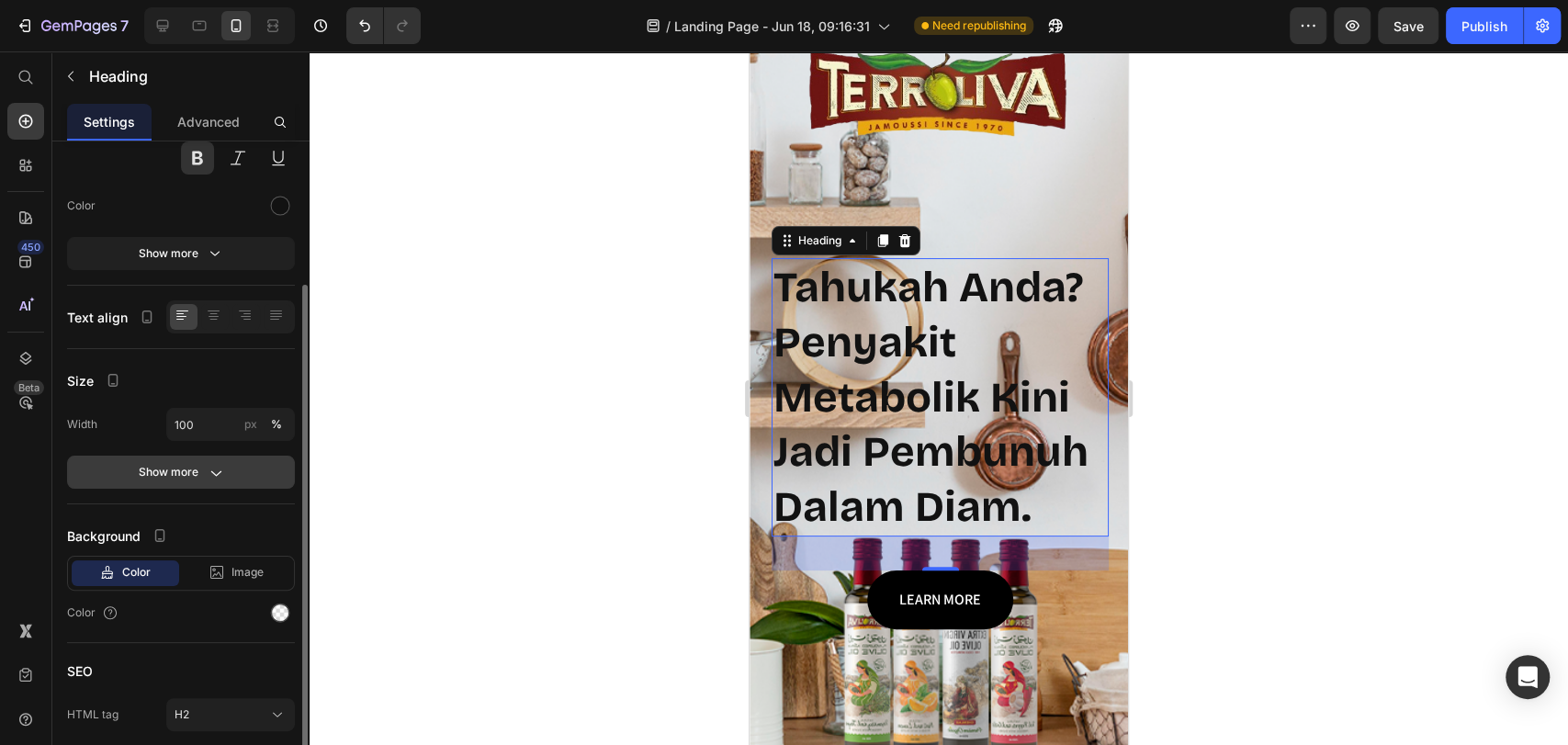 click on "Show more" 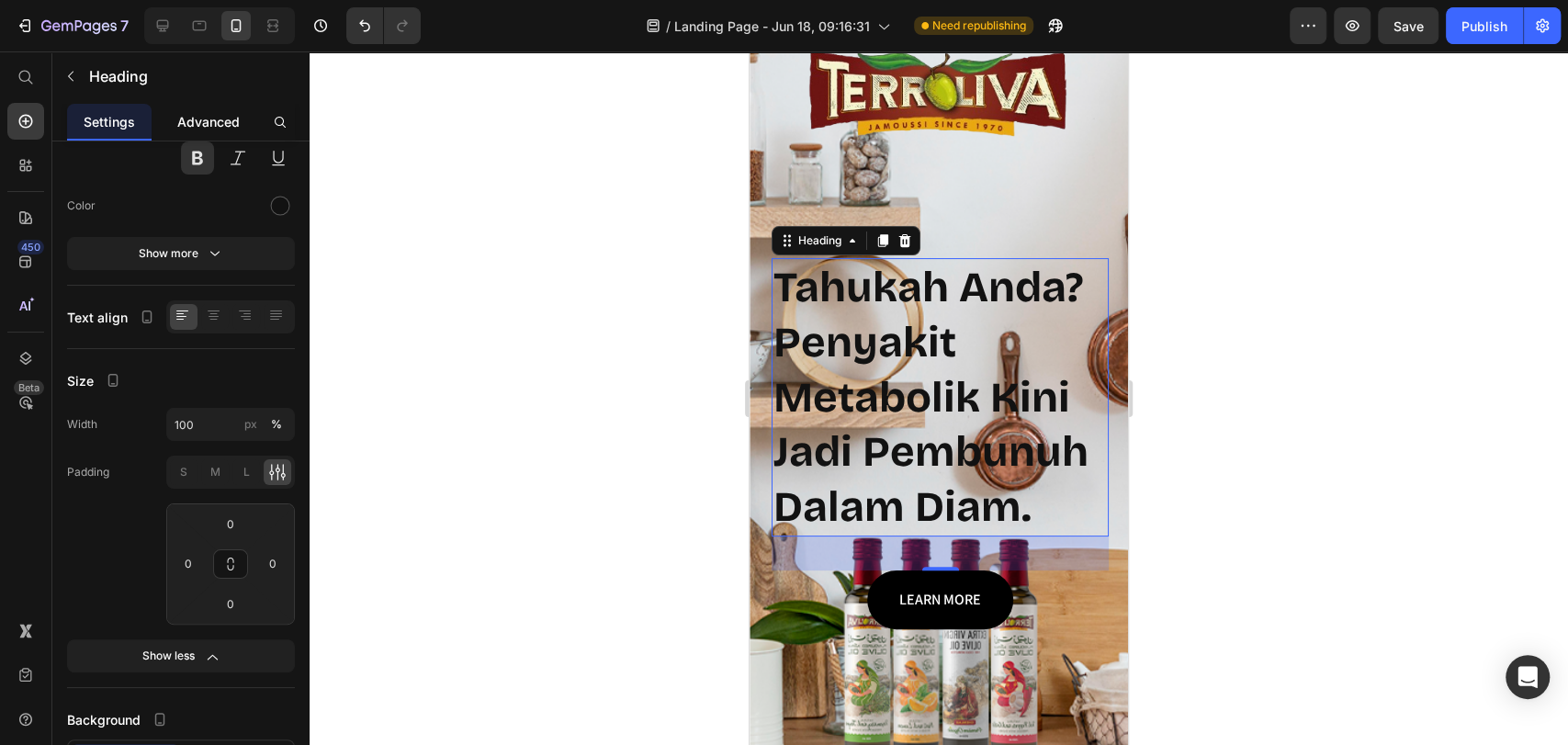 click on "Advanced" at bounding box center [209, 121] 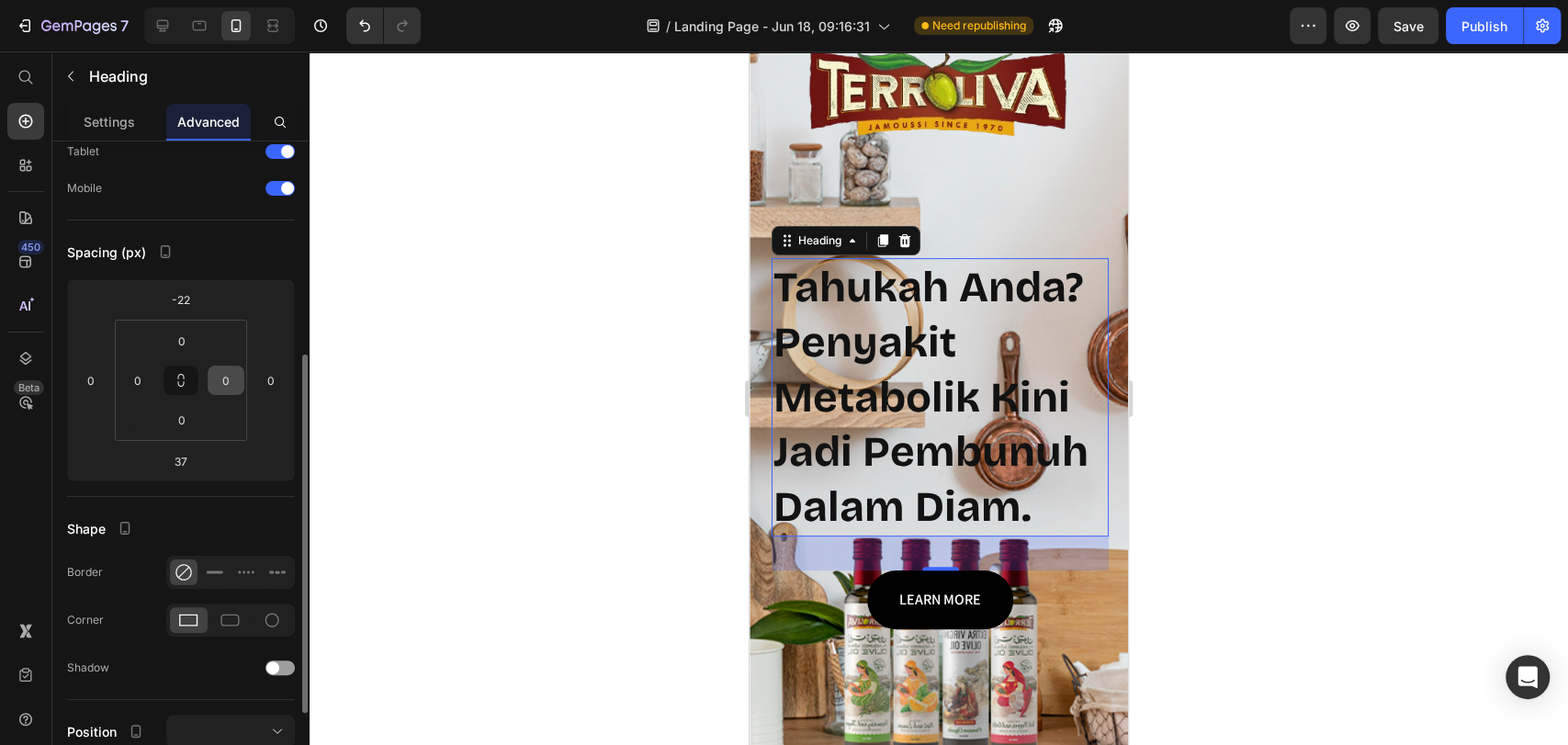 scroll, scrollTop: 204, scrollLeft: 0, axis: vertical 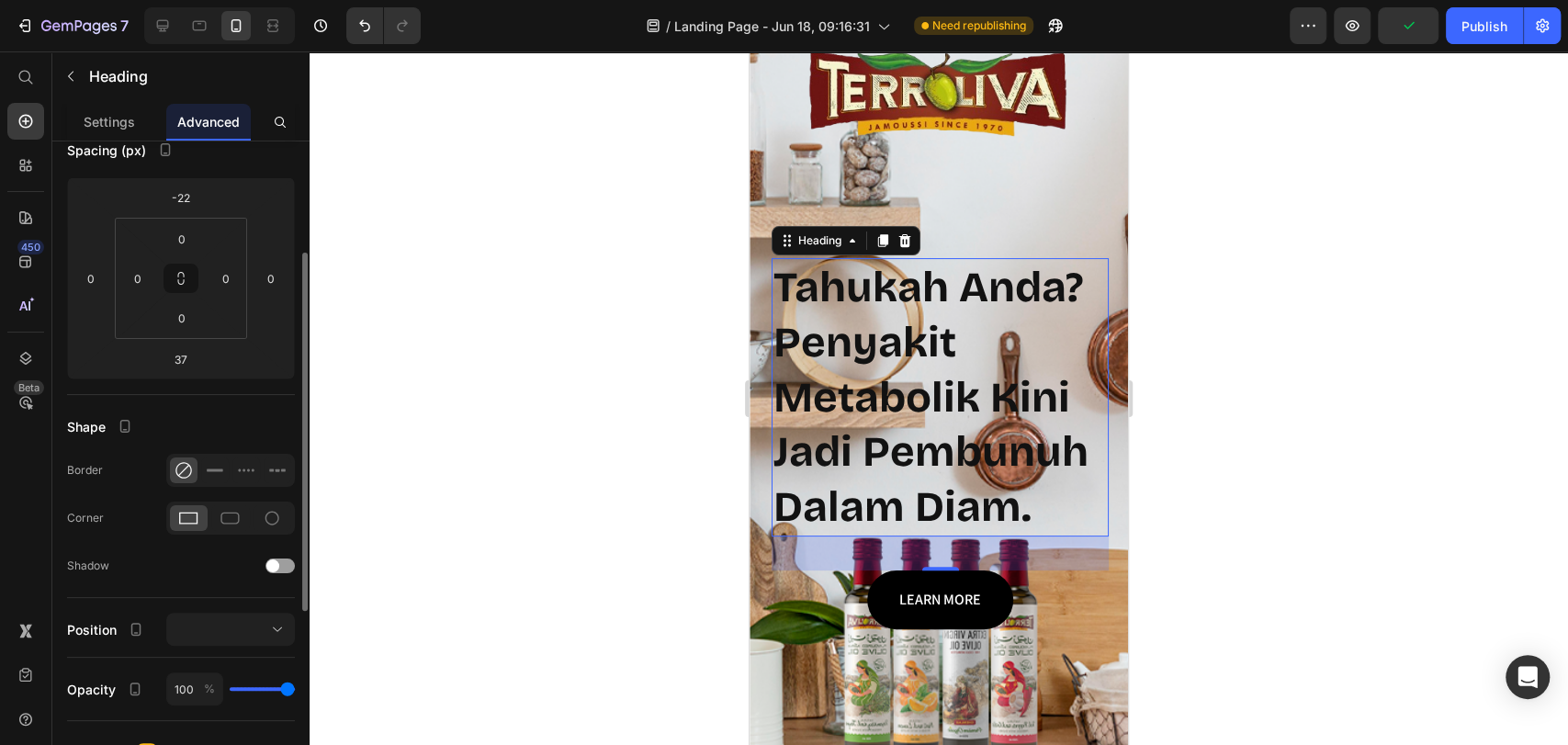 click 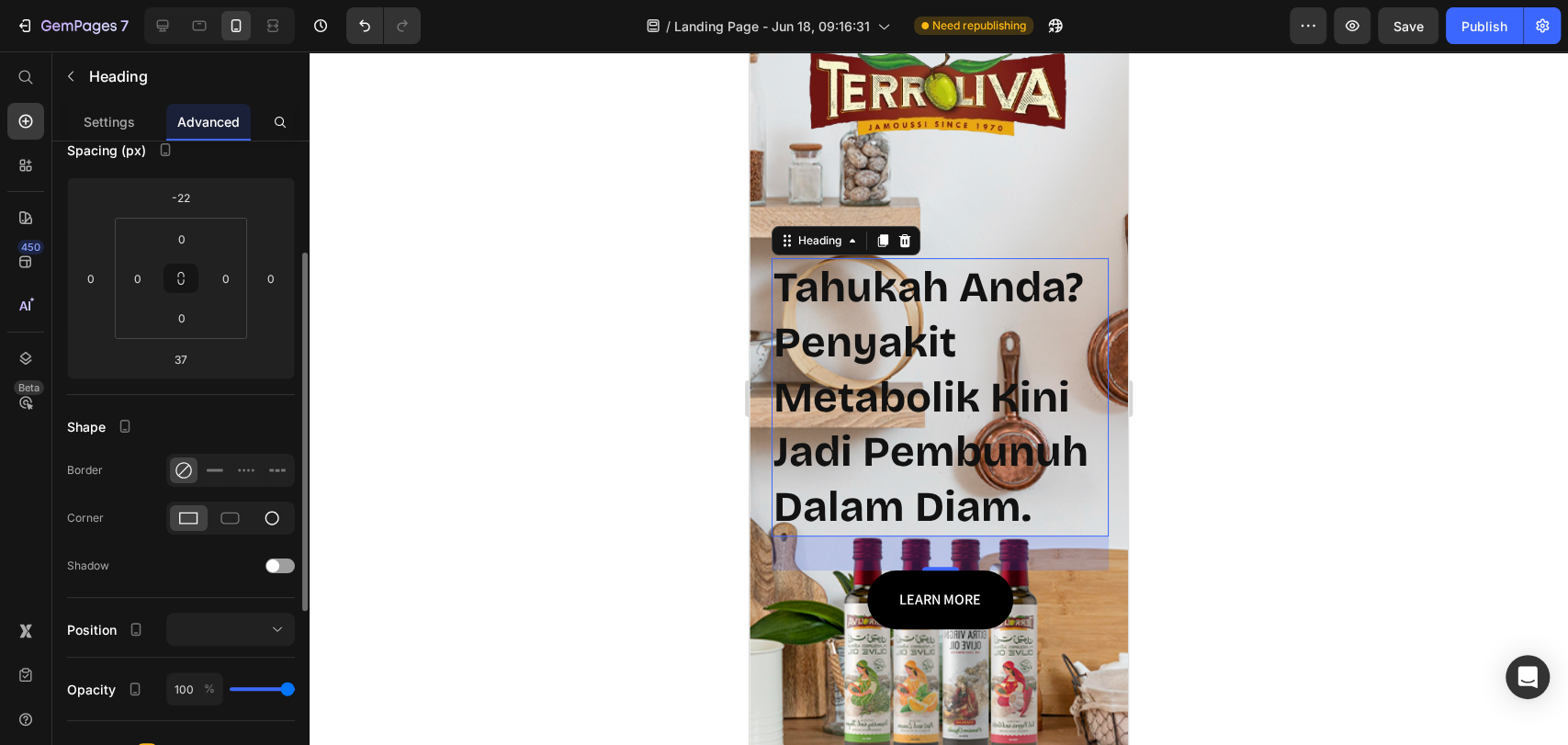 click 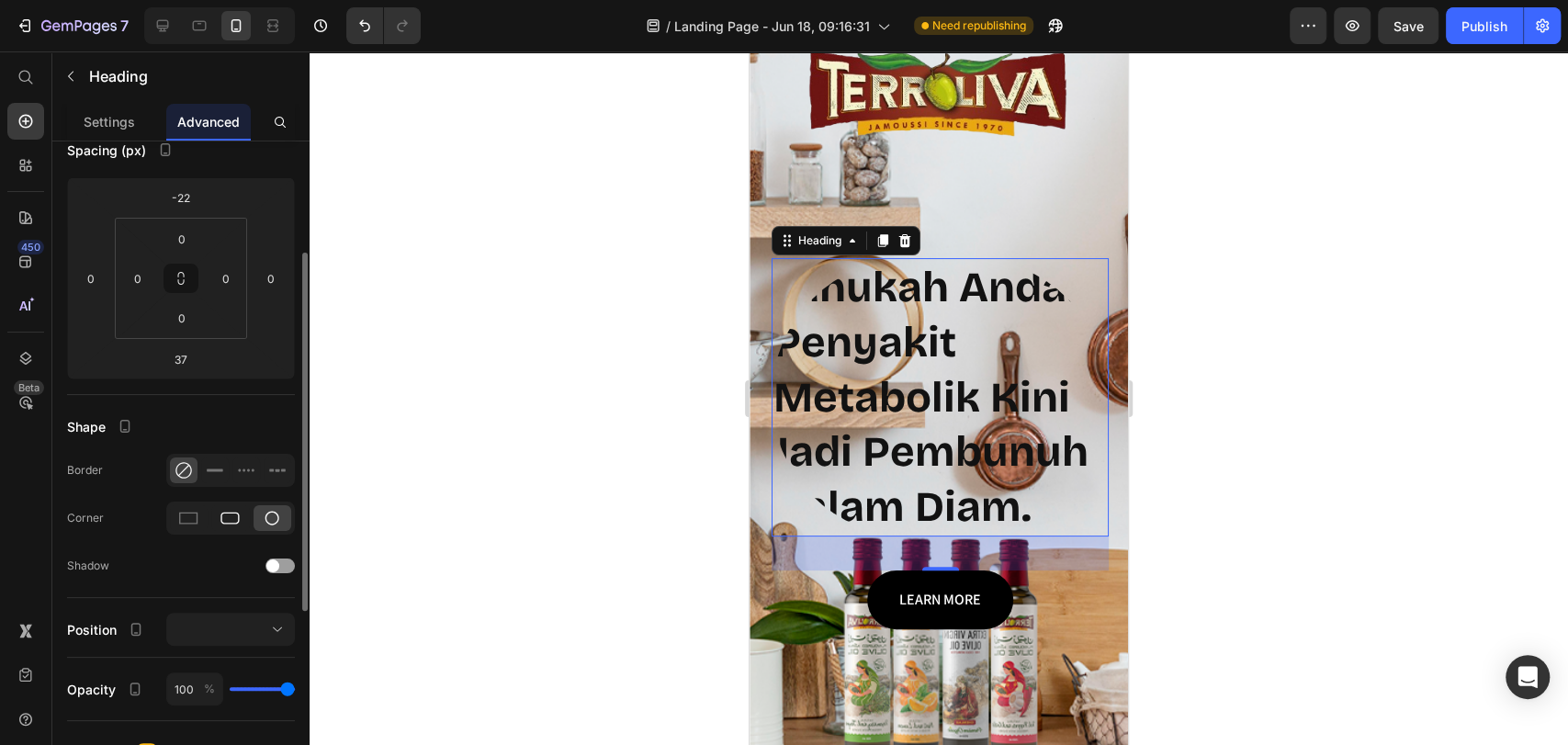 click 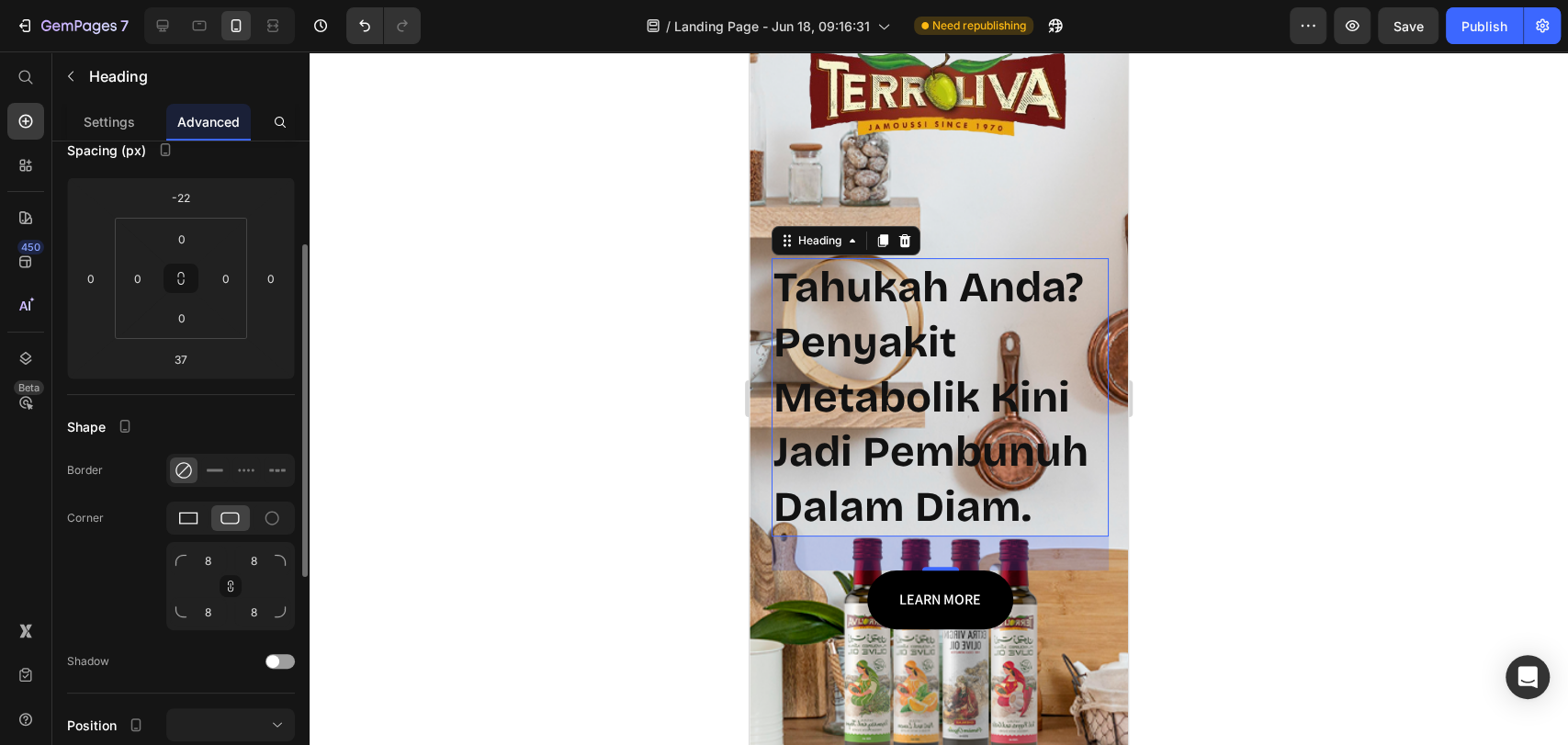 click 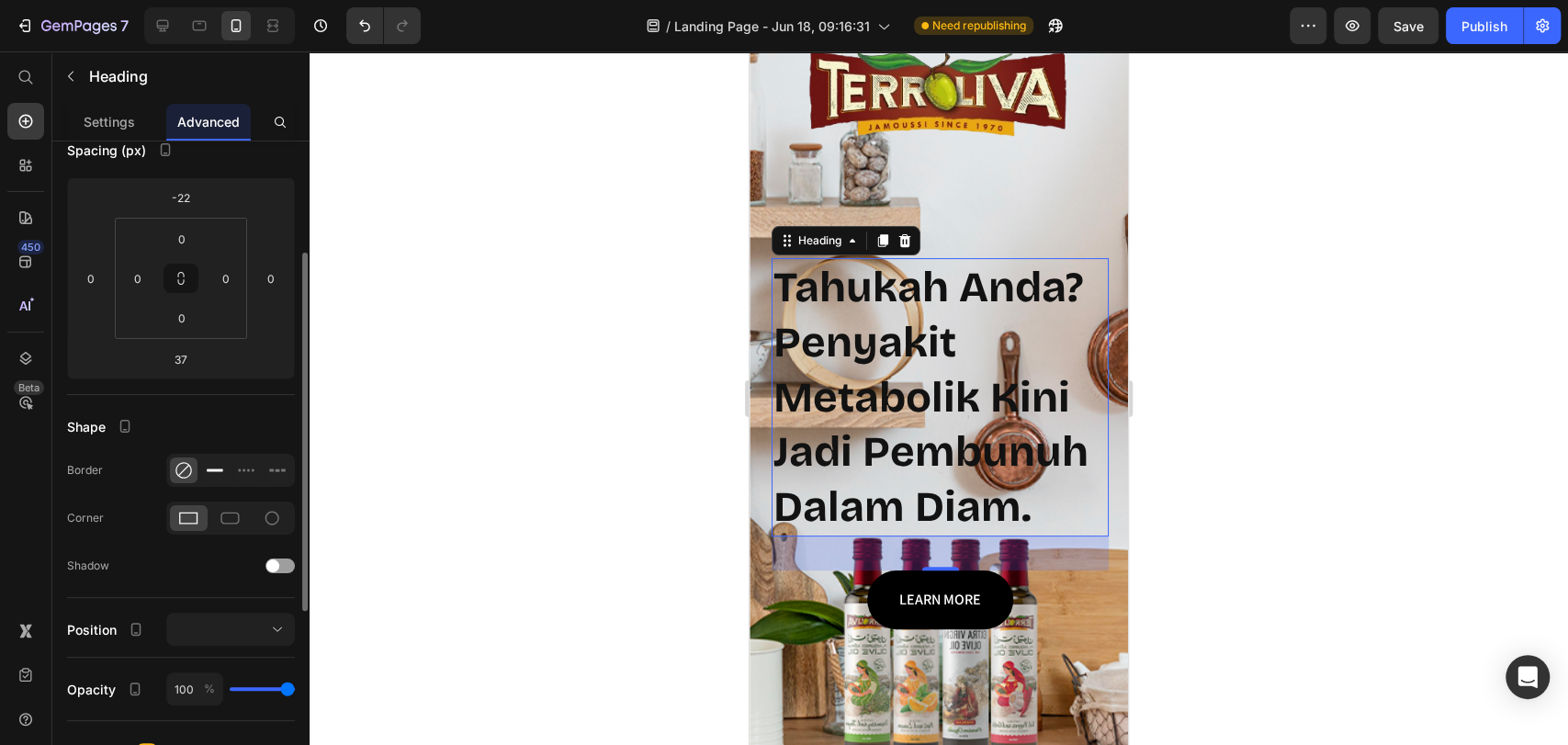 click 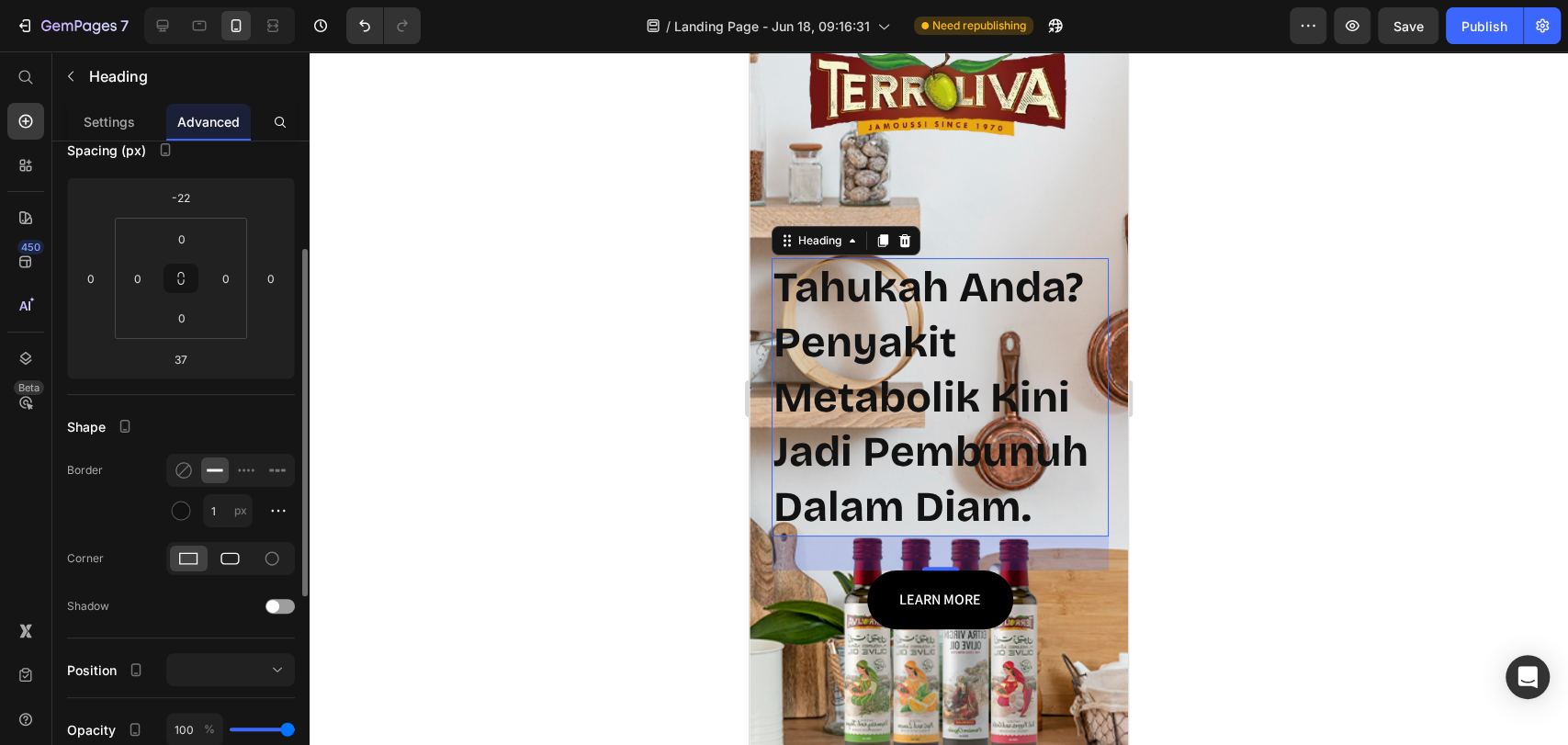click 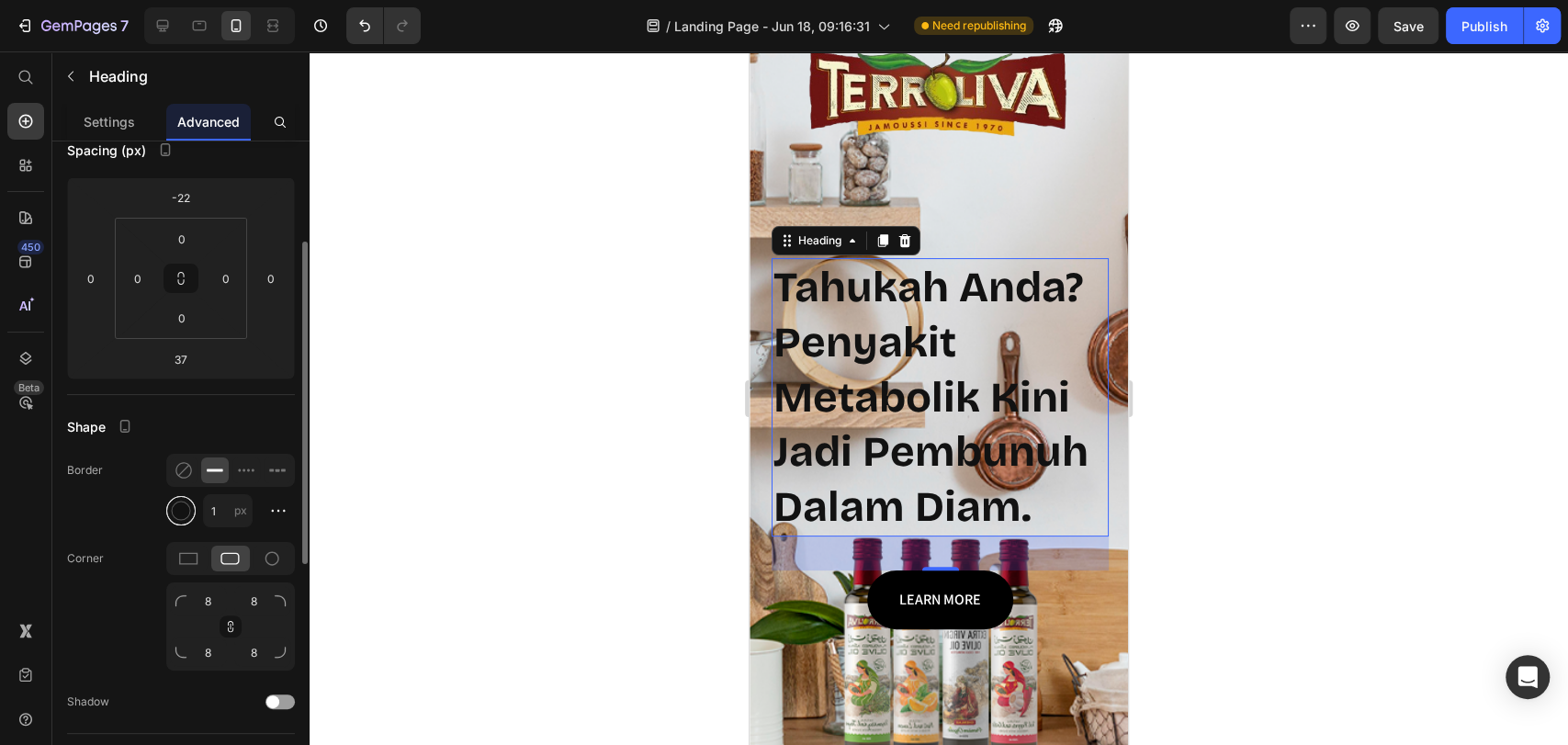 click at bounding box center (181, 511) 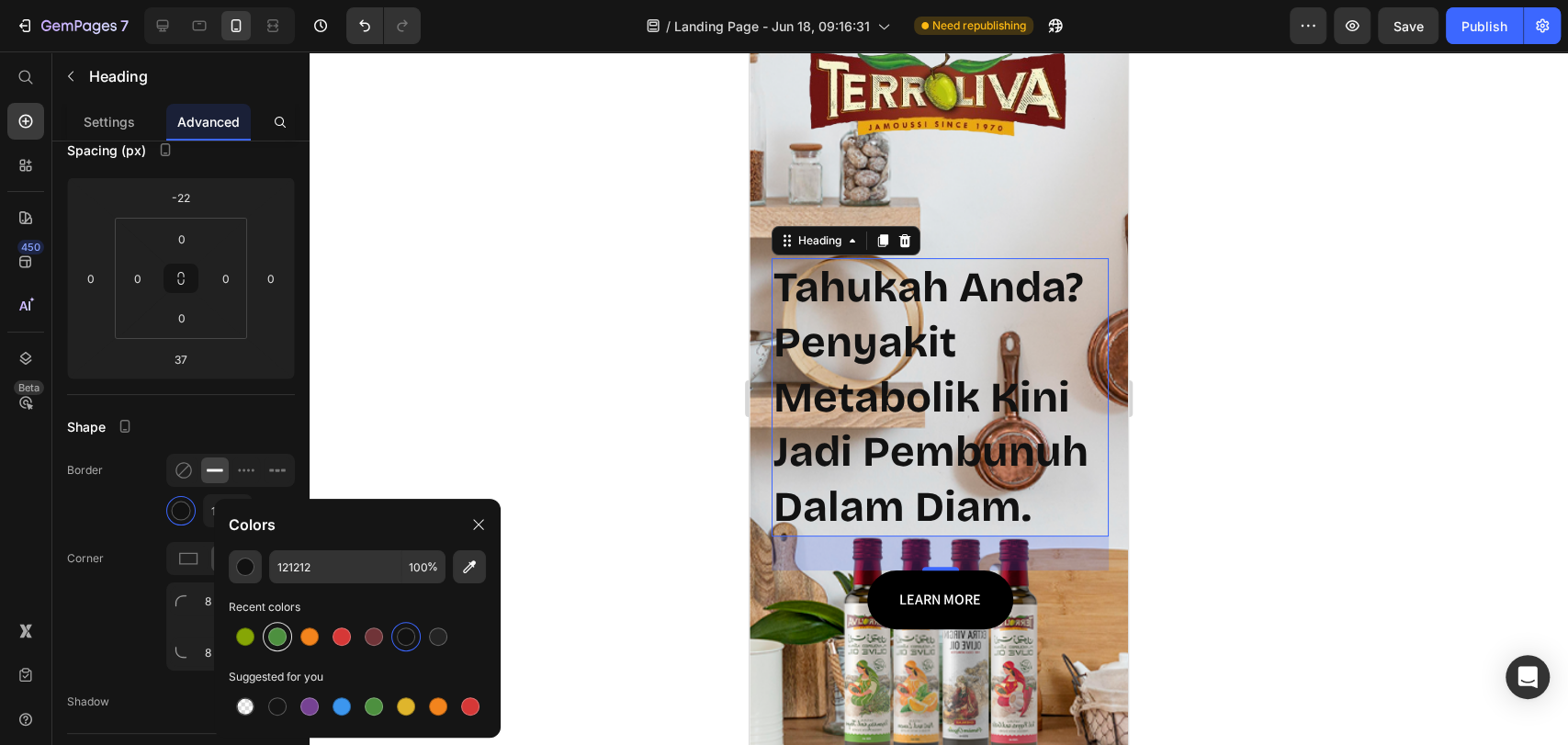 click at bounding box center [277, 637] 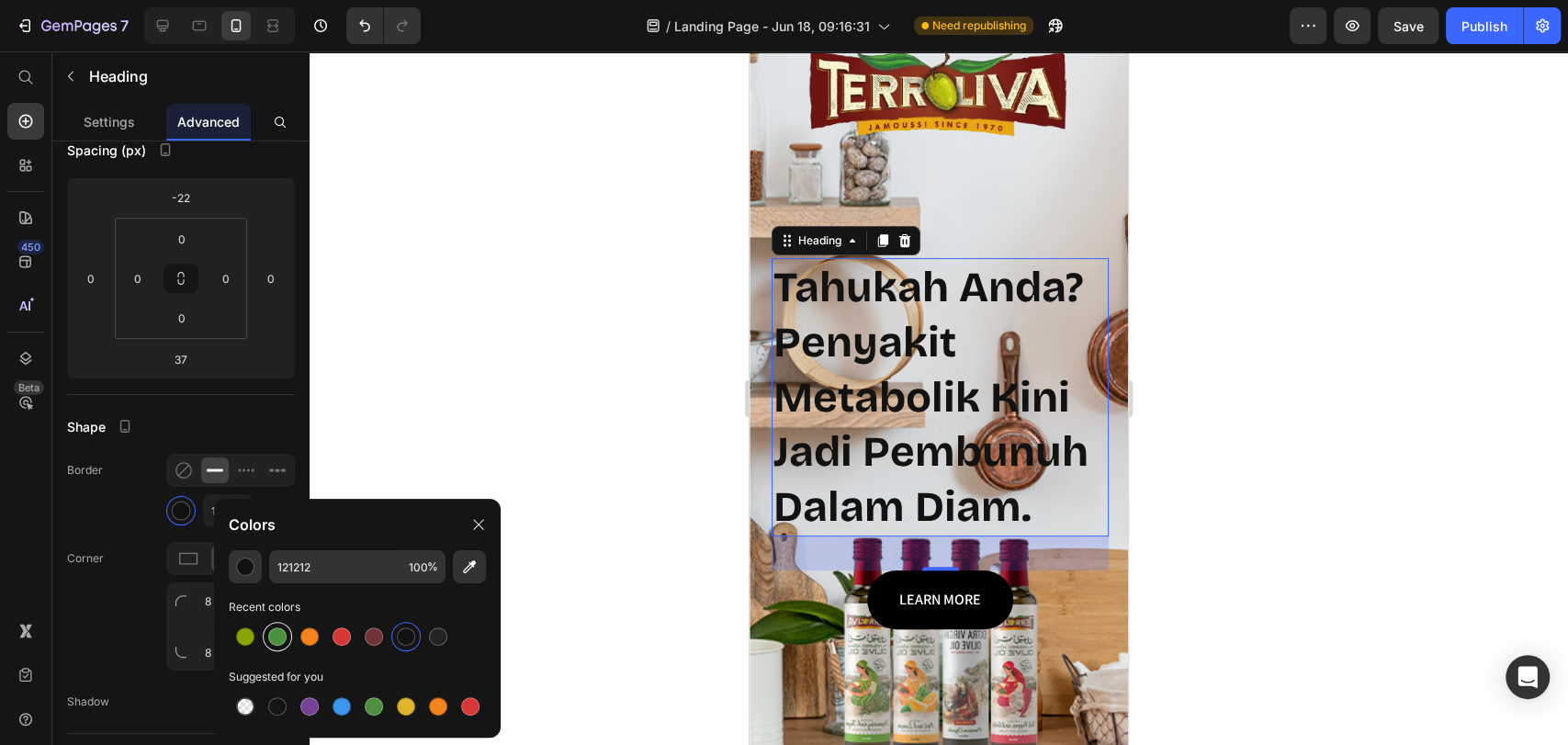 type on "4D903F" 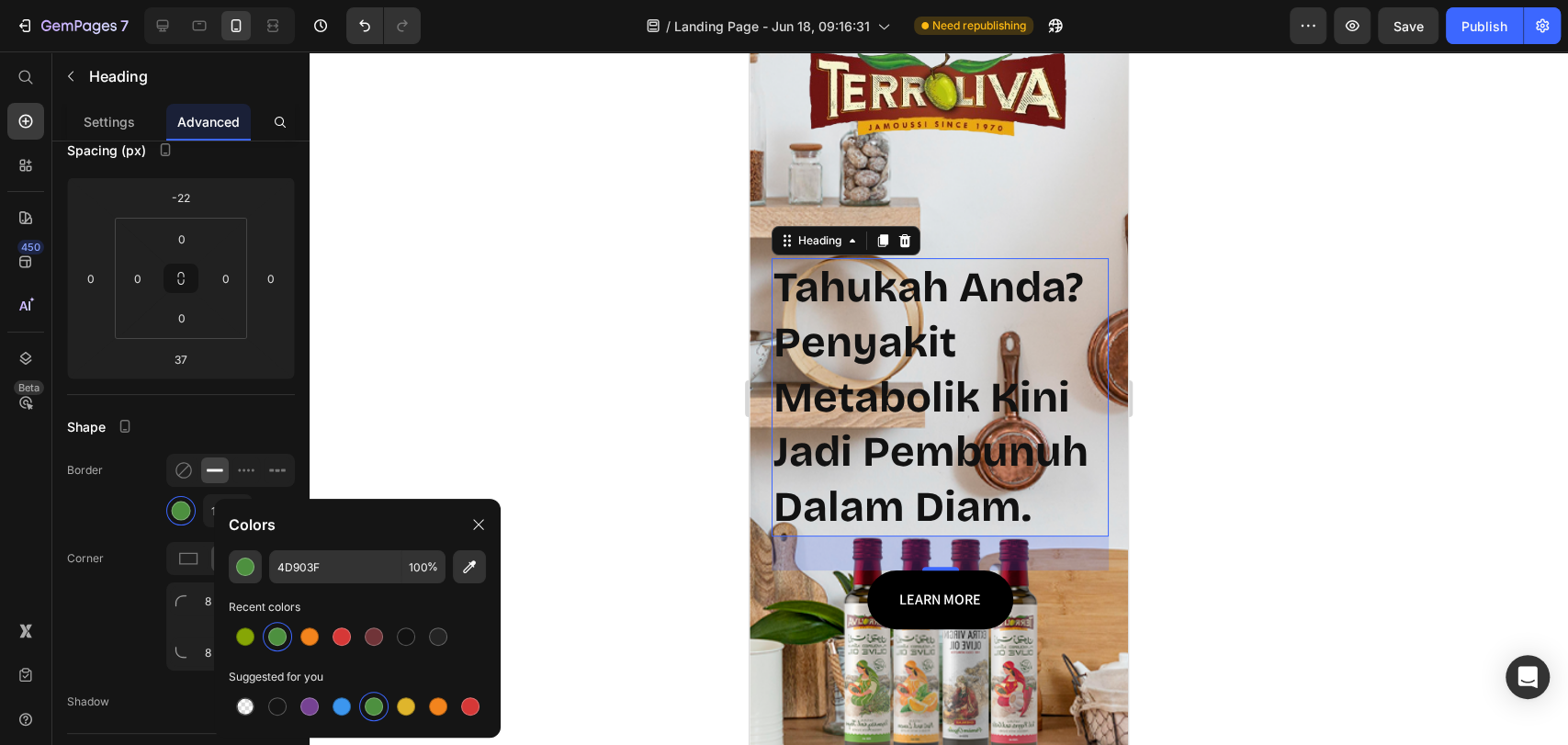 click 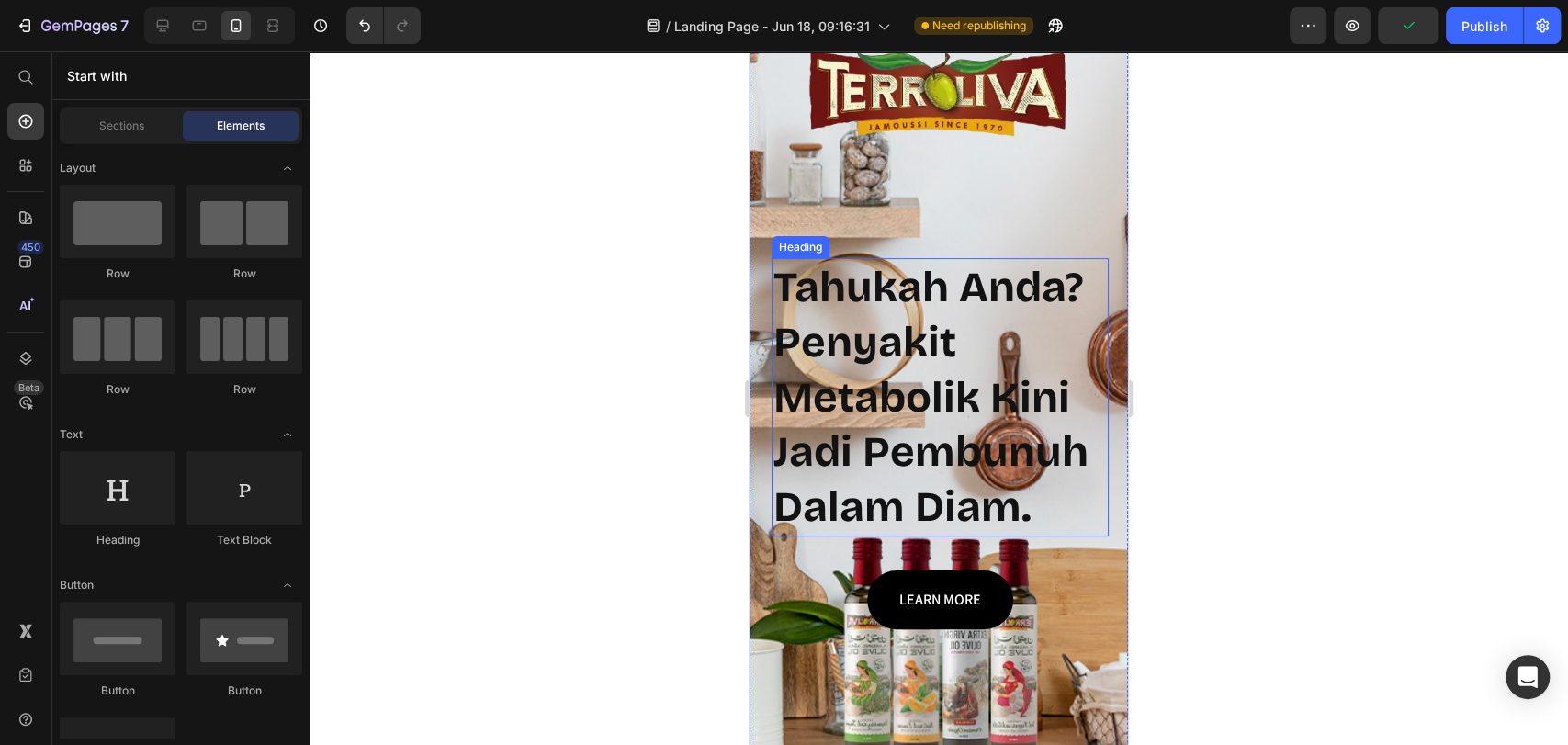click on "Tahukah Anda? Penyakit Metabolik Kini Jadi Pembunuh Dalam Diam." at bounding box center [940, 397] 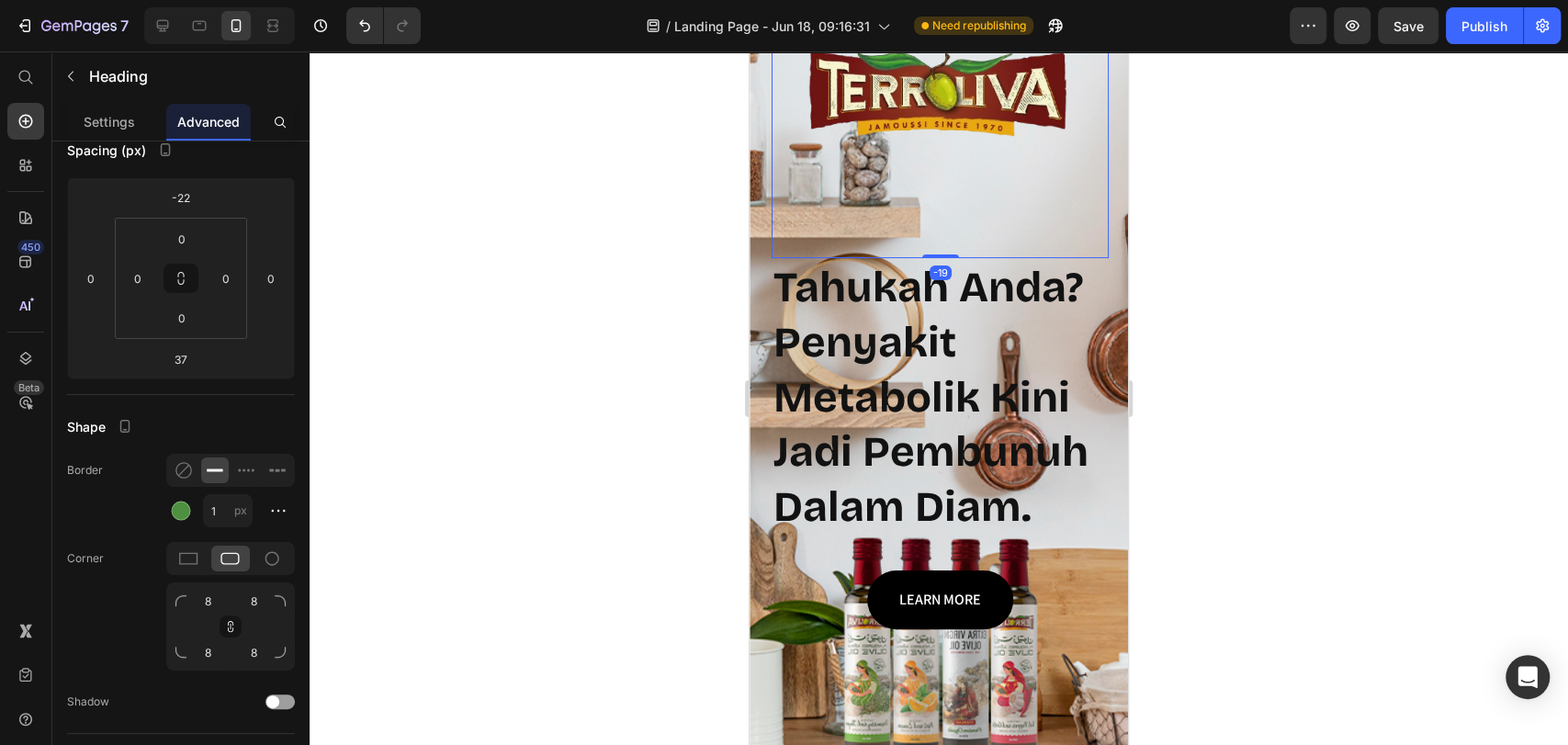 click at bounding box center [940, 89] 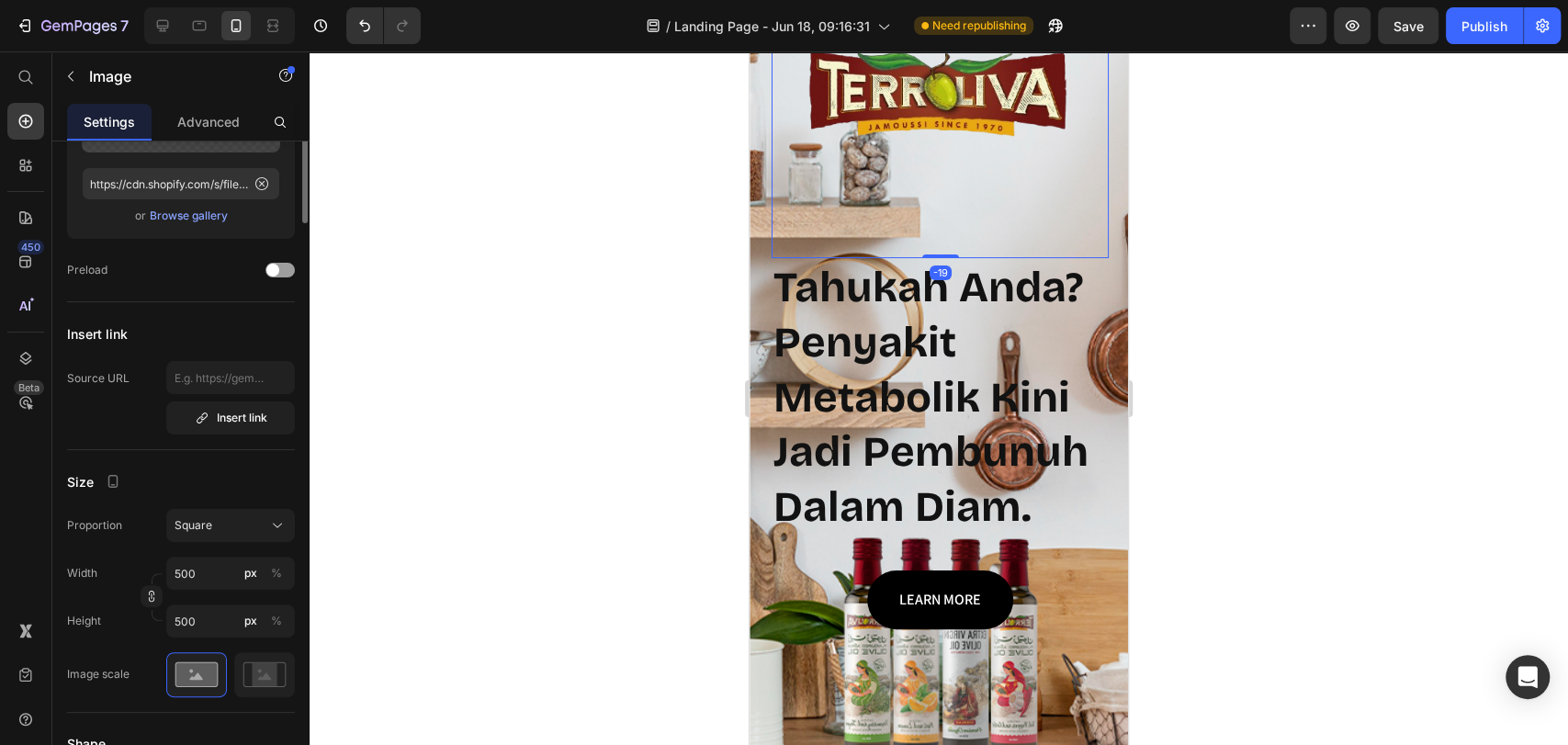 scroll, scrollTop: 0, scrollLeft: 0, axis: both 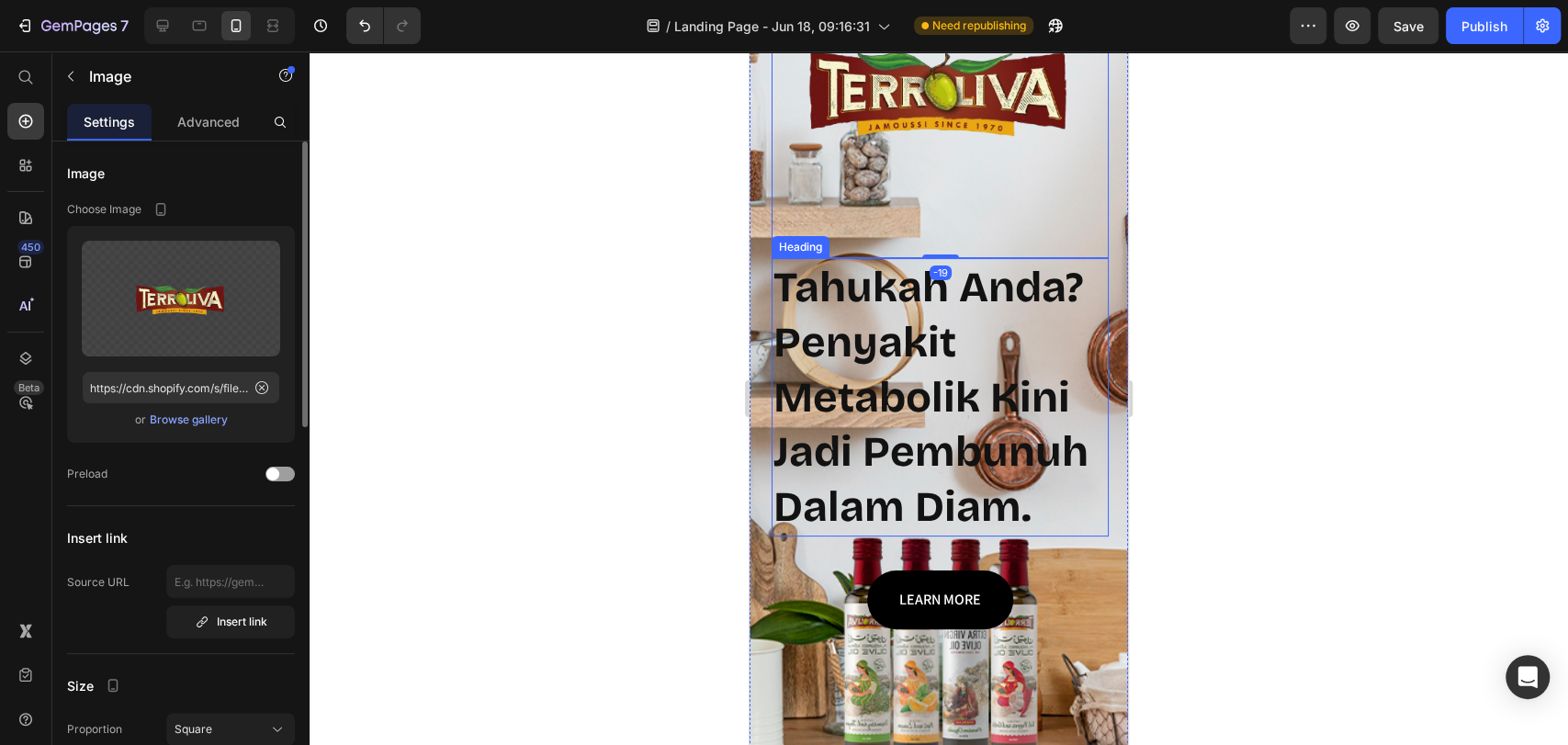 click on "Tahukah Anda? Penyakit Metabolik Kini Jadi Pembunuh Dalam Diam." at bounding box center (940, 397) 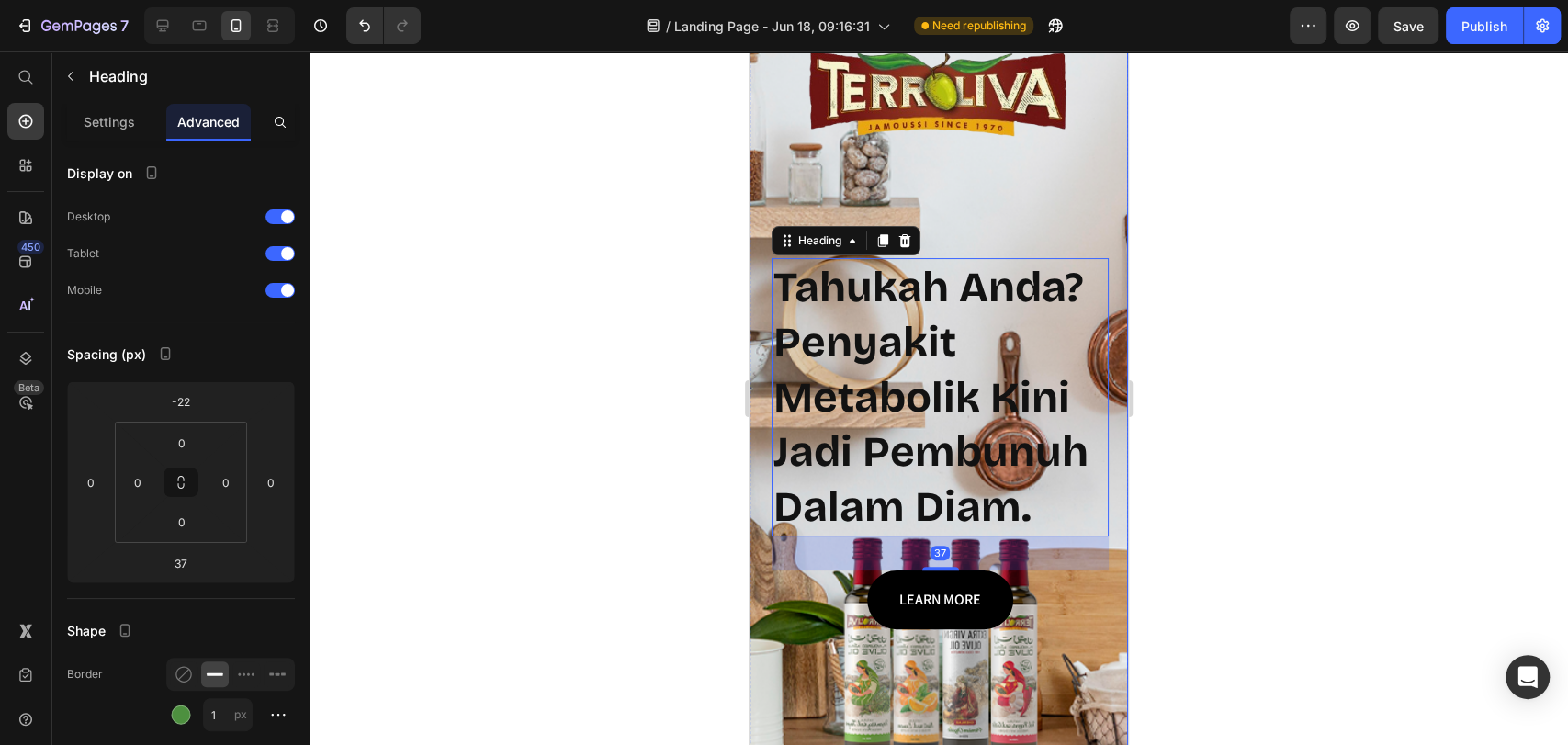 click on "Image Row Tahukah Anda? Penyakit Metabolik Kini Jadi Pembunuh Dalam Diam. Heading   37 Learn MORE Button" at bounding box center [939, 315] 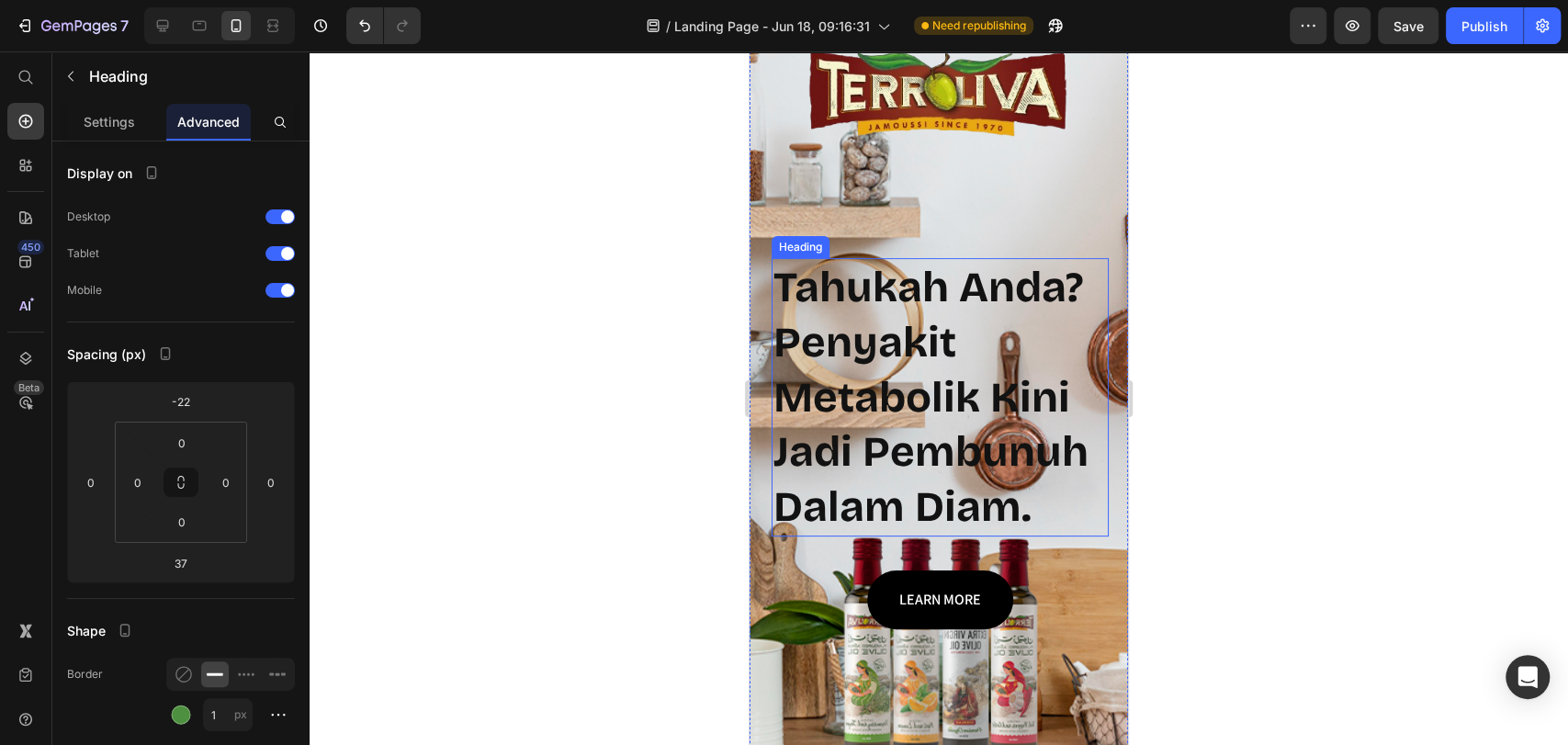 click on "Tahukah Anda? Penyakit Metabolik Kini Jadi Pembunuh Dalam Diam." at bounding box center (940, 397) 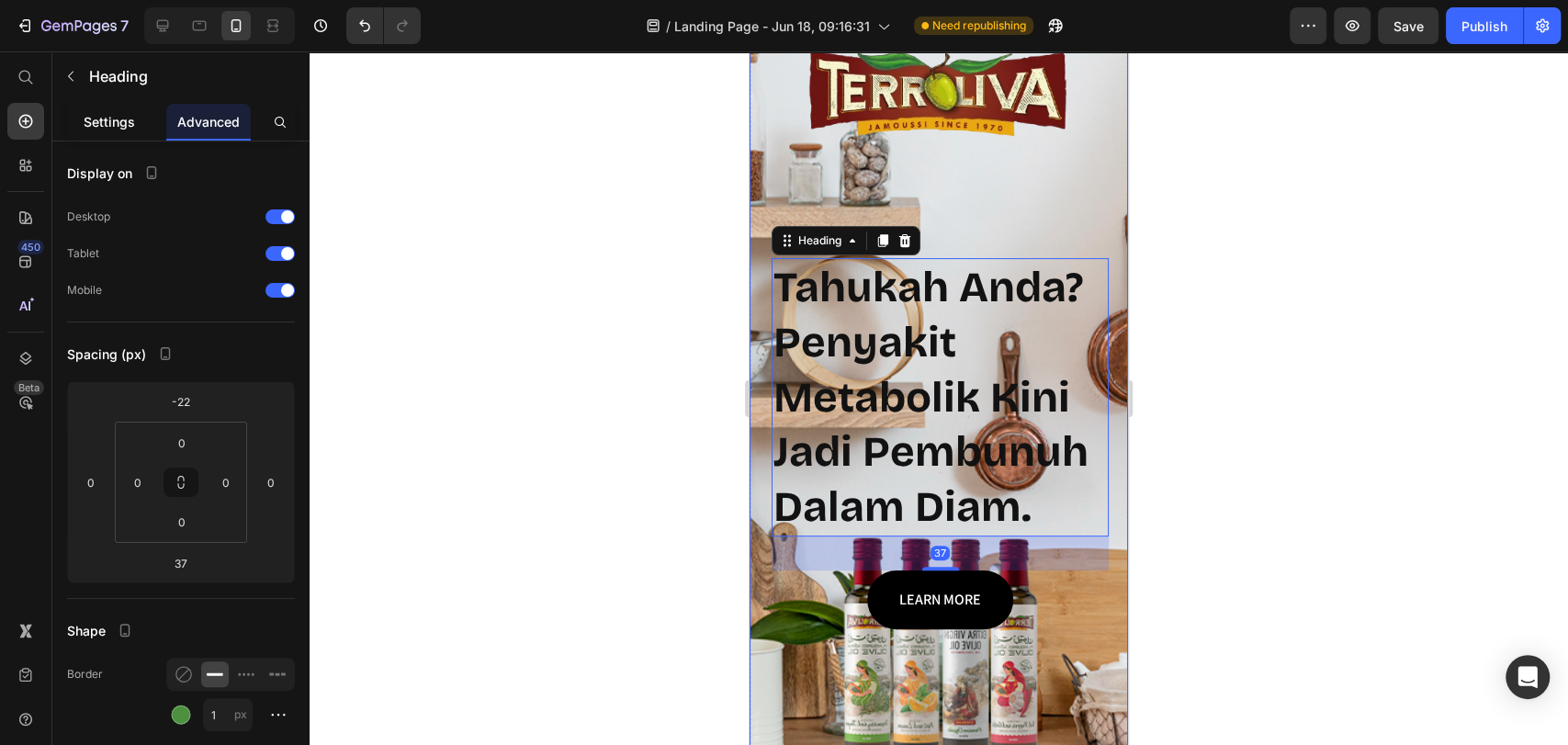 click on "Settings" 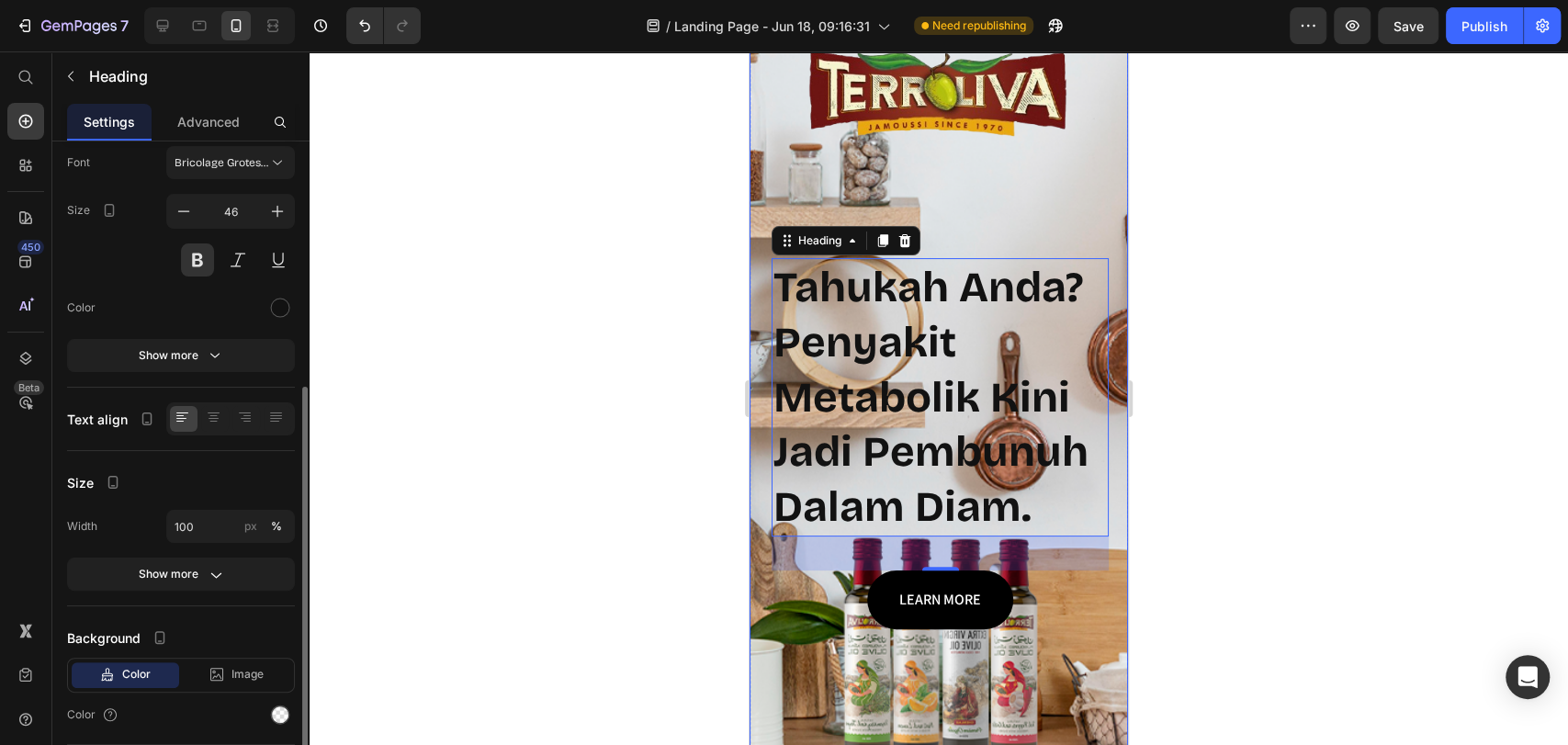 scroll, scrollTop: 272, scrollLeft: 0, axis: vertical 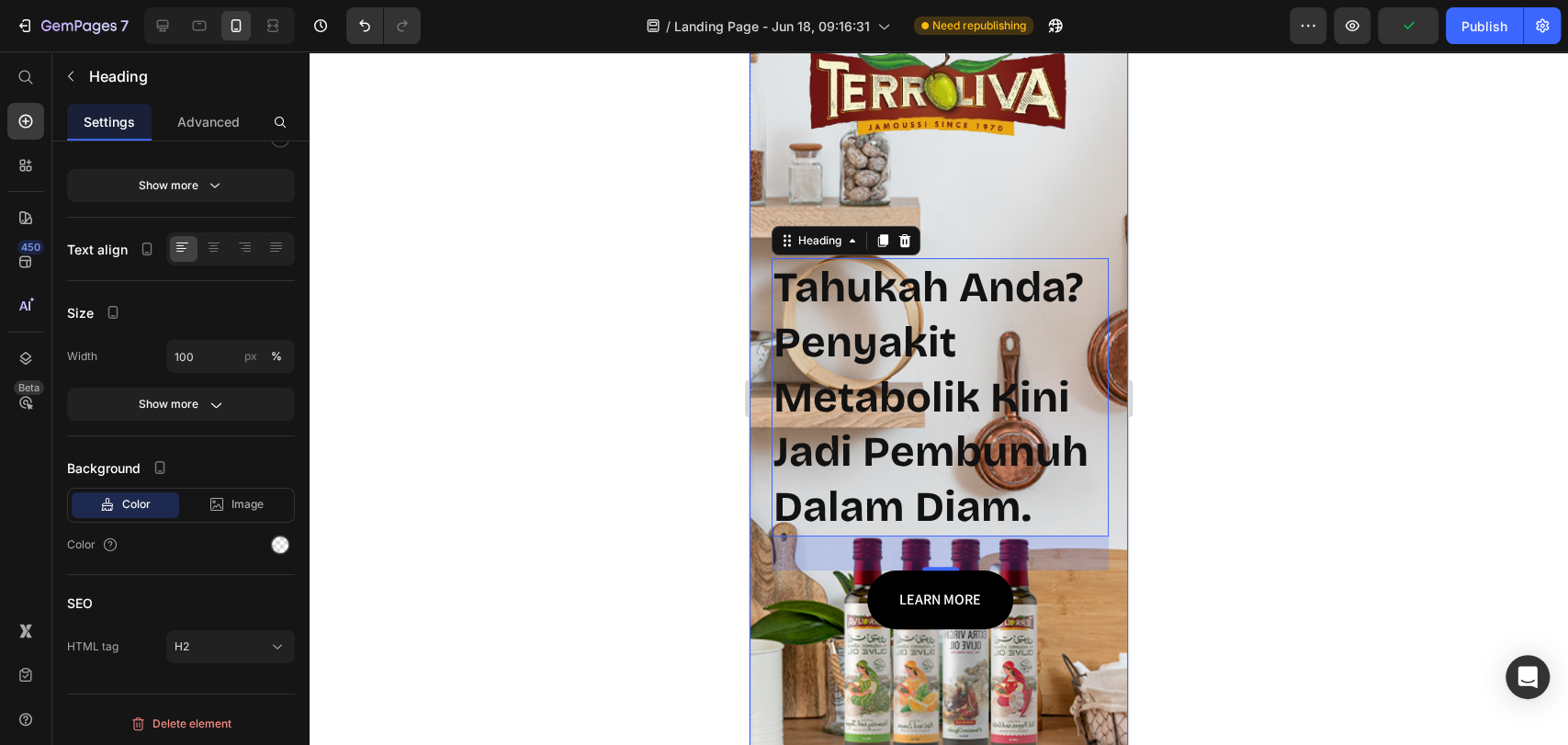 click at bounding box center [939, 392] 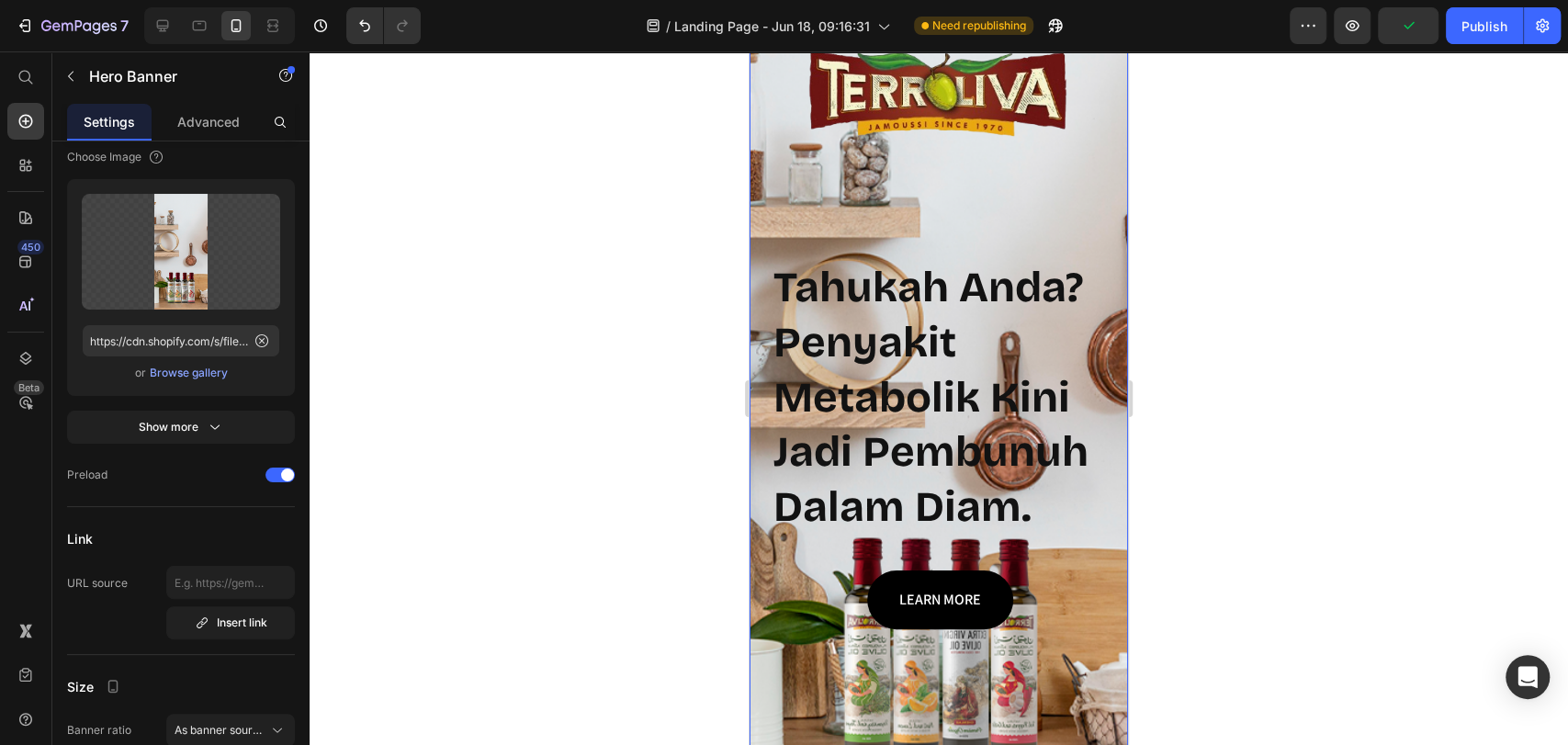 scroll, scrollTop: 0, scrollLeft: 0, axis: both 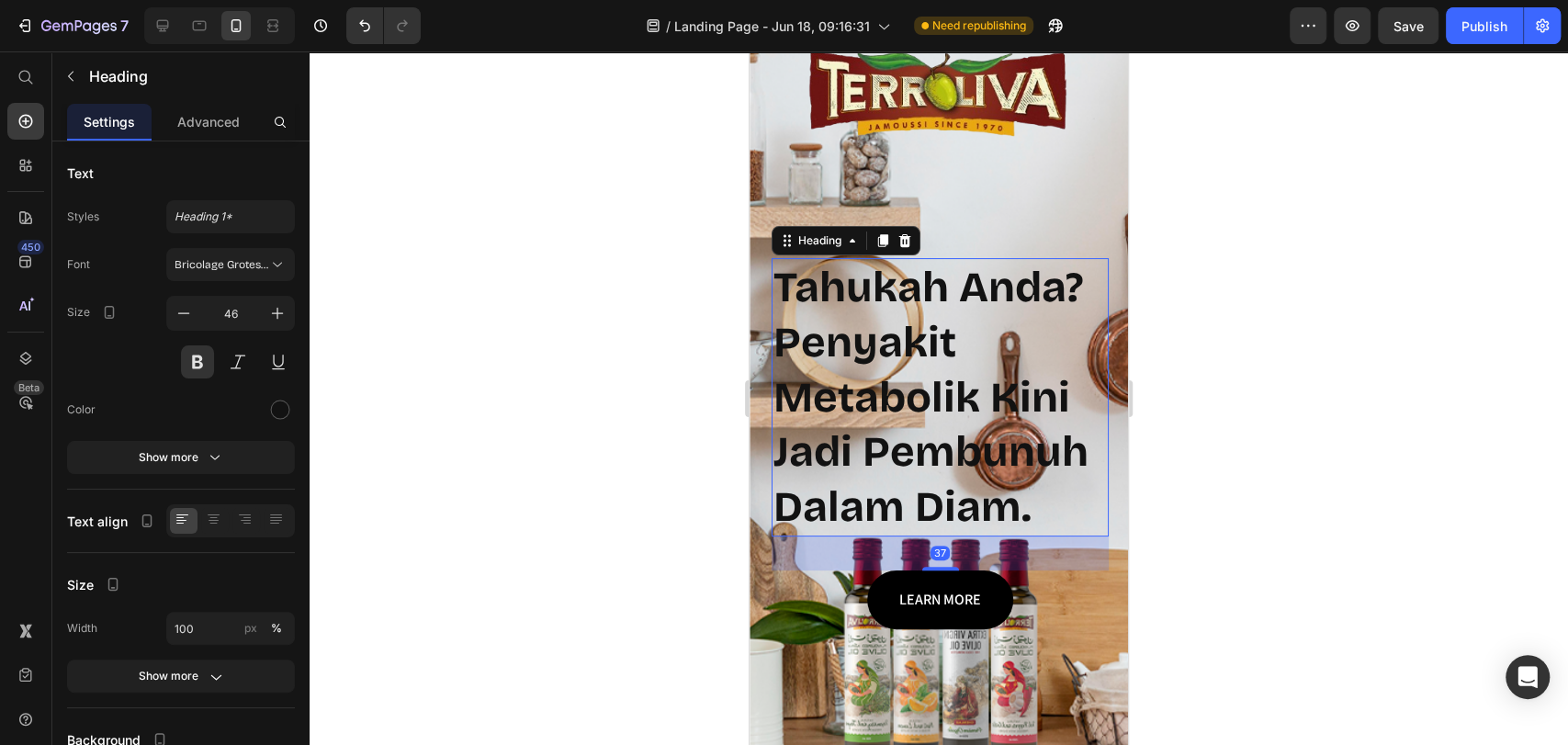 click on "Tahukah Anda? Penyakit Metabolik Kini Jadi Pembunuh Dalam Diam." at bounding box center [940, 397] 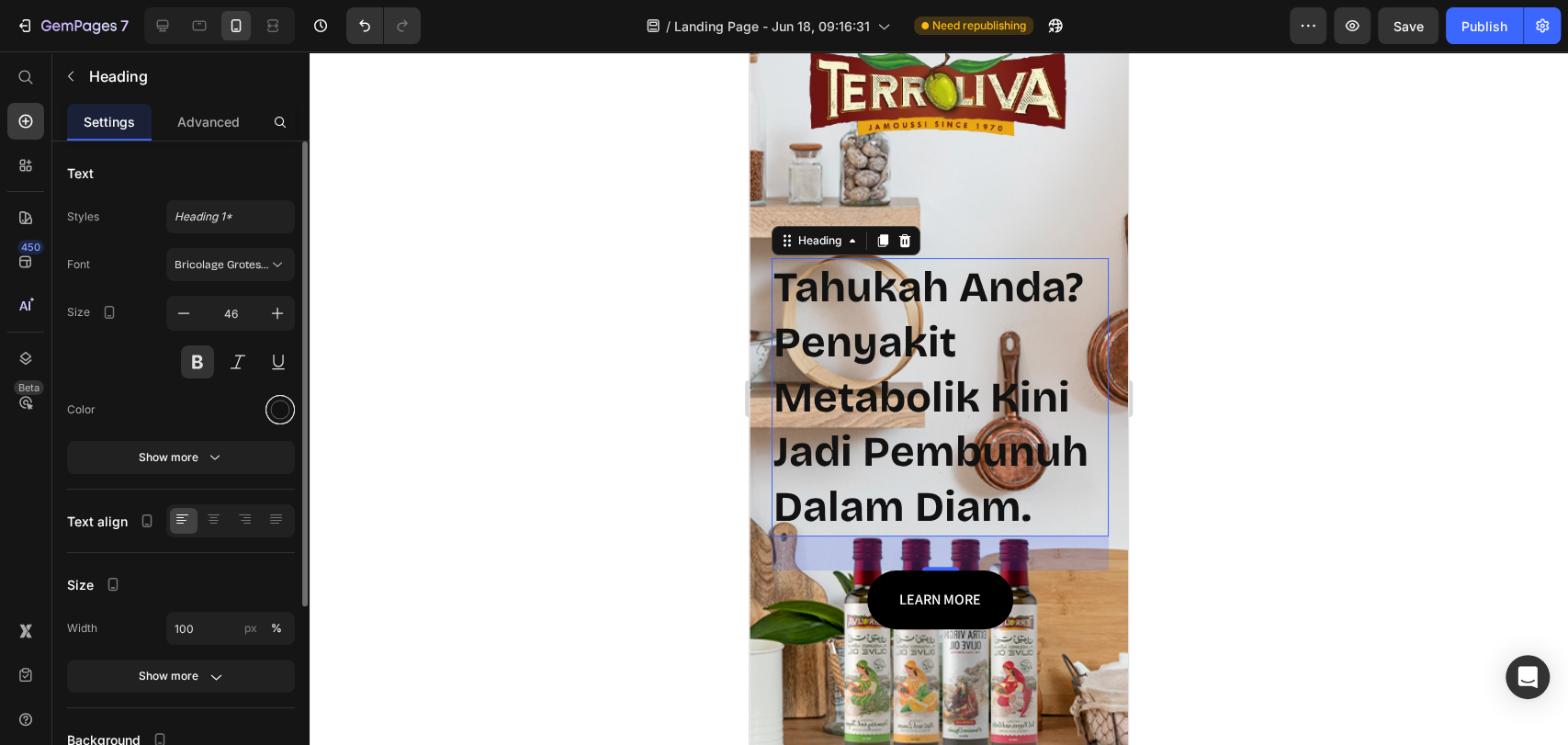 click at bounding box center (280, 410) 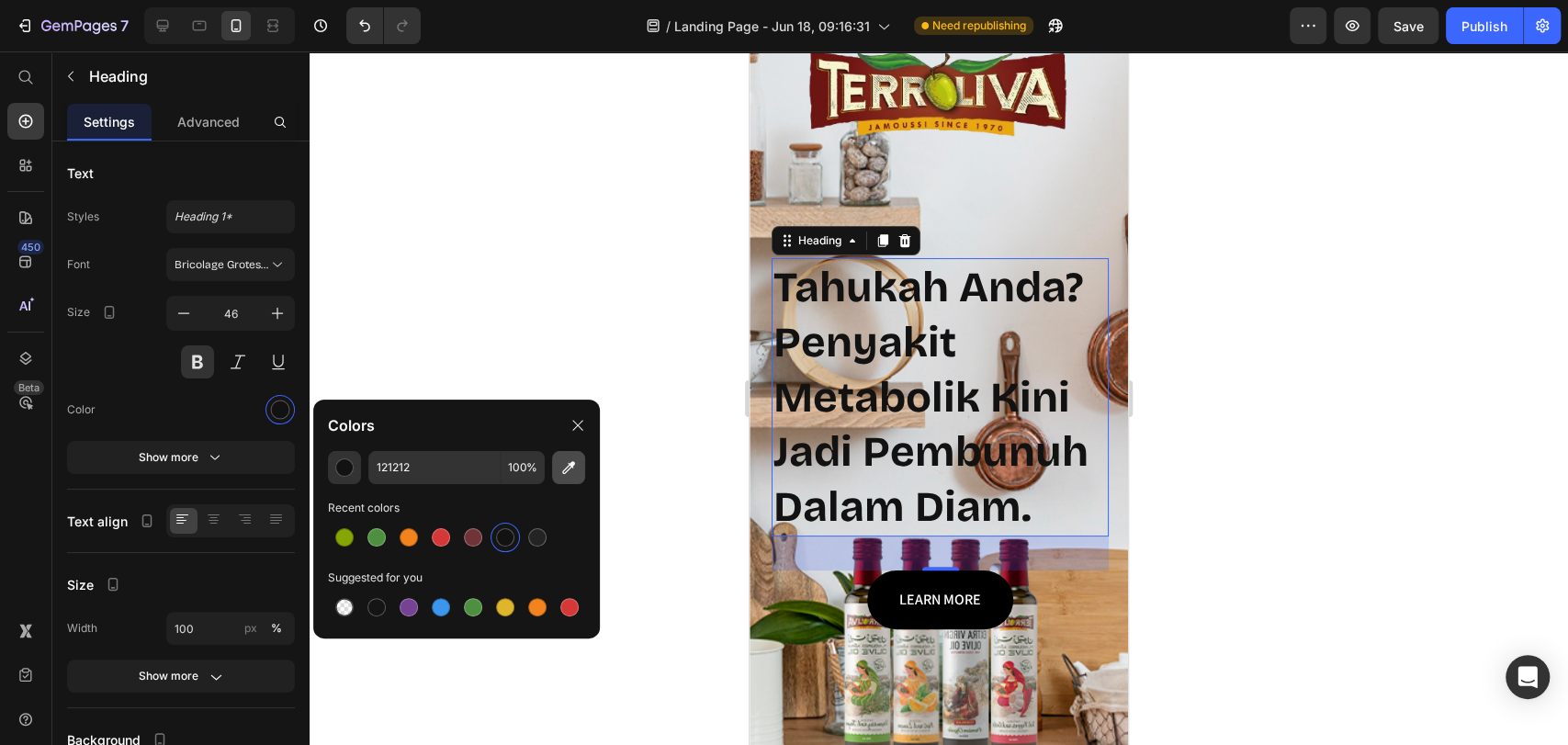 click at bounding box center [569, 468] 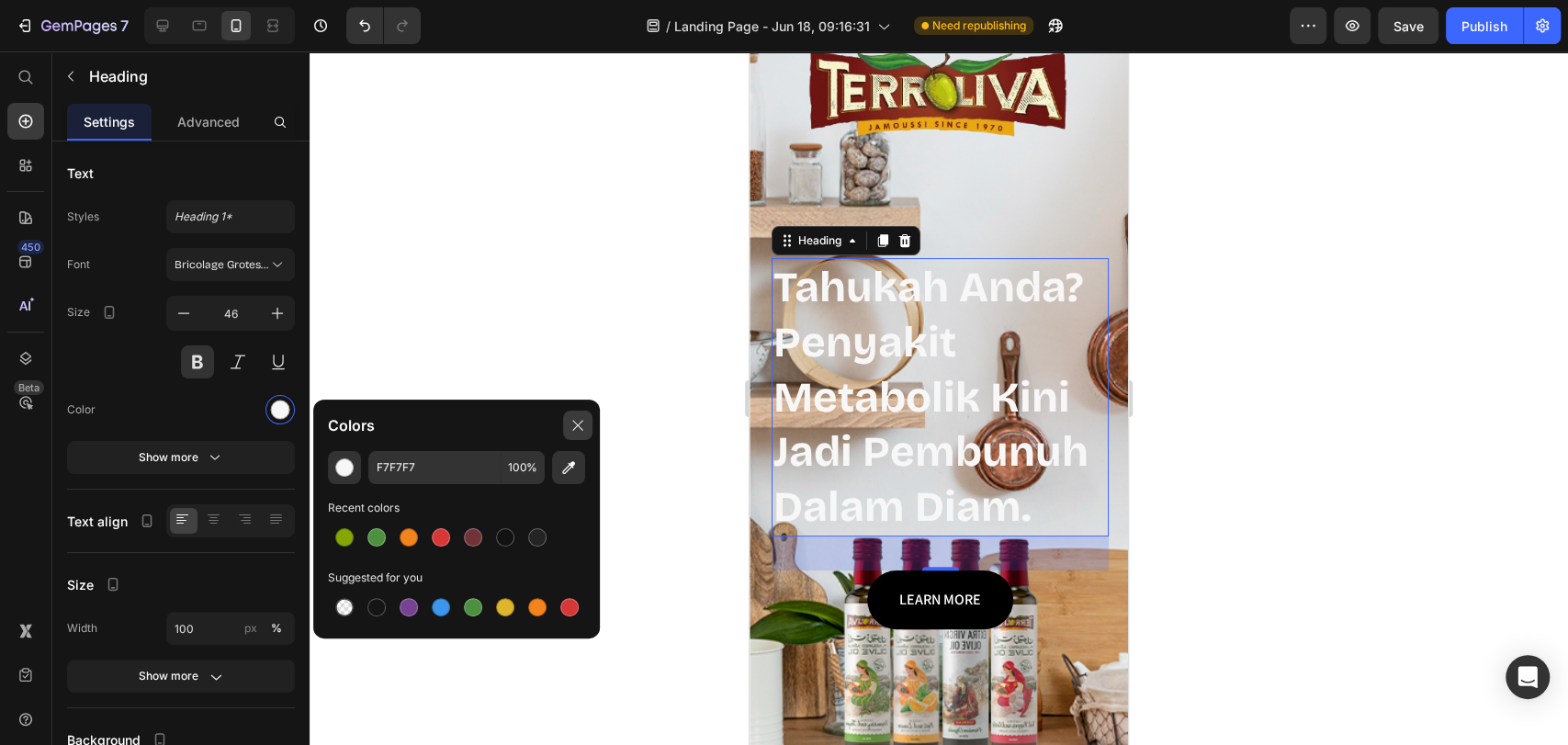 click at bounding box center (578, 425) 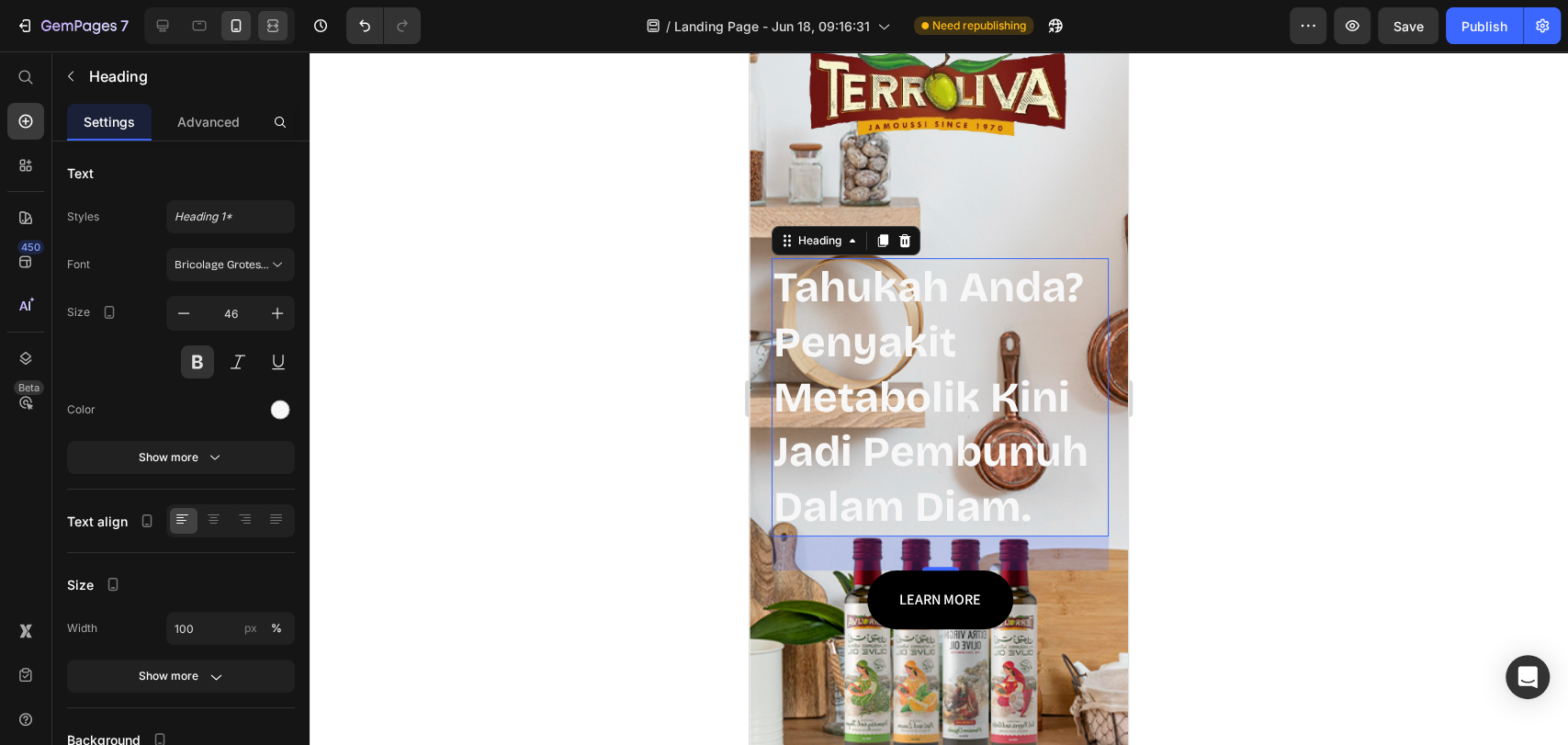 click at bounding box center [220, 26] 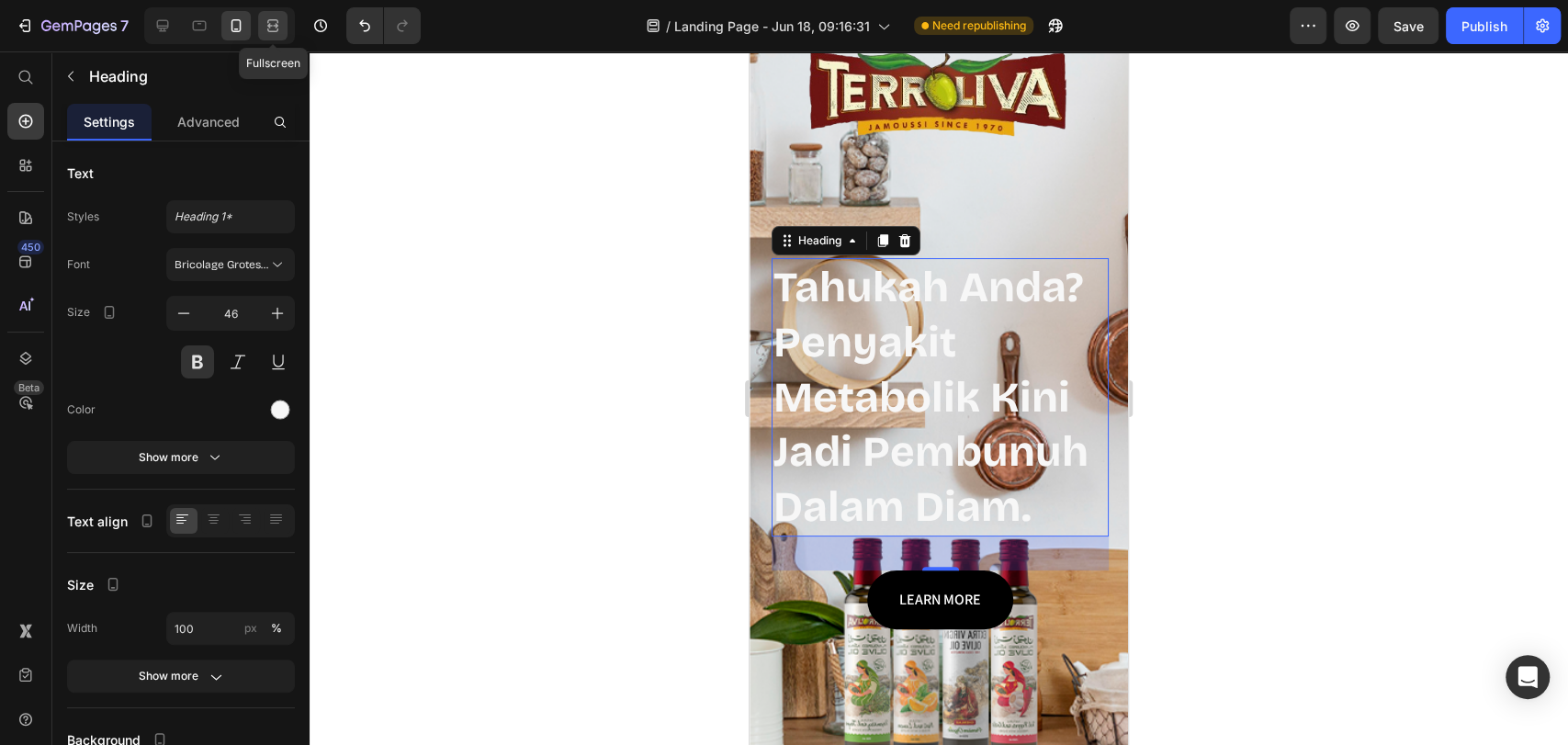 click 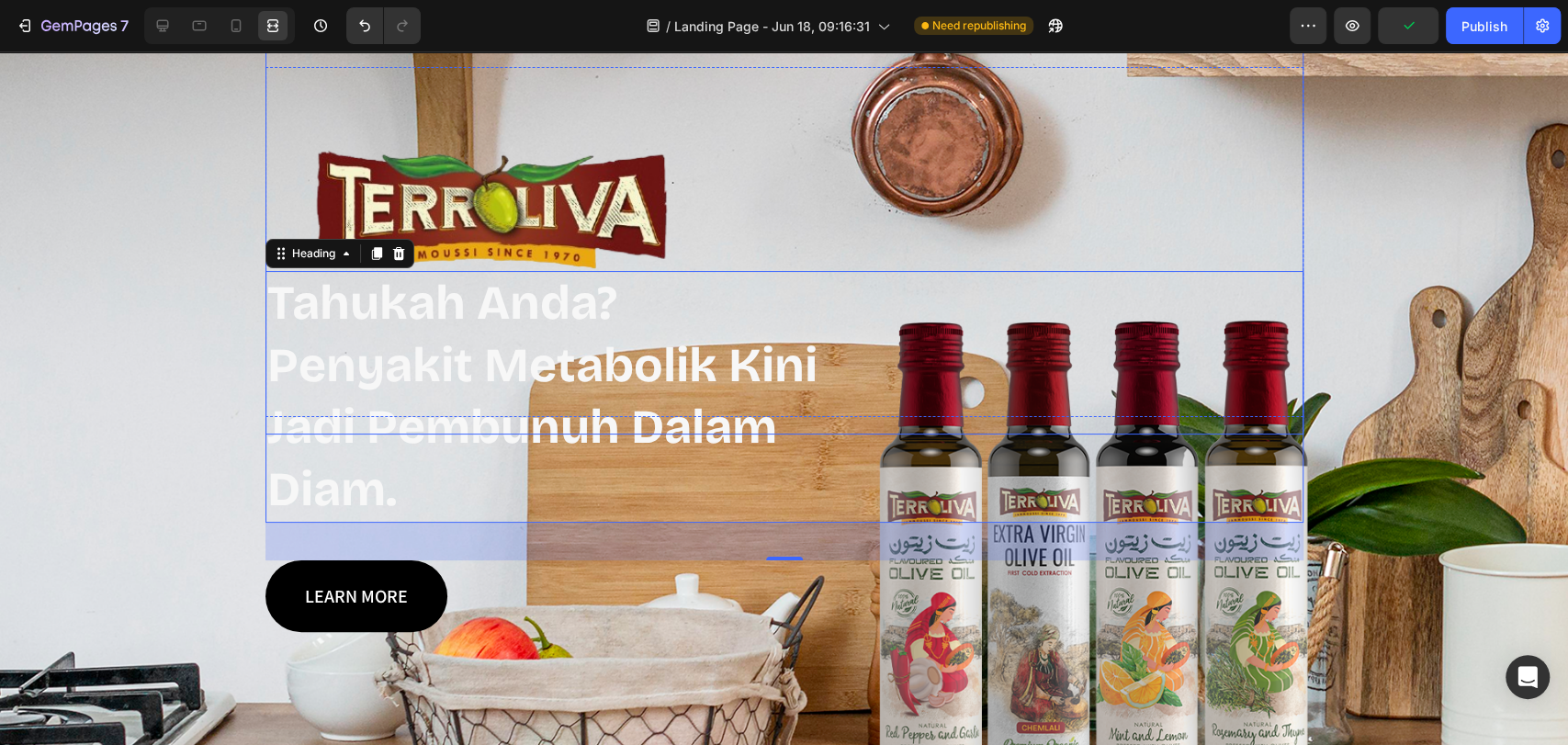 scroll, scrollTop: 19, scrollLeft: 0, axis: vertical 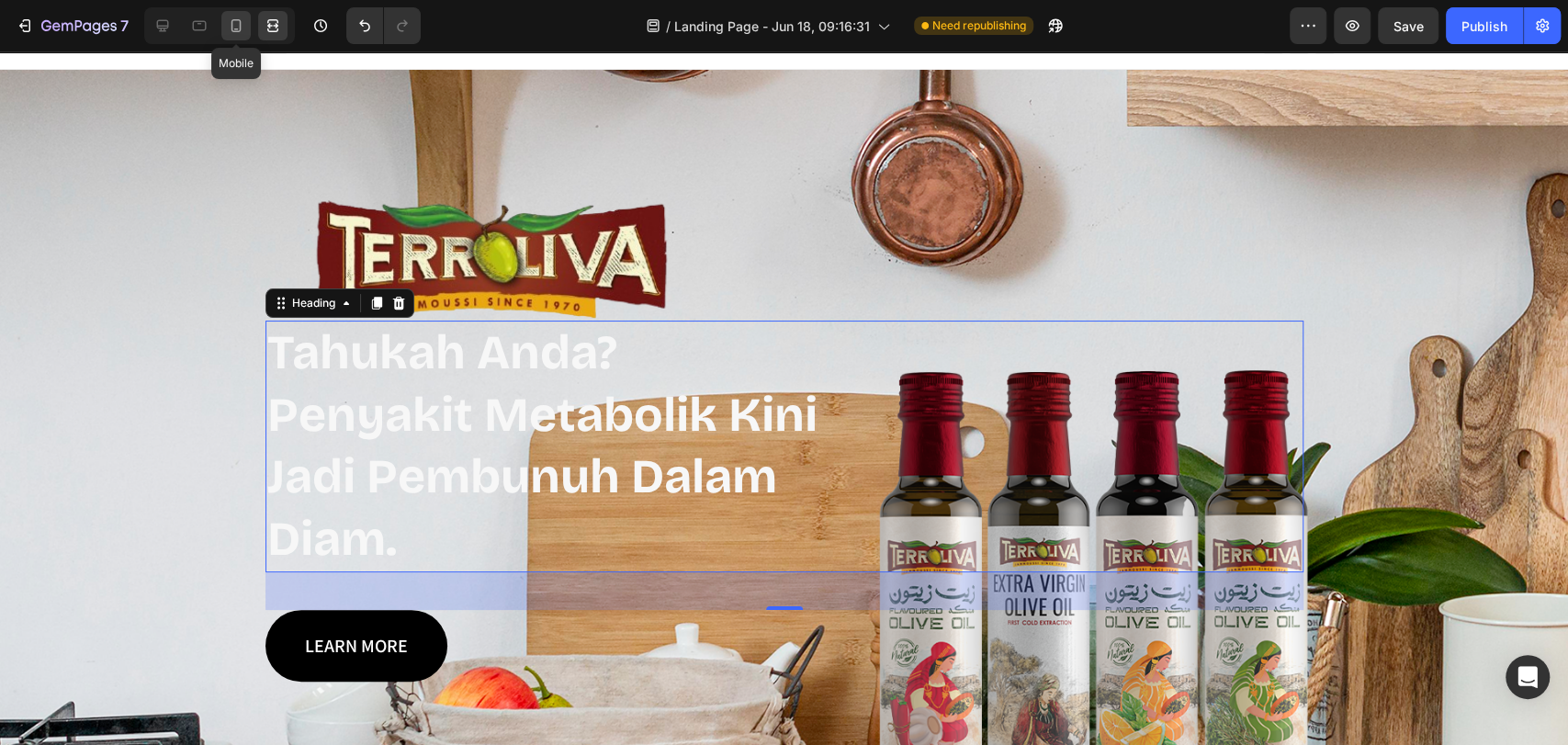 click 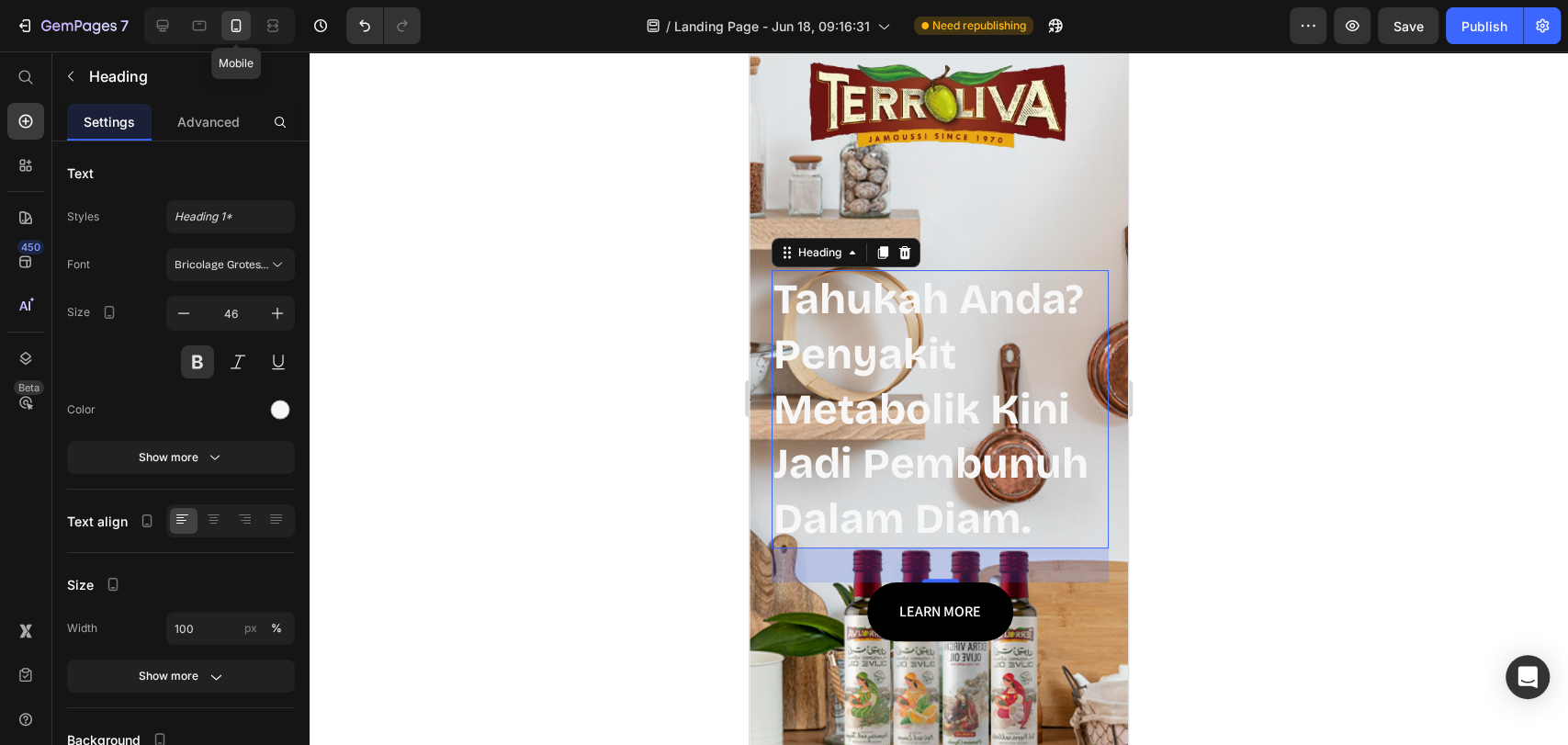 scroll, scrollTop: 229, scrollLeft: 0, axis: vertical 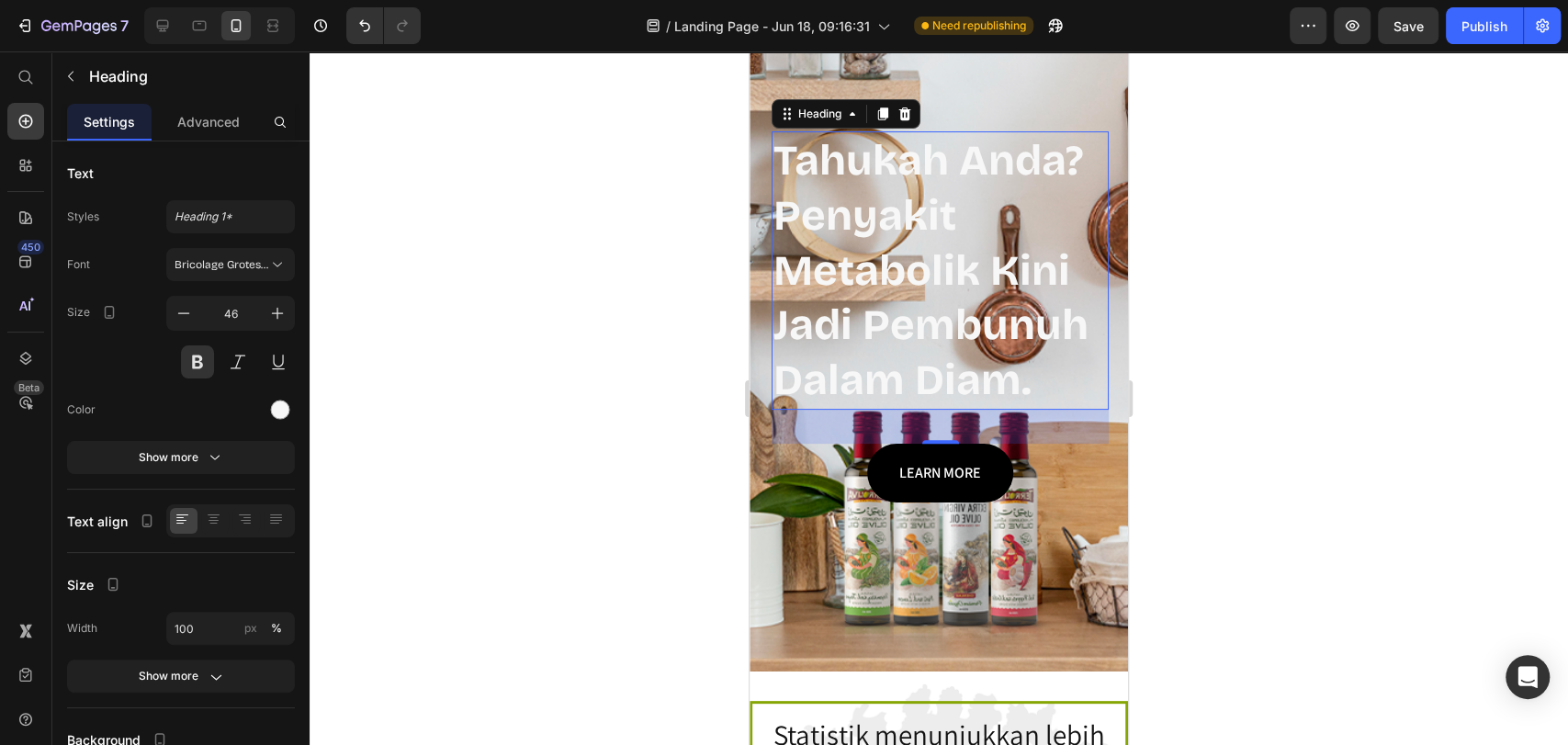 click 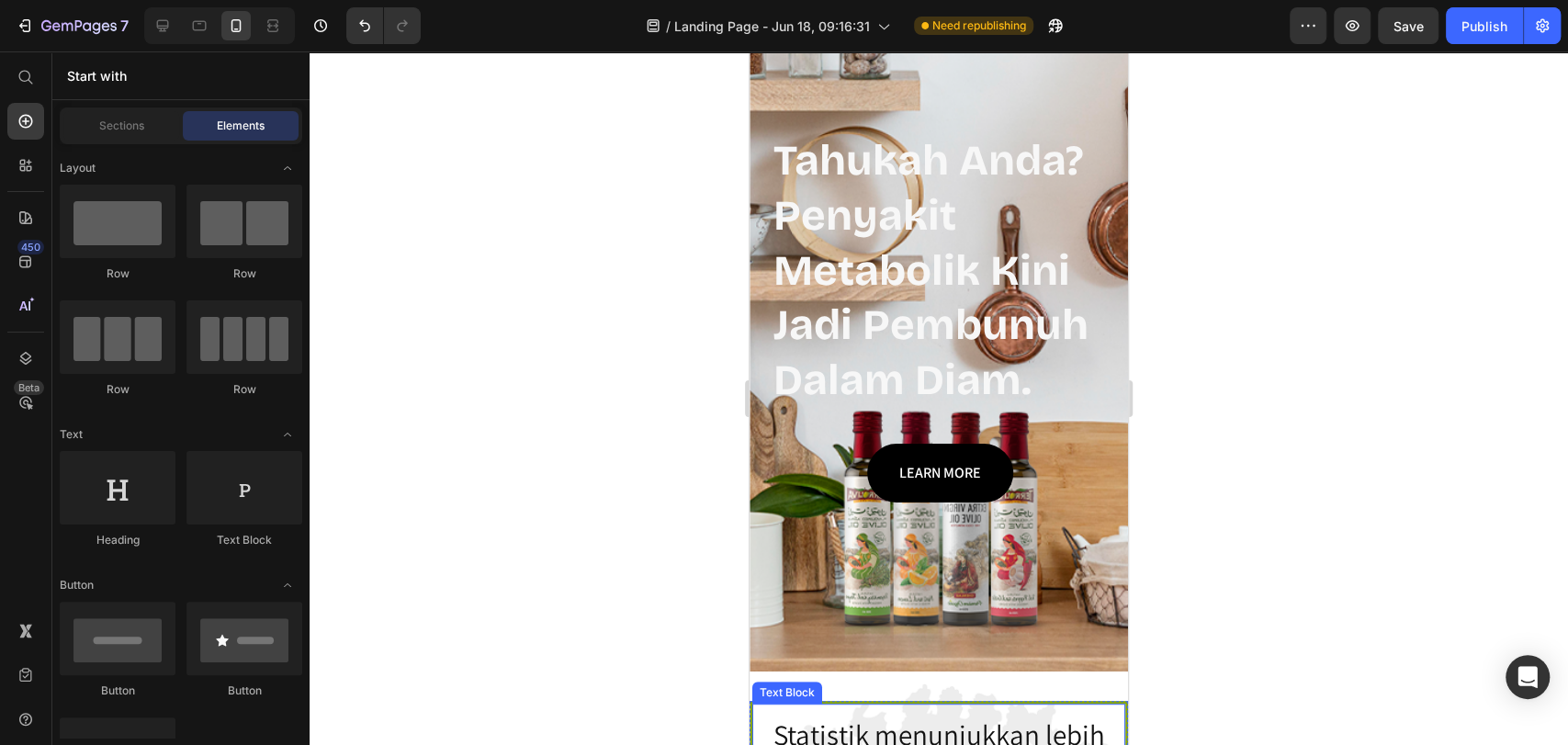 click on "Statistik menunjukkan lebih 25% hingga 40% rakyat Malaysia menghidap masalah metabolik seperti darah tinggi, kolesterol tinggi, obesiti atau prediabetes — tanpa mereka sedar." at bounding box center (939, 813) 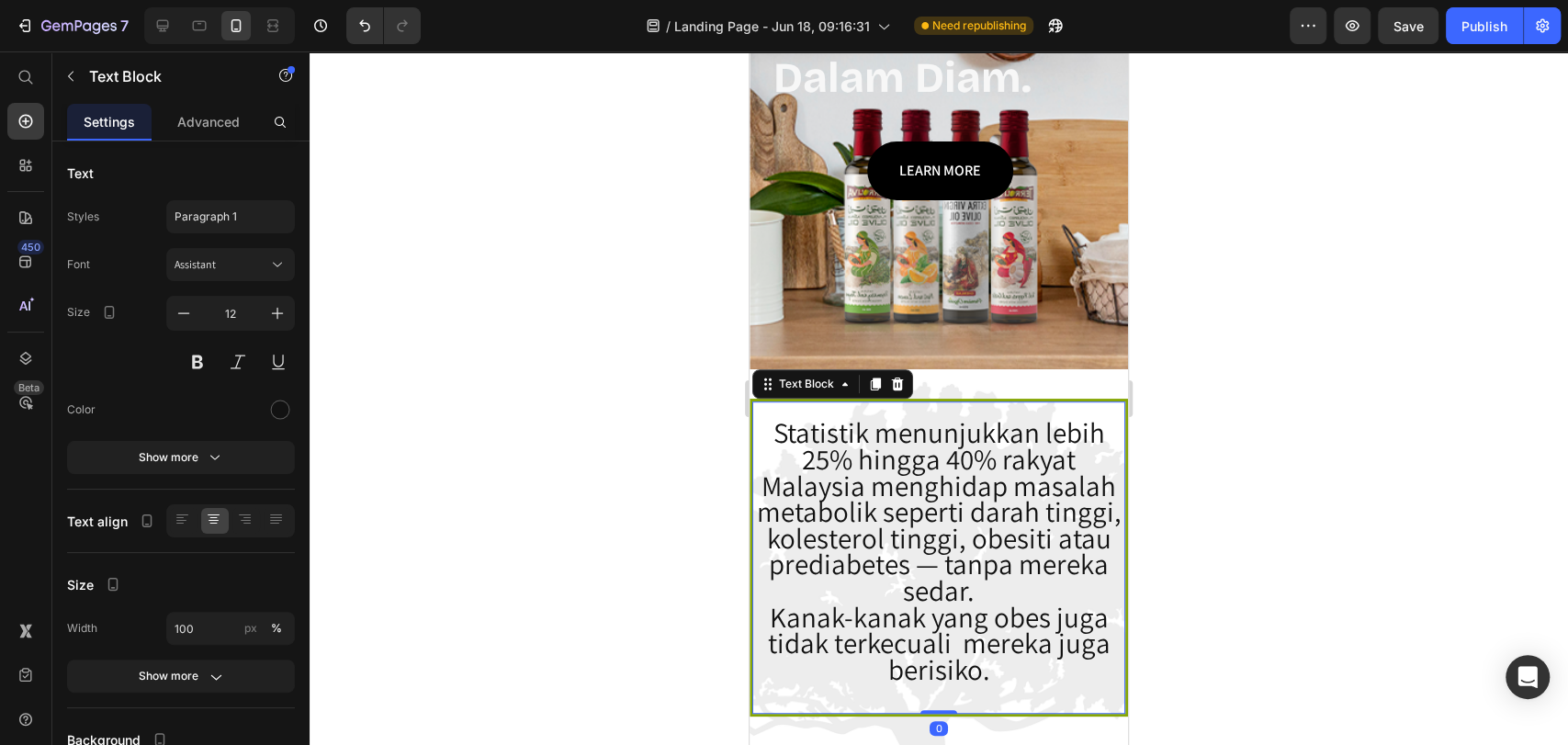 scroll, scrollTop: 536, scrollLeft: 0, axis: vertical 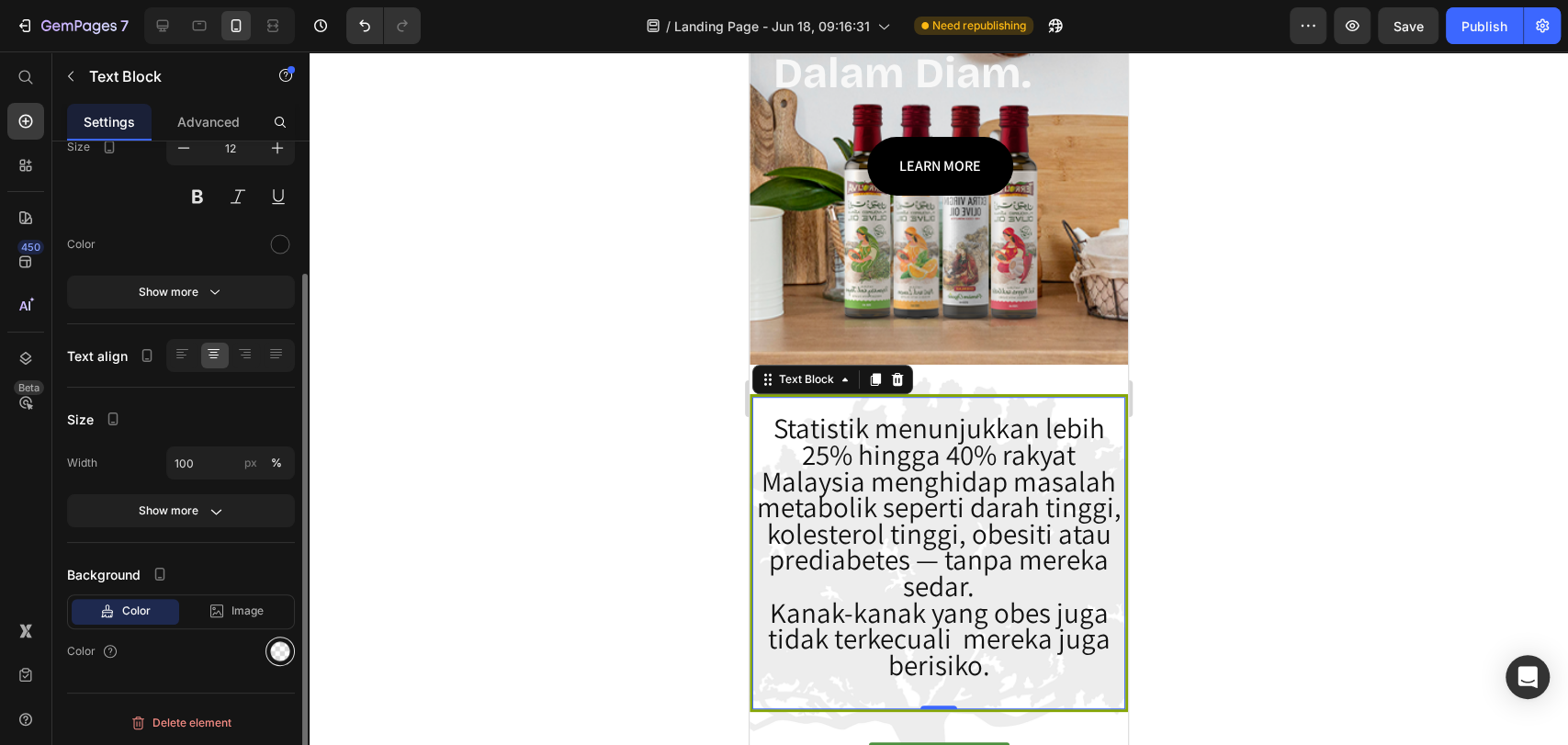 click at bounding box center [280, 651] 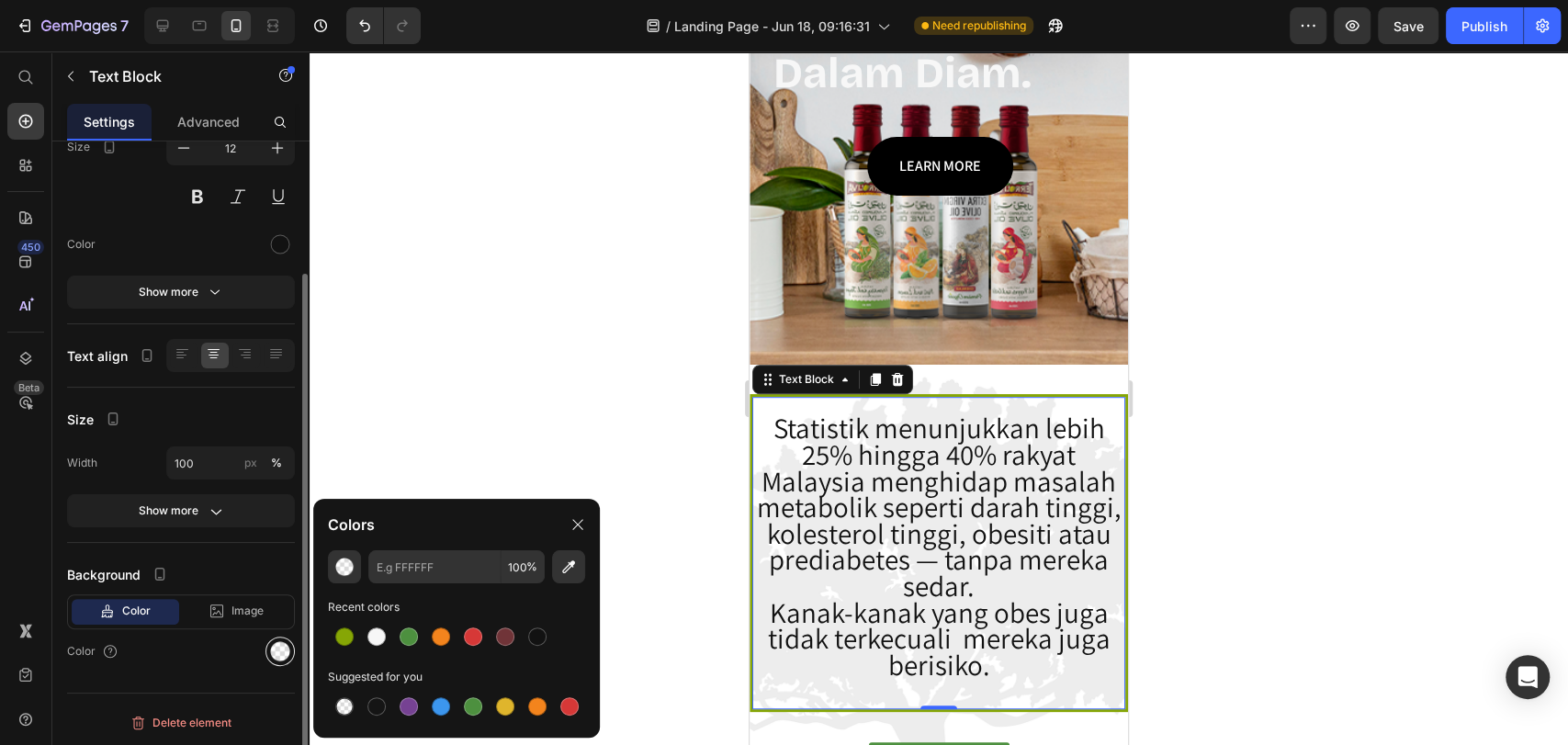 click at bounding box center (280, 651) 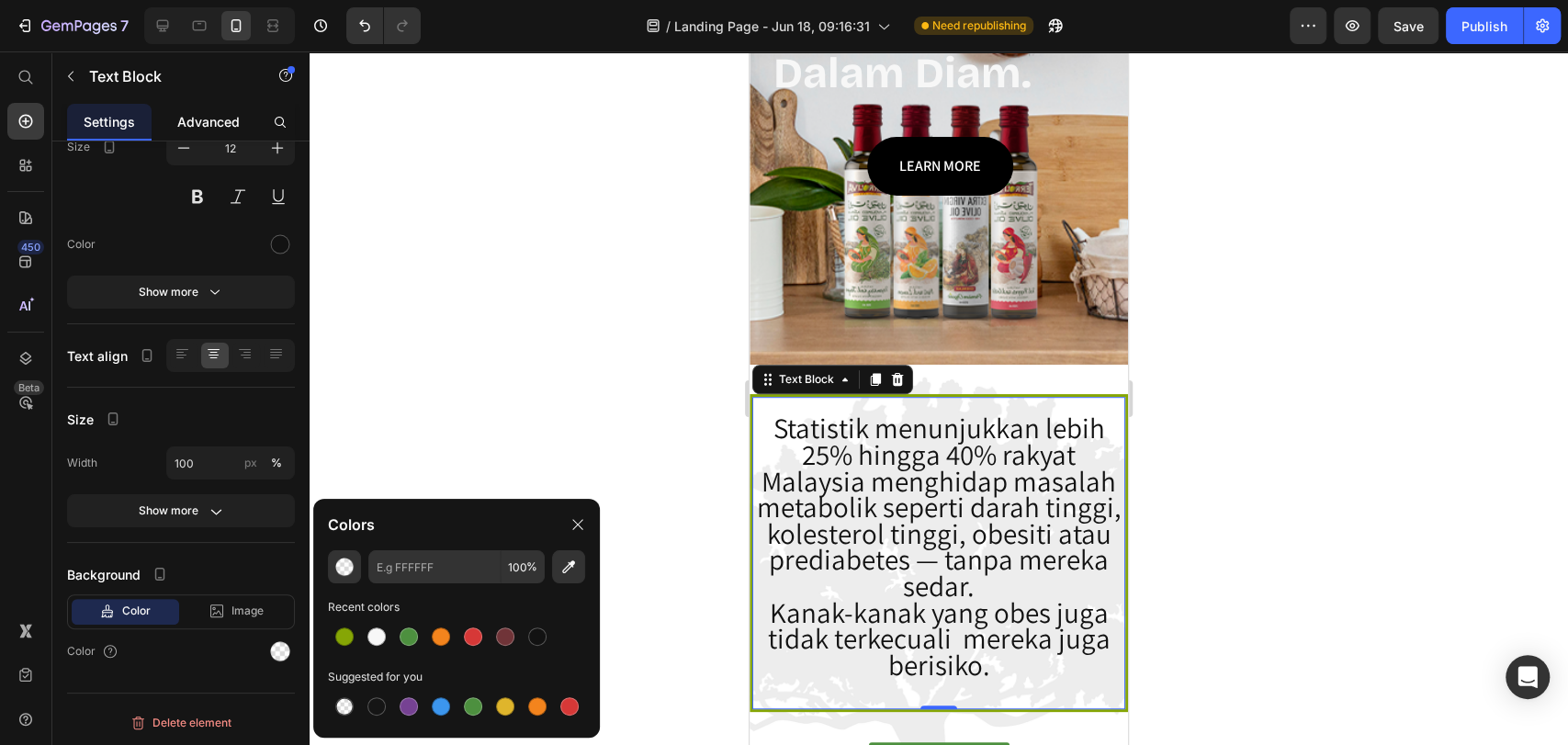 click on "Advanced" at bounding box center (209, 121) 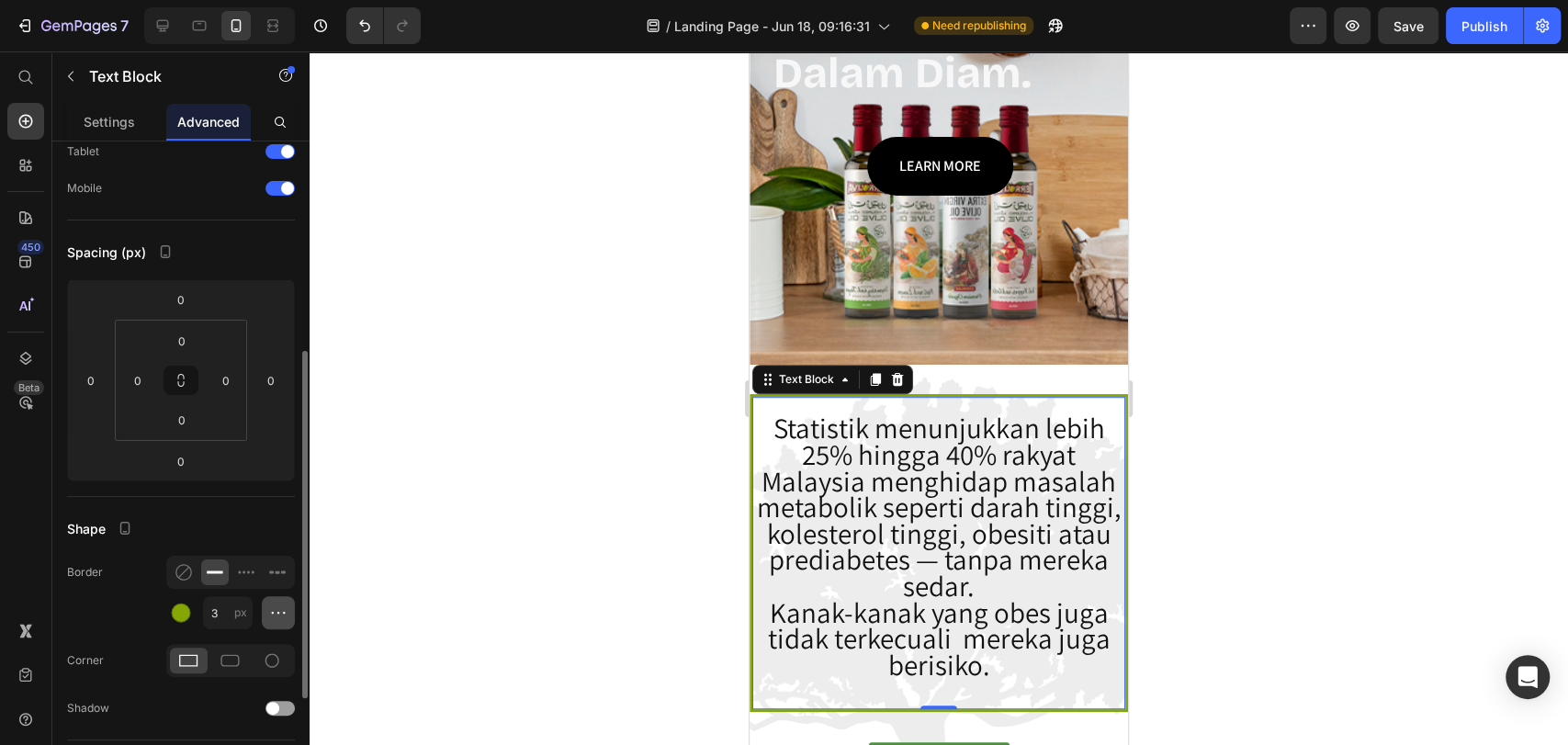scroll, scrollTop: 306, scrollLeft: 0, axis: vertical 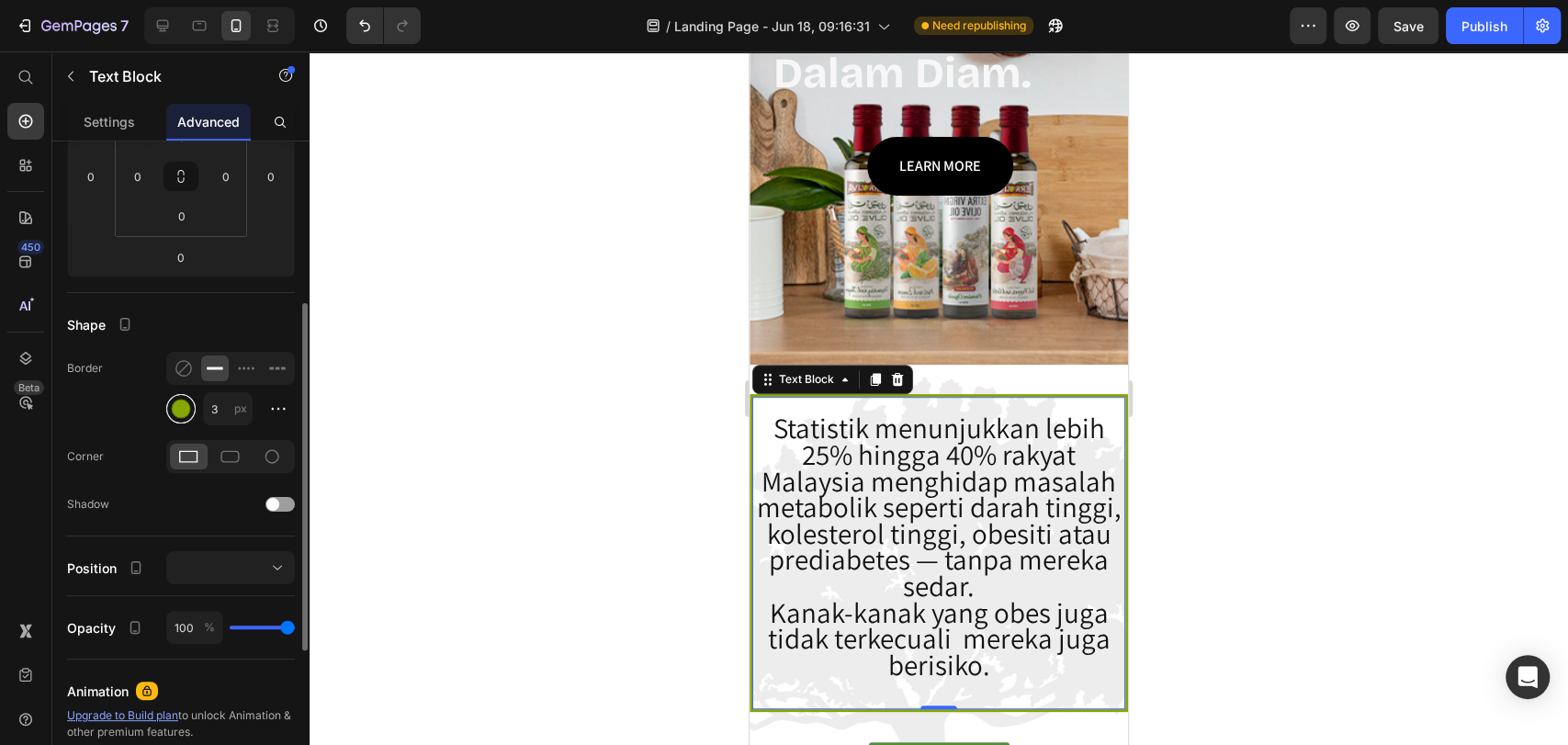 click at bounding box center [181, 409] 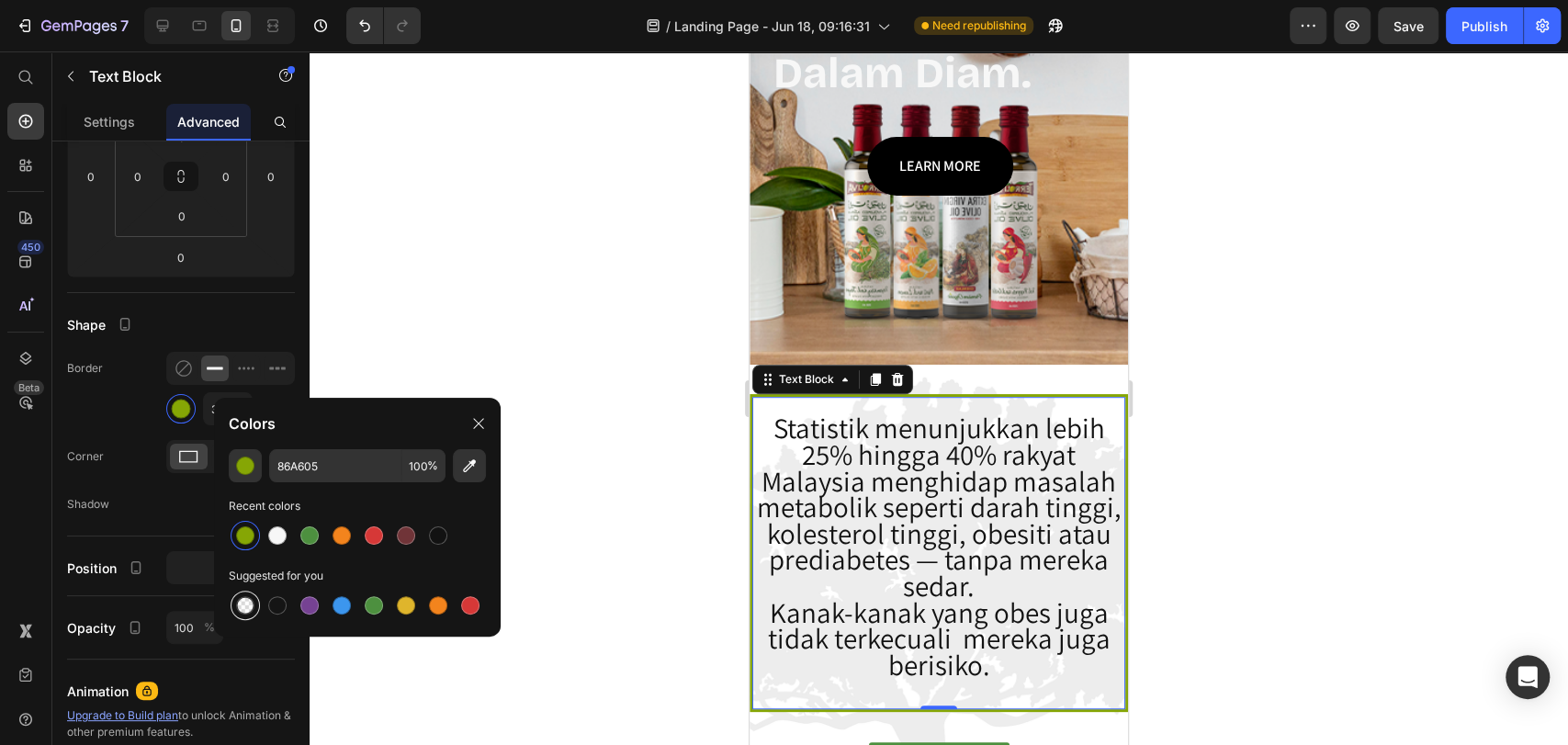 click at bounding box center (245, 605) 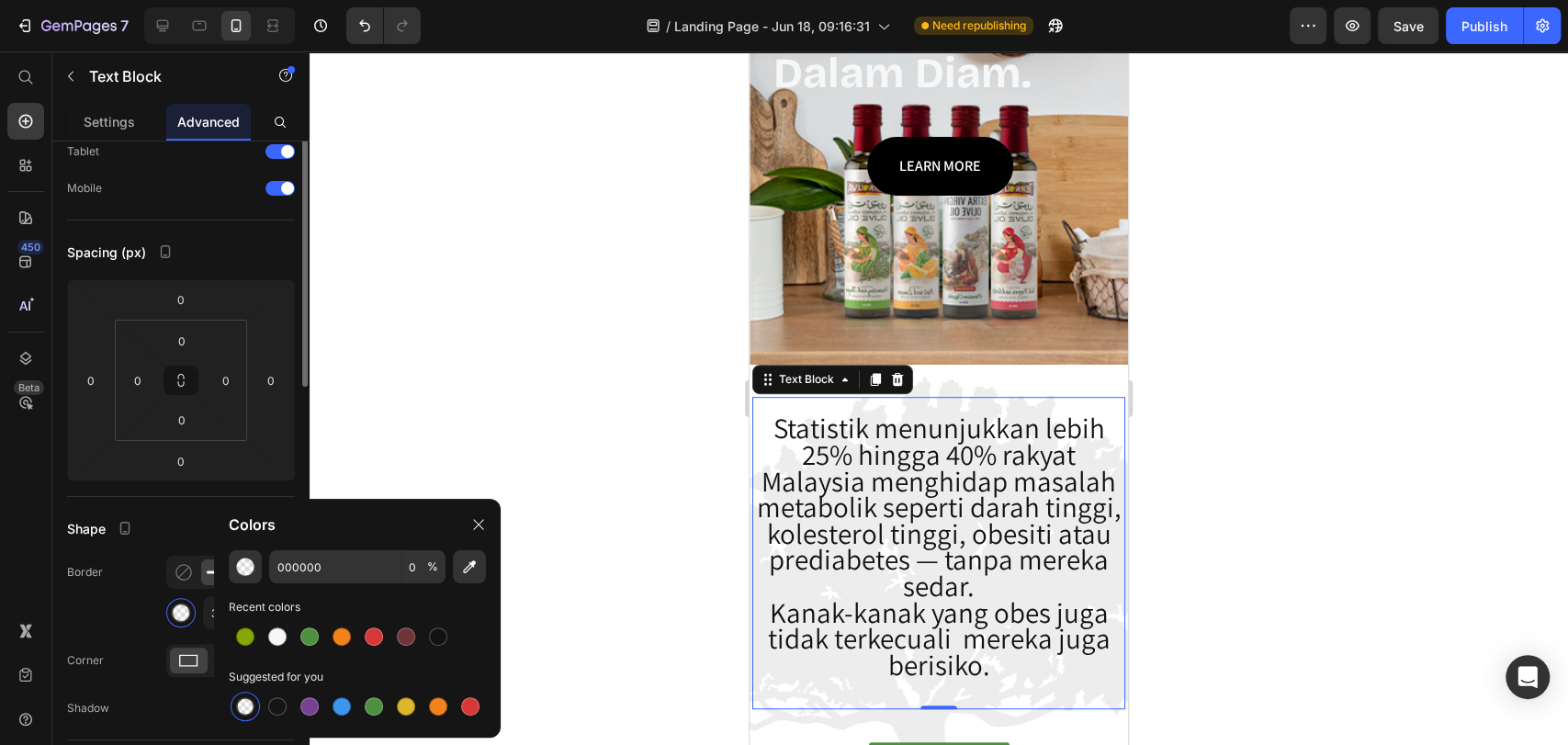 scroll, scrollTop: 0, scrollLeft: 0, axis: both 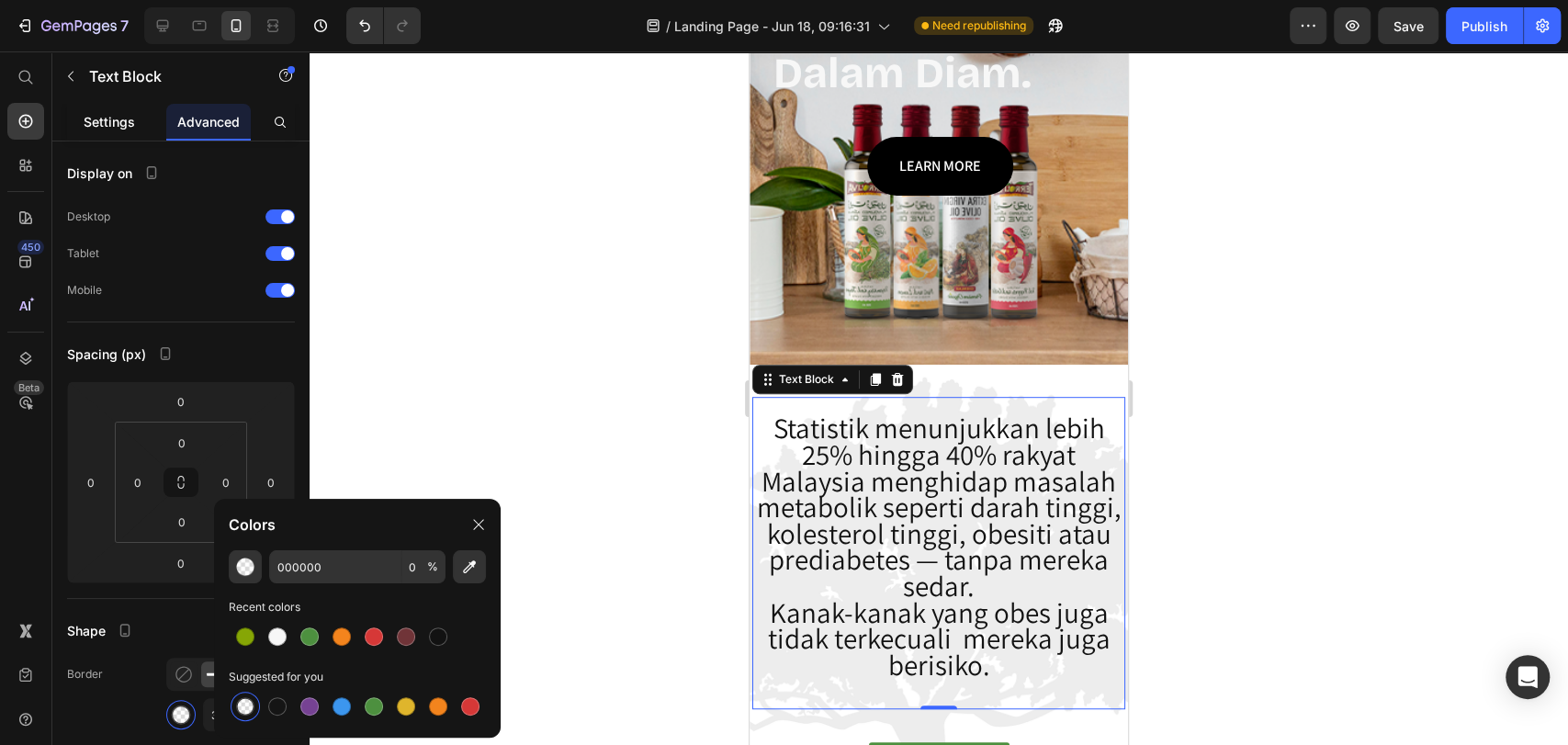 click on "Settings" 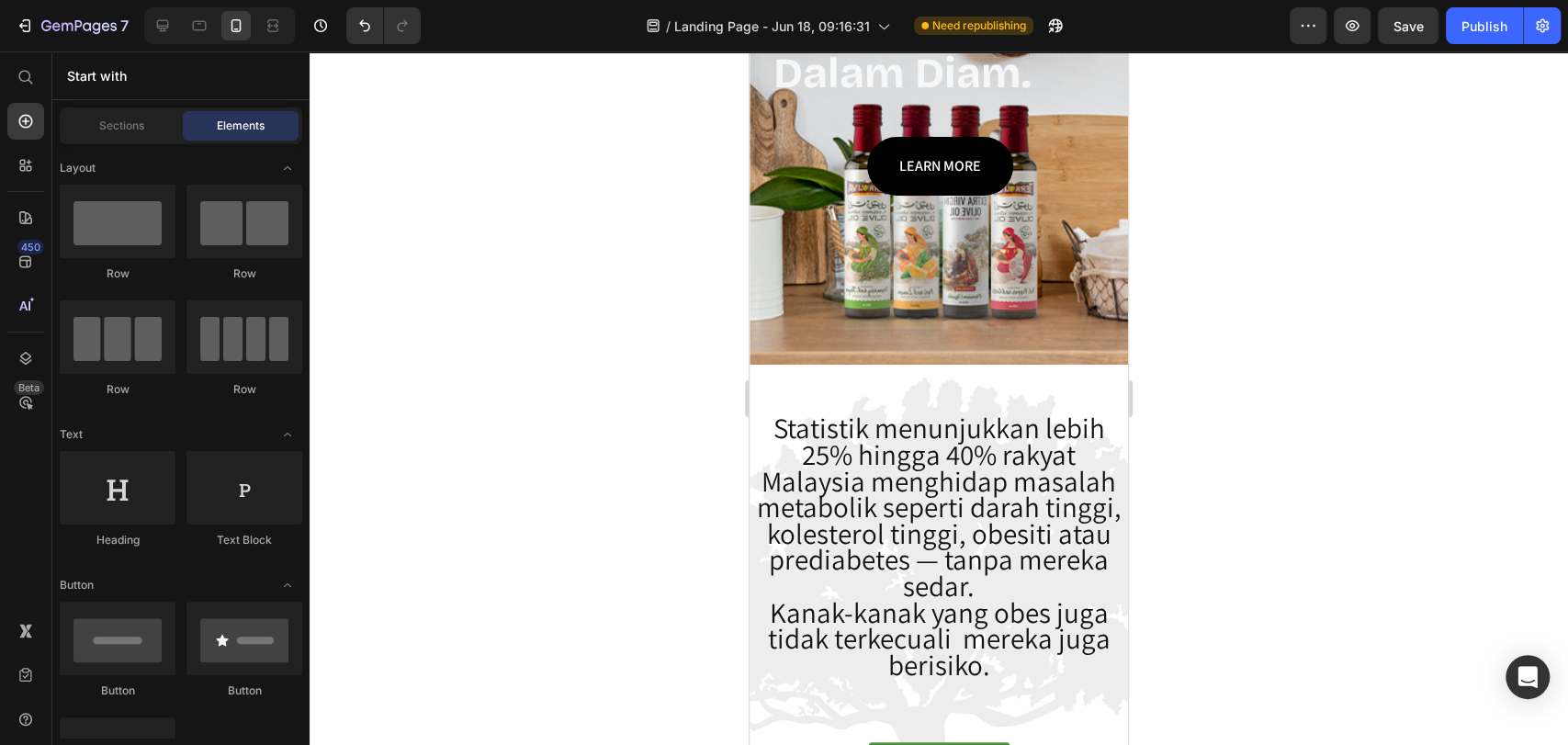 scroll, scrollTop: 1141, scrollLeft: 0, axis: vertical 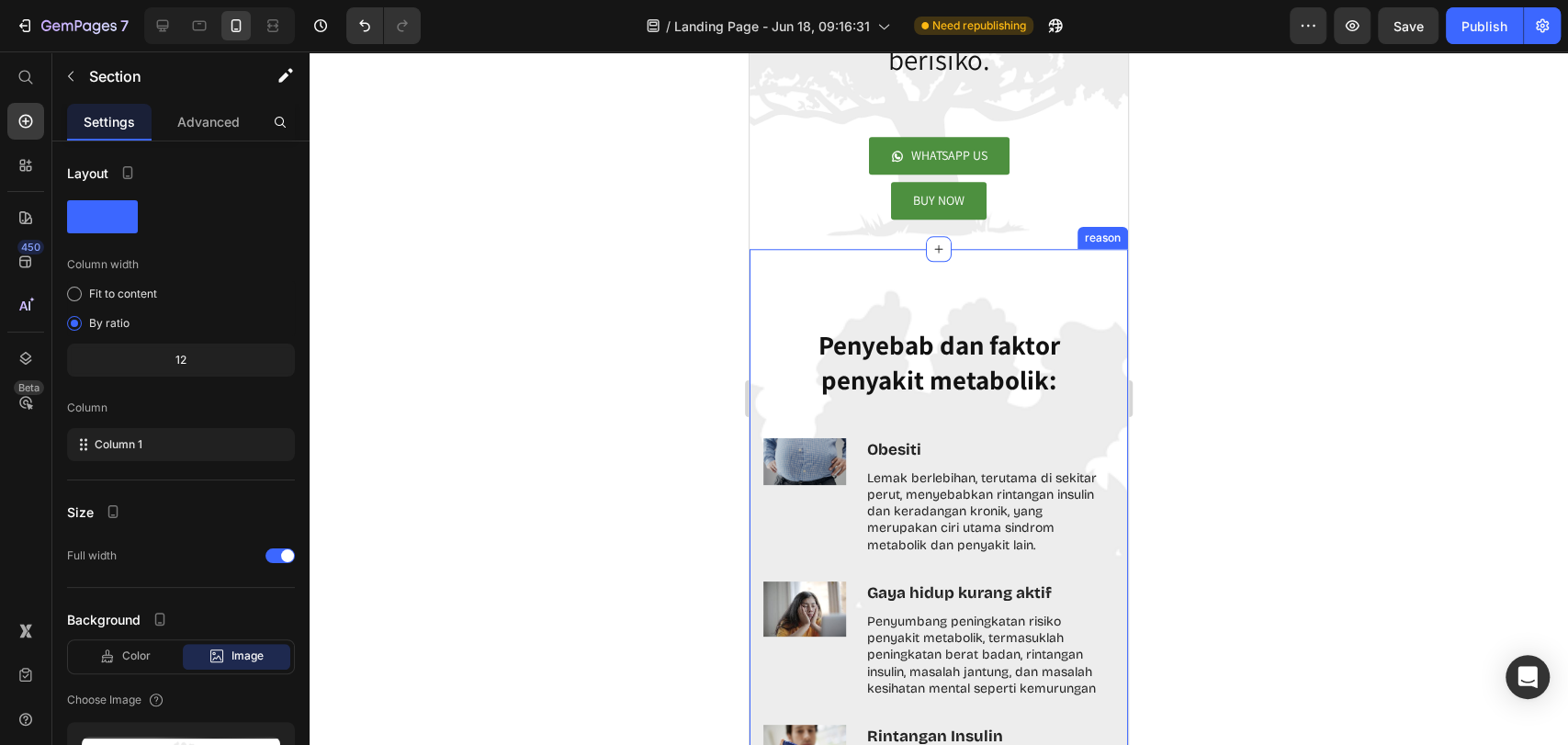 click on "Penyebab dan faktor penyakit metabolik: Heading Row Obesiti Text Block Lemak berlebihan, terutama di sekitar perut, menyebabkan rintangan insulin dan keradangan kronik, yang merupakan ciri utama sindrom metabolik dan penyakit lain.  Text Block Image Row Image Gaya hidup kurang aktif Text Block Penyumbang peningkatan risiko penyakit metabolik, termasuklah peningkatan berat badan, rintangan insulin, masalah jantung, dan masalah kesihatan mental seperti kemurungan Text Block Row Rintangan Insulin Text Block Rintangan insulin terjadi apabila sel-sel badan menjadi kurang sensitif terhadap hormon insulin.  Apabila rintangan insulin berterusan, pankreas mungkin tidak dapat menghasilkan insulin yang mencukupi untuk mengatasi rintangan ini, mengakibatkan peningkatan paras gula darah dan akhirnya membawa kepada diabetes jenis 2.  Rintangan insulin boleh menyebabkan pengumpulan lemak dalam hati. Item List Image Row Image Diet / Pemakanan  tidak sihat. Text Block Text Block Row Image Image Image Image Image Image 00" at bounding box center (939, 1067) 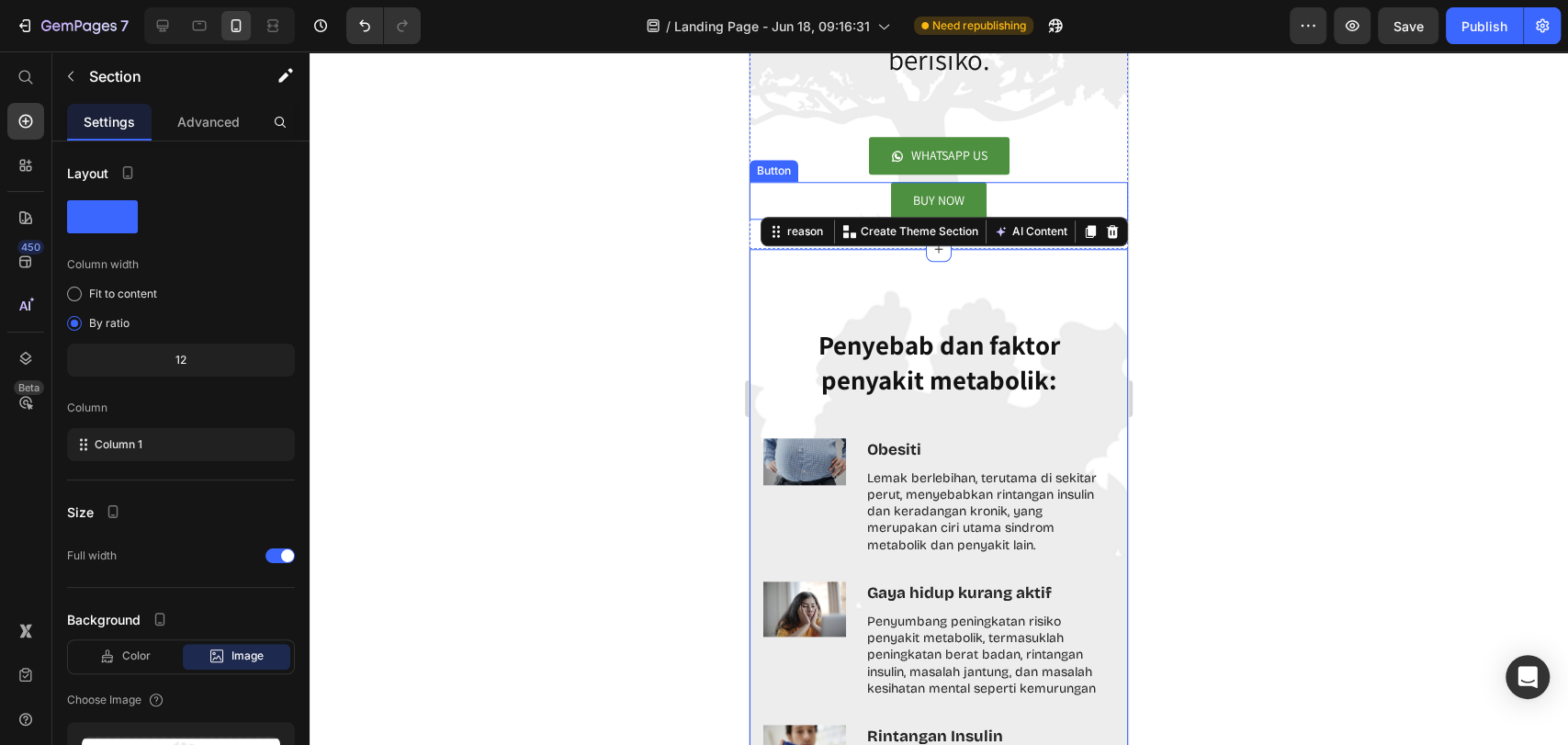 click on "WHATSAPP US Button" at bounding box center [939, 141] 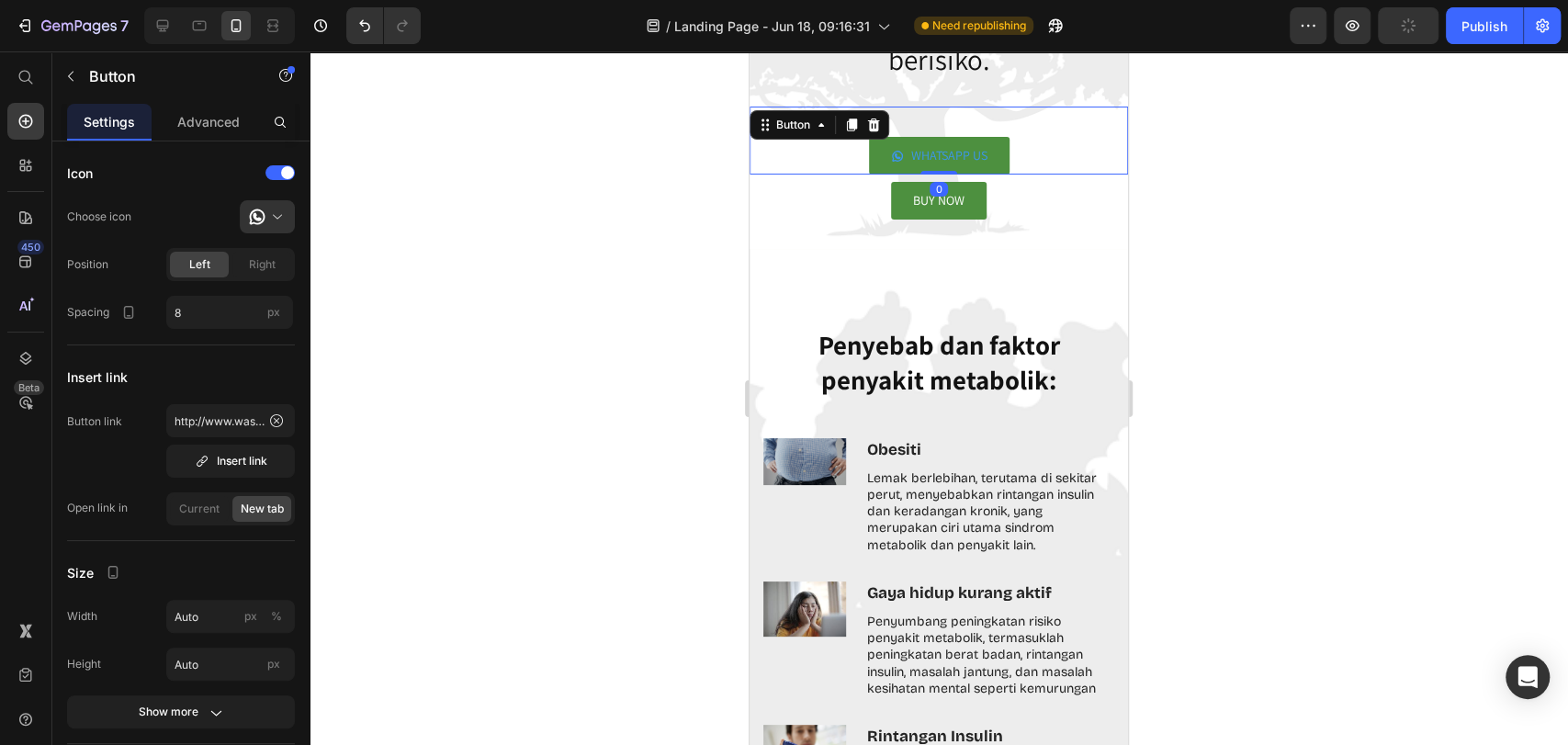 click on "WHATSAPP US" at bounding box center (939, 155) 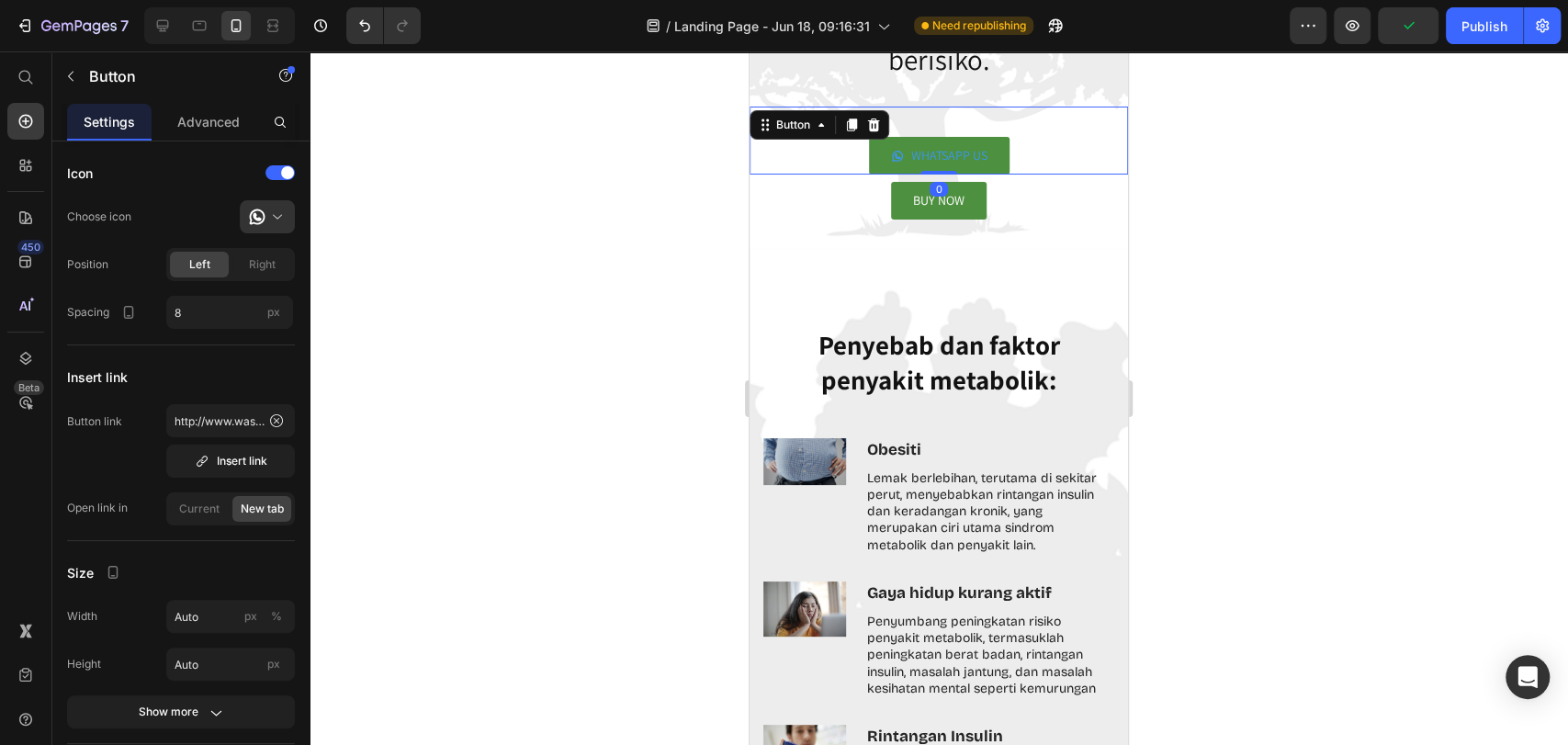 click on "WHATSAPP US" at bounding box center (939, 155) 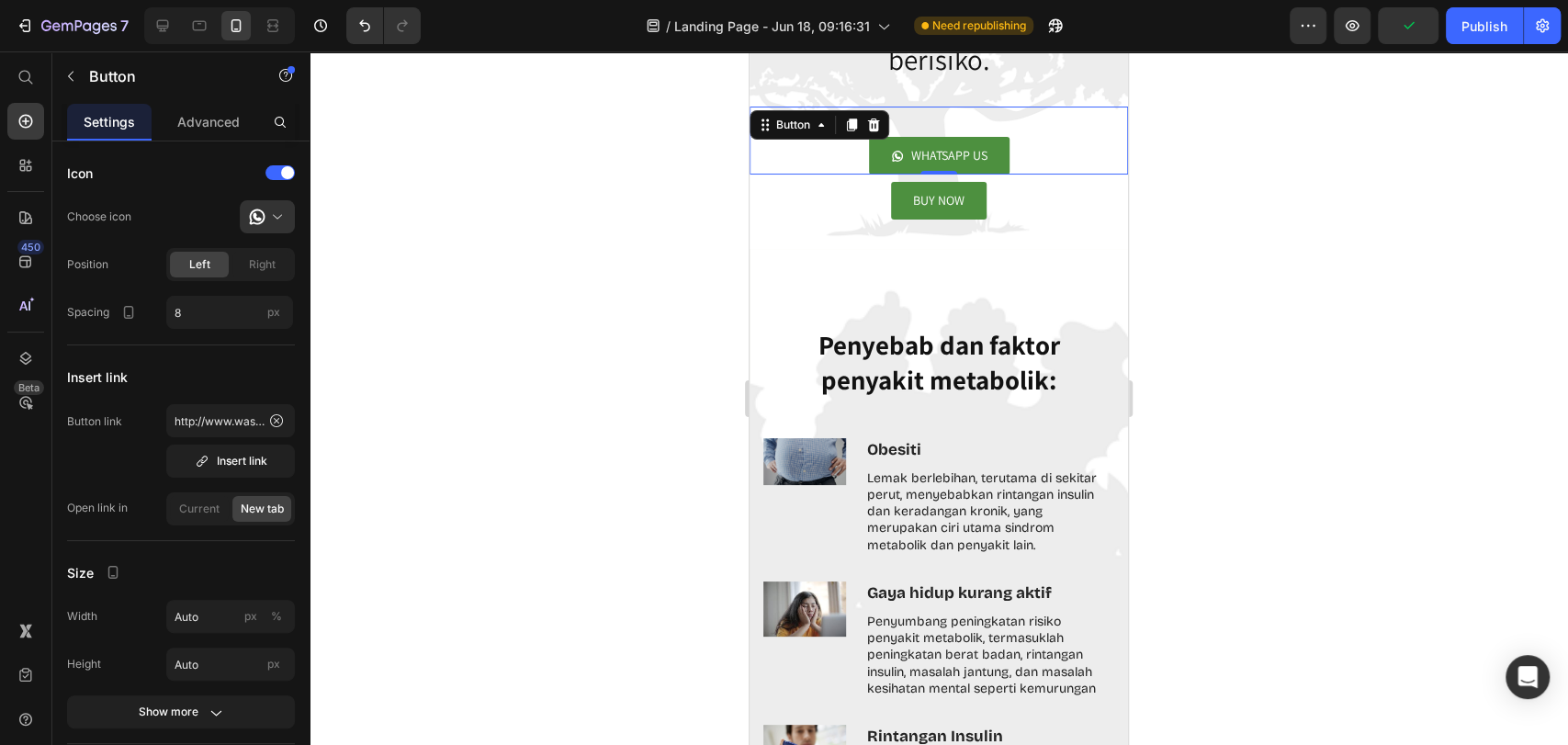 click on "WHATSAPP US Button   0" at bounding box center (939, 141) 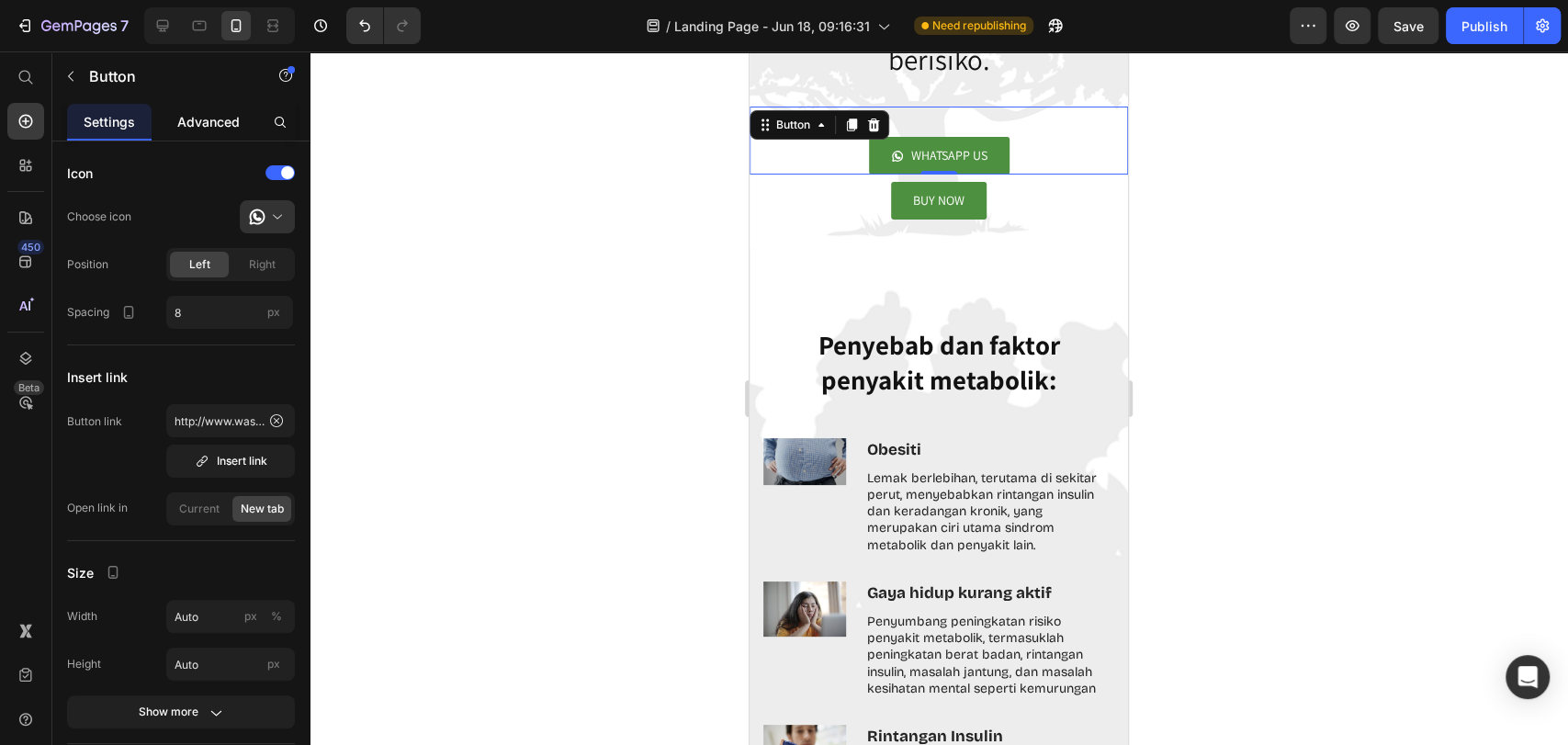 click on "Advanced" at bounding box center (209, 121) 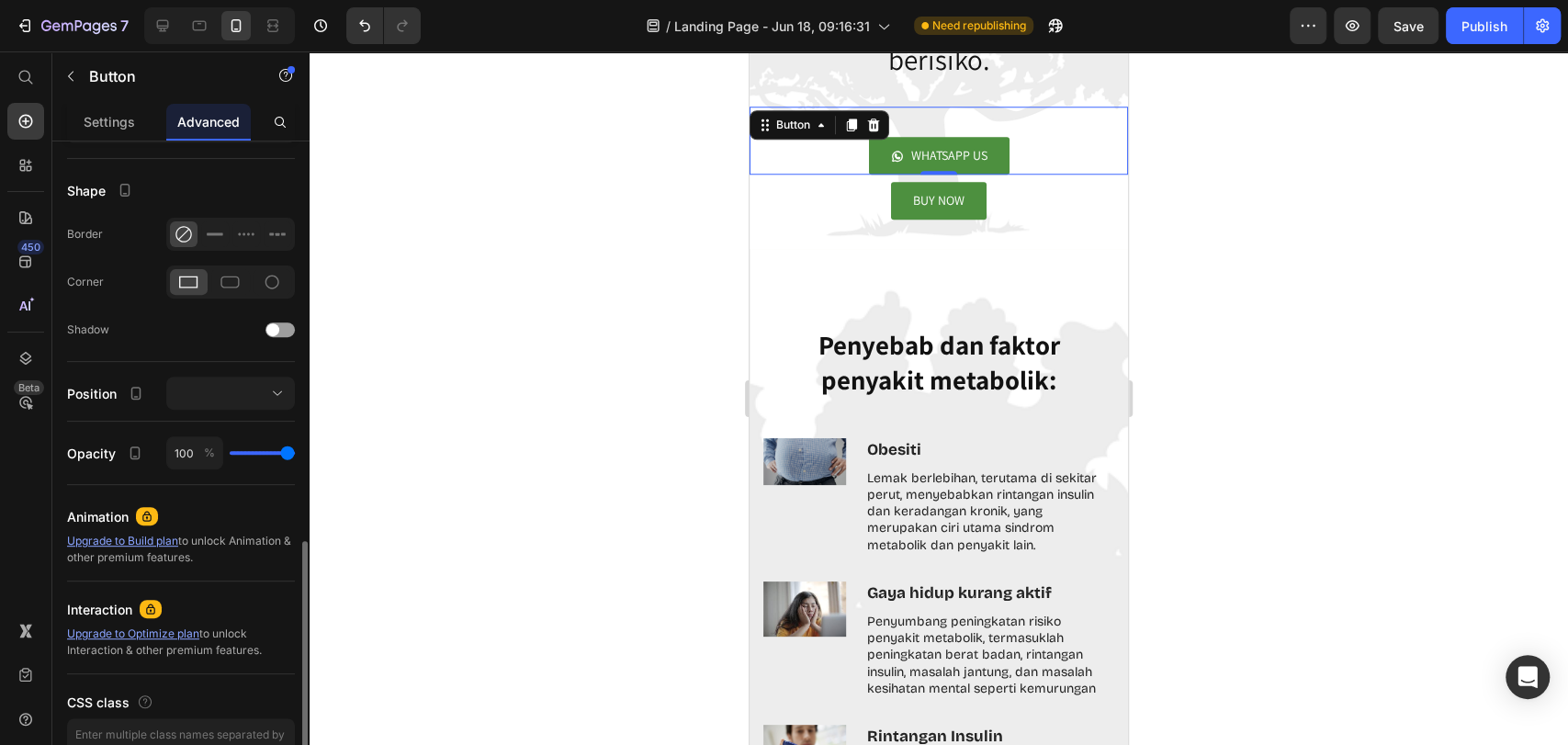 scroll, scrollTop: 542, scrollLeft: 0, axis: vertical 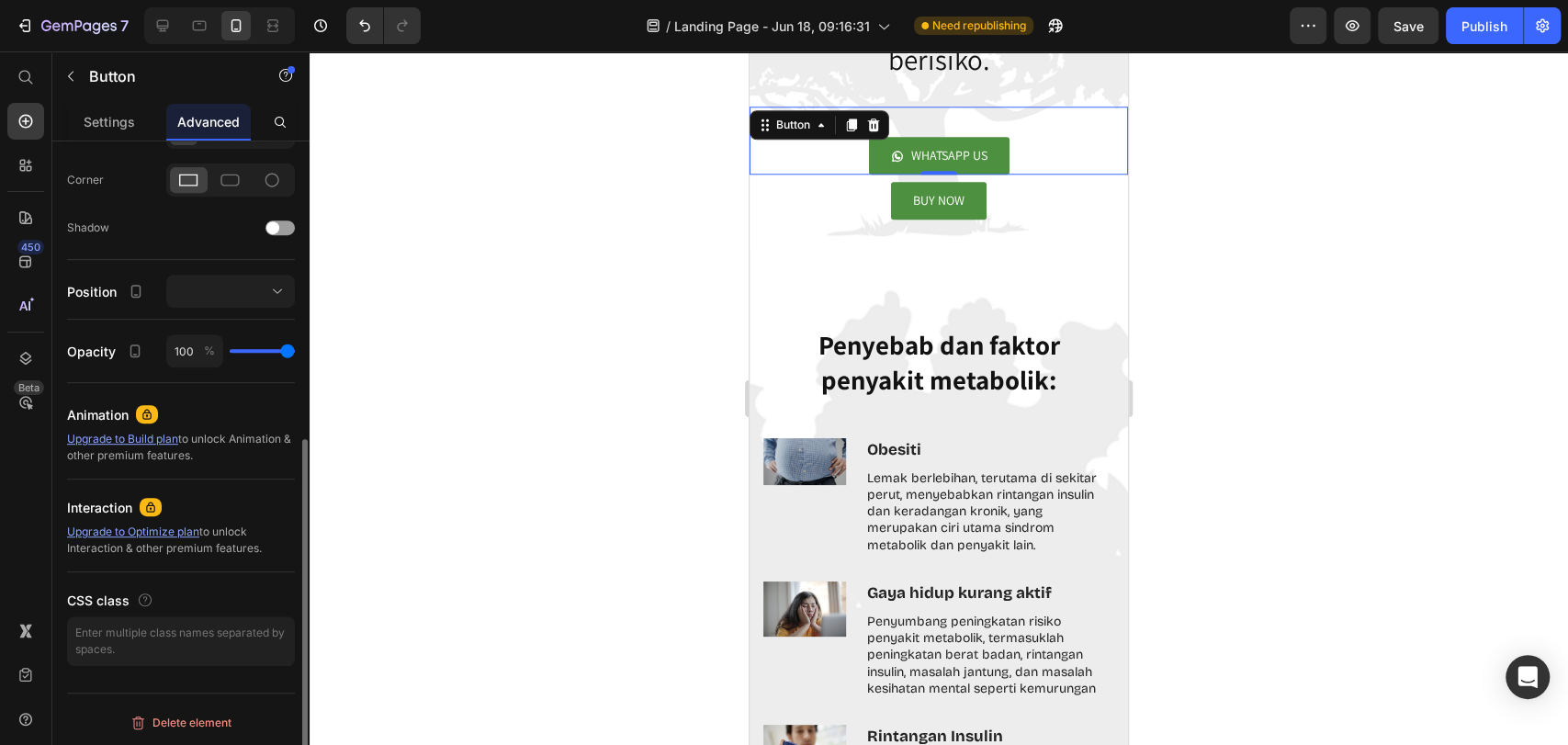 click on "Upgrade to Build plan" at bounding box center (122, 438) 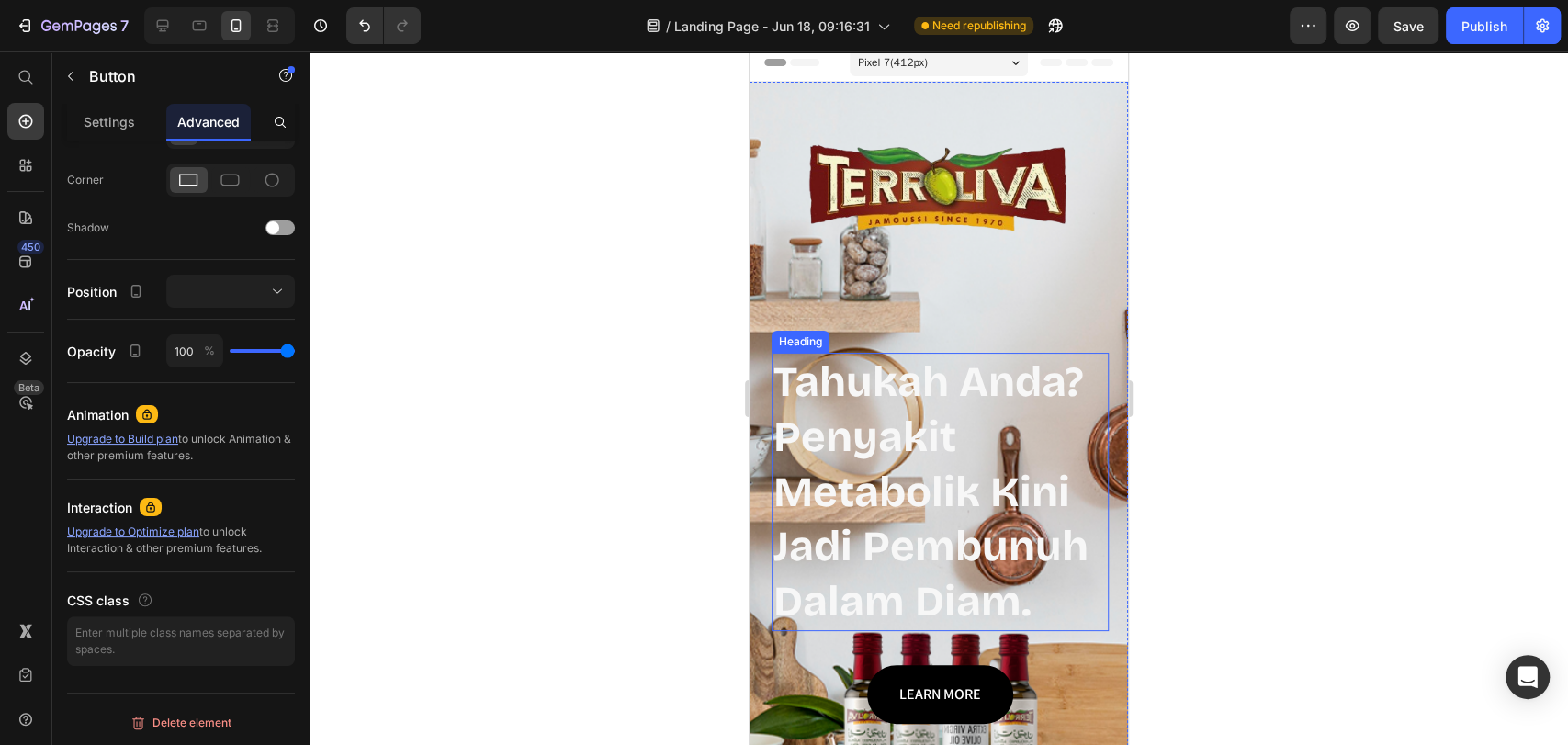 scroll, scrollTop: 0, scrollLeft: 0, axis: both 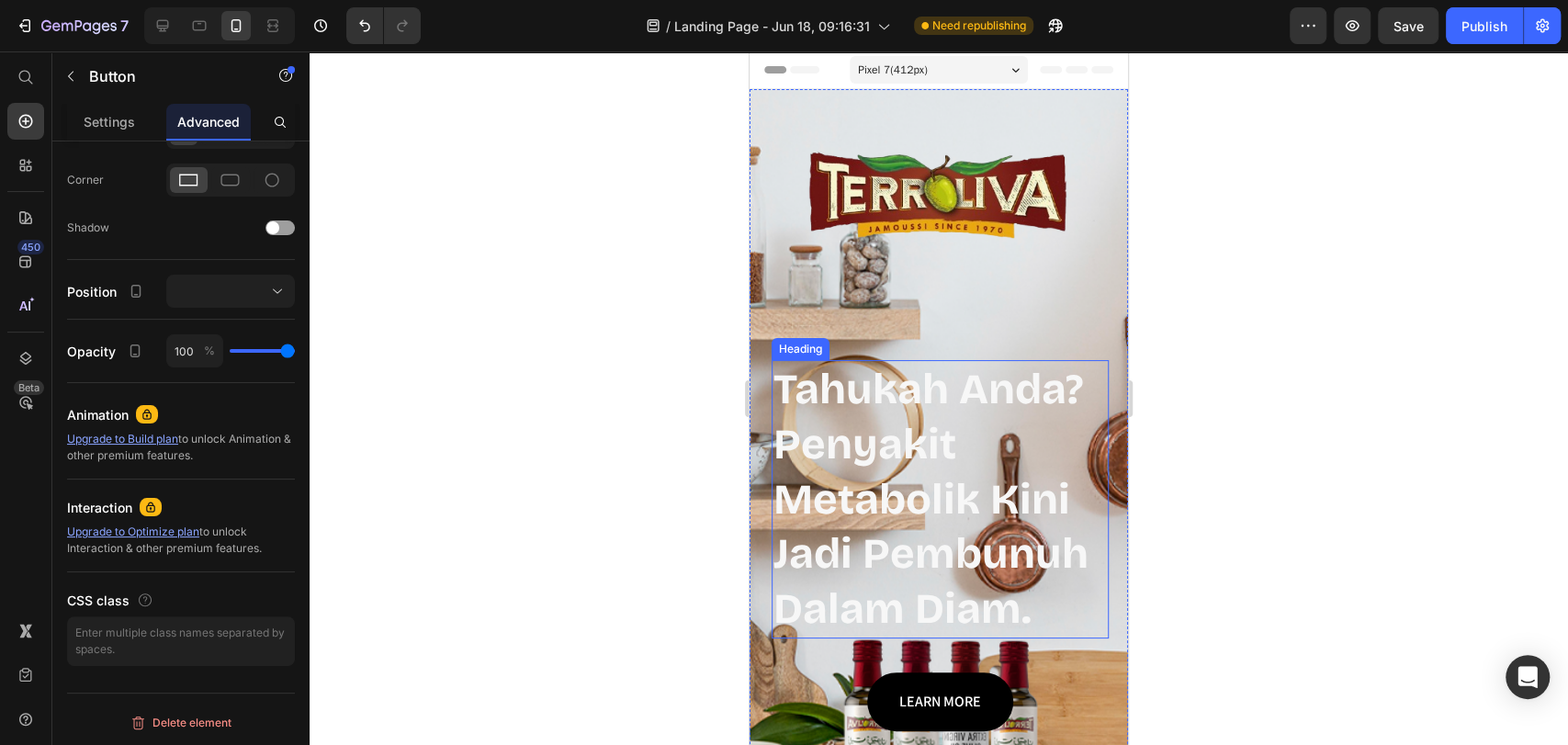 click on "Tahukah Anda? Penyakit Metabolik Kini Jadi Pembunuh Dalam Diam." at bounding box center [940, 499] 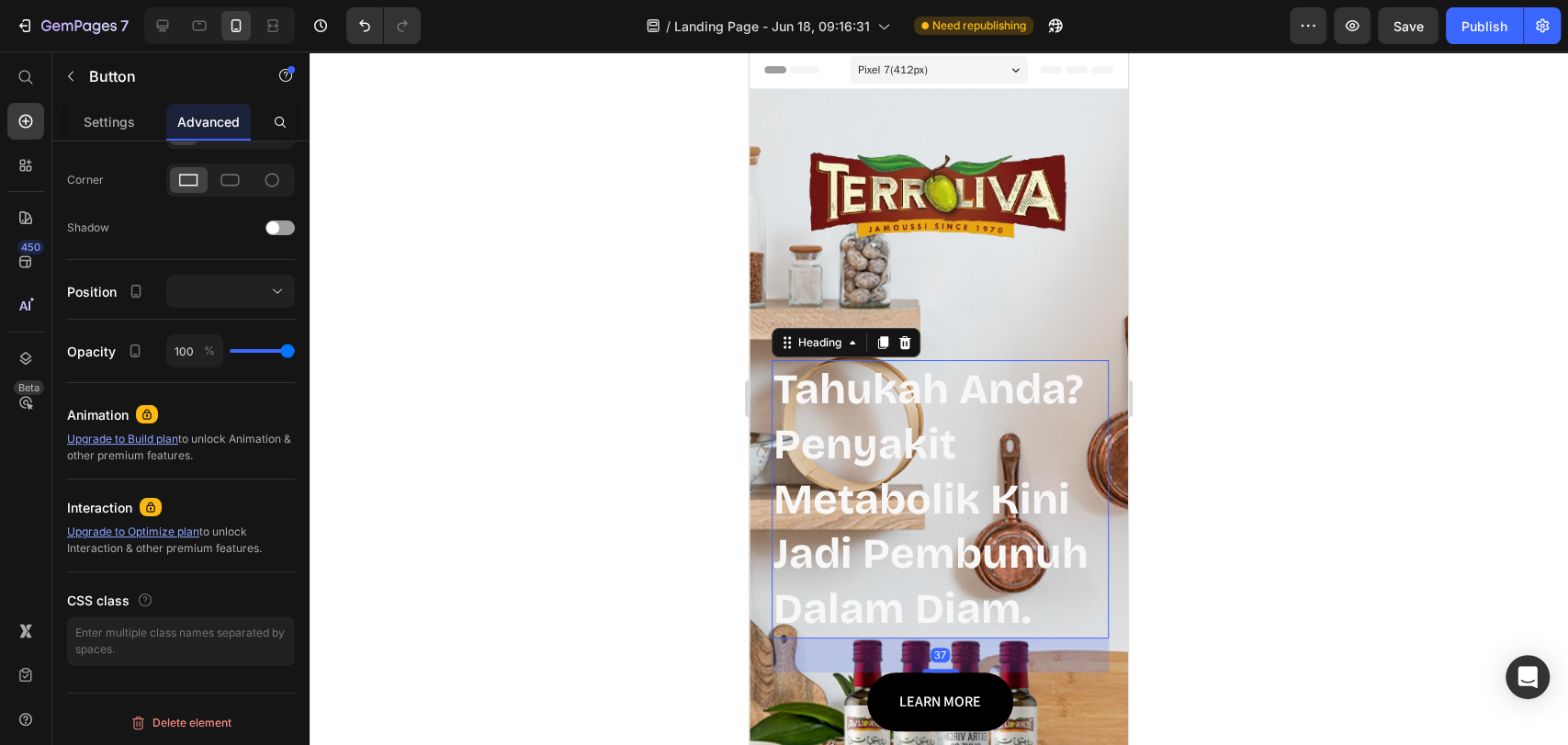scroll, scrollTop: 0, scrollLeft: 0, axis: both 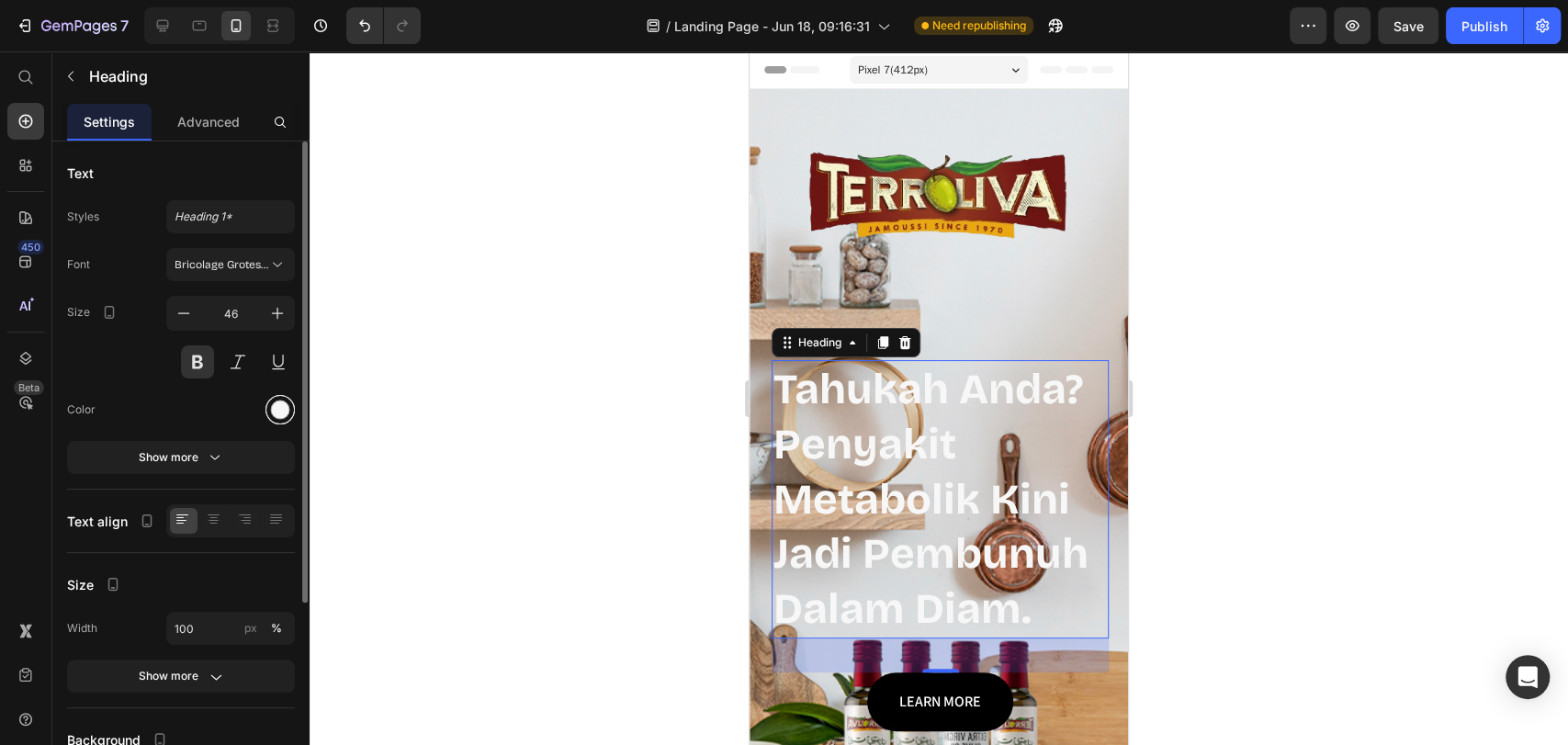 click at bounding box center [280, 410] 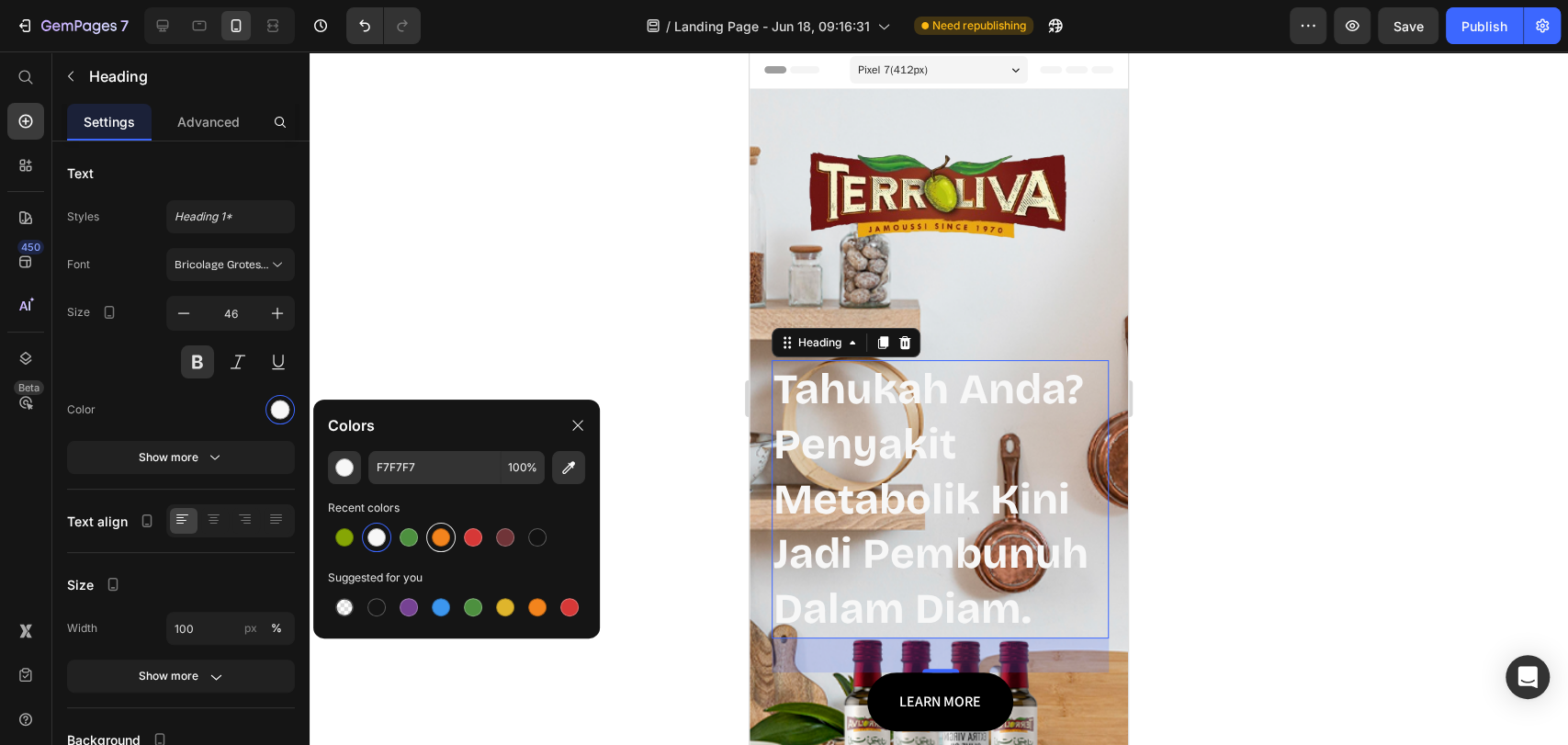 click at bounding box center [441, 537] 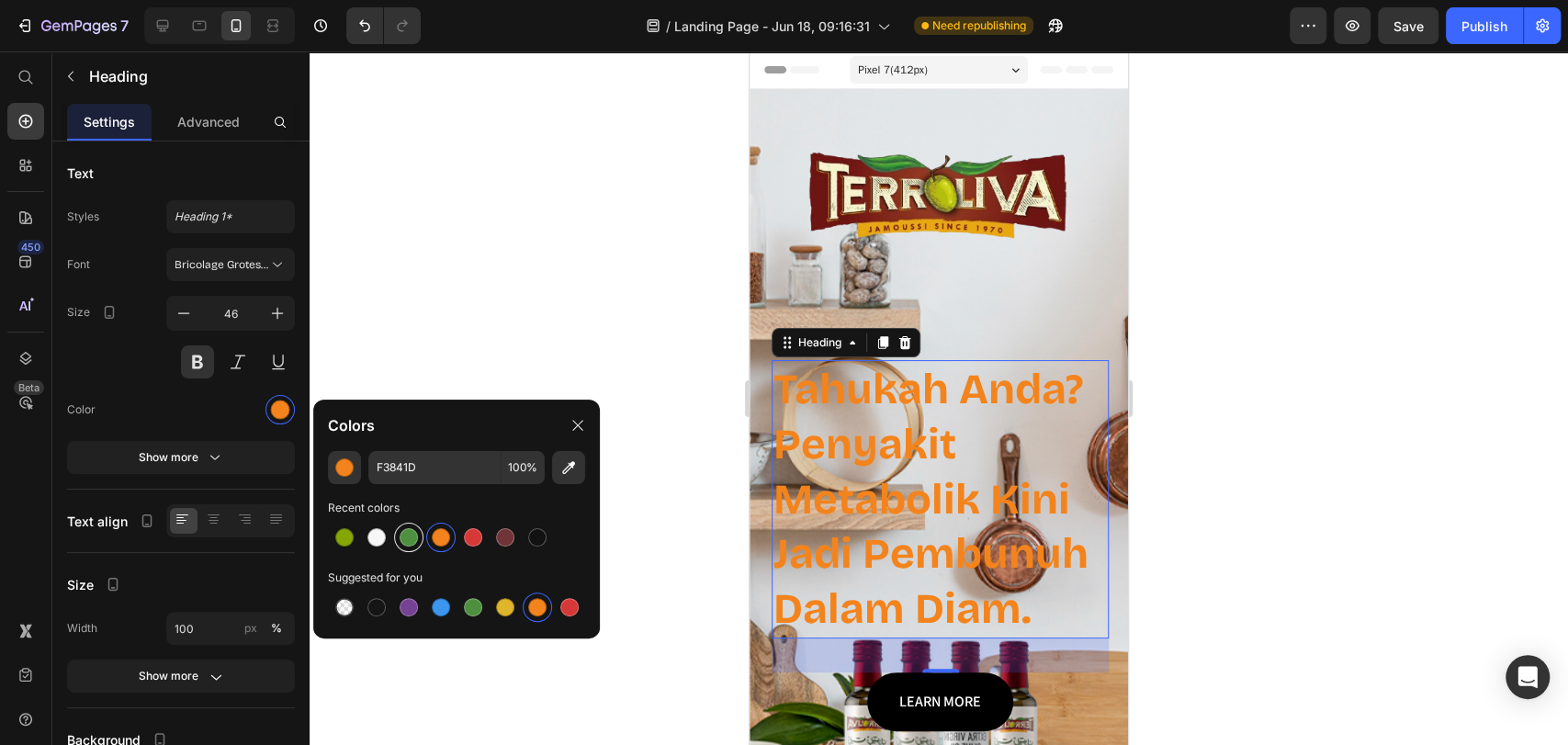 click at bounding box center (409, 537) 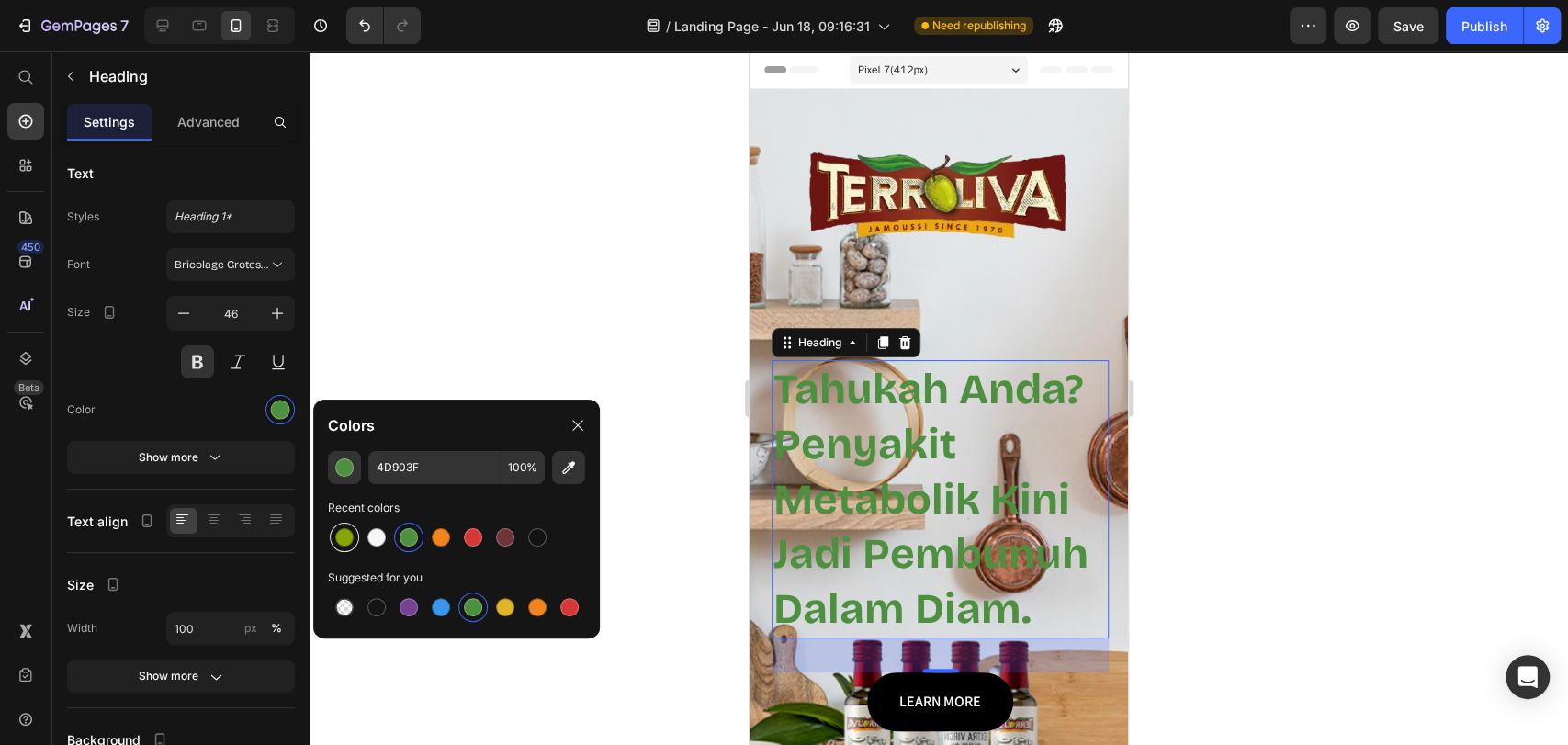 click at bounding box center [344, 537] 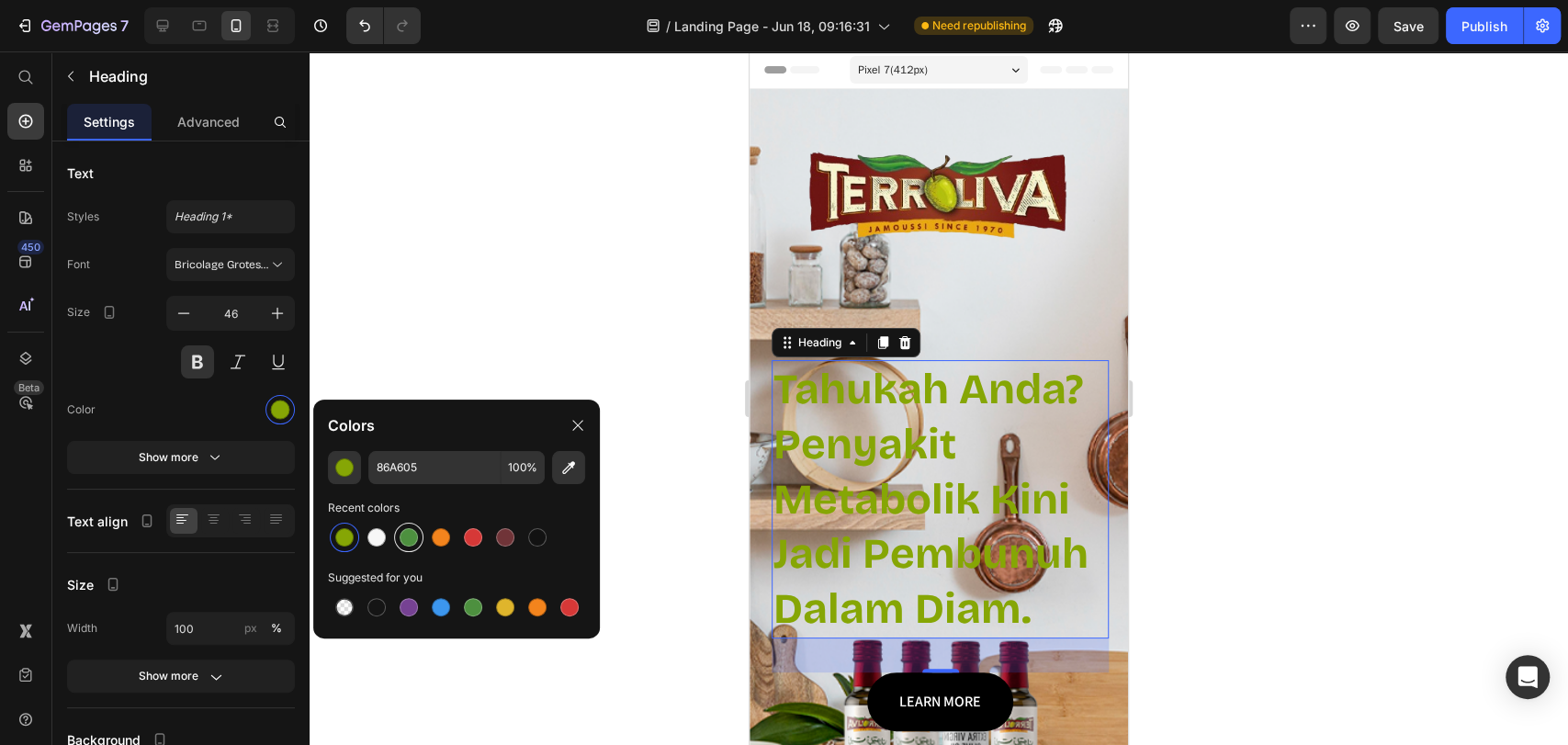 click at bounding box center [409, 537] 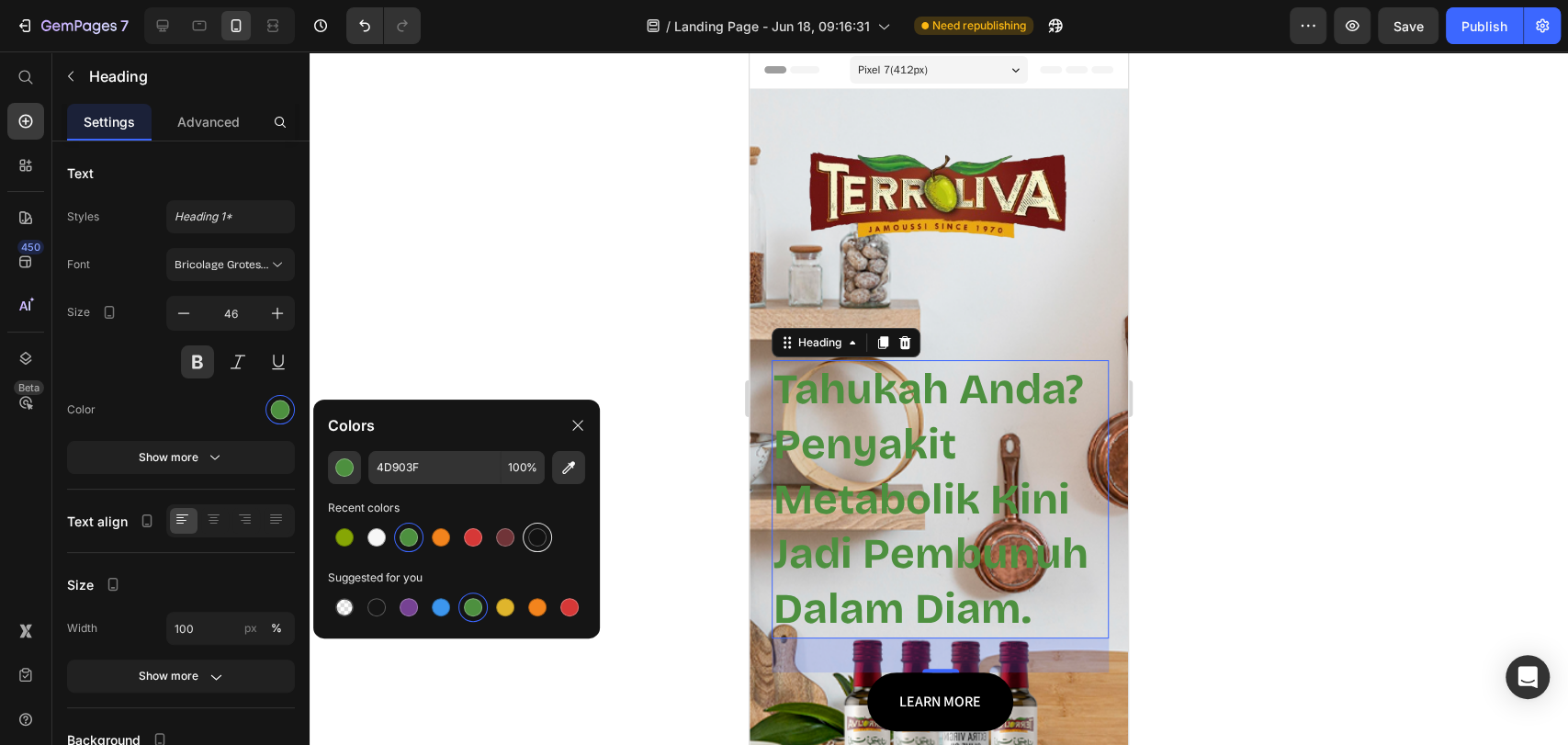 click at bounding box center [537, 537] 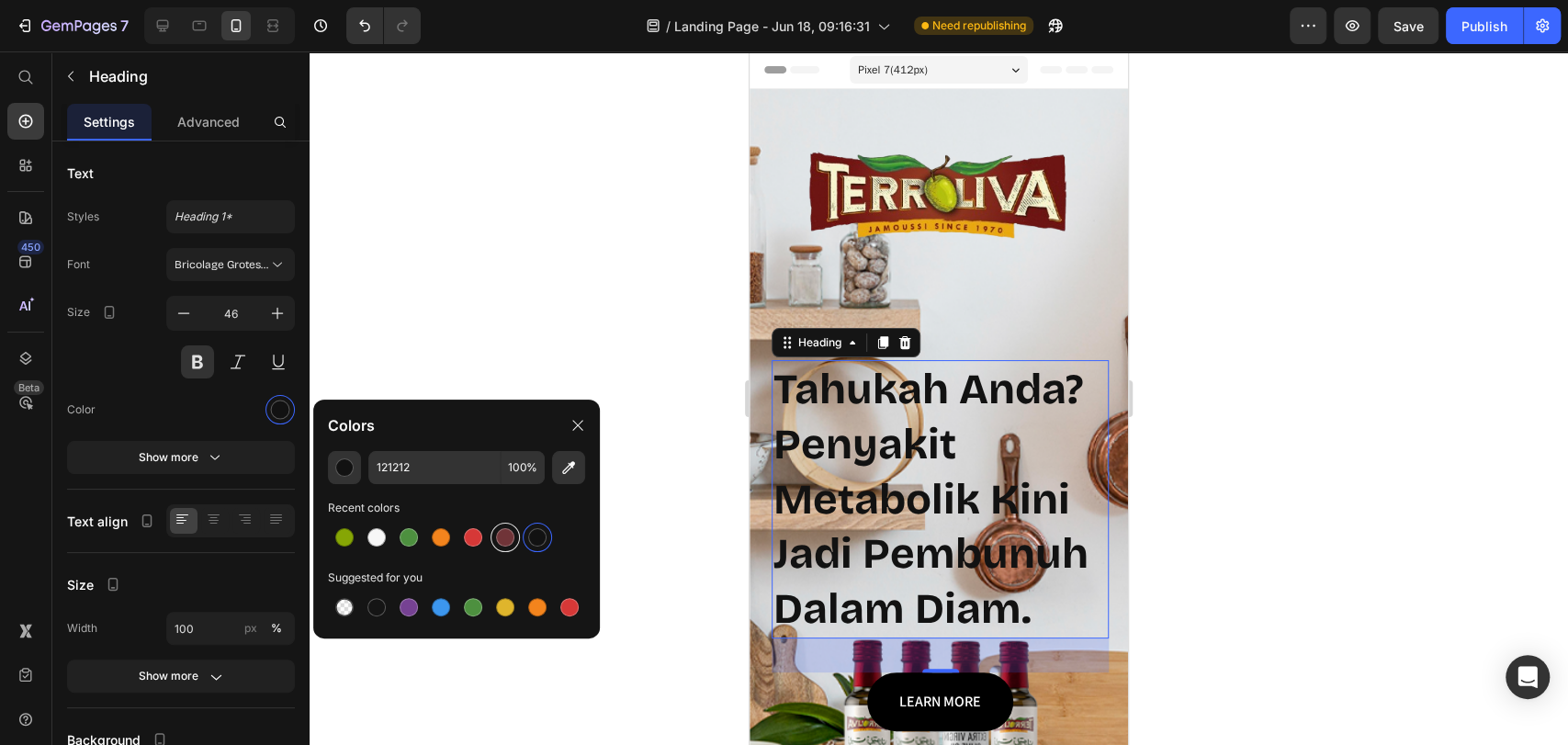 click at bounding box center (505, 537) 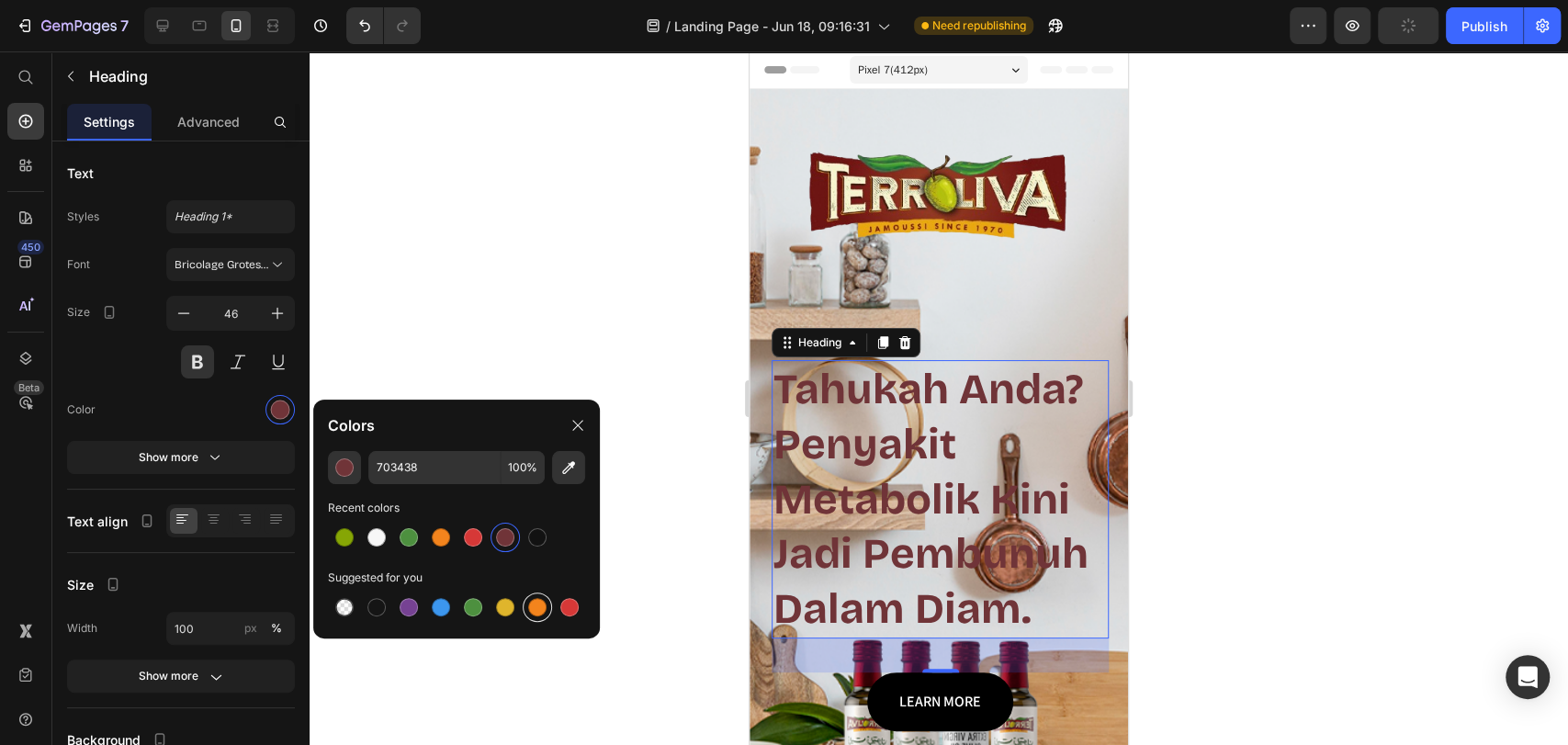 drag, startPoint x: 540, startPoint y: 625, endPoint x: 532, endPoint y: 605, distance: 21.540659 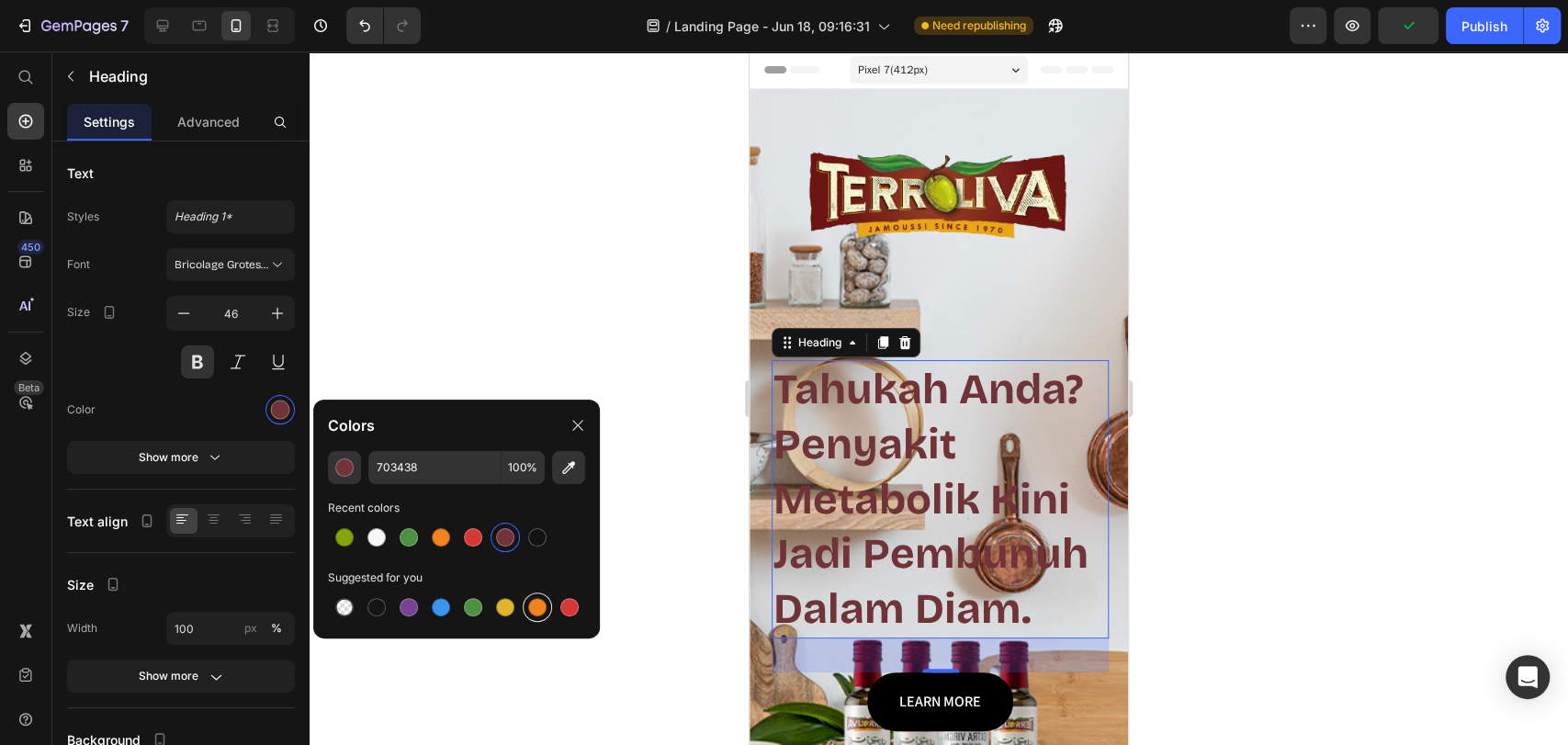 click at bounding box center [537, 607] 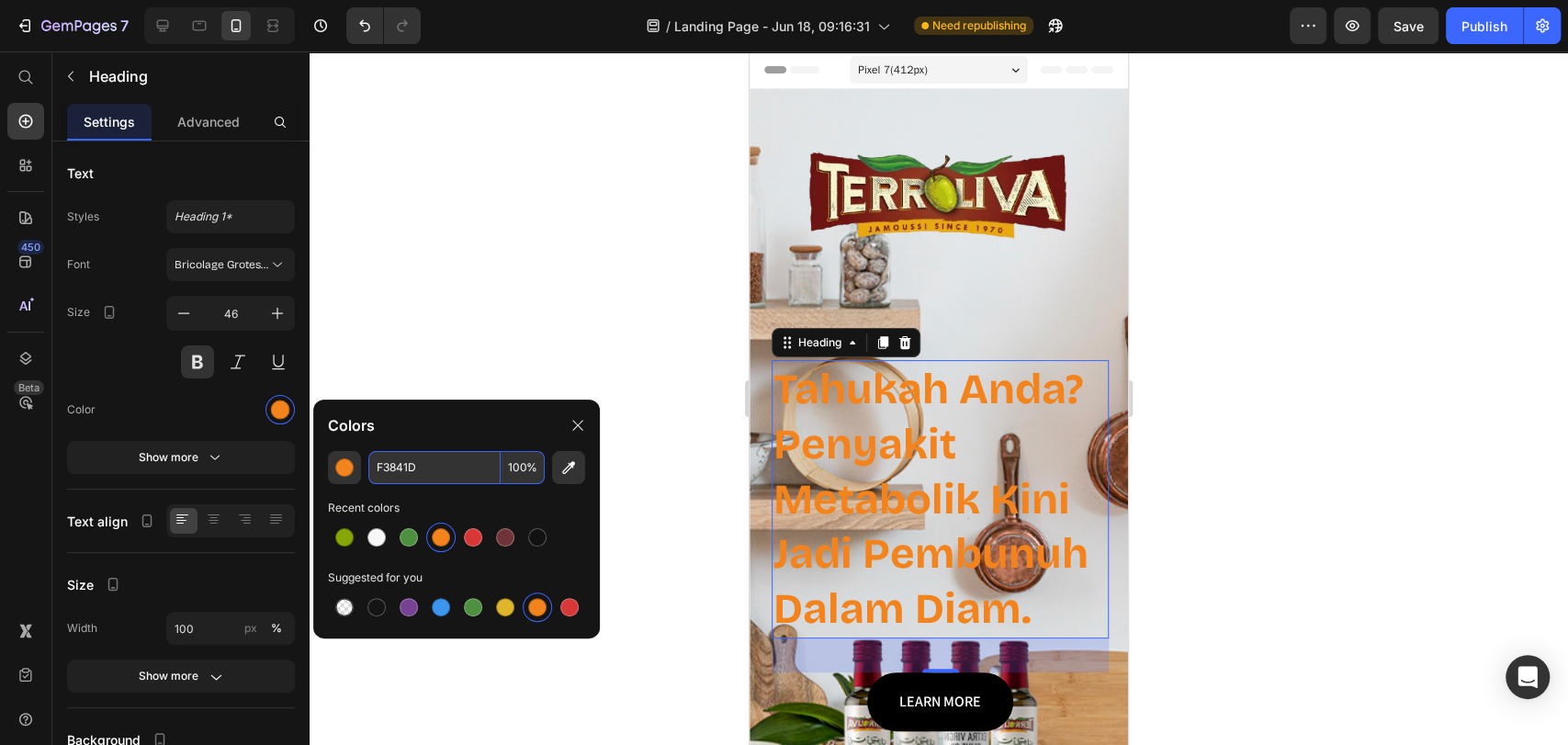 click on "100" at bounding box center [523, 468] 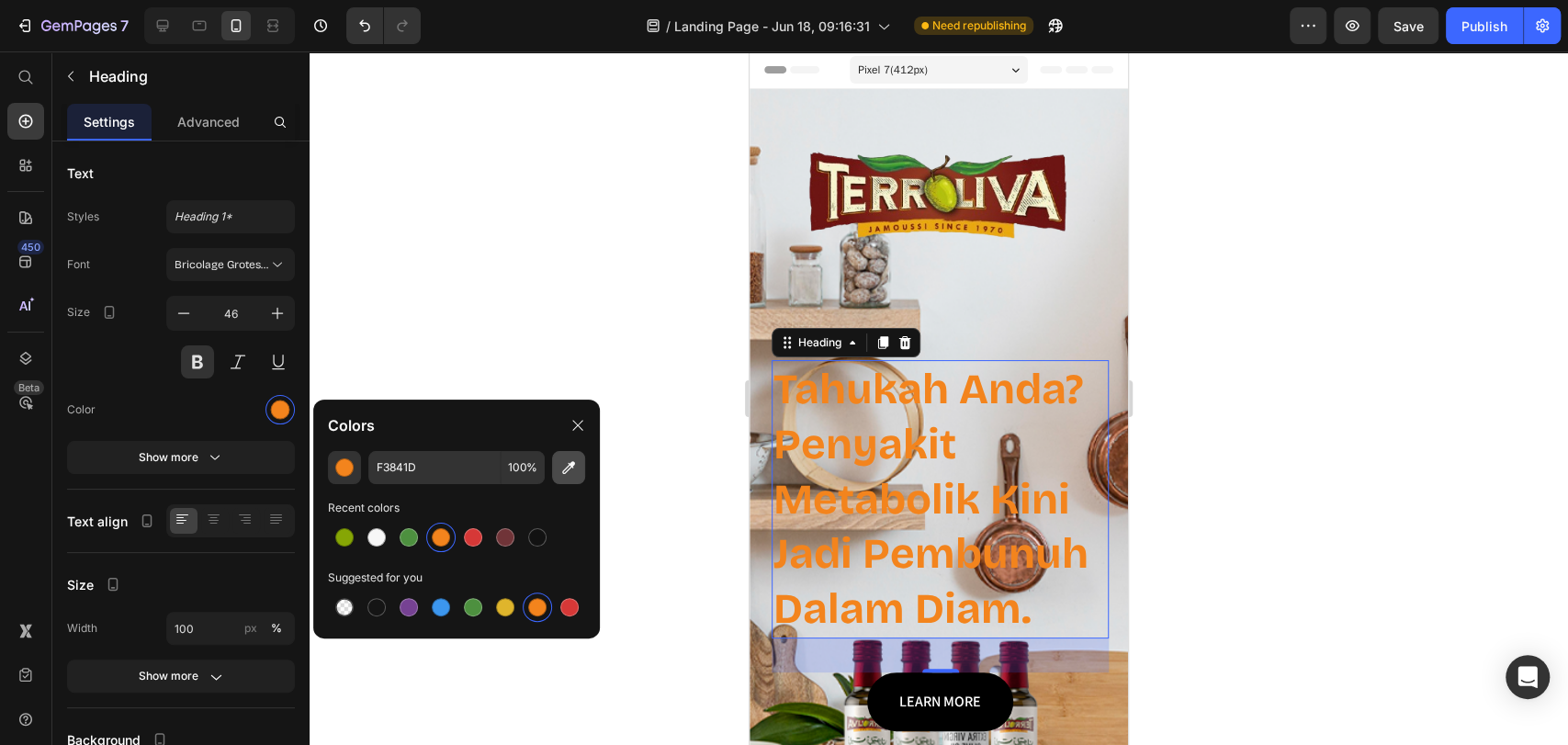 click at bounding box center (569, 468) 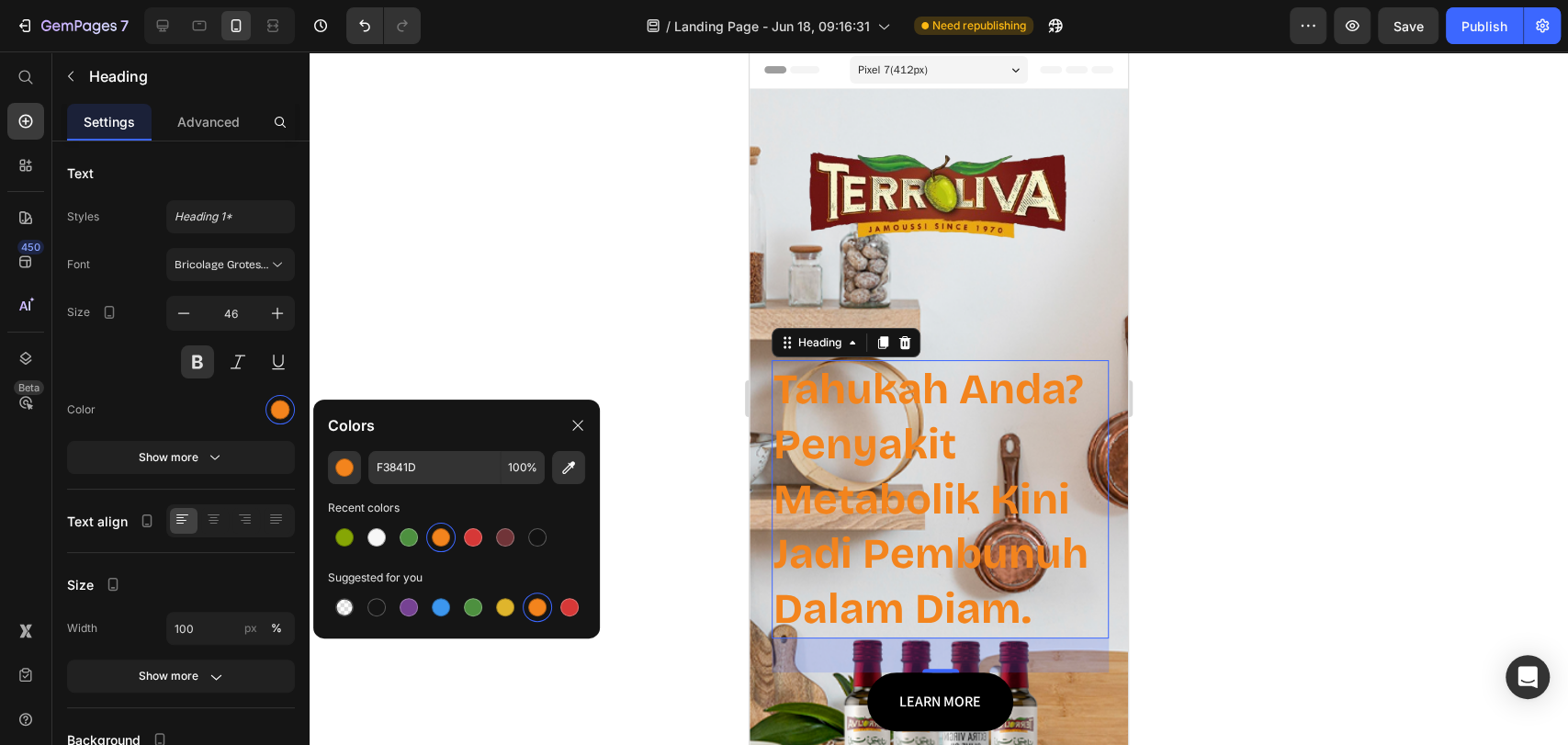 type on "963622" 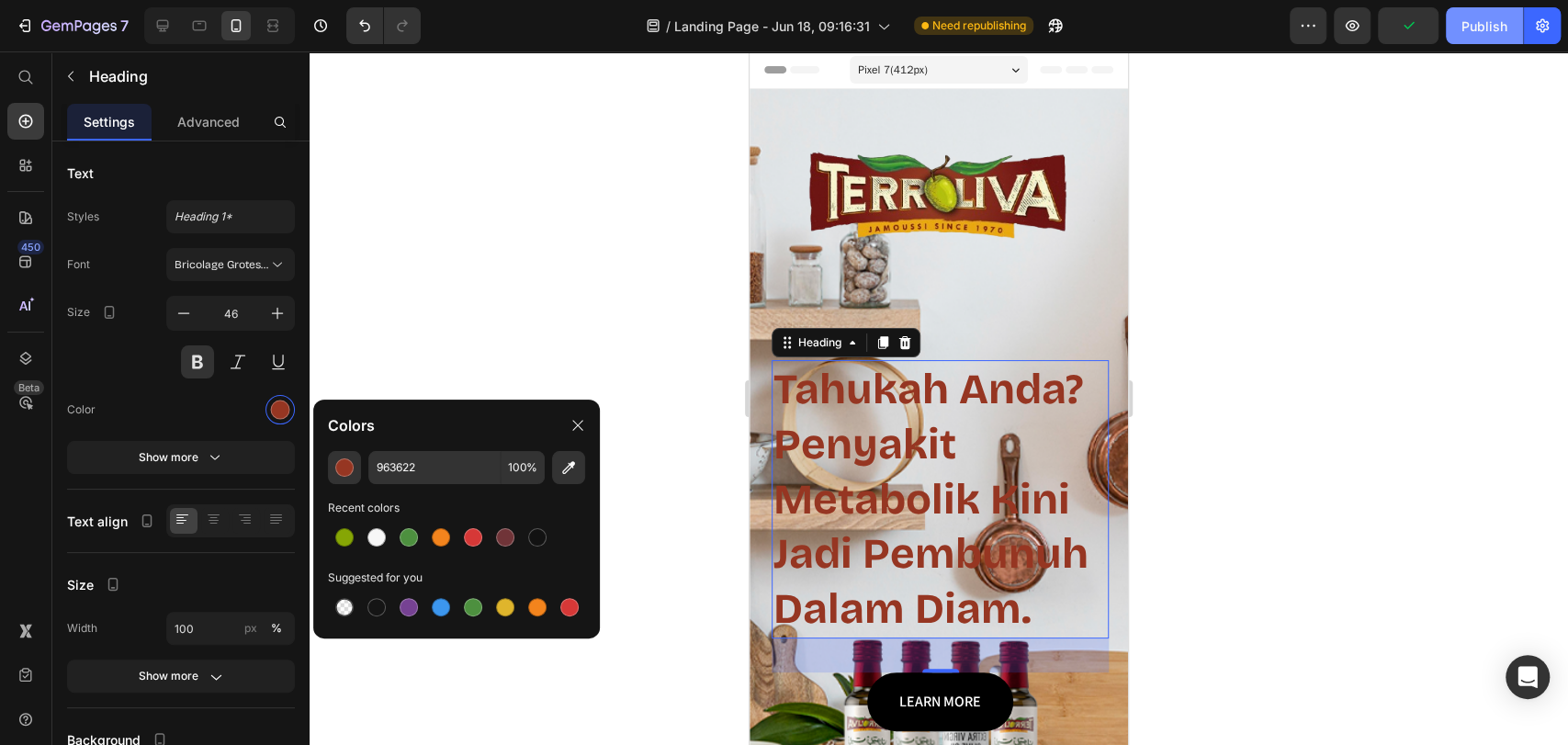 click on "Publish" at bounding box center [1484, 26] 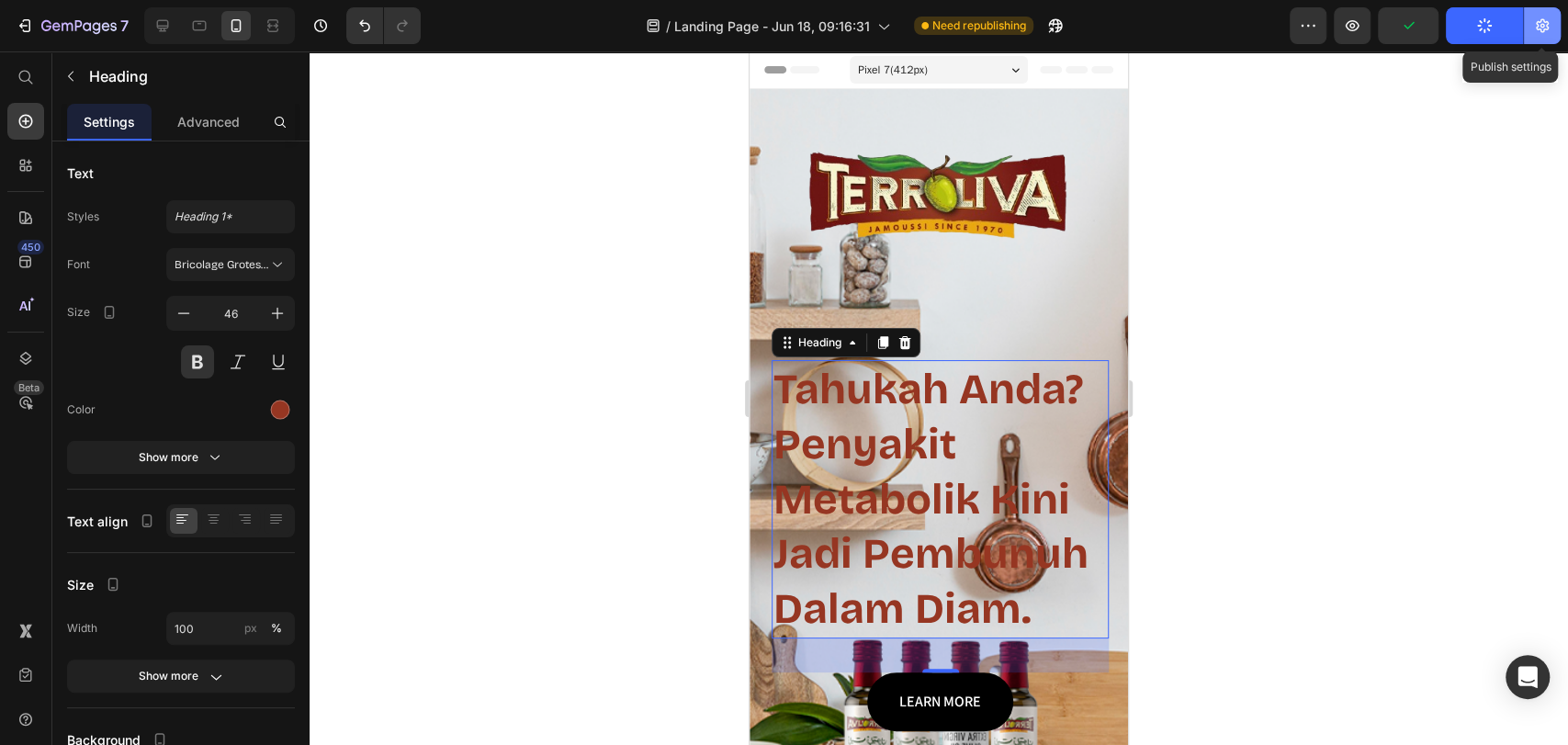 click 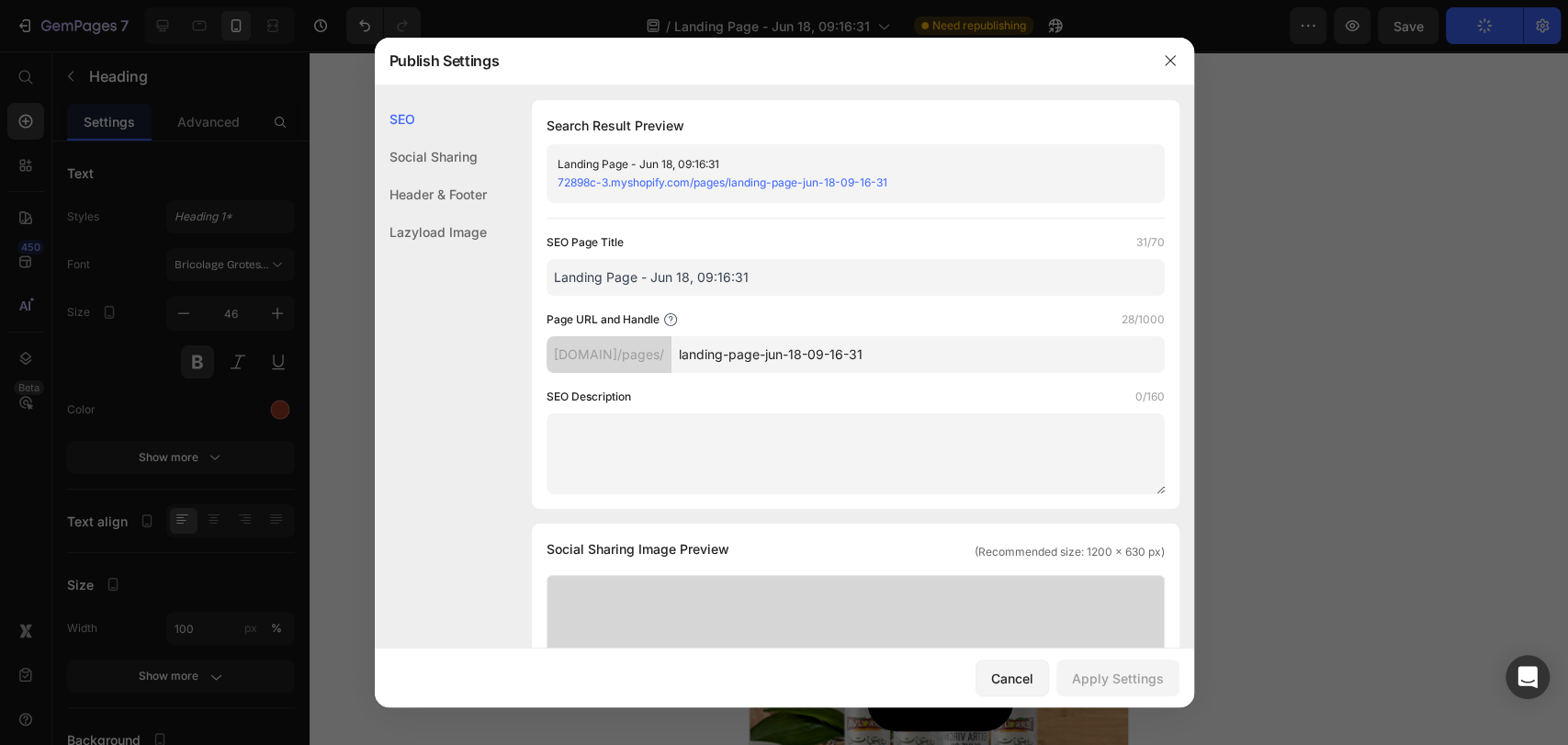 click on "landing-page-jun-18-09-16-31" at bounding box center [918, 355] 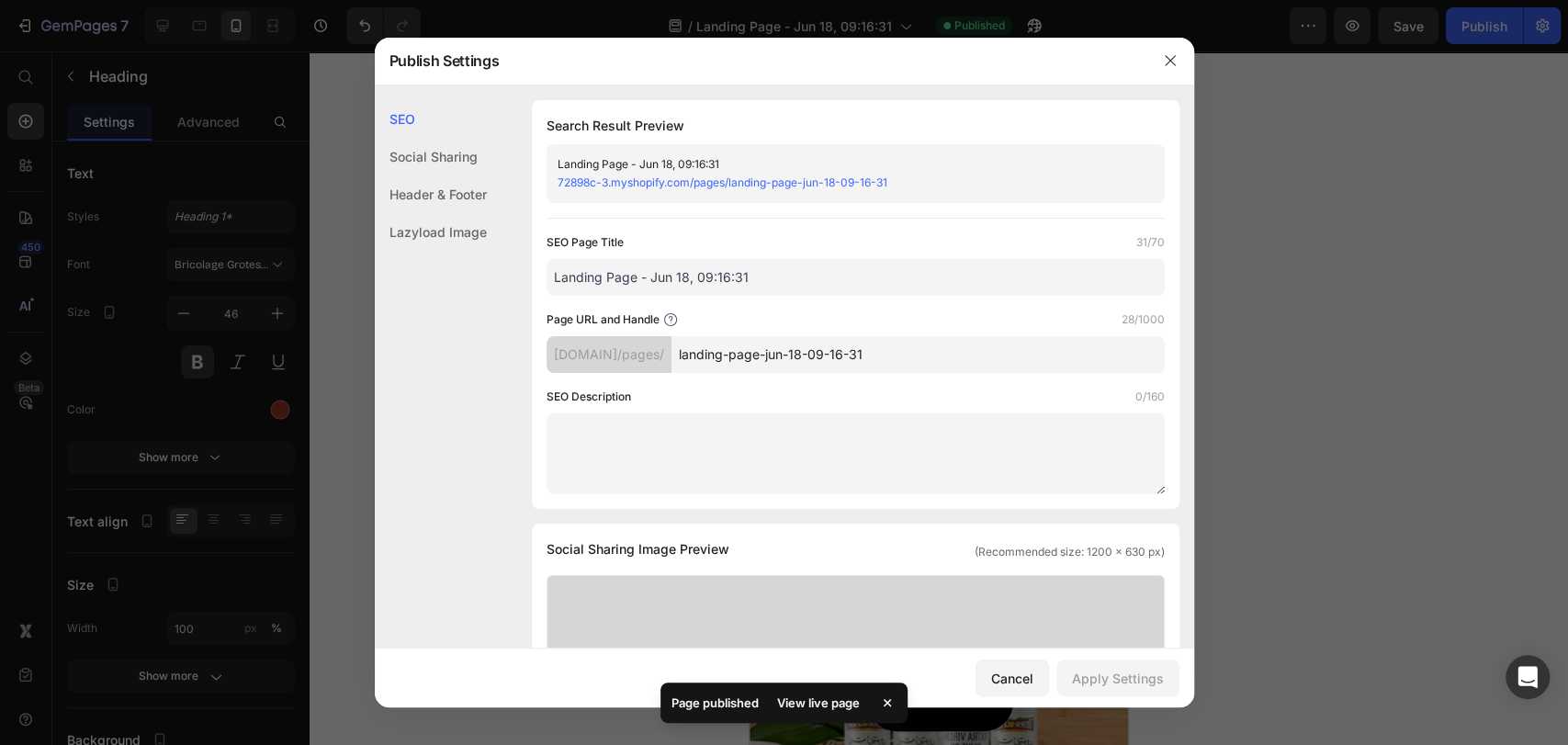 click on "landing-page-jun-18-09-16-31" at bounding box center [918, 355] 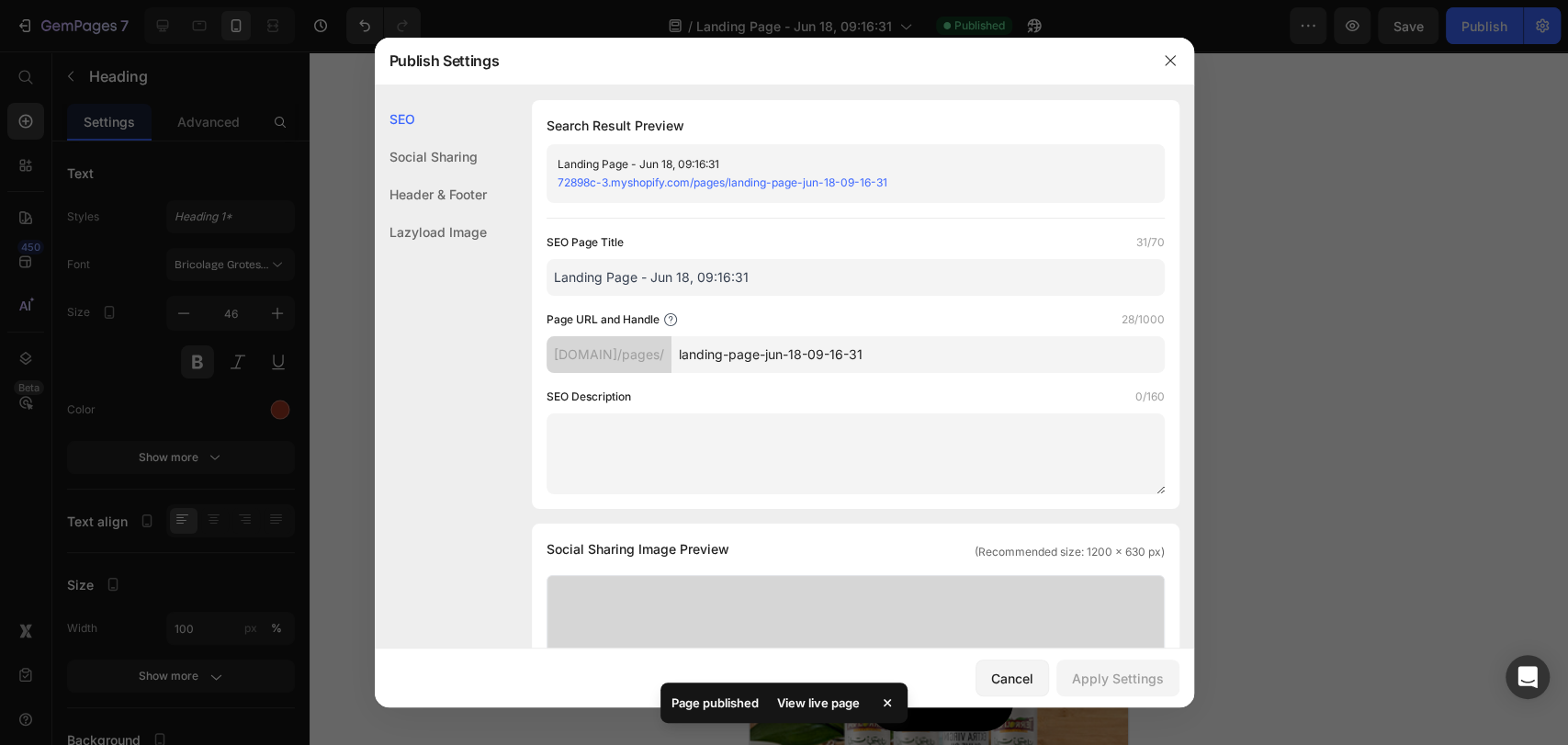 paste on "https://[DOMAIN]/pages/premium-olive-oil" 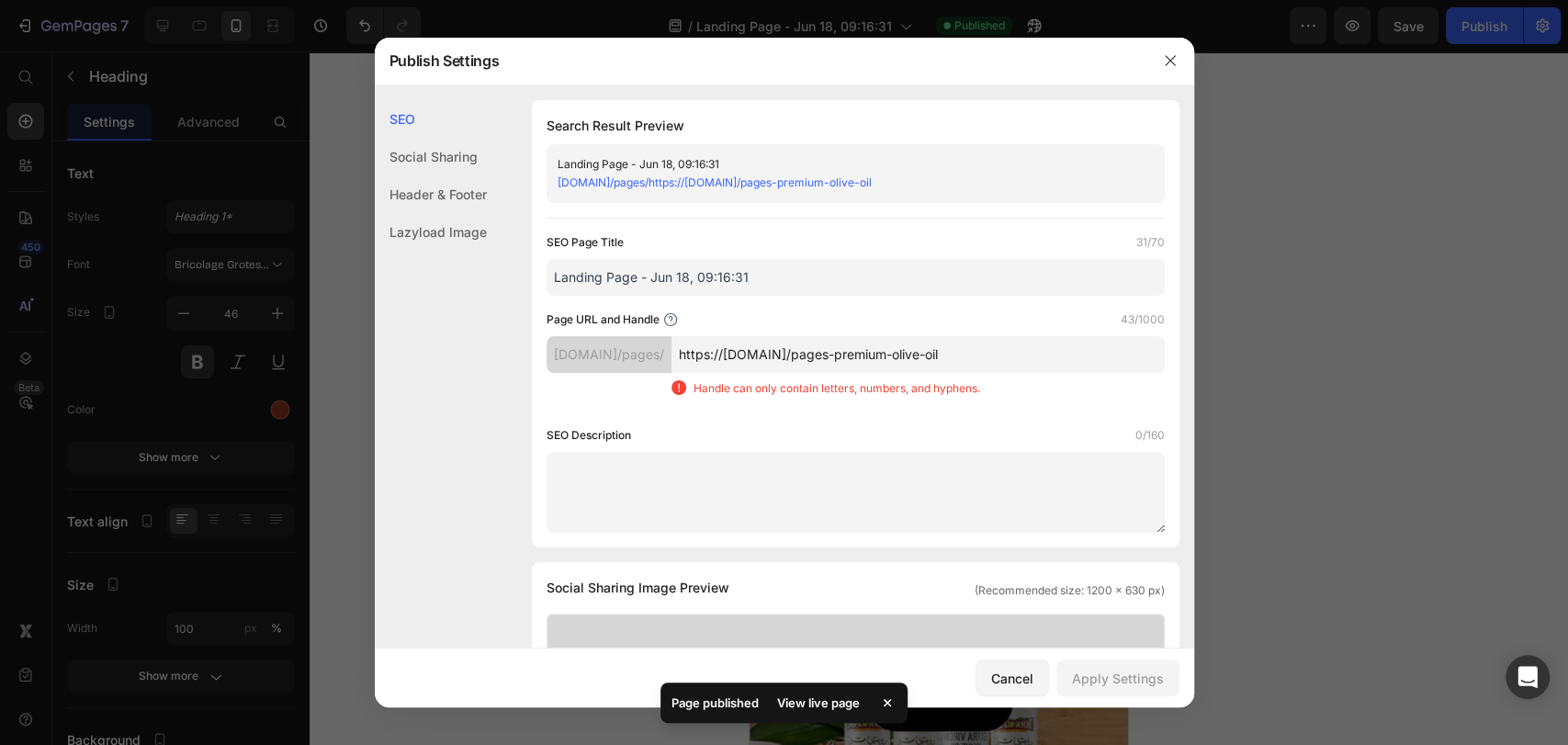 click on "https://[DOMAIN]/pages-premium-olive-oil" at bounding box center (918, 355) 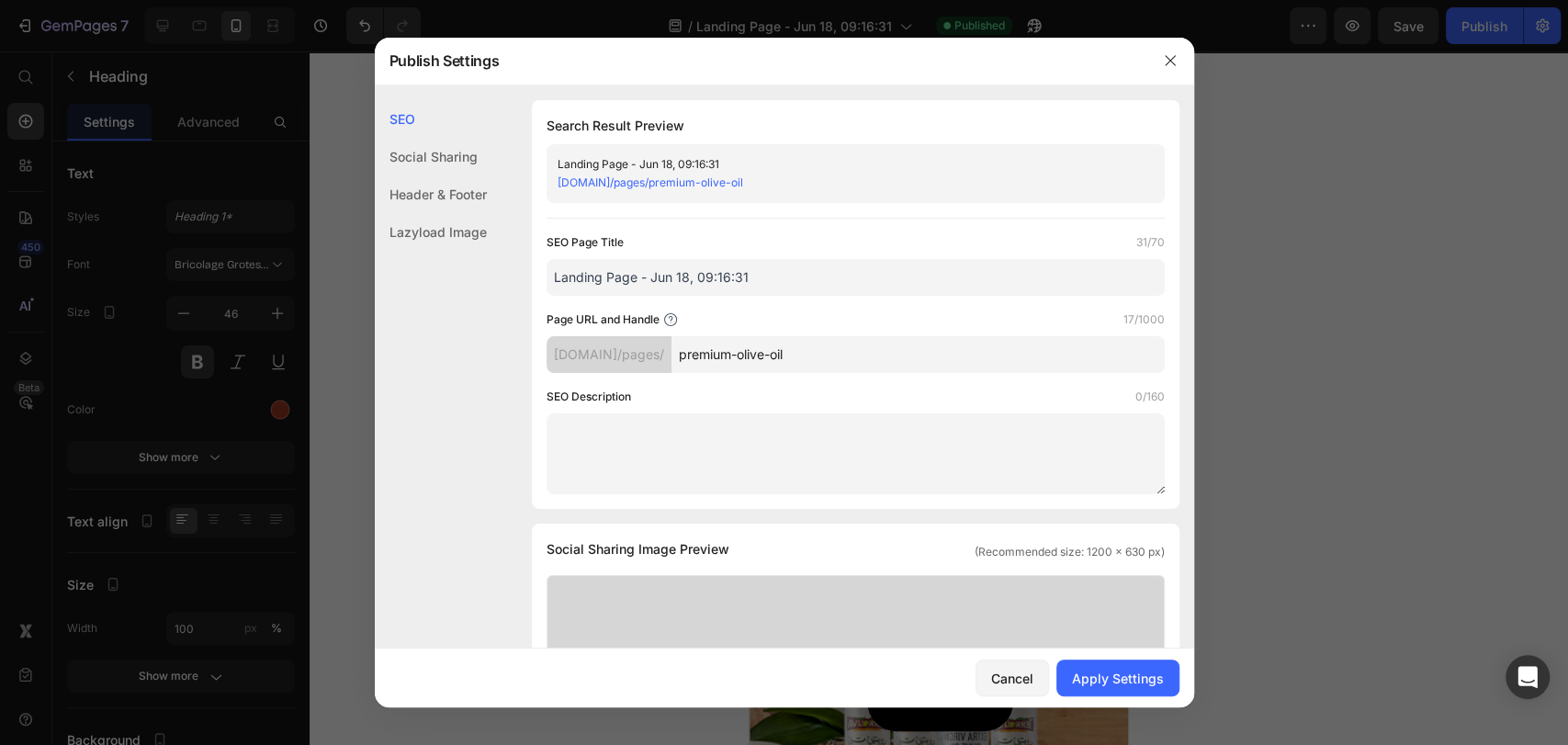 click on "premium-olive-oil" at bounding box center (918, 355) 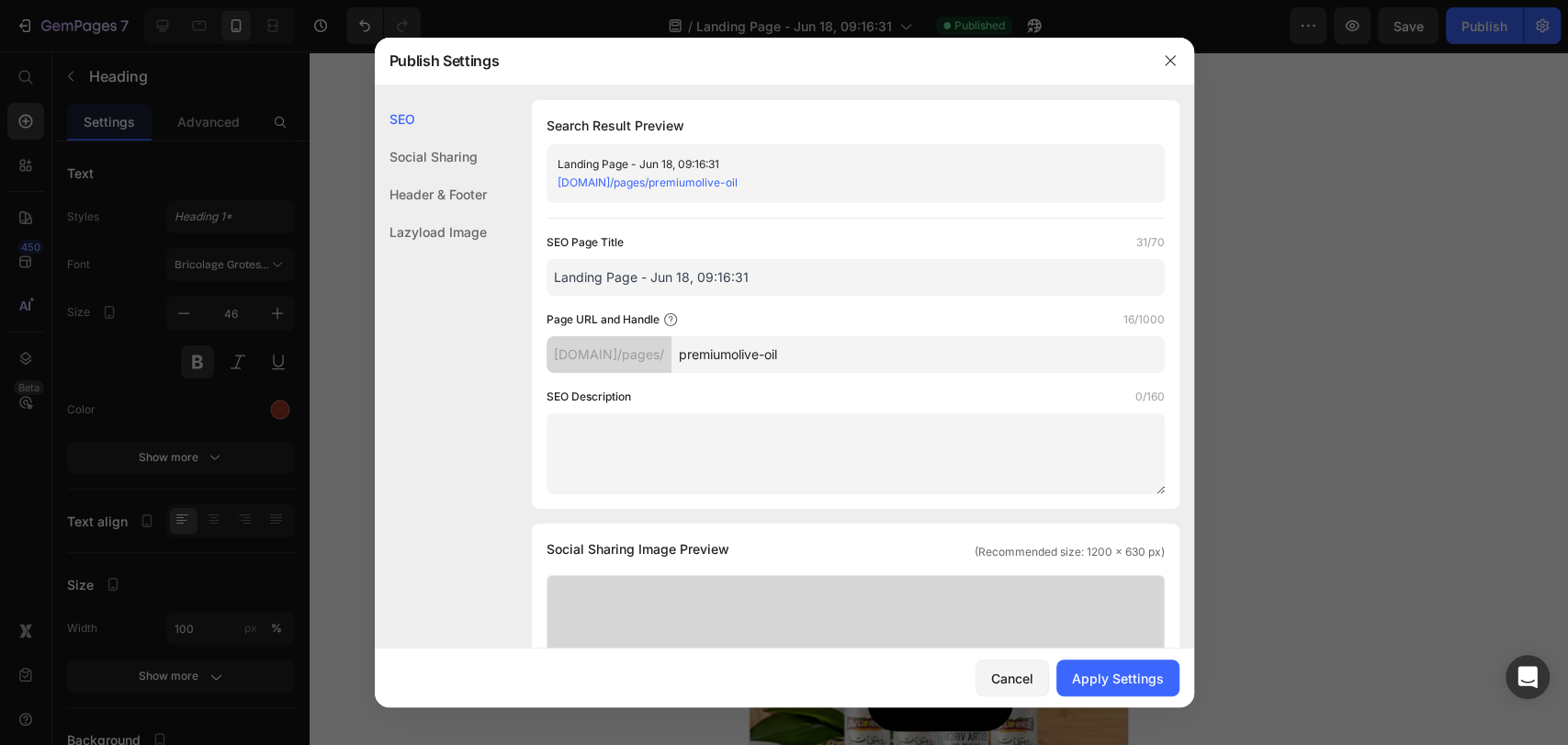 click on "premiumolive-oil" at bounding box center [918, 355] 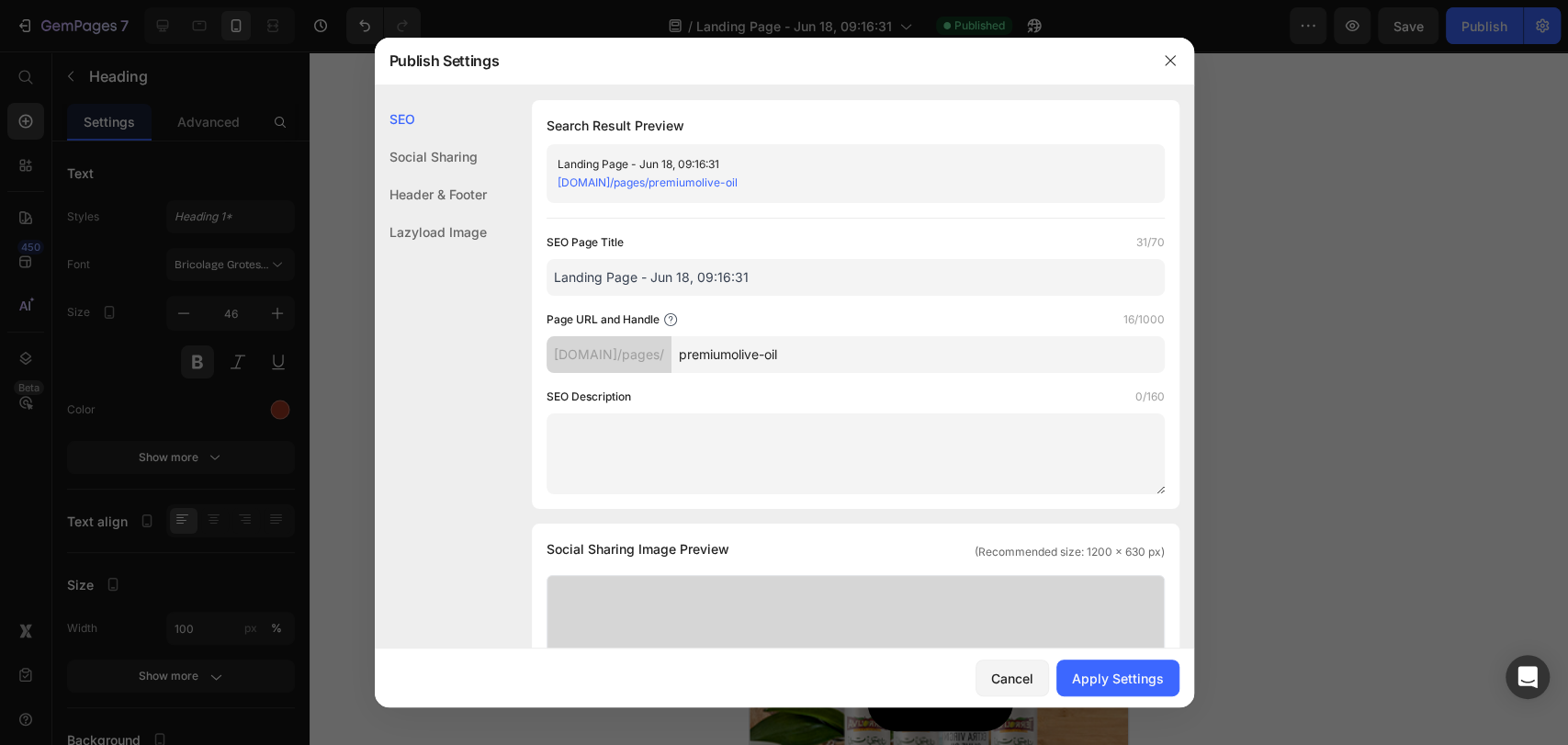 click on "premiumolive-oil" at bounding box center (918, 355) 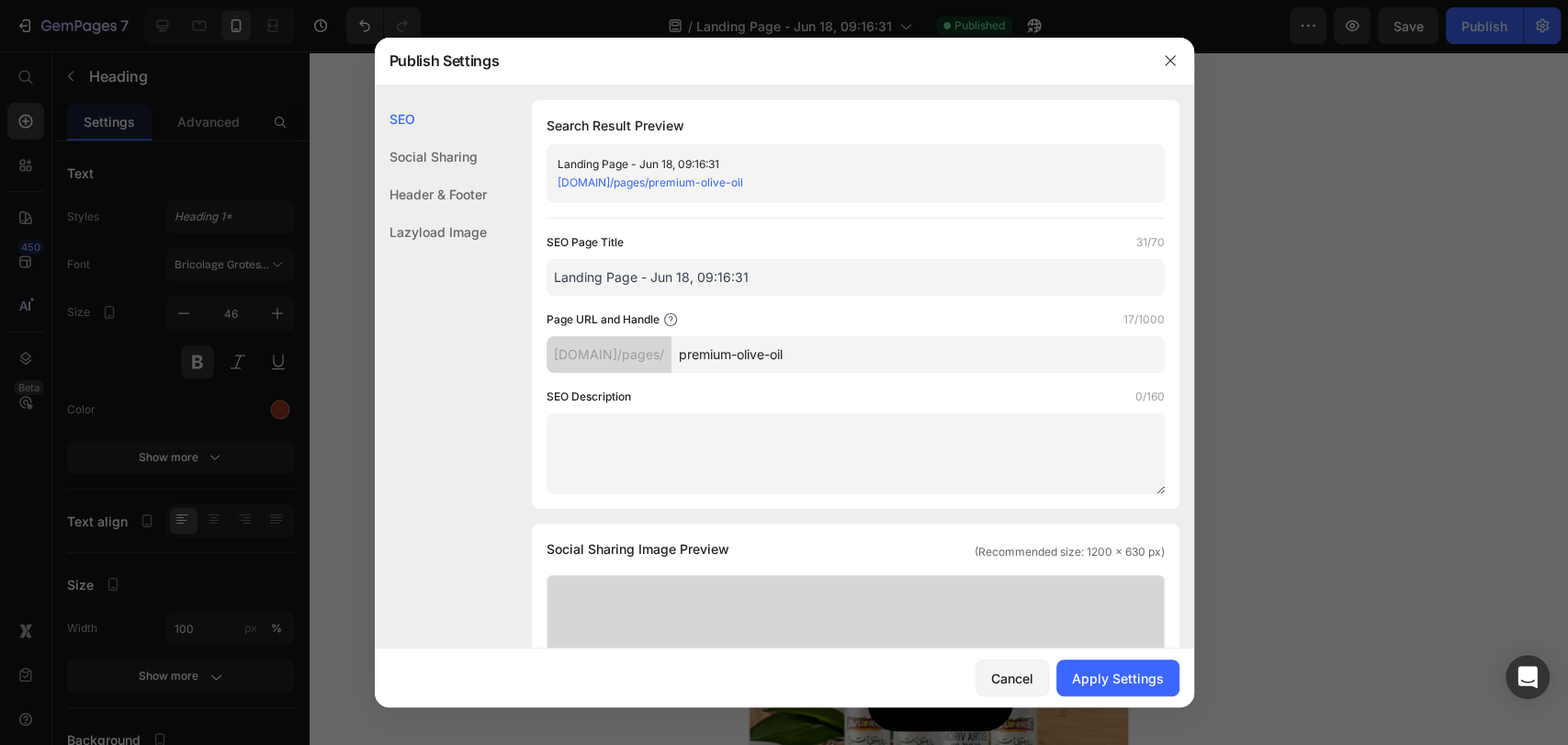 type on "premium-olive-oil" 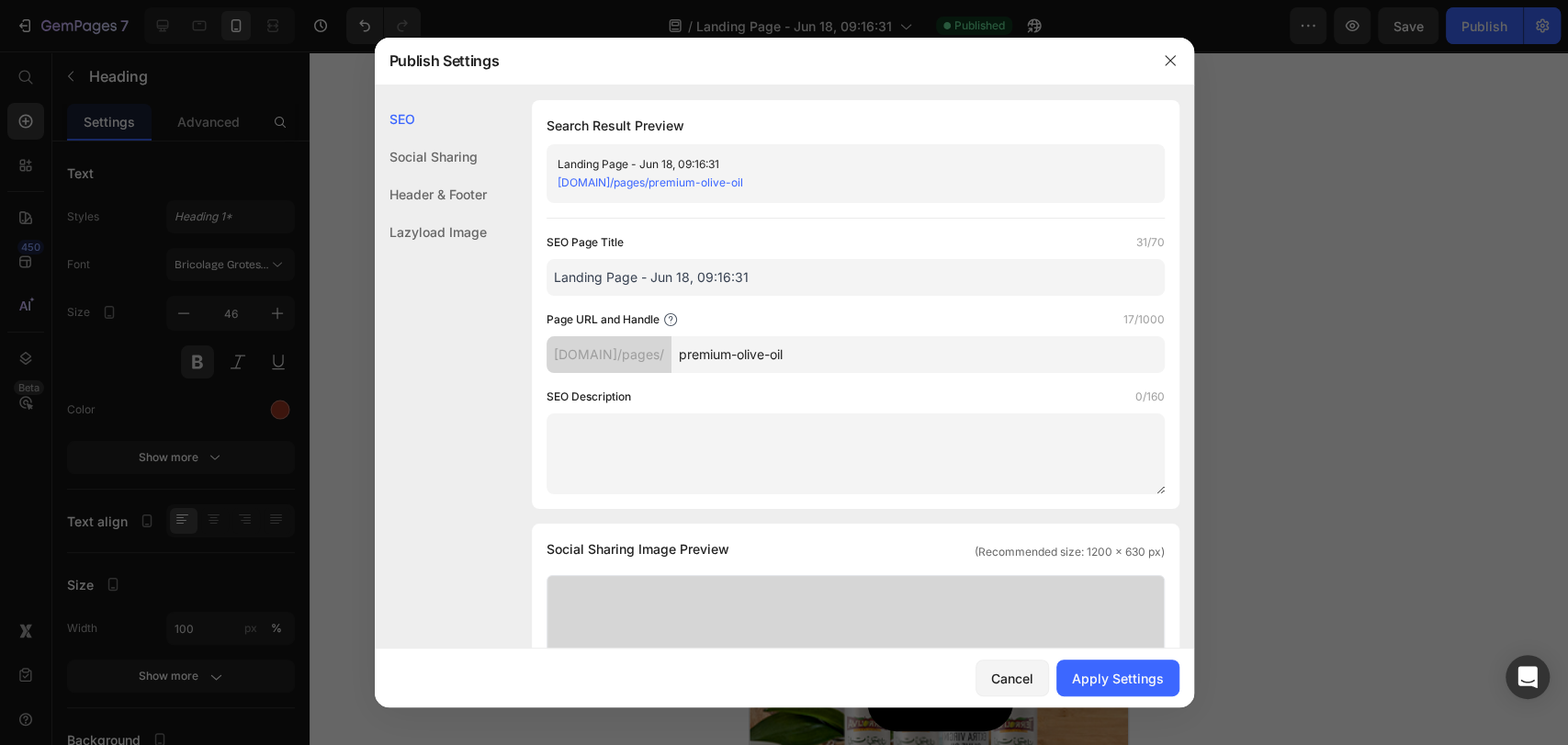 click at bounding box center (855, 454) 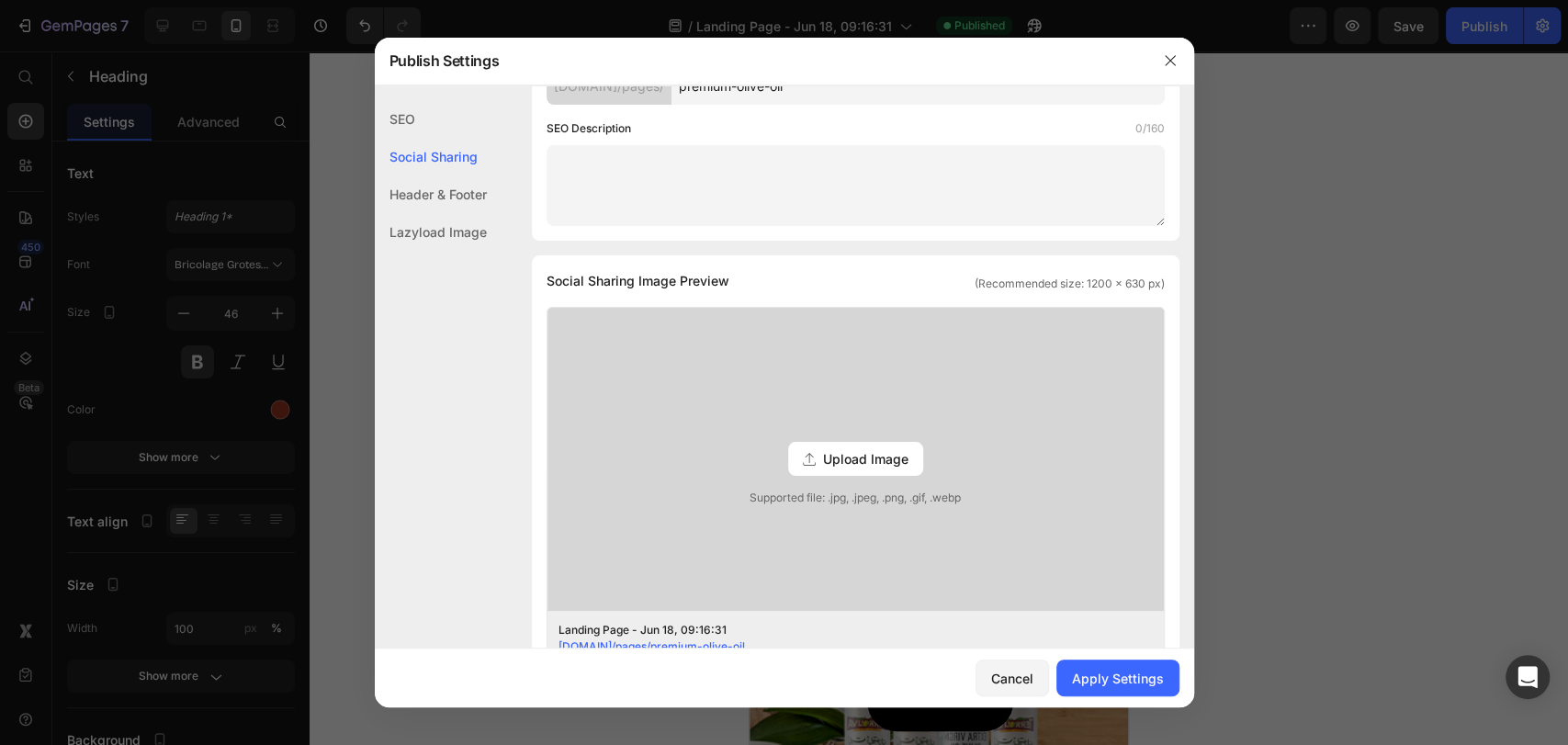 scroll, scrollTop: 306, scrollLeft: 0, axis: vertical 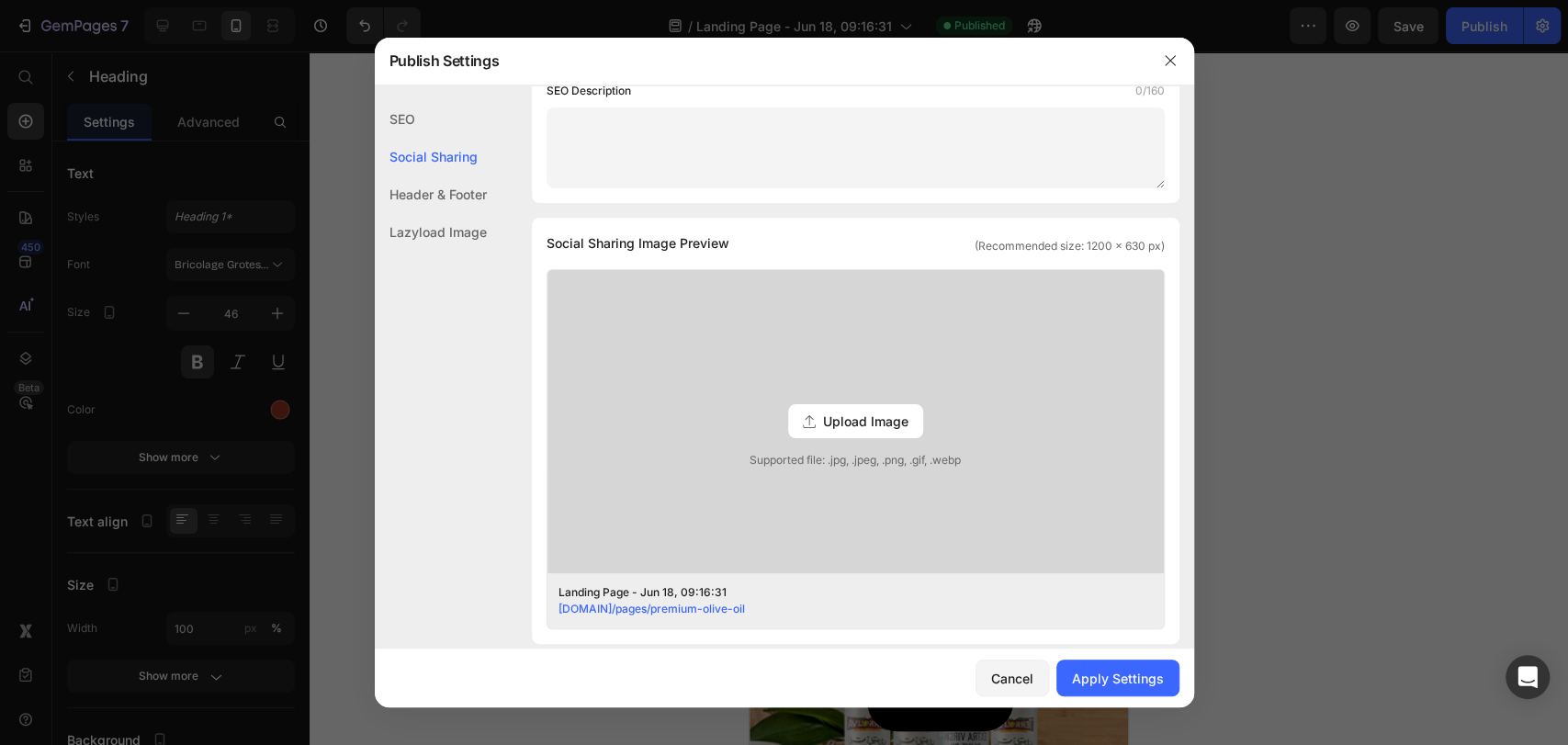 click at bounding box center [784, 372] 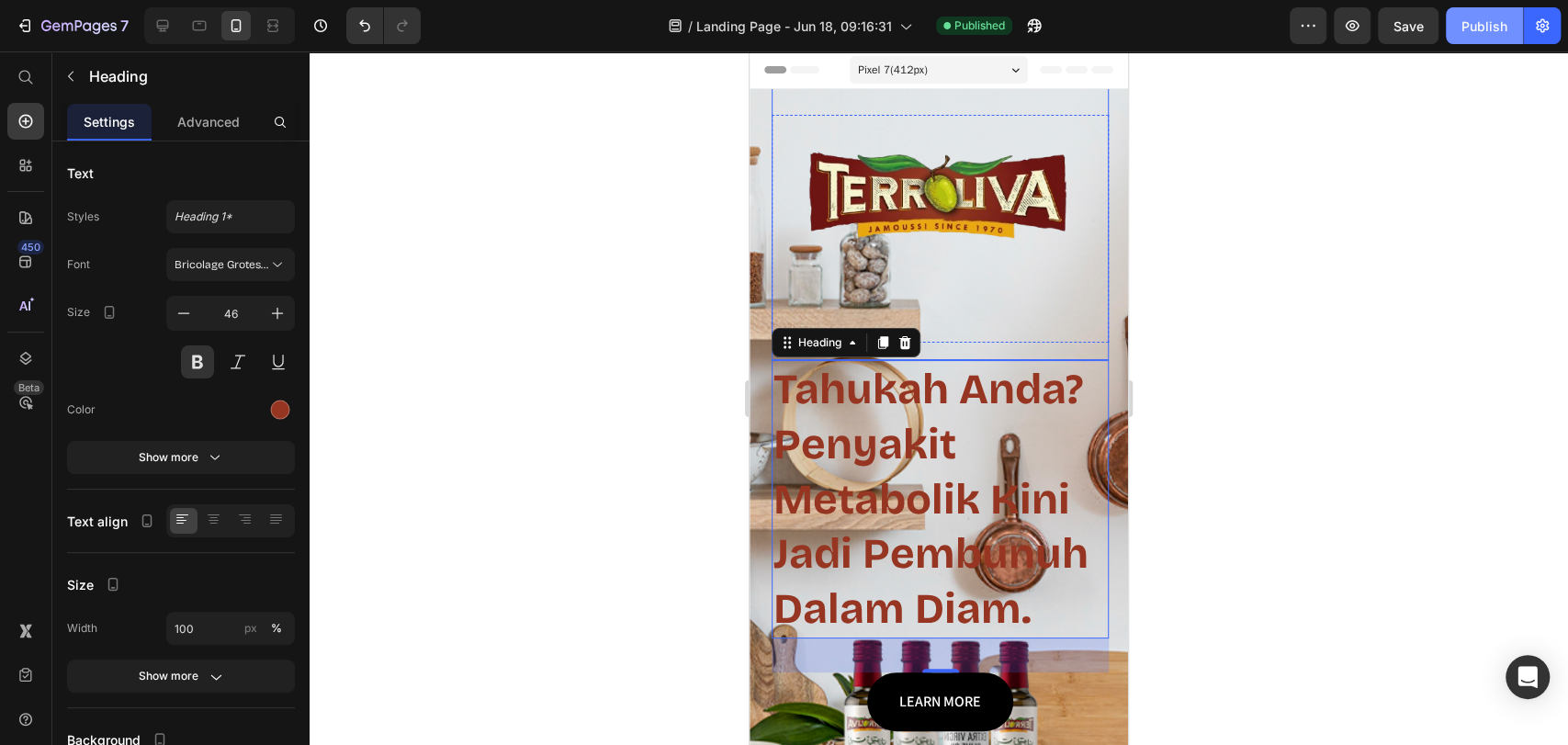 click on "Publish" 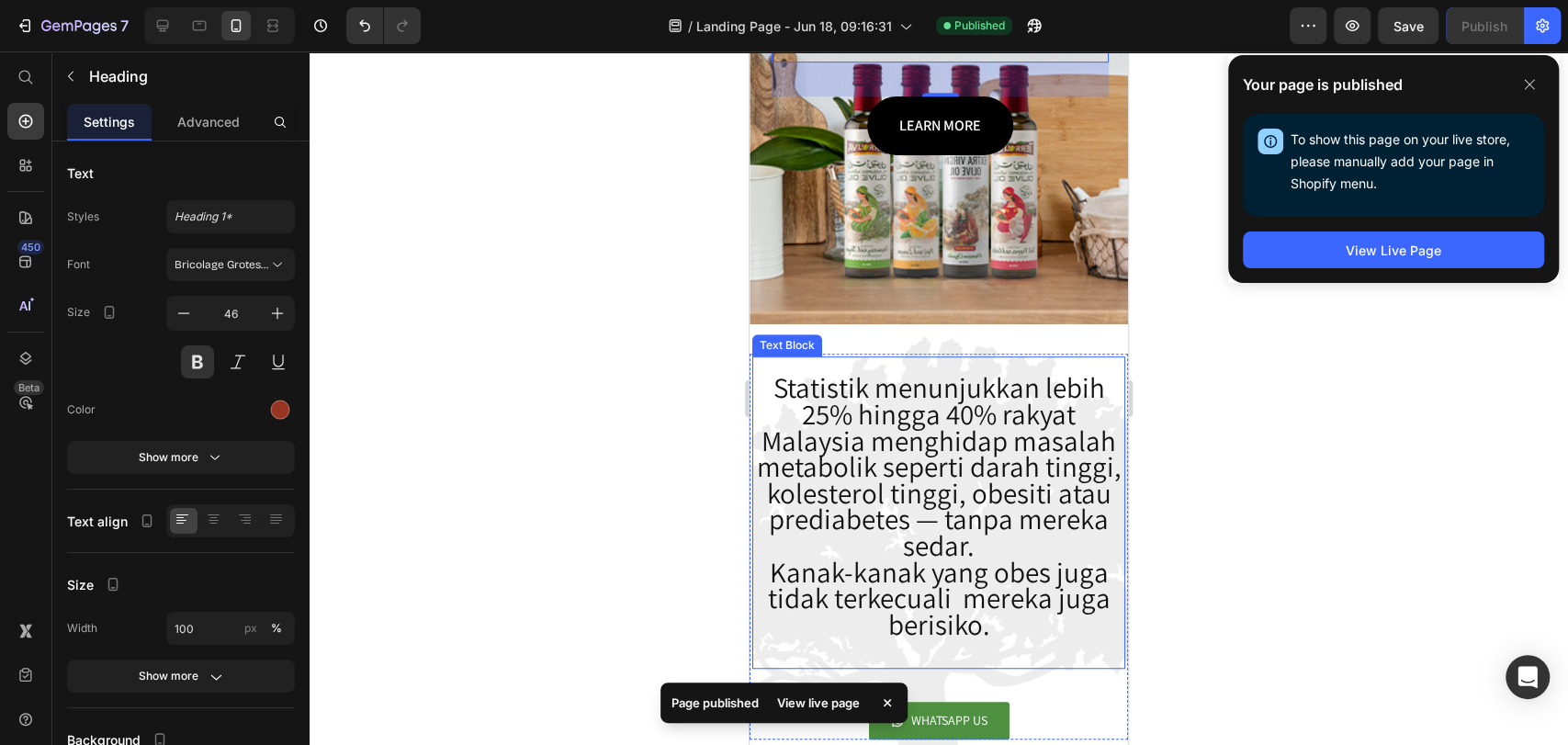 scroll, scrollTop: 612, scrollLeft: 0, axis: vertical 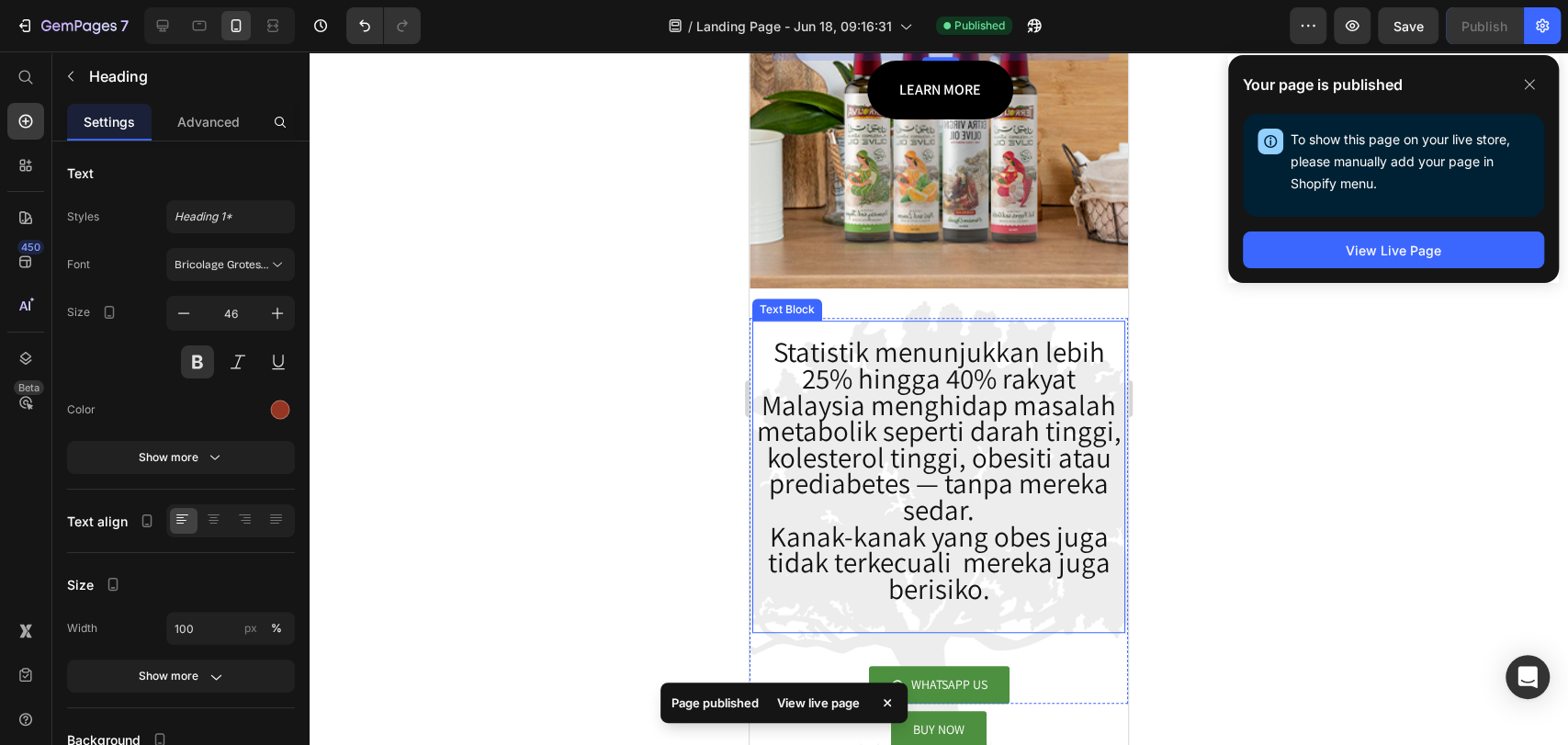 click on "Statistik menunjukkan lebih 25% hingga 40% rakyat Malaysia menghidap masalah metabolik seperti darah tinggi, kolesterol tinggi, obesiti atau prediabetes — tanpa mereka sedar." at bounding box center (939, 430) 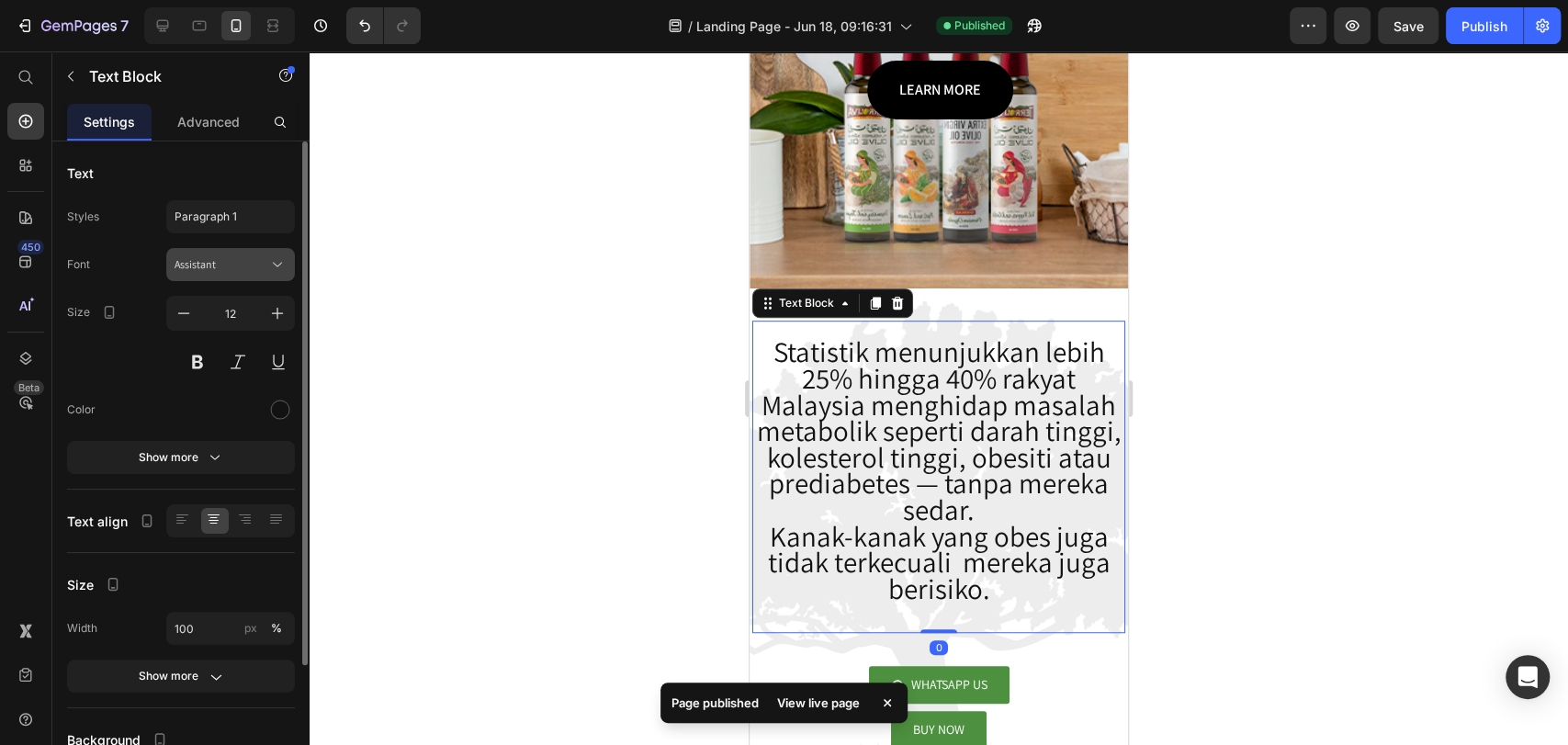 click on "Assistant" at bounding box center [221, 265] 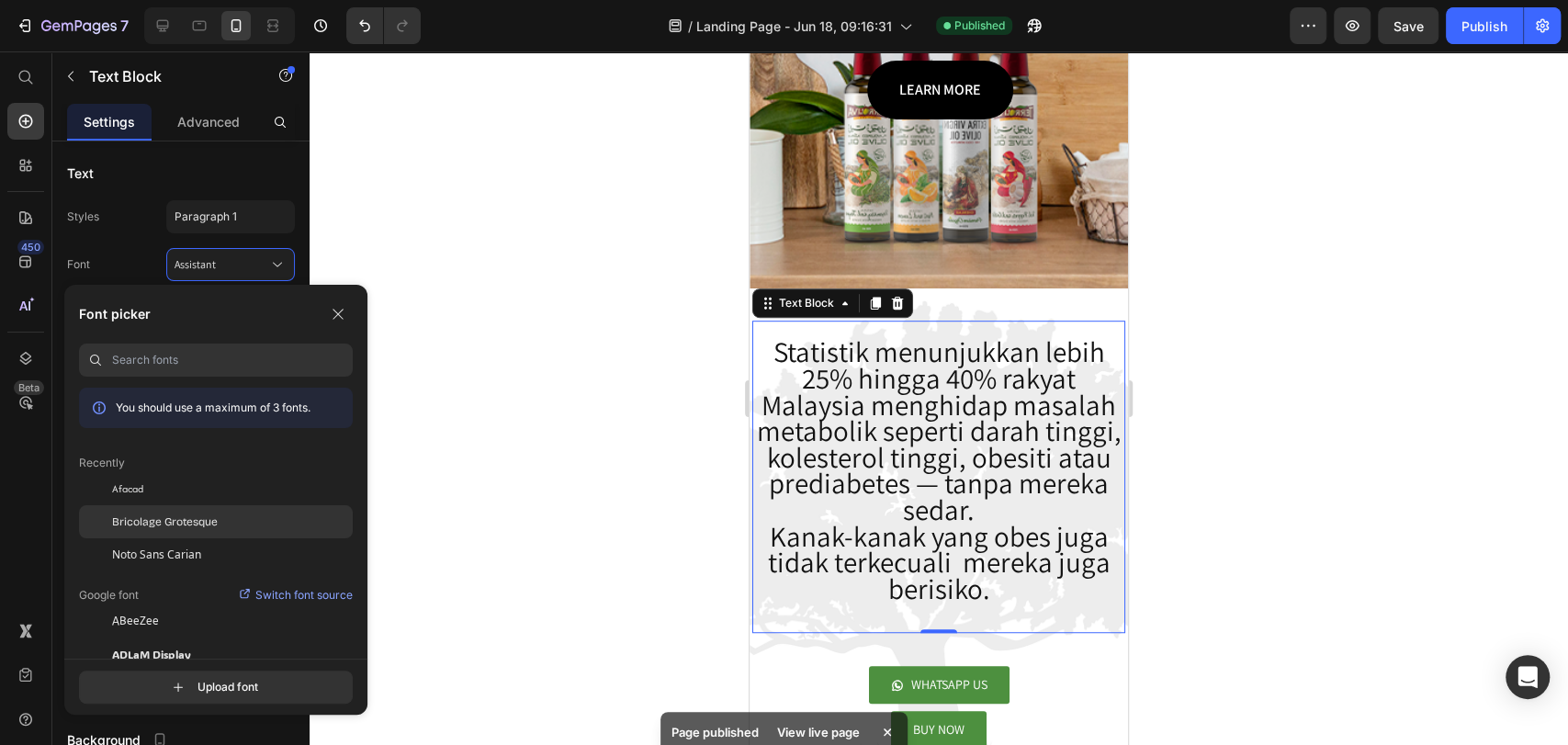 click on "Bricolage Grotesque" 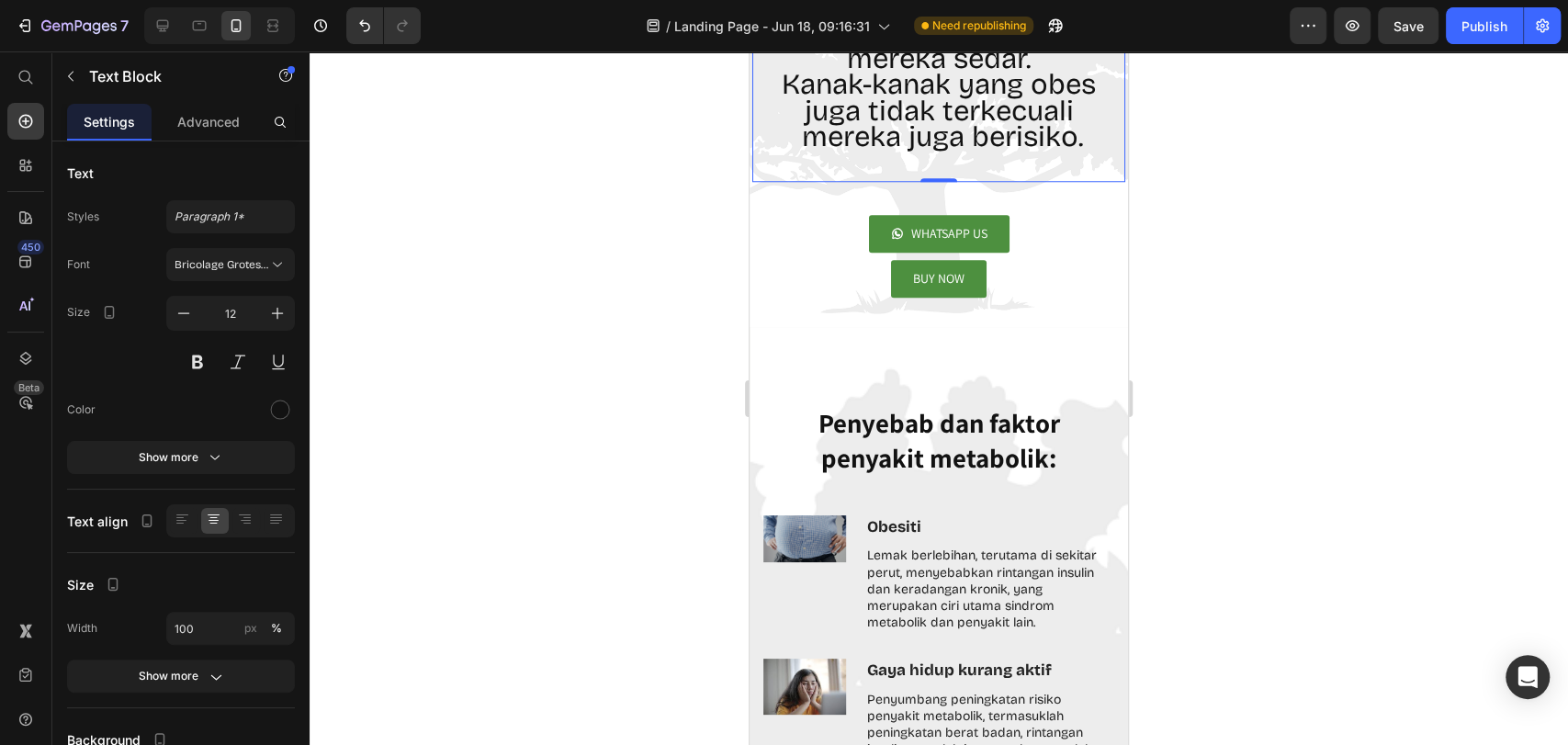 scroll, scrollTop: 1123, scrollLeft: 0, axis: vertical 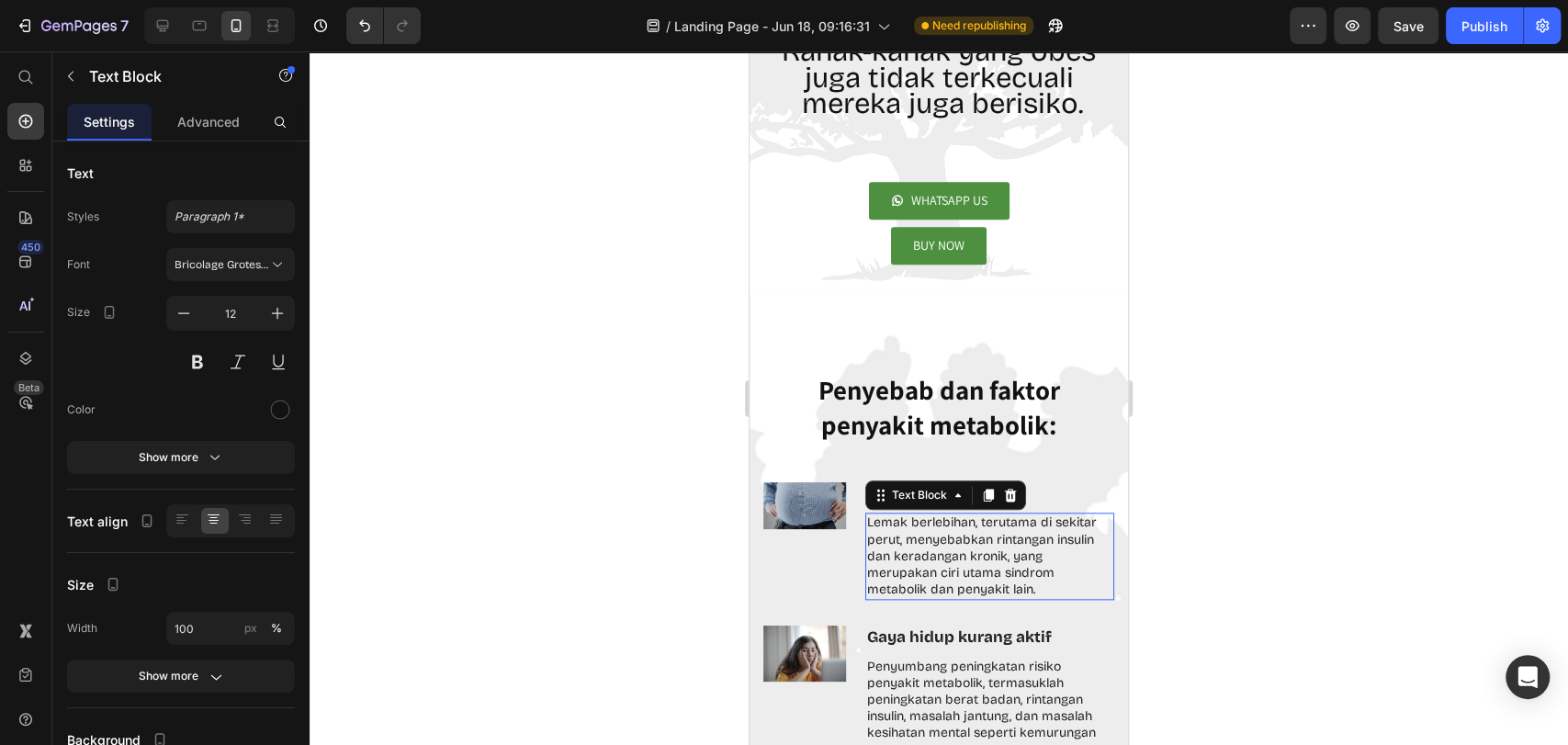 click on "Lemak berlebihan, terutama di sekitar perut, menyebabkan rintangan insulin dan keradangan kronik, yang merupakan ciri utama sindrom metabolik dan penyakit lain." at bounding box center [989, 556] 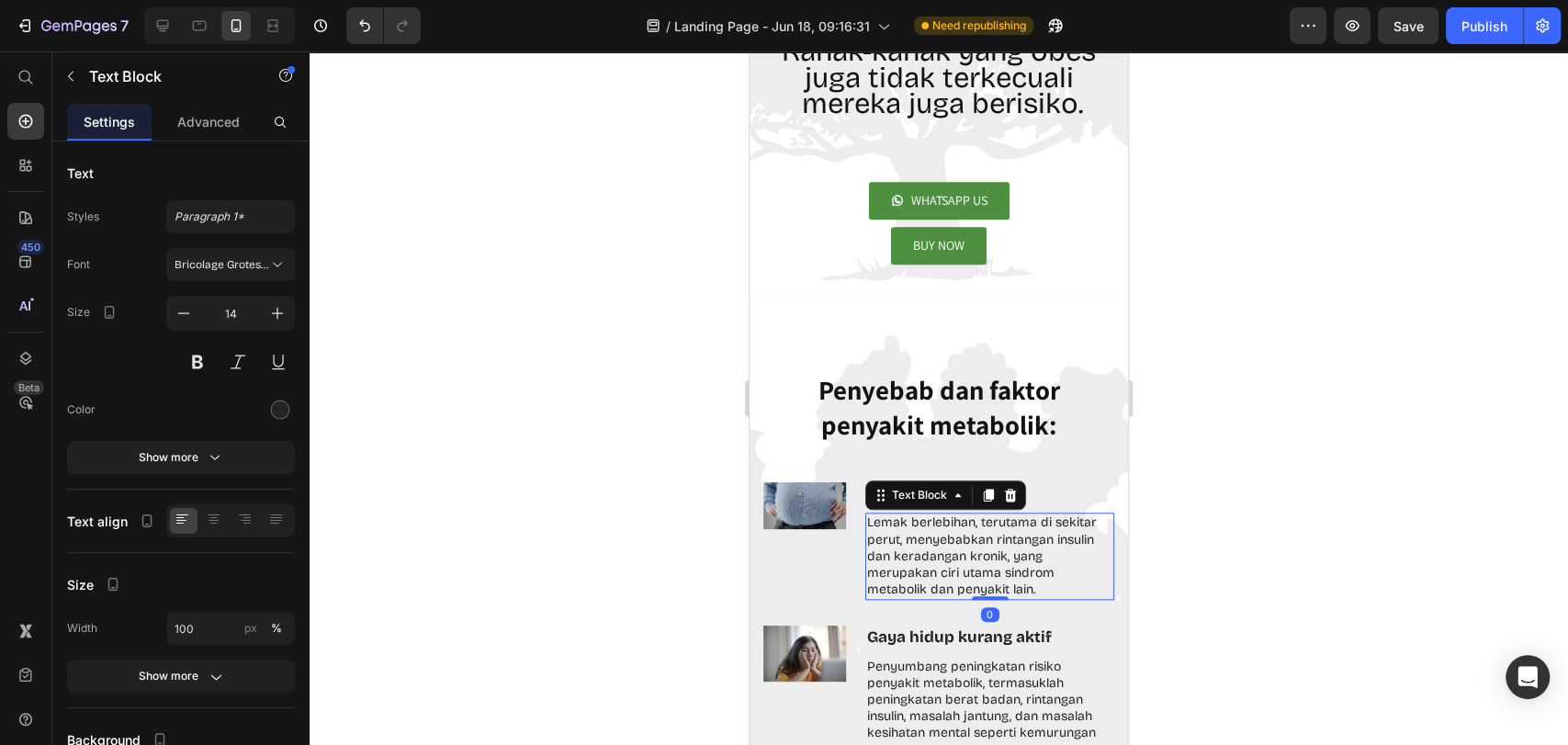 click 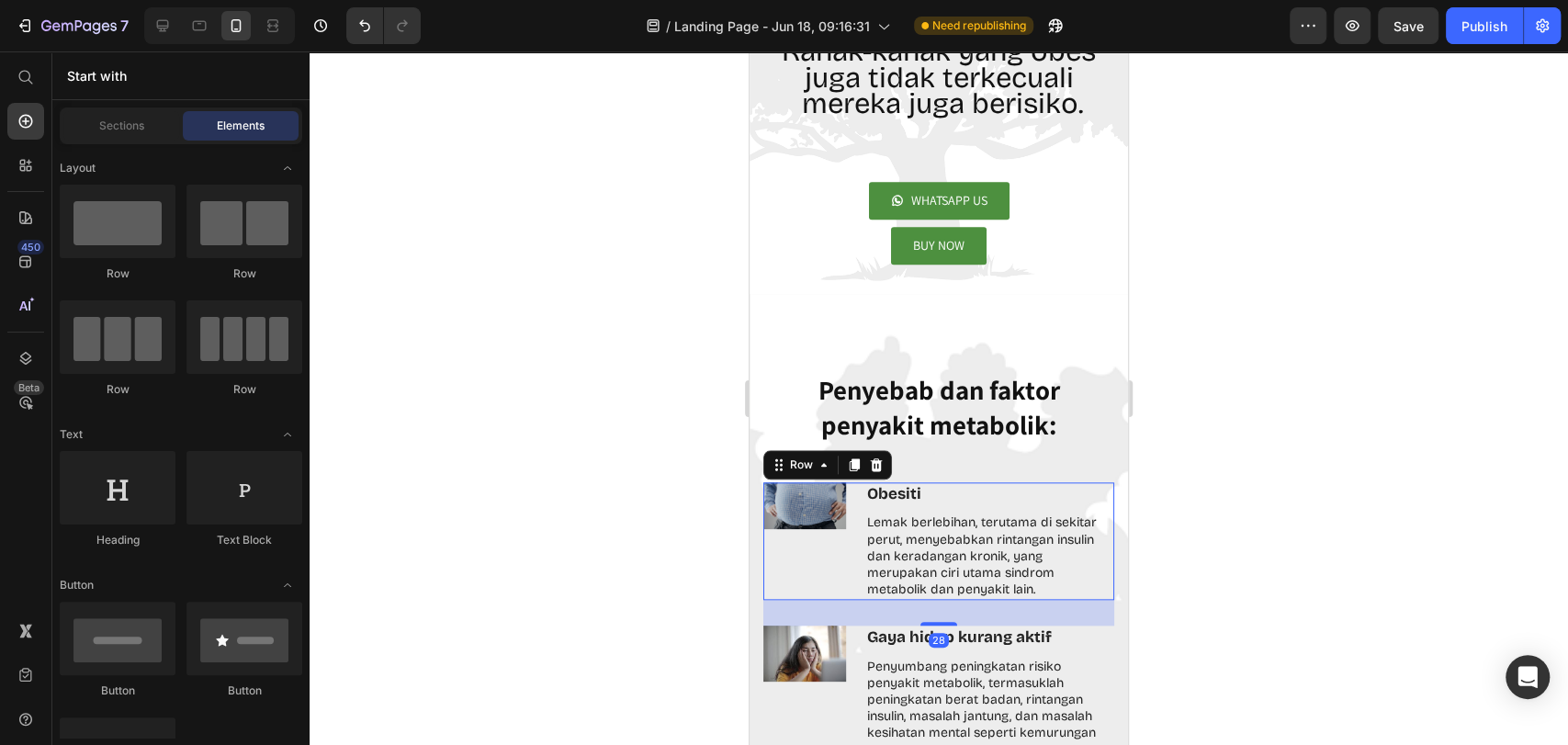 click on "Image" at bounding box center [805, 541] 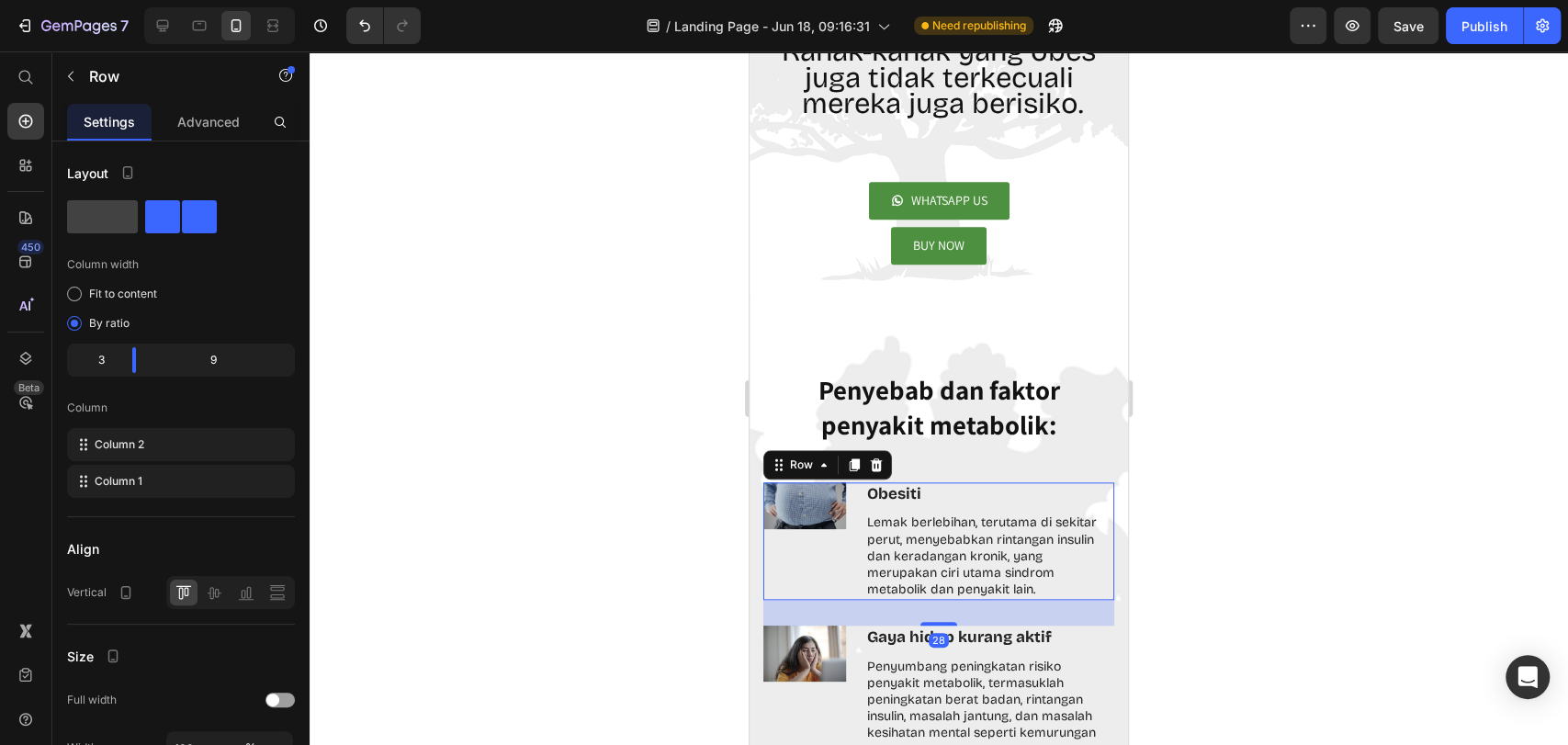 click at bounding box center [805, 505] 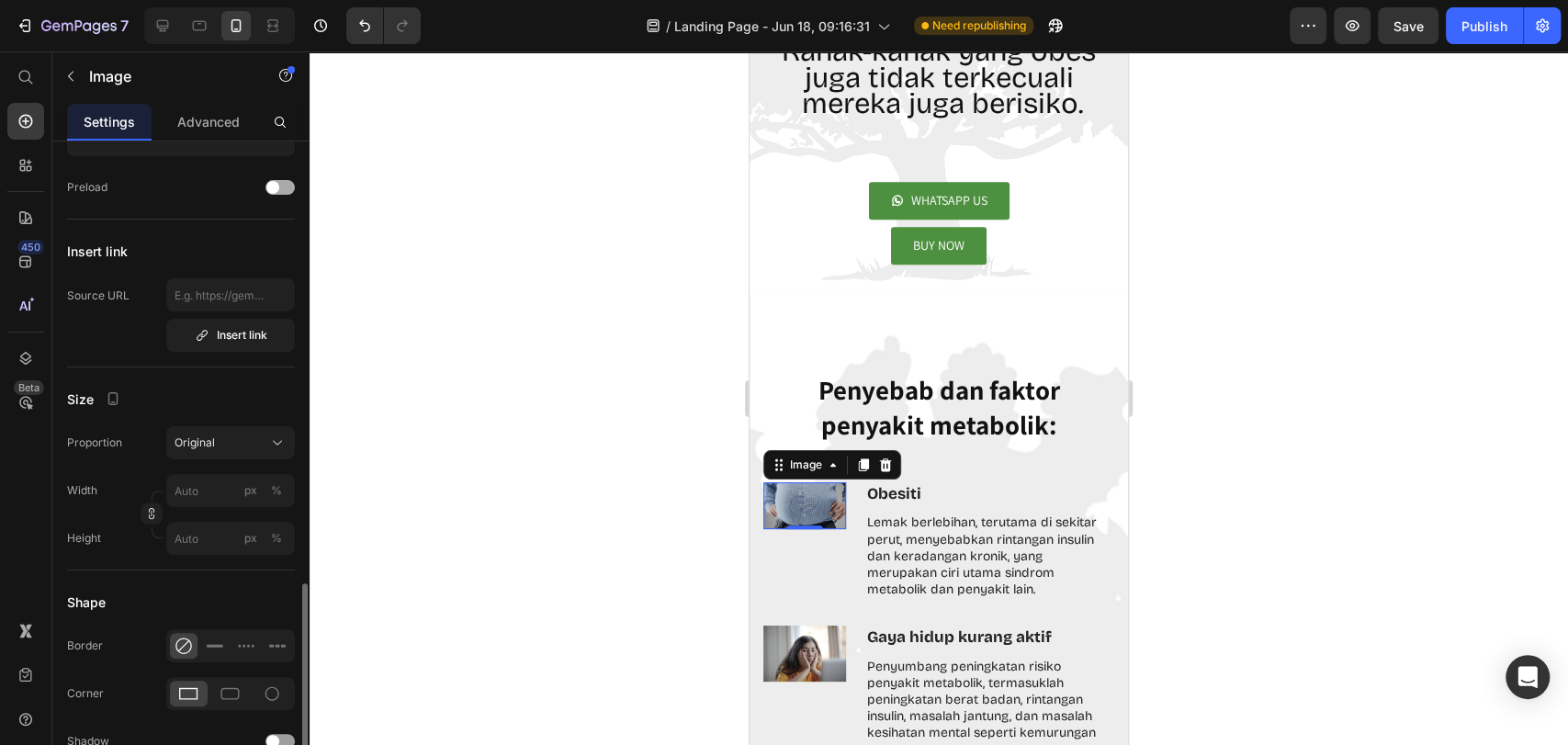 scroll, scrollTop: 184, scrollLeft: 0, axis: vertical 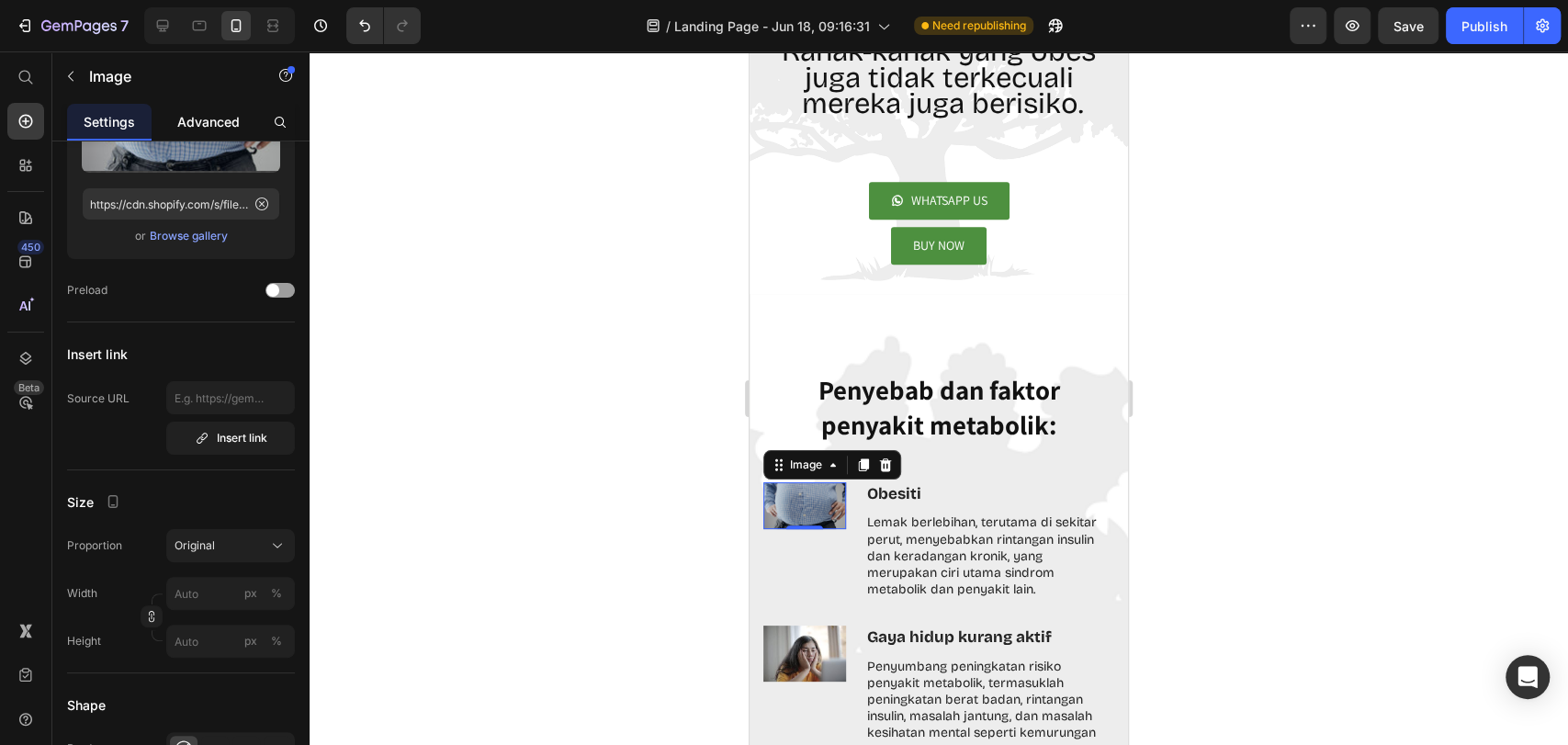 click on "Advanced" 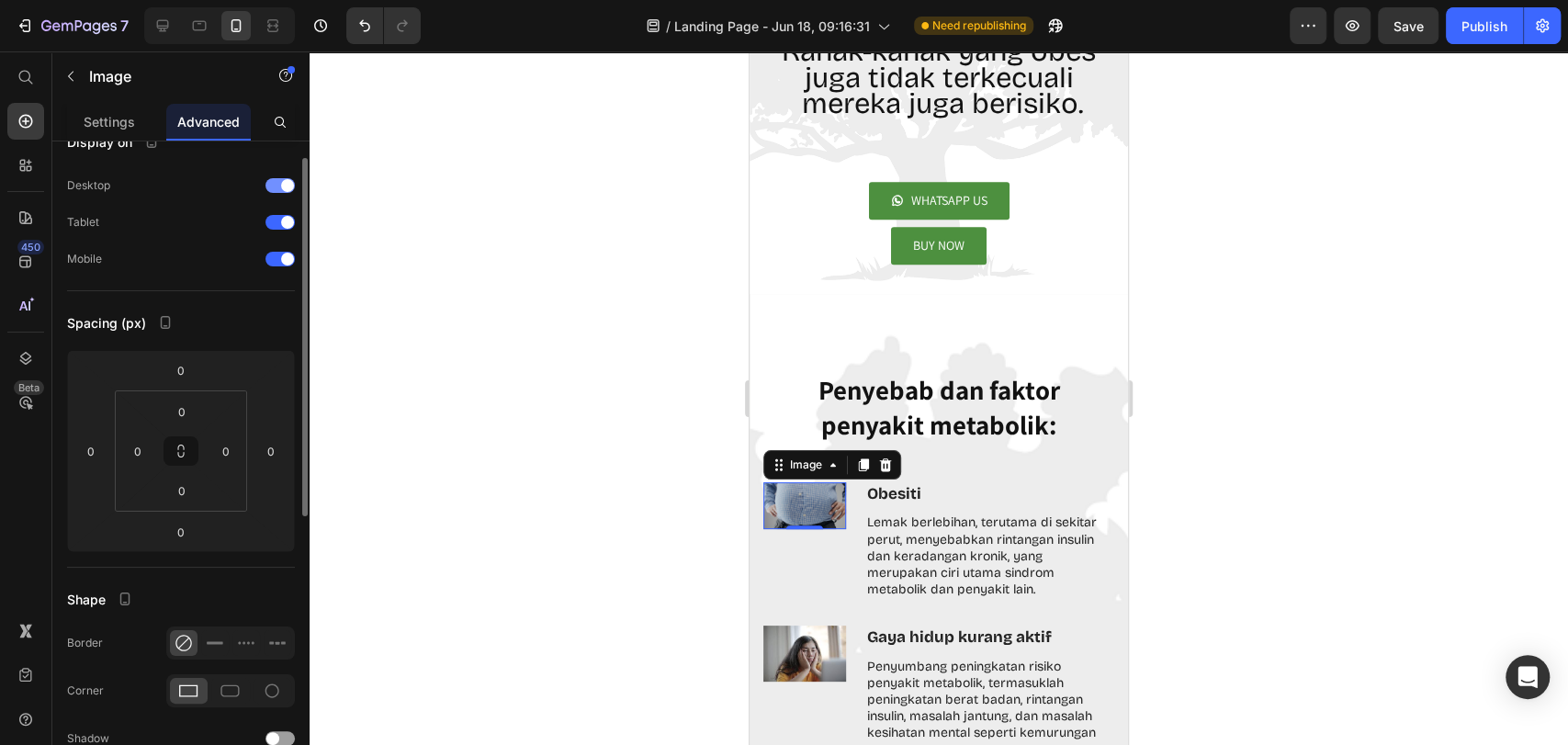 scroll, scrollTop: 0, scrollLeft: 0, axis: both 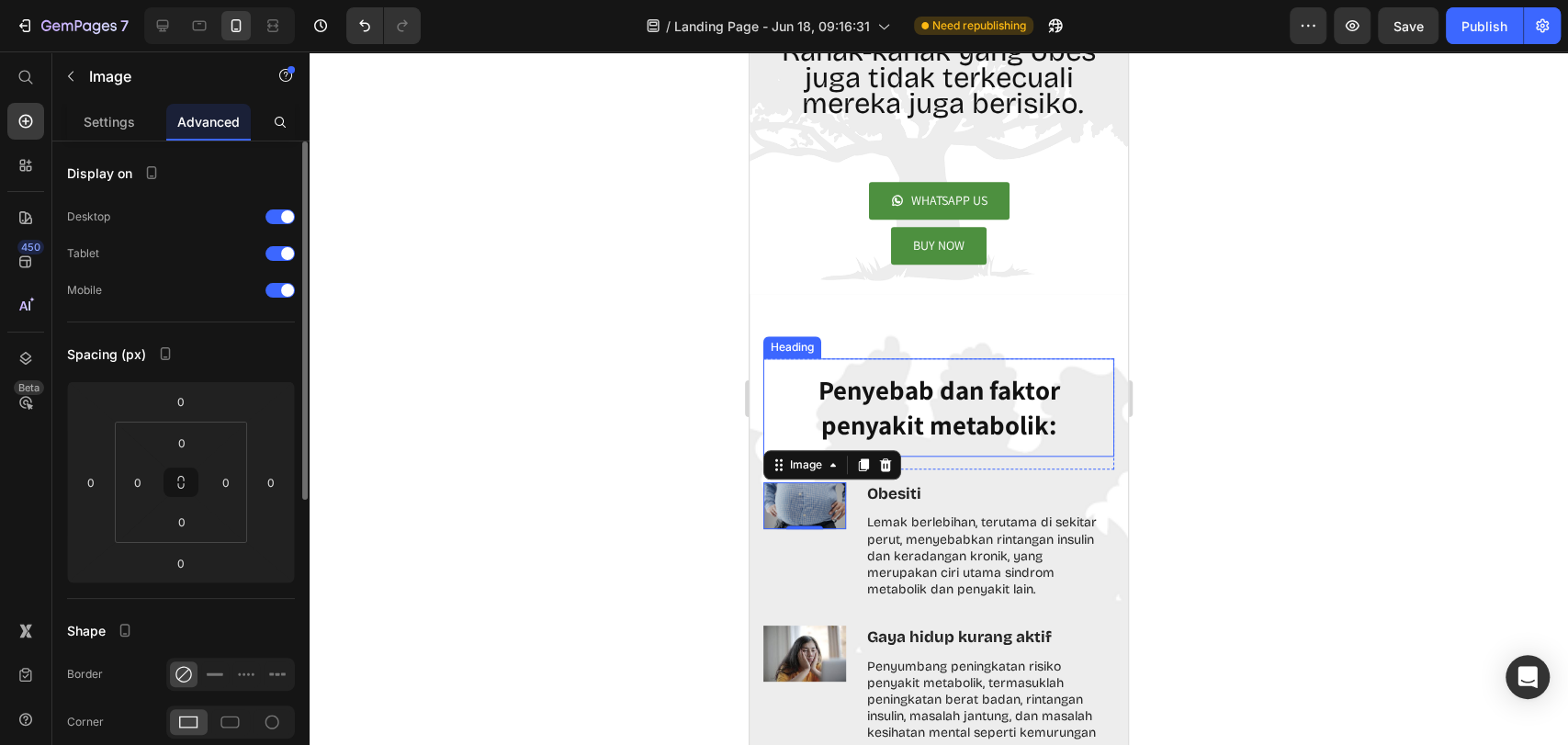 click 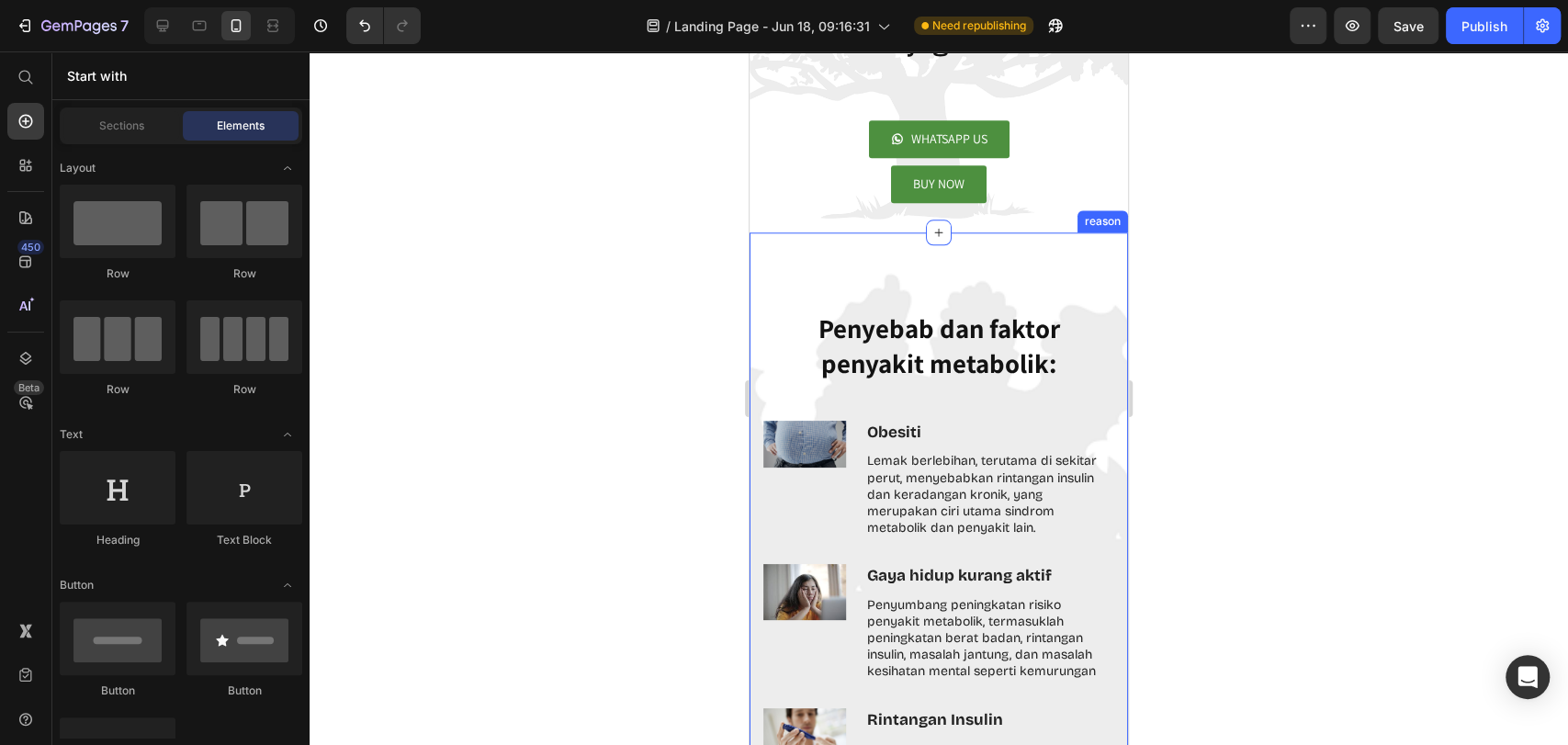 scroll, scrollTop: 1225, scrollLeft: 0, axis: vertical 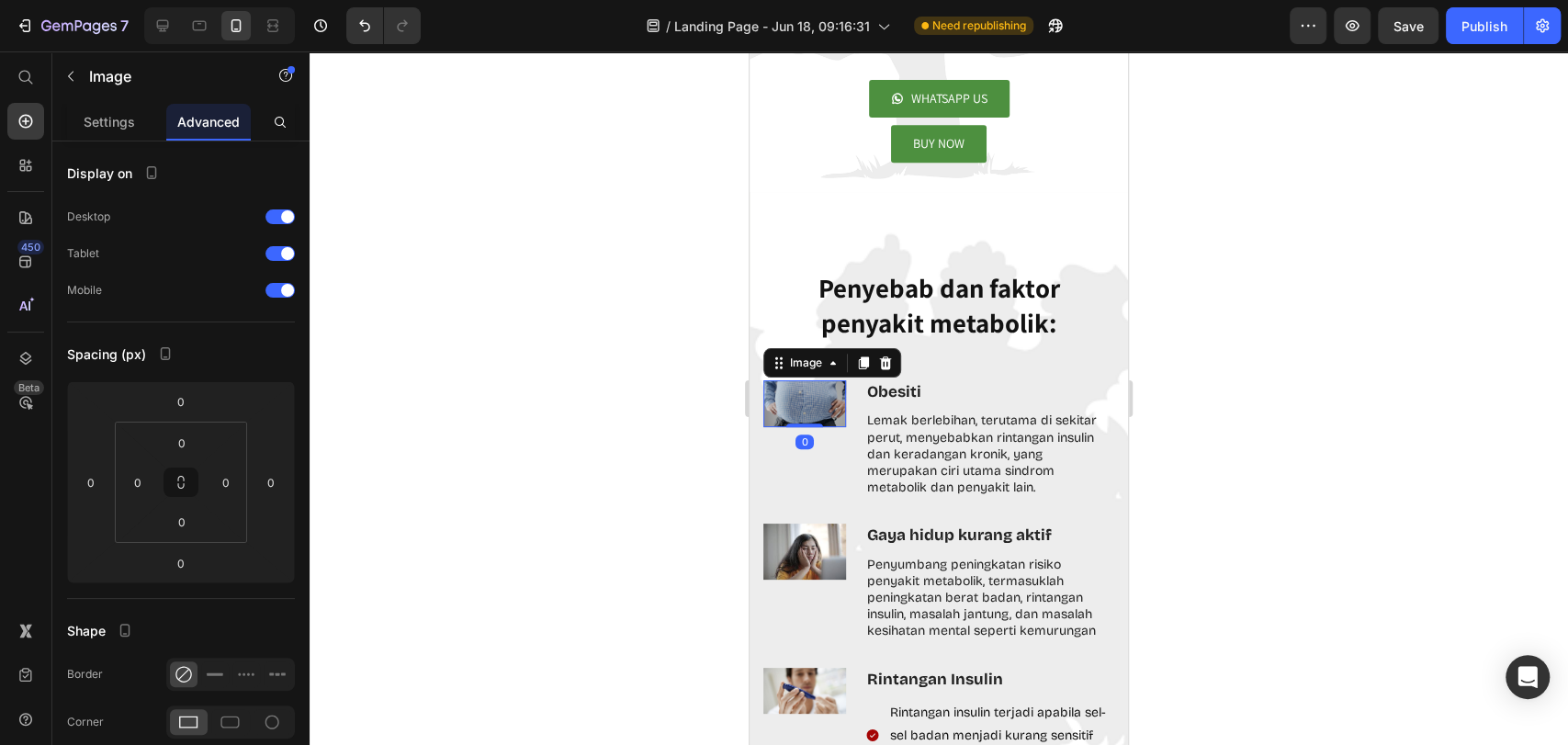 click at bounding box center (805, 403) 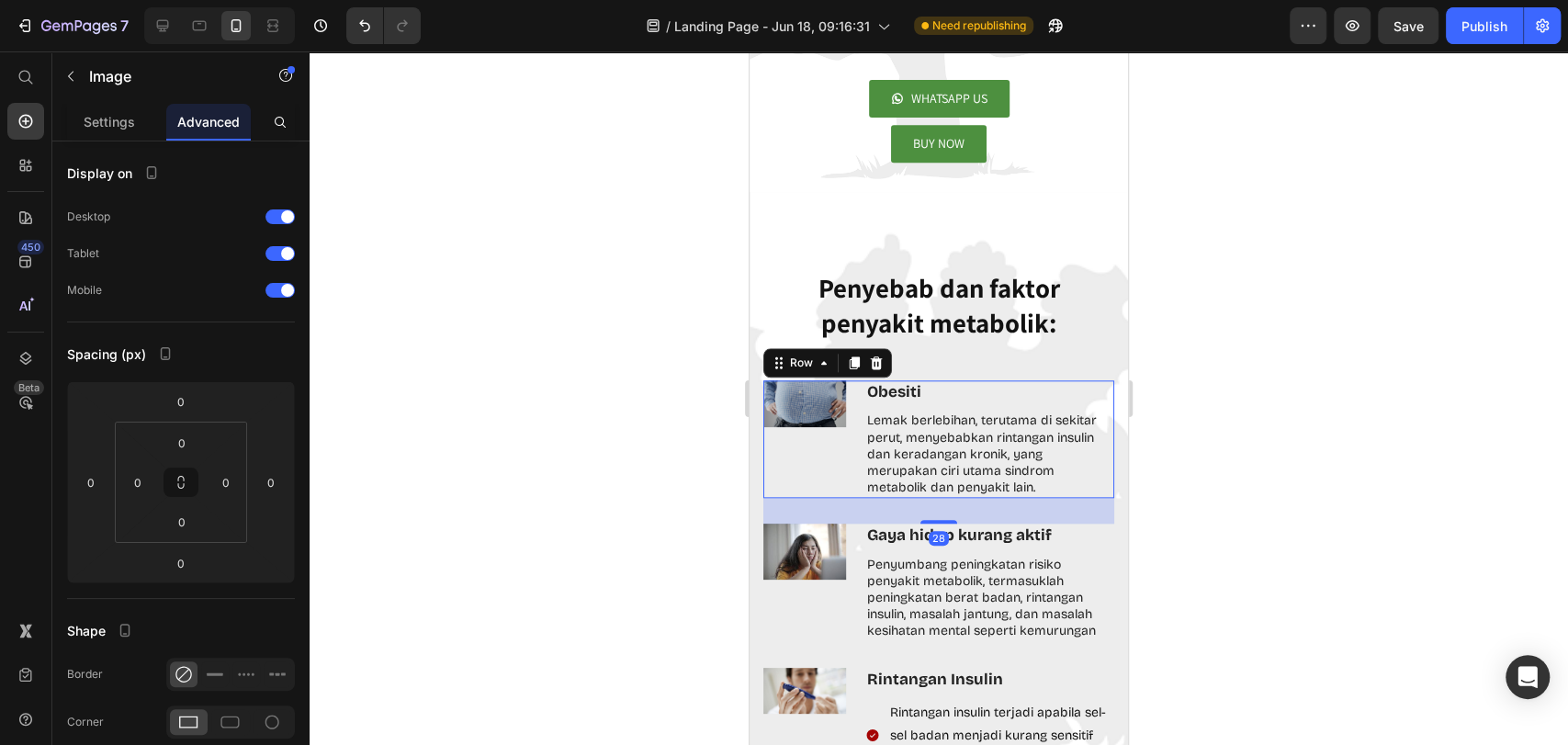 click on "Image" at bounding box center [805, 439] 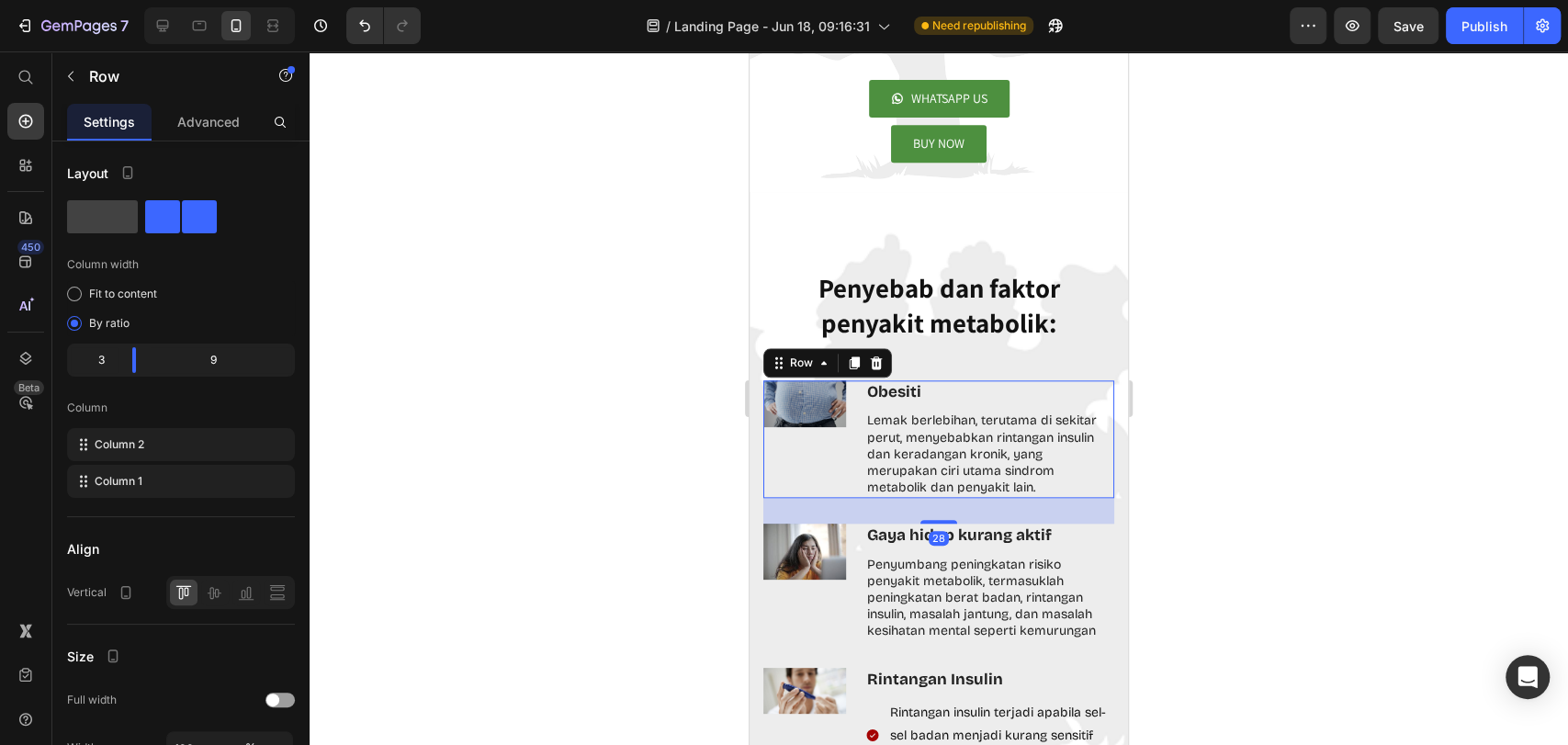 click on "Image" at bounding box center (805, 439) 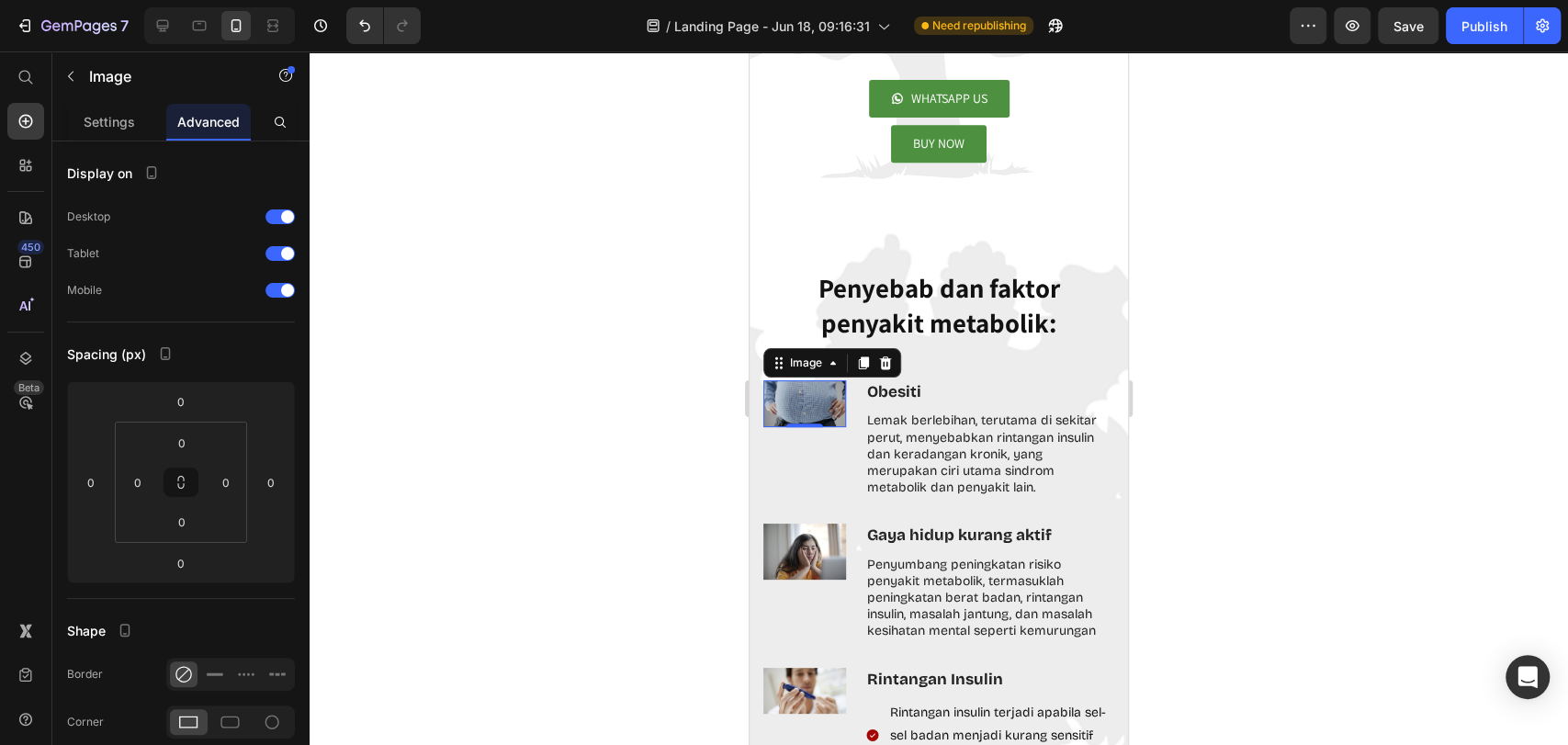click at bounding box center [805, 403] 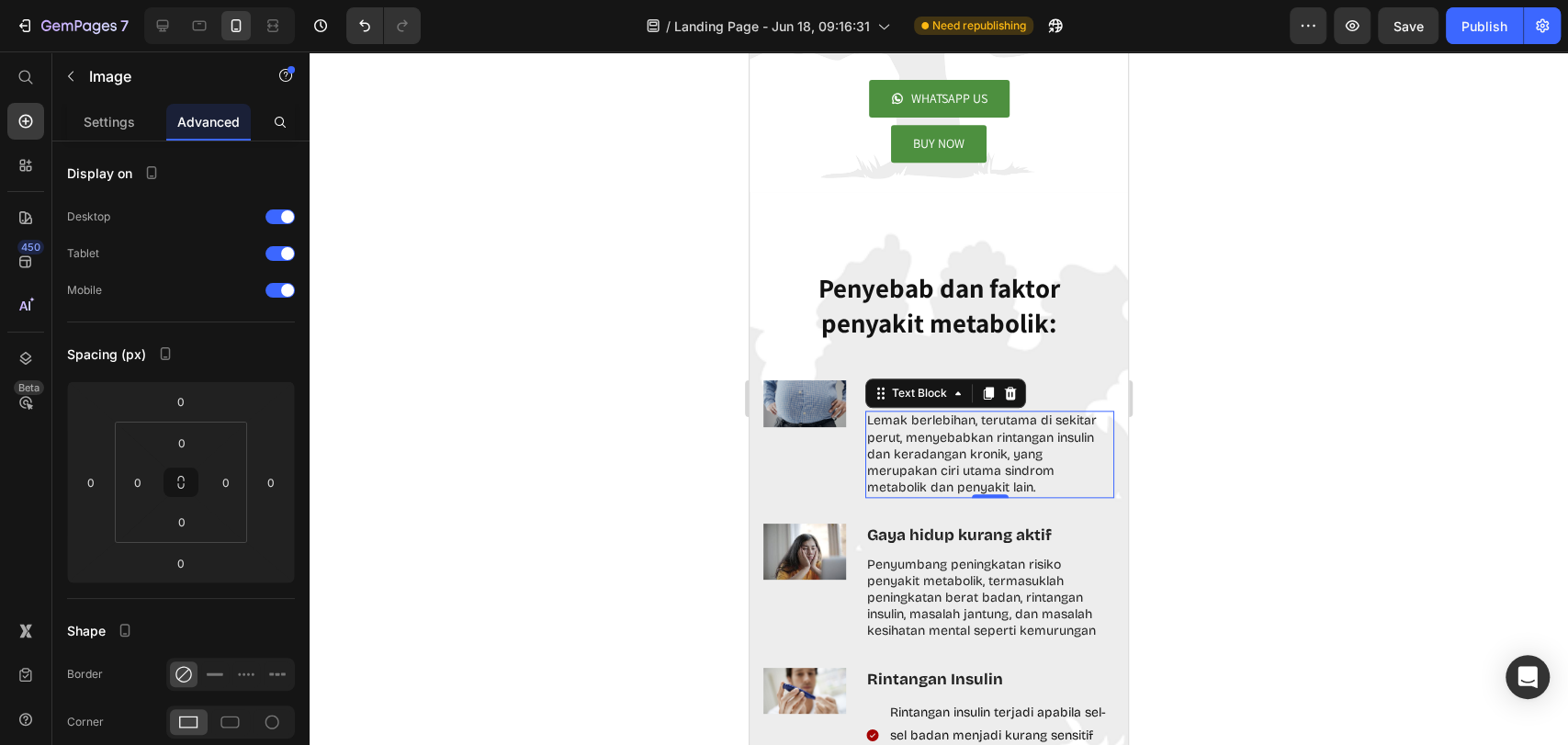 click on "Lemak berlebihan, terutama di sekitar perut, menyebabkan rintangan insulin dan keradangan kronik, yang merupakan ciri utama sindrom metabolik dan penyakit lain." at bounding box center [989, 454] 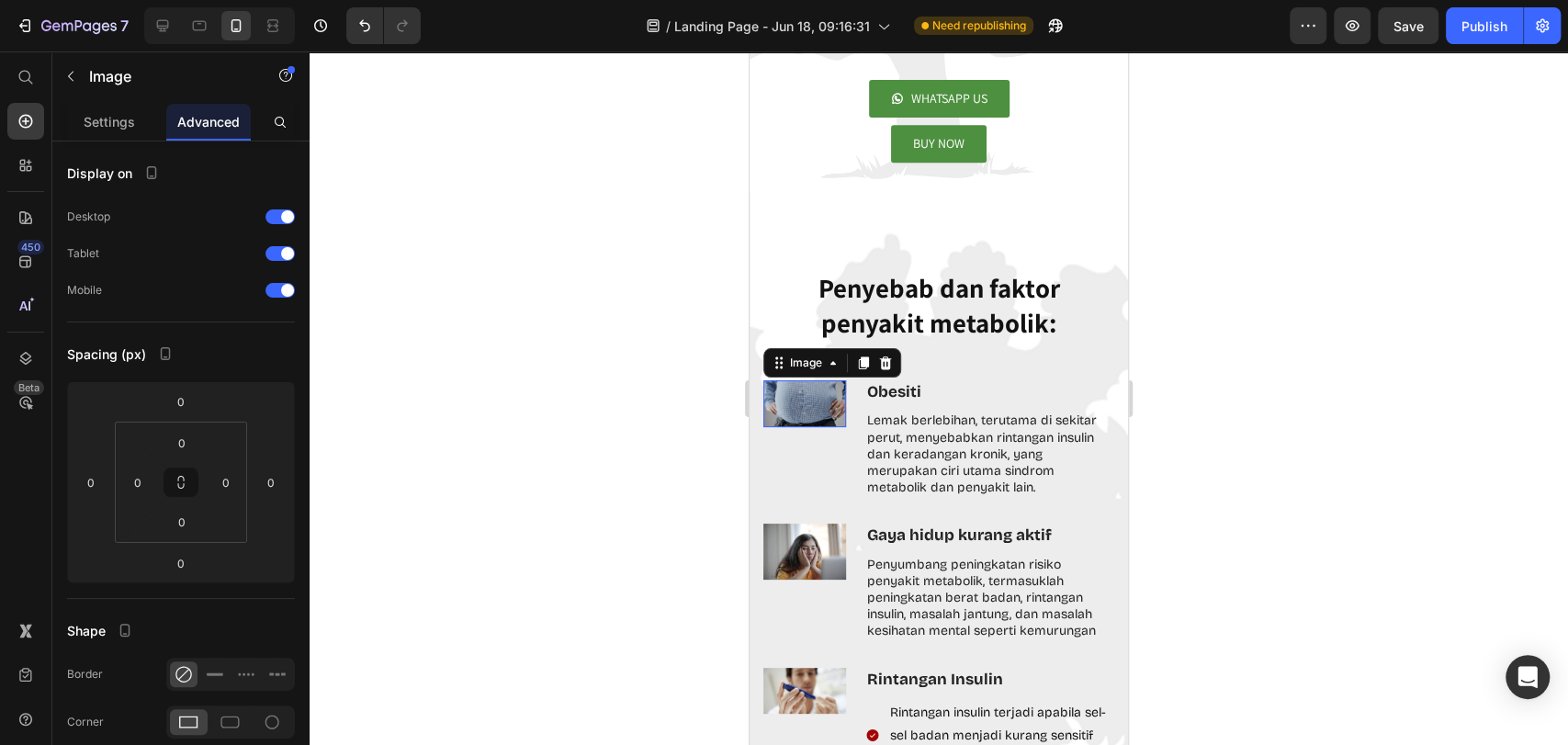 click at bounding box center (805, 403) 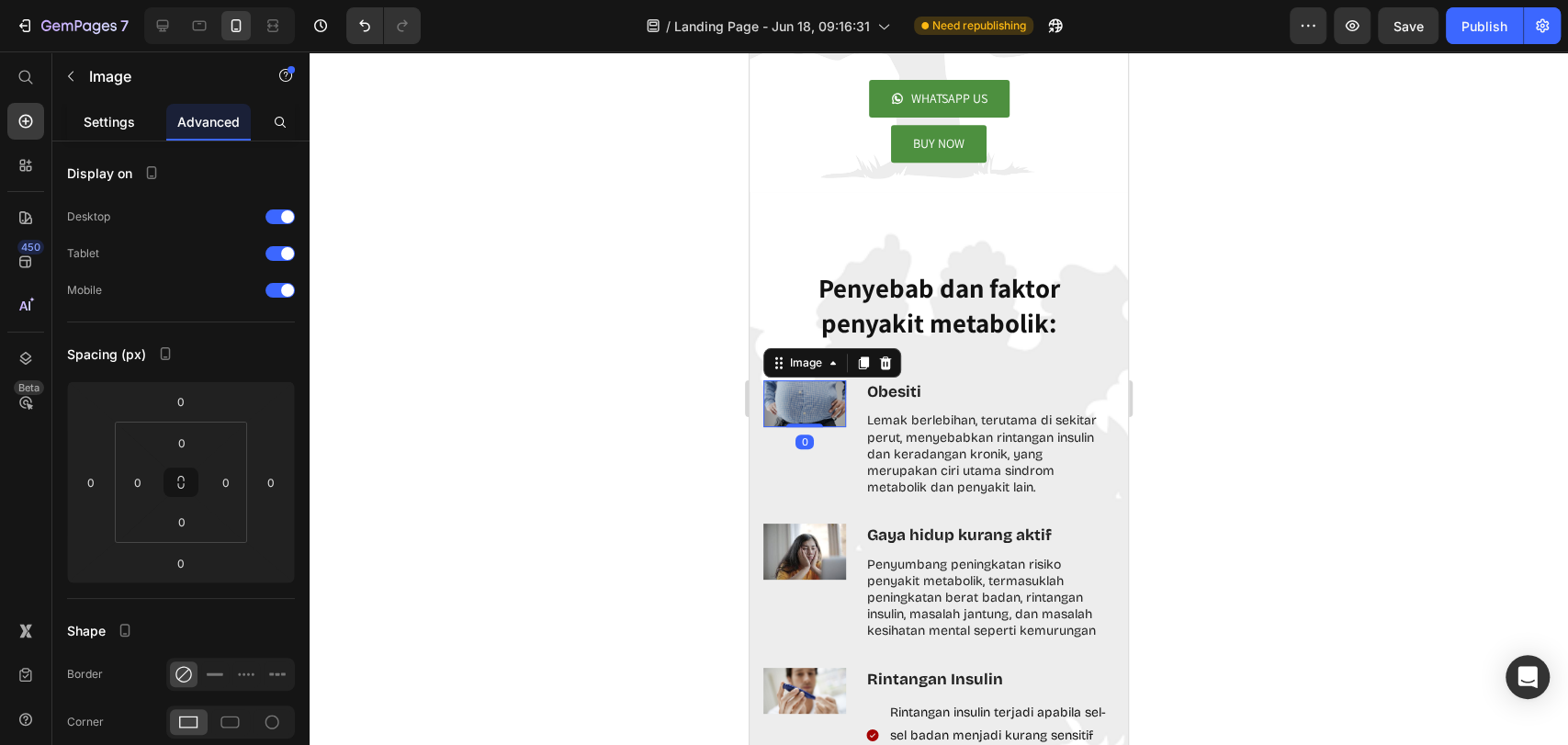click on "Settings" at bounding box center [109, 121] 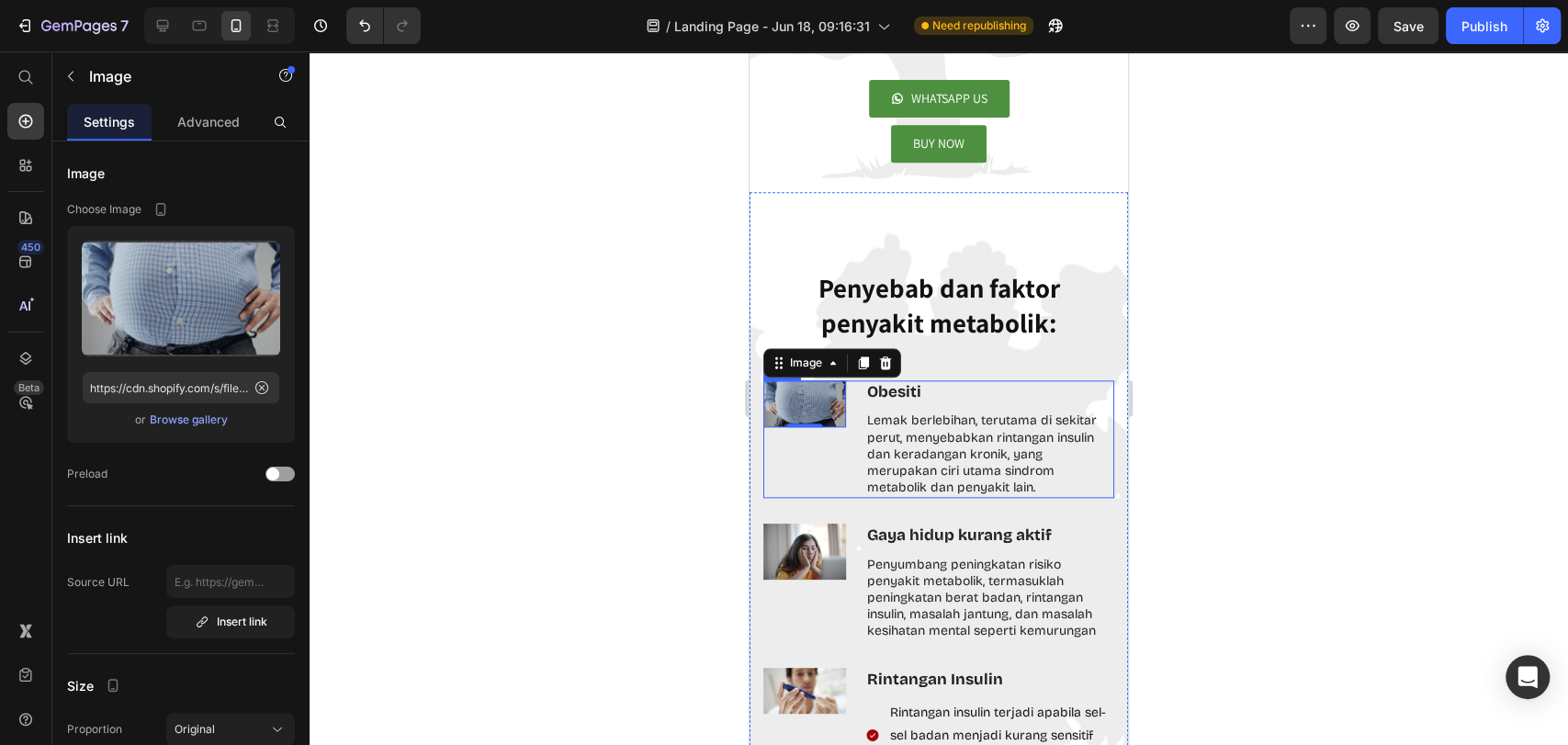 click on "Image   0" at bounding box center (805, 439) 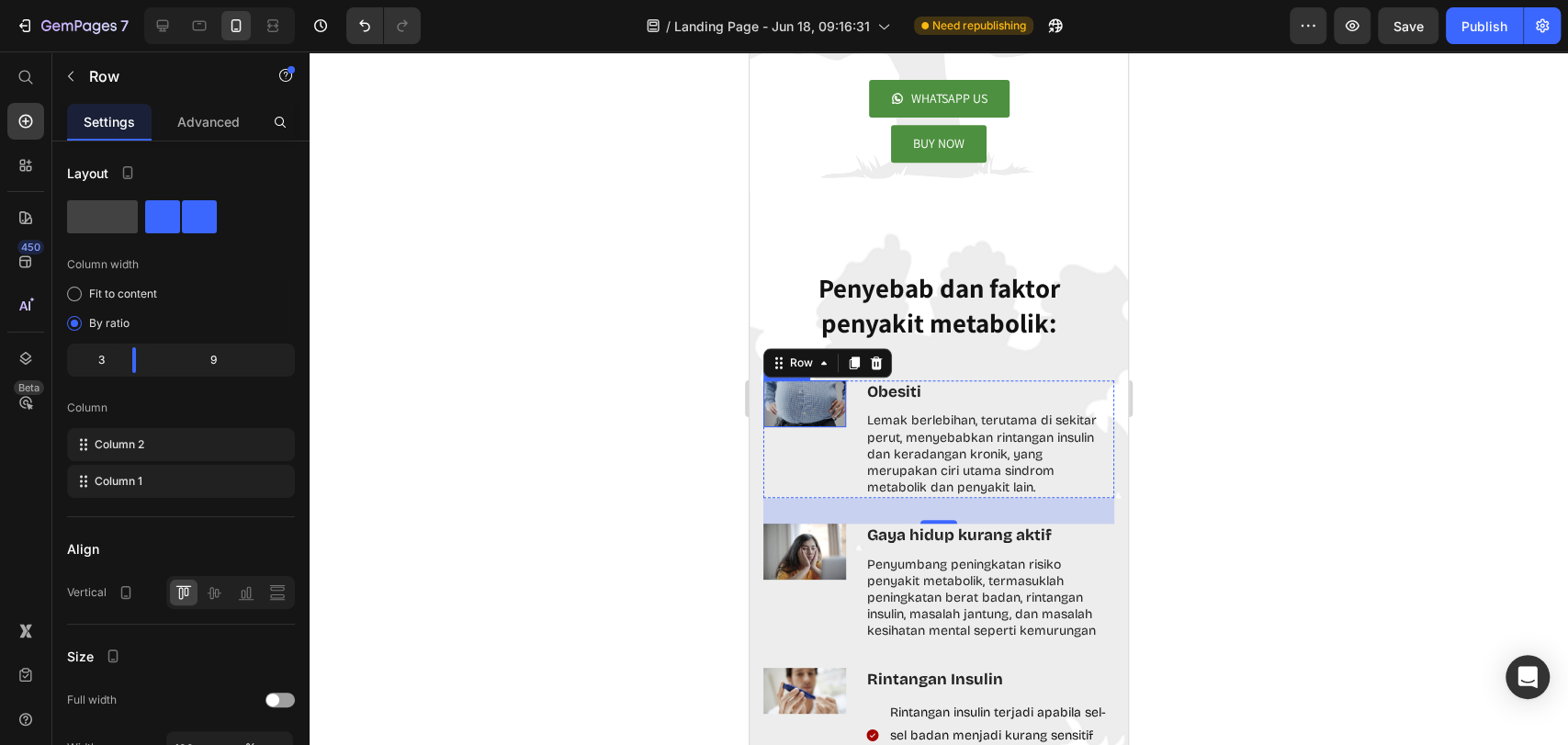 click at bounding box center [805, 403] 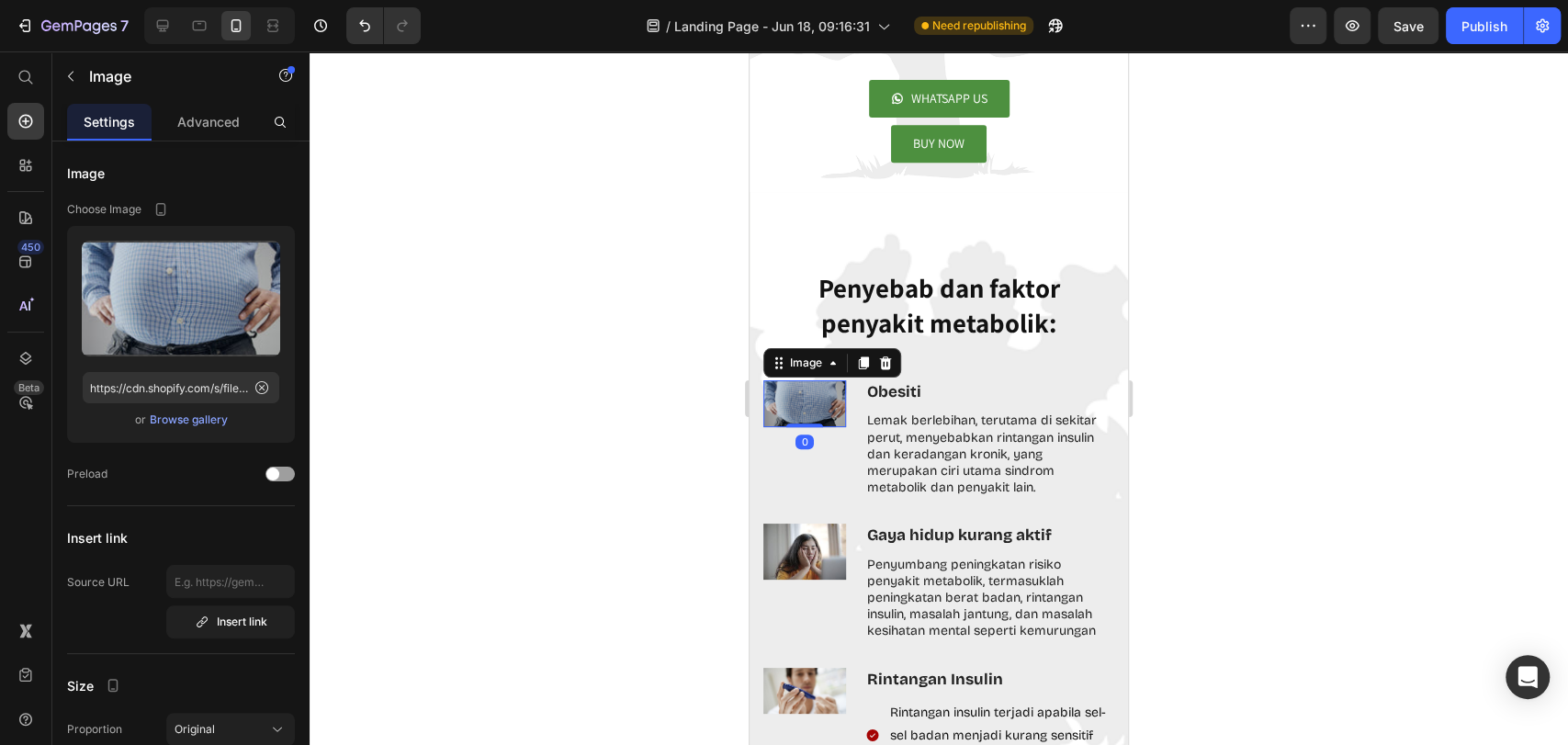 click on "Image" at bounding box center [832, 363] 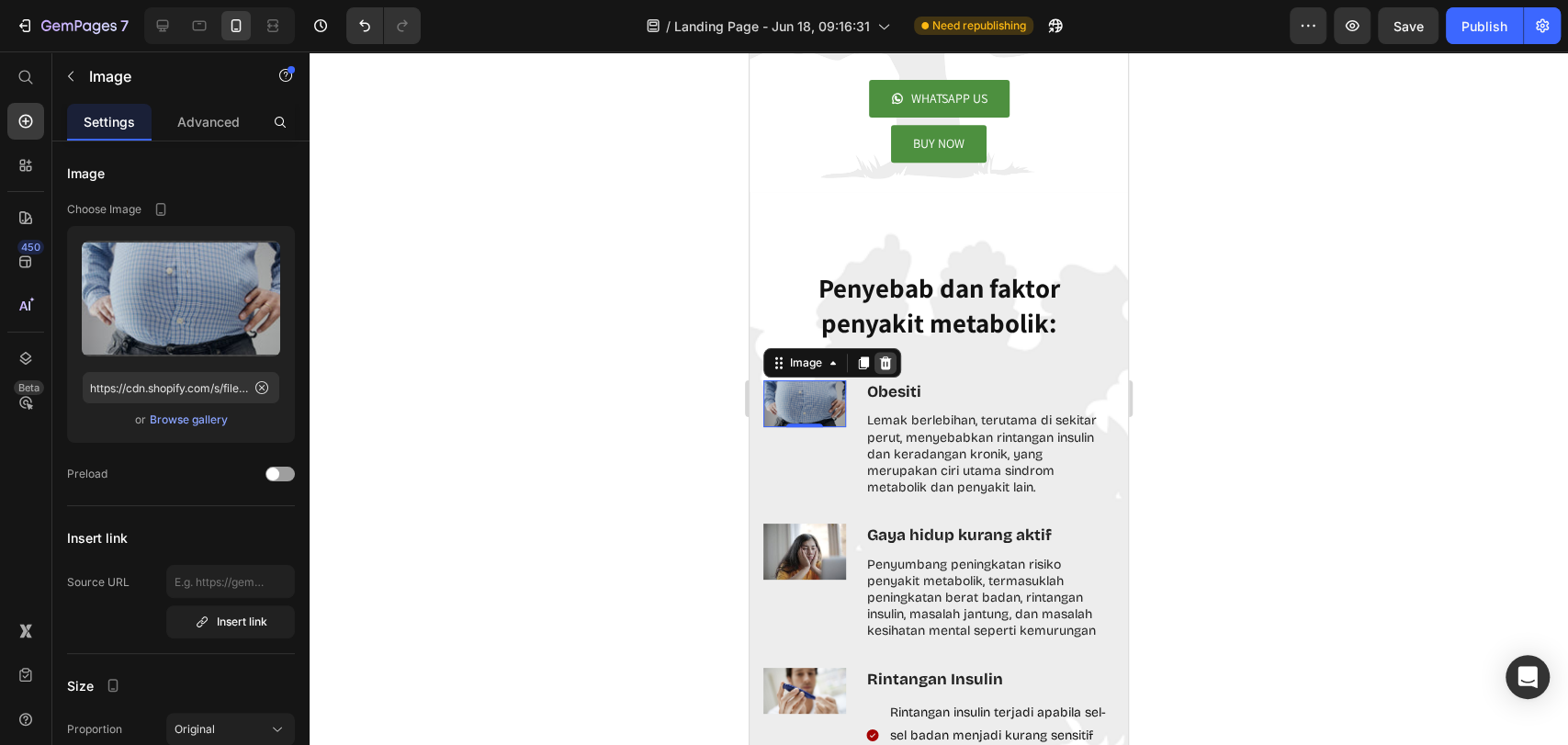 click 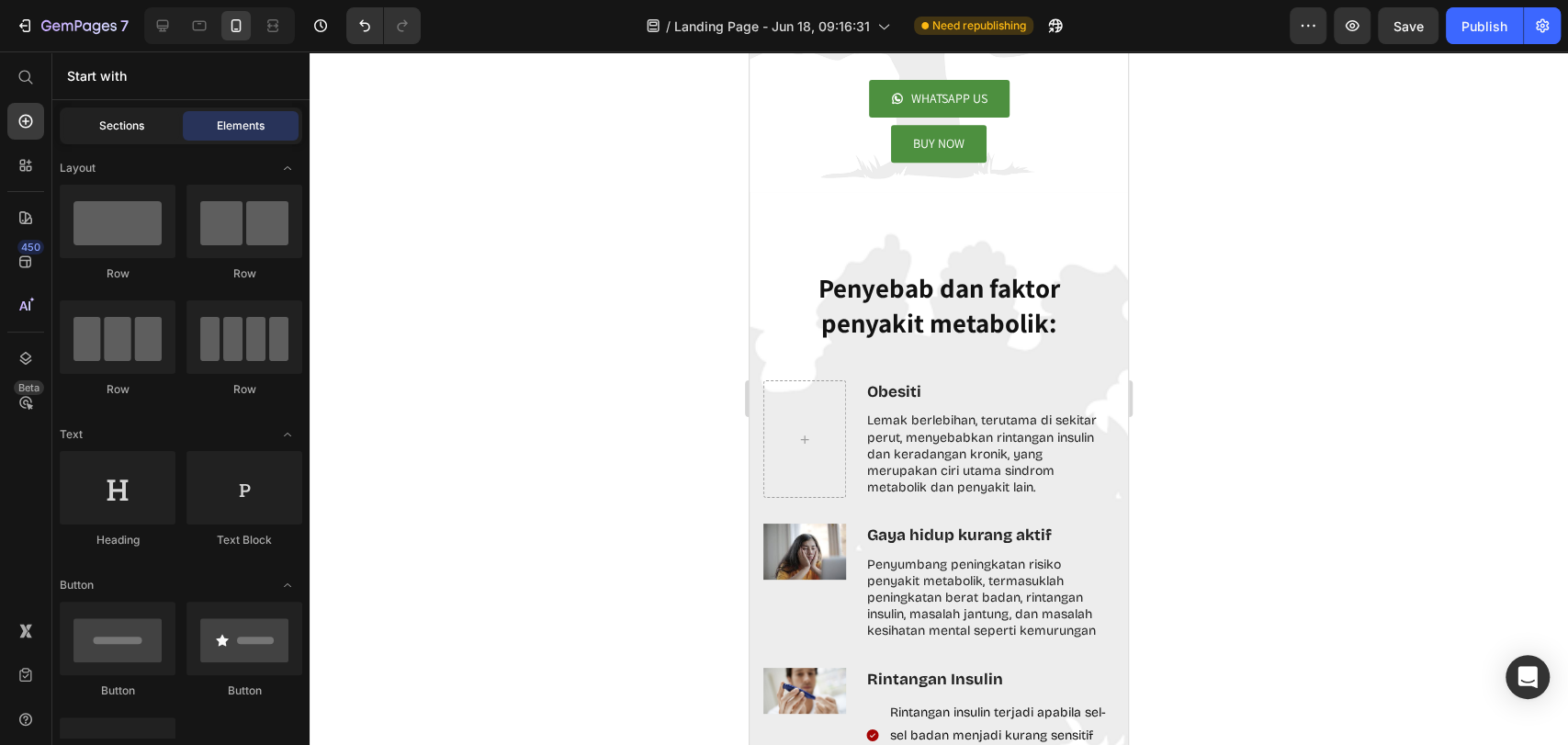 click on "Sections" 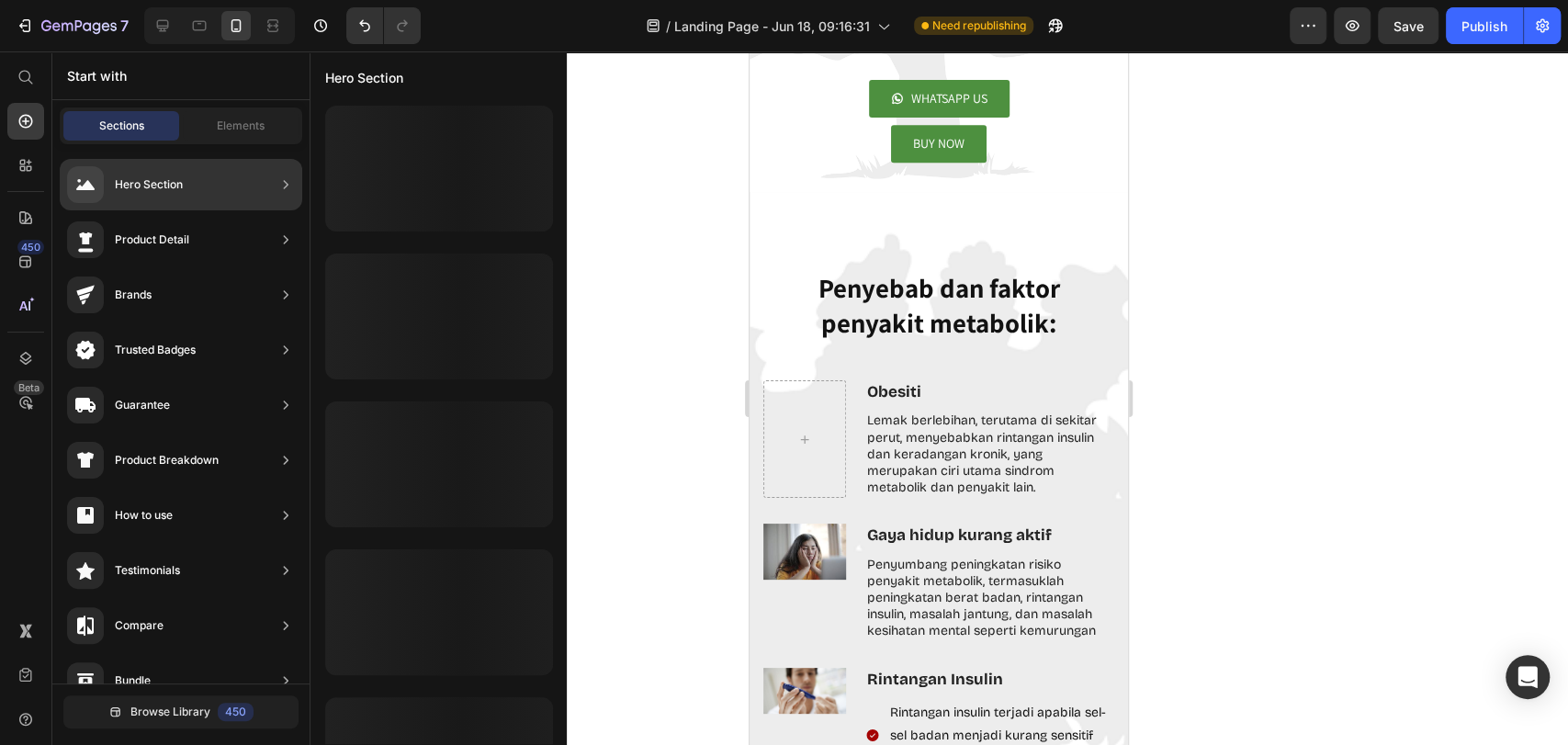 click on "Hero Section" 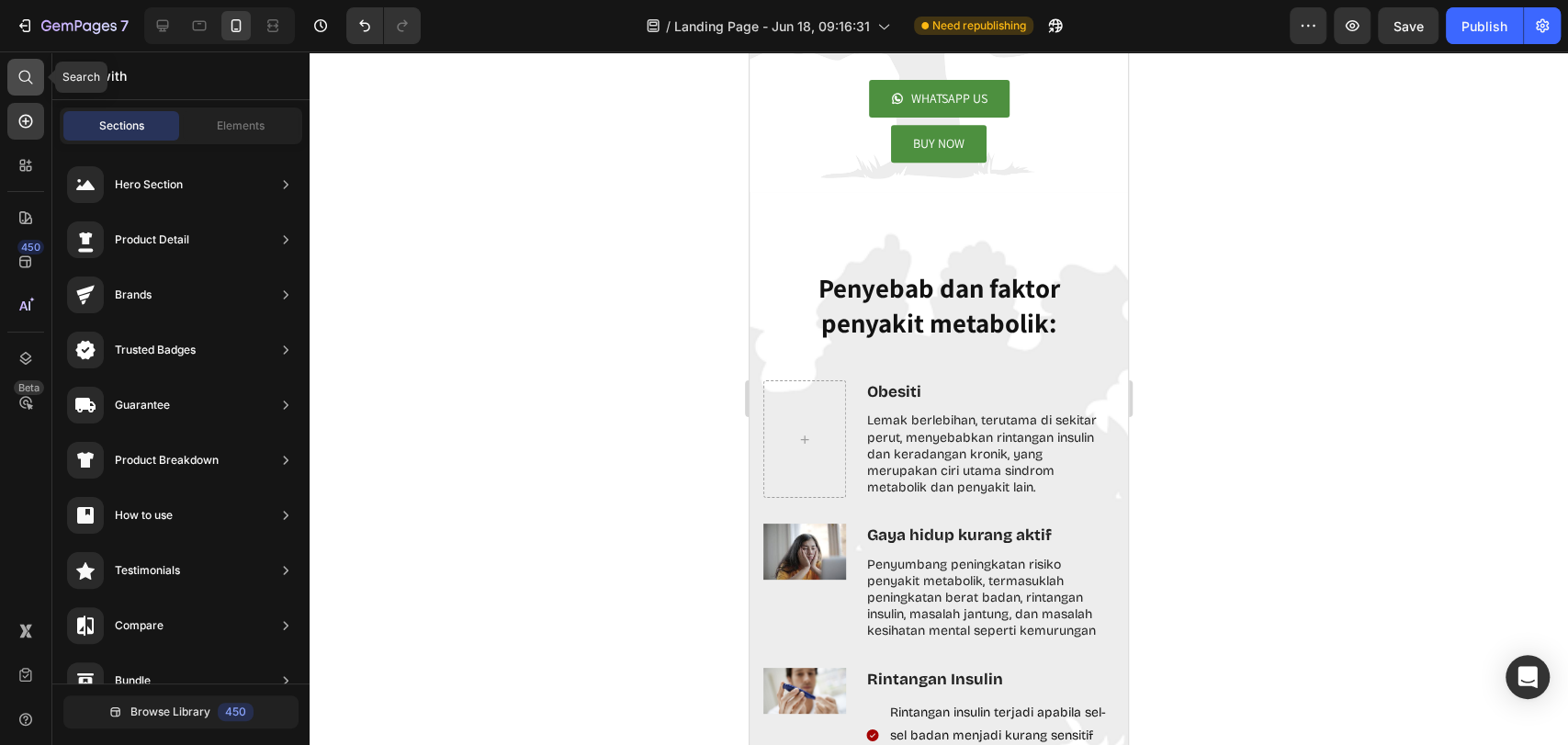 click 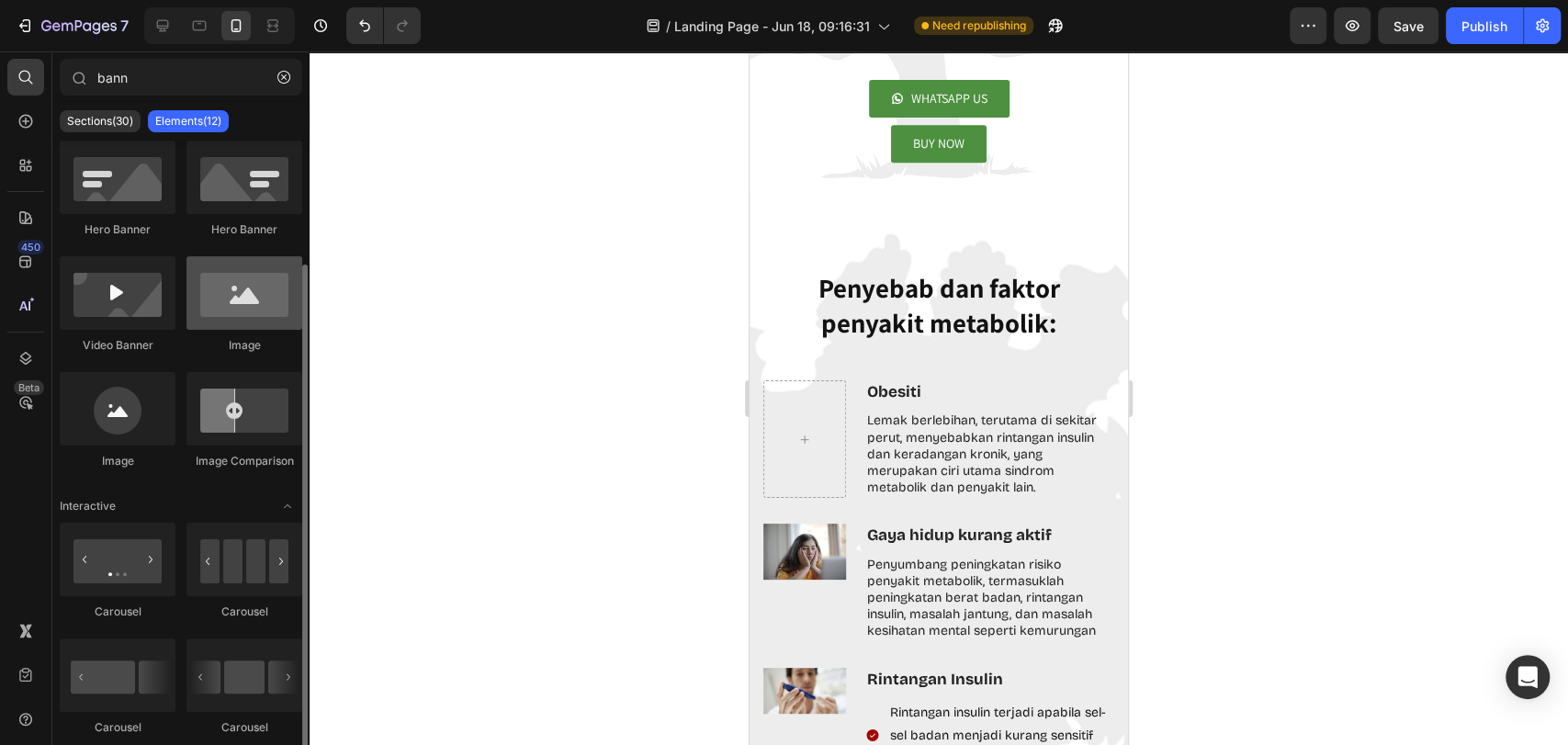 scroll, scrollTop: 0, scrollLeft: 0, axis: both 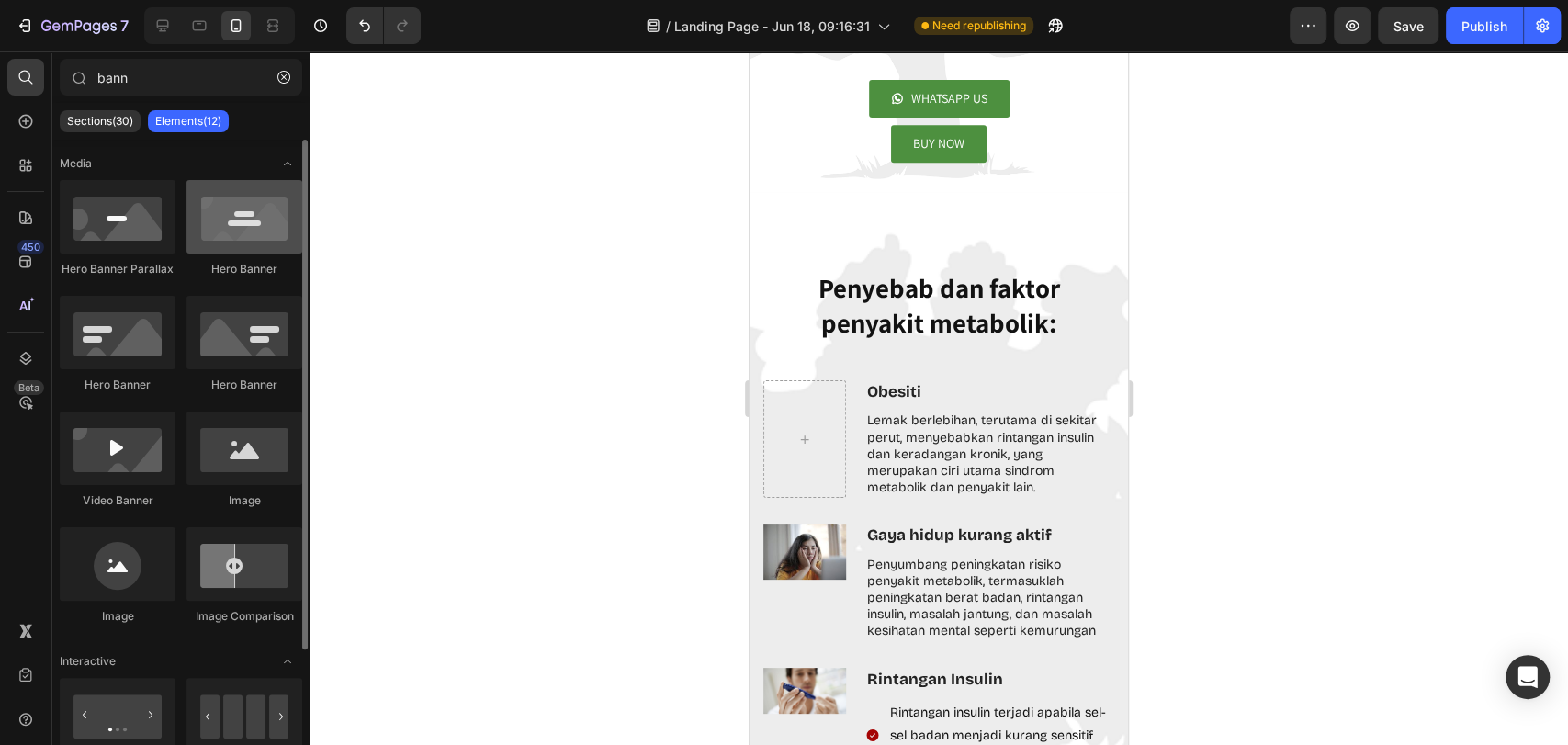 type on "bann" 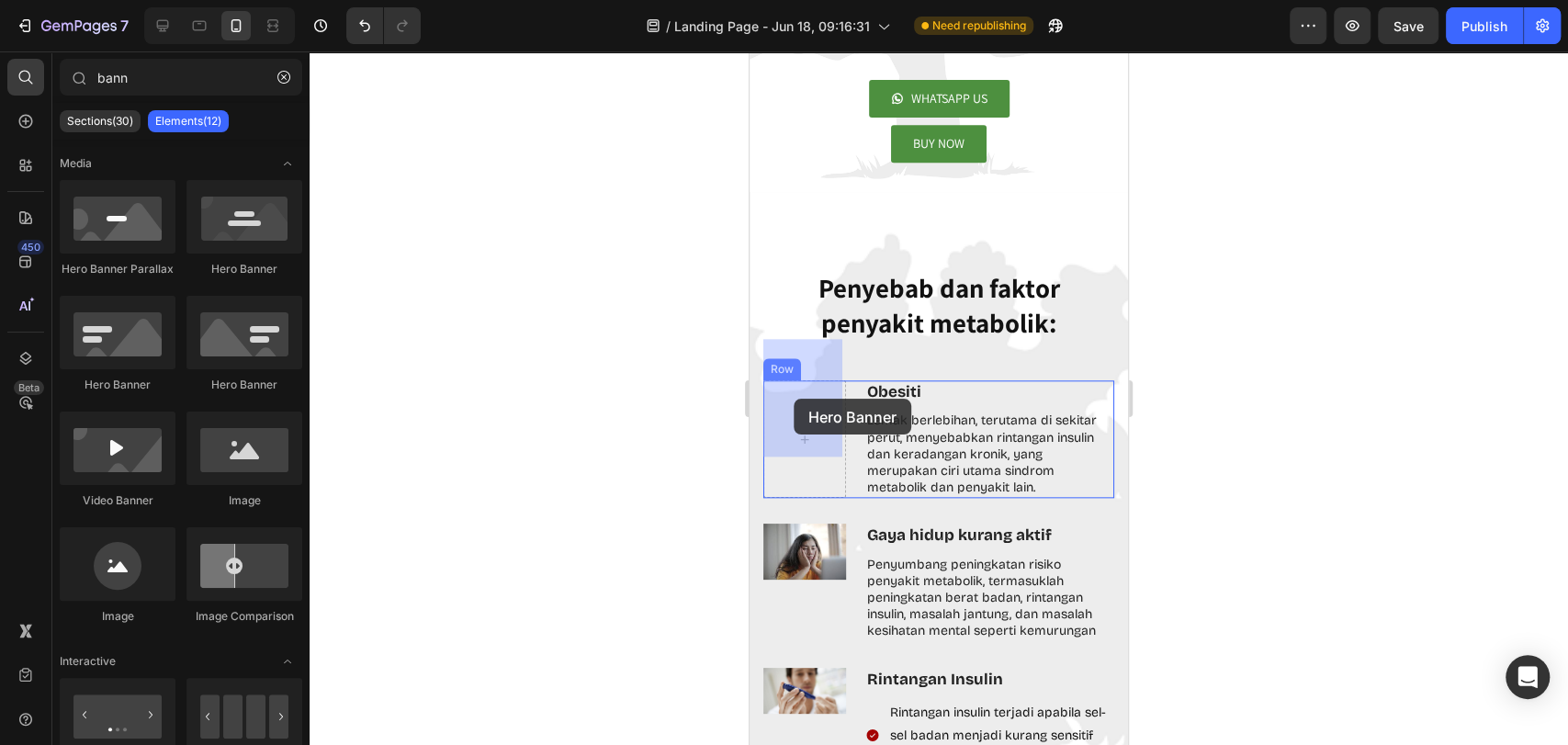 drag, startPoint x: 977, startPoint y: 273, endPoint x: 794, endPoint y: 399, distance: 222.18236 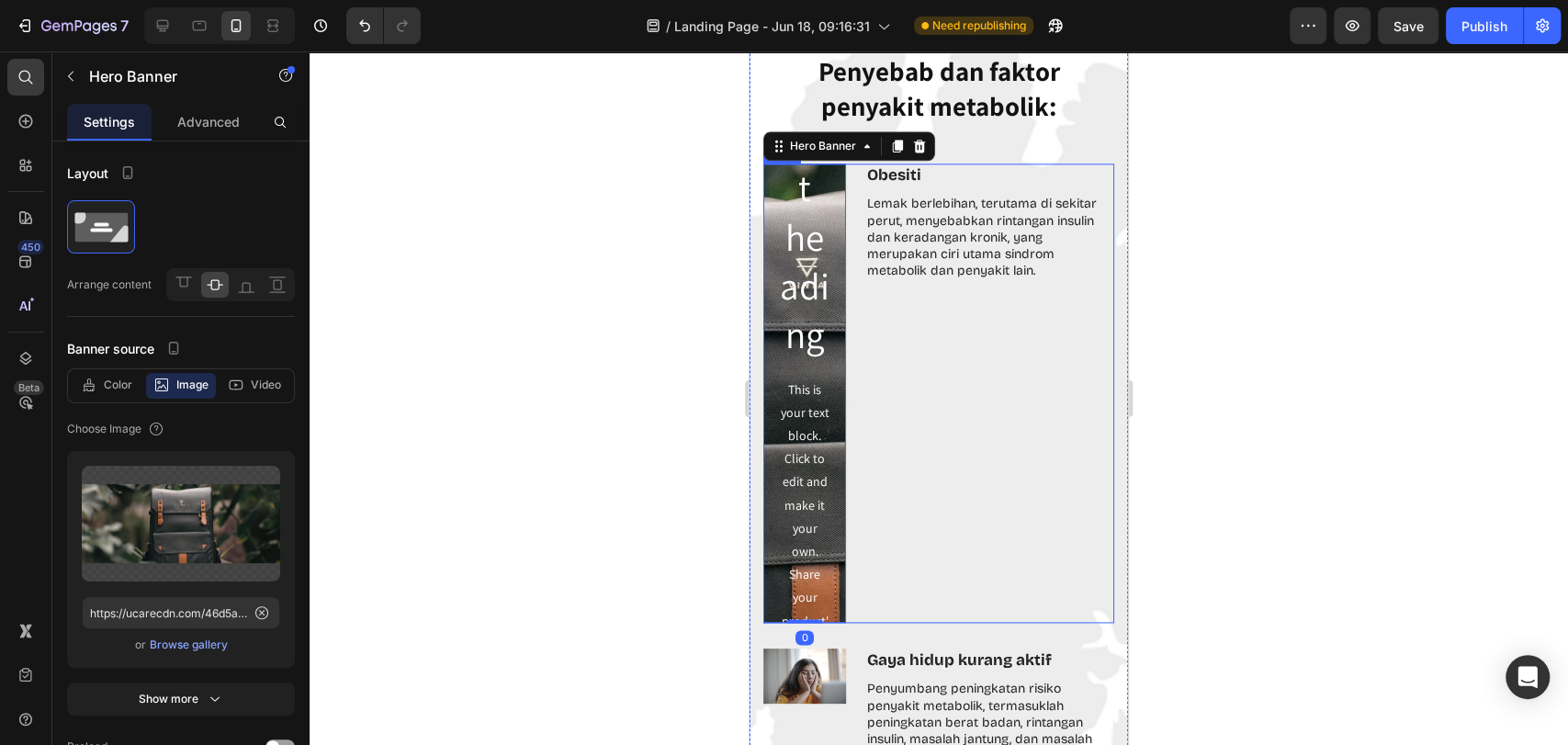scroll, scrollTop: 1530, scrollLeft: 0, axis: vertical 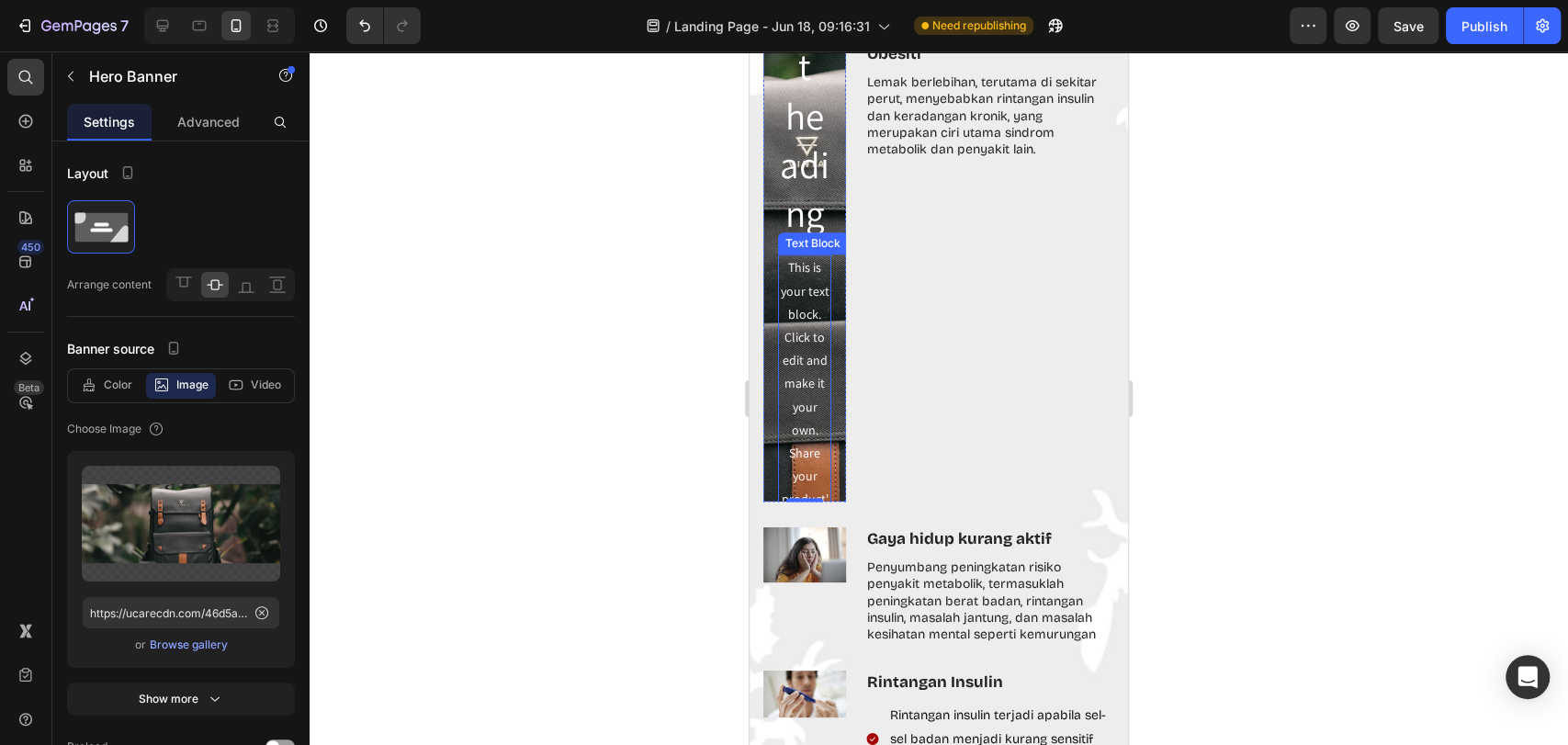 click on "This is your text block. Click to edit and make it your own. Share your product's story                   or services offered. Get creative and make it yours!" at bounding box center (805, 488) 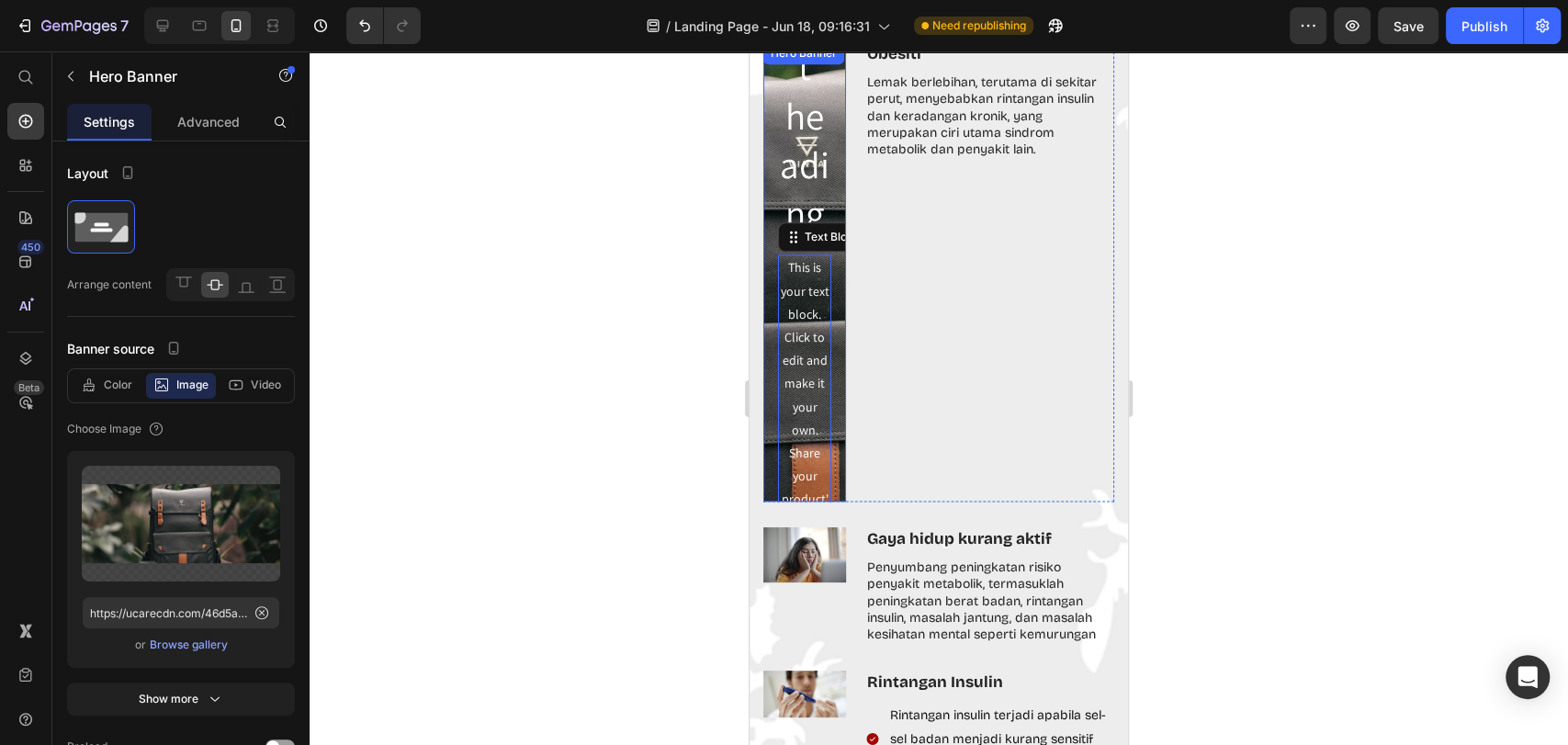 click on "Click here to edit heading Heading This is your text block. Click to edit and make it your own. Share your product's story                   or services offered. Get creative and make it yours! Text Block   16 Get started Button" at bounding box center (805, 271) 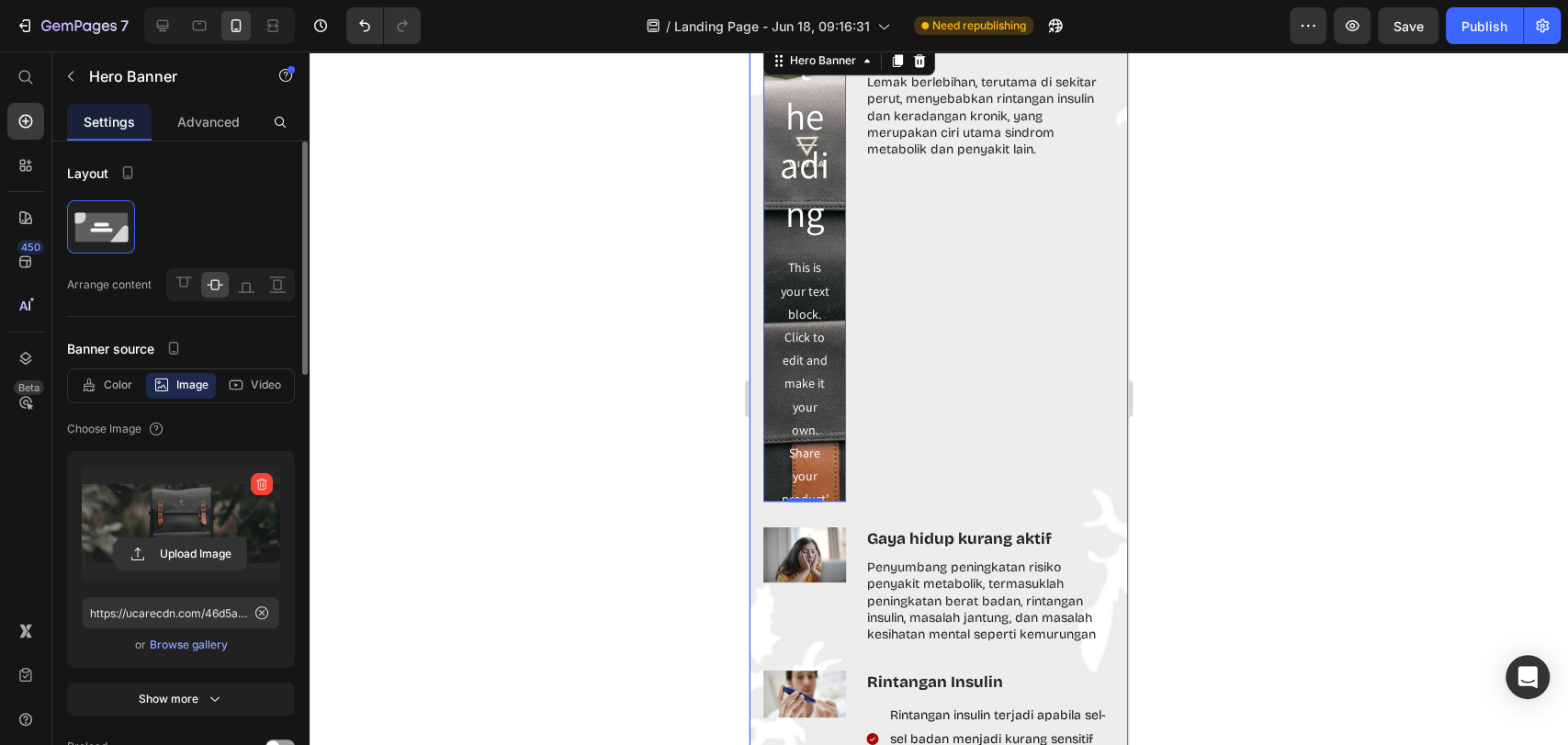 click at bounding box center (181, 524) 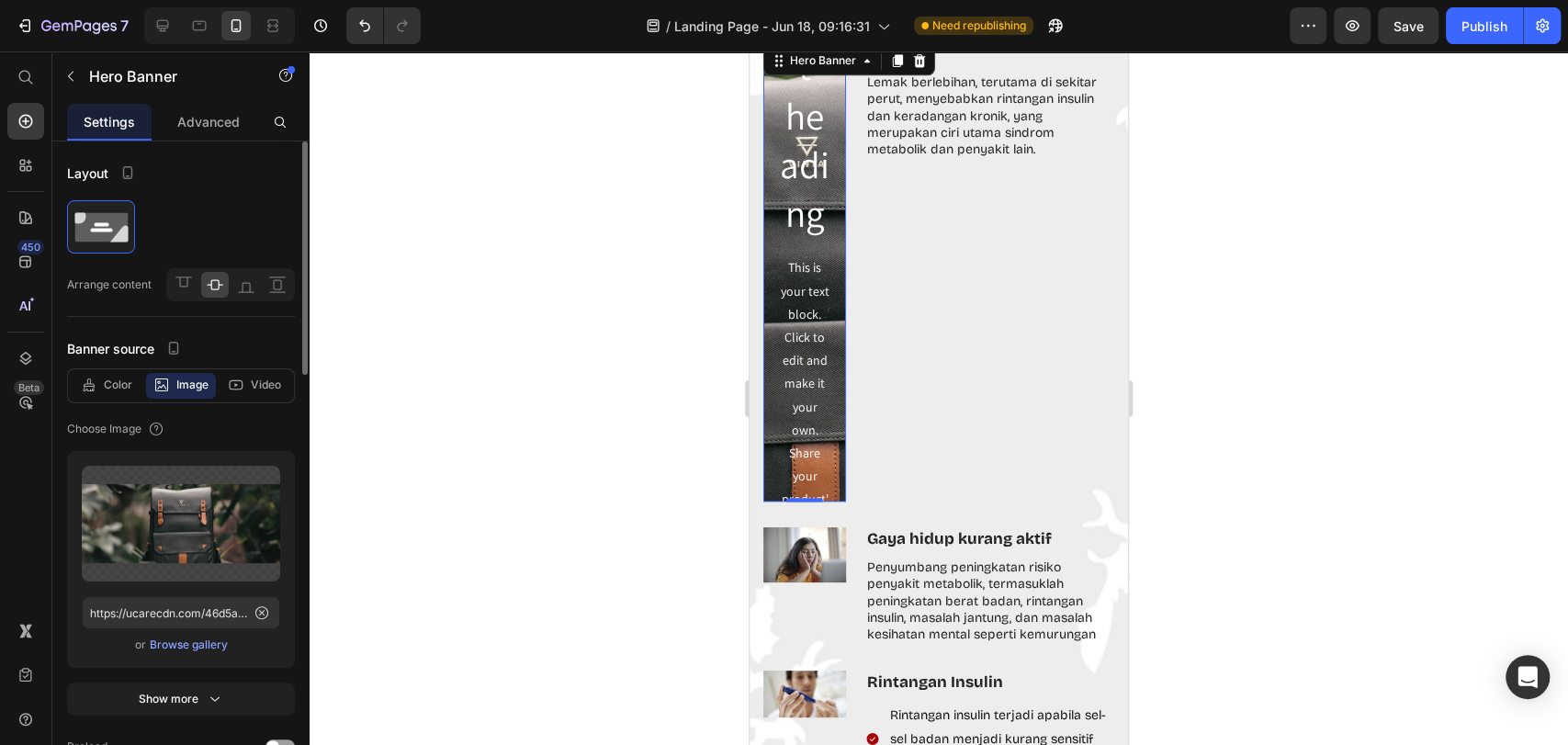 click on "Browse gallery" at bounding box center [188, 645] 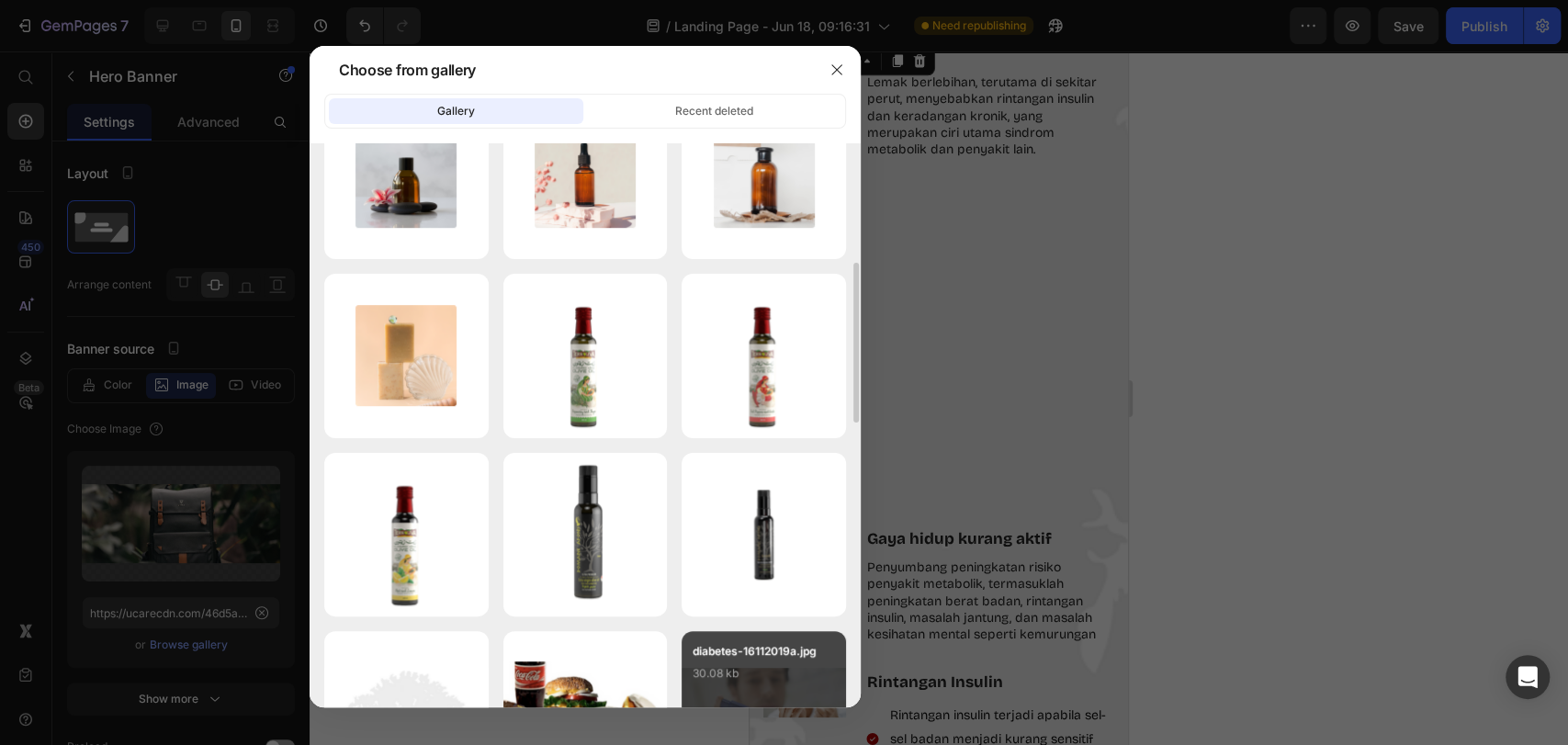 scroll, scrollTop: 728, scrollLeft: 0, axis: vertical 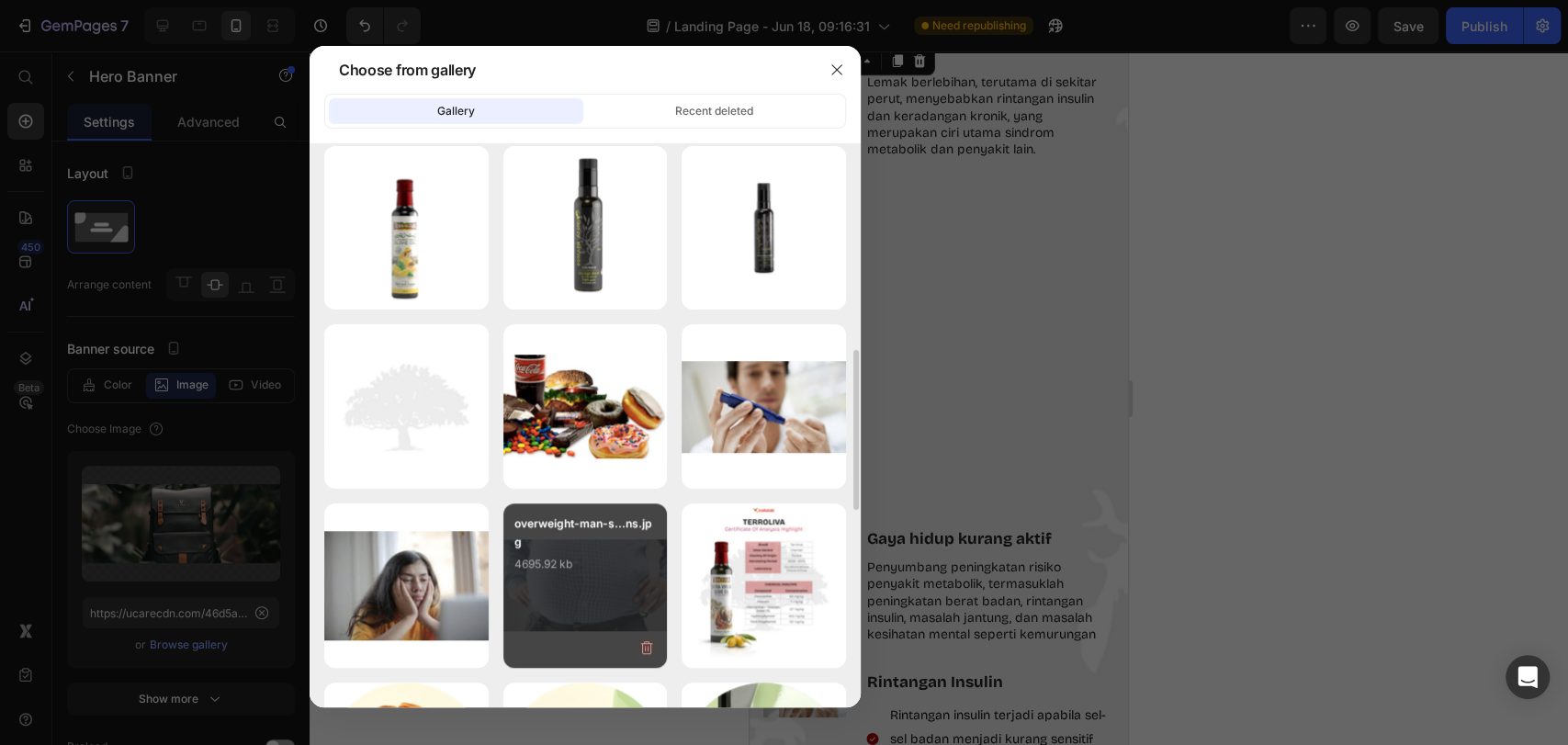 click on "overweight-man-s...ns.jpg" at bounding box center (585, 533) 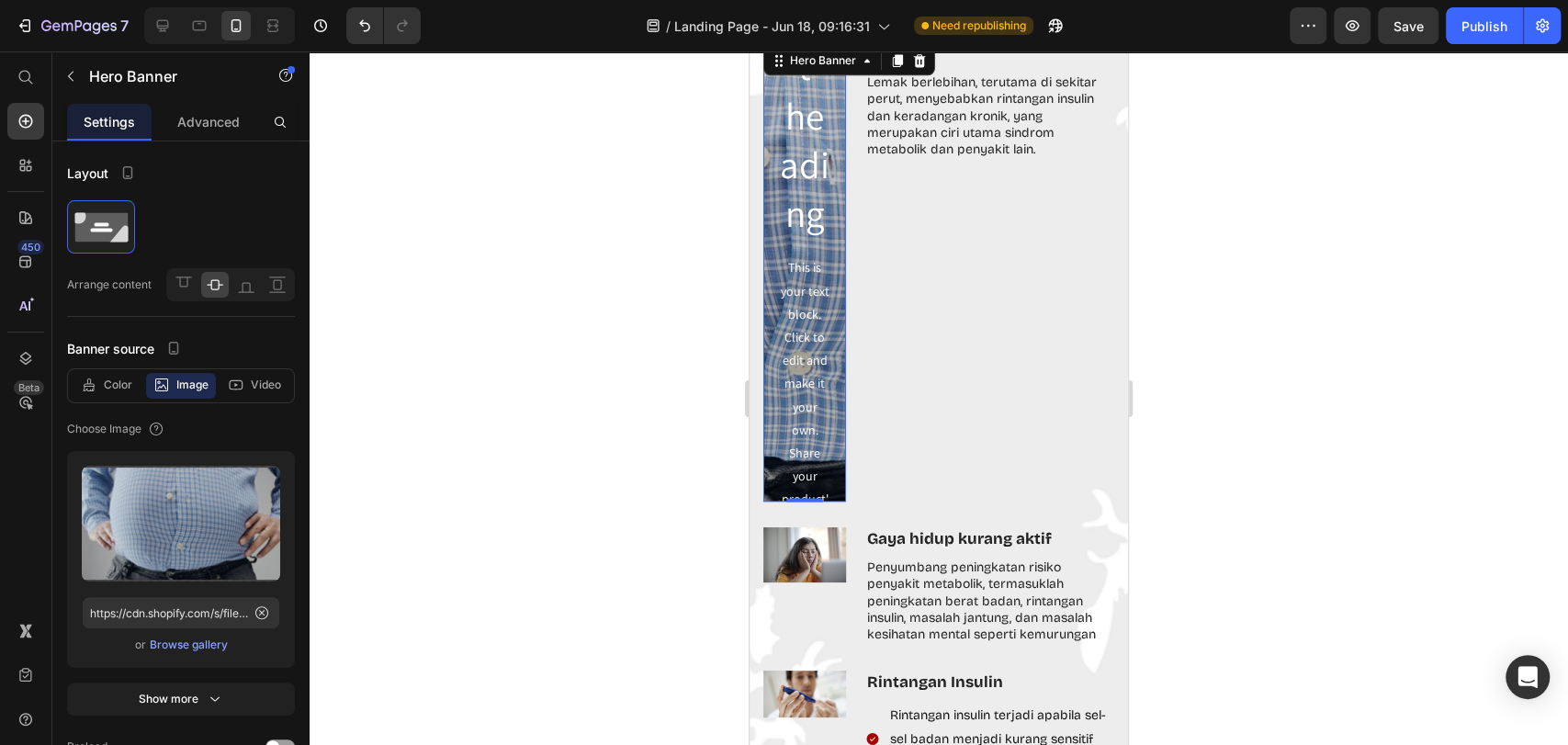 click 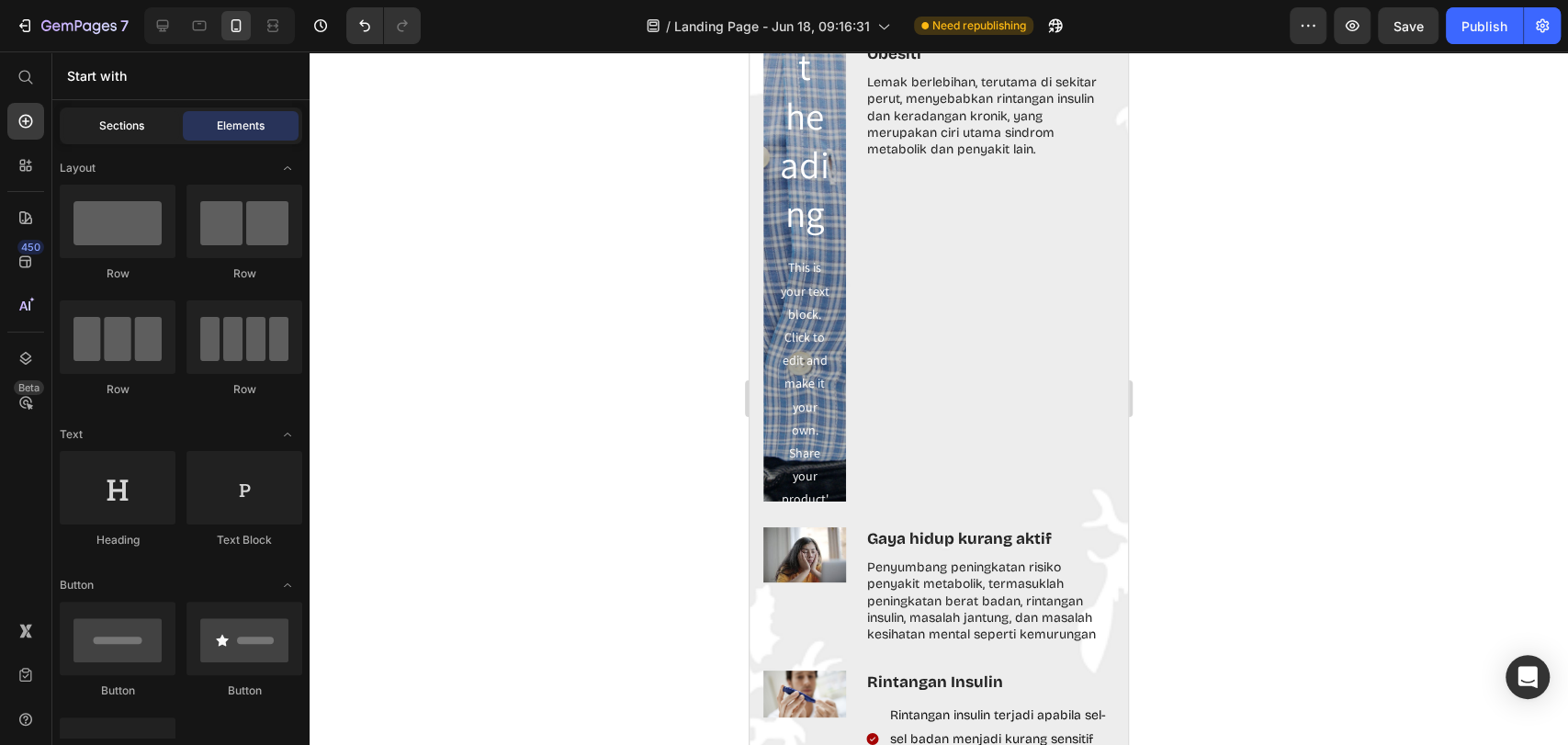 click on "Sections" at bounding box center [121, 126] 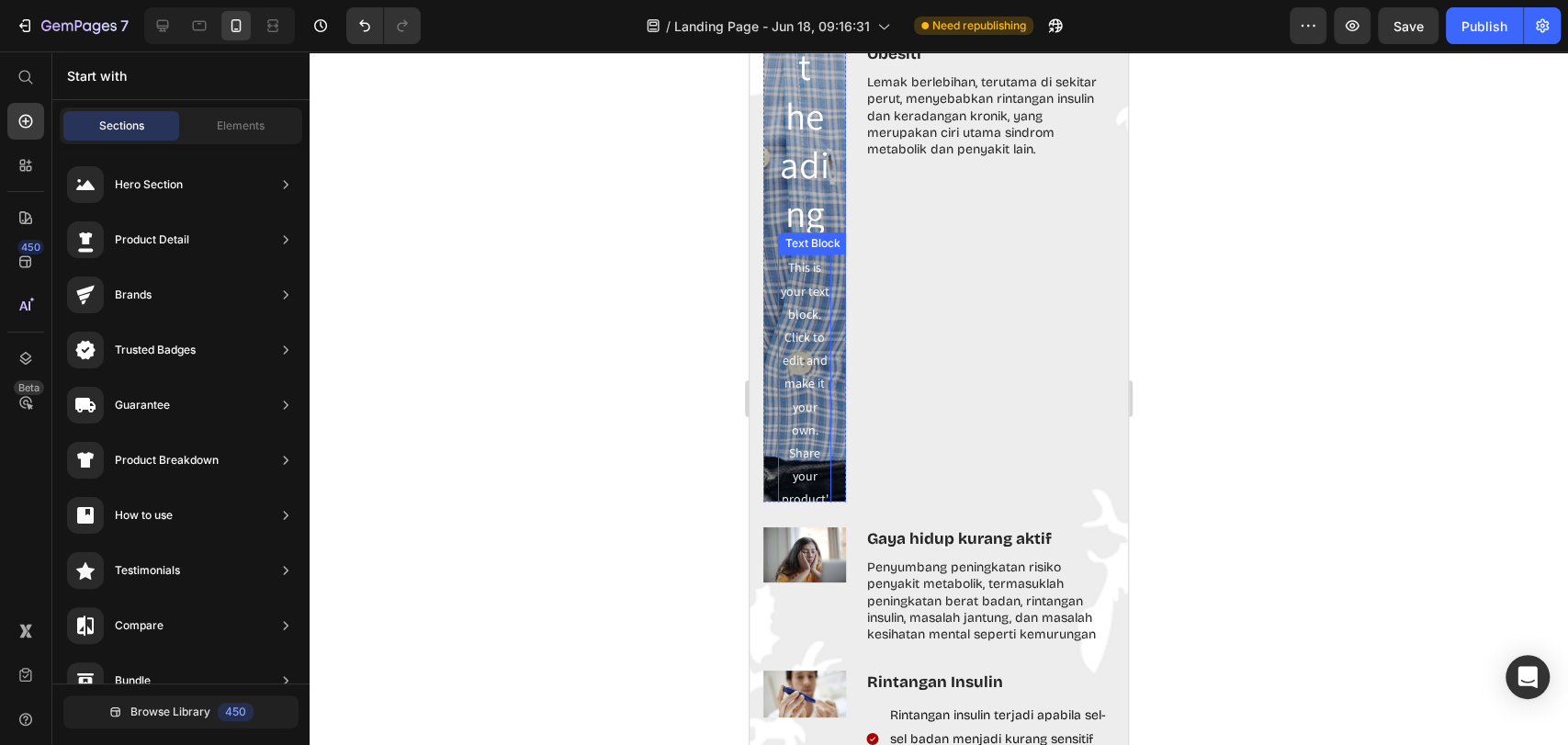 click on "This is your text block. Click to edit and make it your own. Share your product's story                   or services offered. Get creative and make it yours!" at bounding box center [805, 488] 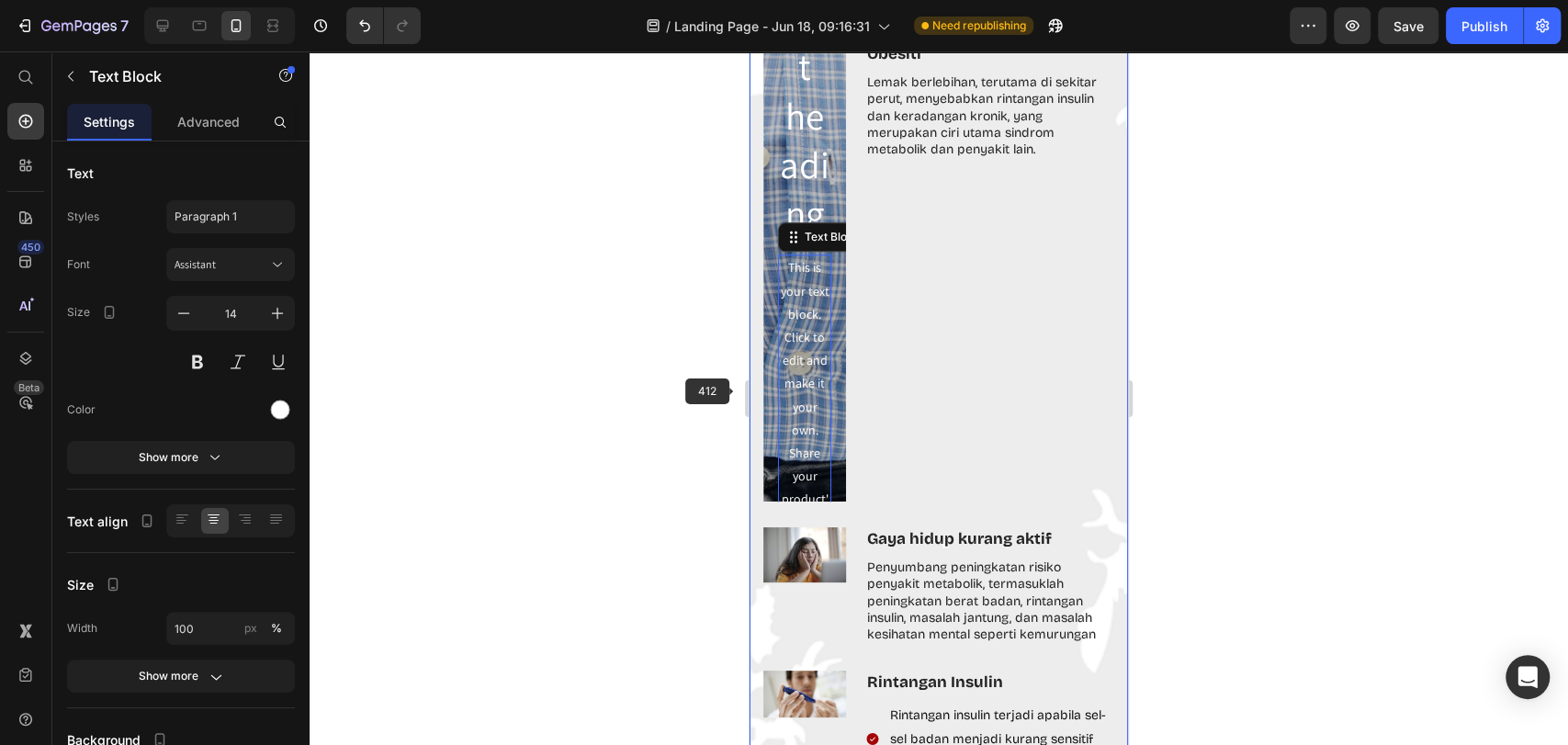 drag, startPoint x: 420, startPoint y: 275, endPoint x: 436, endPoint y: 281, distance: 17.088007 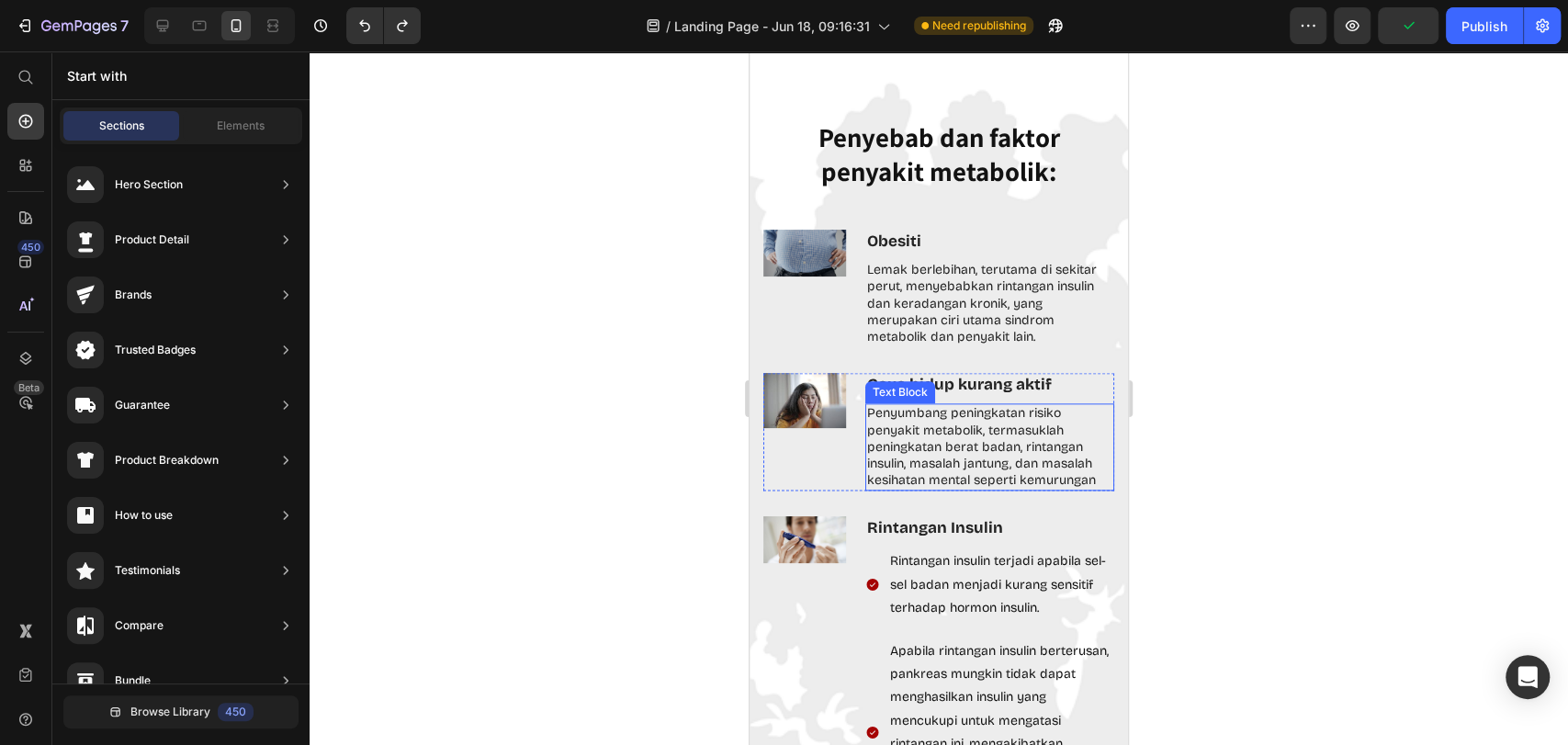 scroll, scrollTop: 1225, scrollLeft: 0, axis: vertical 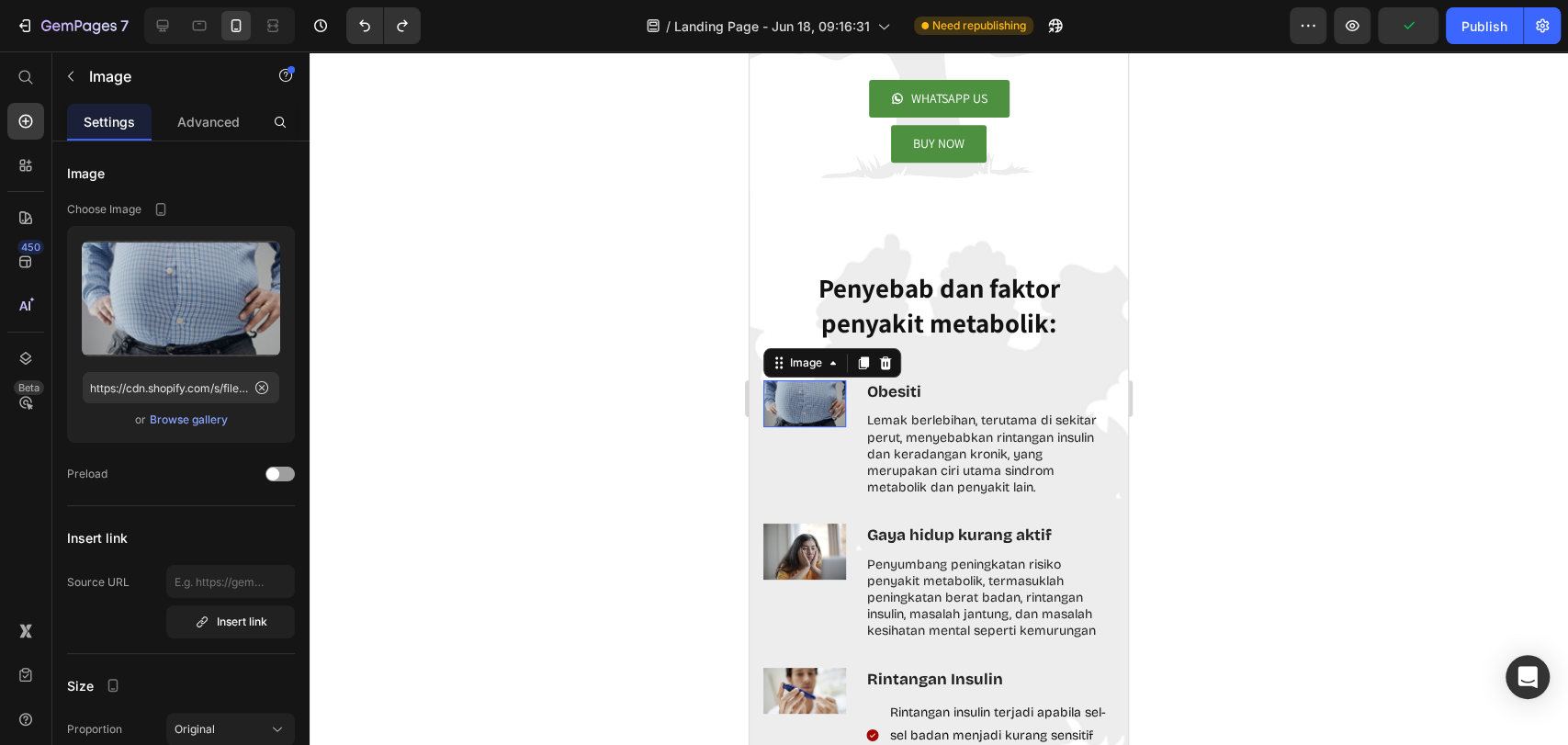 click at bounding box center [805, 403] 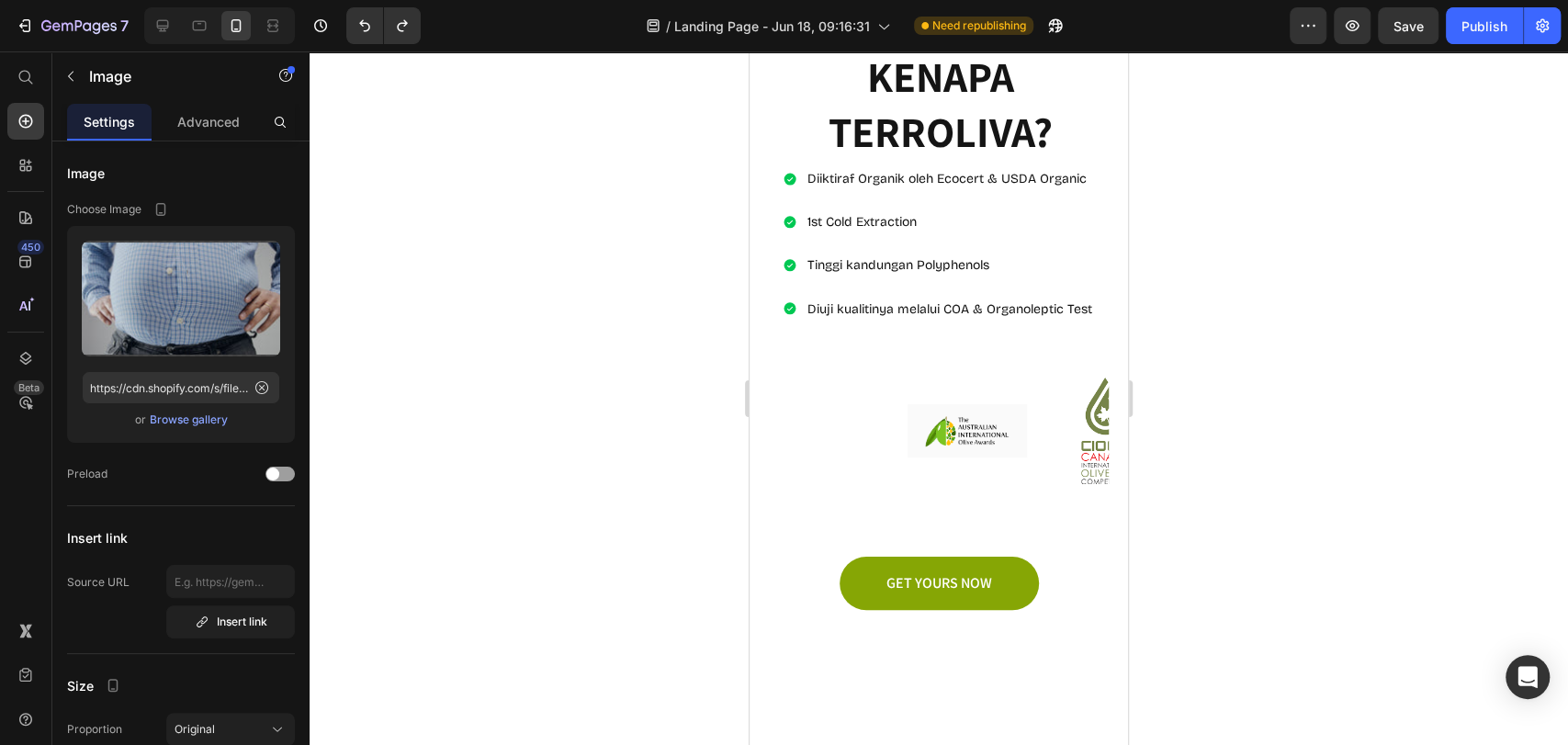 scroll, scrollTop: 3266, scrollLeft: 0, axis: vertical 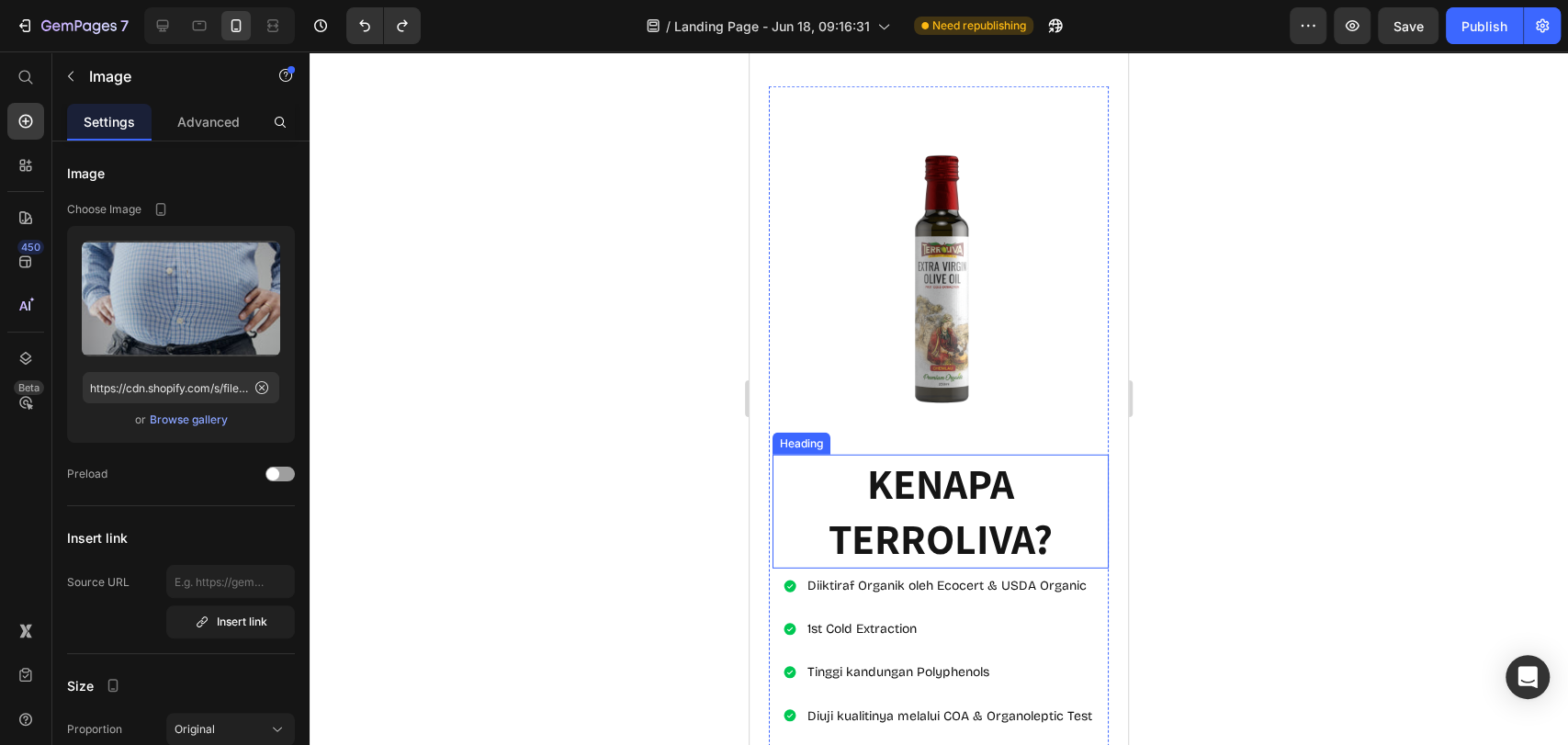 click on "KENAPA TERROLIVA?" at bounding box center (941, 512) 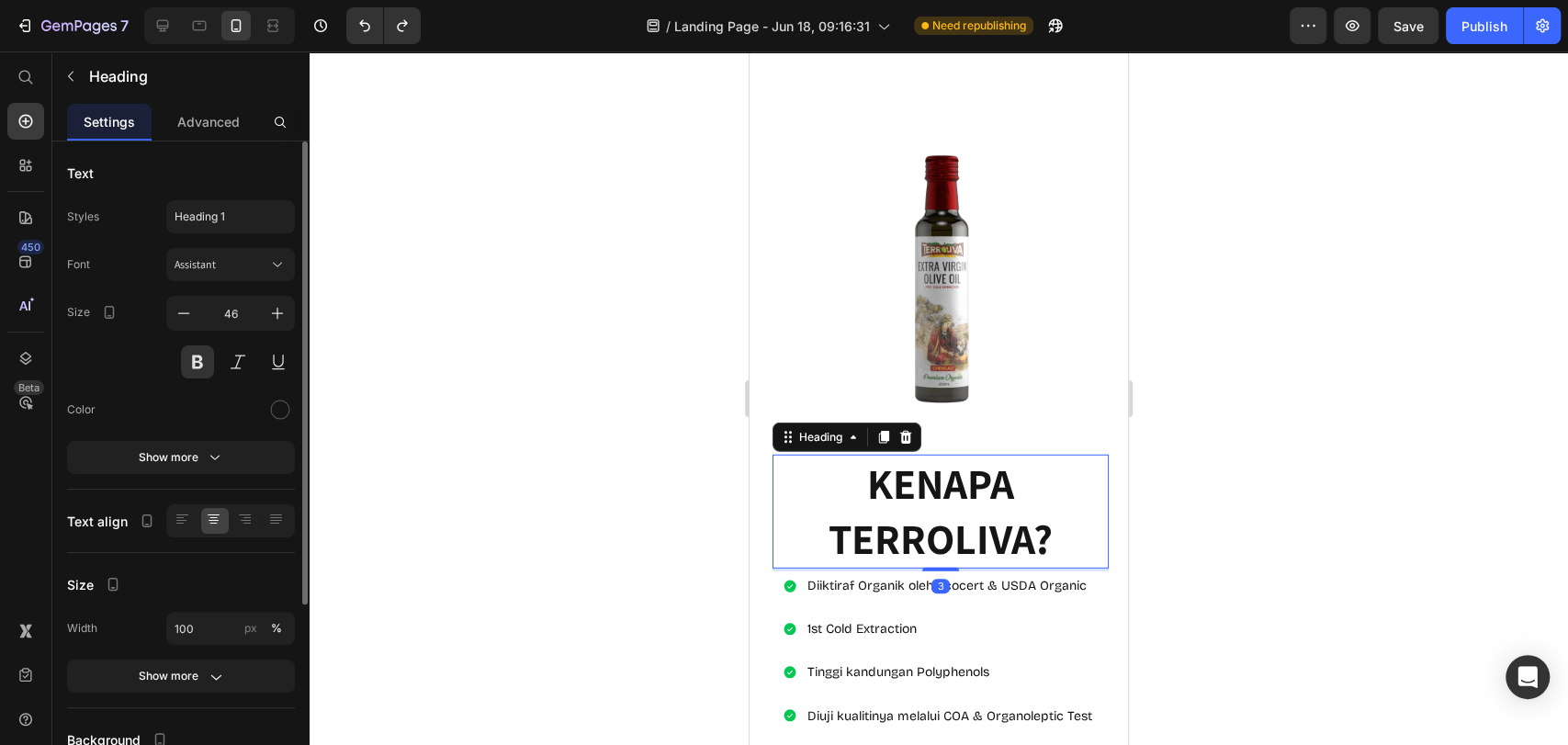 scroll, scrollTop: 272, scrollLeft: 0, axis: vertical 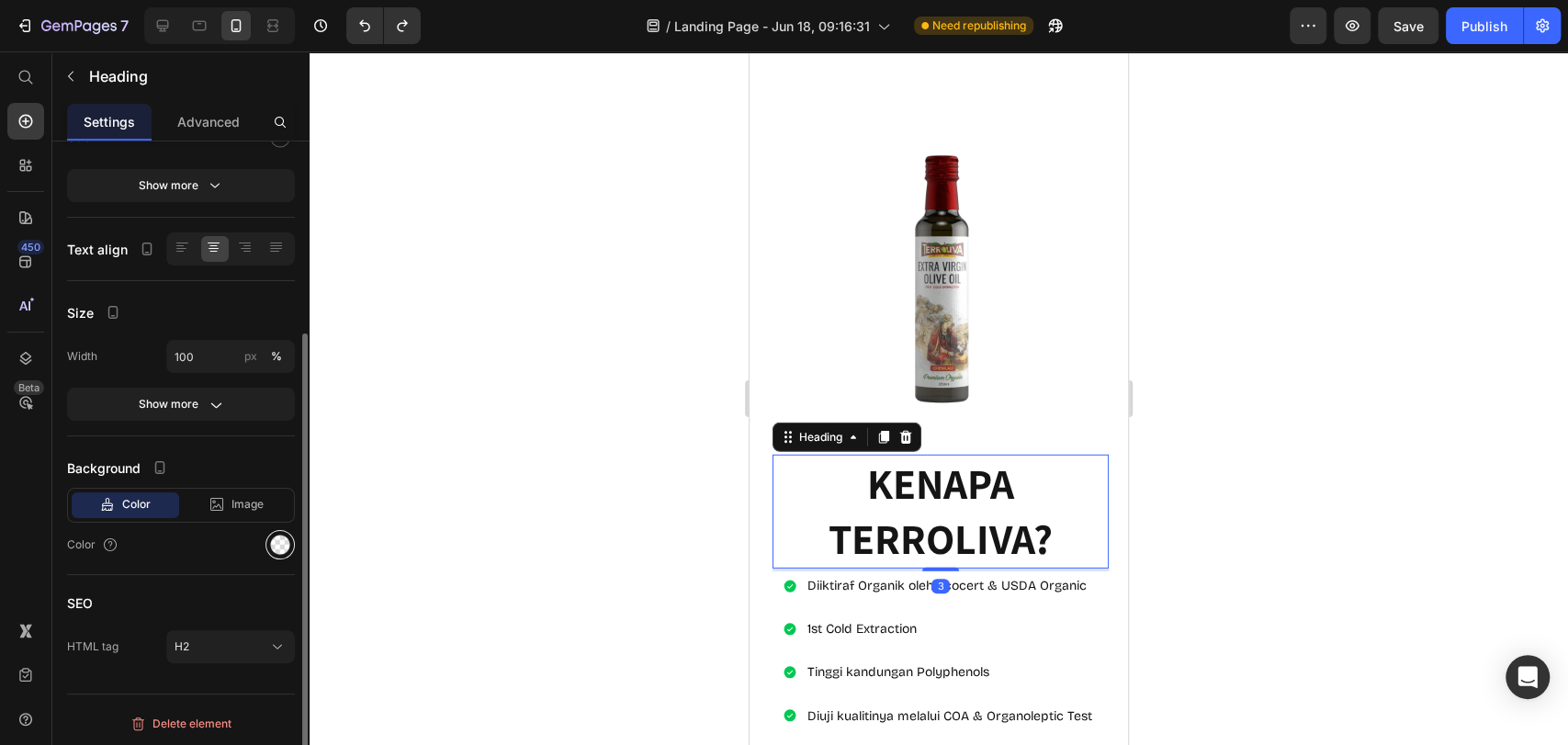 click at bounding box center [280, 545] 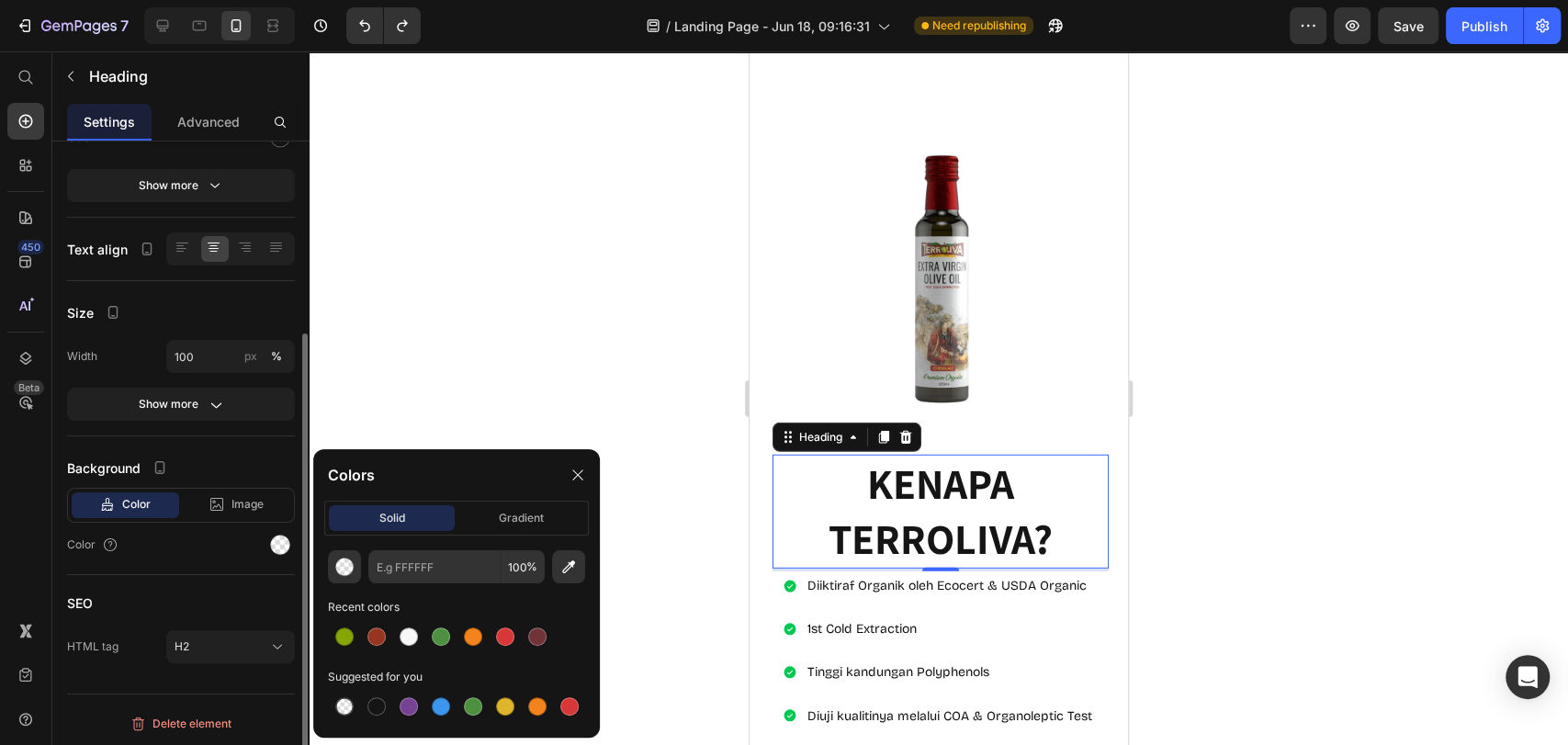 scroll, scrollTop: 0, scrollLeft: 0, axis: both 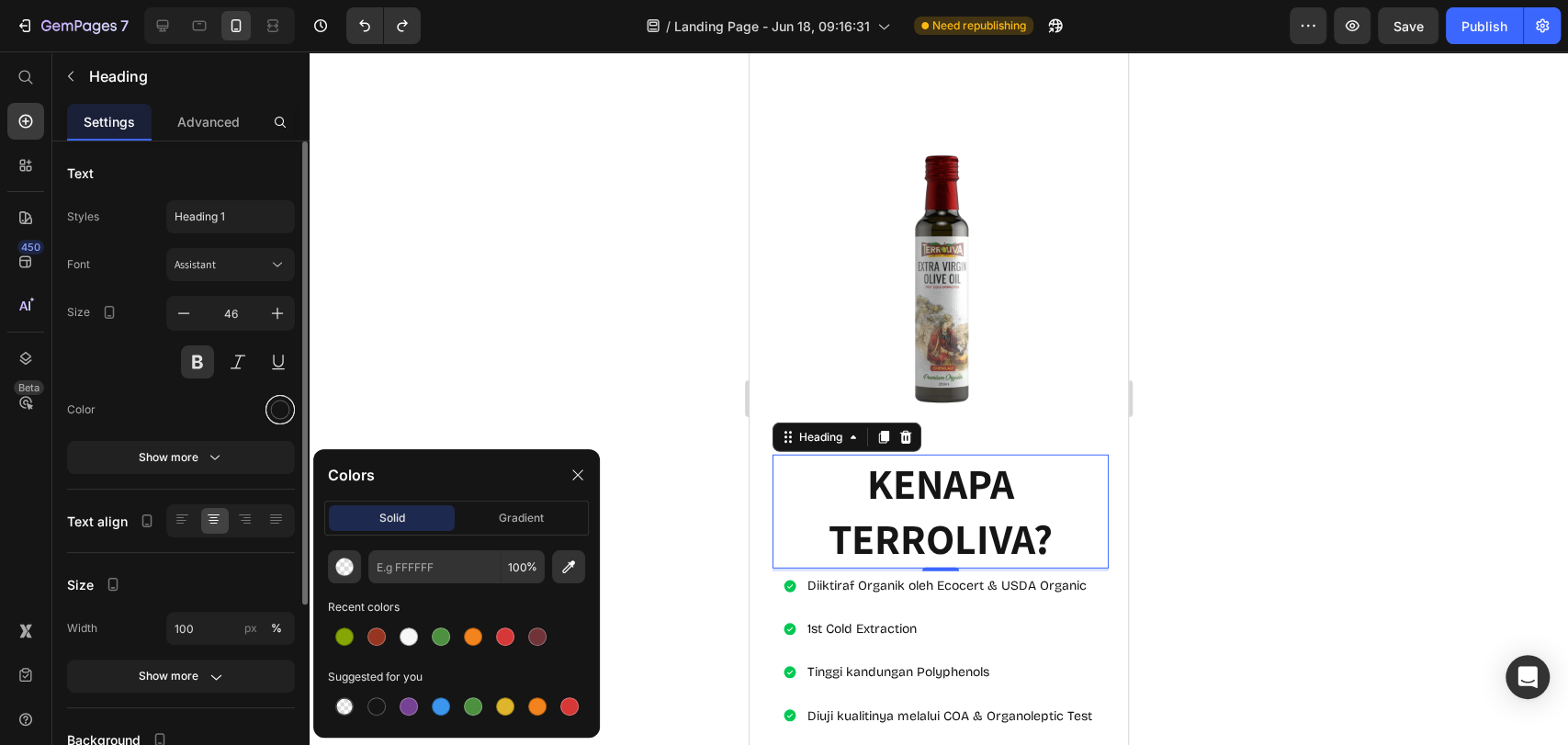click at bounding box center (280, 410) 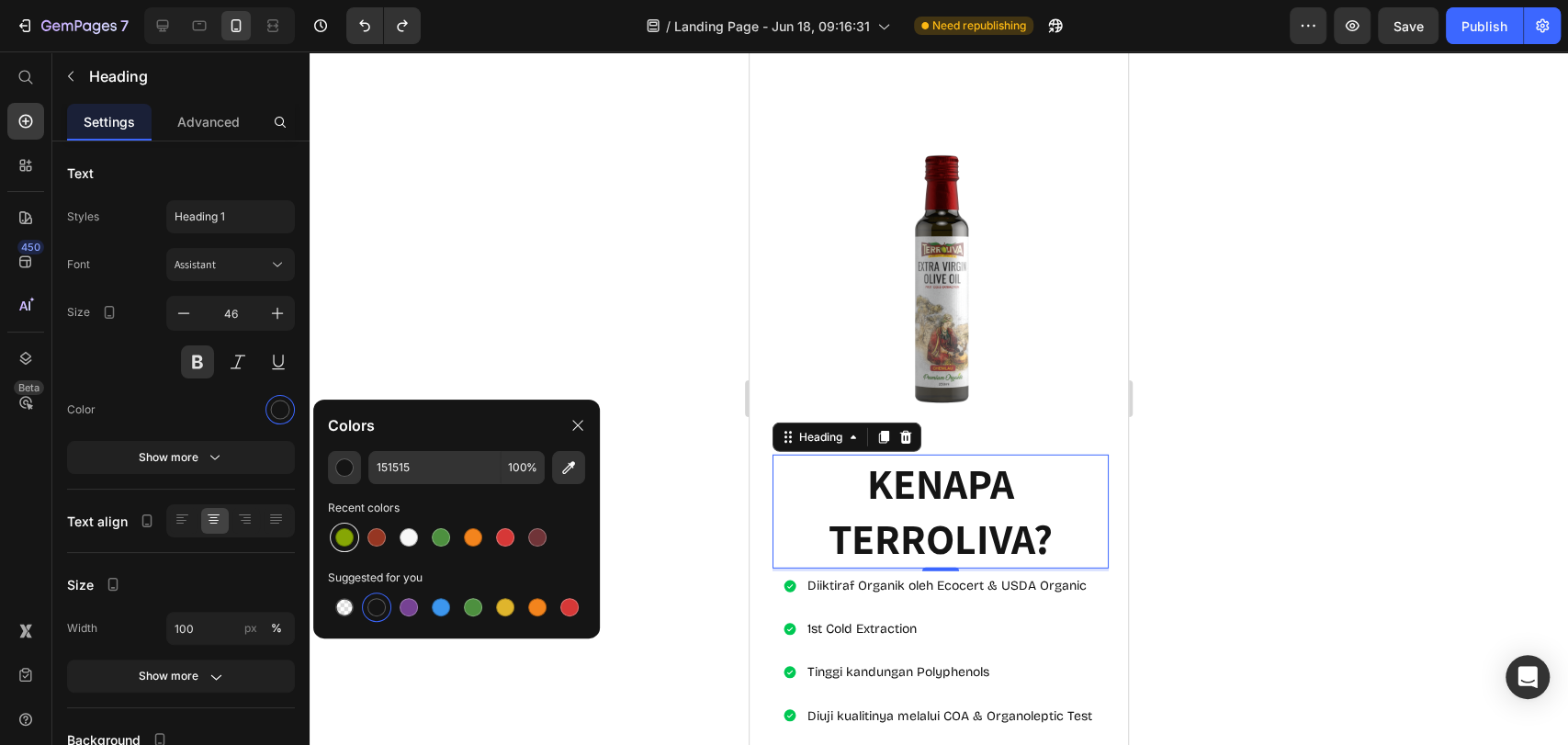 click at bounding box center [344, 537] 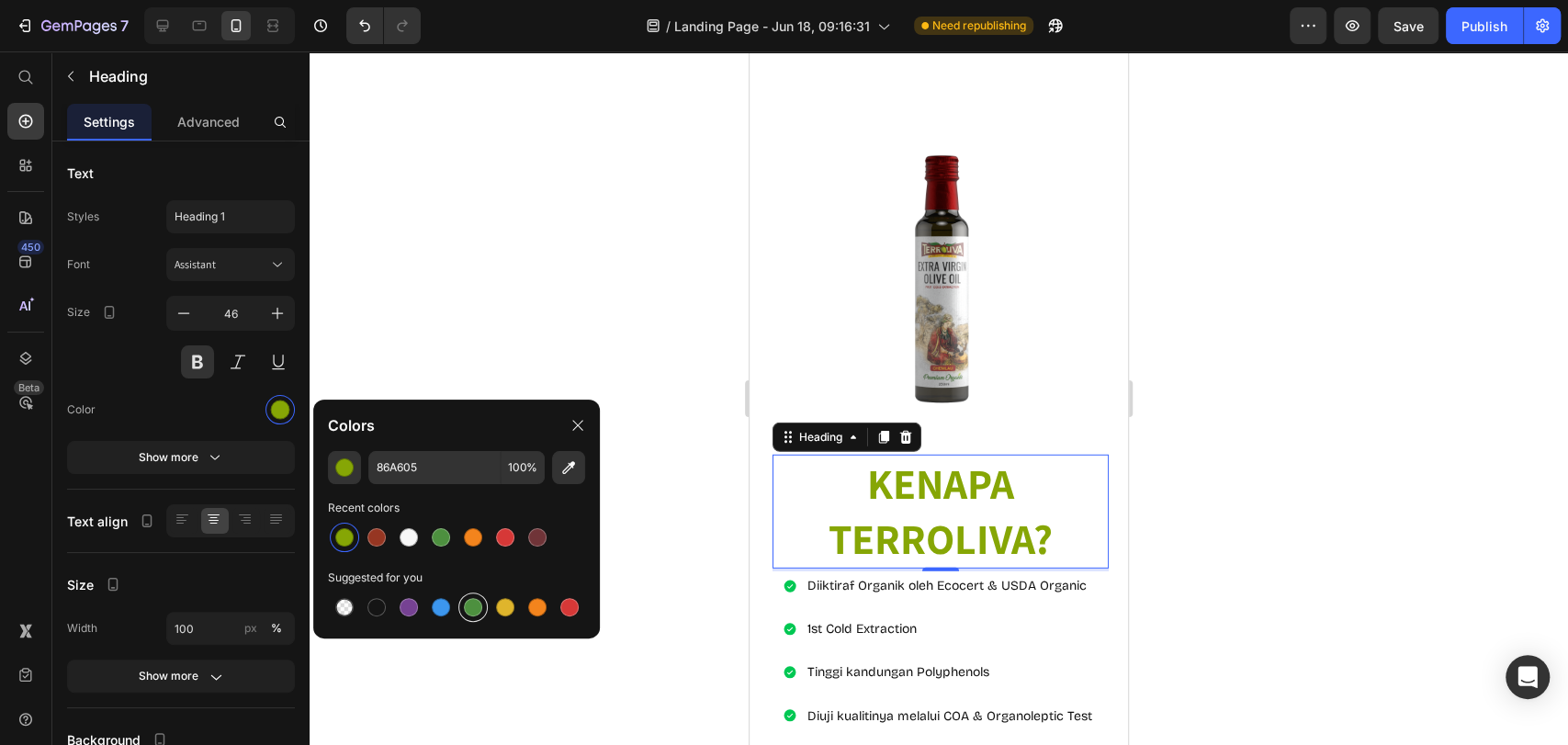 click at bounding box center (473, 607) 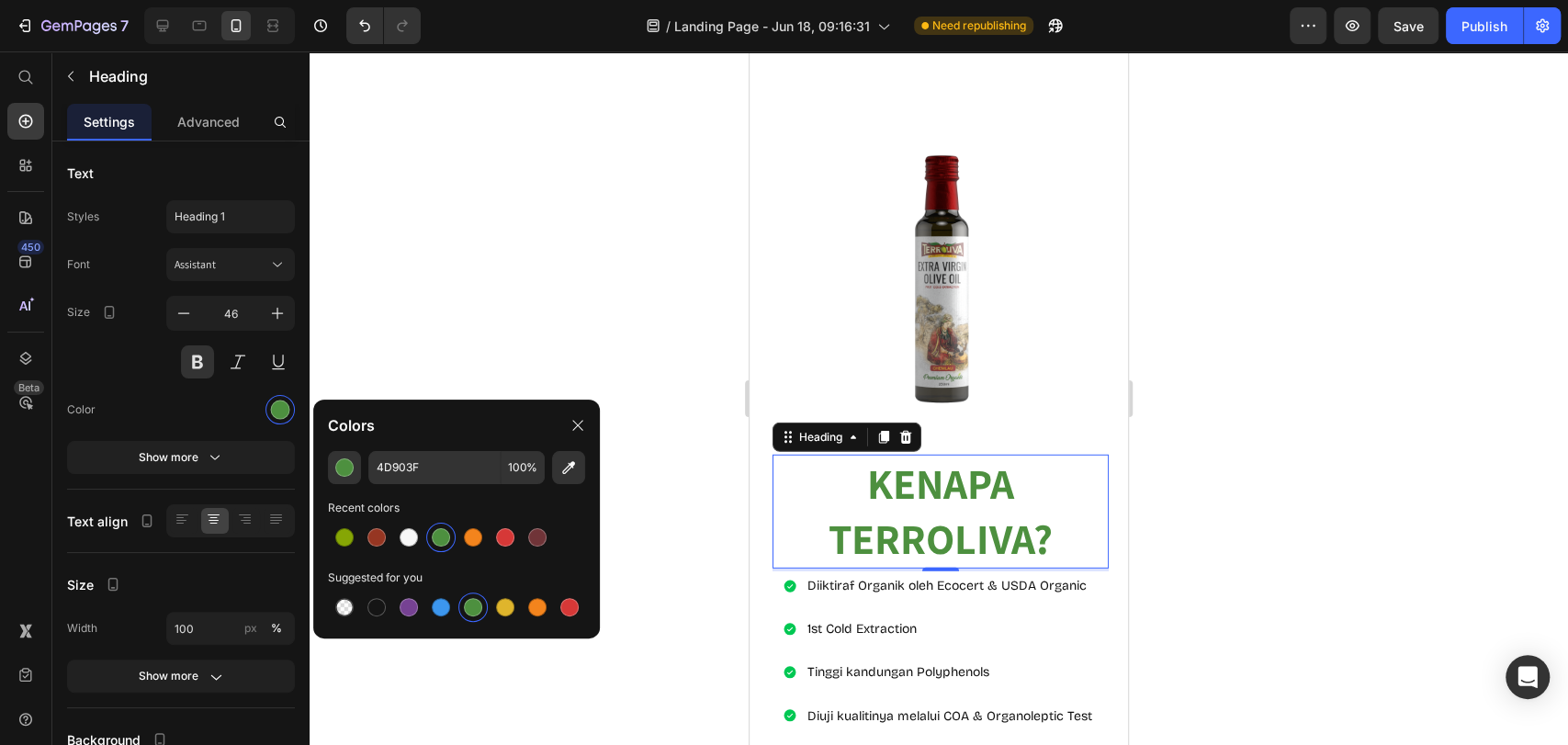 click 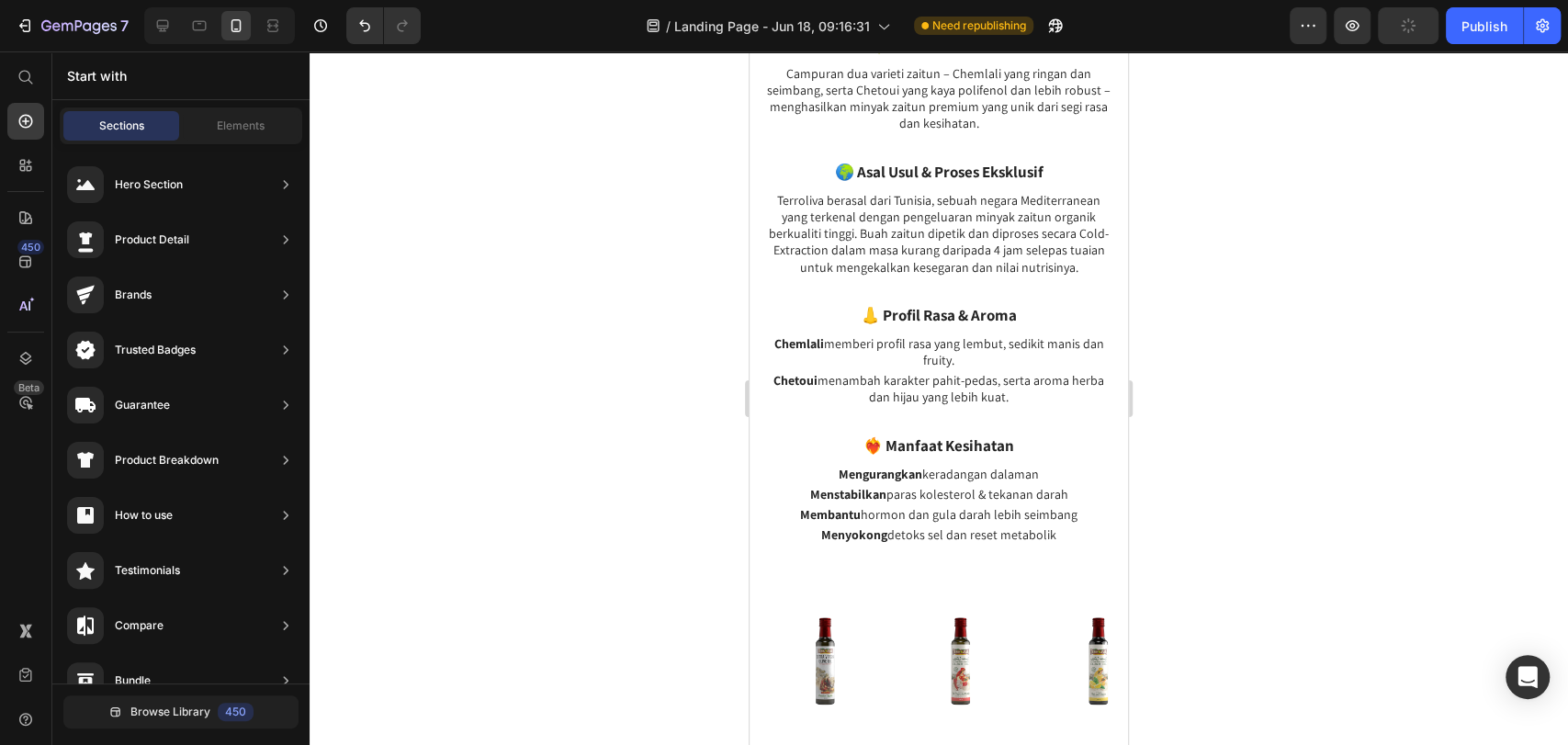 scroll, scrollTop: 5716, scrollLeft: 0, axis: vertical 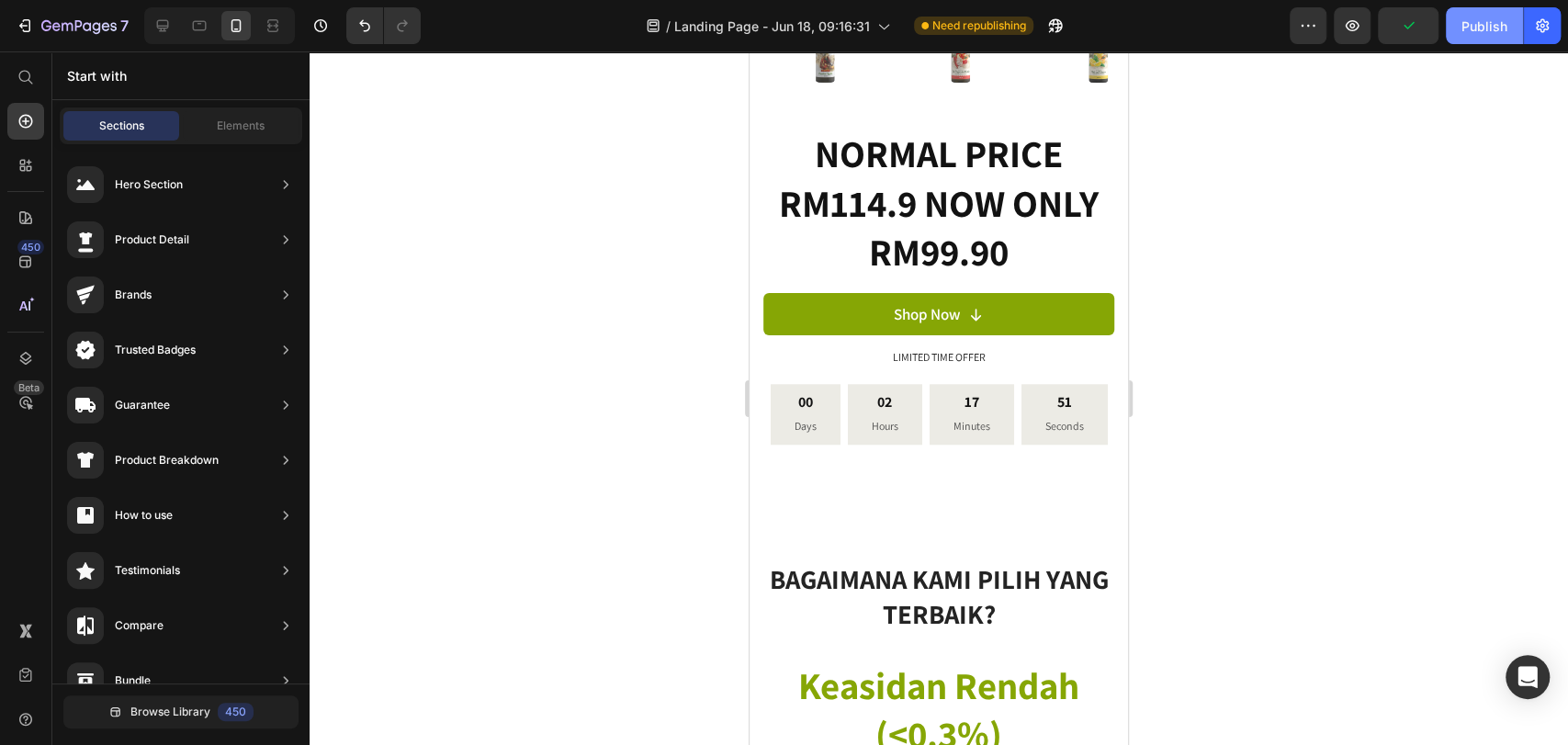 click on "Publish" at bounding box center (1484, 26) 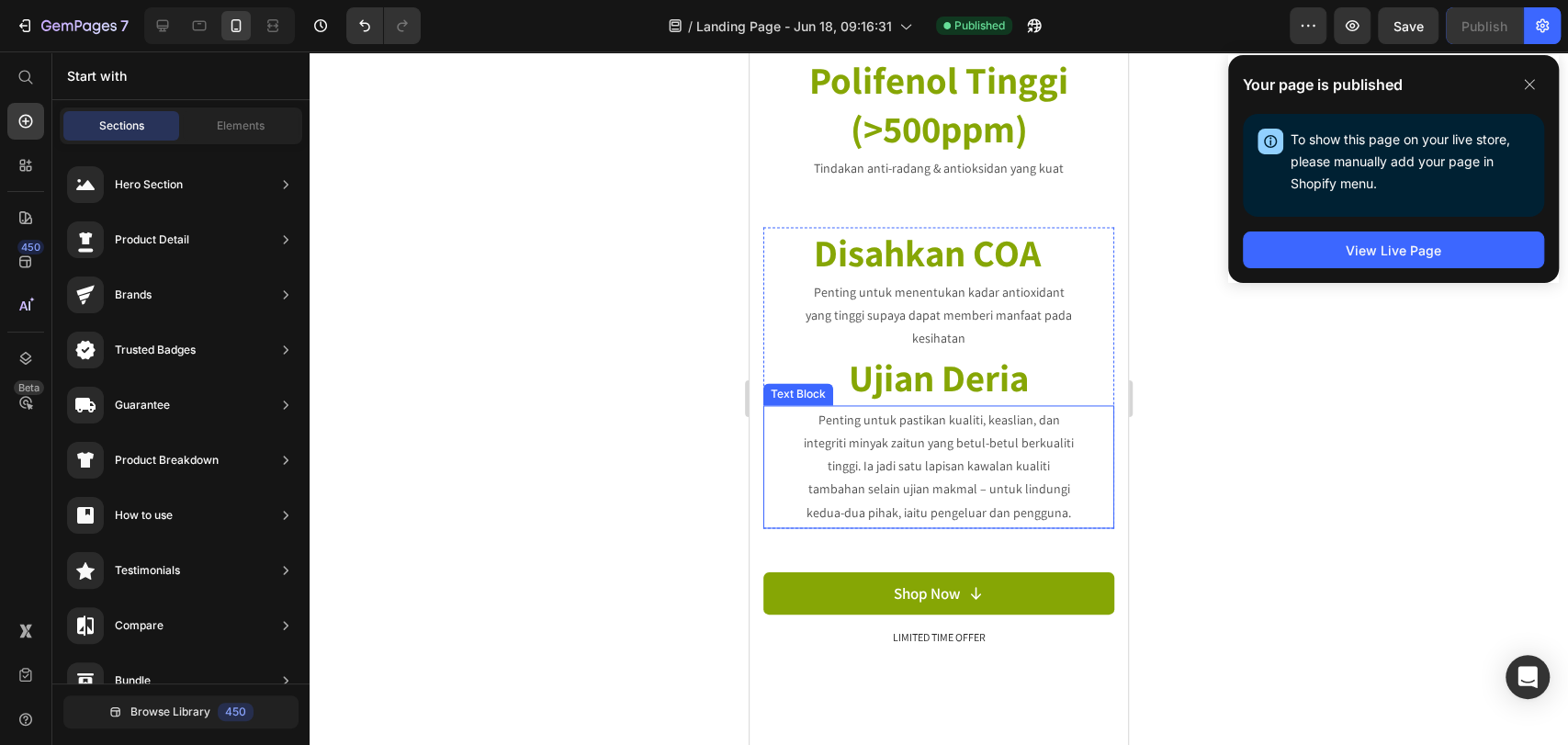 scroll, scrollTop: 6430, scrollLeft: 0, axis: vertical 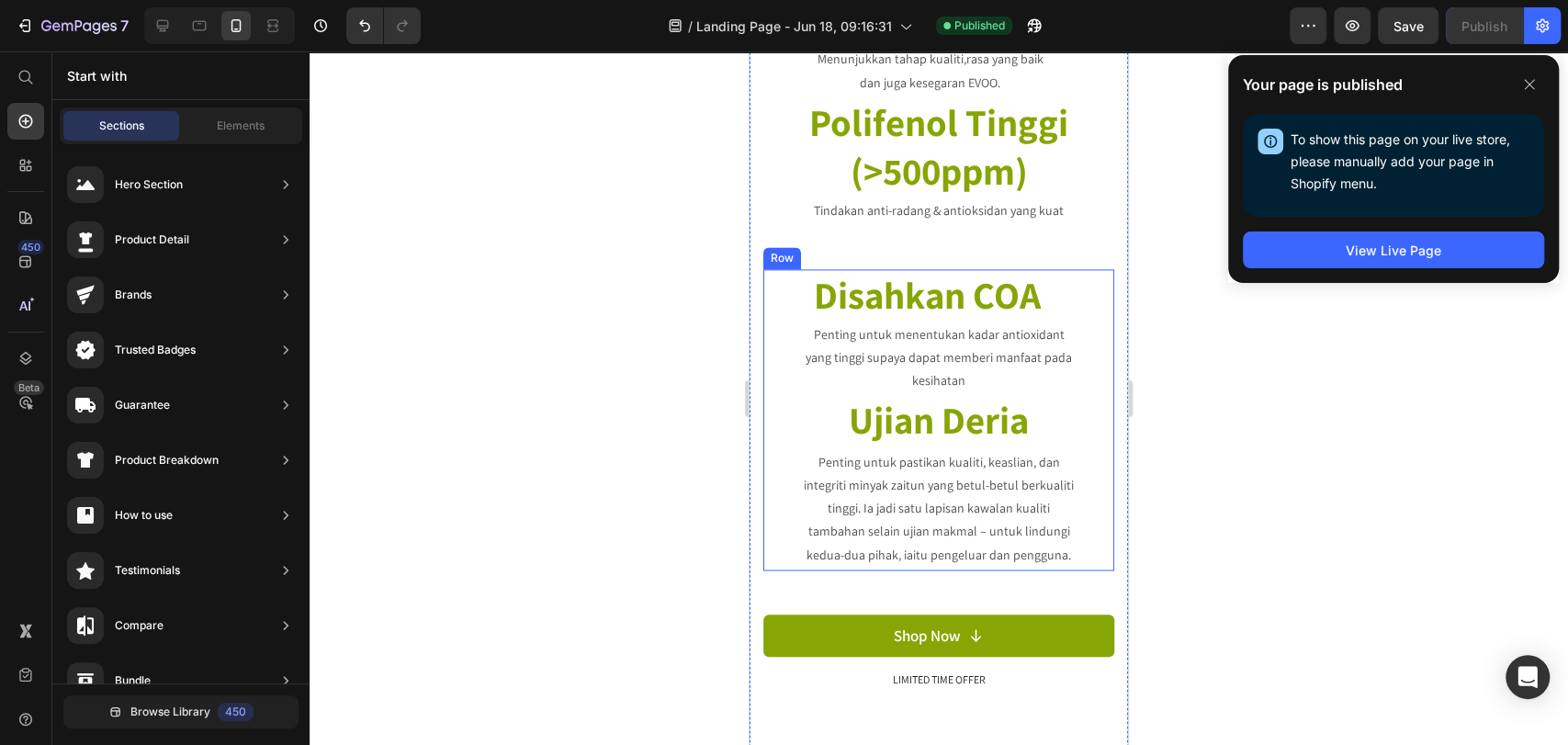 click on "Disahkan COA Heading Penting untuk menentukan kadar antioxidant yang tinggi supaya dapat memberi manfaat pada kesihatan Text Block" at bounding box center [939, 332] 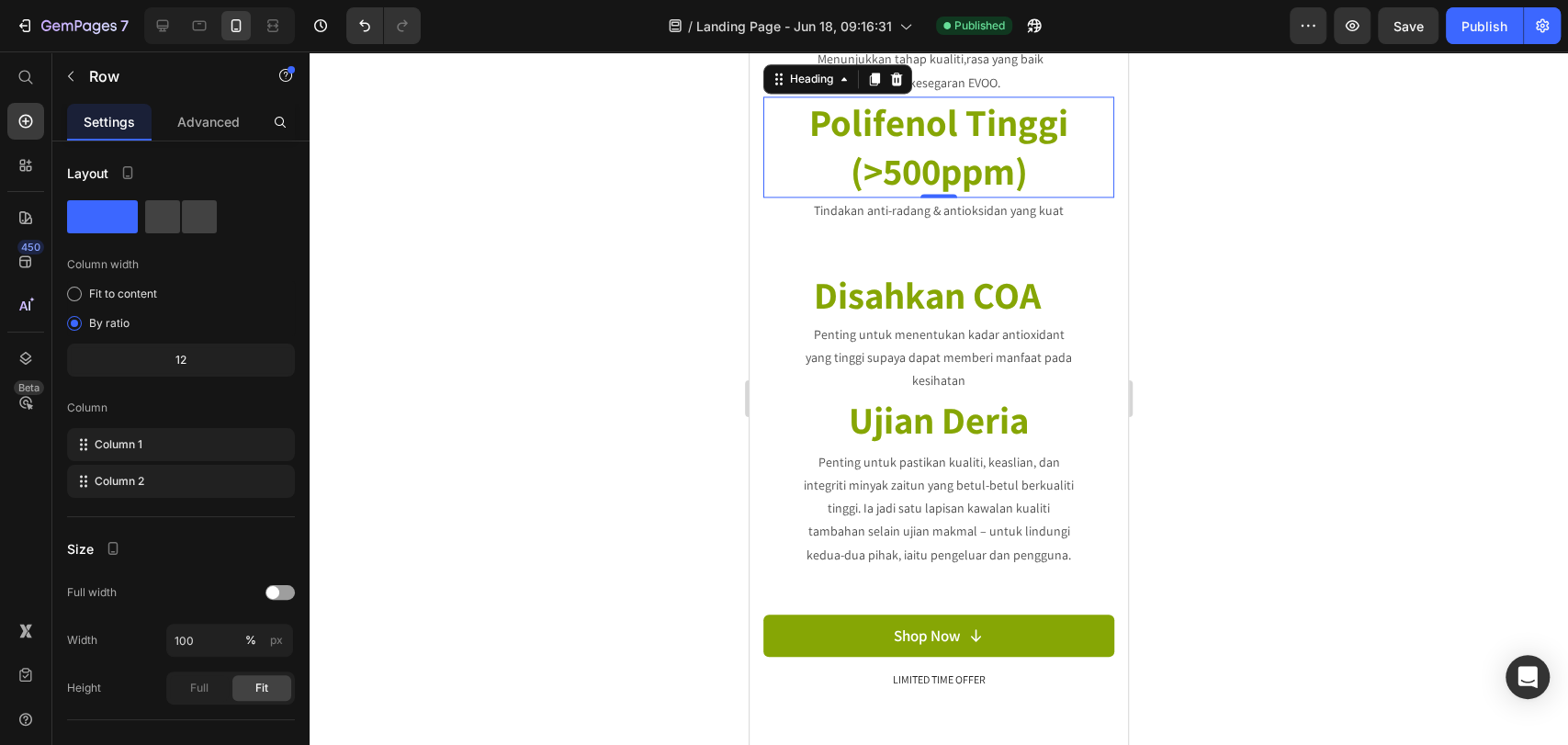 click on "Polifenol Tinggi (>500ppm)" at bounding box center (939, 147) 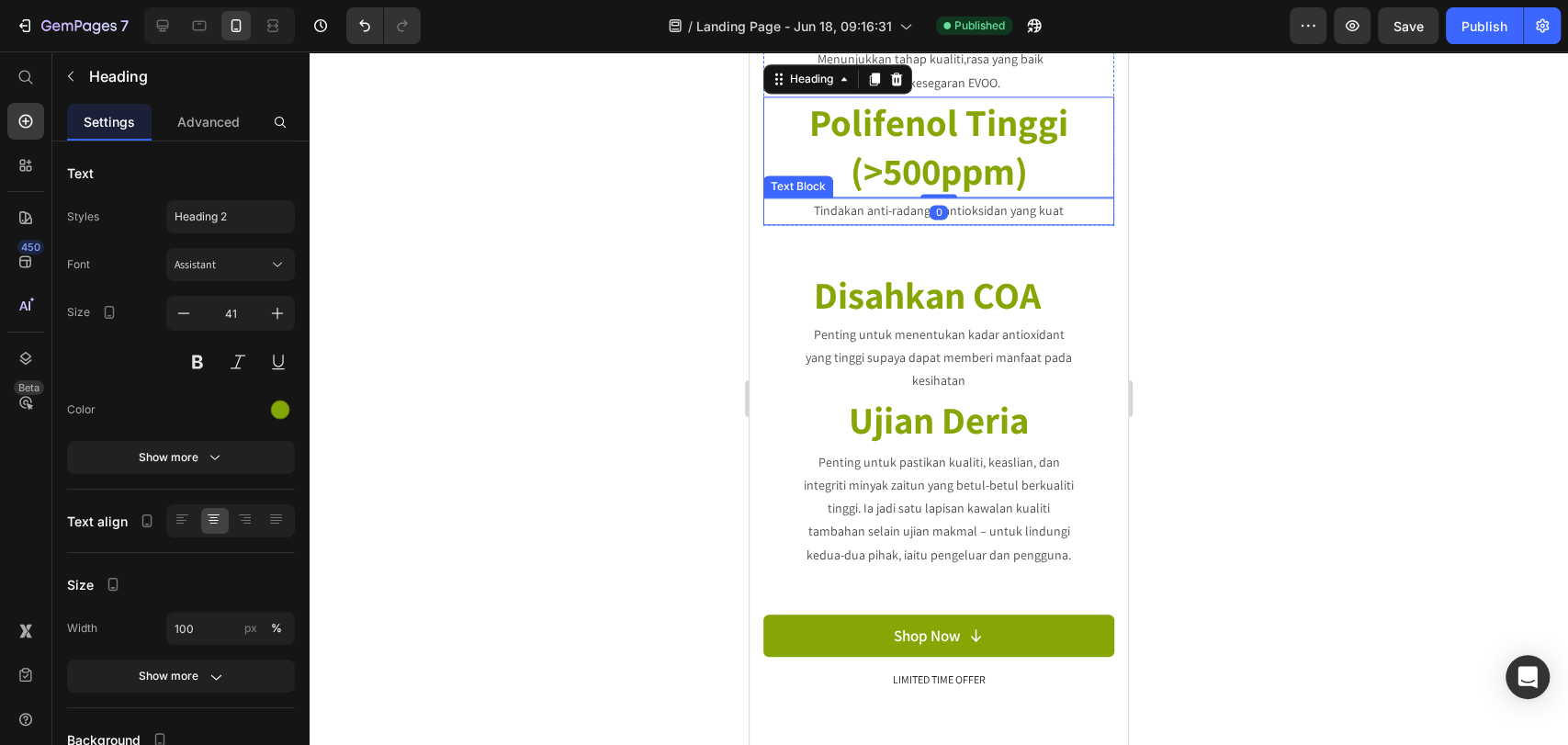 click on "Tindakan anti-radang & antioksidan yang kuat" at bounding box center [939, 210] 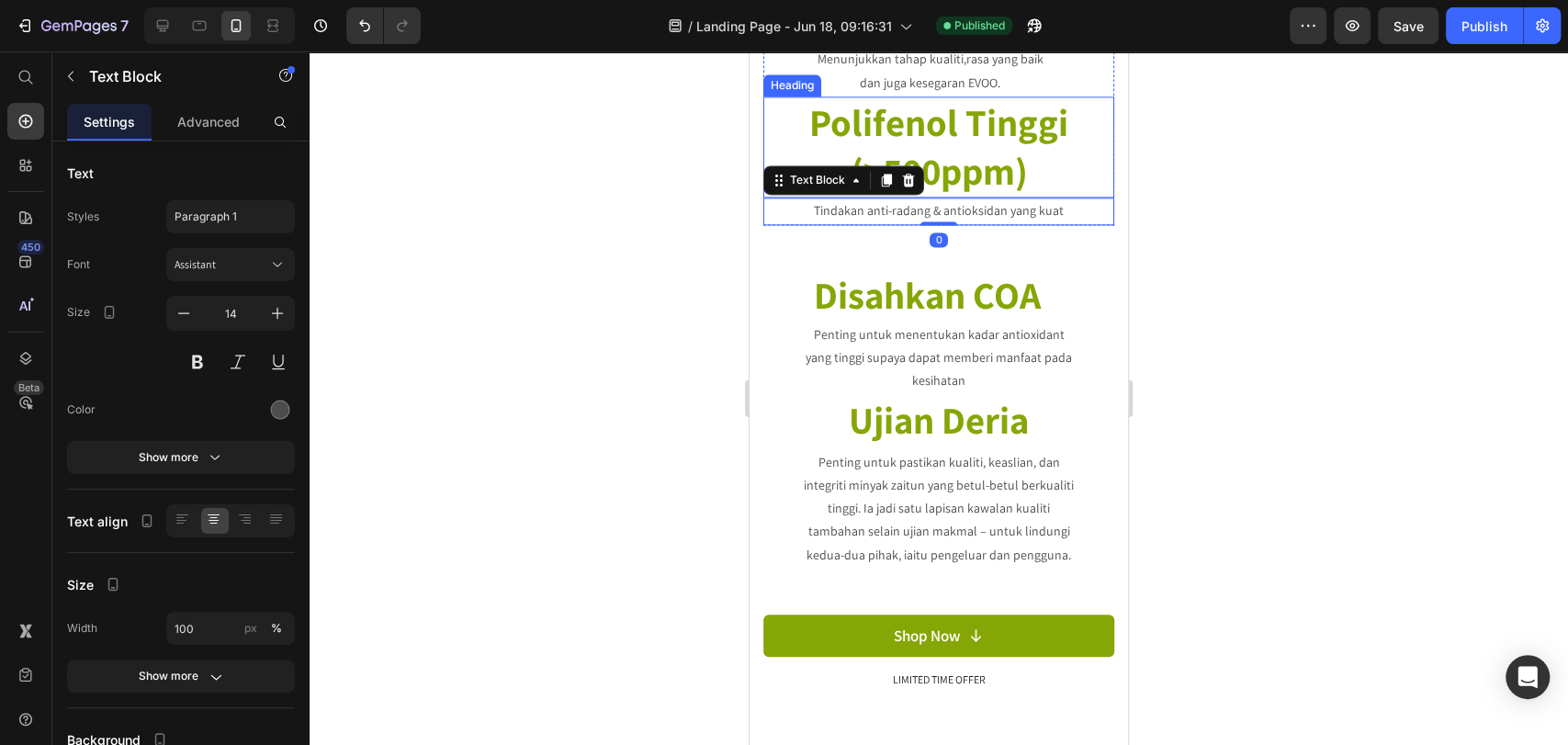 click on "Polifenol Tinggi (>500ppm)" at bounding box center (939, 147) 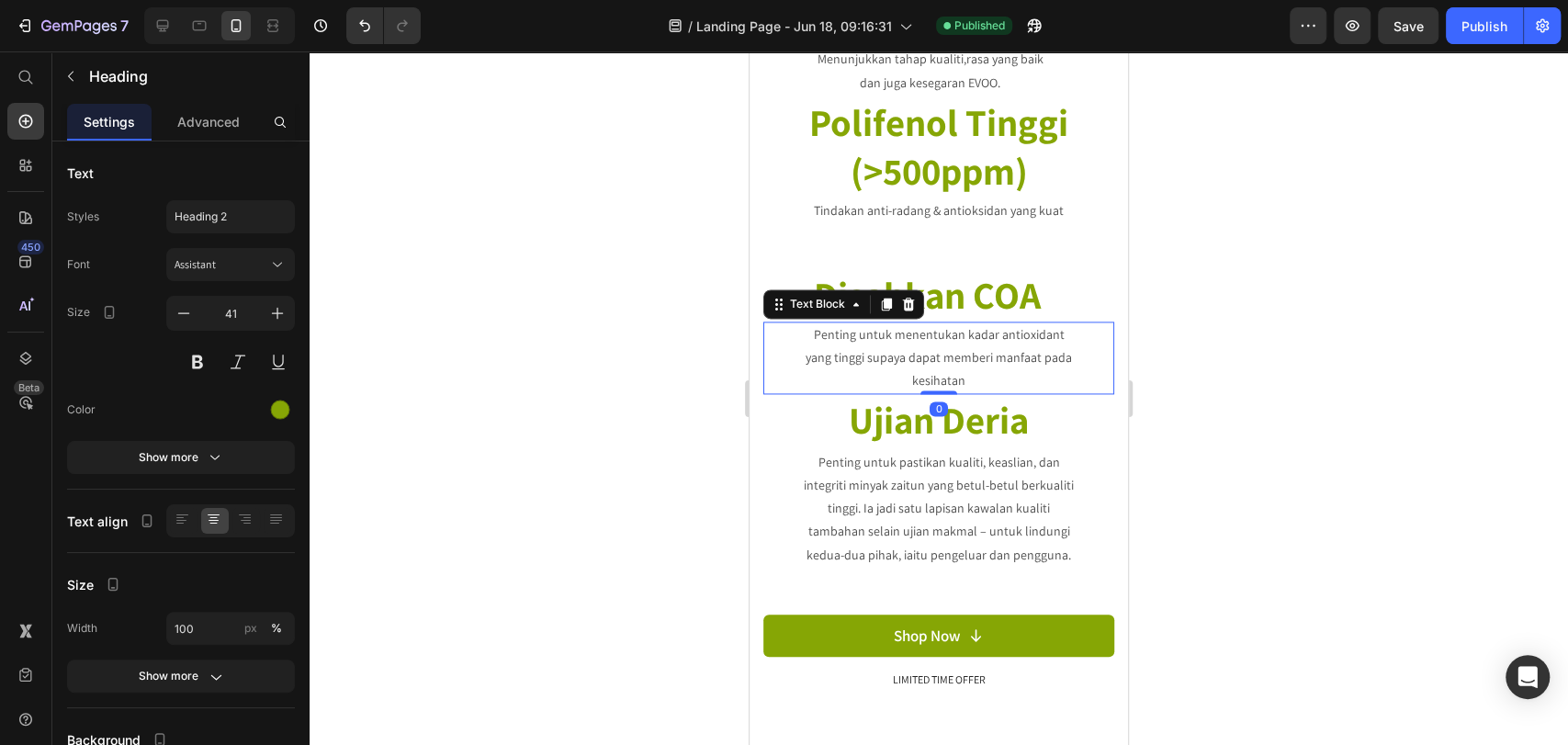 click on "Penting untuk menentukan kadar antioxidant yang tinggi supaya dapat memberi manfaat pada kesihatan" at bounding box center [939, 358] 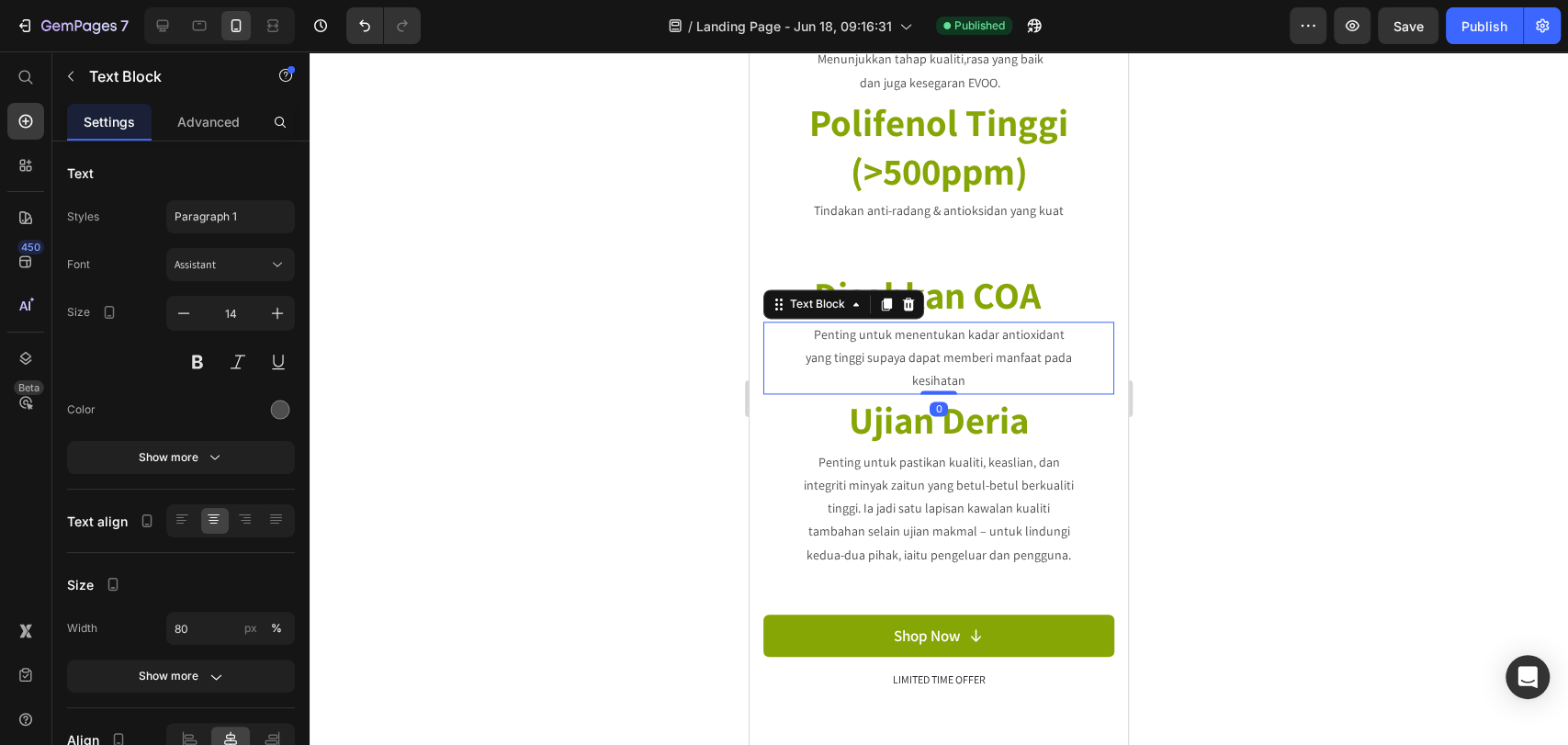 click on "Penting untuk menentukan kadar antioxidant yang tinggi supaya dapat memberi manfaat pada kesihatan" at bounding box center [939, 358] 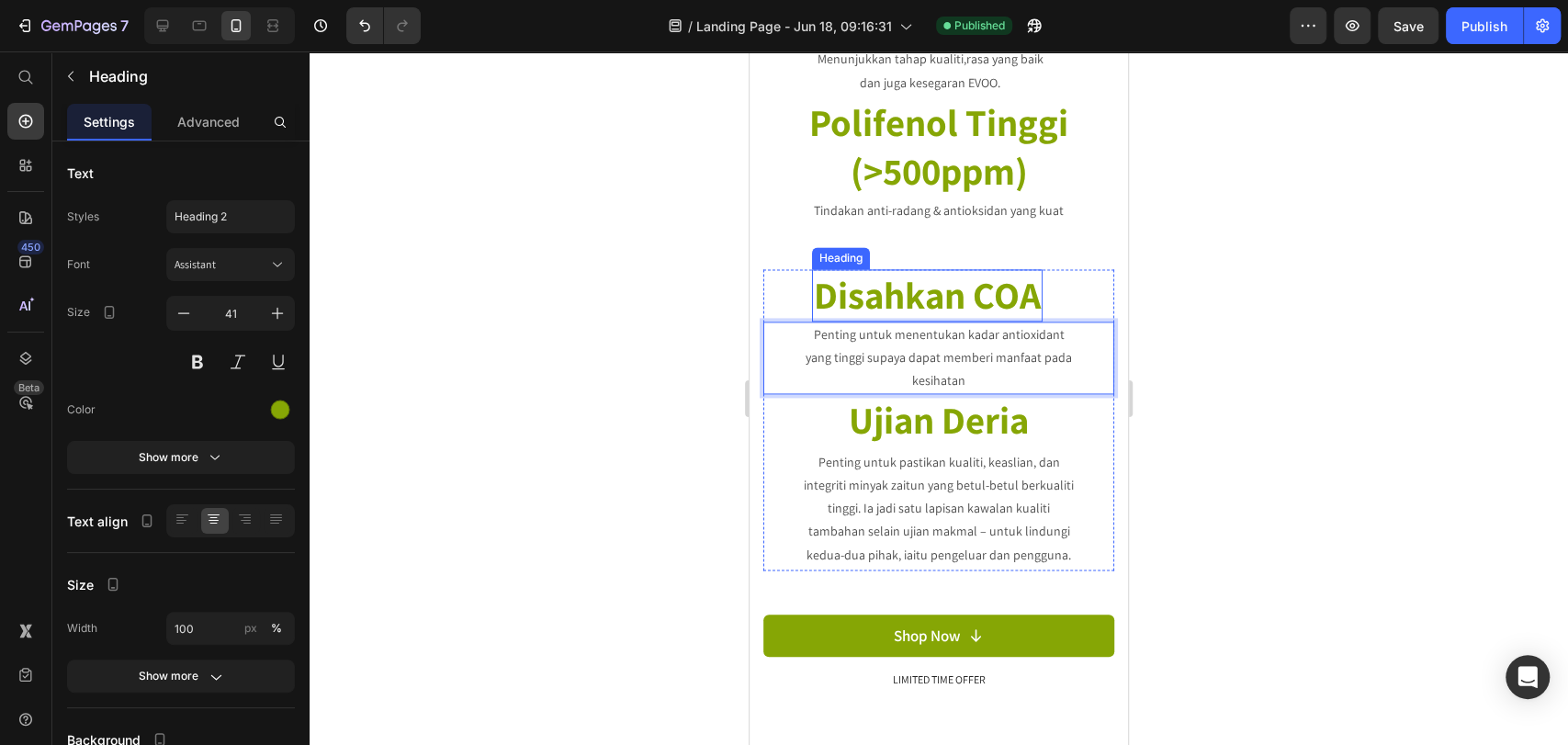 click on "Disahkan COA" at bounding box center (927, 295) 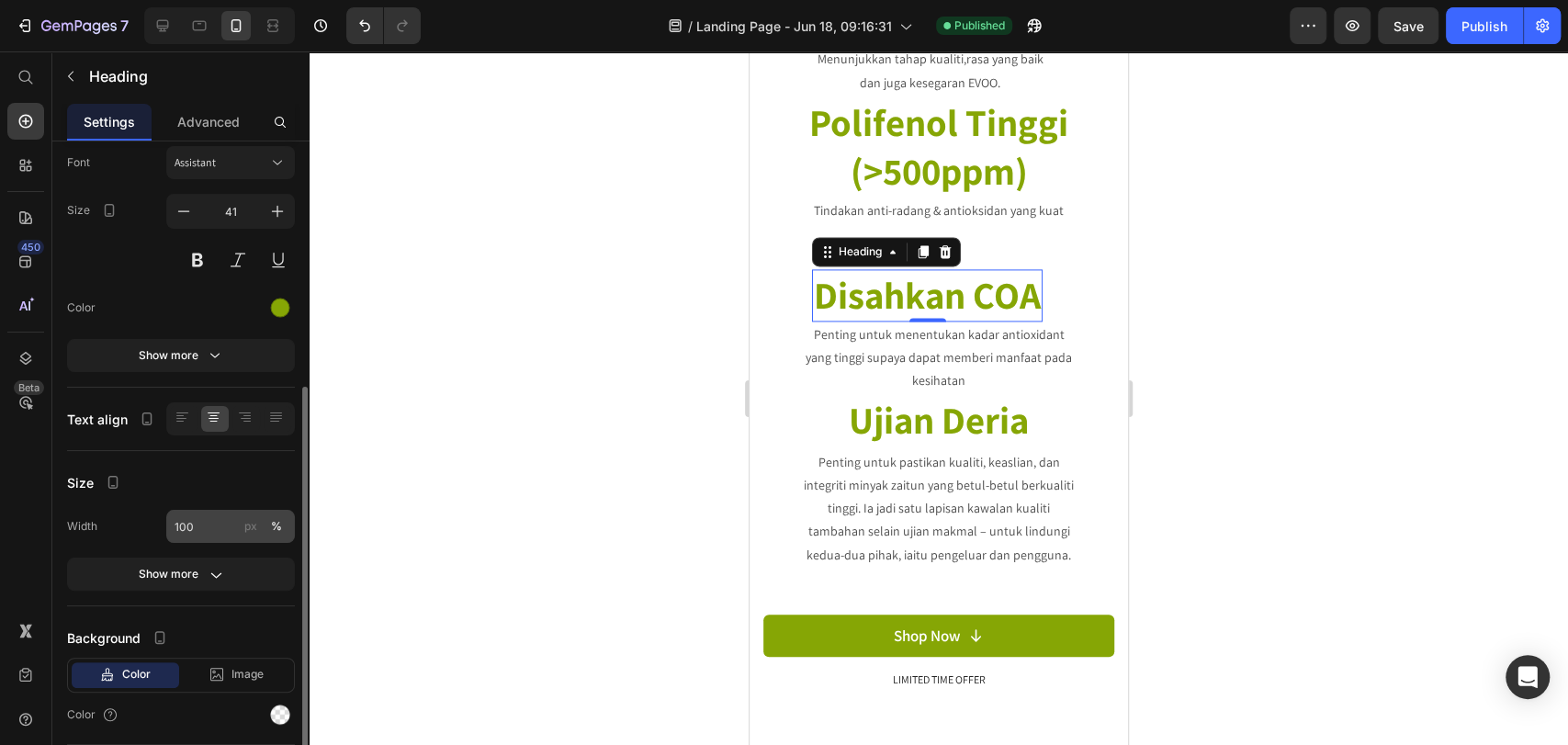 scroll, scrollTop: 204, scrollLeft: 0, axis: vertical 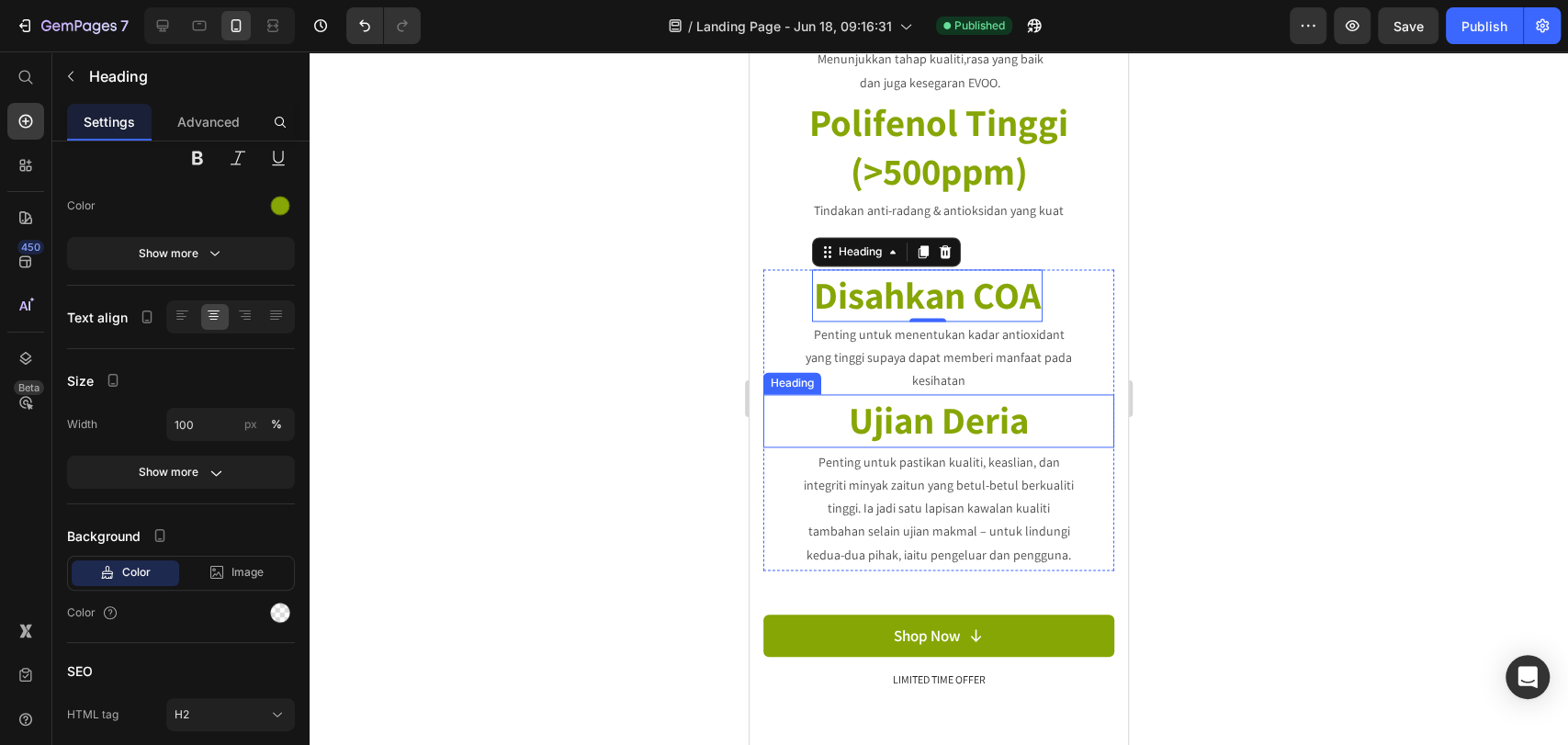 click 